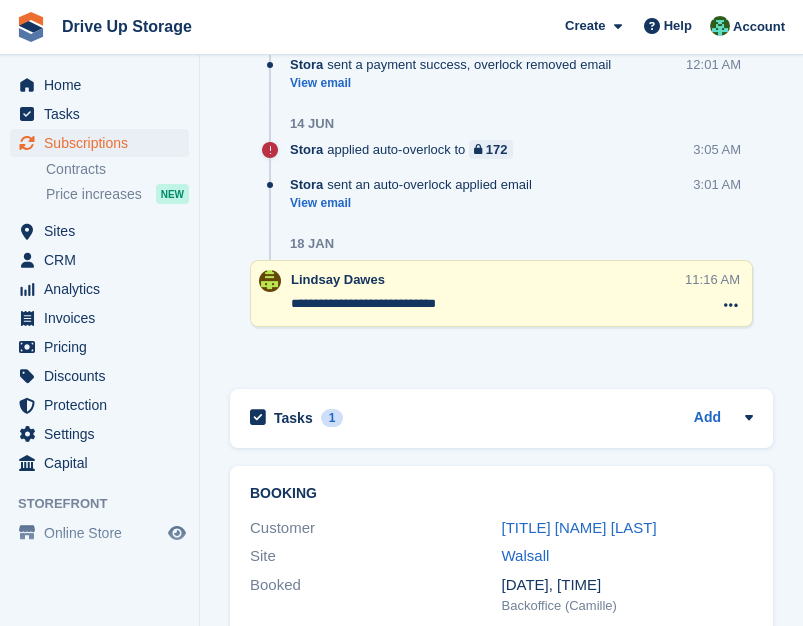scroll, scrollTop: 2535, scrollLeft: 0, axis: vertical 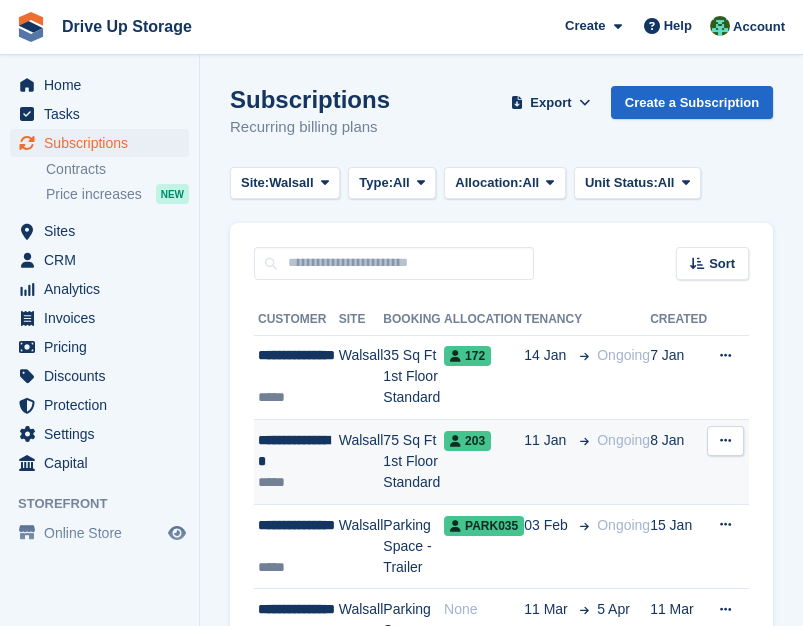 click at bounding box center [580, 440] 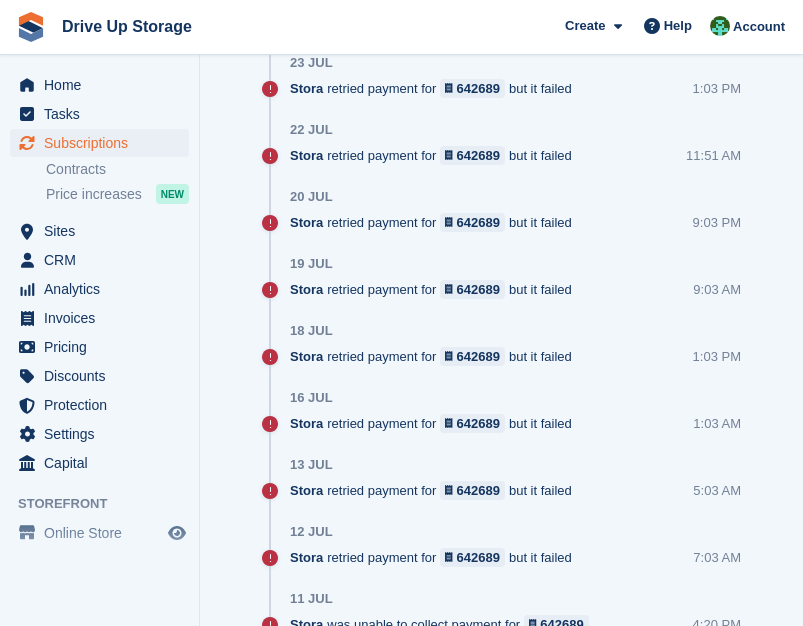 scroll, scrollTop: 497, scrollLeft: 0, axis: vertical 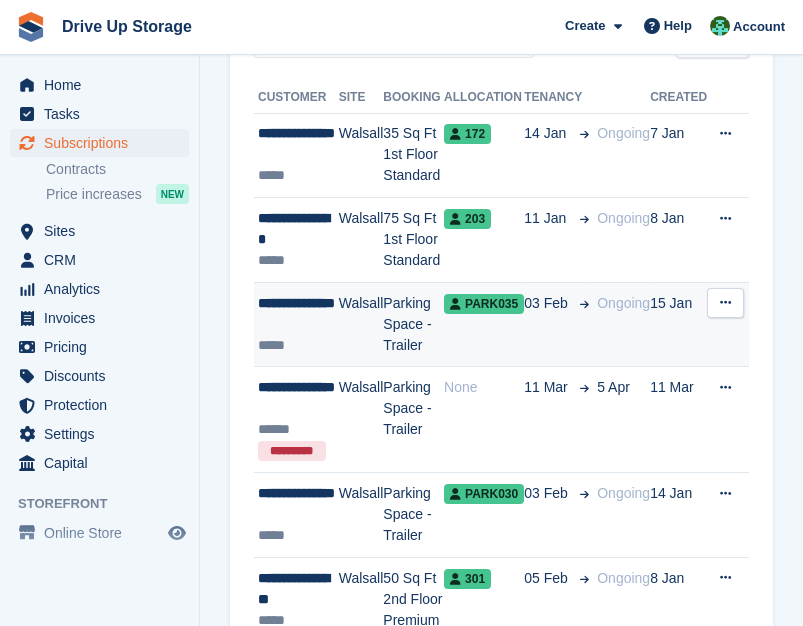 click on "PARK035" at bounding box center (484, 324) 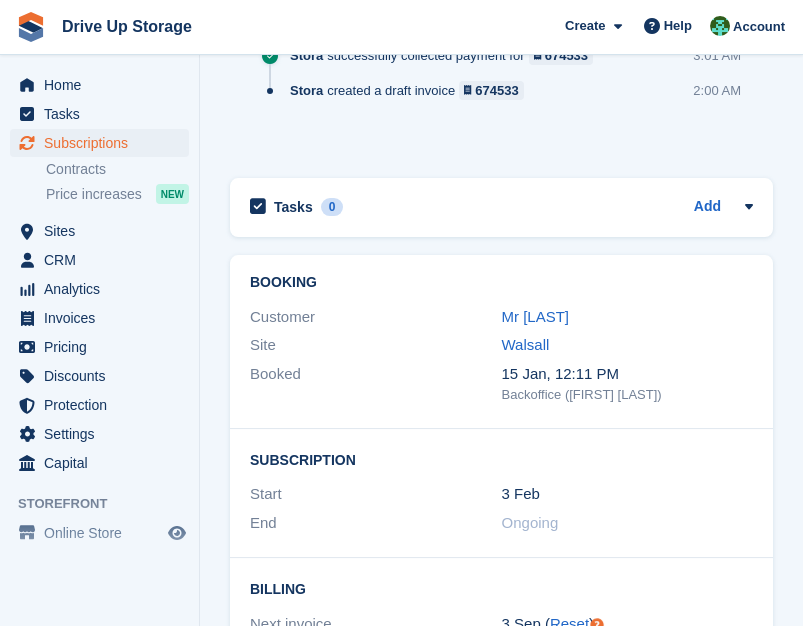 scroll, scrollTop: 2114, scrollLeft: 0, axis: vertical 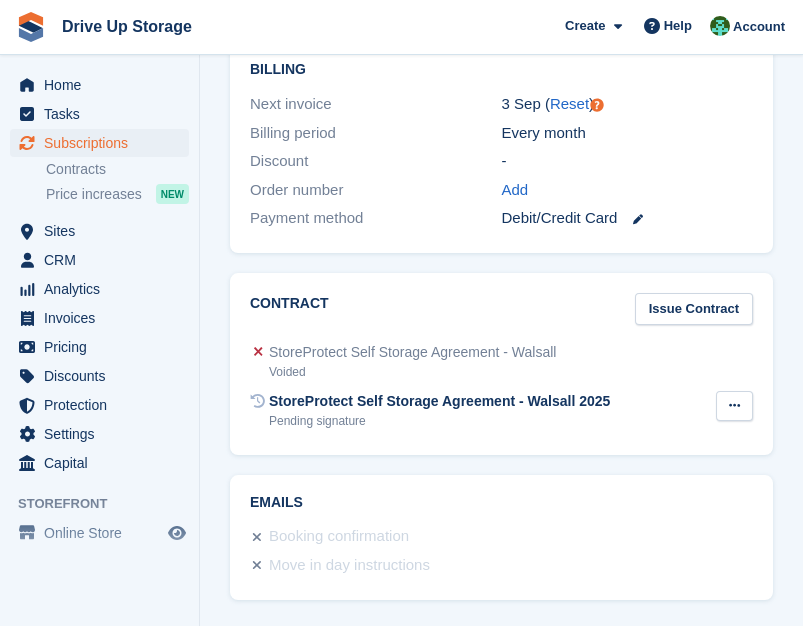 click at bounding box center (734, 406) 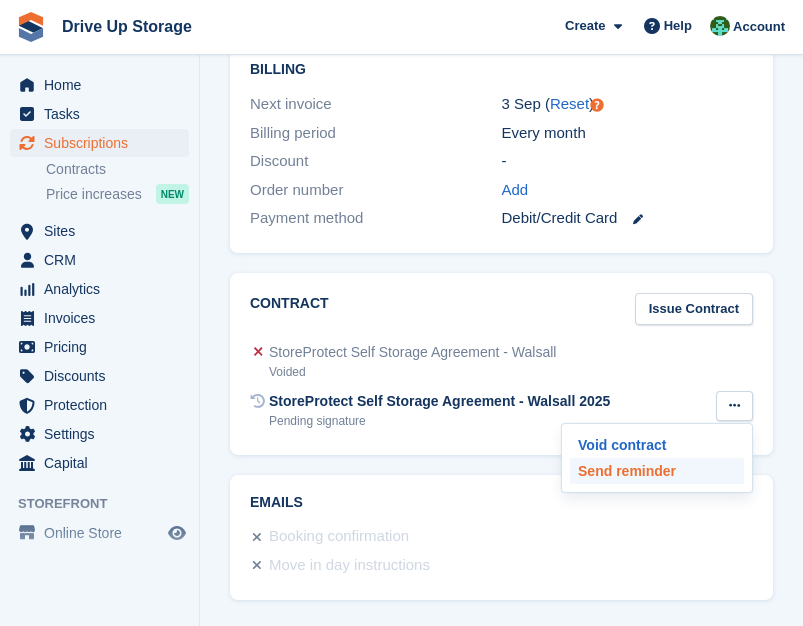 click on "Send reminder" at bounding box center (657, 471) 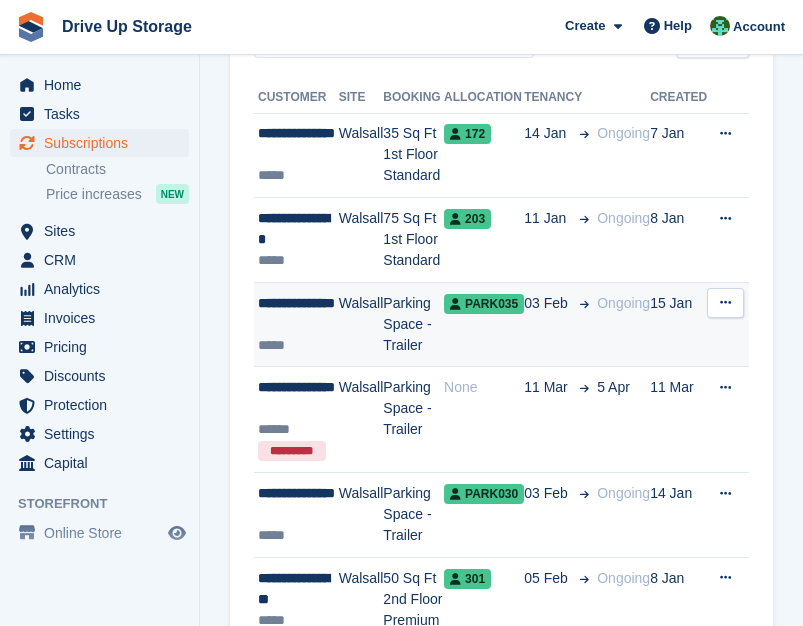 scroll, scrollTop: 222, scrollLeft: 0, axis: vertical 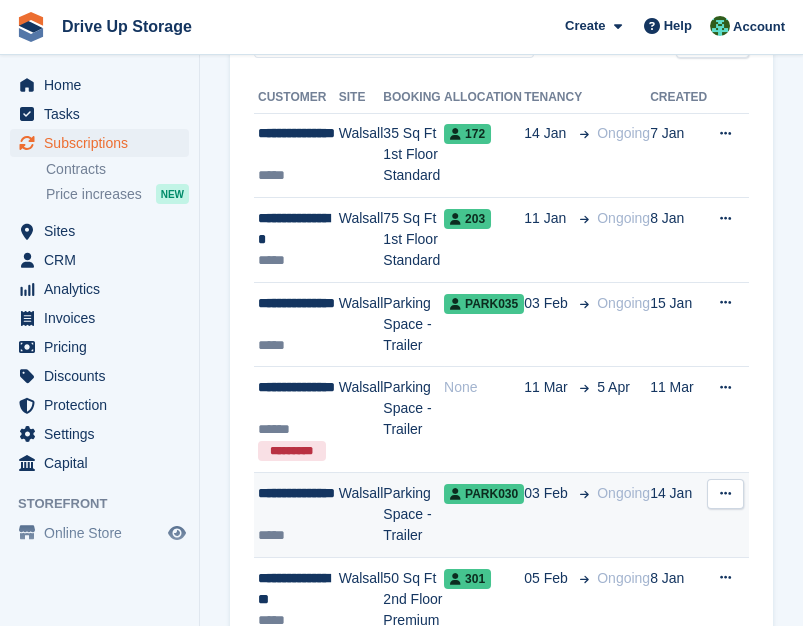 click on "Ongoing" at bounding box center (619, 515) 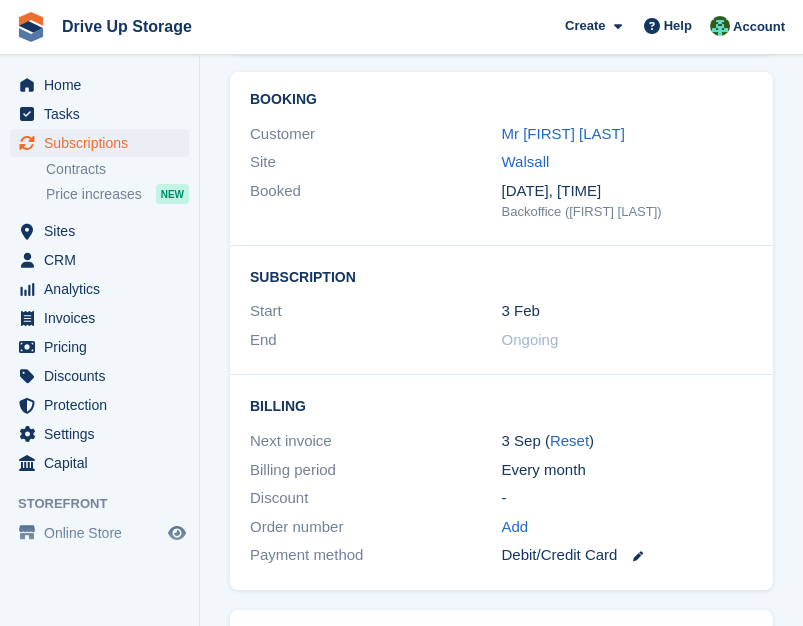 scroll, scrollTop: 2114, scrollLeft: 0, axis: vertical 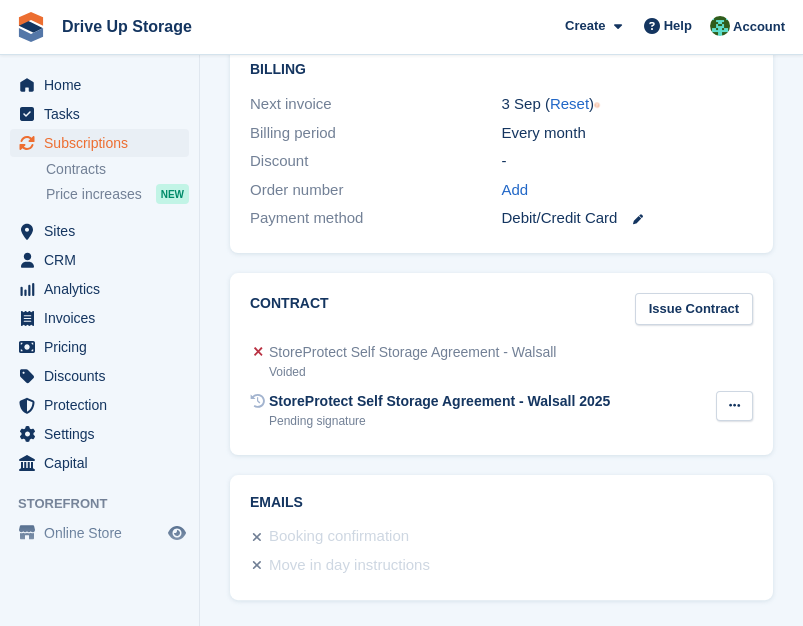 click at bounding box center [734, 406] 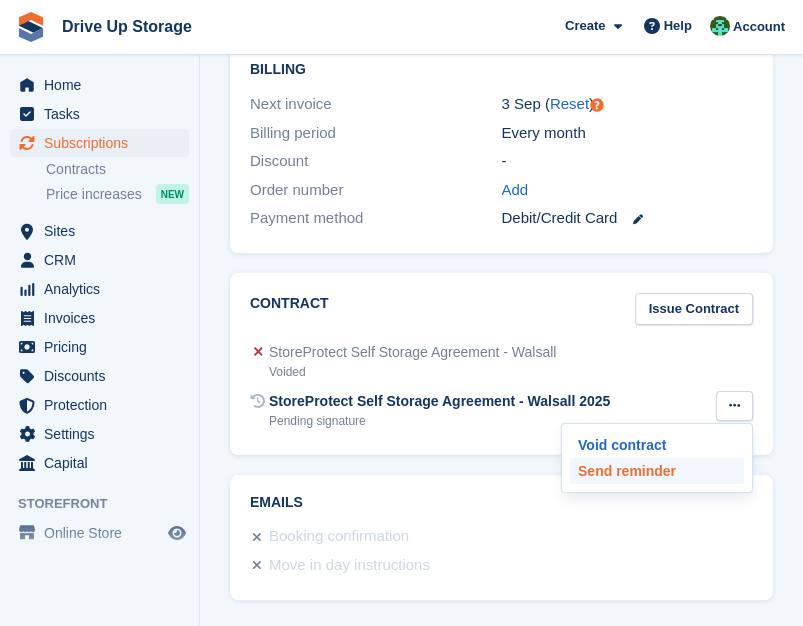 click on "Send reminder" at bounding box center [657, 471] 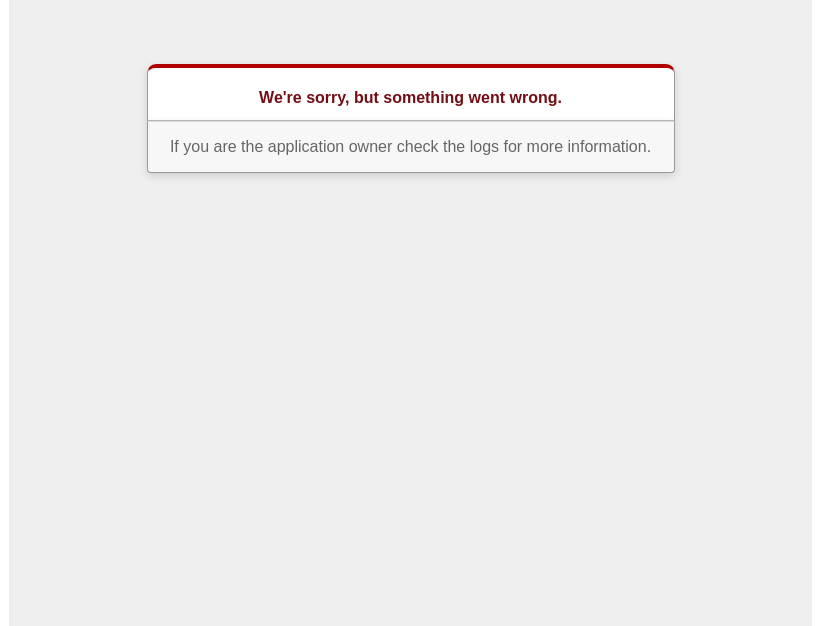 scroll, scrollTop: 0, scrollLeft: 0, axis: both 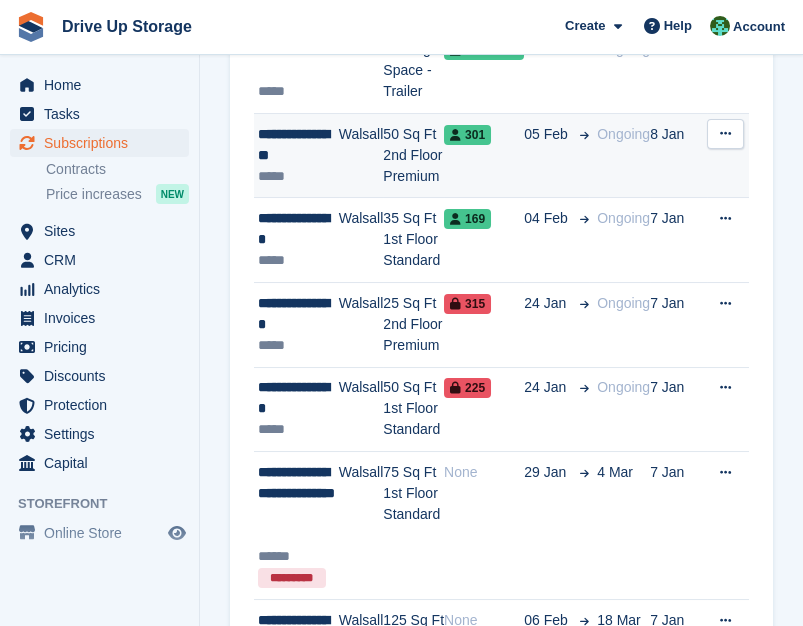 click on "05 Feb" at bounding box center [556, 155] 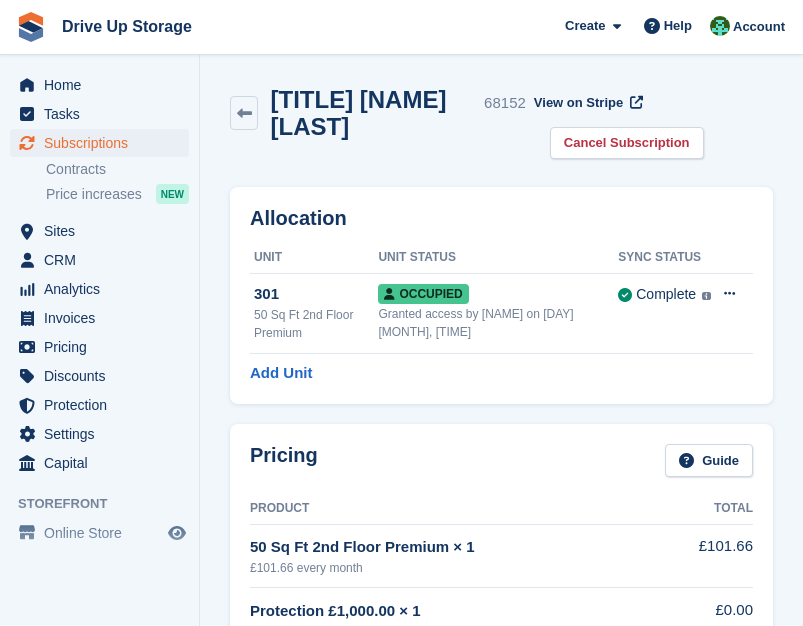 scroll, scrollTop: 1940, scrollLeft: 0, axis: vertical 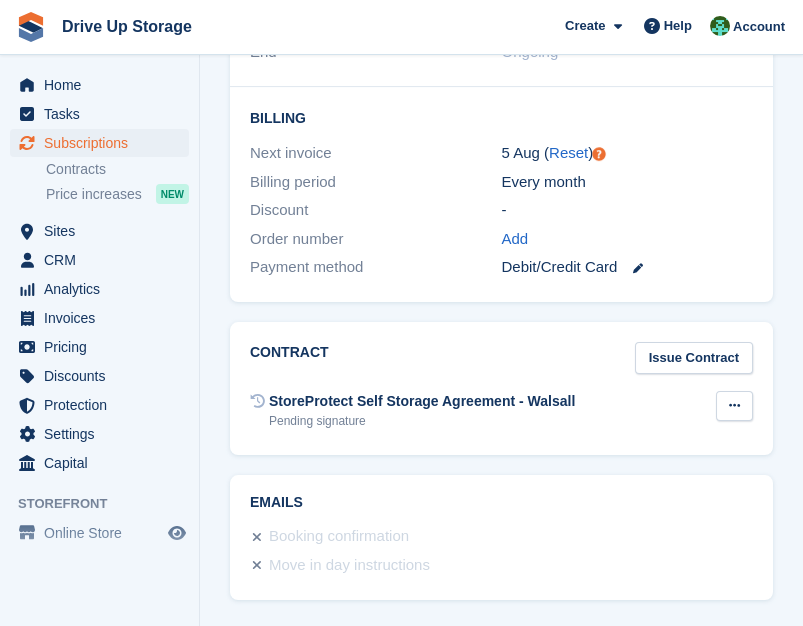 click at bounding box center (734, 406) 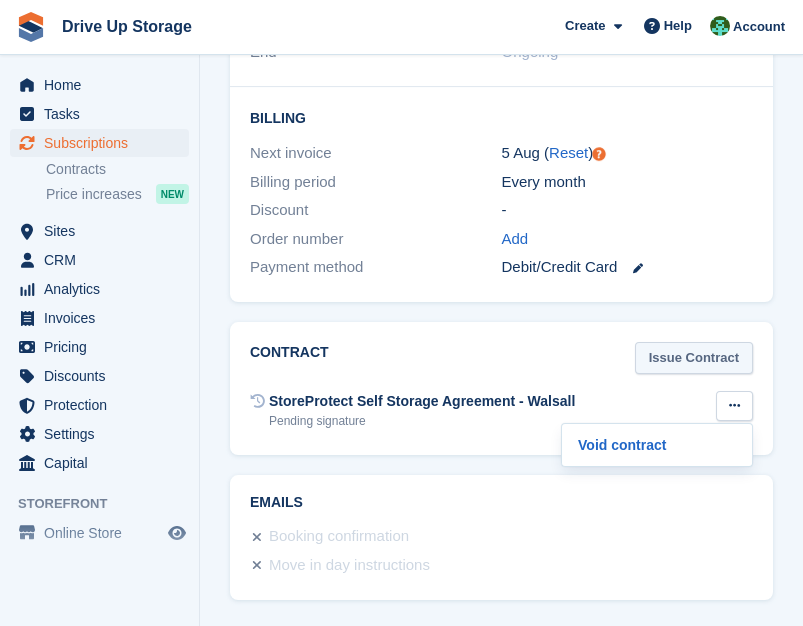 click on "Issue Contract" at bounding box center [694, 358] 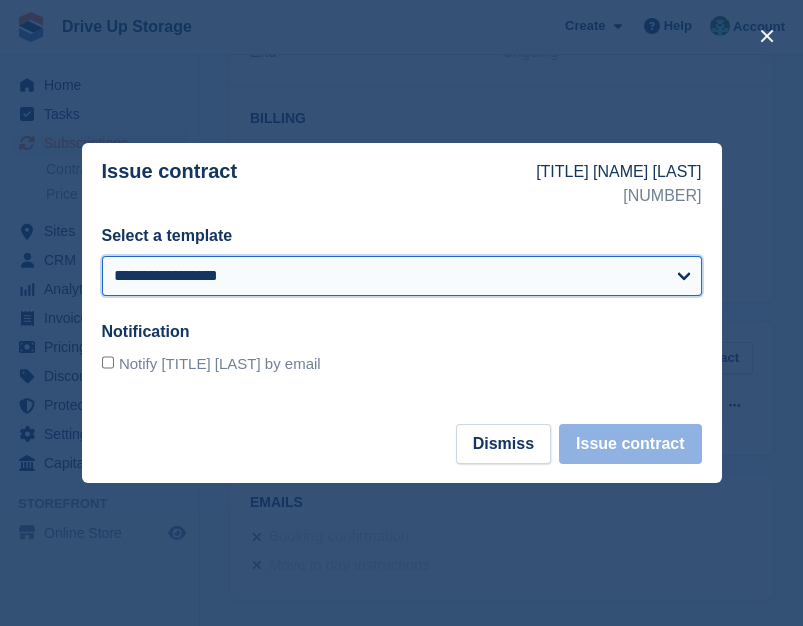 click on "**********" at bounding box center [402, 276] 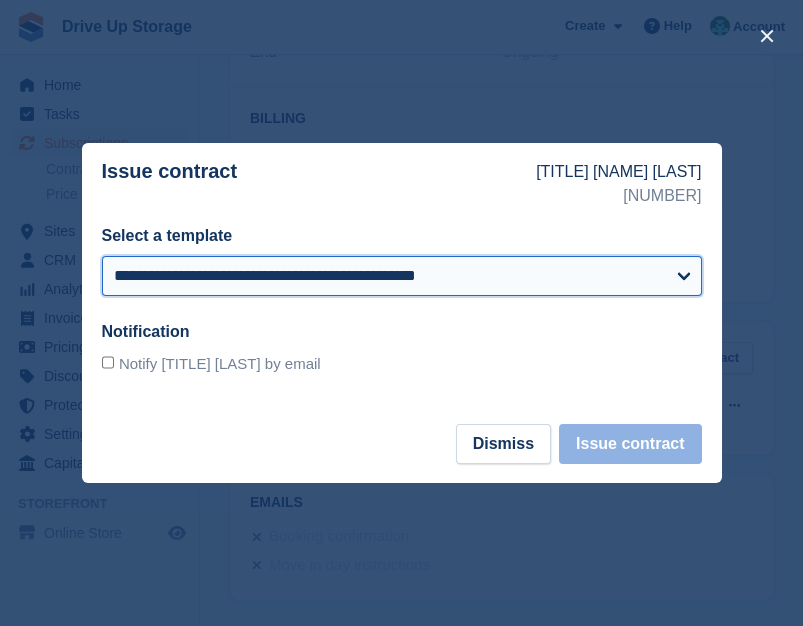 click on "**********" at bounding box center [402, 276] 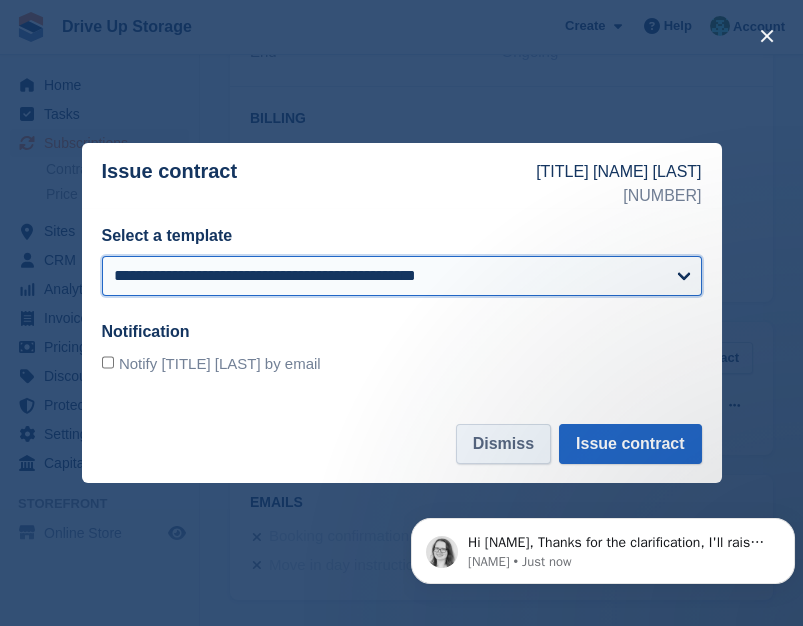 scroll, scrollTop: 0, scrollLeft: 0, axis: both 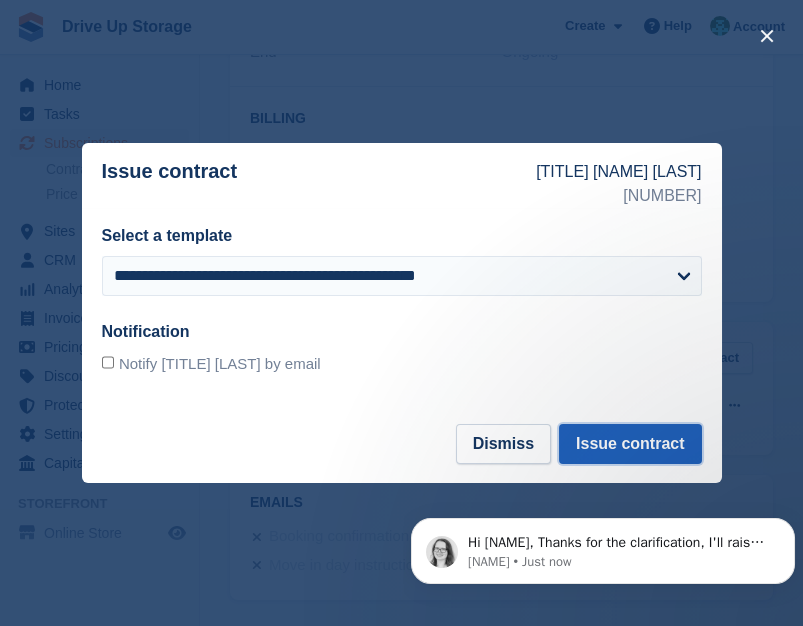 click on "Issue contract" at bounding box center [630, 444] 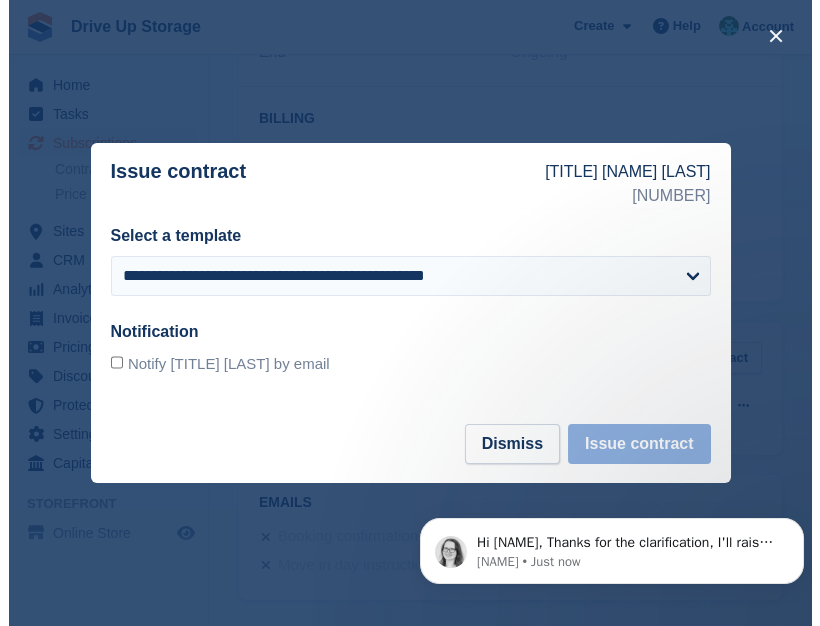 scroll, scrollTop: 0, scrollLeft: 0, axis: both 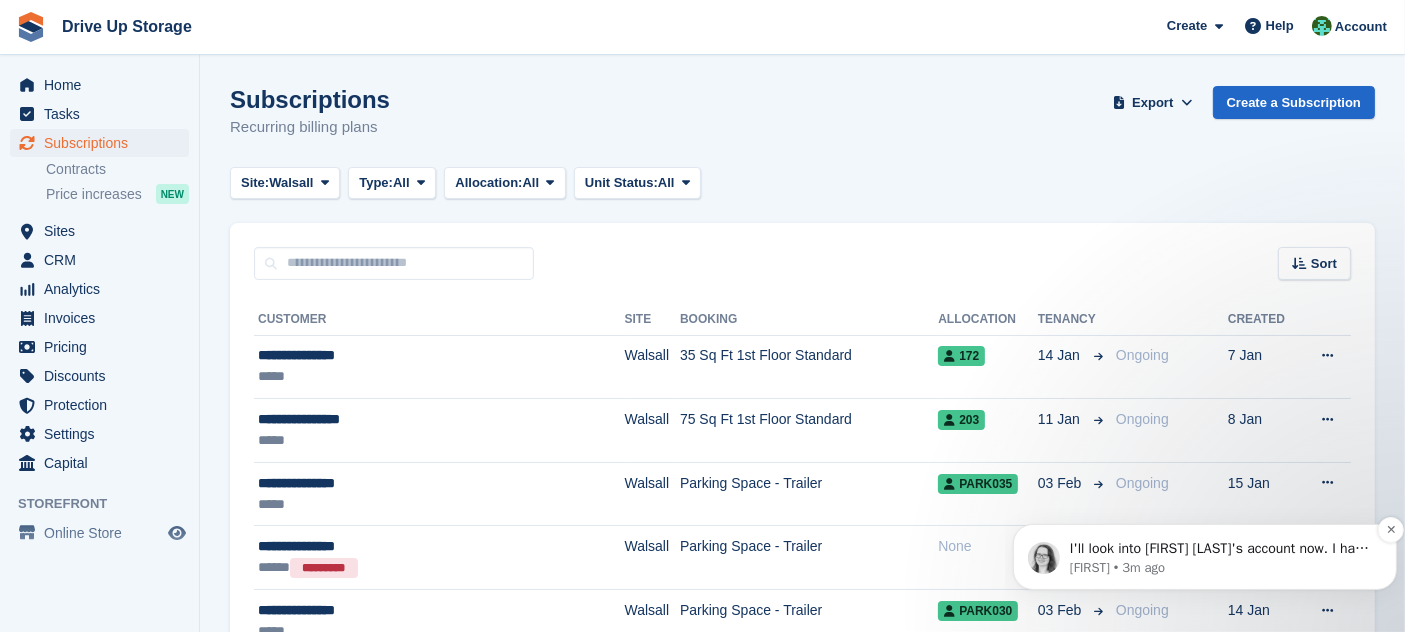 click on "I'll look into Michael Price's account now.   I have raised an urgent ticket in support regarding the contracts and will update you as soon as I hear from our engineers on that." at bounding box center [1220, 548] 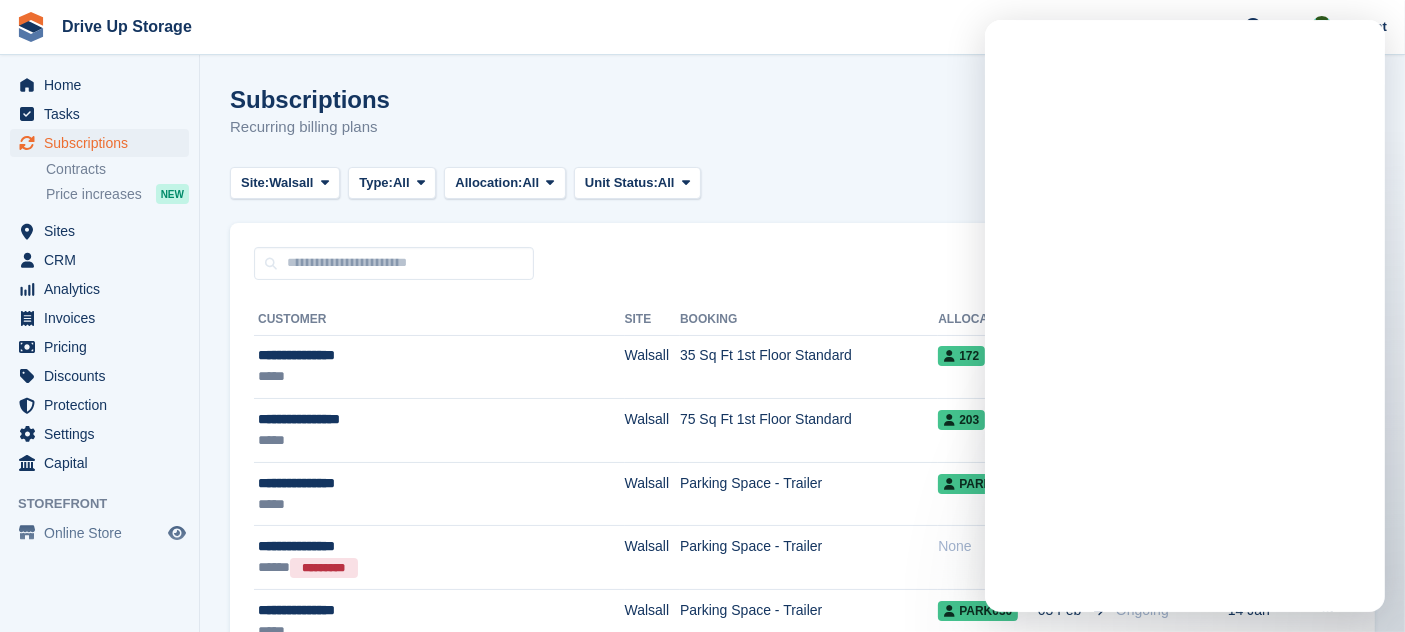 scroll, scrollTop: 0, scrollLeft: 0, axis: both 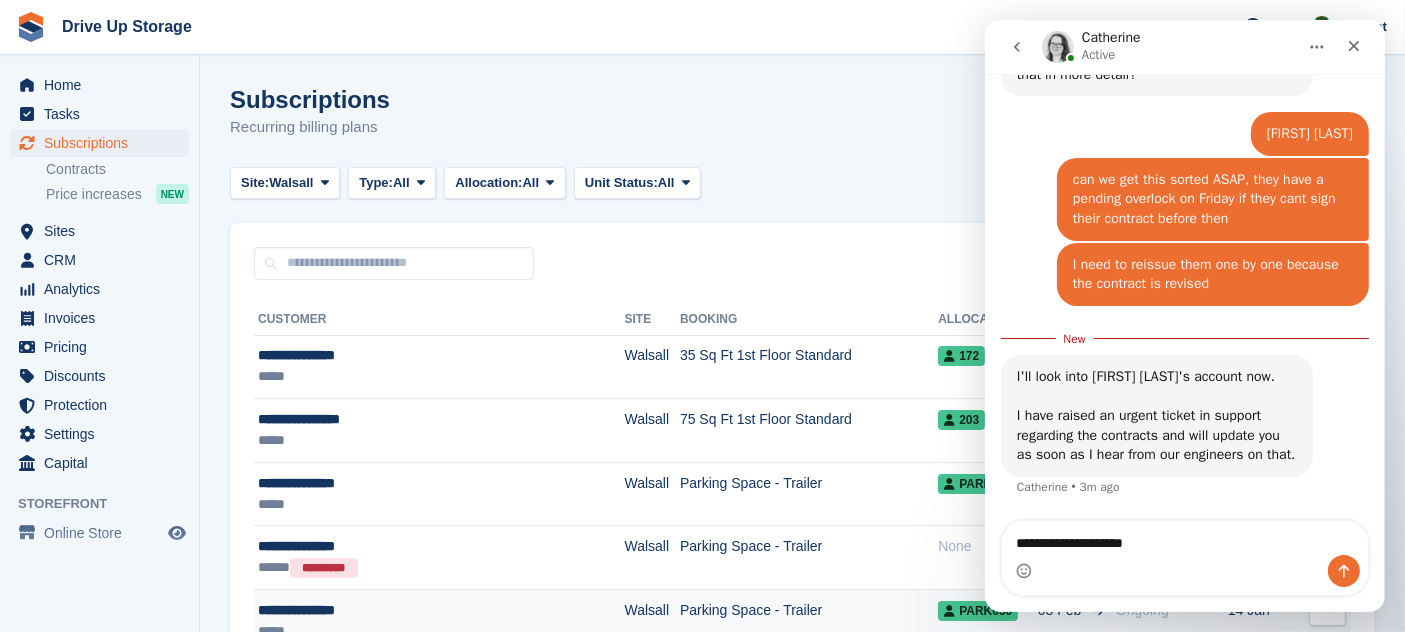 type on "**********" 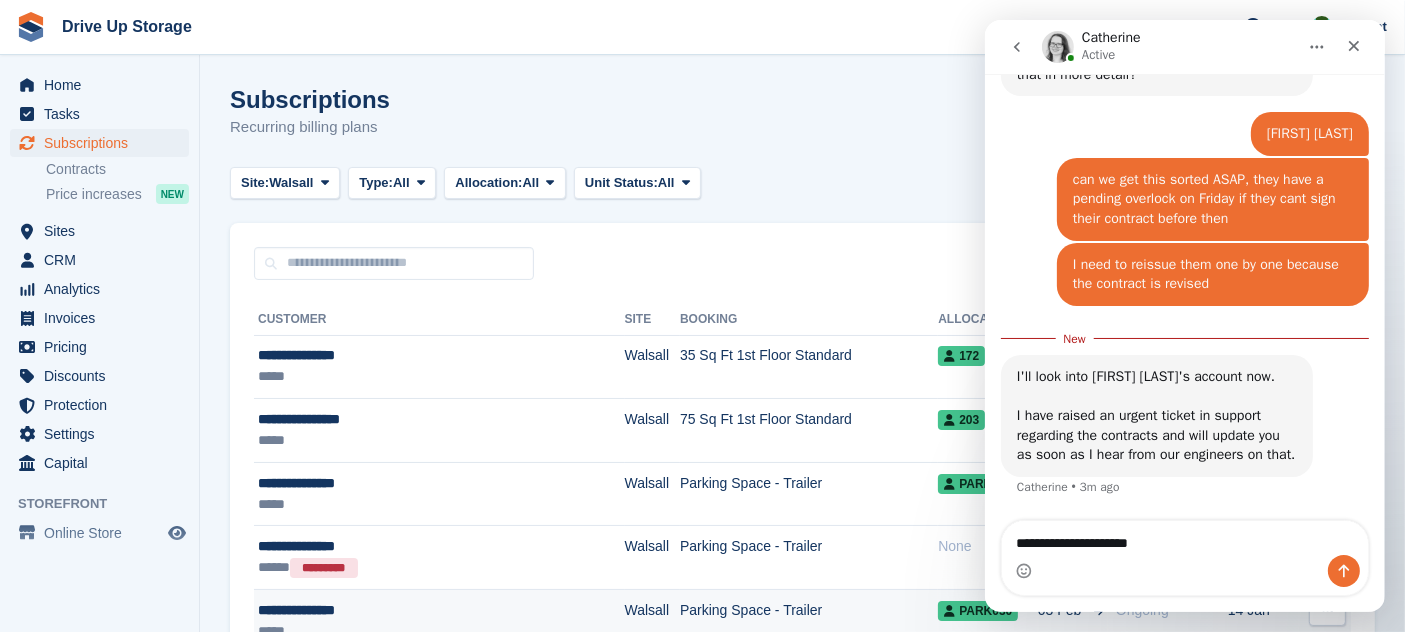 type 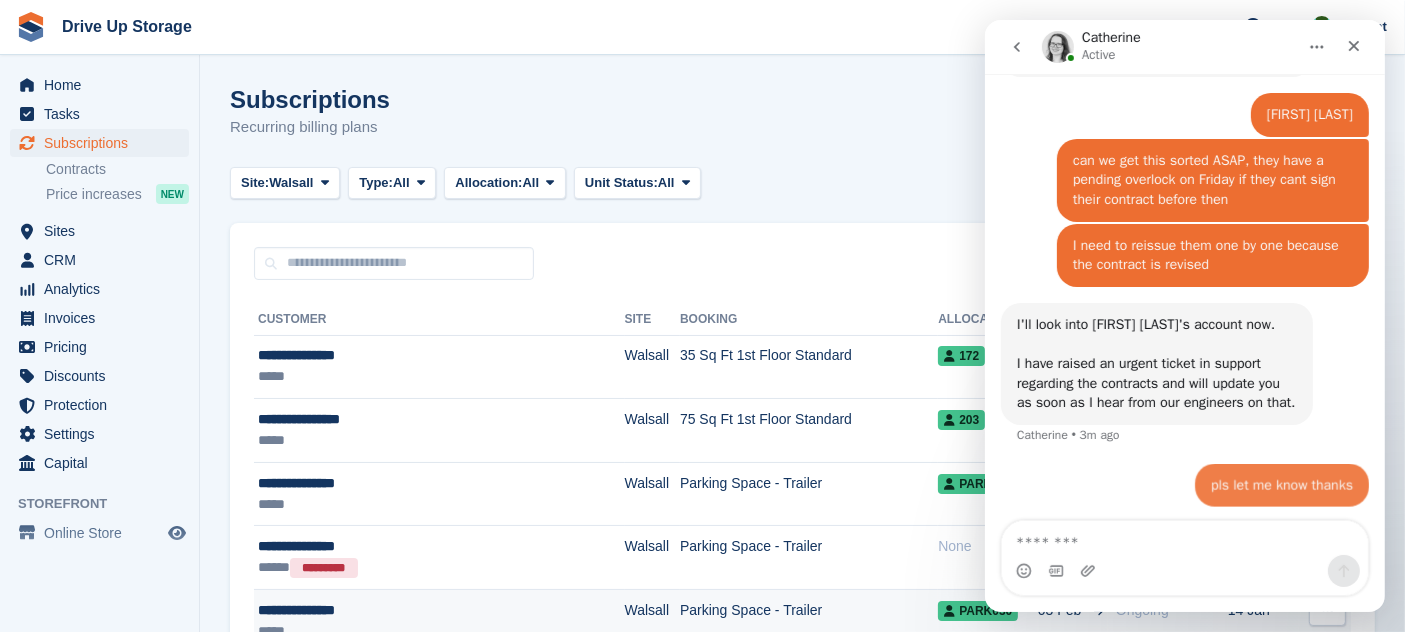 scroll, scrollTop: 4342, scrollLeft: 0, axis: vertical 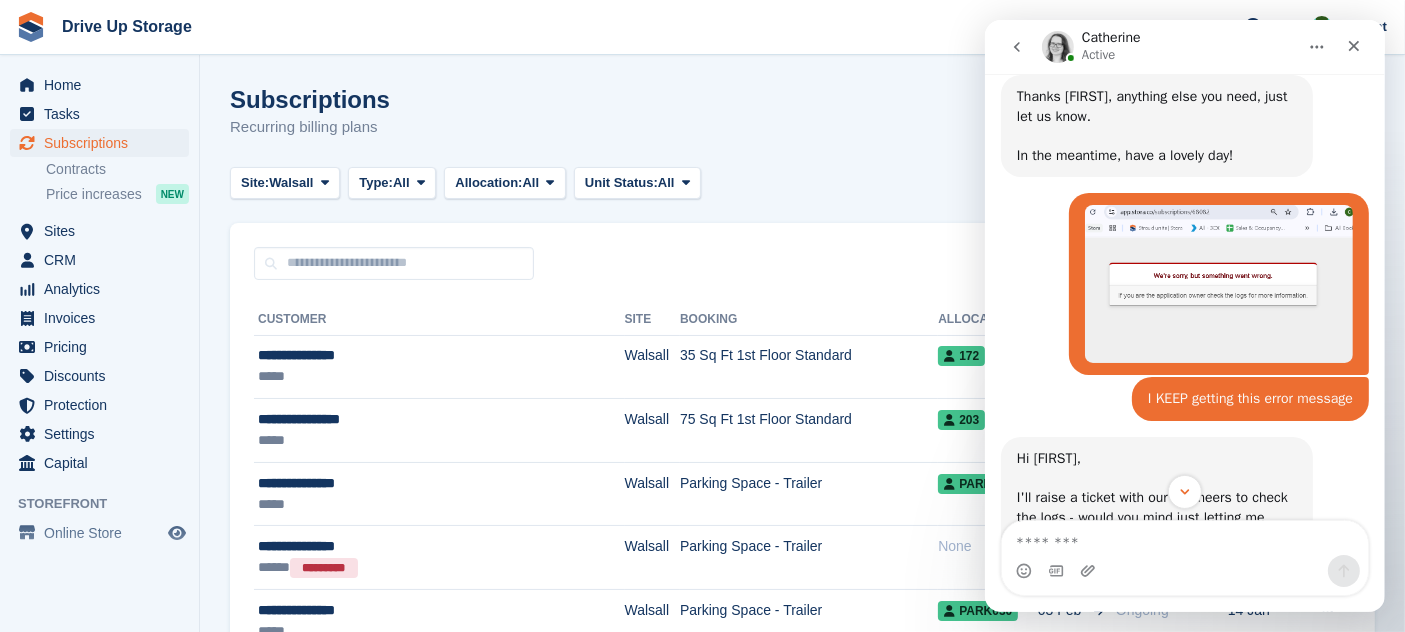 drag, startPoint x: 562, startPoint y: 115, endPoint x: 710, endPoint y: 154, distance: 153.05228 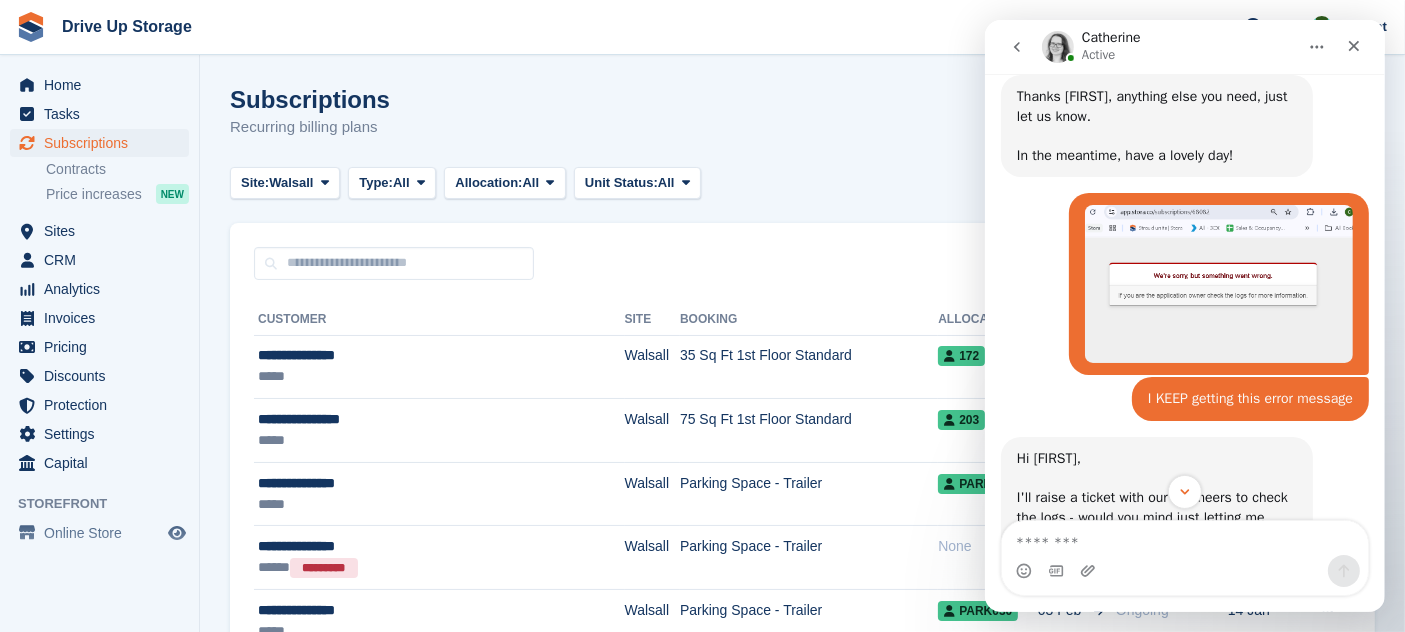 scroll, scrollTop: 0, scrollLeft: 0, axis: both 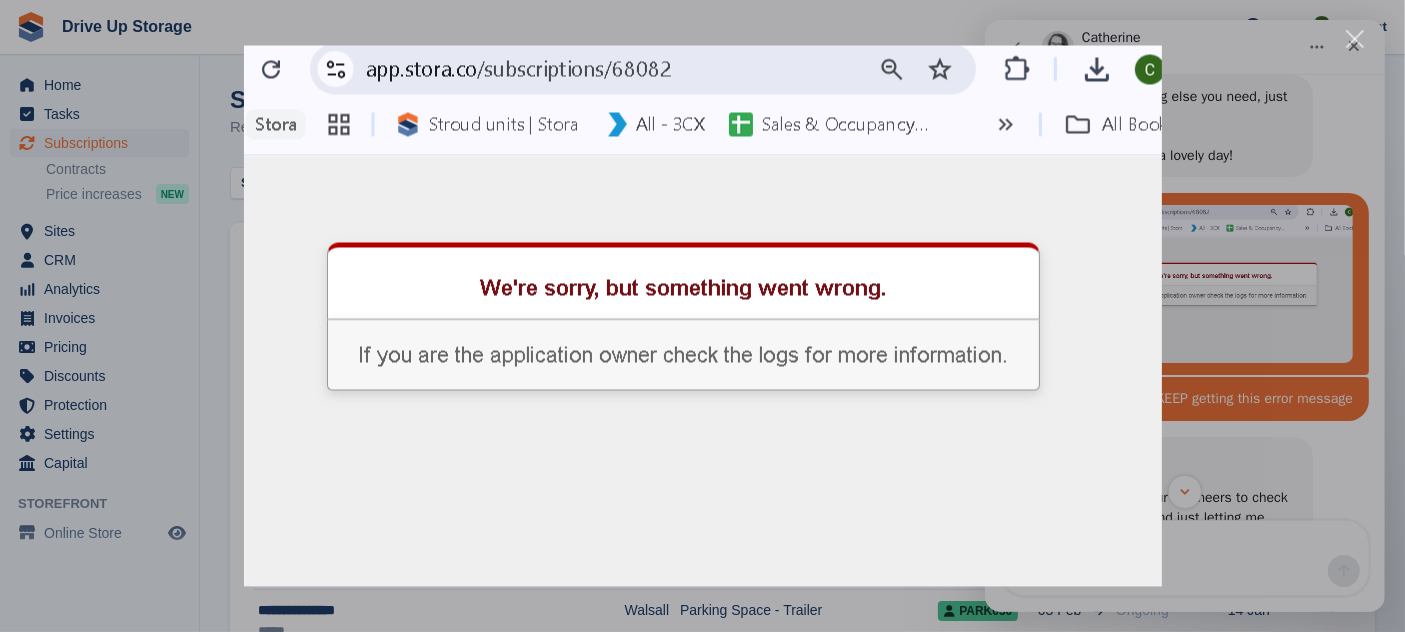 click at bounding box center (702, 316) 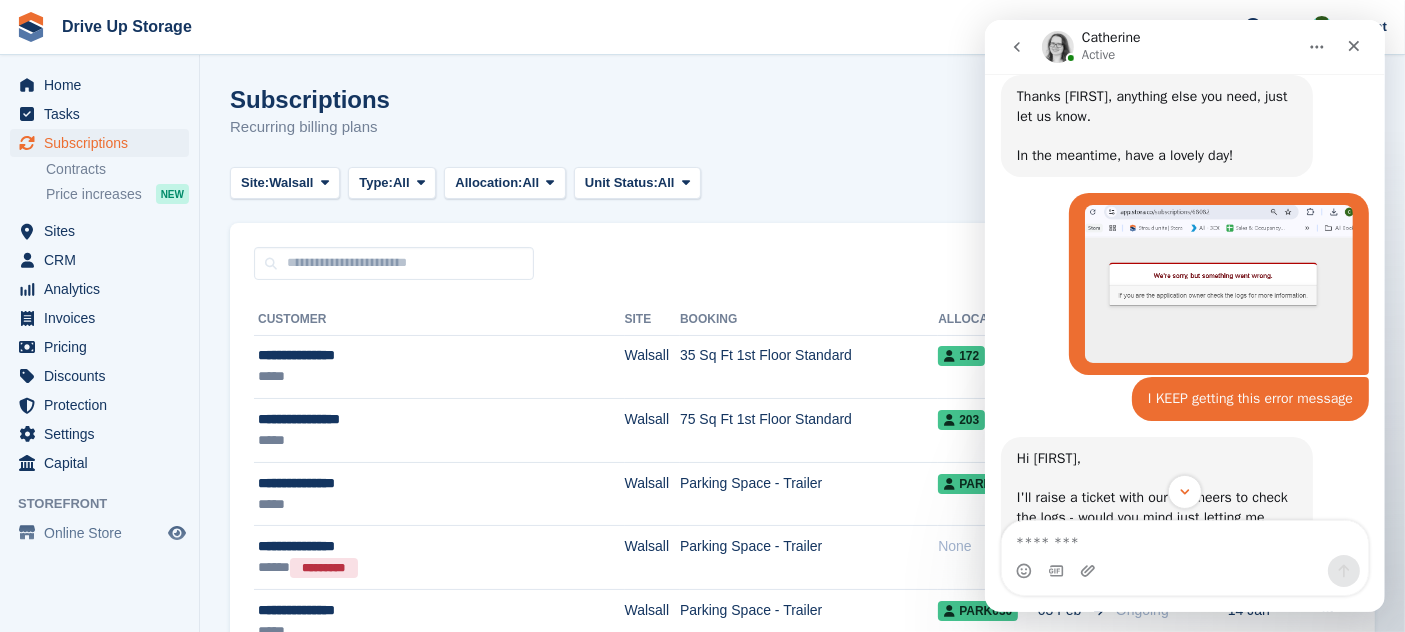 click at bounding box center [1218, 284] 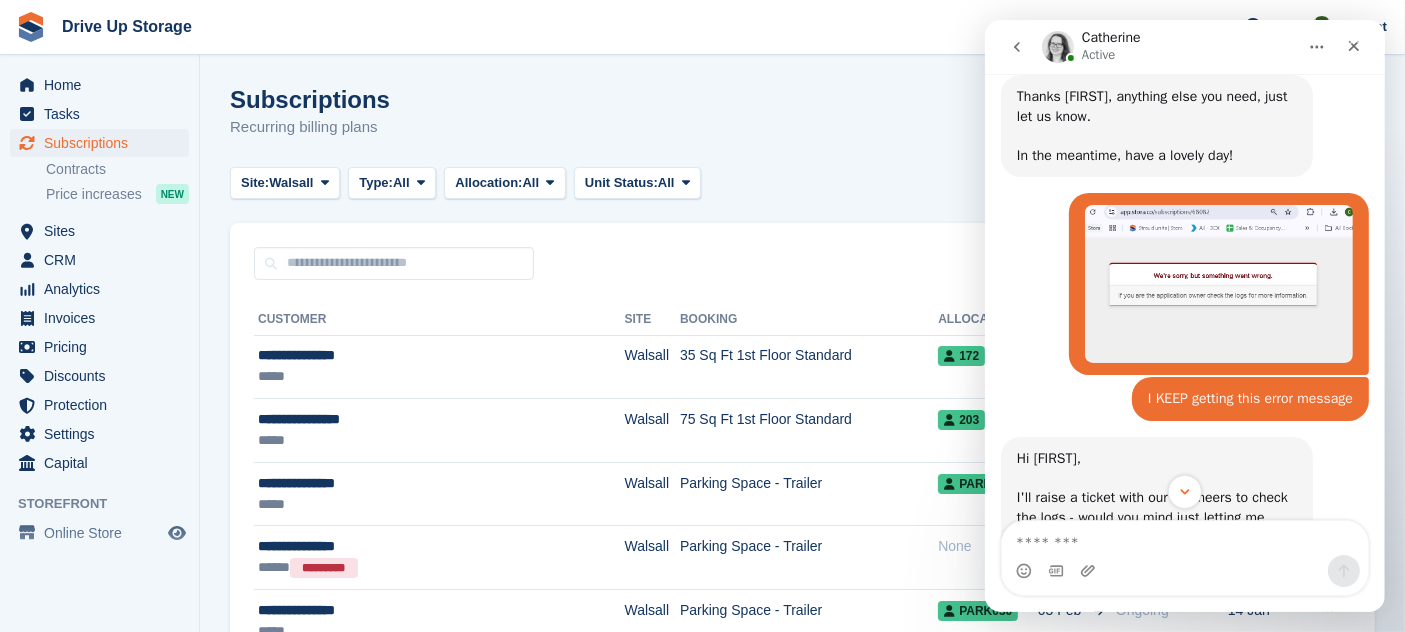 scroll, scrollTop: 0, scrollLeft: 0, axis: both 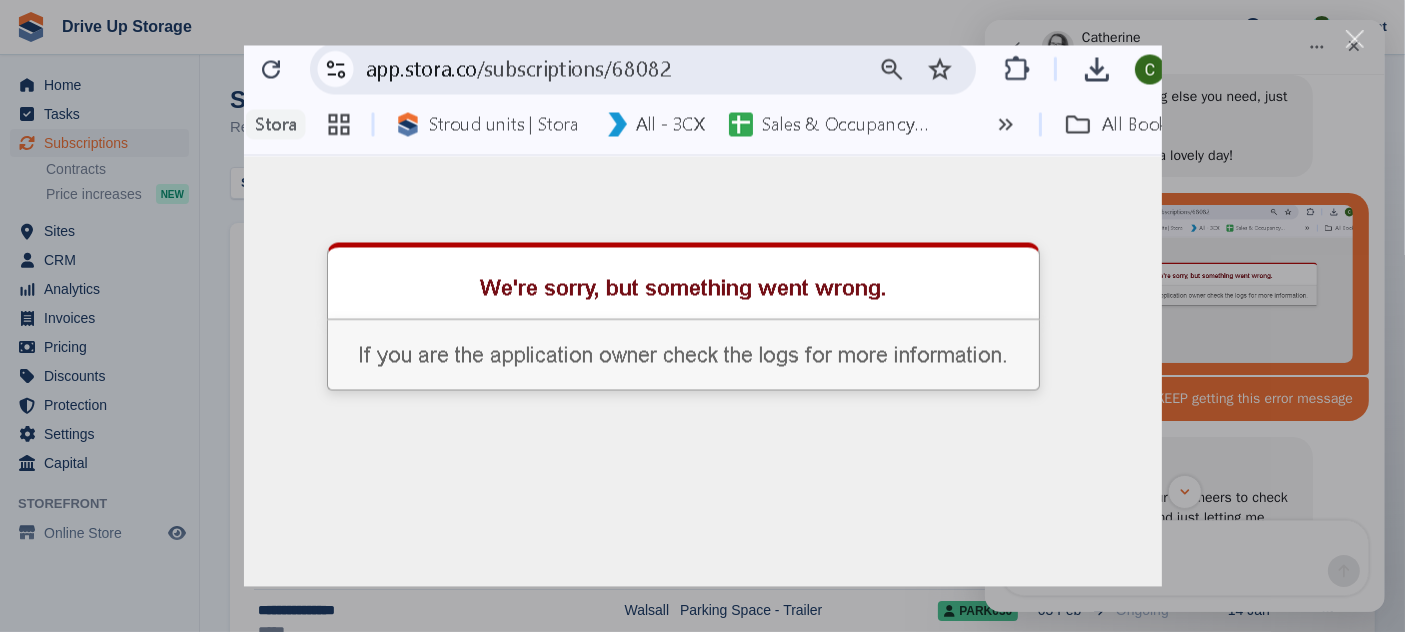 click at bounding box center (702, 316) 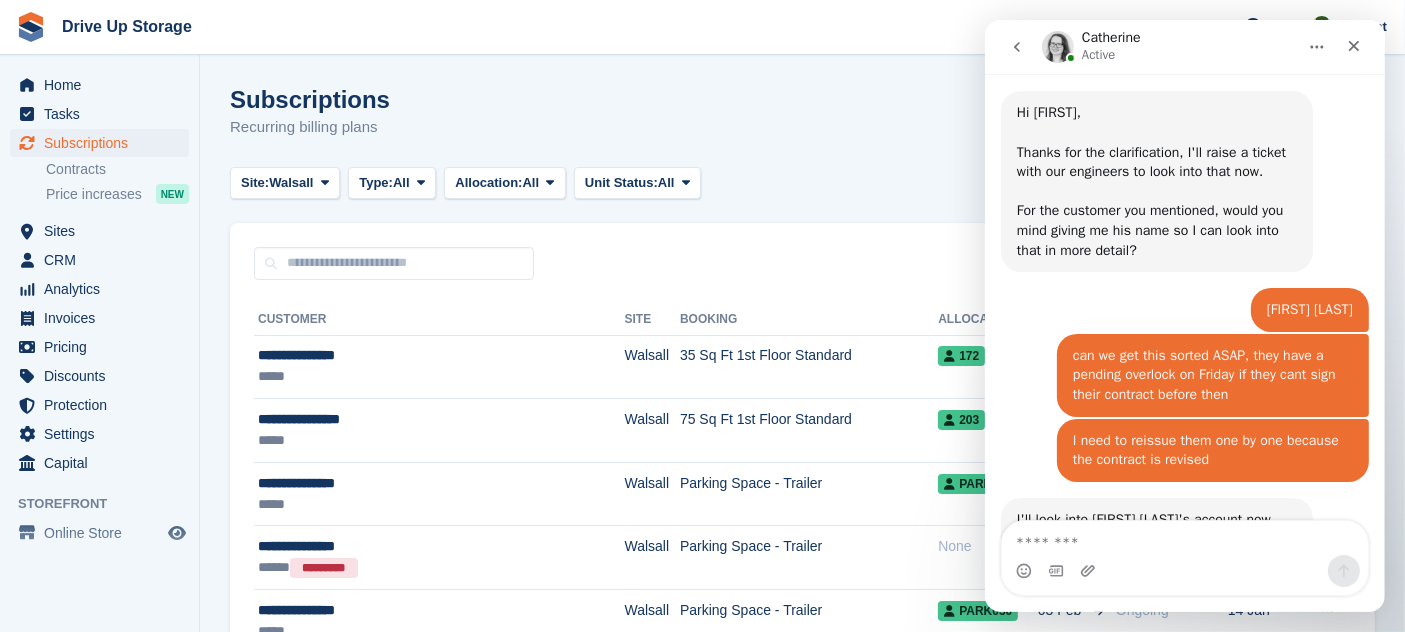 scroll, scrollTop: 4342, scrollLeft: 0, axis: vertical 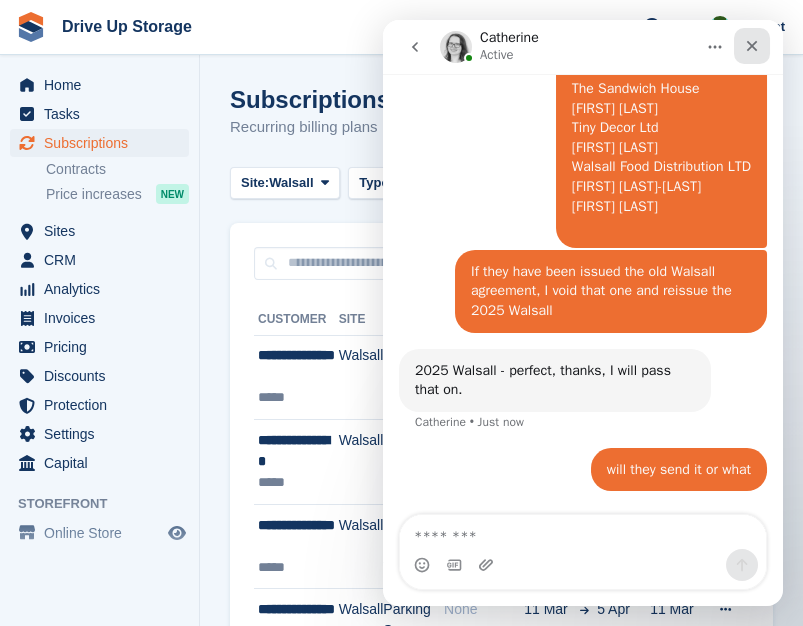 click 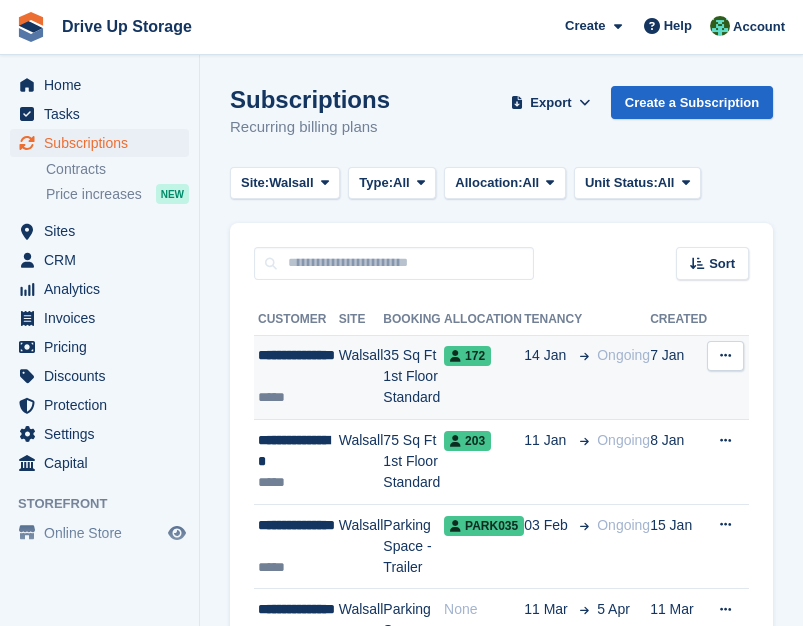 scroll, scrollTop: 0, scrollLeft: 0, axis: both 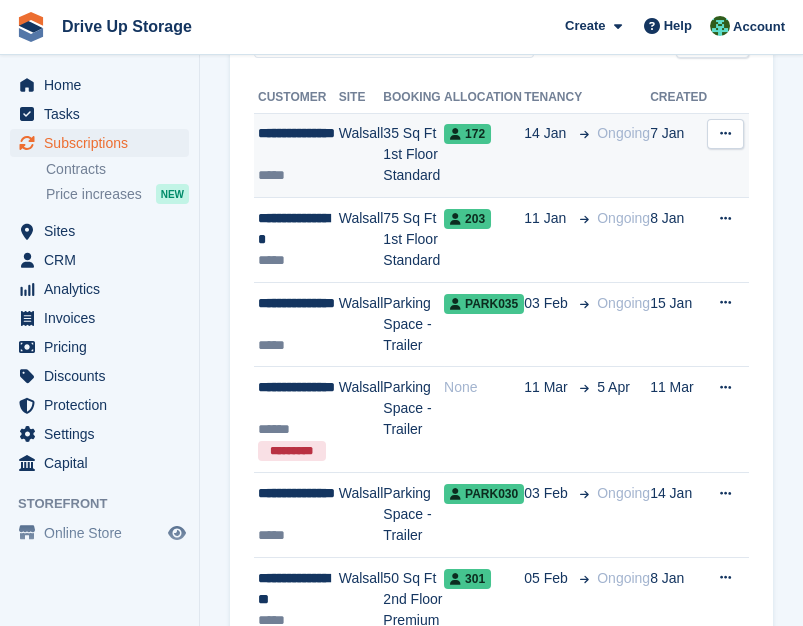 click on "14 Jan" at bounding box center (556, 155) 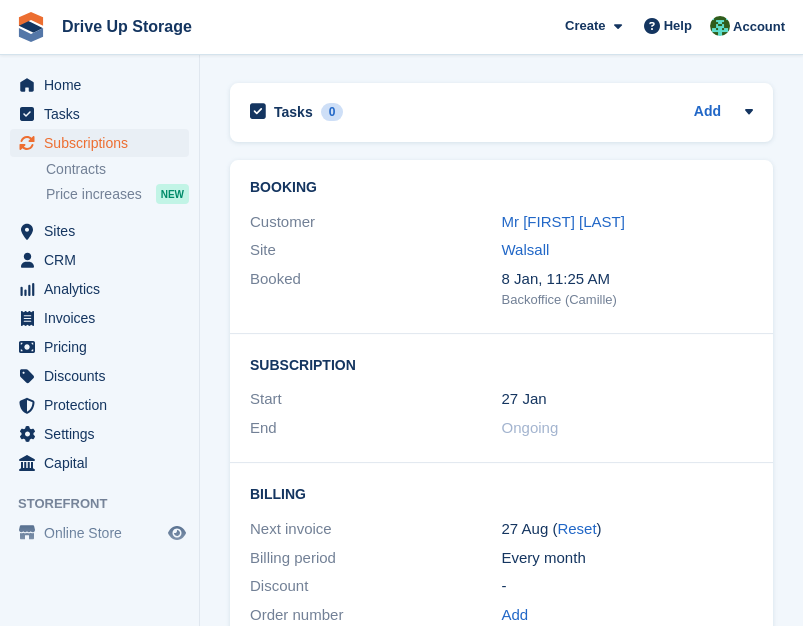 scroll, scrollTop: 2202, scrollLeft: 0, axis: vertical 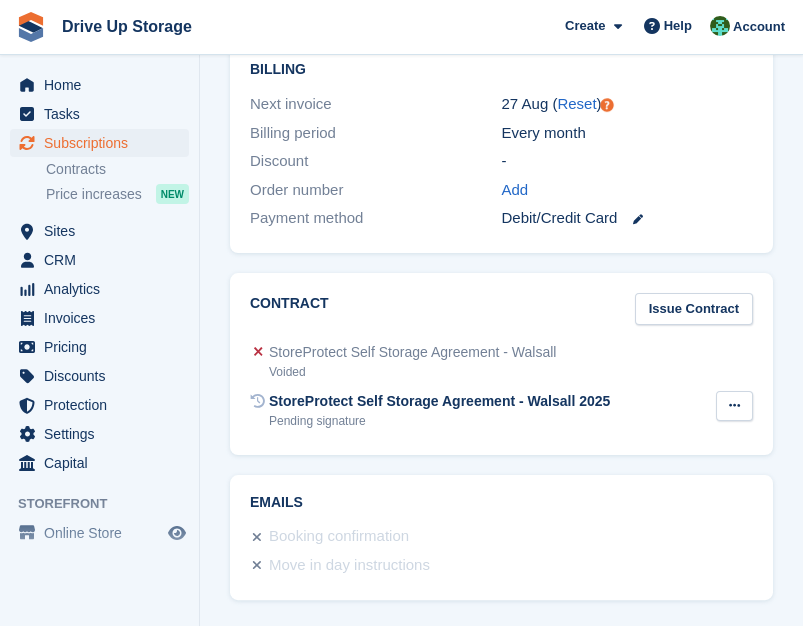 click at bounding box center [734, 406] 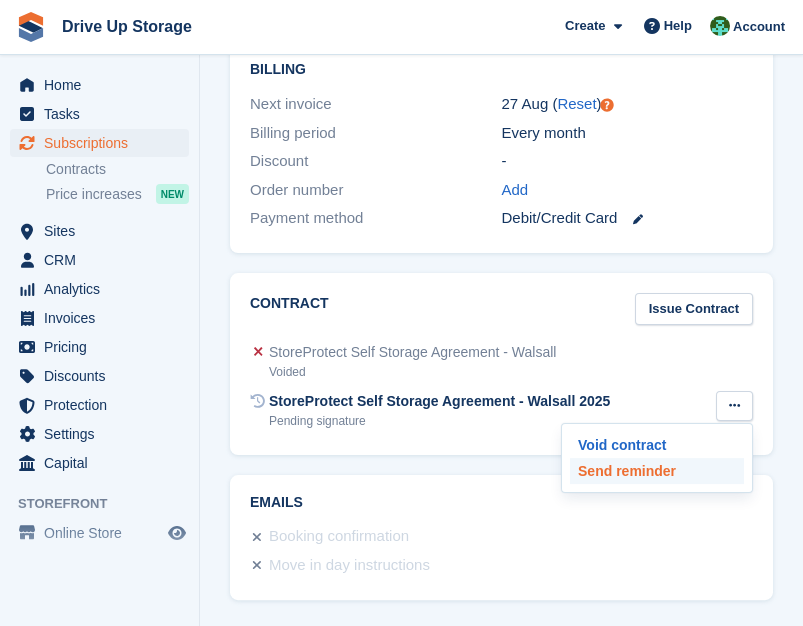 click on "Send reminder" at bounding box center (657, 471) 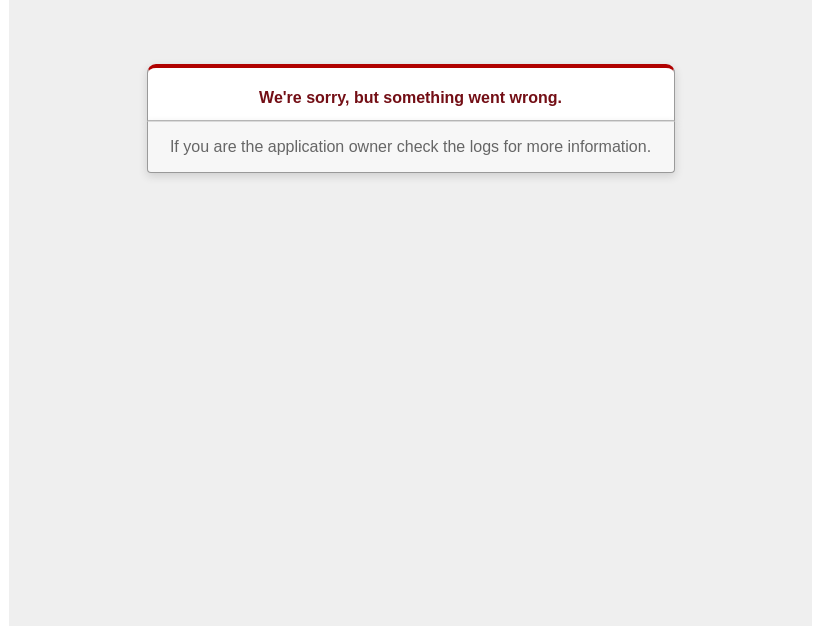 scroll, scrollTop: 0, scrollLeft: 0, axis: both 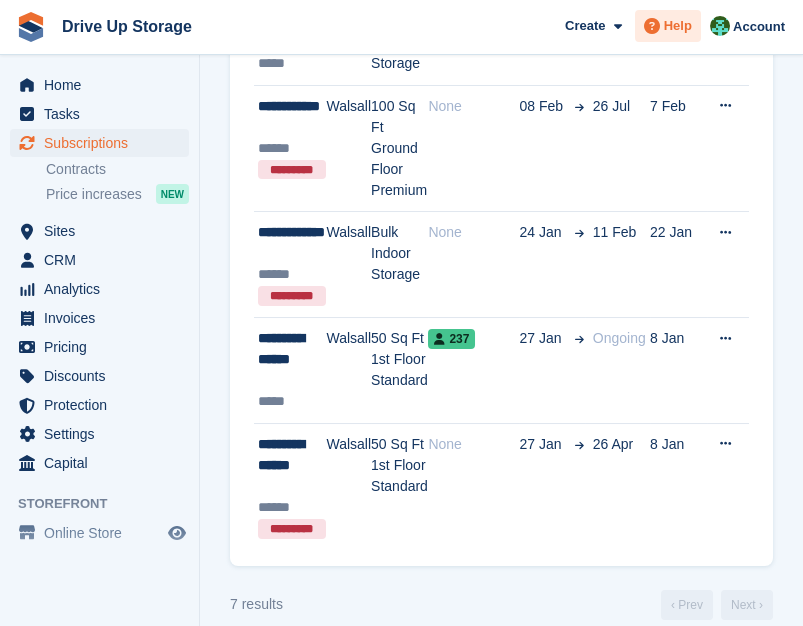click on "Help" at bounding box center [668, 26] 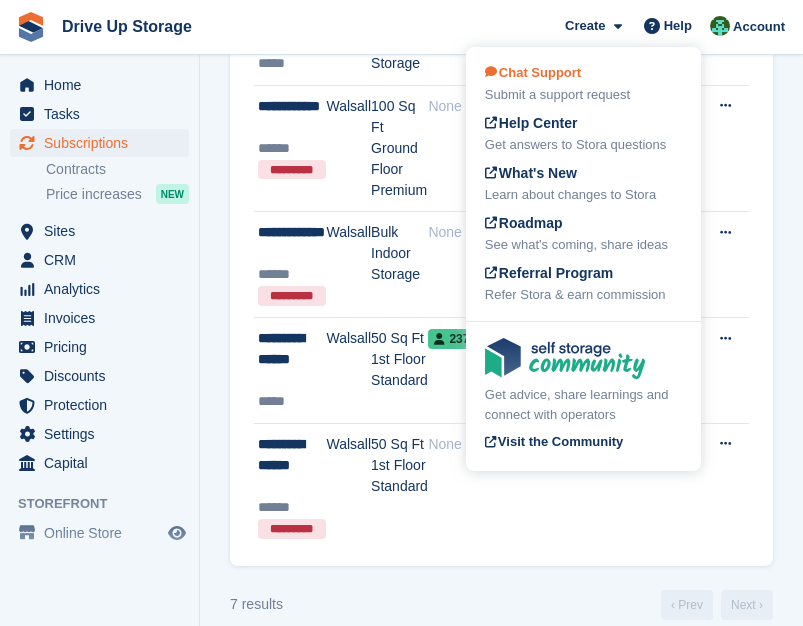 click on "Chat Support
Submit a support request" at bounding box center (583, 84) 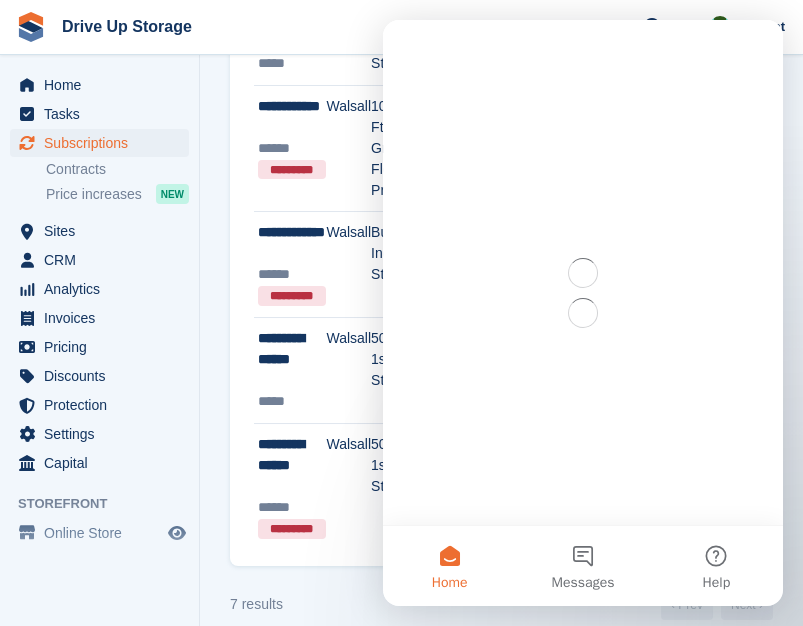 scroll, scrollTop: 0, scrollLeft: 0, axis: both 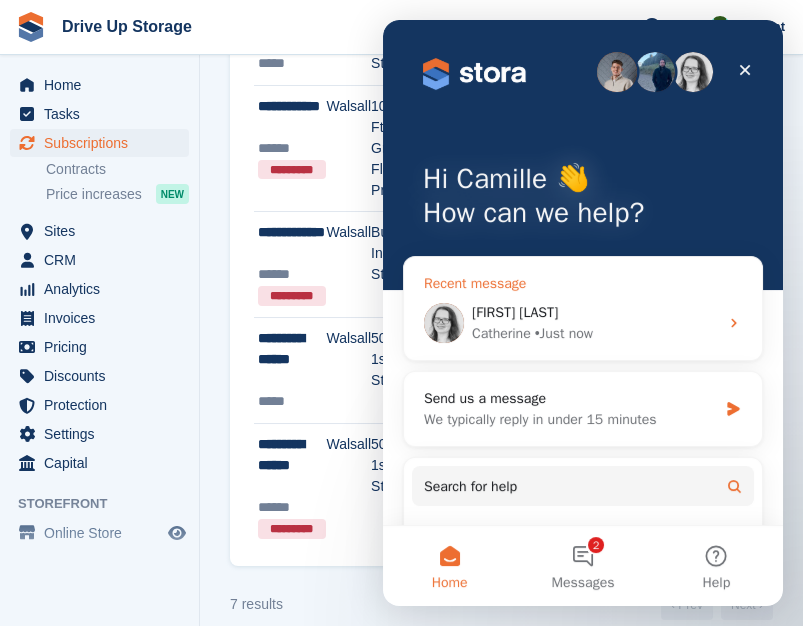 click on "Catherine •  Just now" at bounding box center (595, 333) 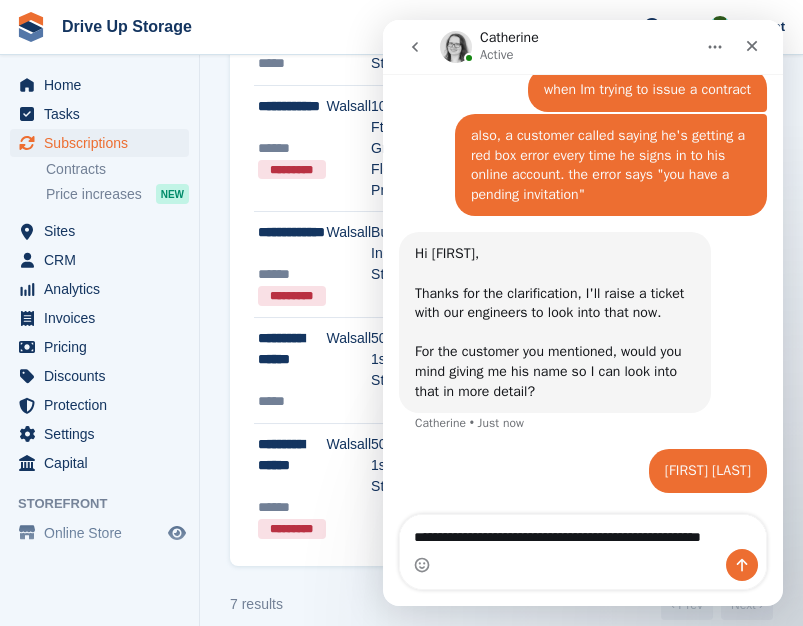 scroll, scrollTop: 4021, scrollLeft: 0, axis: vertical 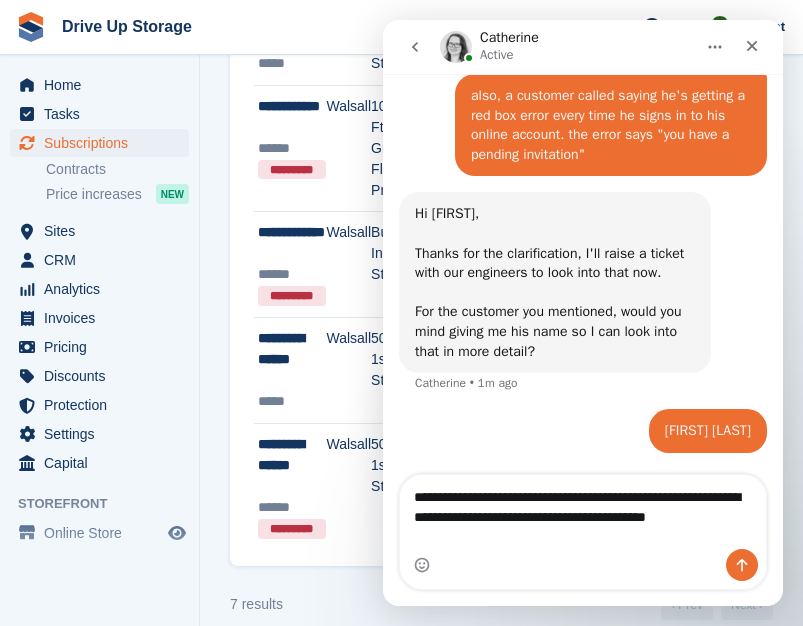 type on "**********" 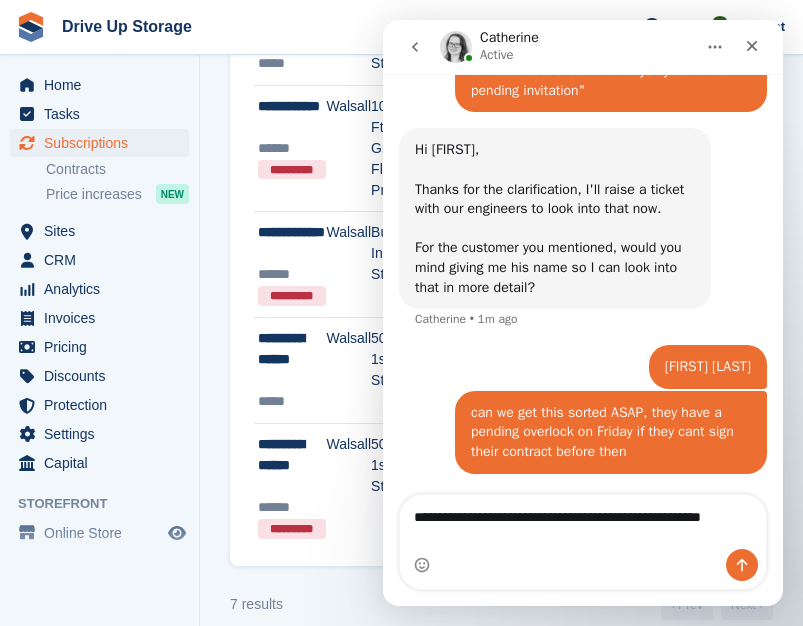 scroll, scrollTop: 4105, scrollLeft: 0, axis: vertical 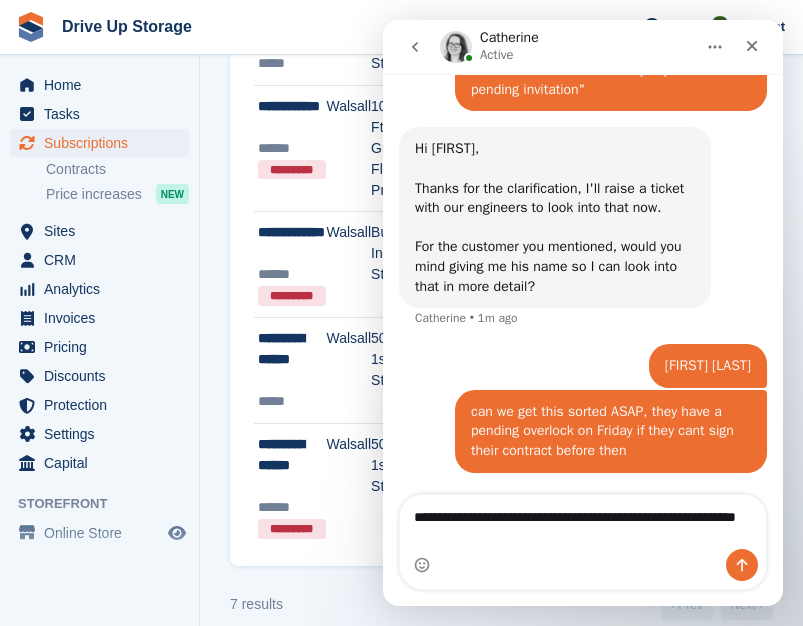 type on "**********" 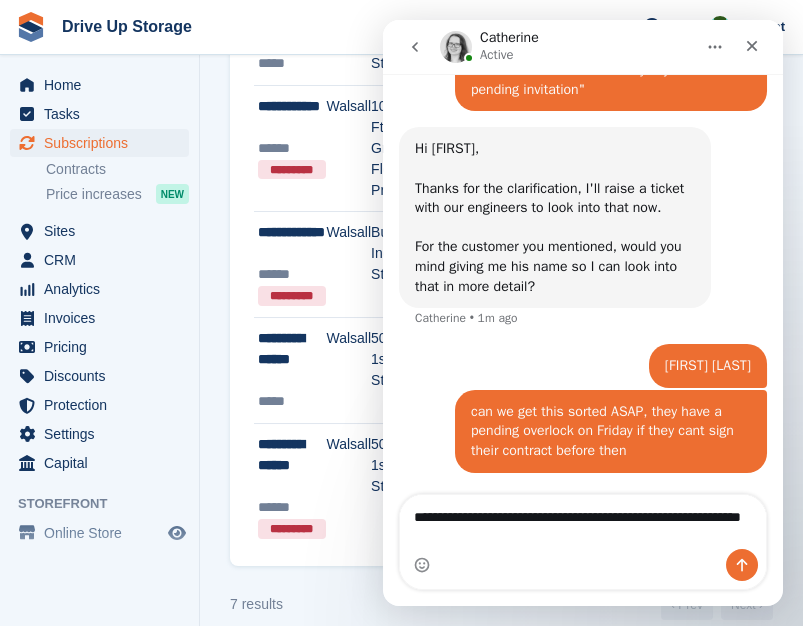 type 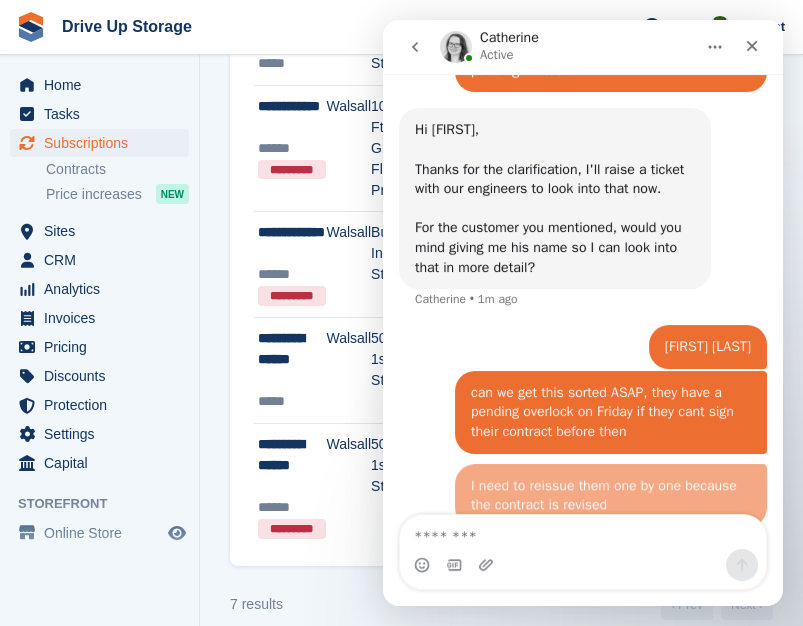 scroll, scrollTop: 4151, scrollLeft: 0, axis: vertical 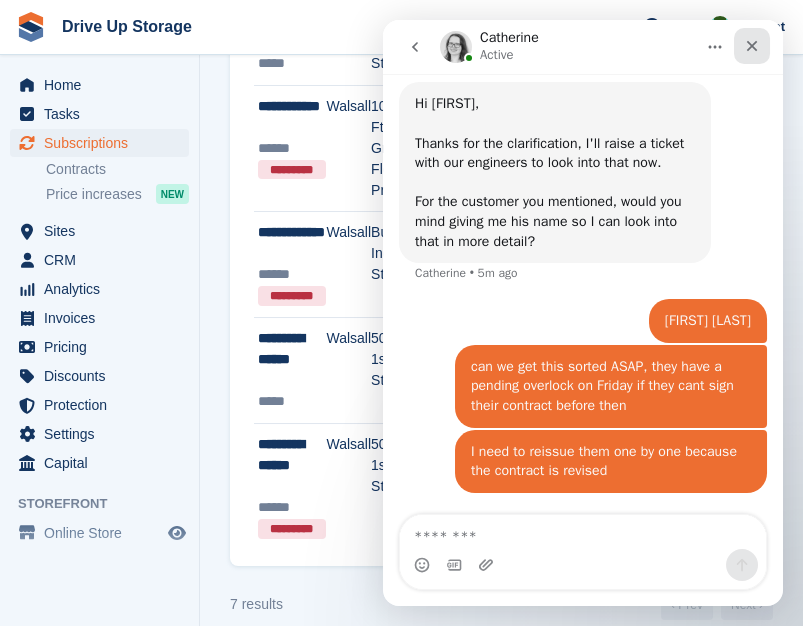 click 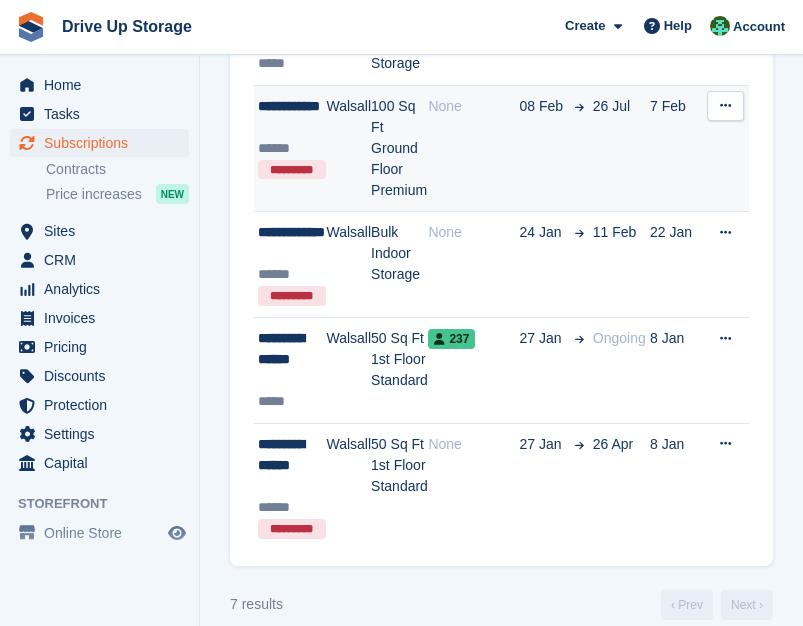scroll, scrollTop: 0, scrollLeft: 0, axis: both 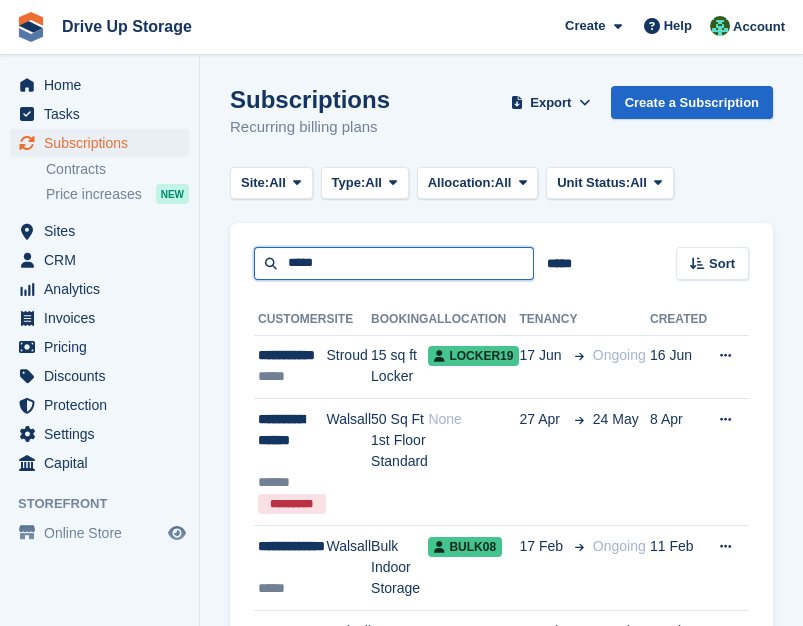 click on "*****" at bounding box center (394, 263) 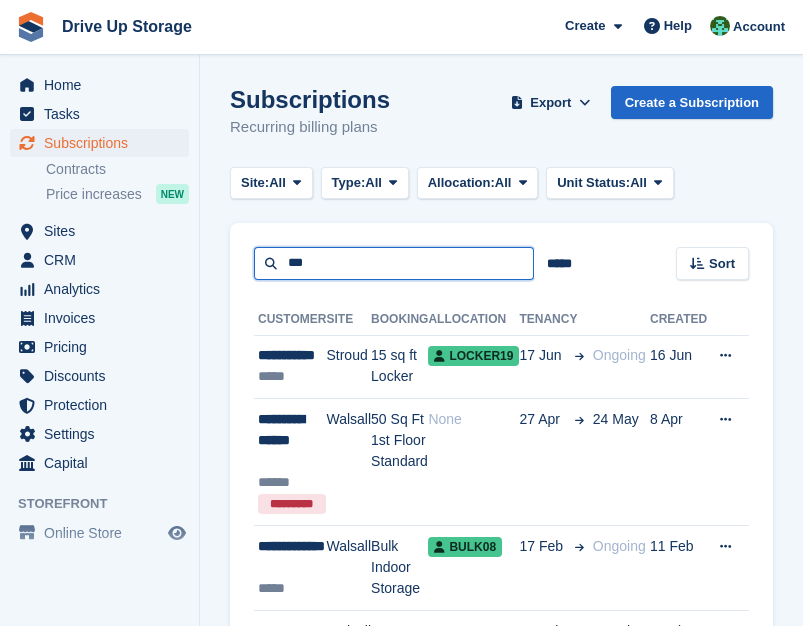 type on "***" 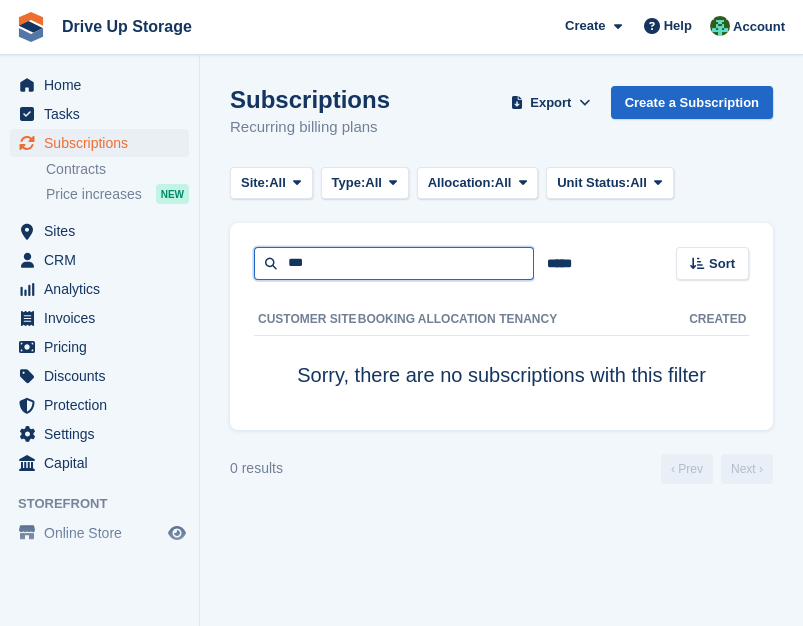 click on "***" at bounding box center (394, 263) 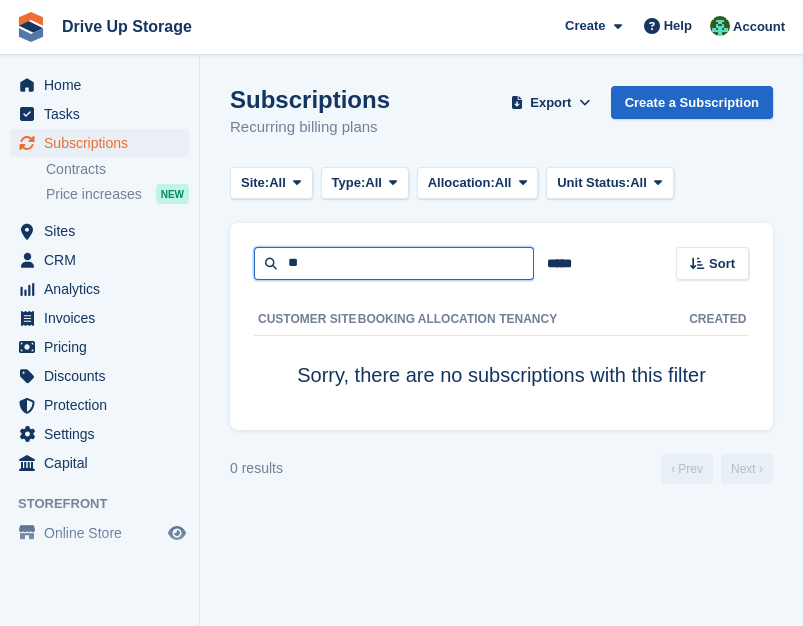 type on "*" 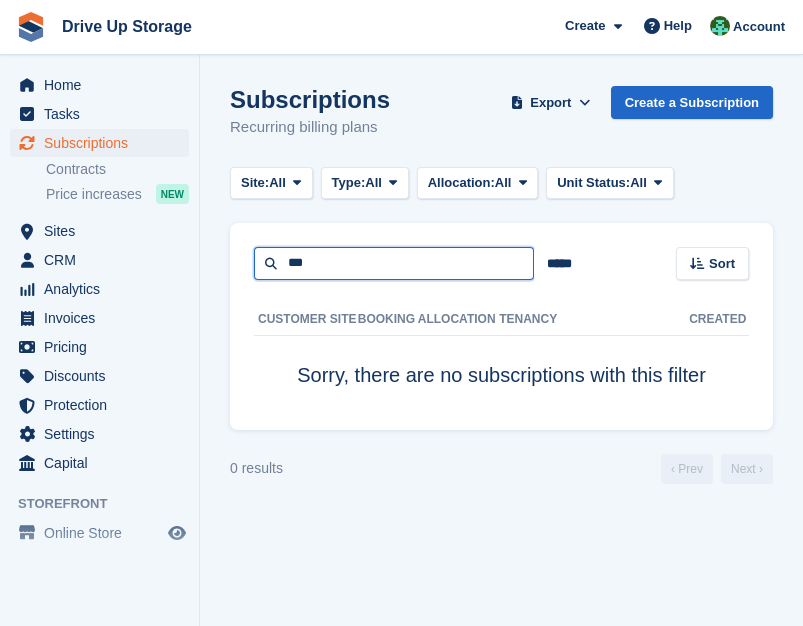 type on "***" 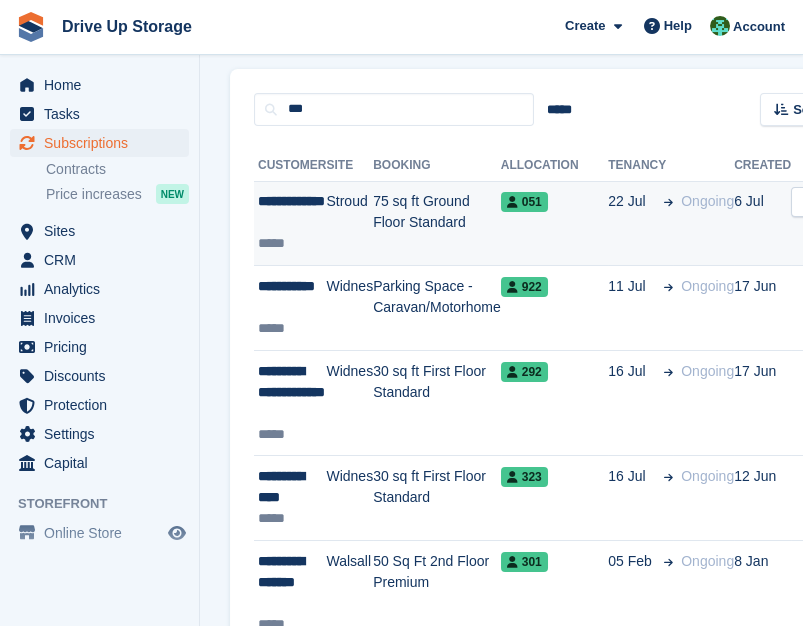 scroll, scrollTop: 376, scrollLeft: 0, axis: vertical 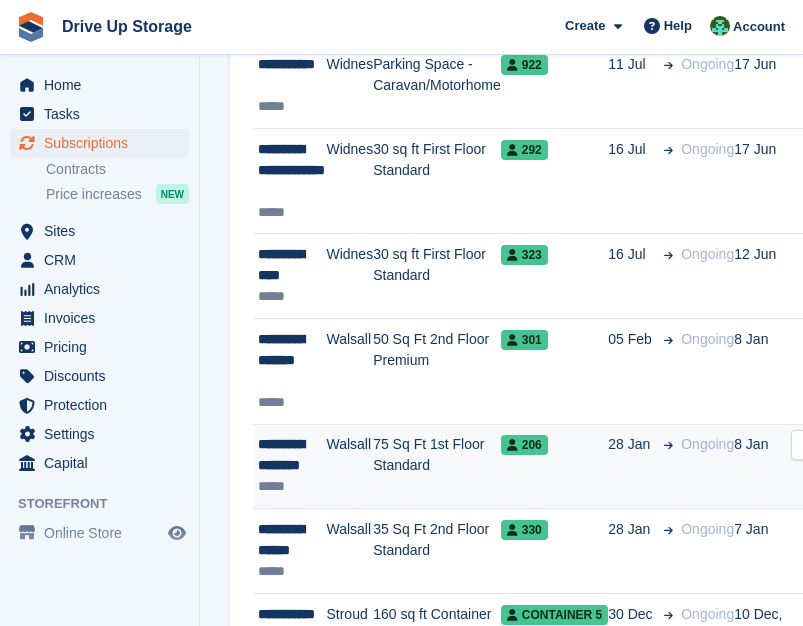 click on "206" at bounding box center (554, 466) 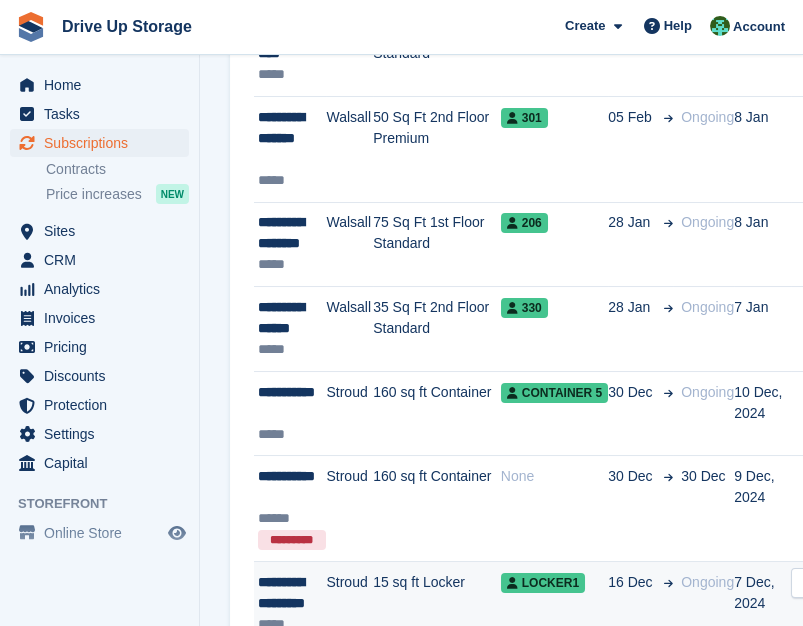 scroll, scrollTop: 376, scrollLeft: 0, axis: vertical 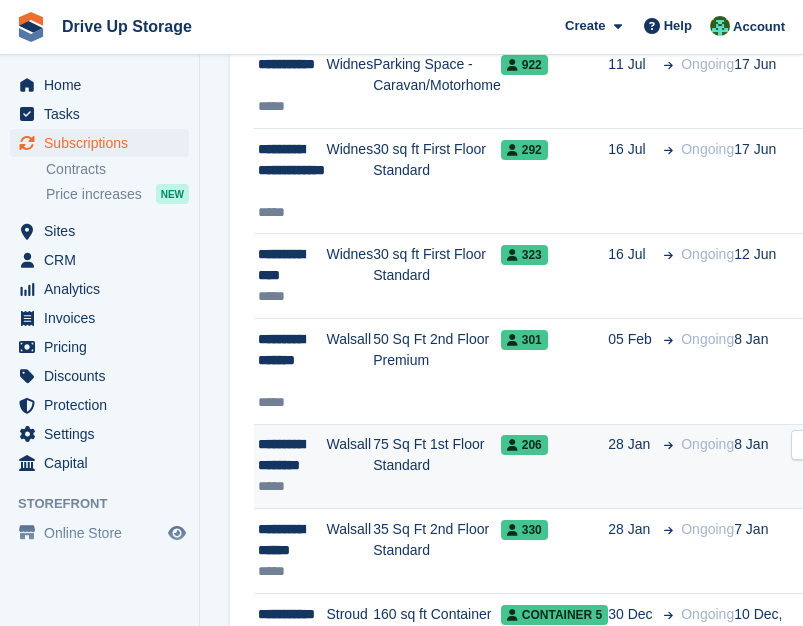 click on "206" at bounding box center (554, 466) 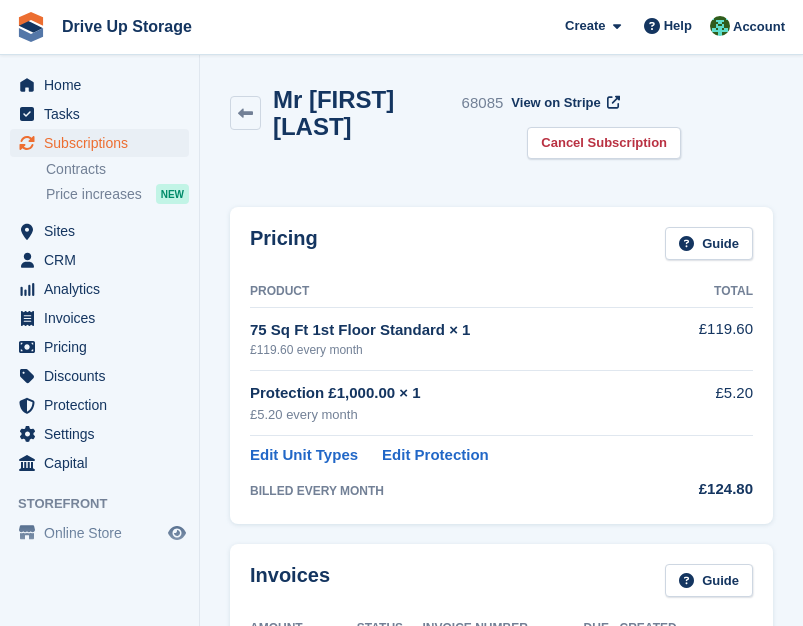 scroll, scrollTop: 0, scrollLeft: 0, axis: both 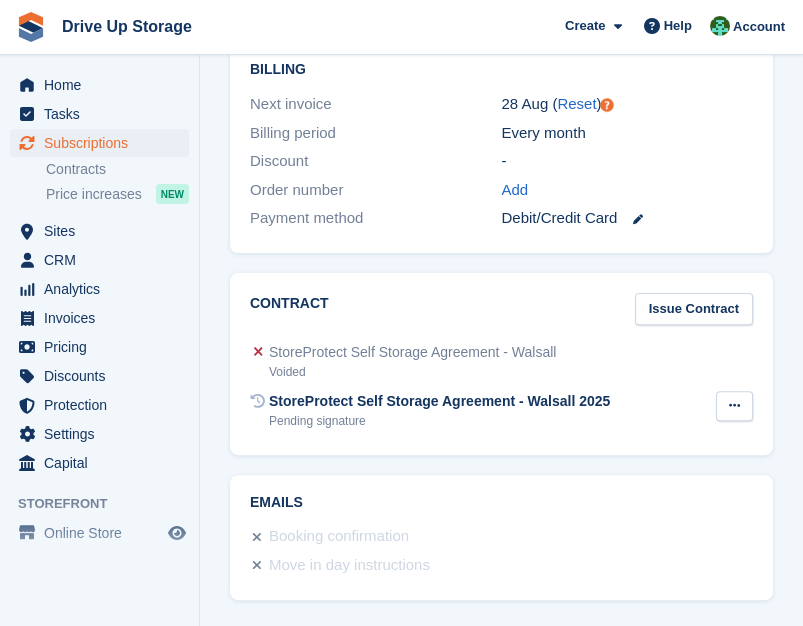 click at bounding box center (734, 405) 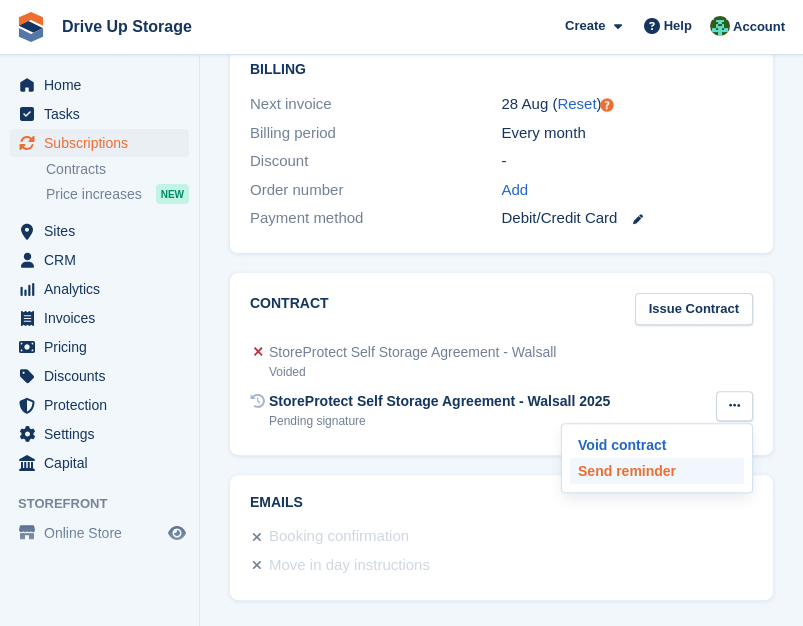 click on "Send reminder" at bounding box center [657, 471] 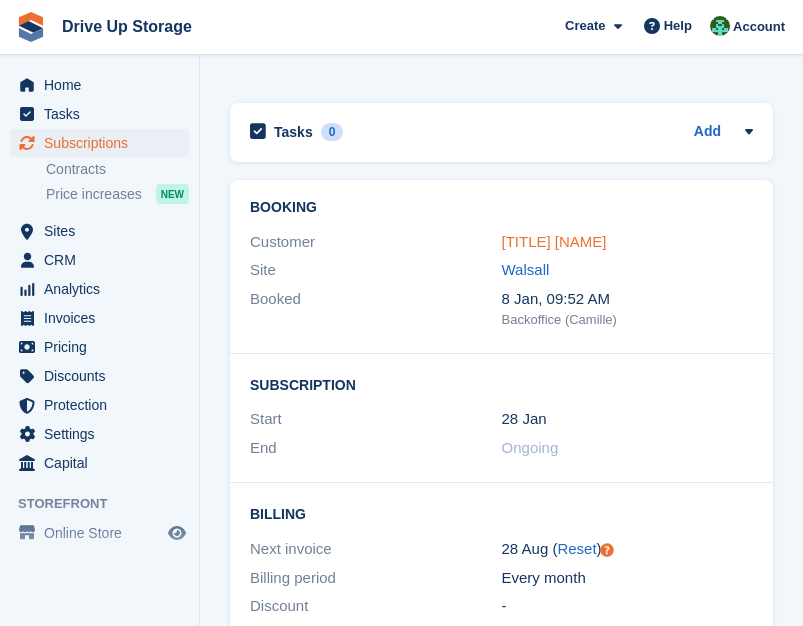 scroll, scrollTop: 2402, scrollLeft: 0, axis: vertical 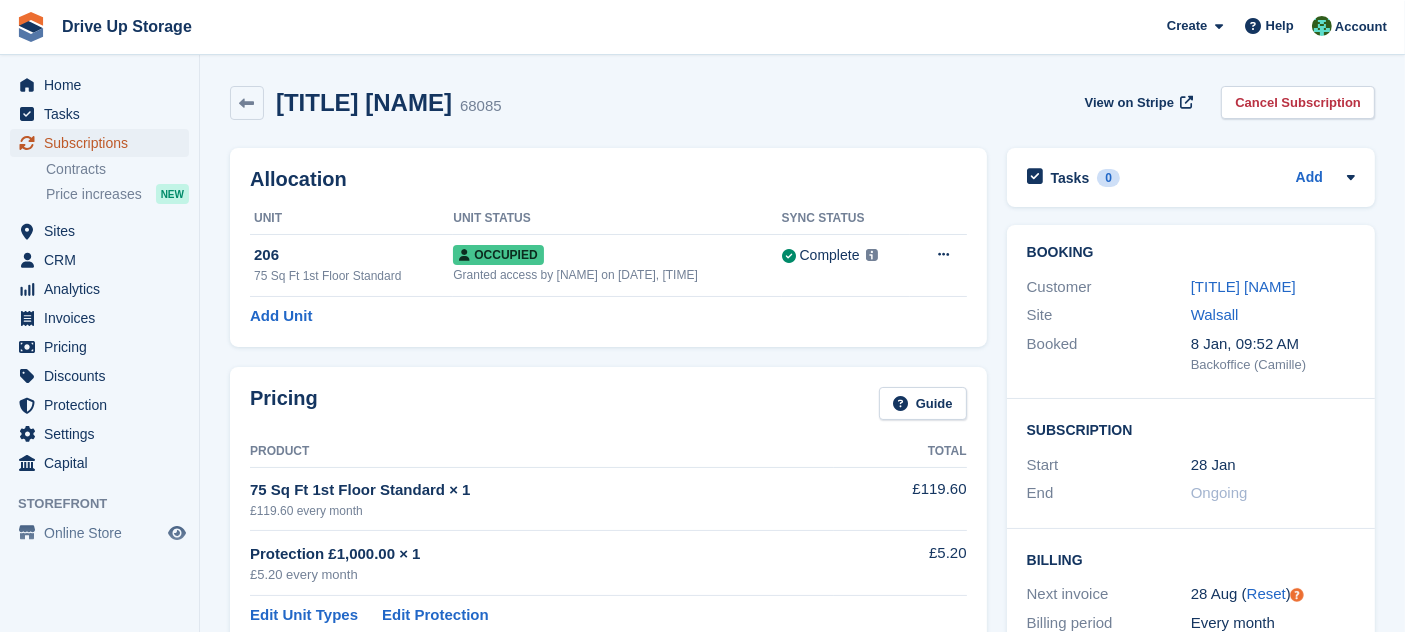 click on "Subscriptions" at bounding box center [104, 143] 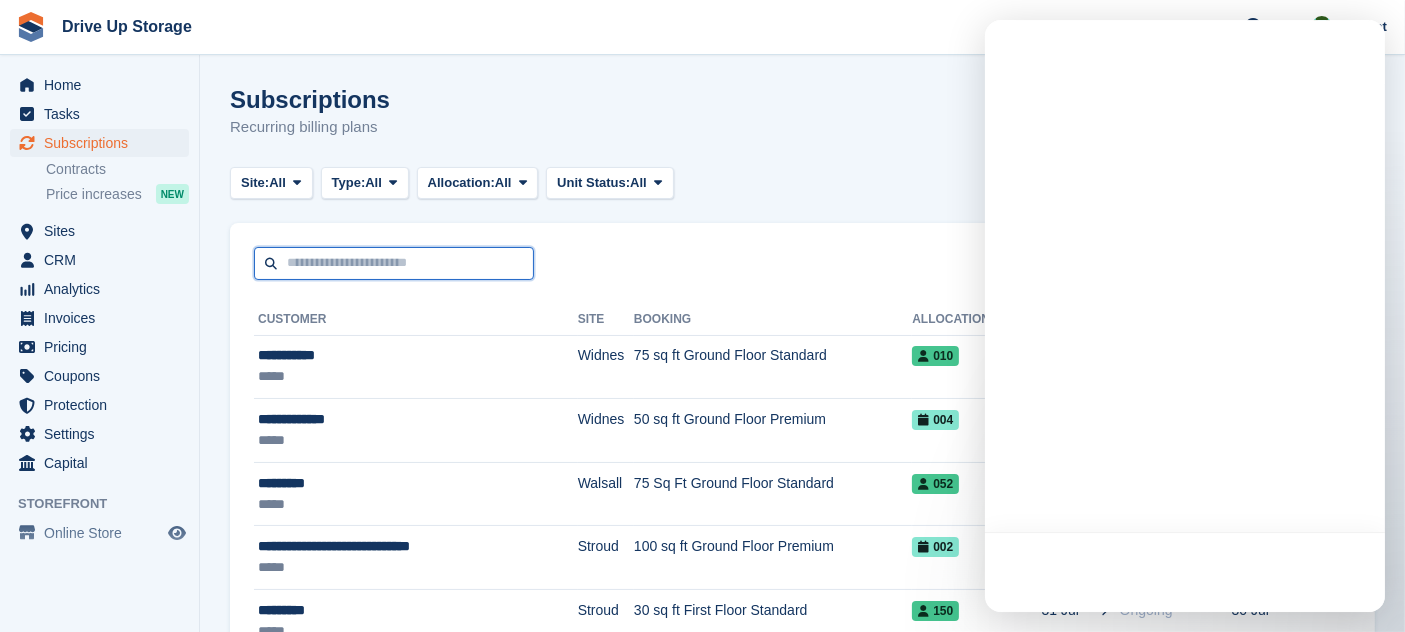 click at bounding box center (394, 263) 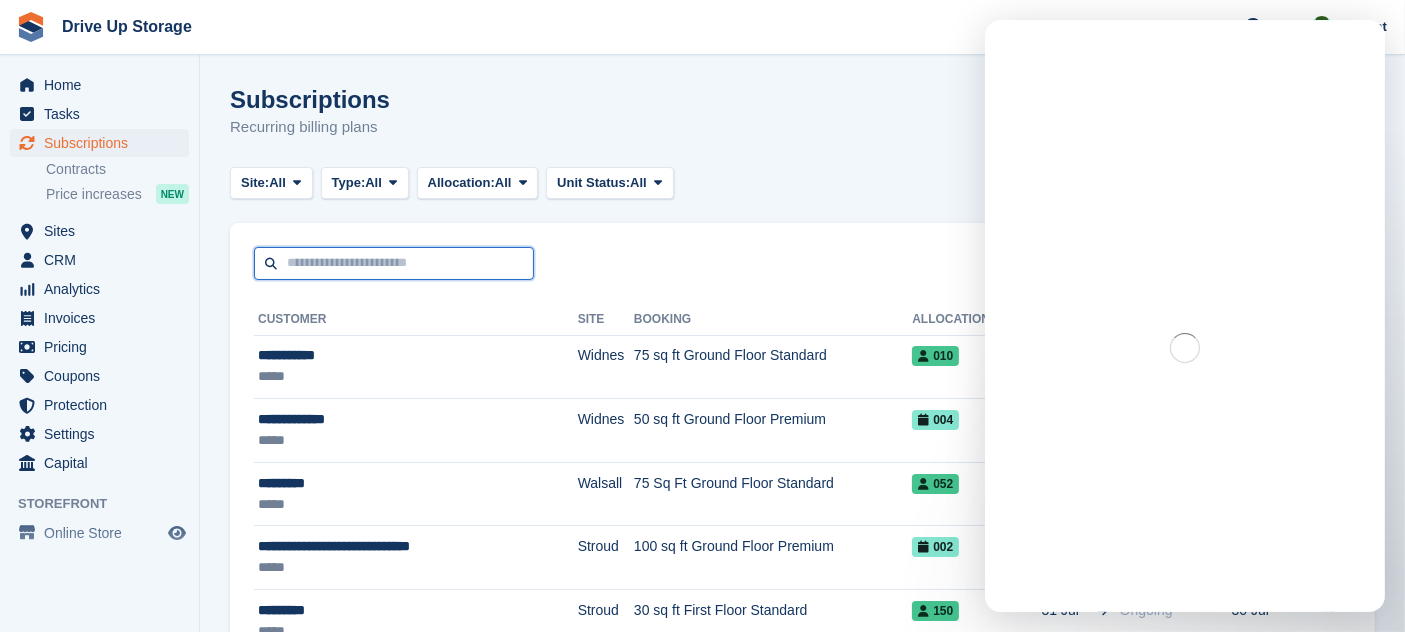 scroll, scrollTop: 0, scrollLeft: 0, axis: both 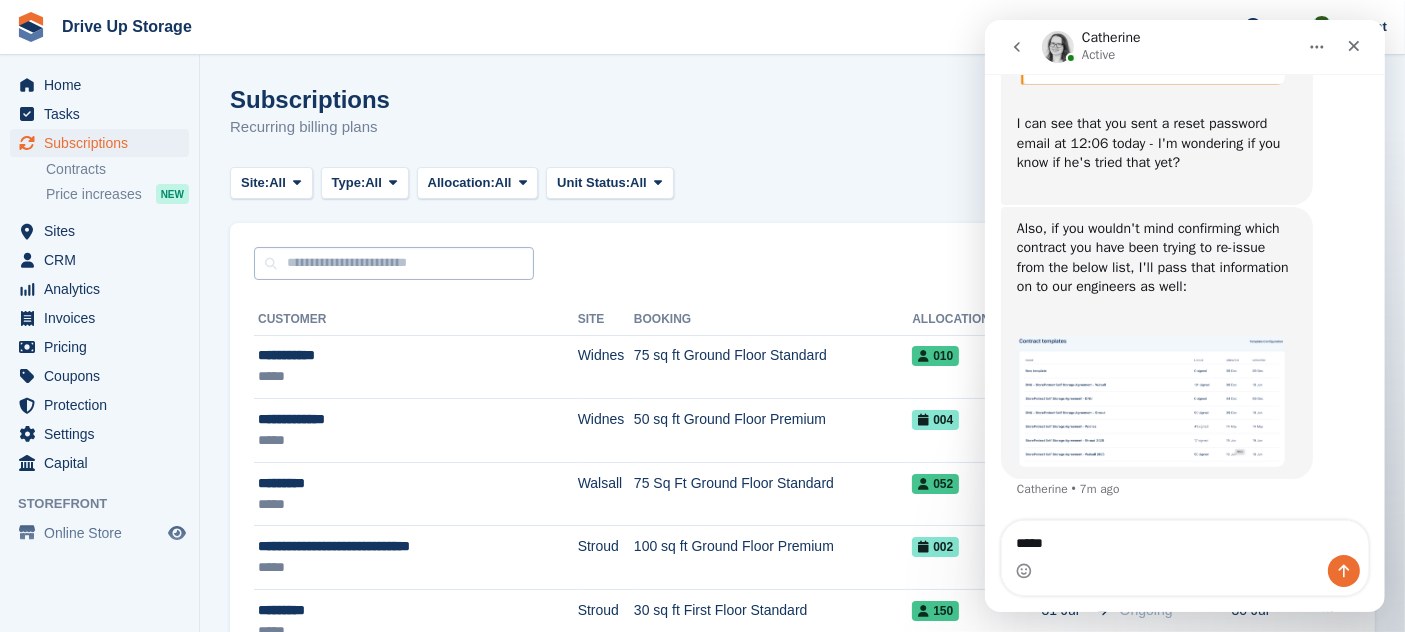 type on "*****" 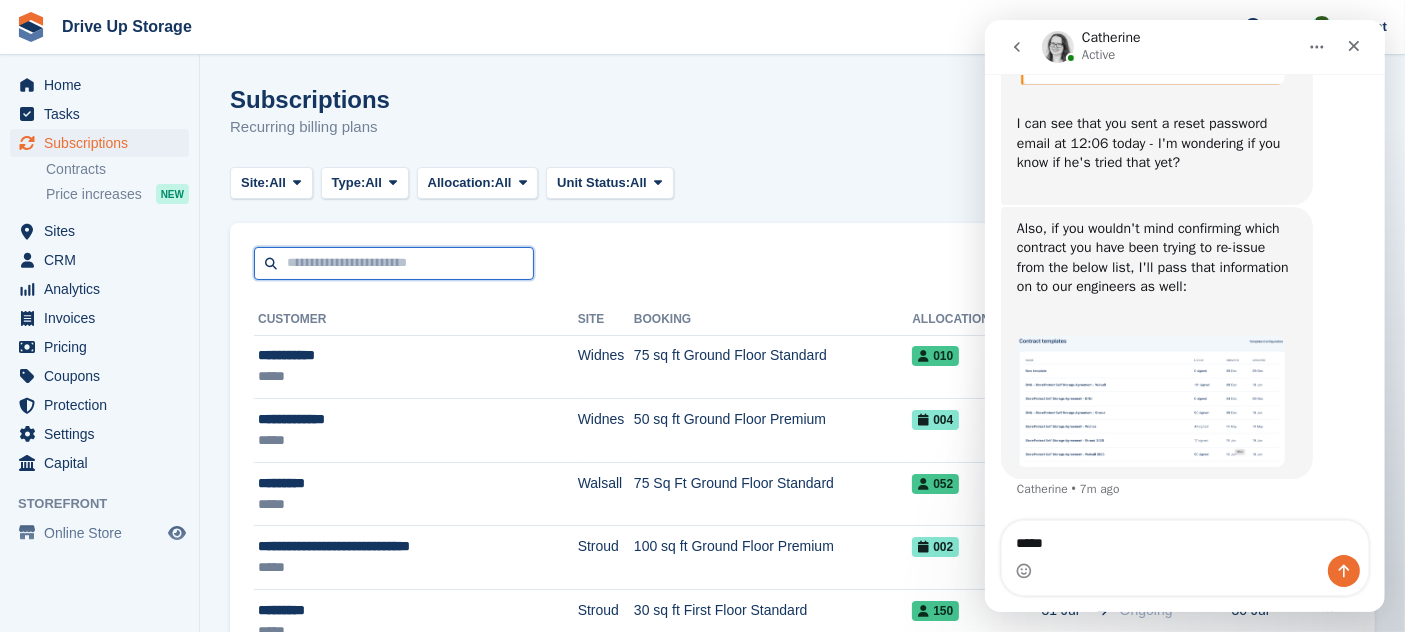 click at bounding box center (394, 263) 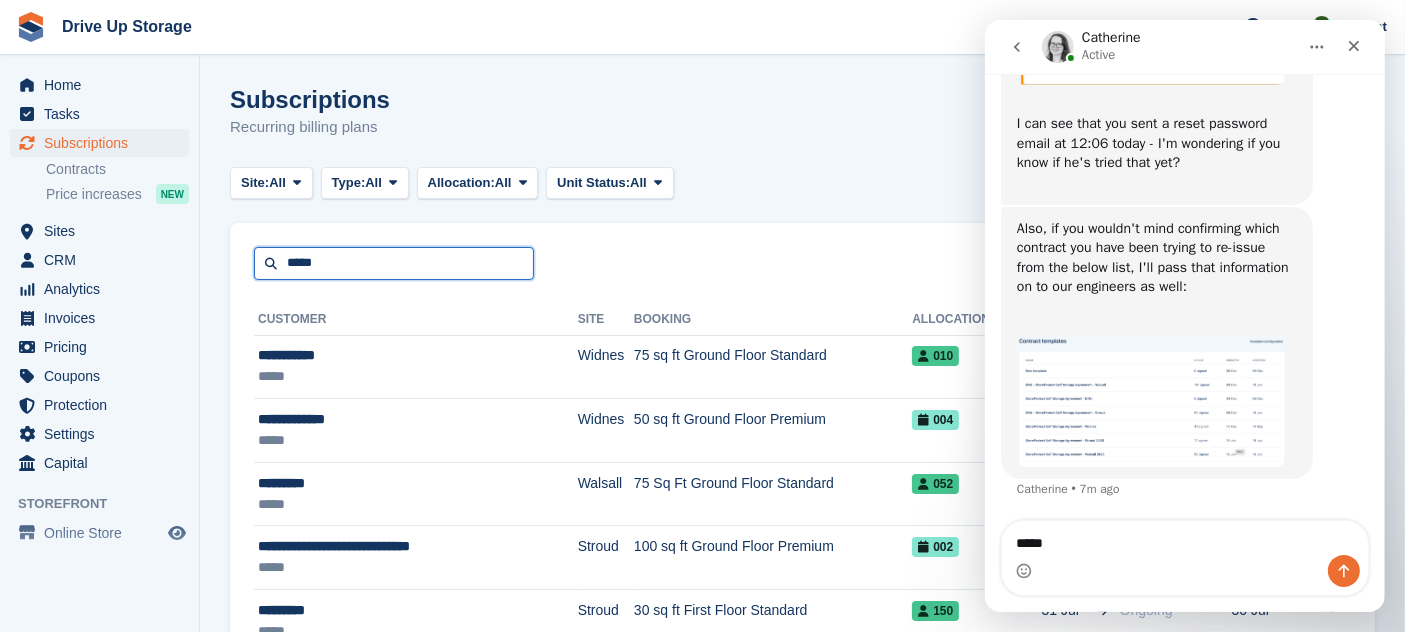 type on "*****" 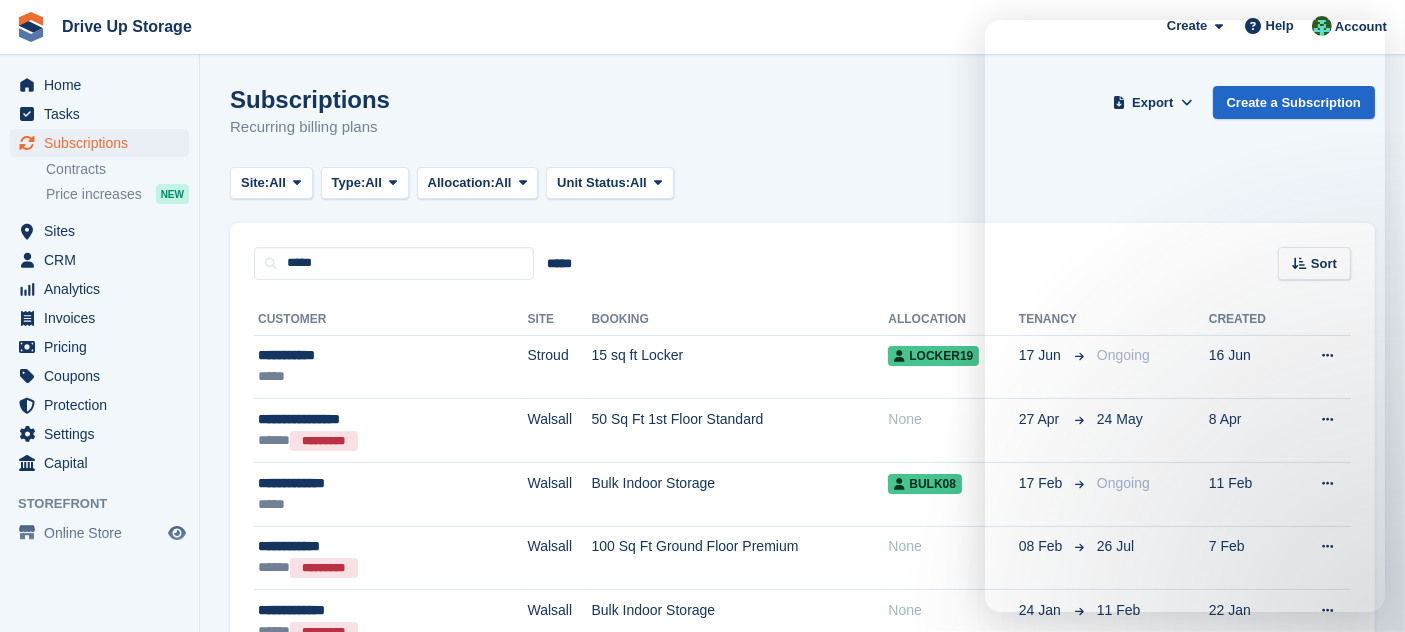 scroll, scrollTop: 245, scrollLeft: 0, axis: vertical 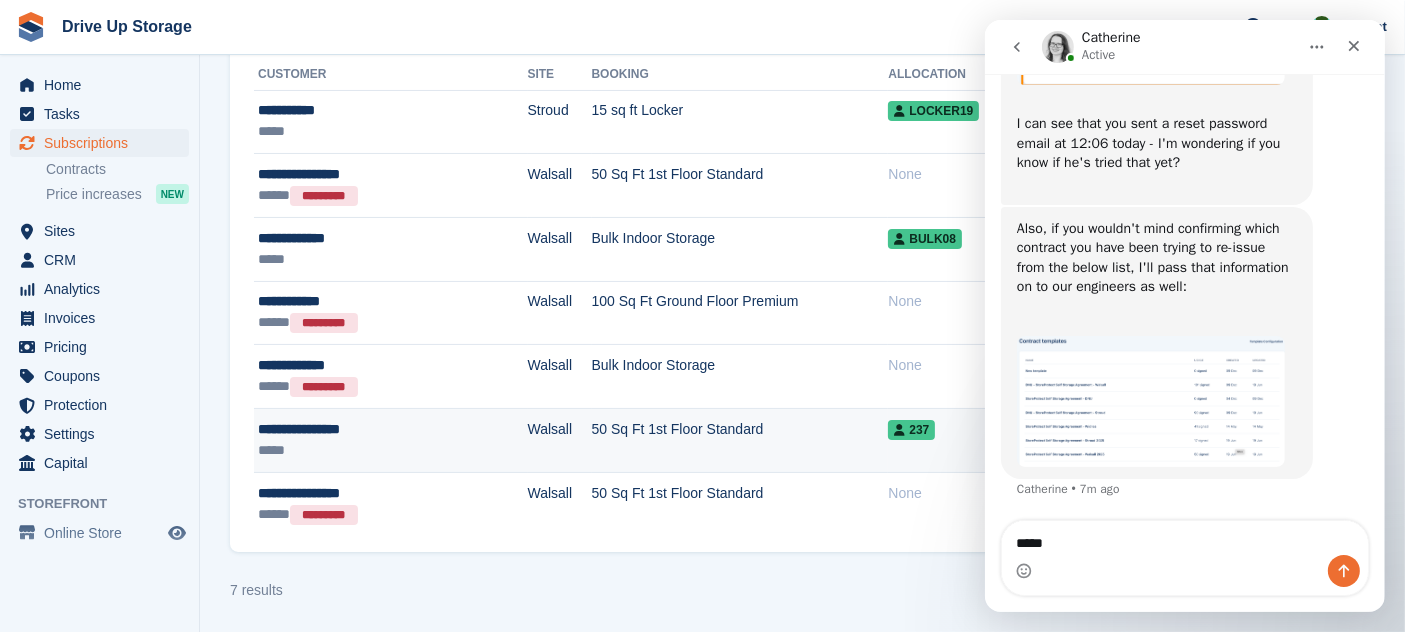 click on "50 Sq Ft 1st Floor Standard" at bounding box center [740, 441] 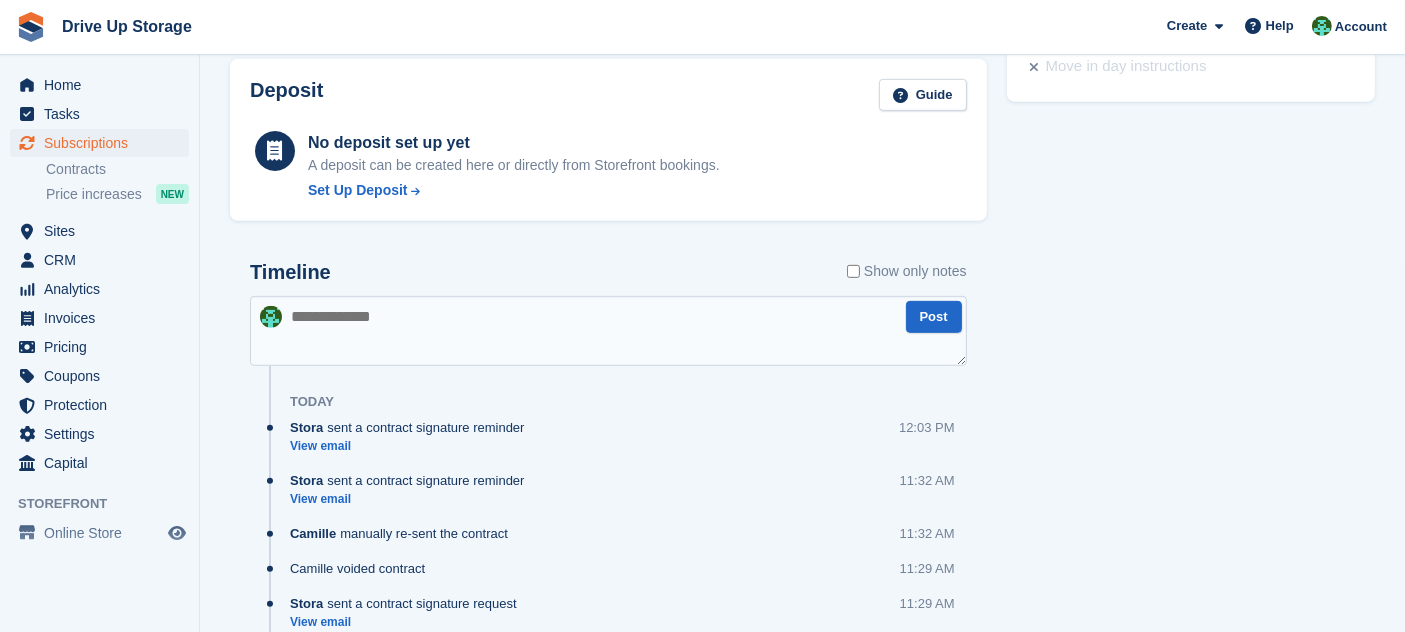 scroll, scrollTop: 565, scrollLeft: 0, axis: vertical 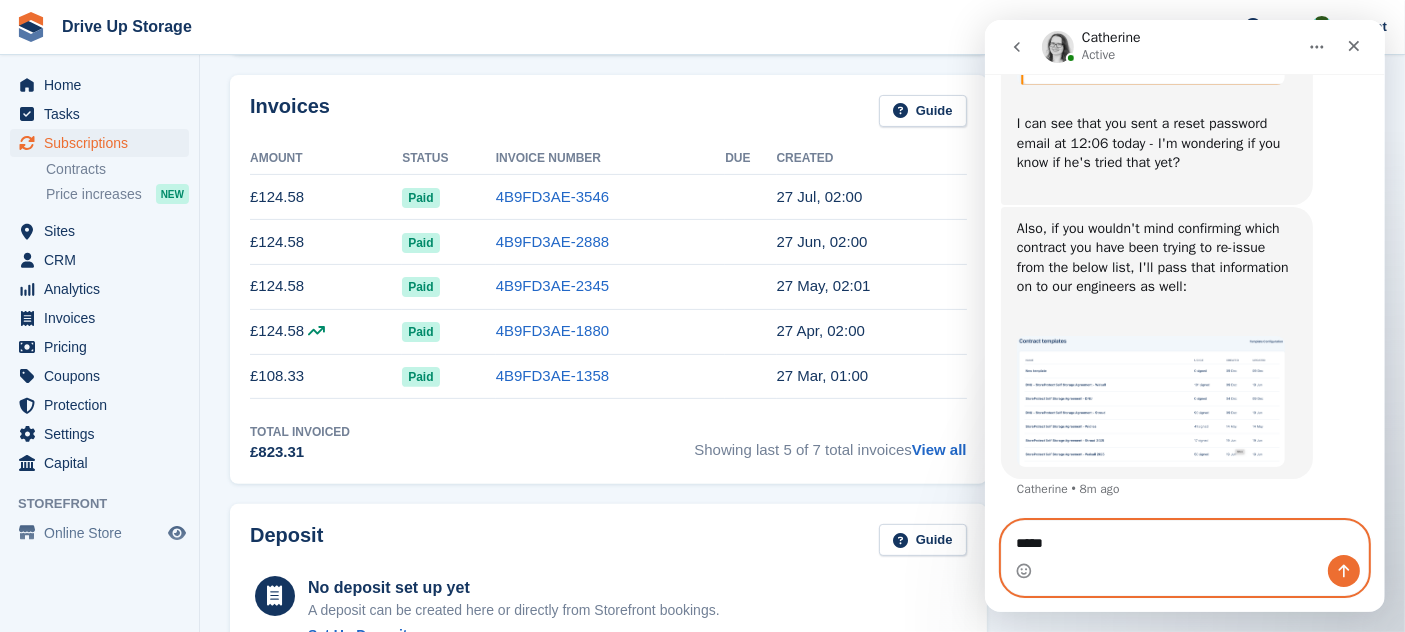 click on "*****" at bounding box center (1184, 538) 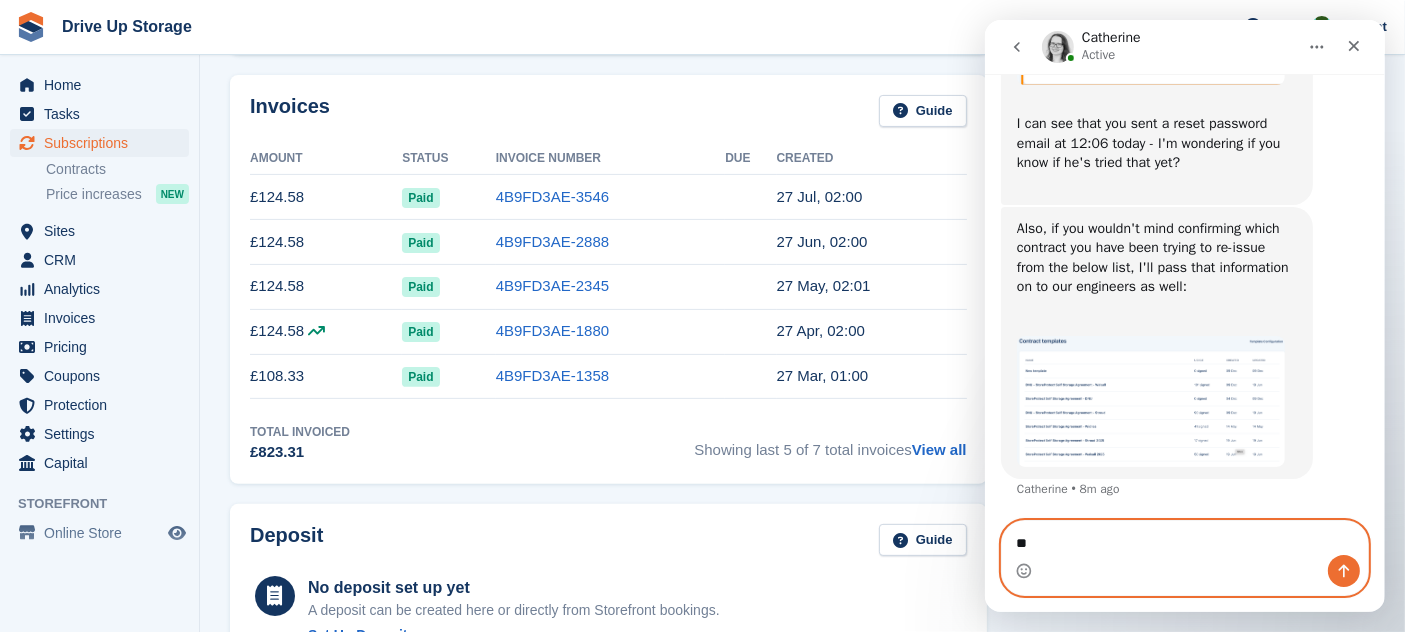 type on "*" 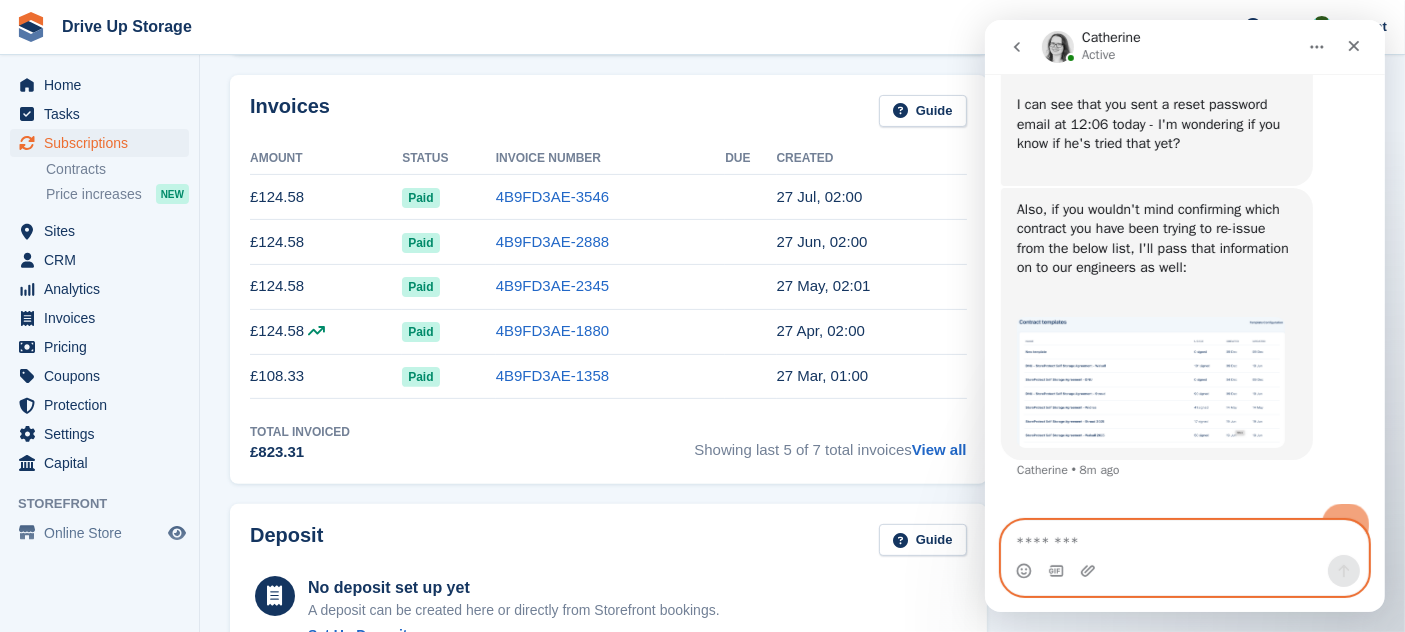 scroll, scrollTop: 5077, scrollLeft: 0, axis: vertical 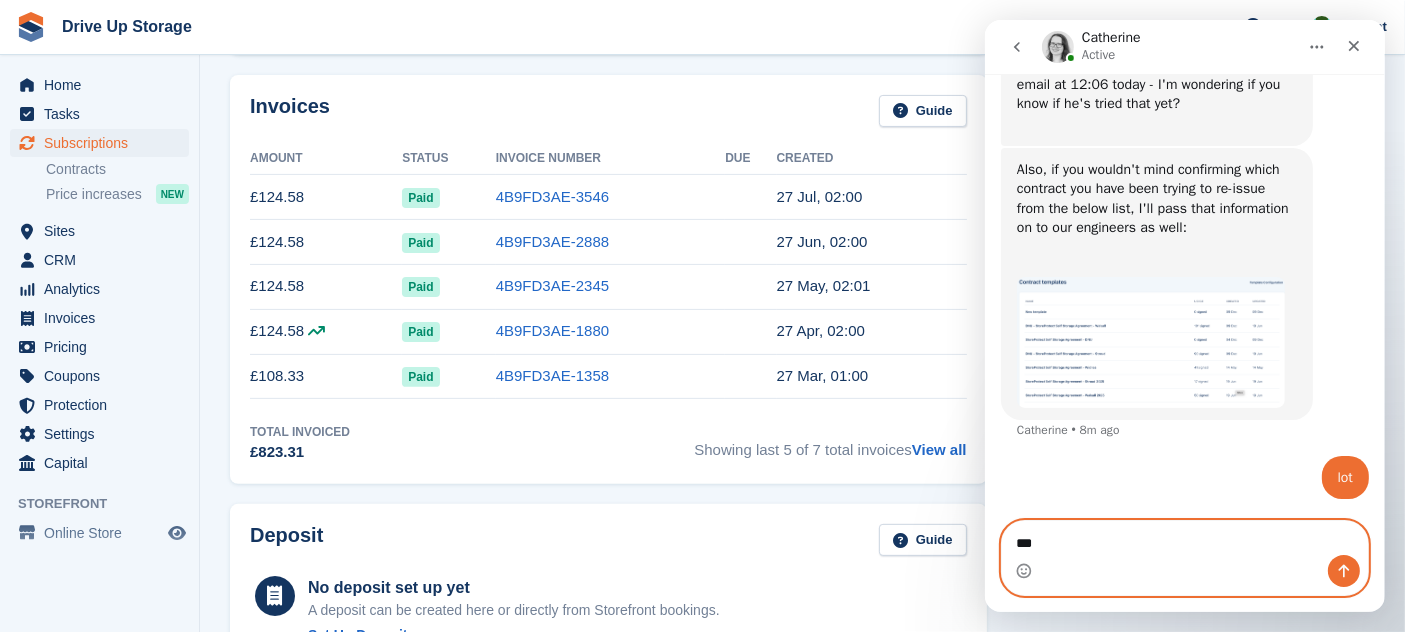 type on "****" 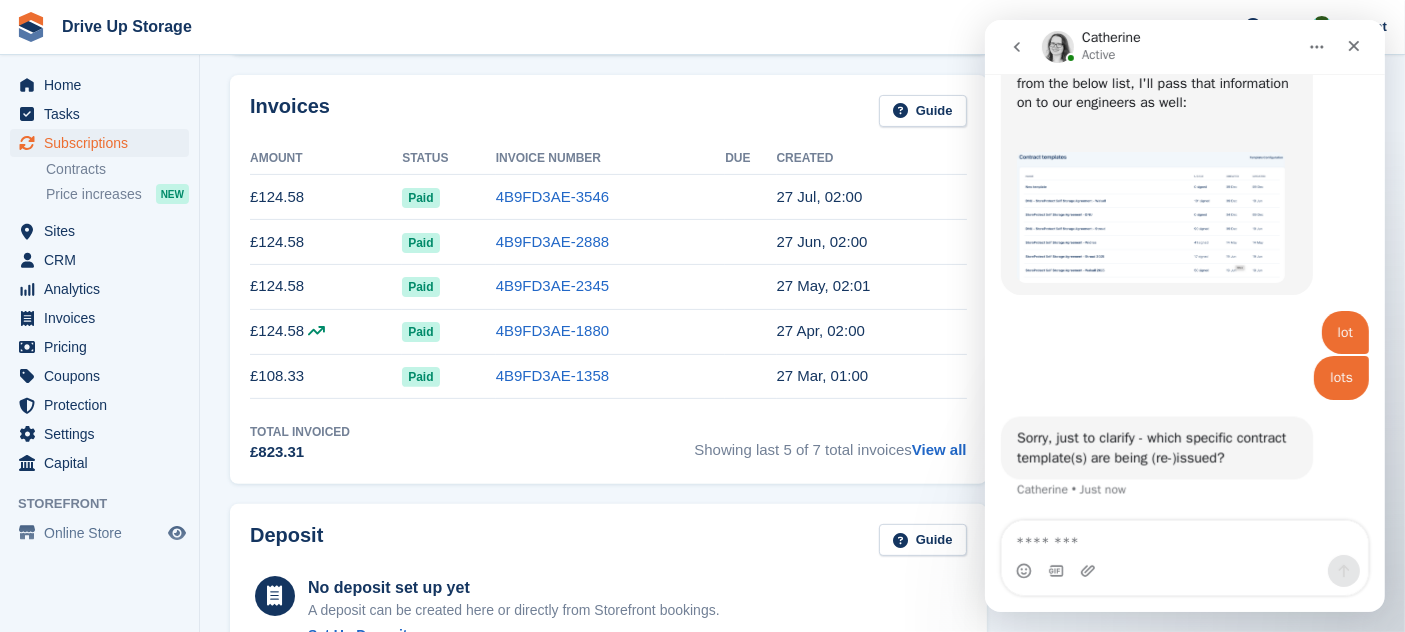 scroll, scrollTop: 5202, scrollLeft: 0, axis: vertical 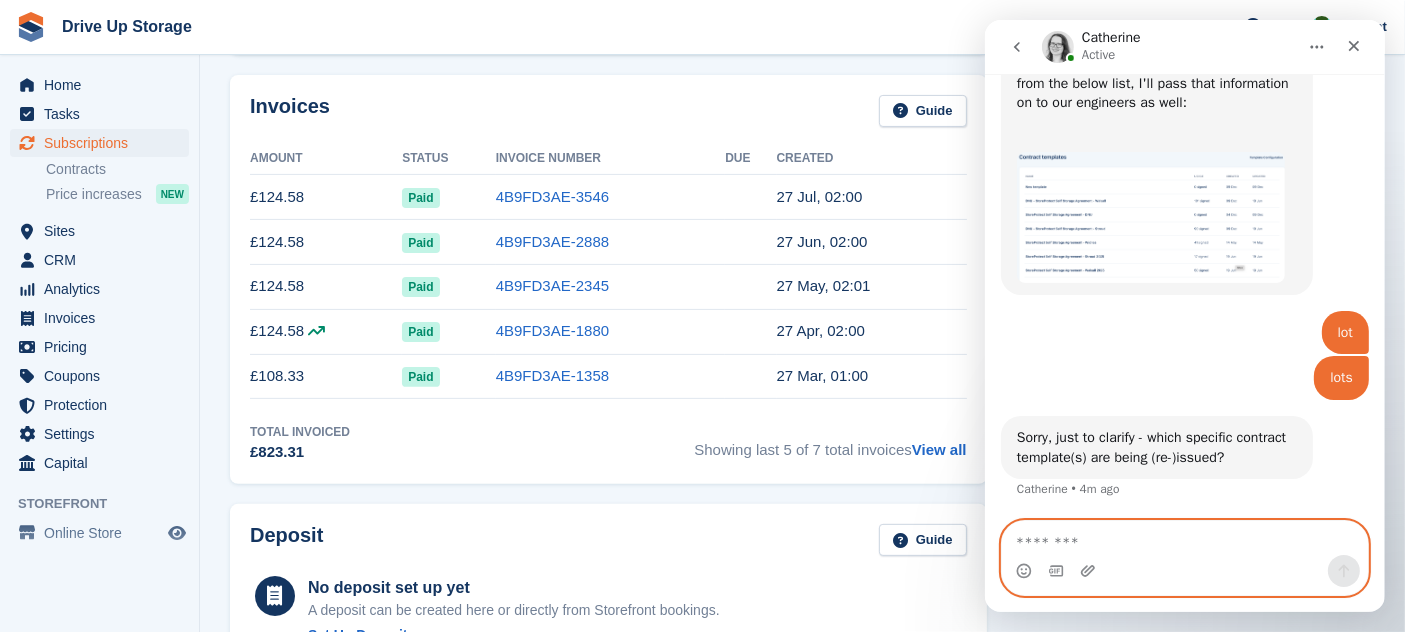 paste on "**********" 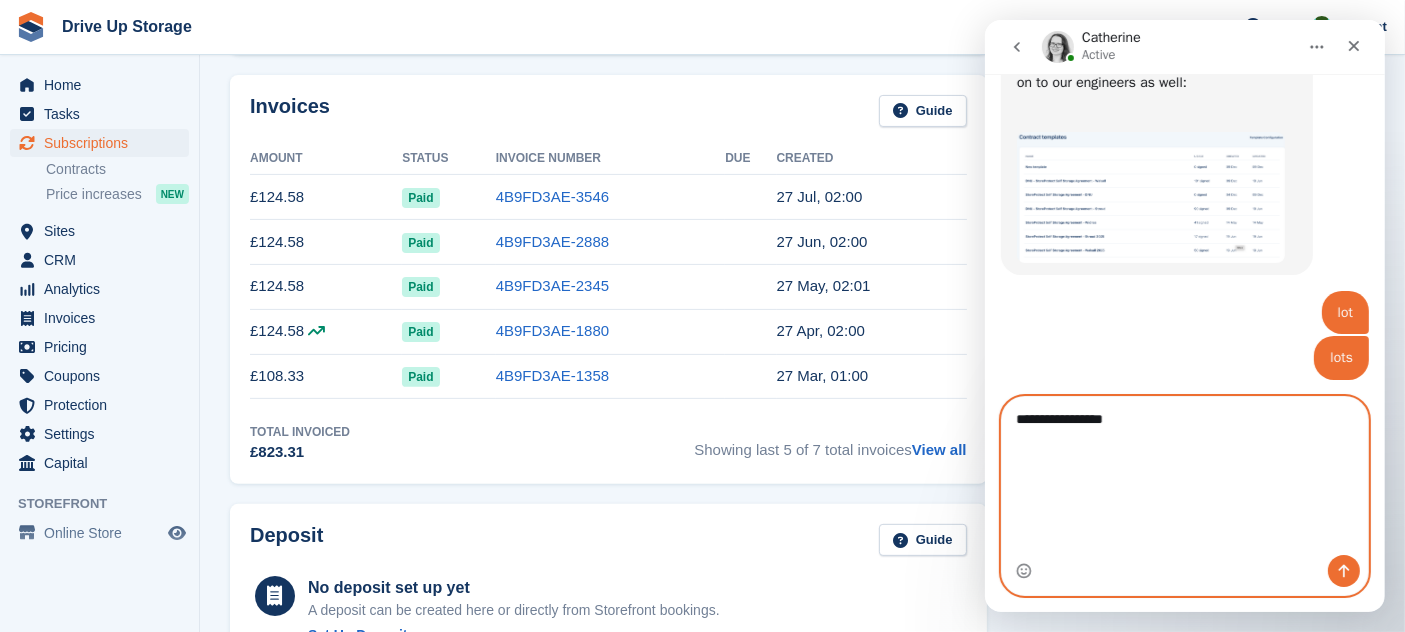 scroll, scrollTop: 754, scrollLeft: 0, axis: vertical 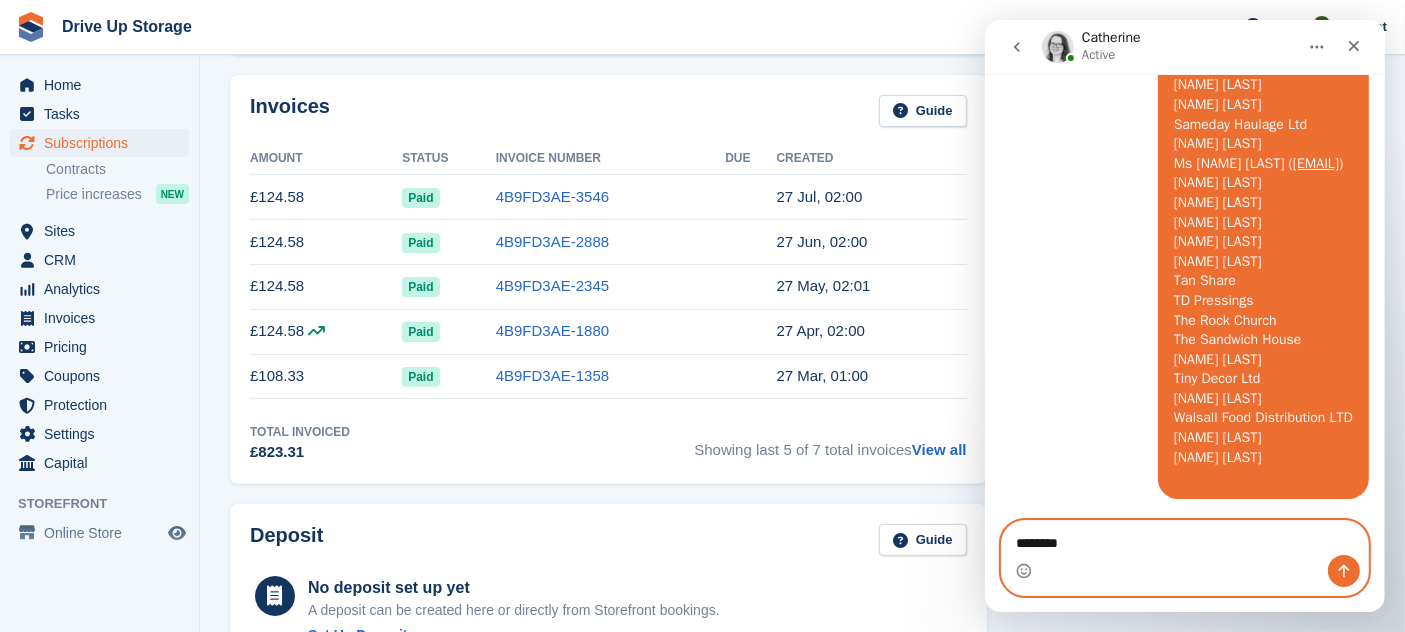 click on "*" at bounding box center [1184, 538] 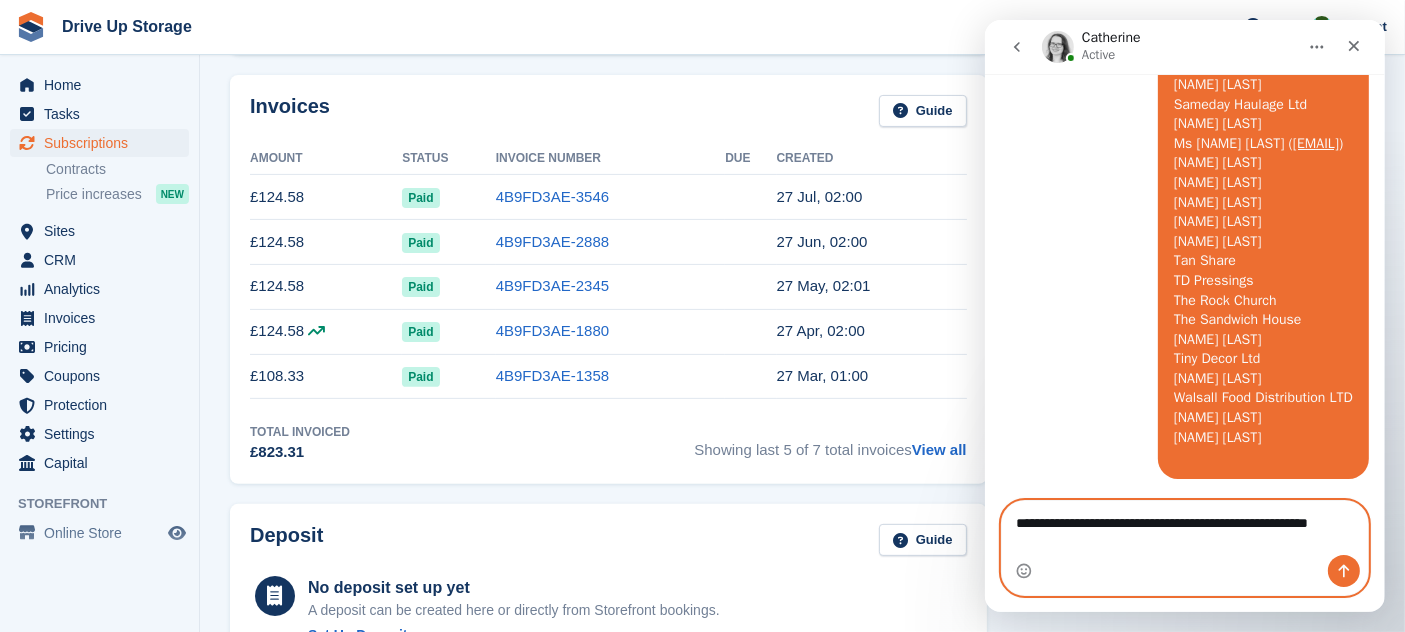 scroll, scrollTop: 6163, scrollLeft: 0, axis: vertical 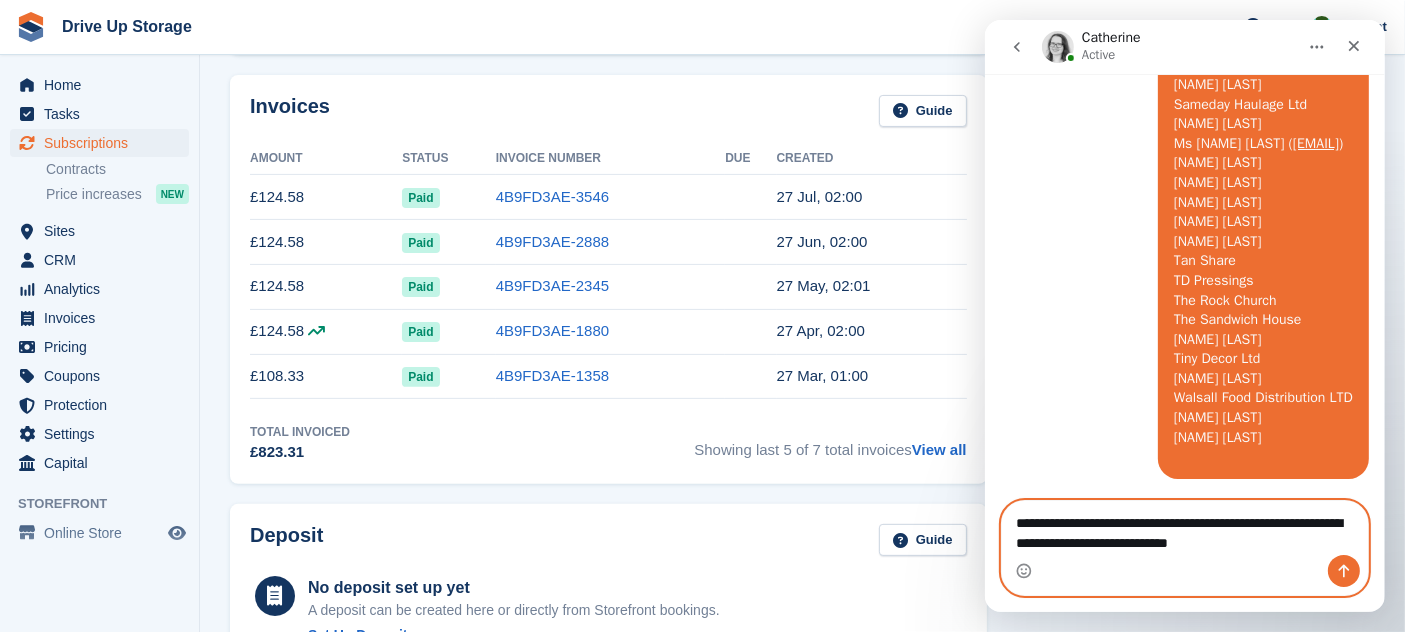 type on "**********" 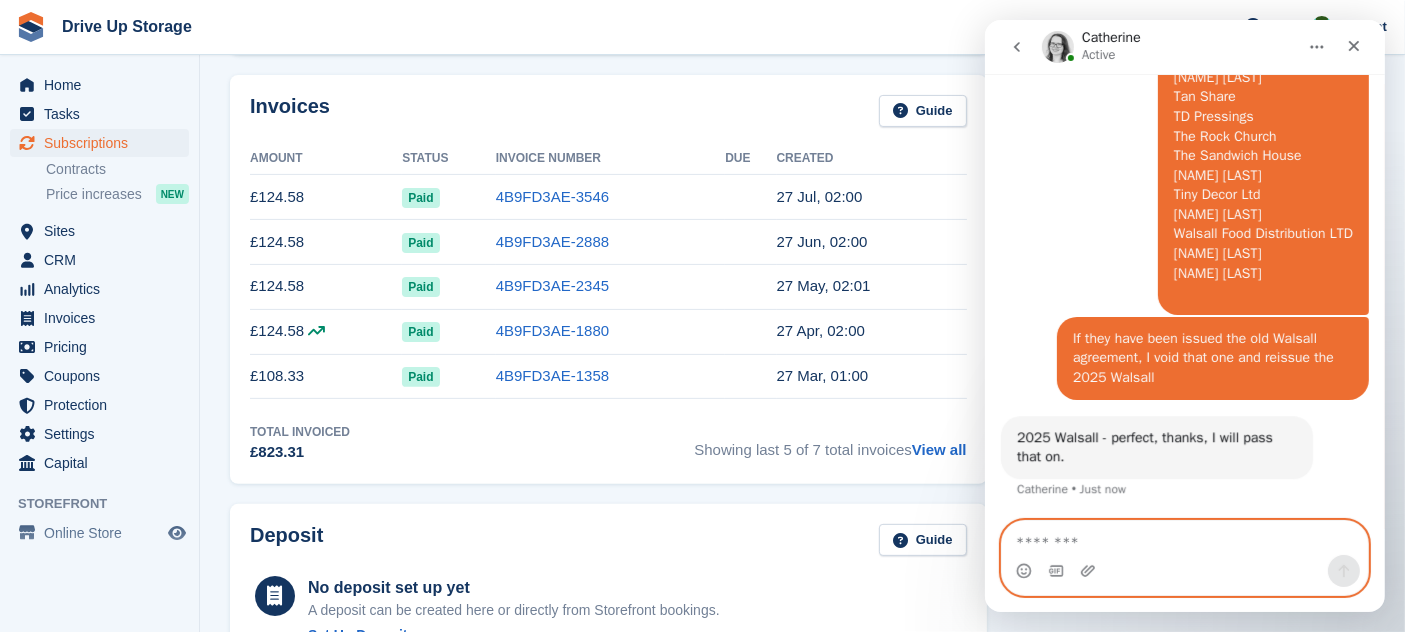 scroll, scrollTop: 6308, scrollLeft: 0, axis: vertical 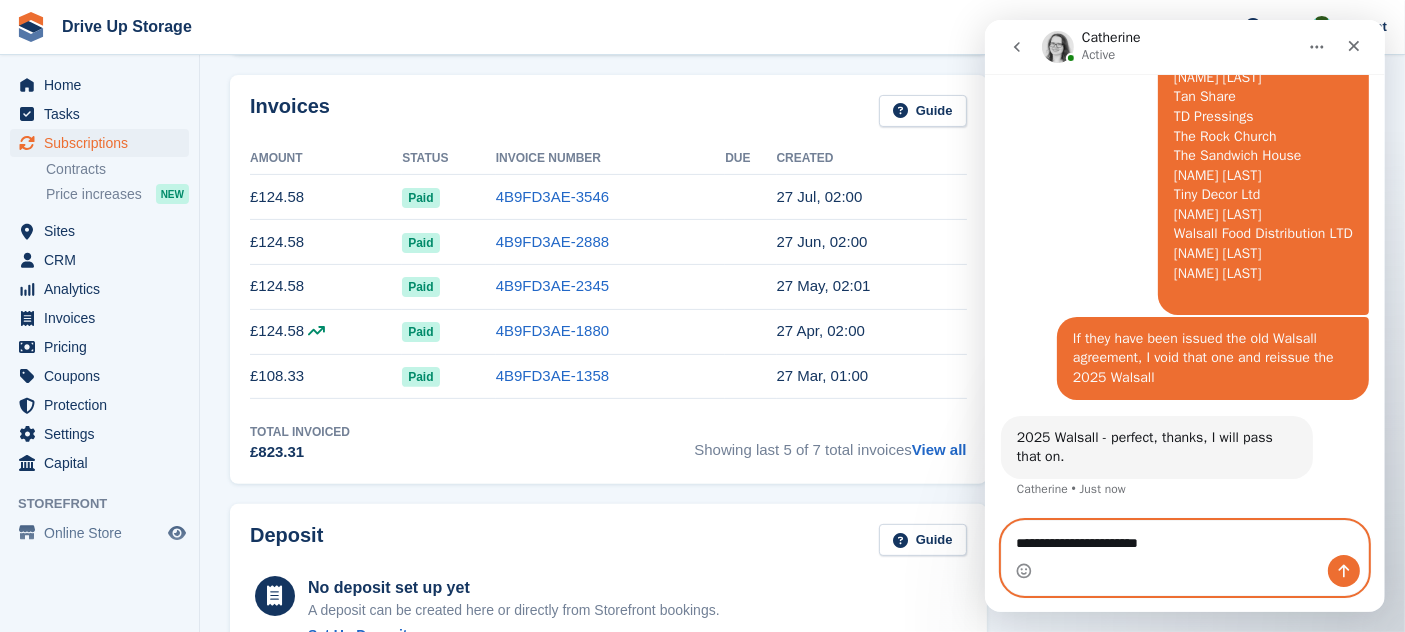type on "**********" 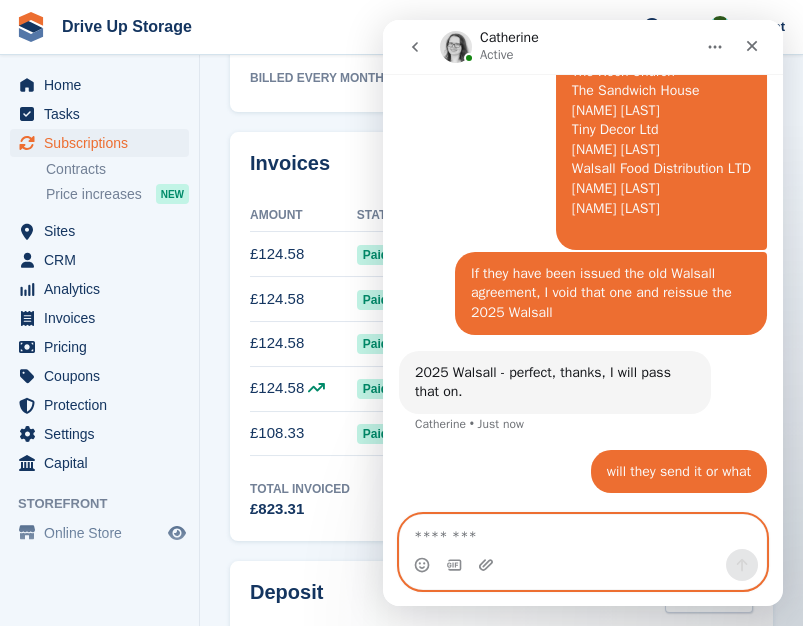 scroll, scrollTop: 6374, scrollLeft: 0, axis: vertical 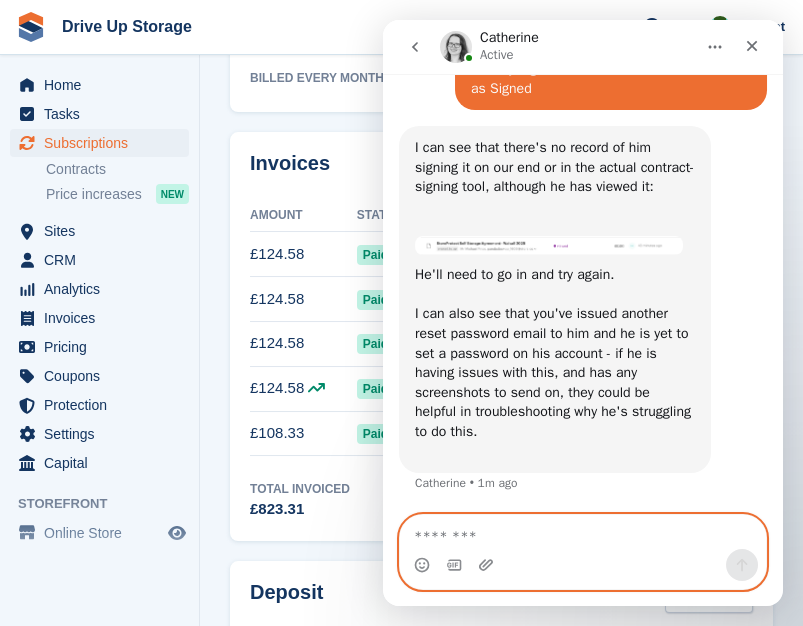 click at bounding box center [583, 532] 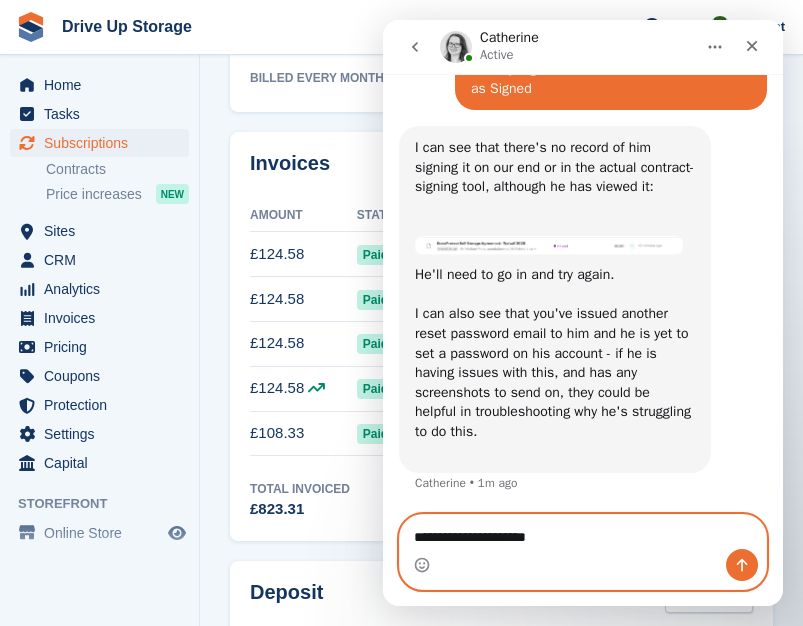 type on "**********" 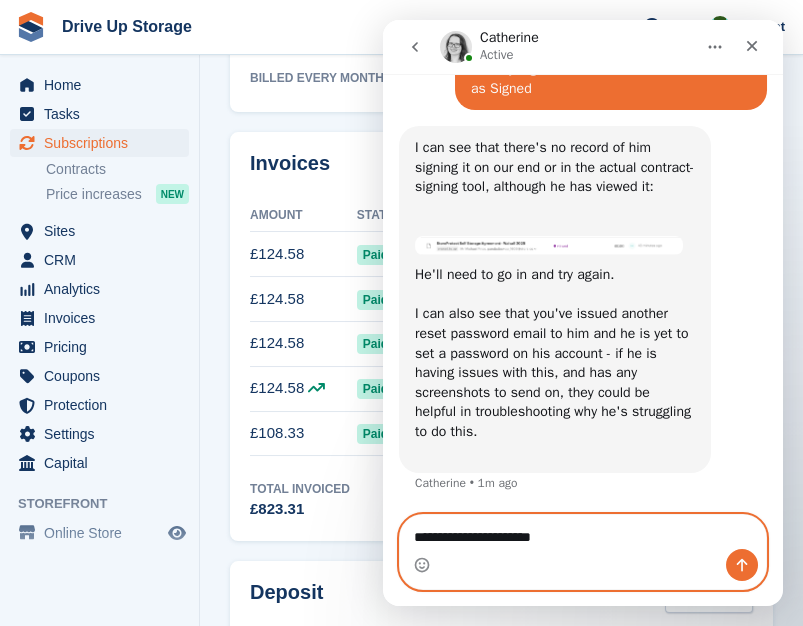type 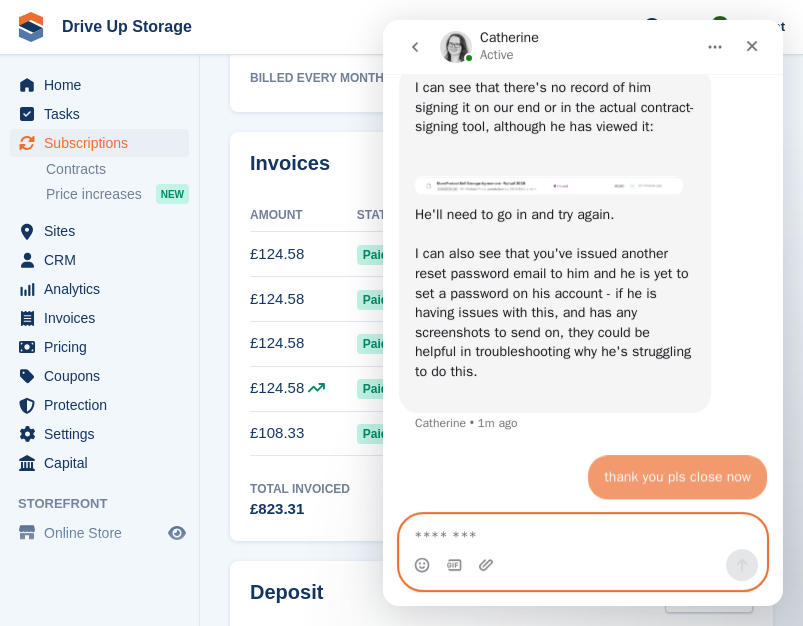 scroll, scrollTop: 7856, scrollLeft: 0, axis: vertical 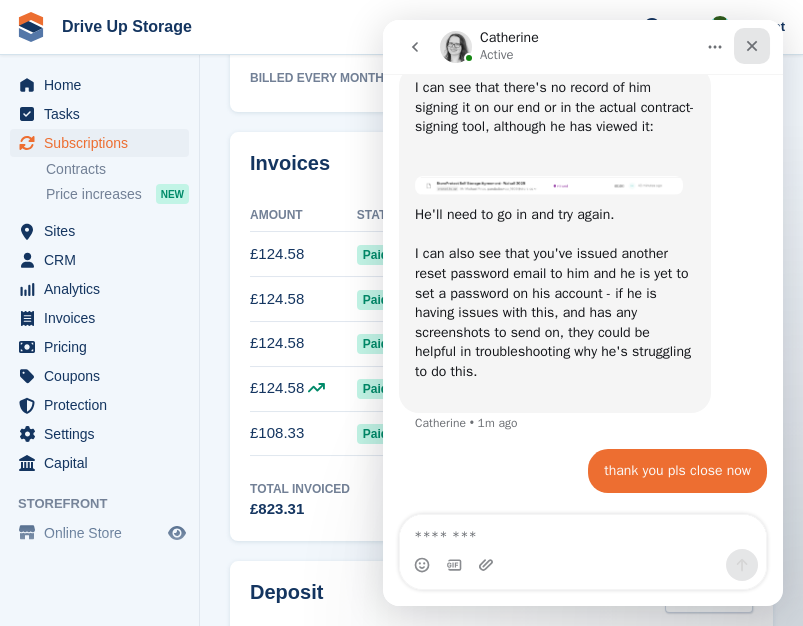 click 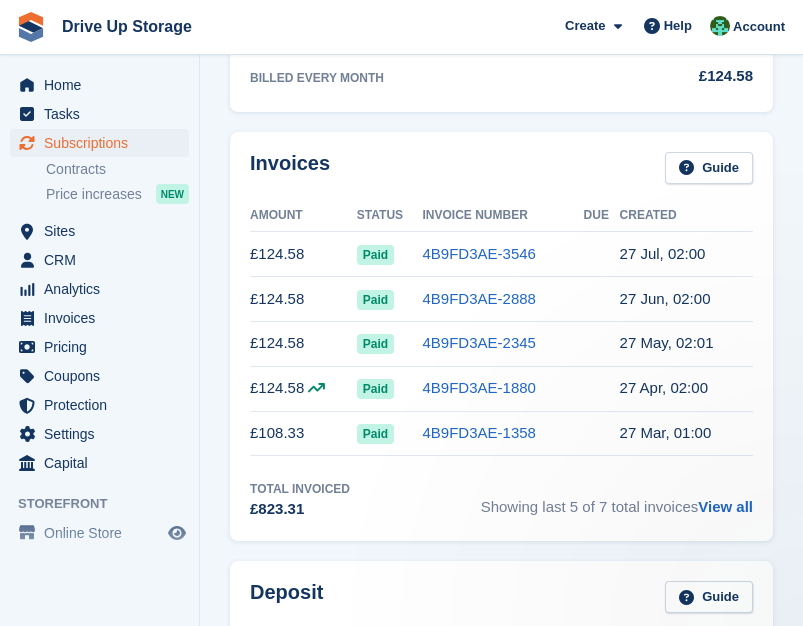 scroll, scrollTop: 0, scrollLeft: 0, axis: both 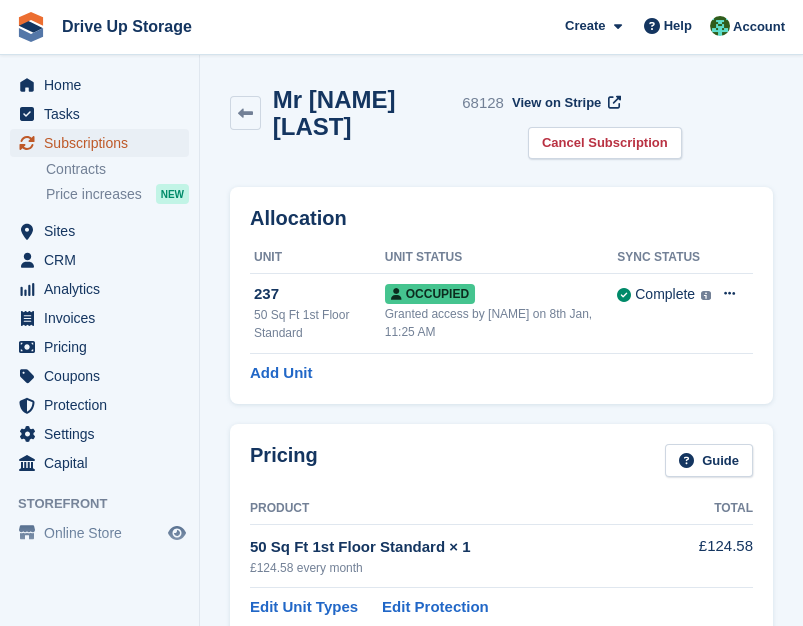 click on "Subscriptions" at bounding box center (104, 143) 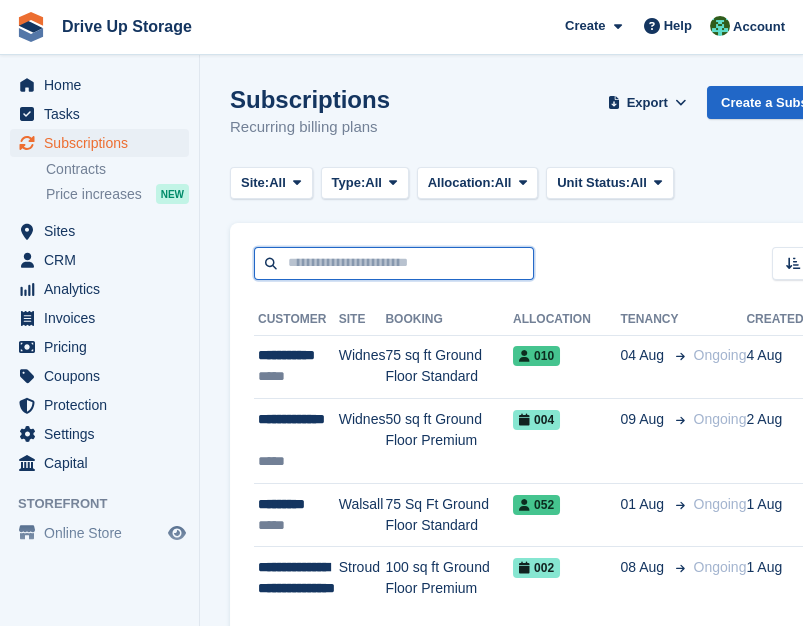 drag, startPoint x: 366, startPoint y: 252, endPoint x: 391, endPoint y: 257, distance: 25.495098 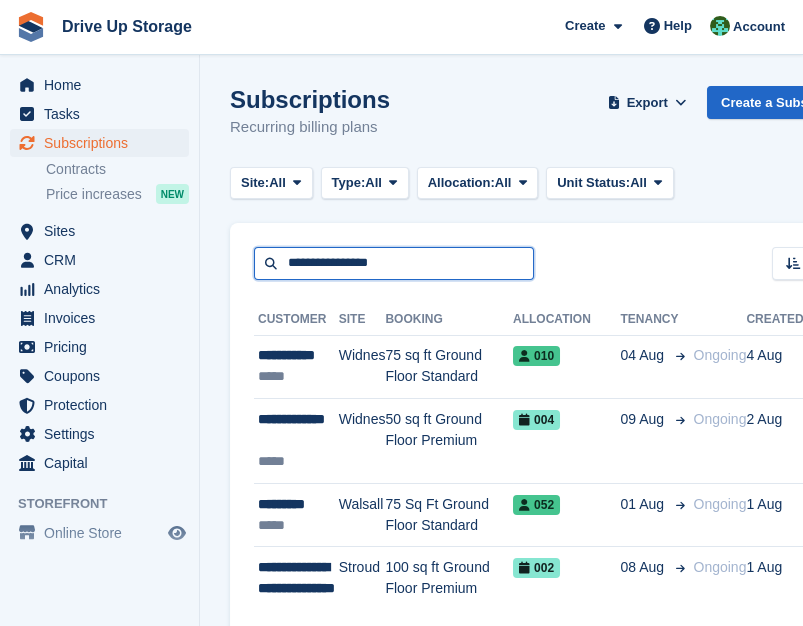 type on "**********" 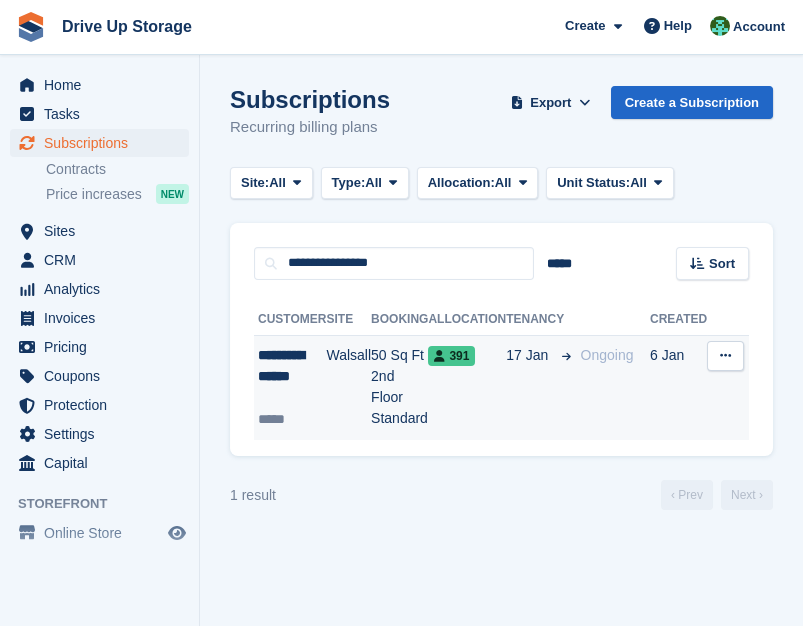 click on "Ongoing" at bounding box center (611, 387) 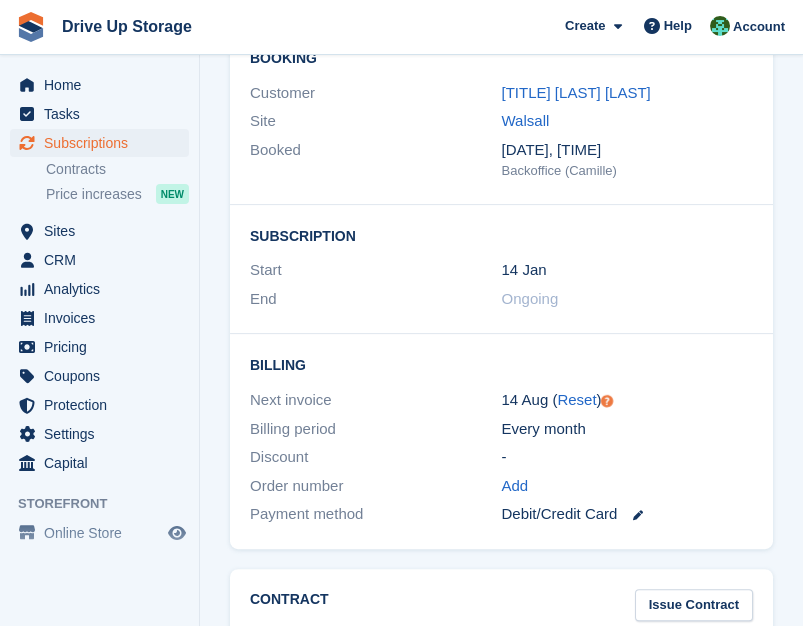 scroll, scrollTop: 2535, scrollLeft: 0, axis: vertical 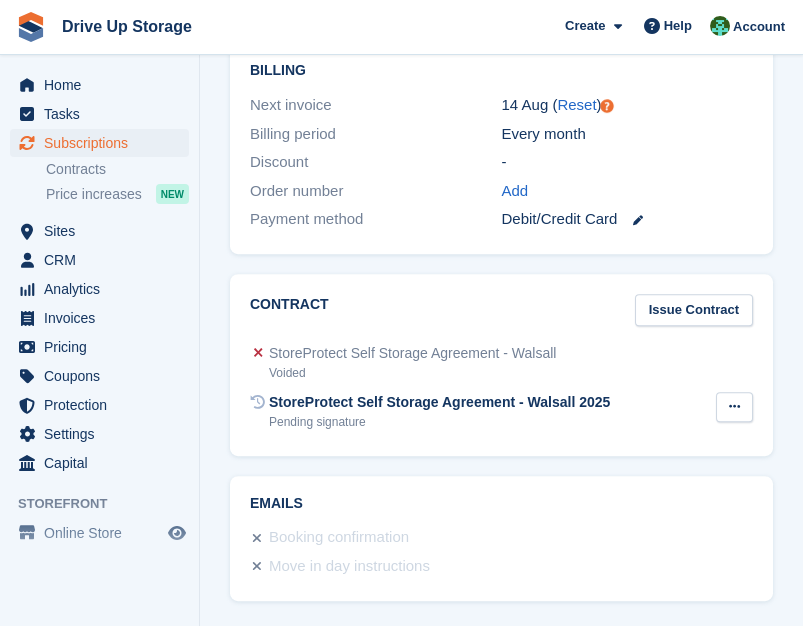 click at bounding box center [734, 407] 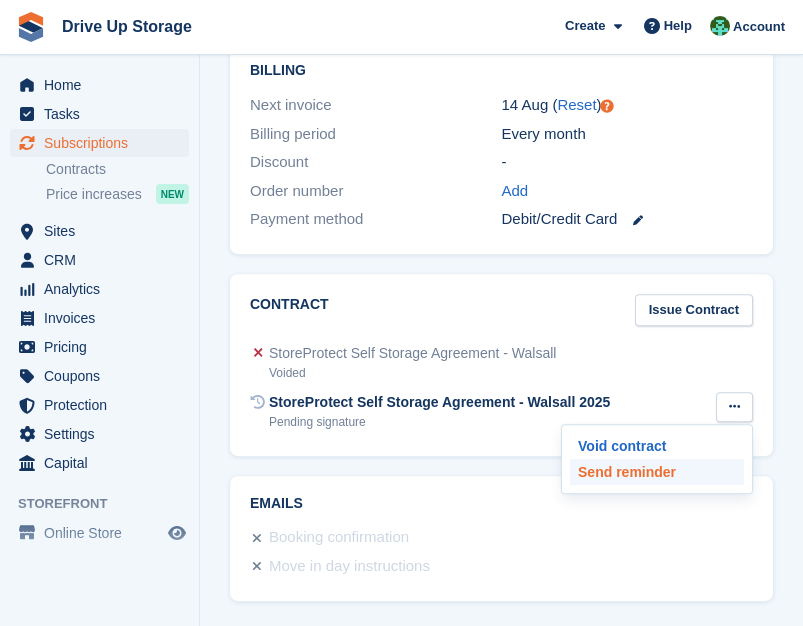 click on "Send reminder" at bounding box center (657, 472) 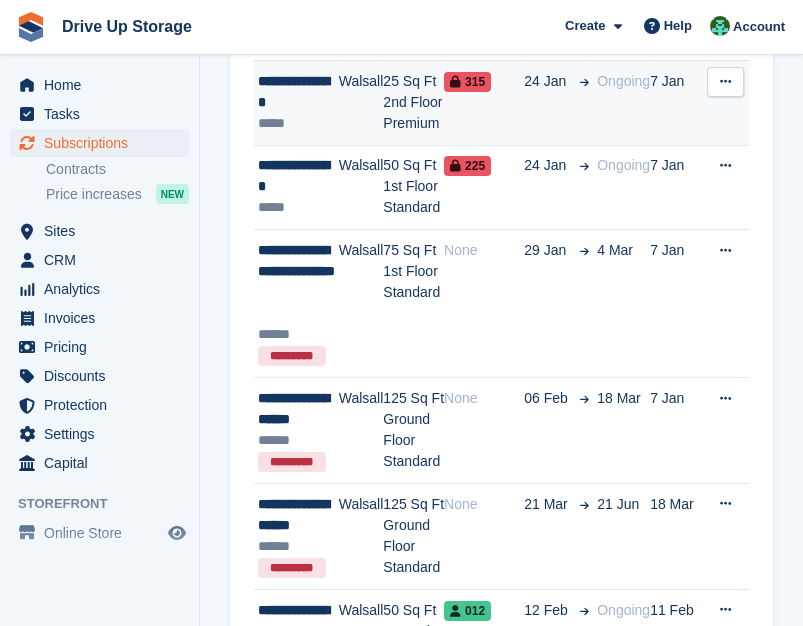 scroll, scrollTop: 666, scrollLeft: 0, axis: vertical 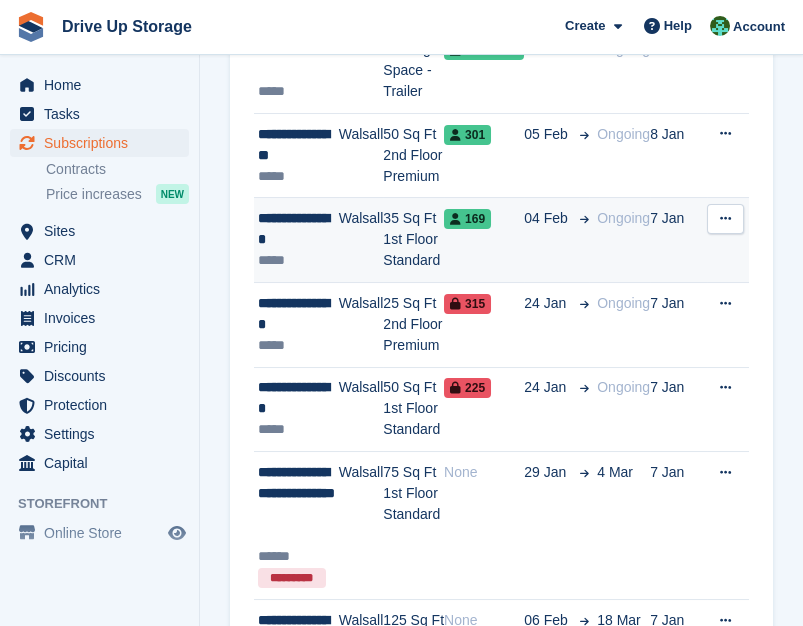click on "35 Sq Ft 1st Floor Standard" at bounding box center (413, 240) 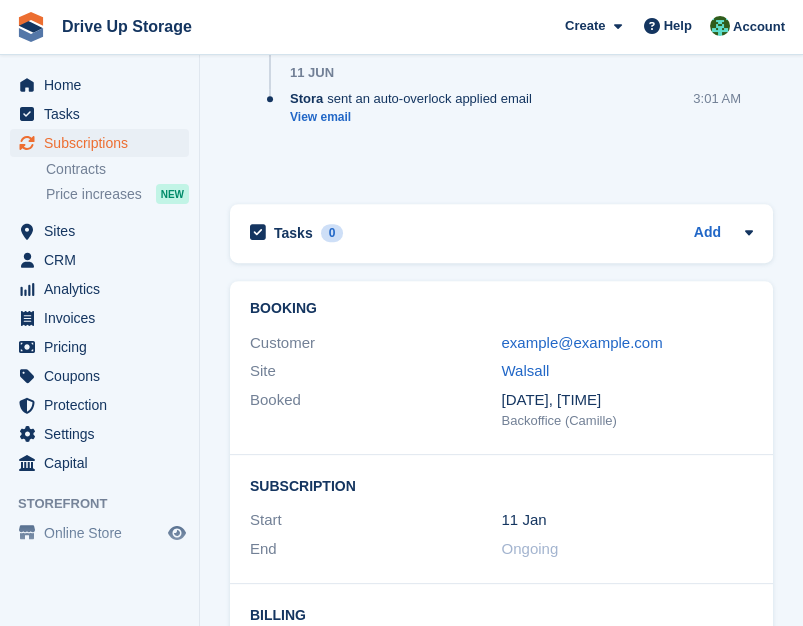 scroll, scrollTop: 3163, scrollLeft: 0, axis: vertical 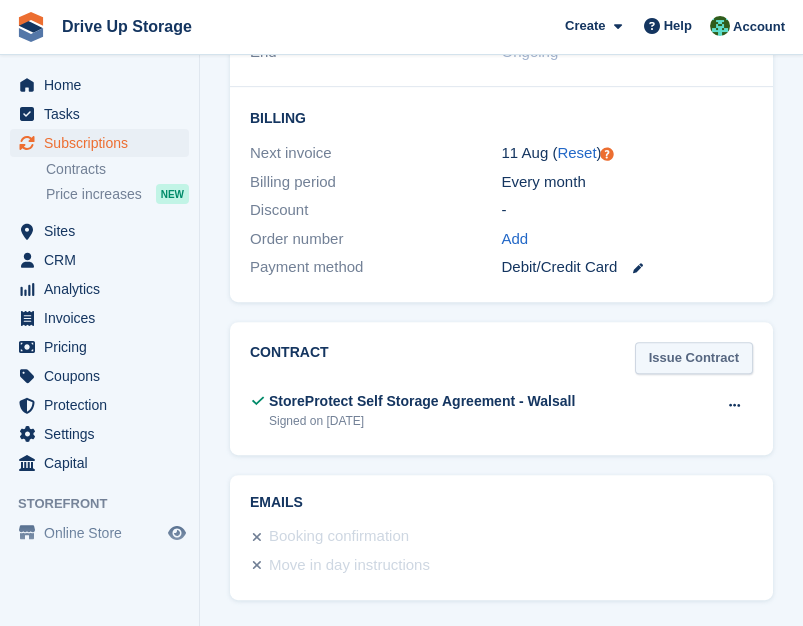 click on "Issue Contract" at bounding box center [694, 358] 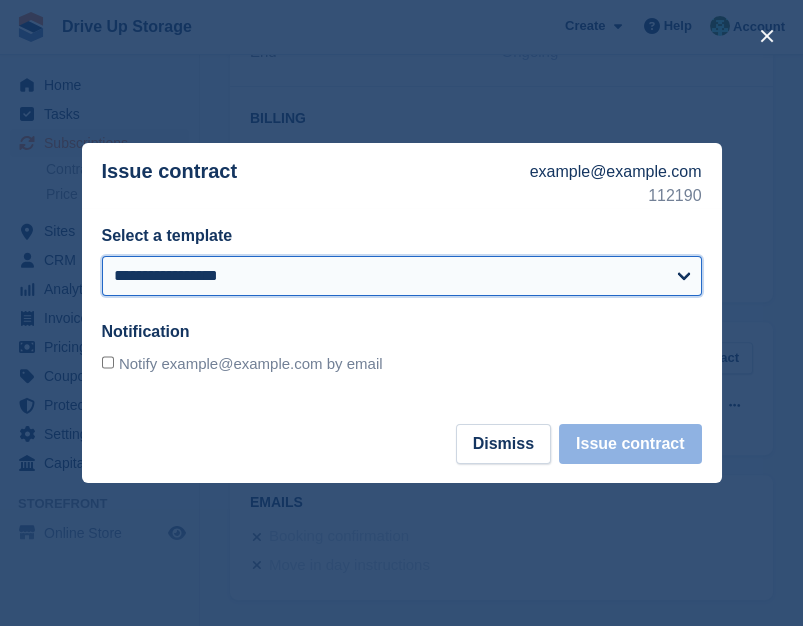 click on "**********" at bounding box center (402, 276) 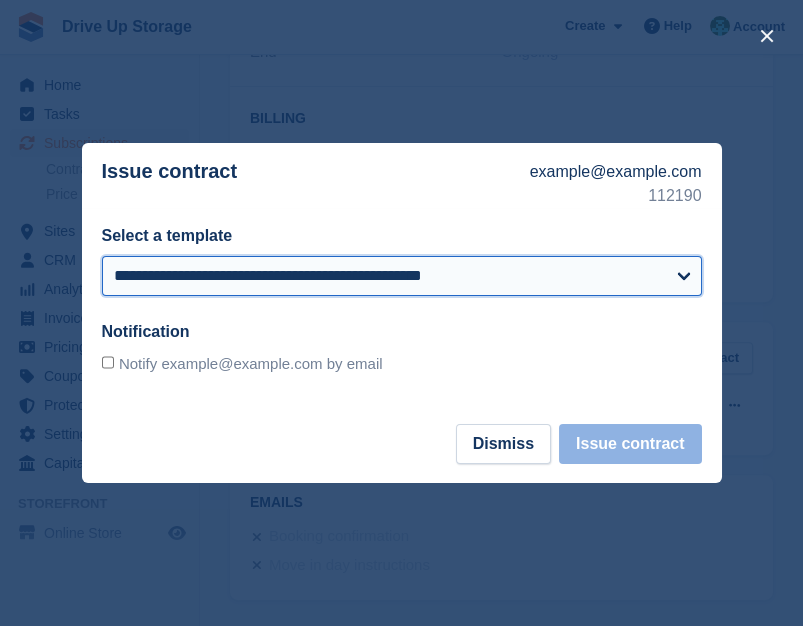 click on "**********" at bounding box center (402, 276) 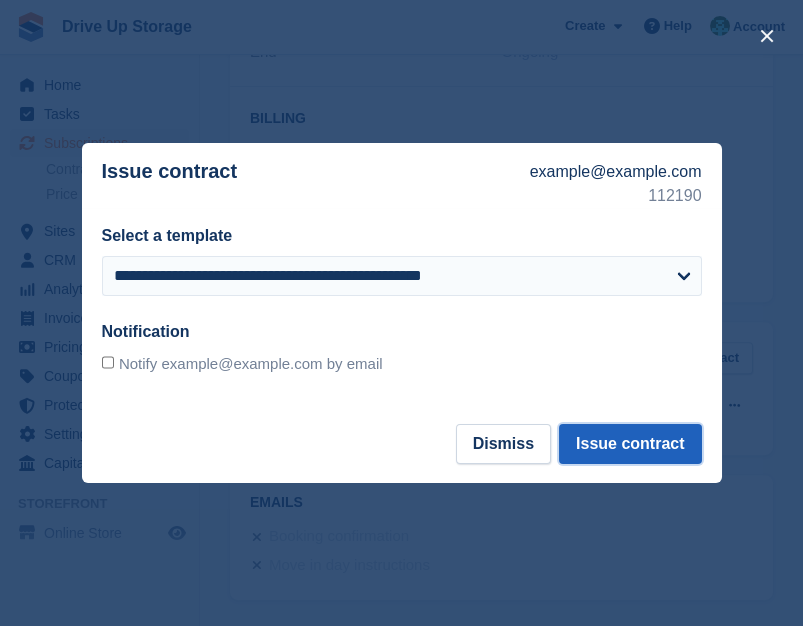 click on "Issue contract" at bounding box center (630, 444) 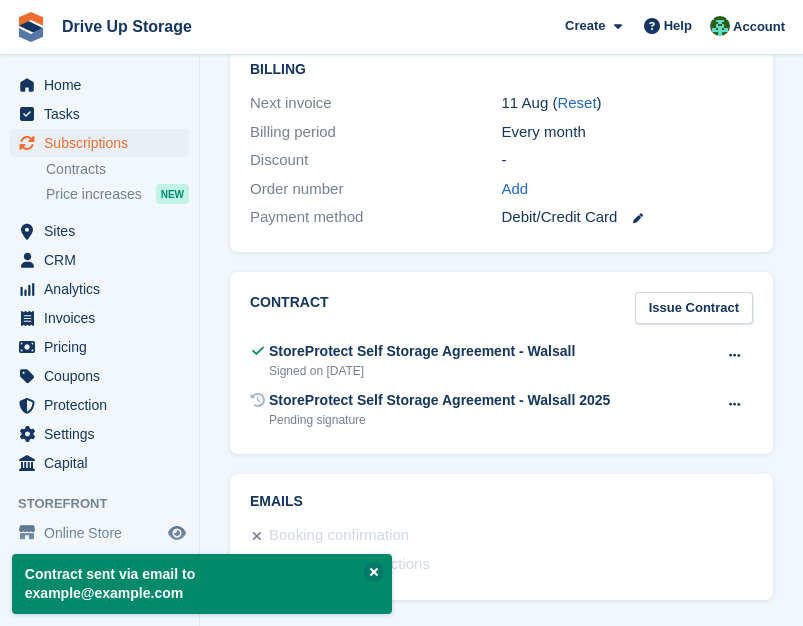 scroll, scrollTop: 0, scrollLeft: 0, axis: both 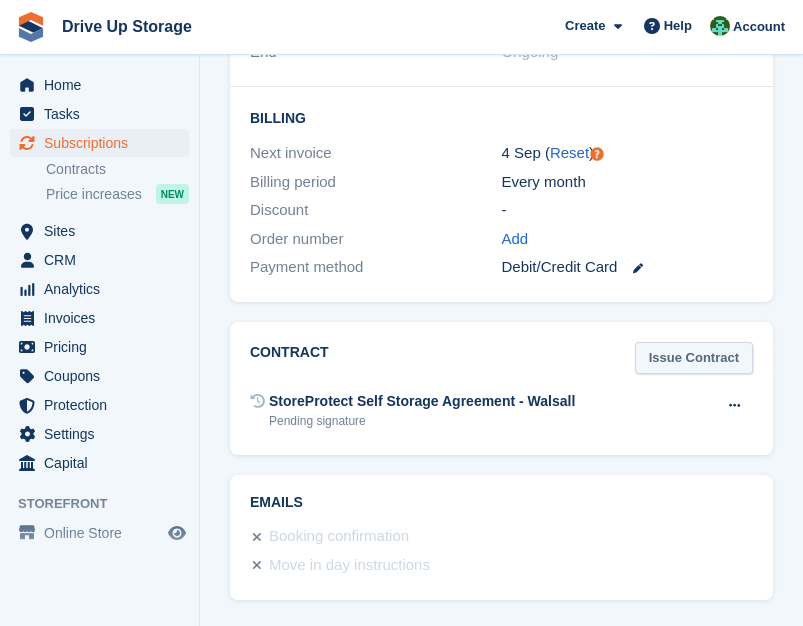 click on "Issue Contract" at bounding box center [694, 358] 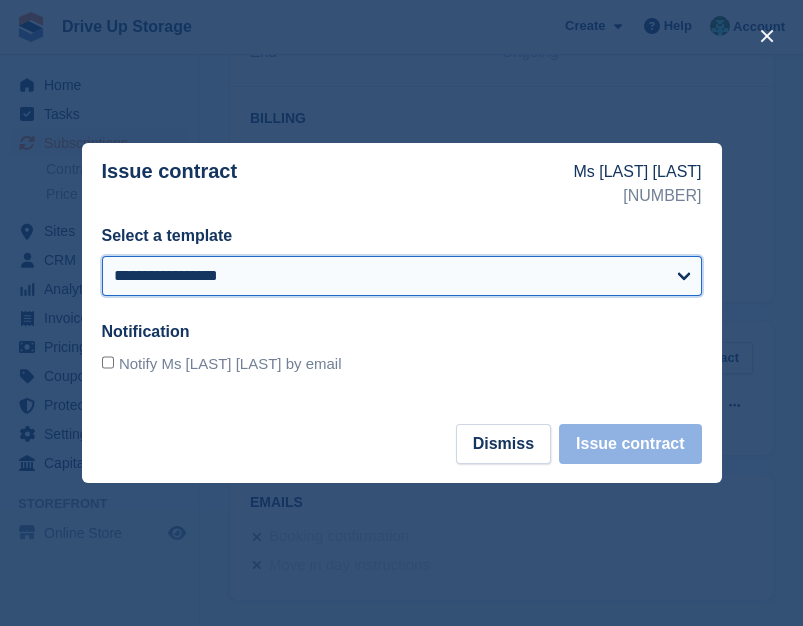 click on "**********" at bounding box center [402, 276] 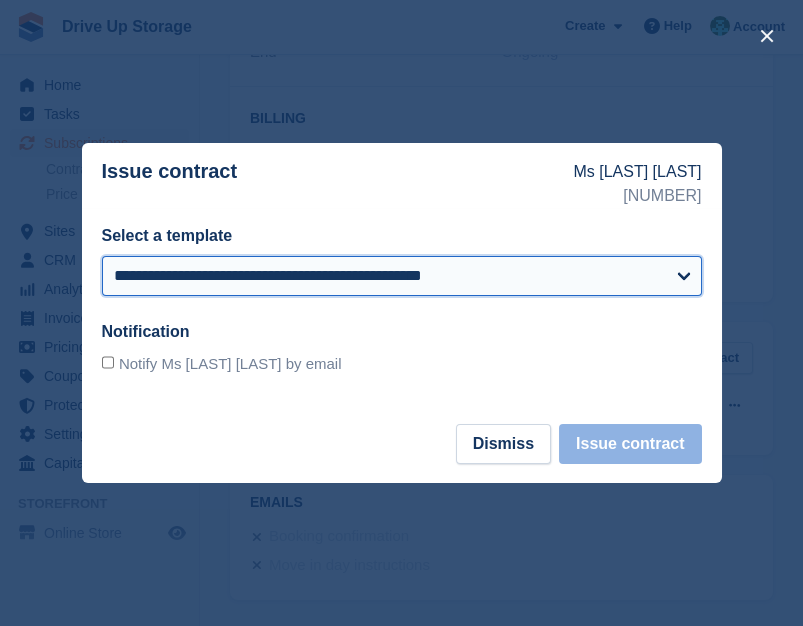 click on "**********" at bounding box center (402, 276) 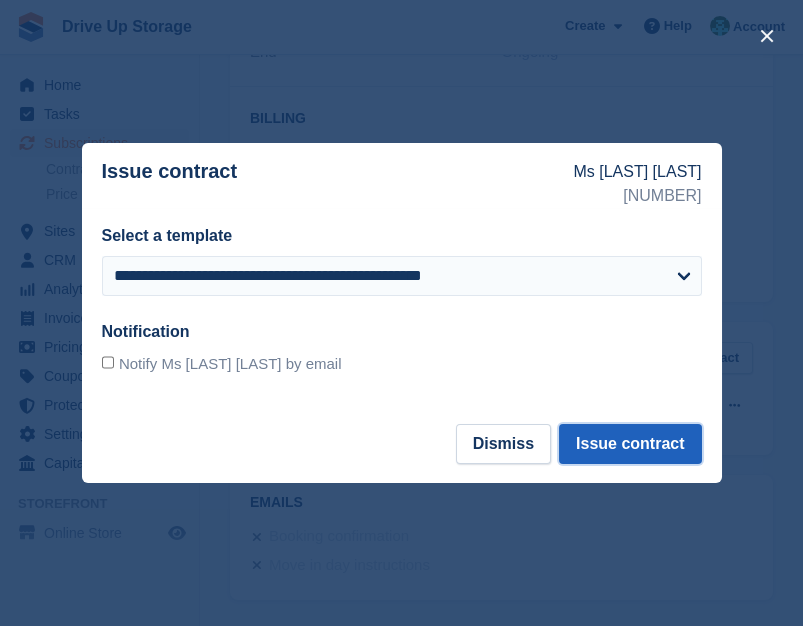 click on "Issue contract" at bounding box center (630, 444) 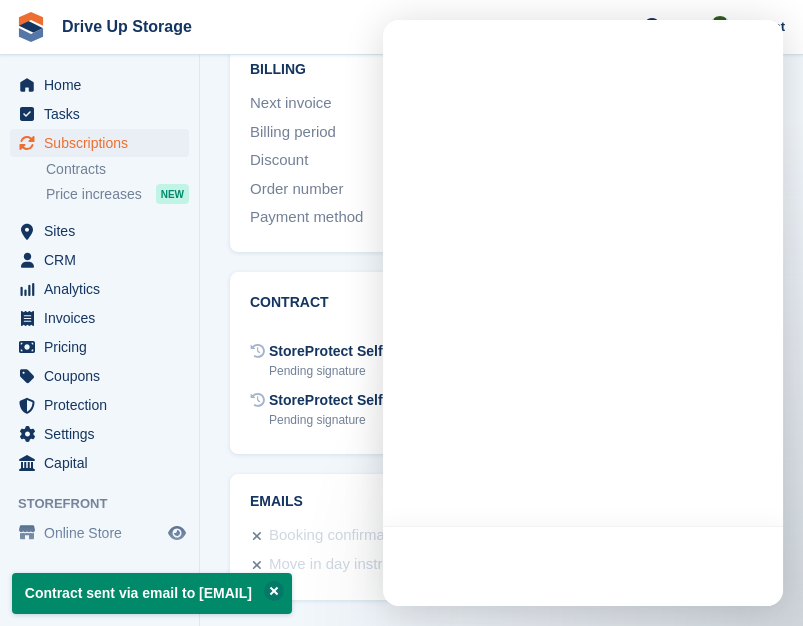 scroll, scrollTop: 0, scrollLeft: 0, axis: both 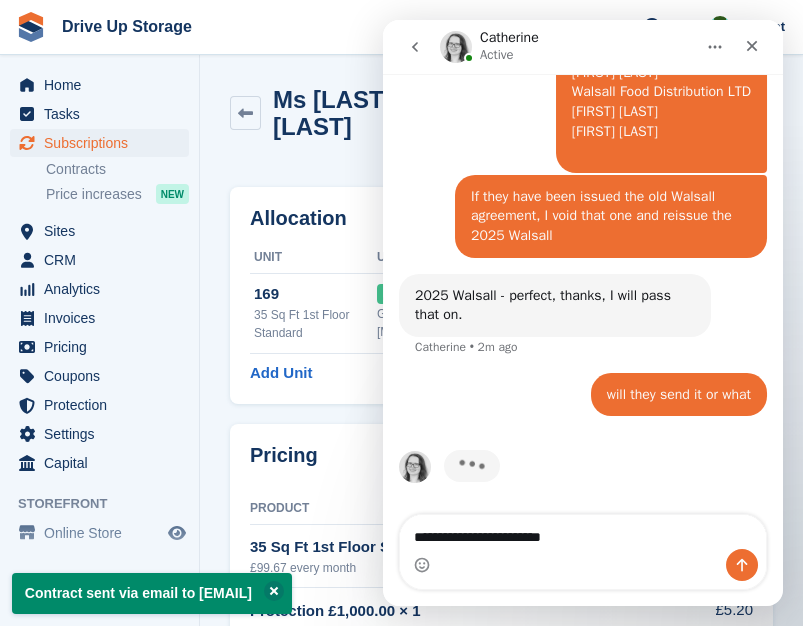 type on "**********" 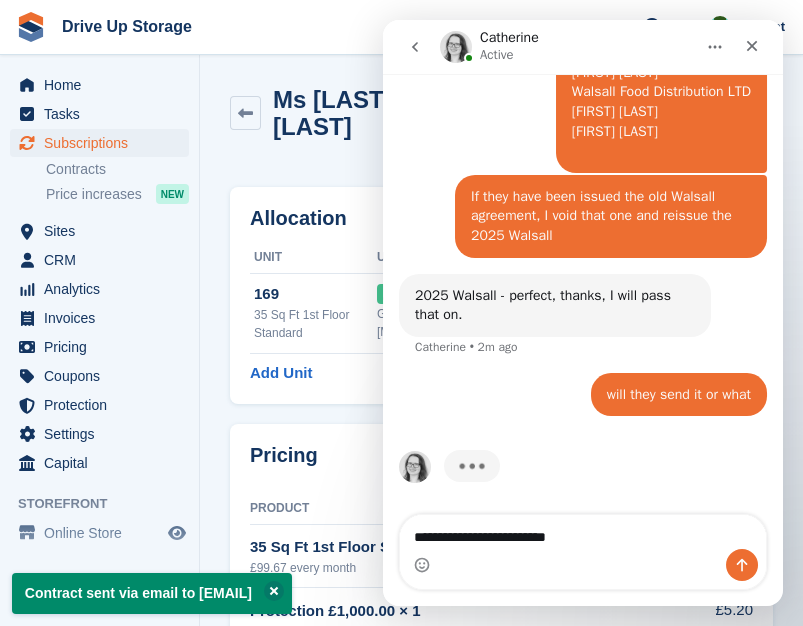 type 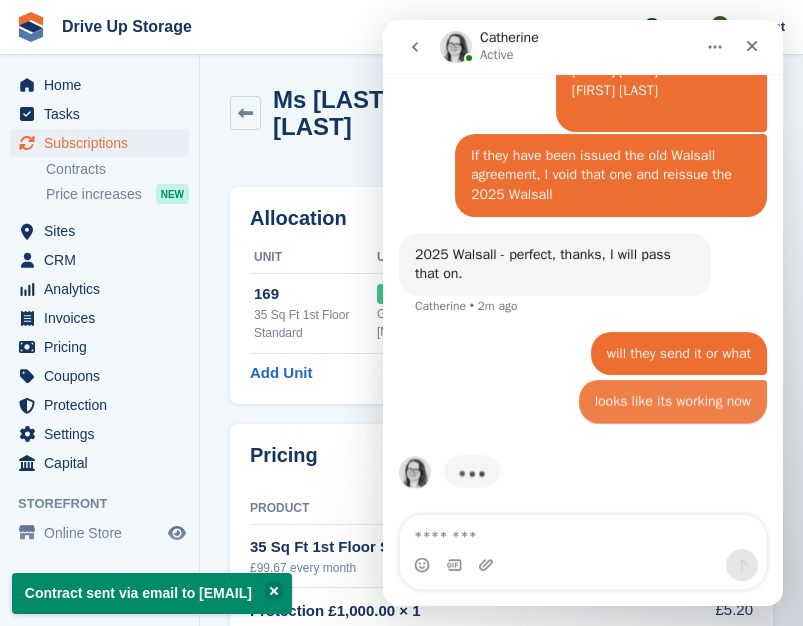 scroll, scrollTop: 6496, scrollLeft: 0, axis: vertical 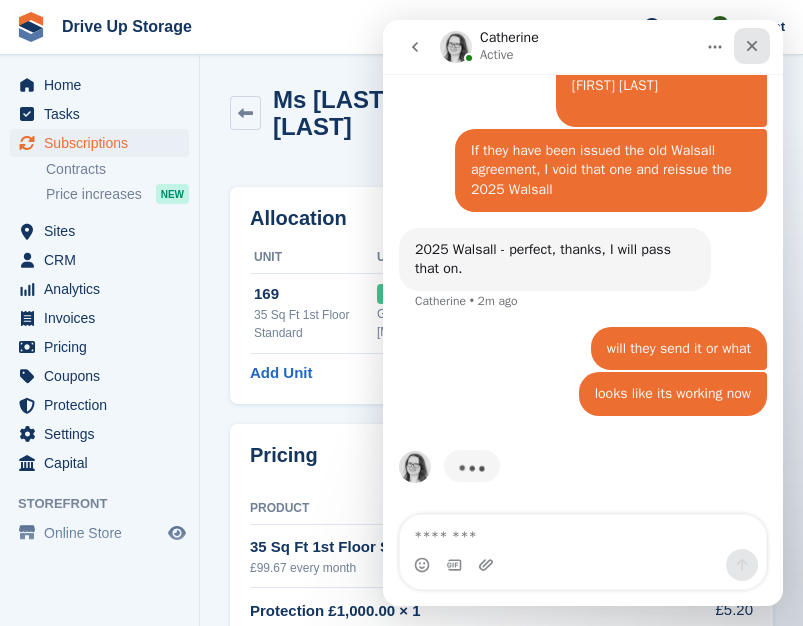 click at bounding box center [752, 46] 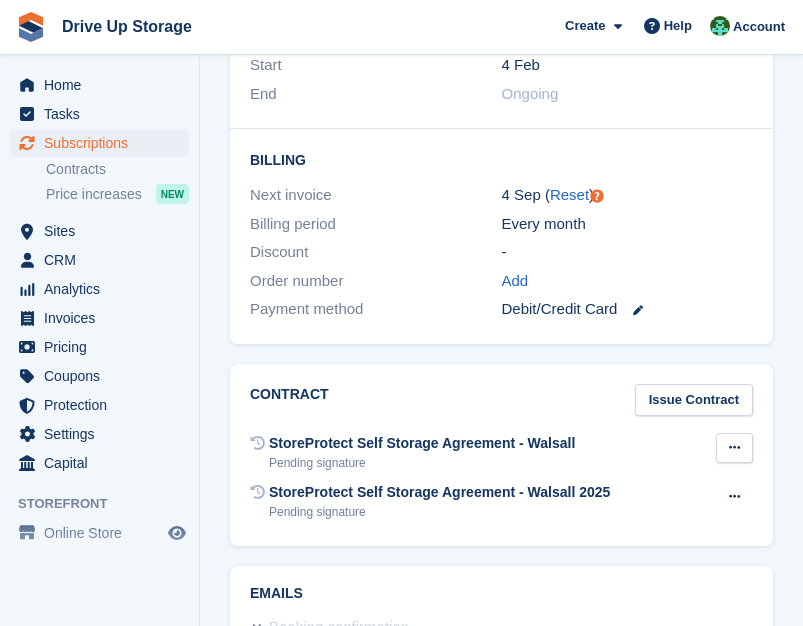 scroll, scrollTop: 2091, scrollLeft: 0, axis: vertical 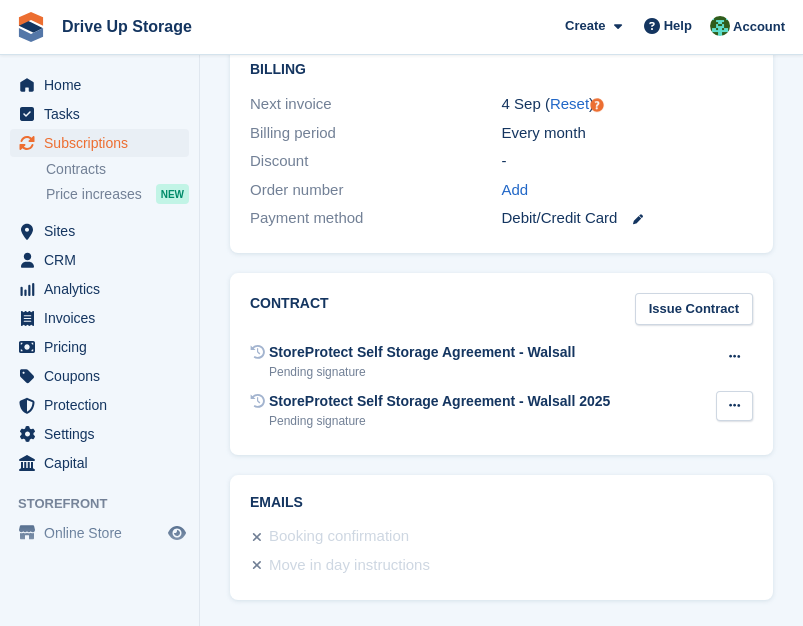 click at bounding box center (734, 405) 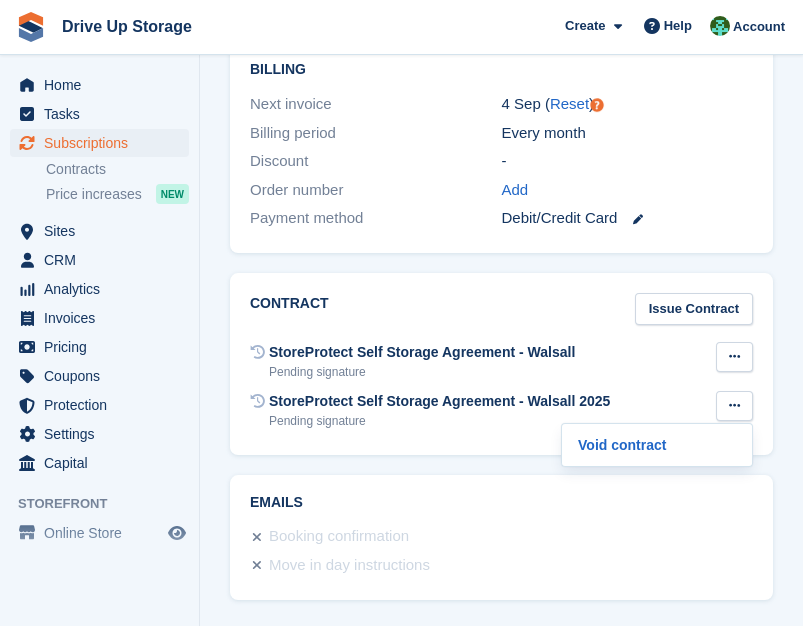 click at bounding box center (734, 357) 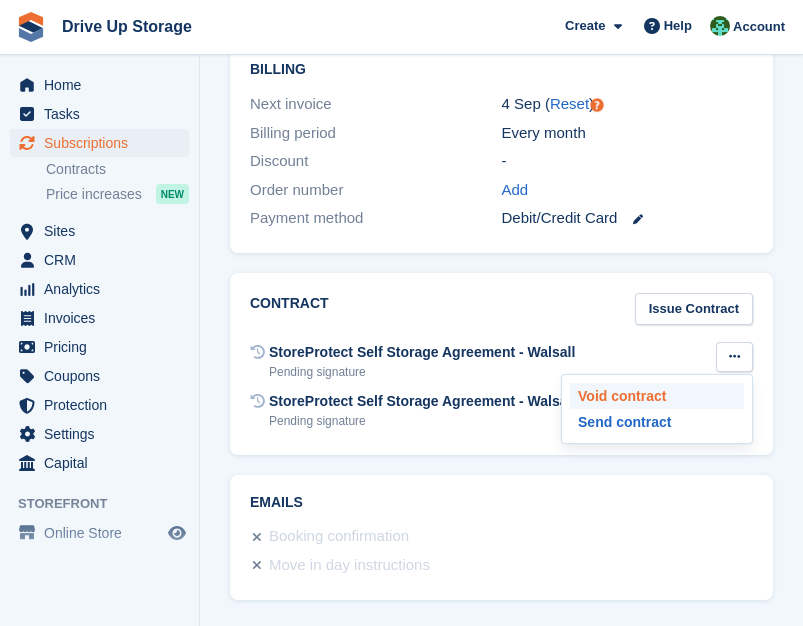 click on "Void contract" at bounding box center (657, 396) 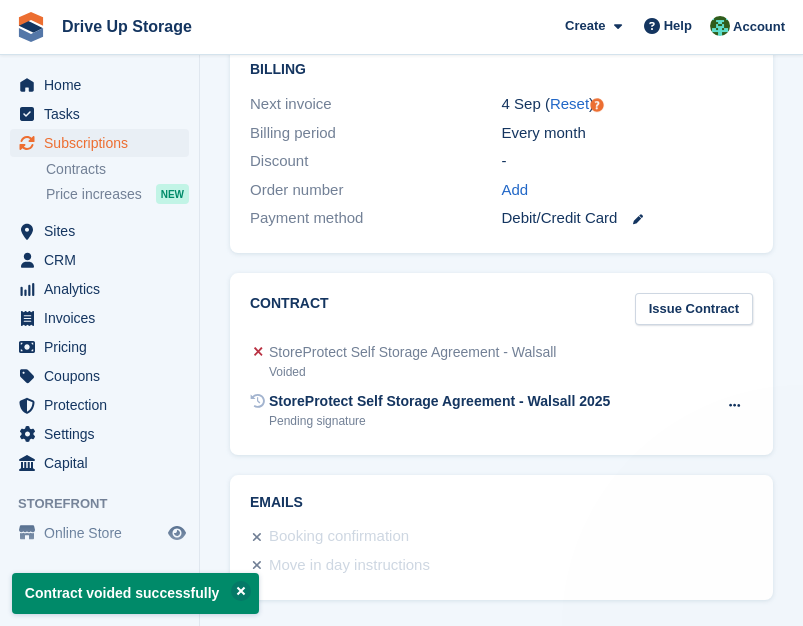 scroll, scrollTop: 313, scrollLeft: 0, axis: vertical 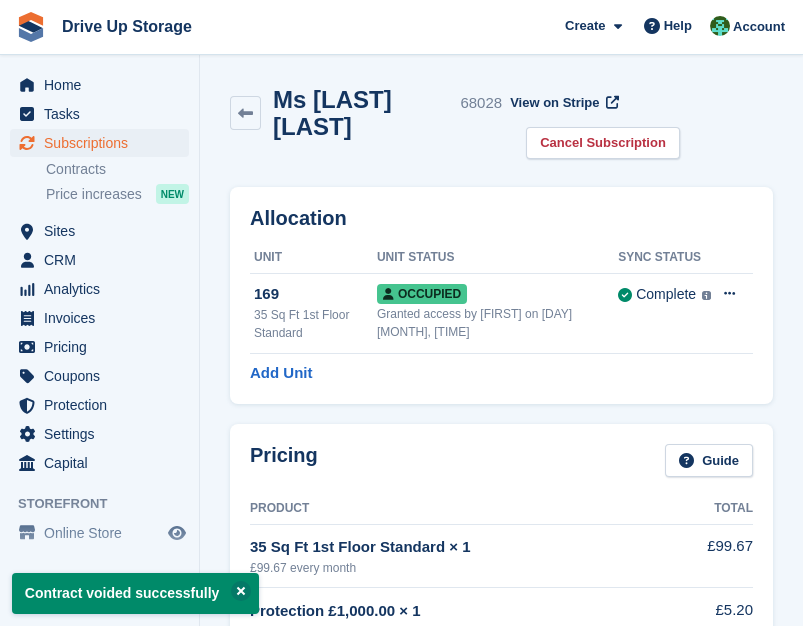 click on "Allocation
Unit
Unit Status
Sync Status
169
35 Sq Ft 1st Floor Standard
Occupied
Granted access by Camille on 7th Jan,   4:23 PM
Complete
Last synced at 12 Jun,  12:08 PM
Learn more →
Overlock
Deallocate
Add Unit" at bounding box center [501, 295] 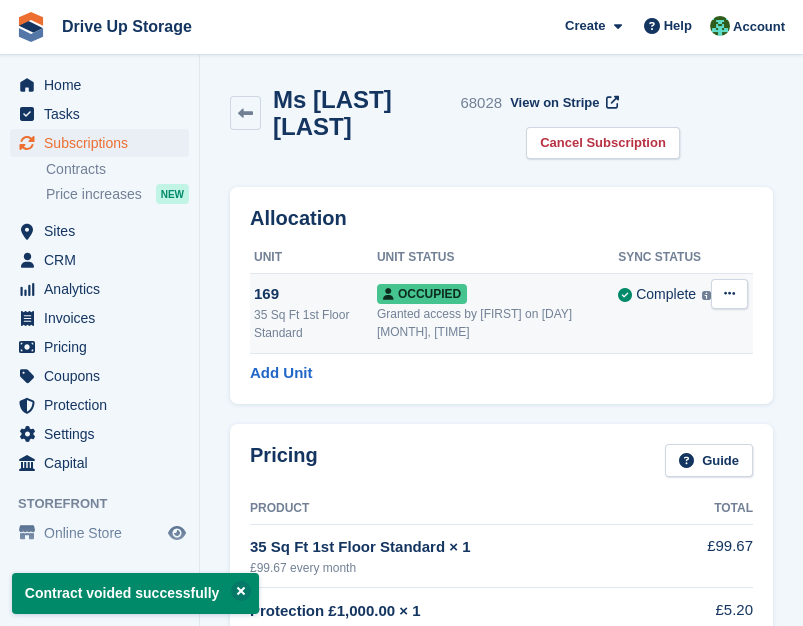 click on "169" at bounding box center [315, 294] 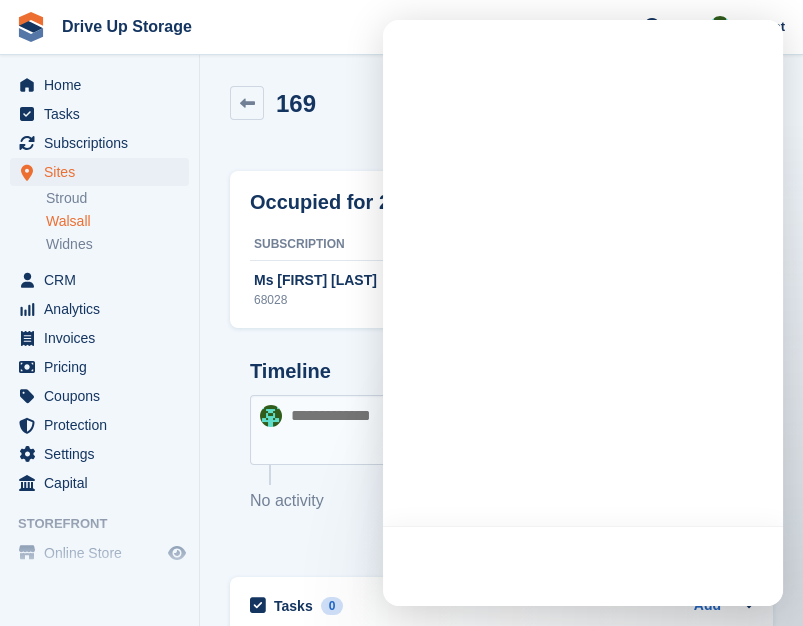 scroll, scrollTop: 360, scrollLeft: 0, axis: vertical 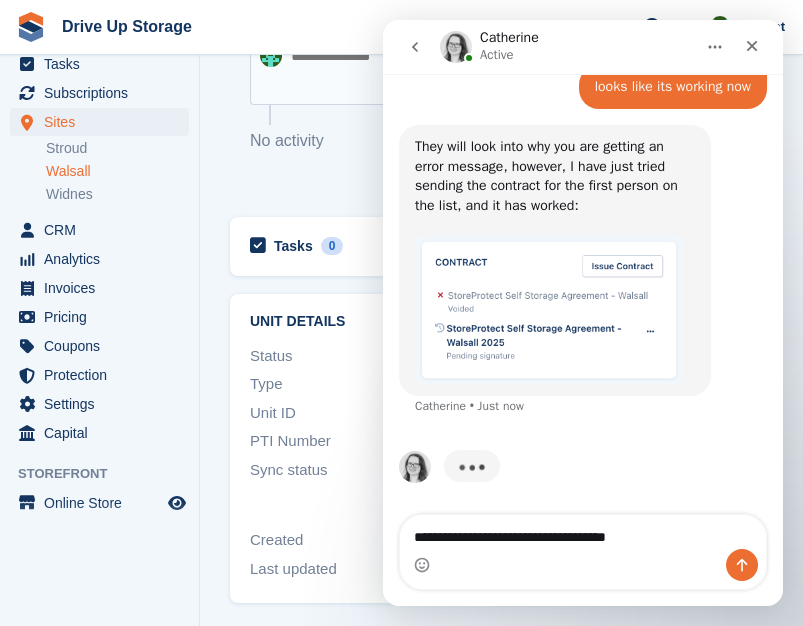 type on "**********" 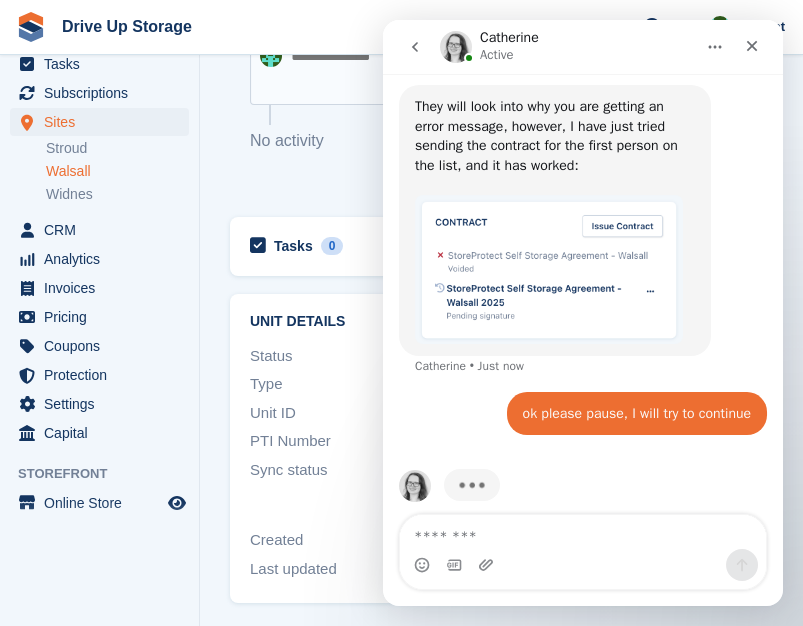 scroll, scrollTop: 6842, scrollLeft: 0, axis: vertical 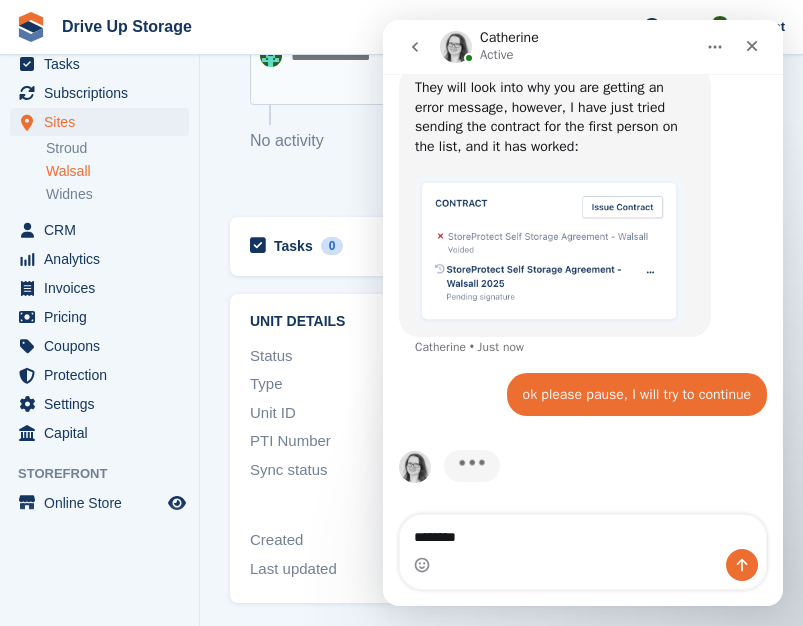 type on "*********" 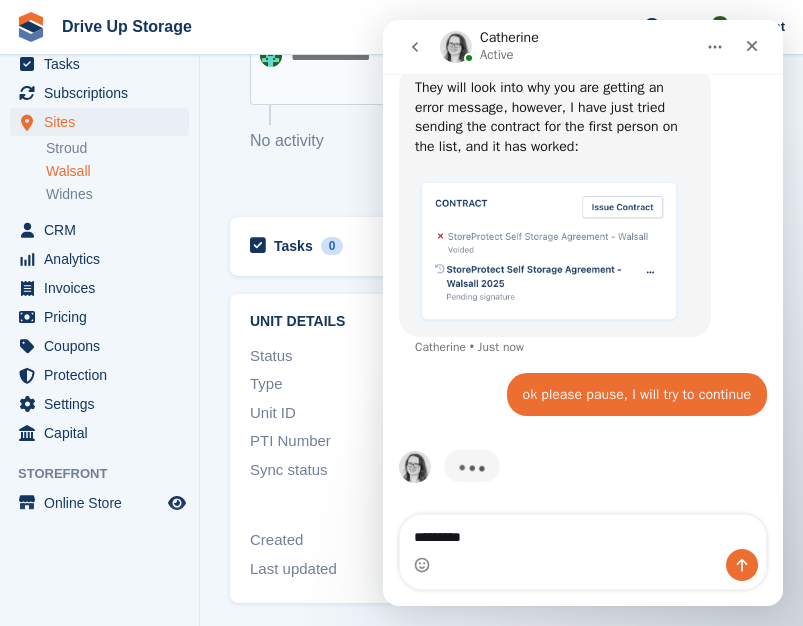 type 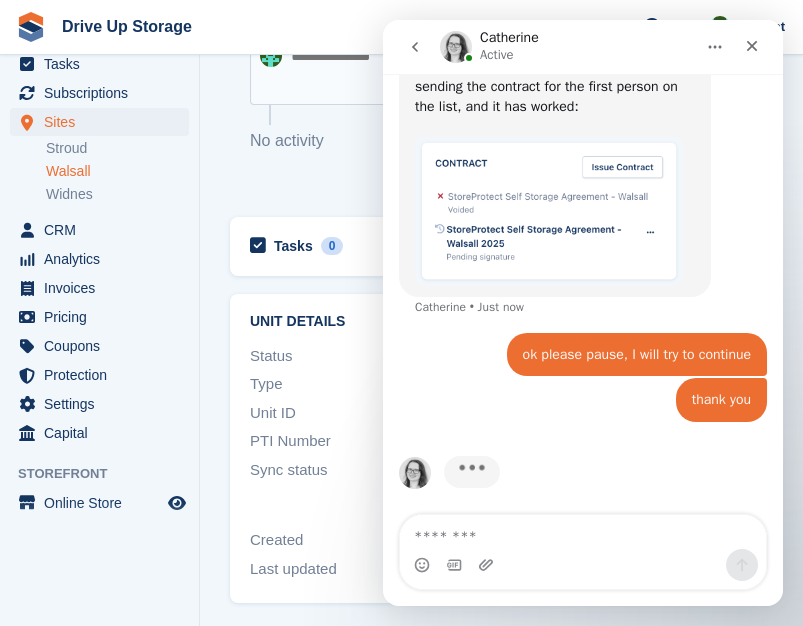 scroll, scrollTop: 6888, scrollLeft: 0, axis: vertical 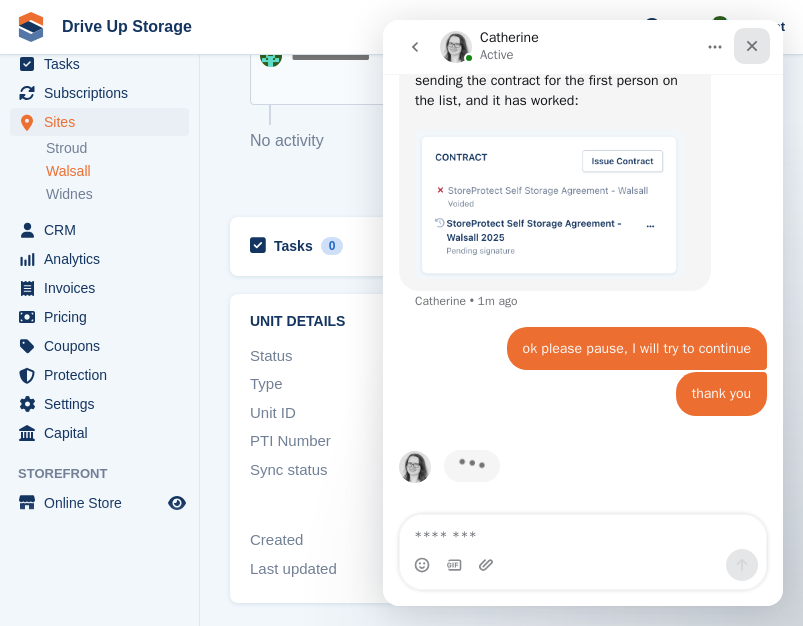 click 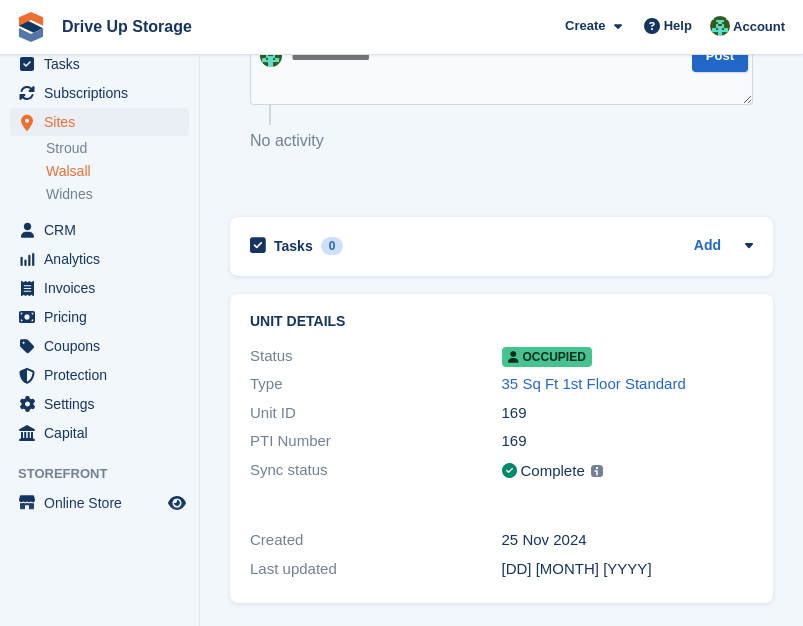 scroll, scrollTop: 0, scrollLeft: 0, axis: both 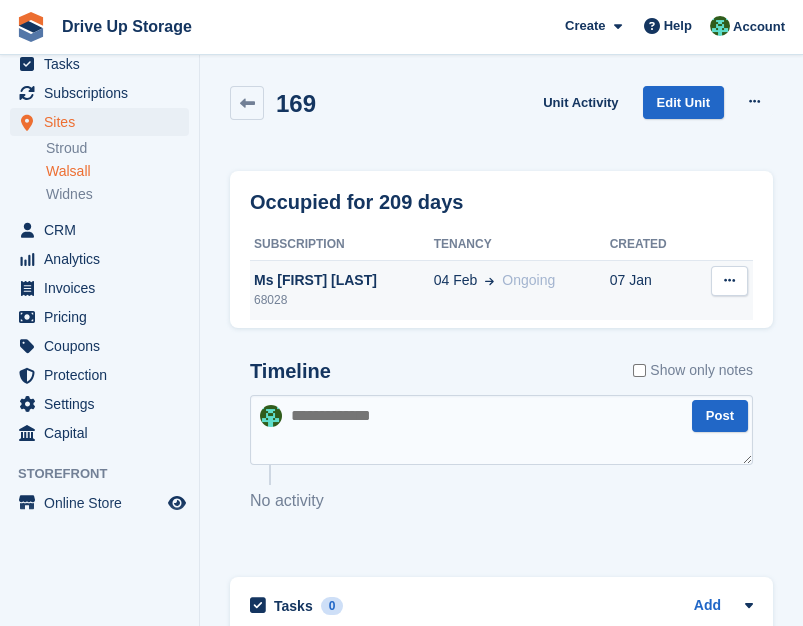 click on "Ms Bianca Chaibi" at bounding box center (342, 280) 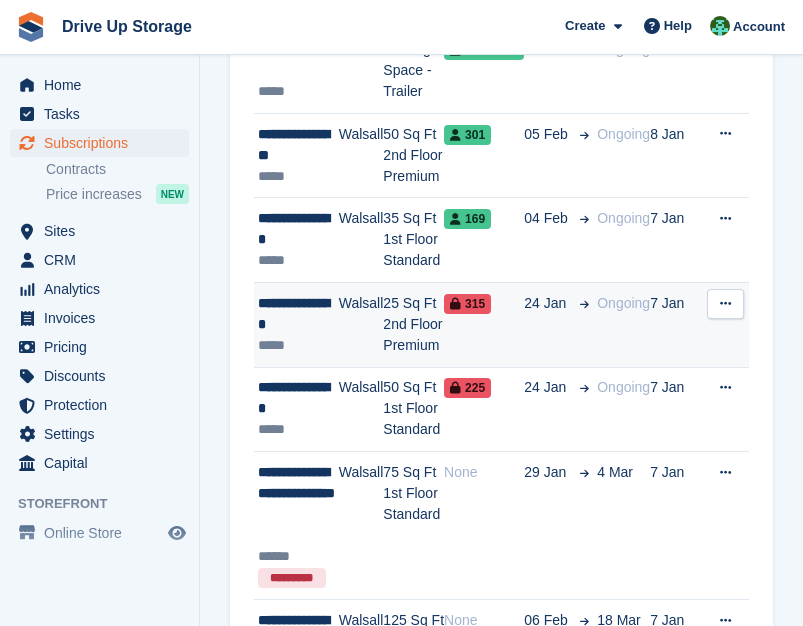 scroll, scrollTop: 666, scrollLeft: 0, axis: vertical 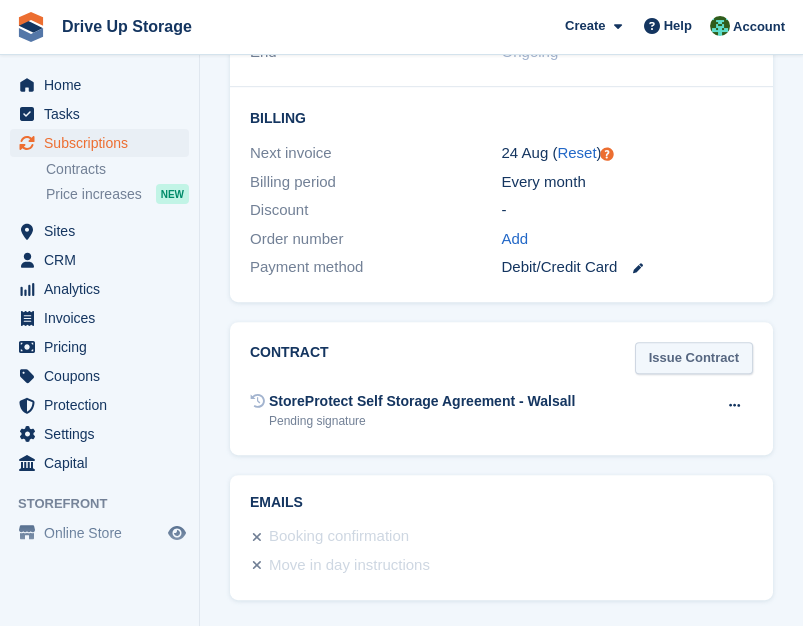 click on "Issue Contract" at bounding box center (694, 358) 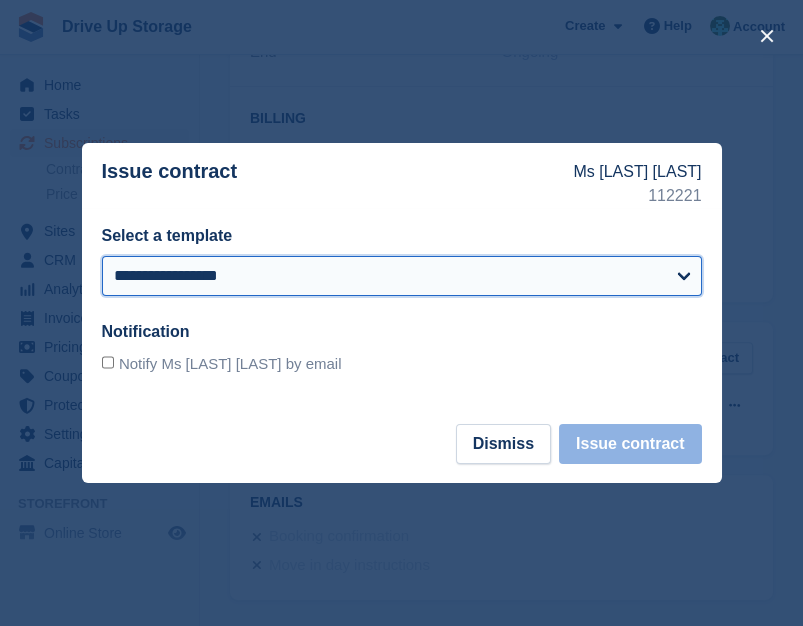 click on "**********" at bounding box center (402, 276) 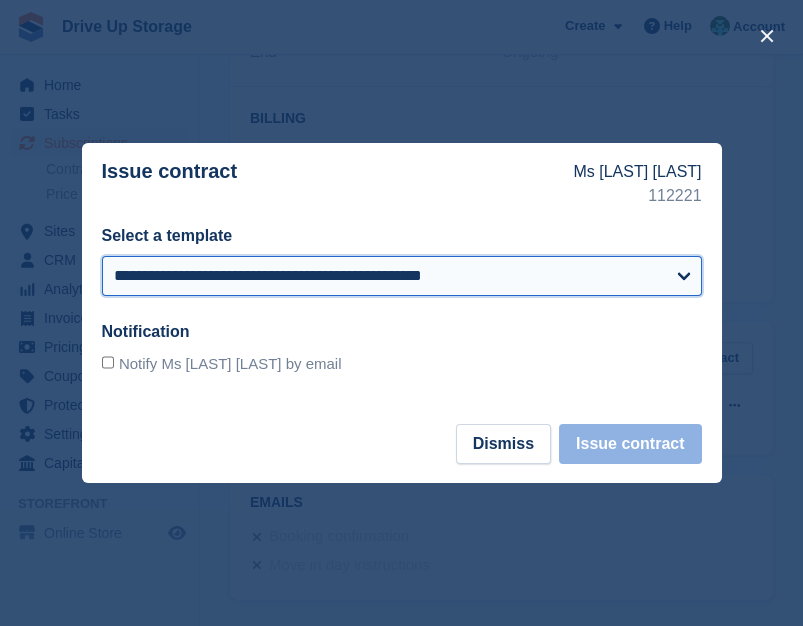 click on "**********" at bounding box center (402, 276) 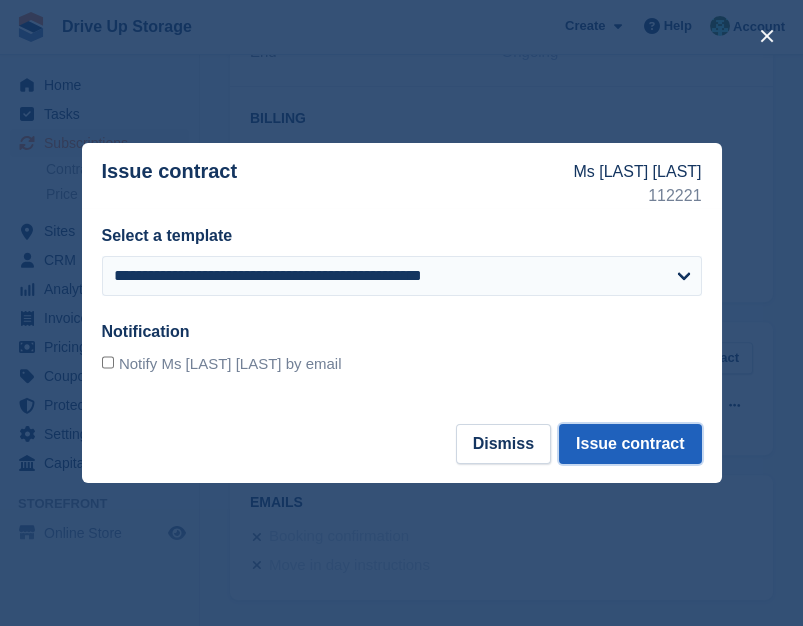 click on "Issue contract" at bounding box center (630, 444) 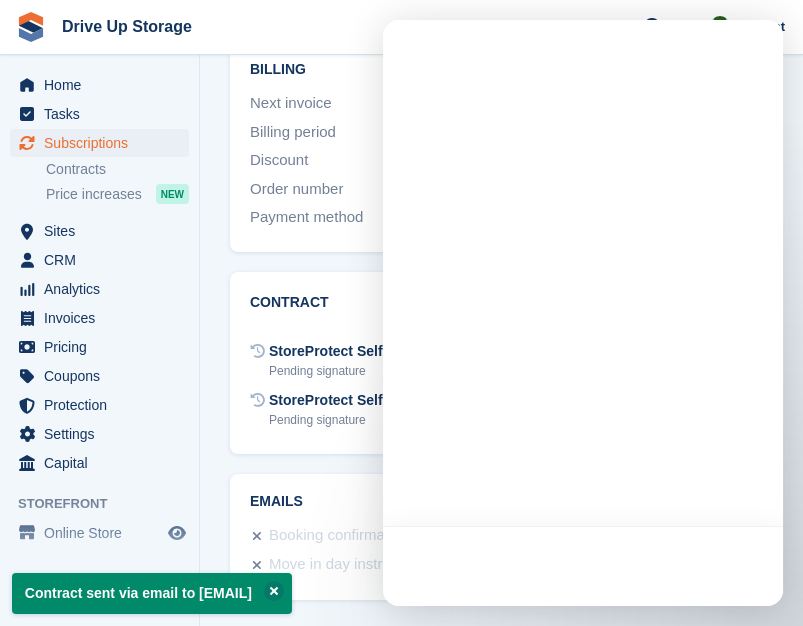 scroll, scrollTop: 0, scrollLeft: 0, axis: both 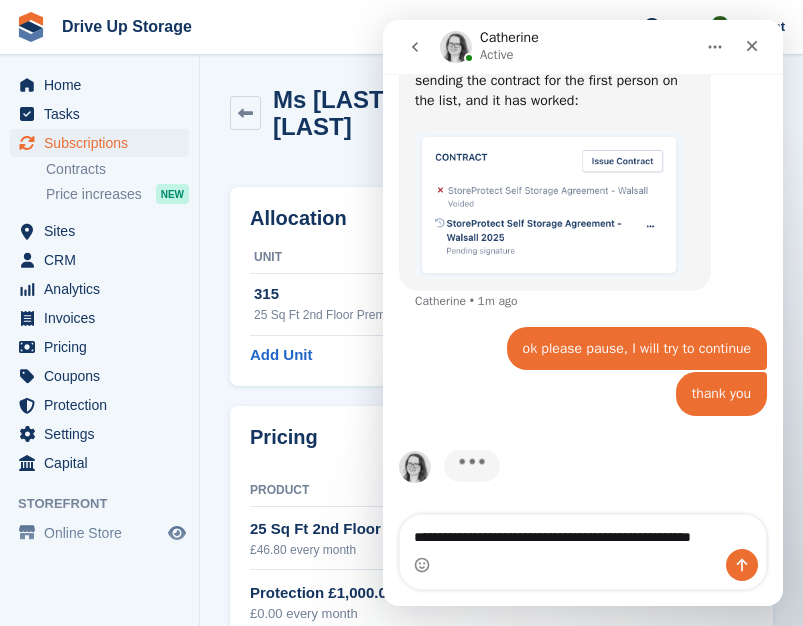 type on "**********" 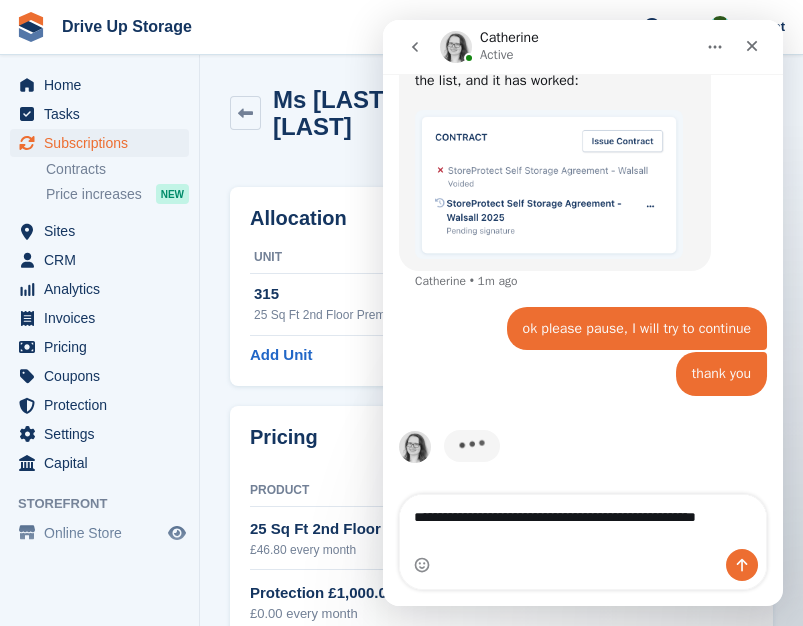 type 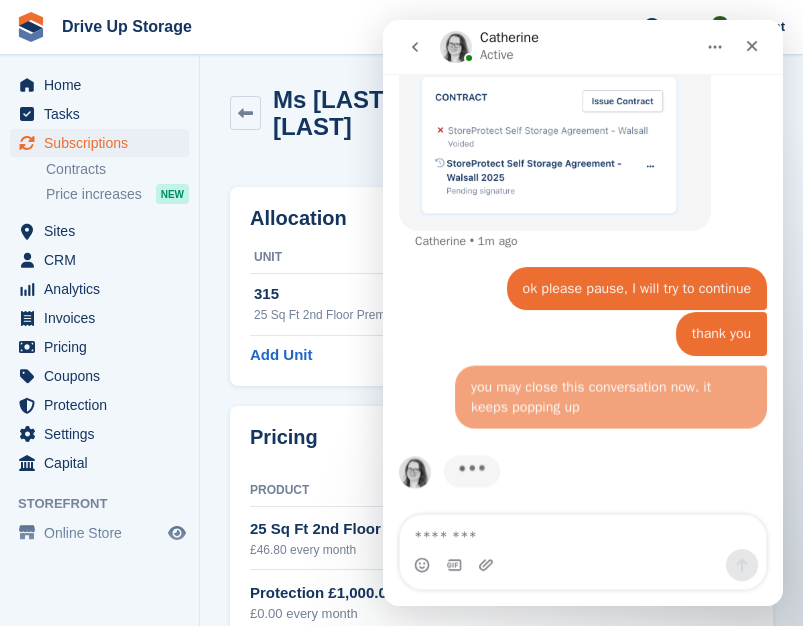 scroll, scrollTop: 6954, scrollLeft: 0, axis: vertical 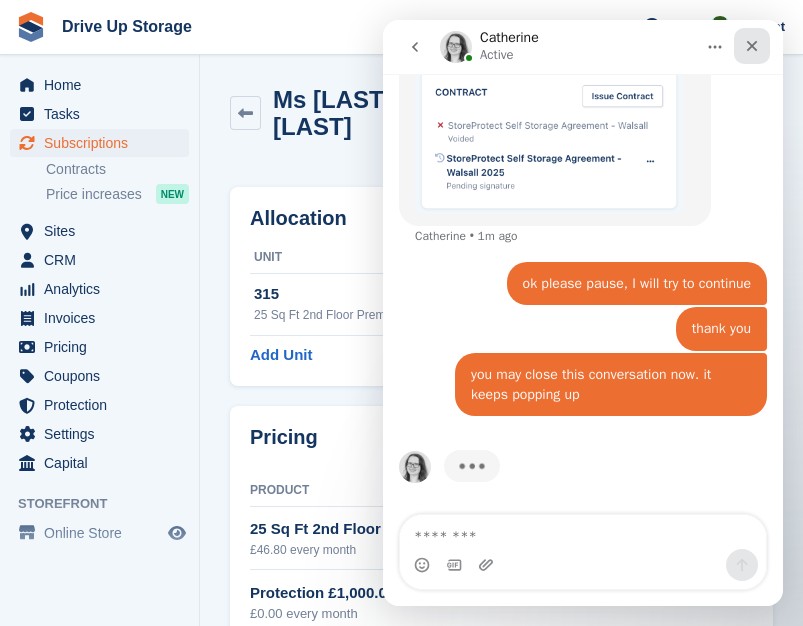 click at bounding box center (752, 46) 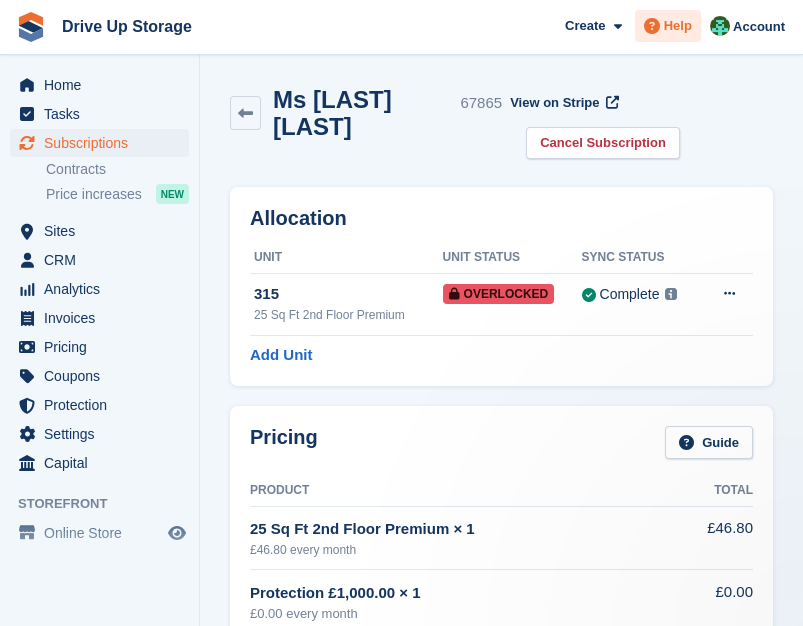 scroll, scrollTop: 0, scrollLeft: 0, axis: both 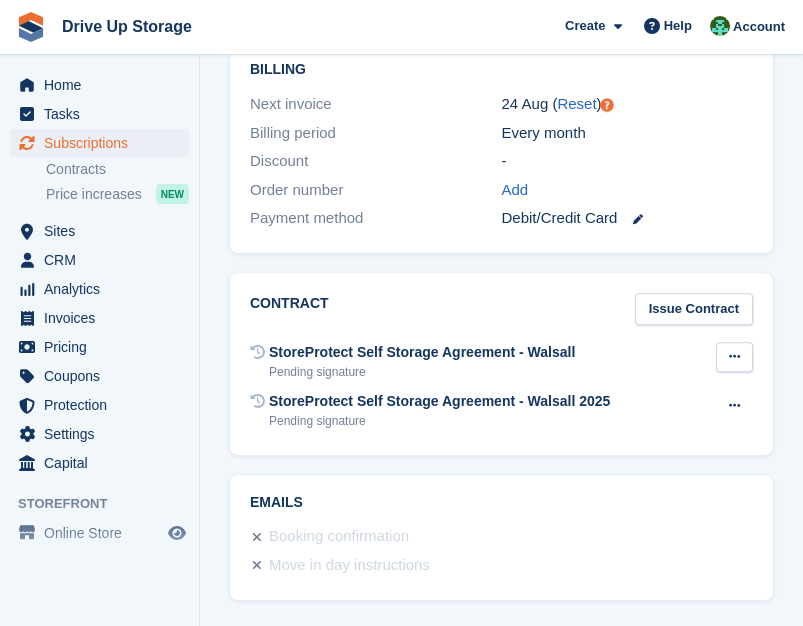 click at bounding box center (734, 356) 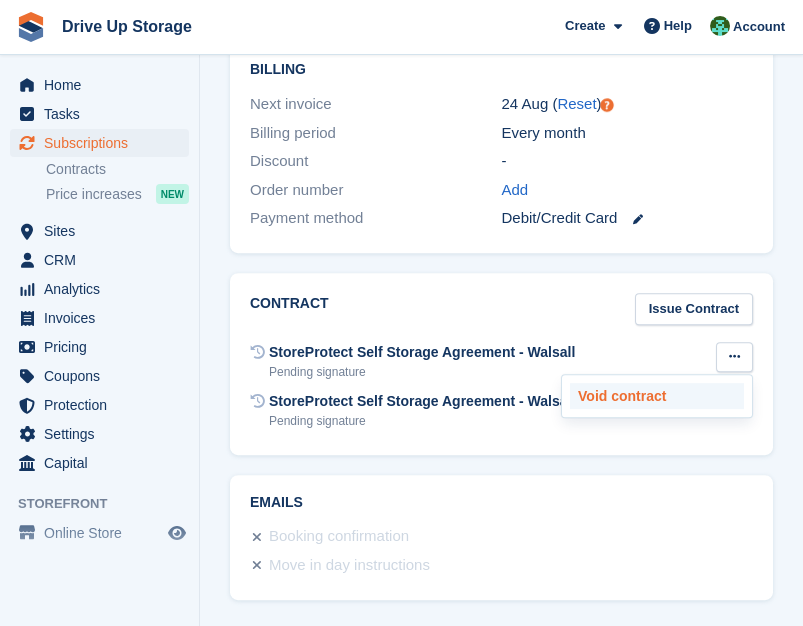 click on "Void contract" at bounding box center [657, 396] 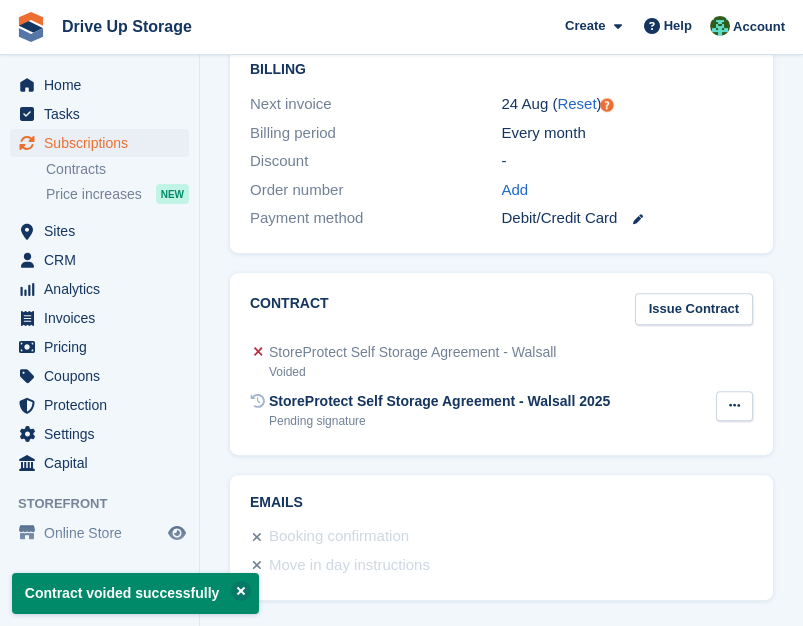 click at bounding box center [734, 406] 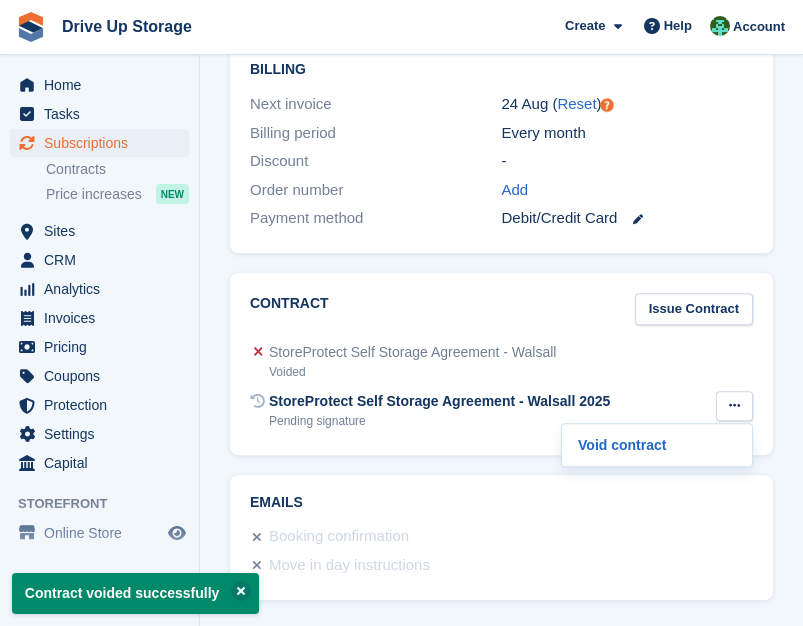 click on "StoreProtect Self Storage Agreement - Walsall
Voided" at bounding box center (501, 361) 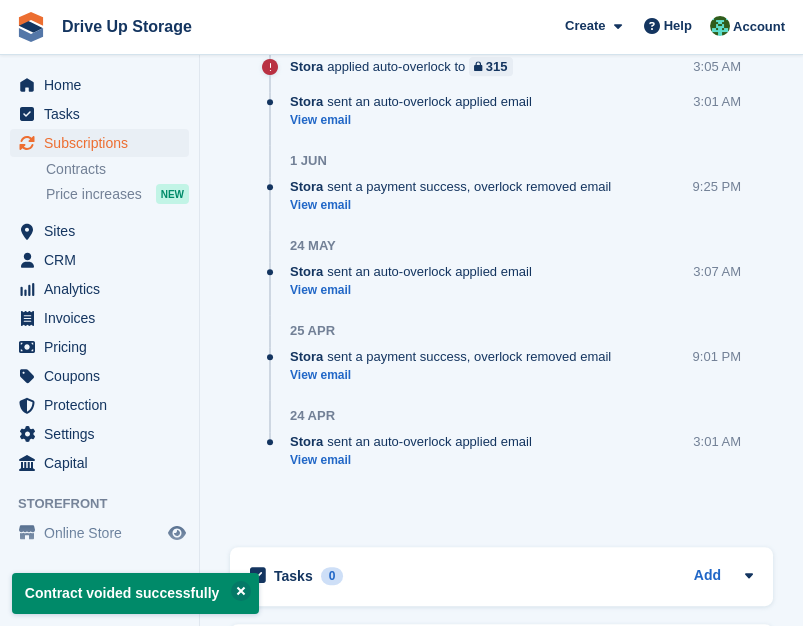 scroll, scrollTop: 3670, scrollLeft: 0, axis: vertical 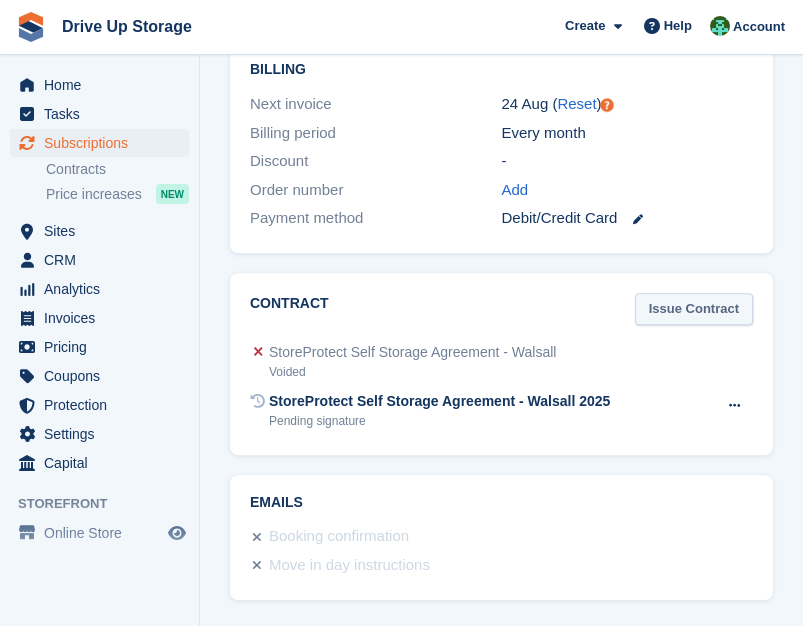 click on "Issue Contract" at bounding box center [694, 309] 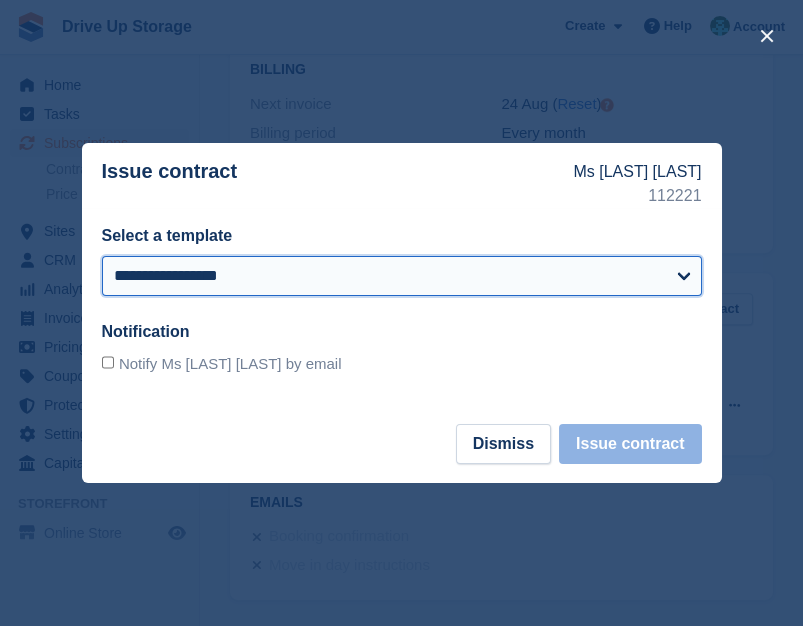 click on "**********" at bounding box center [402, 276] 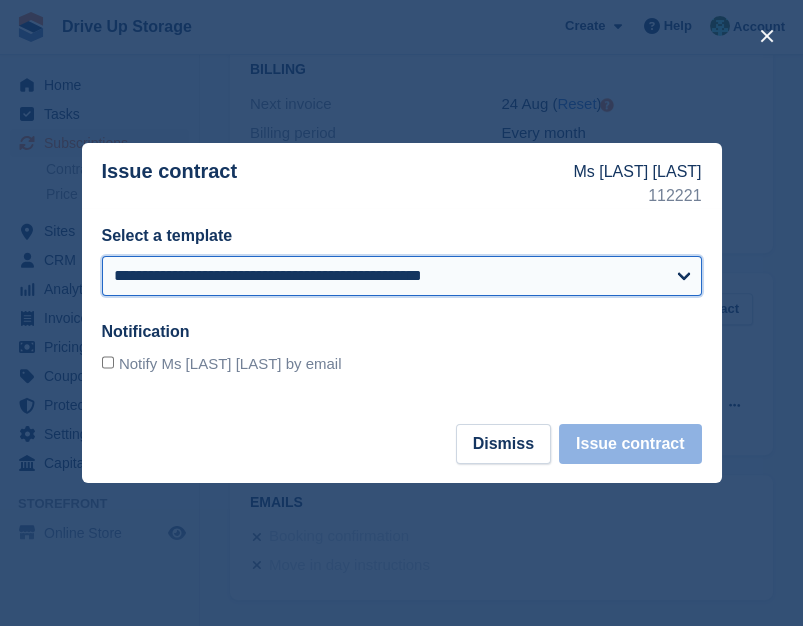 click on "**********" at bounding box center (402, 276) 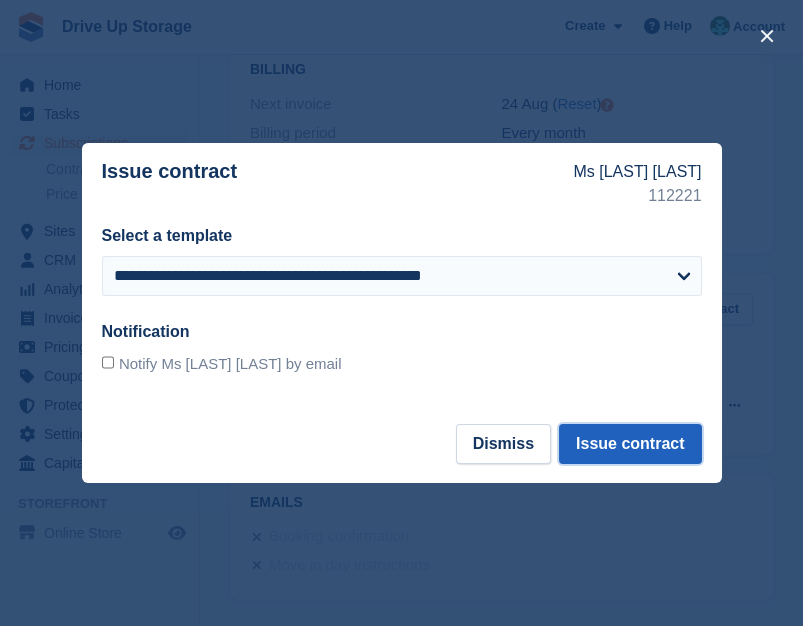 click on "Issue contract" at bounding box center (630, 444) 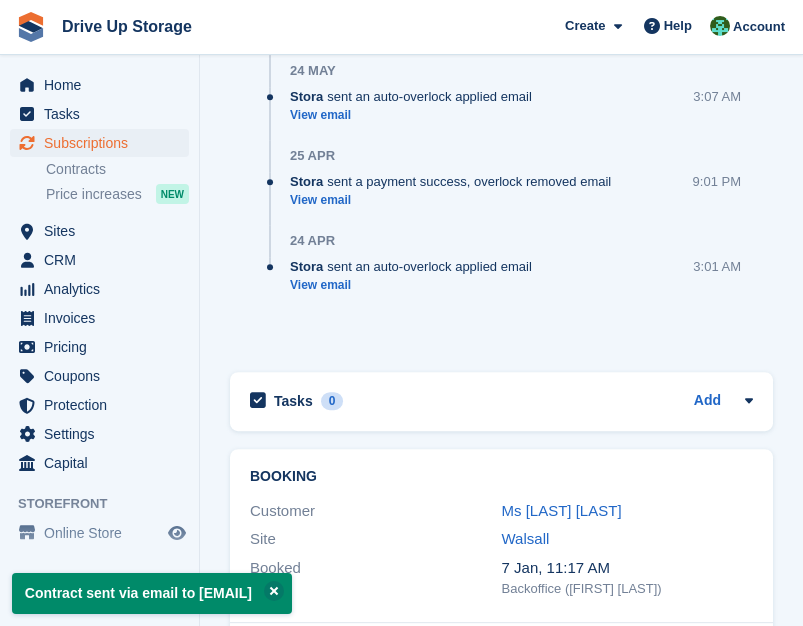 scroll, scrollTop: 3874, scrollLeft: 0, axis: vertical 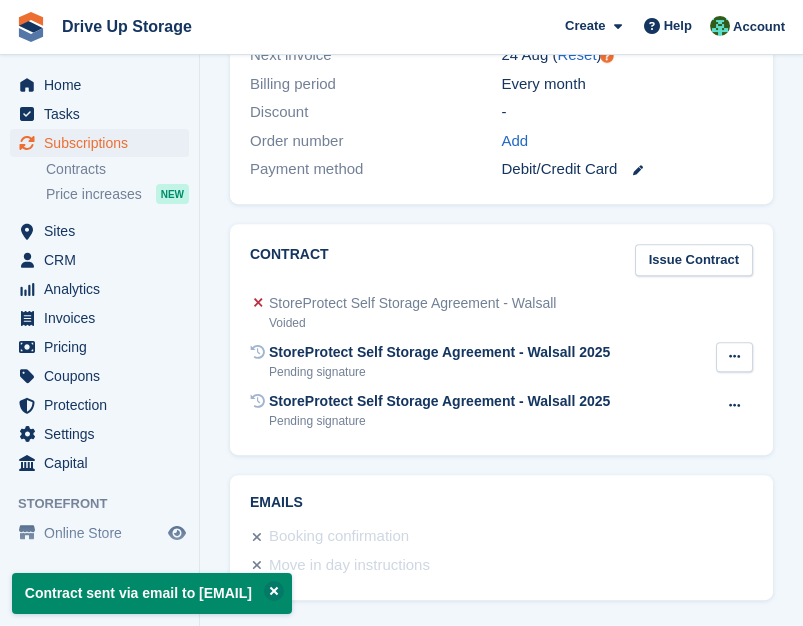 click at bounding box center (734, 356) 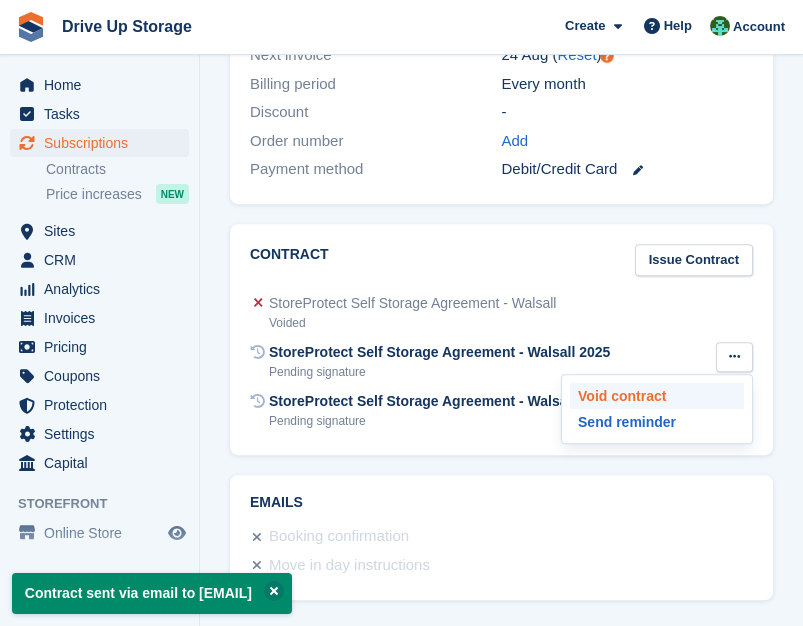 click on "Void contract" at bounding box center (657, 396) 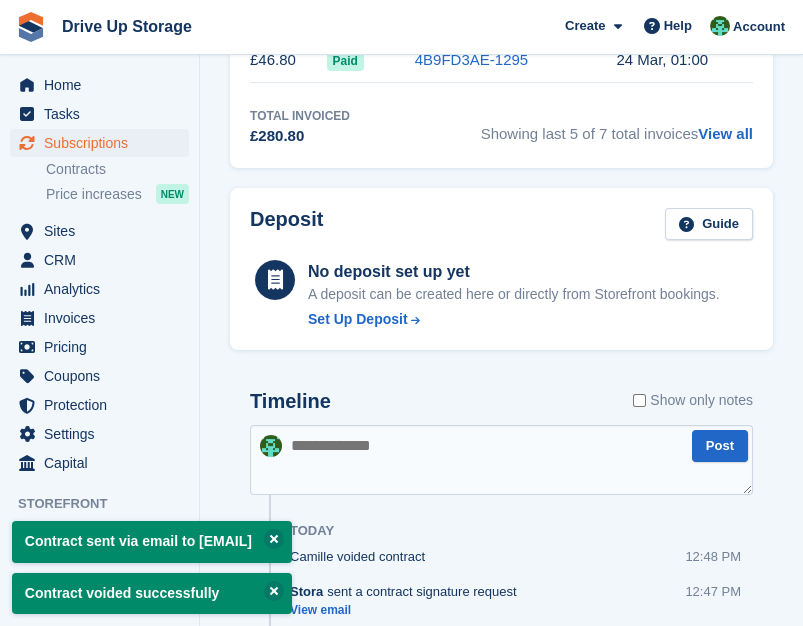 scroll, scrollTop: 0, scrollLeft: 0, axis: both 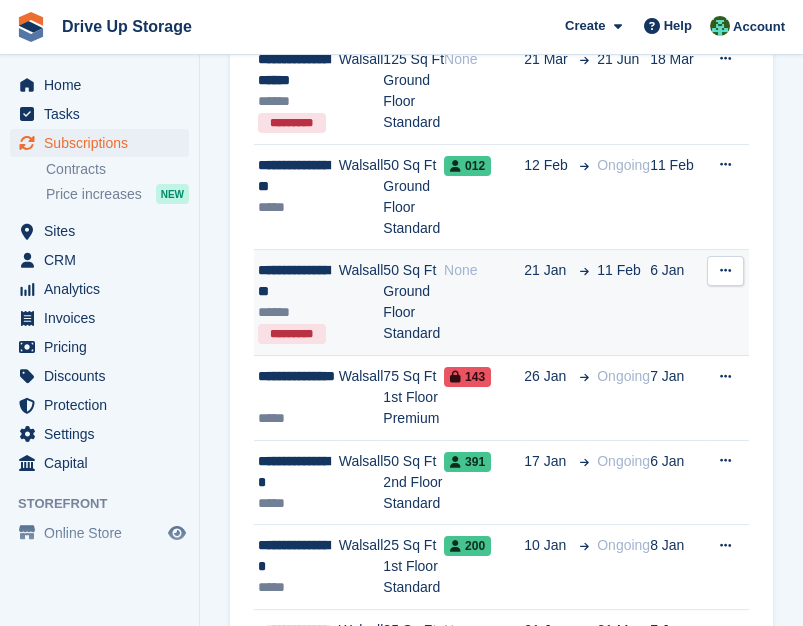 click on "21 Jan" at bounding box center (556, 303) 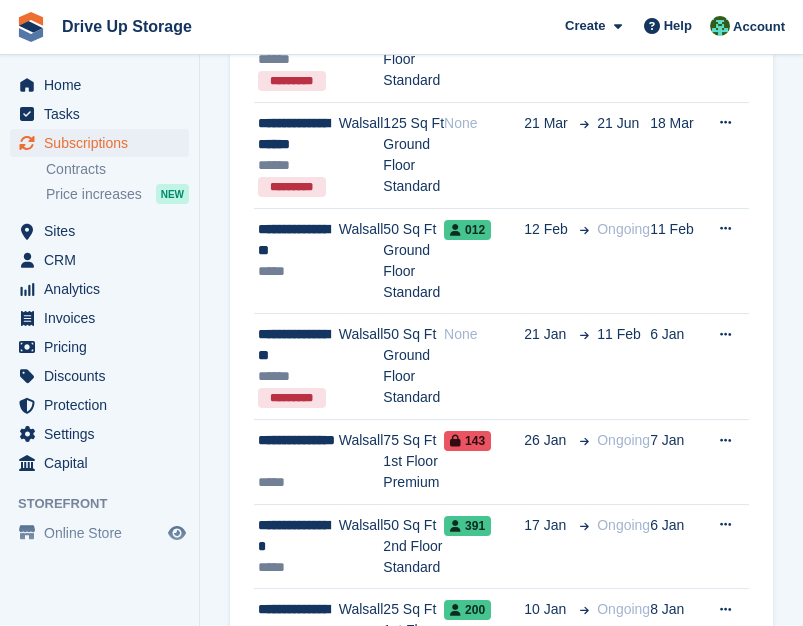 click on "Drive Up Storage
Create
Subscription
Invoice
Contact
Deal
Discount
Page
Help
Chat Support
Submit a support request
Help Center
Get answers to Stora questions
What's New" at bounding box center (401, 1412) 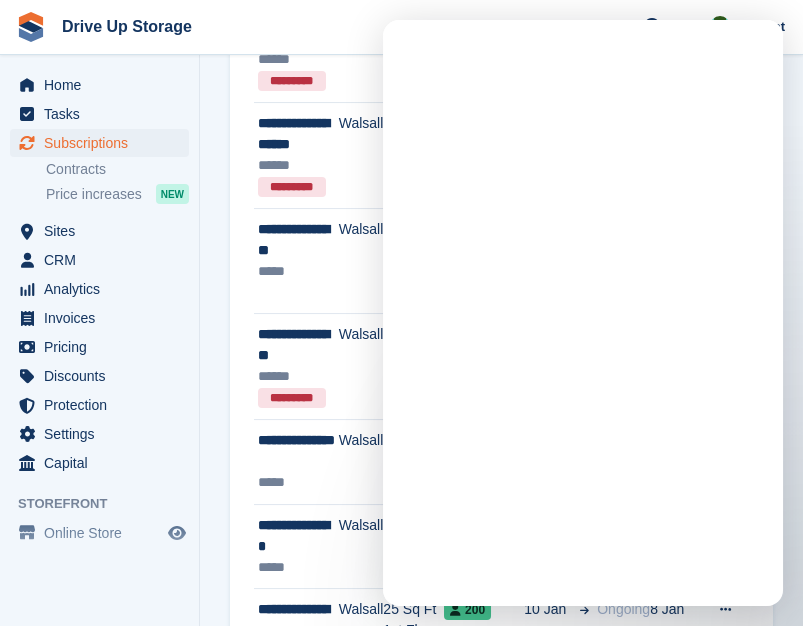 scroll, scrollTop: 0, scrollLeft: 0, axis: both 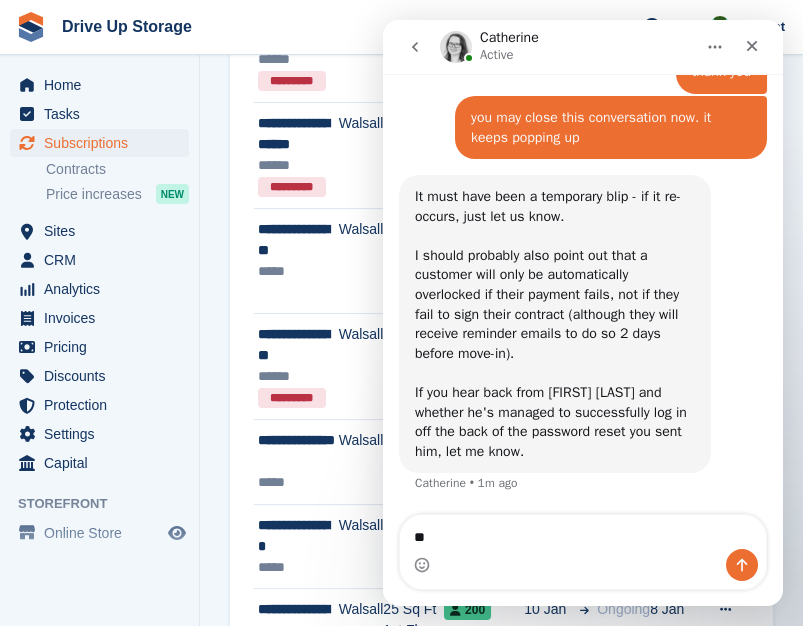 type on "*" 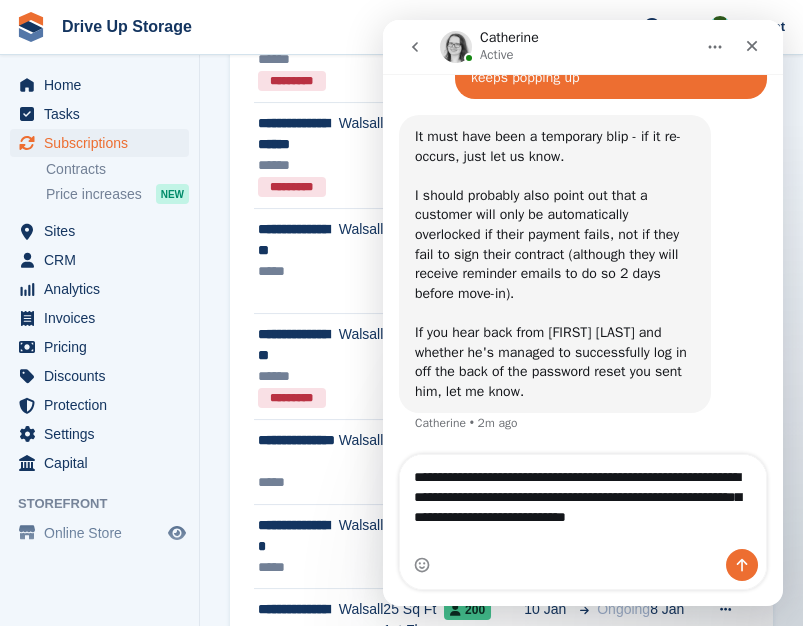 scroll, scrollTop: 7251, scrollLeft: 0, axis: vertical 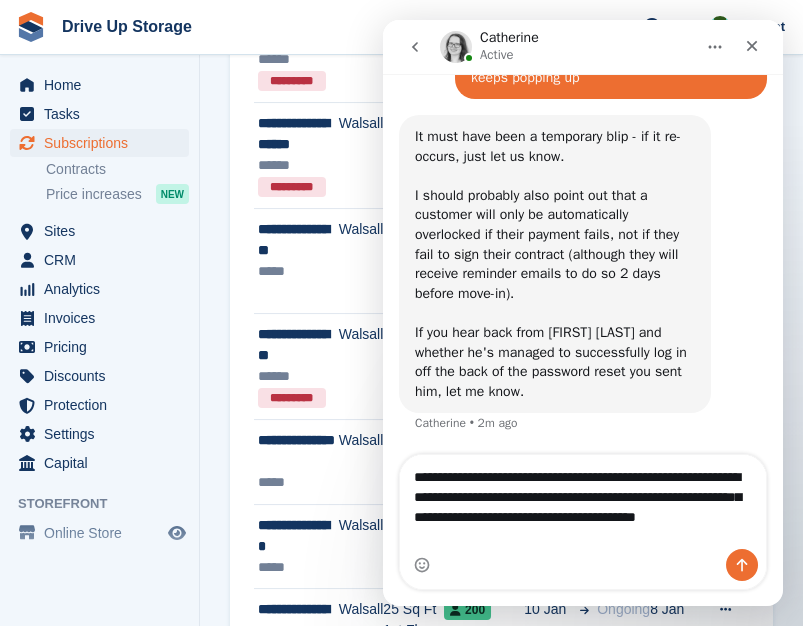 type on "**********" 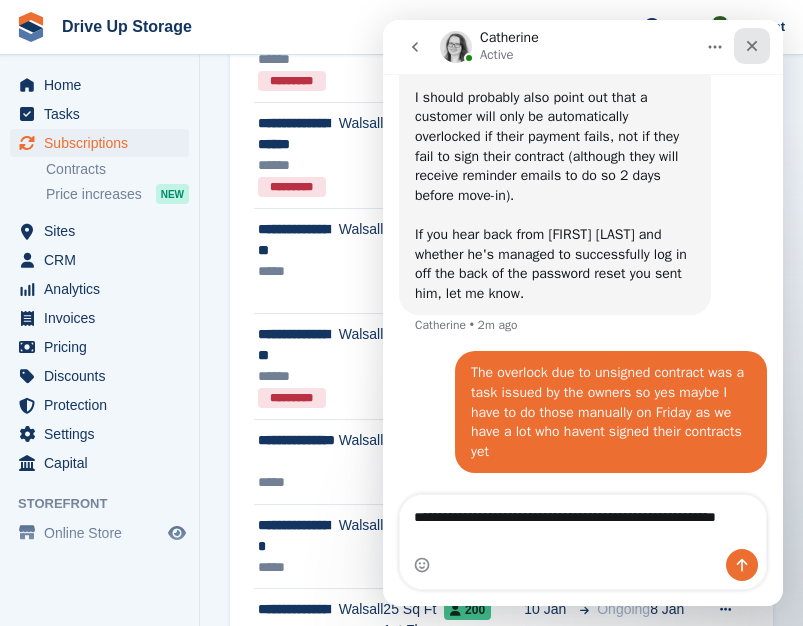 scroll, scrollTop: 7348, scrollLeft: 0, axis: vertical 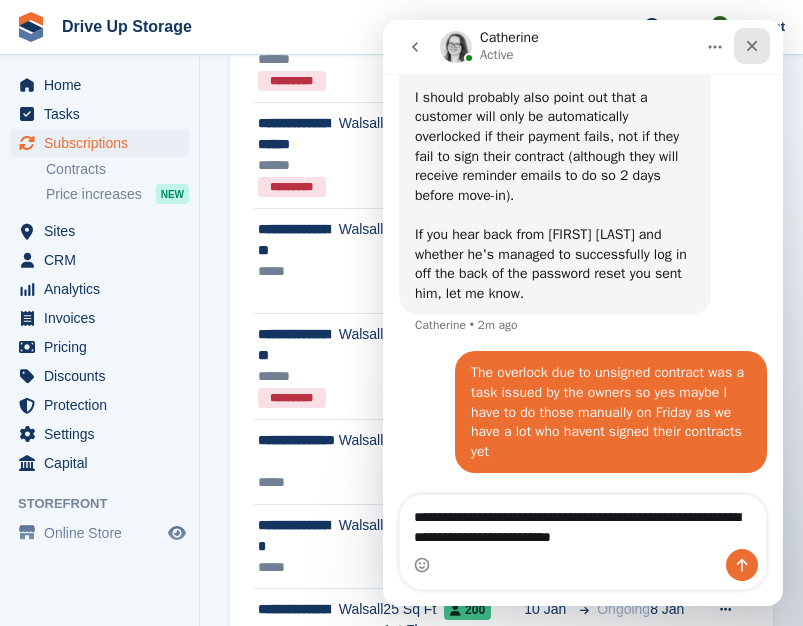 type on "**********" 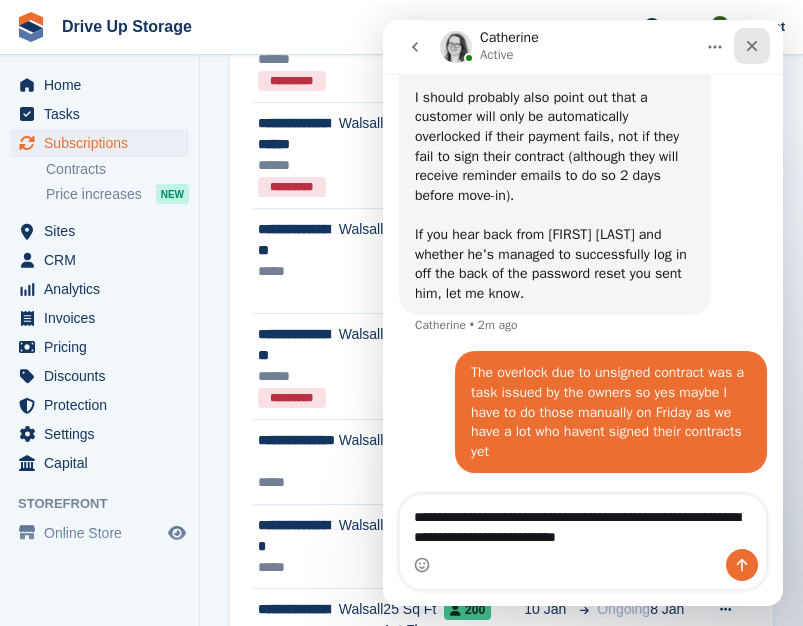 type 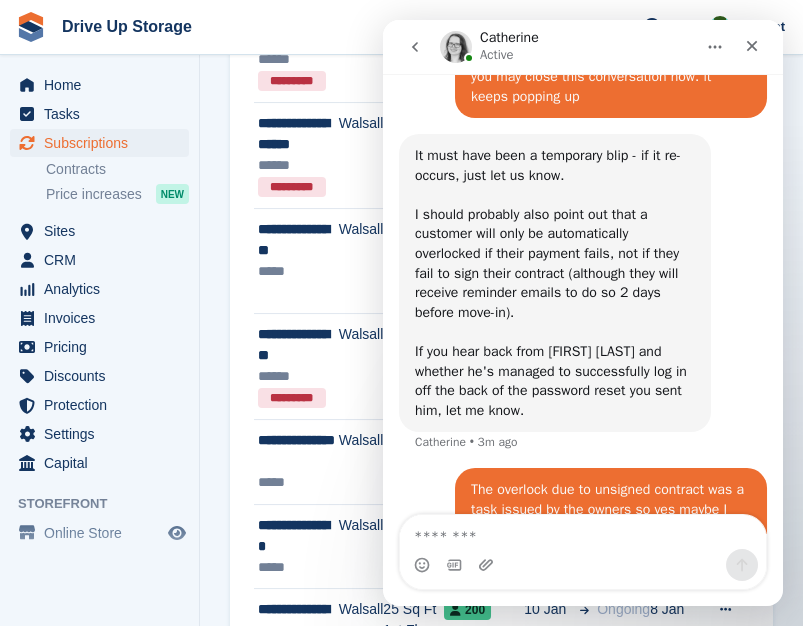 scroll, scrollTop: 7414, scrollLeft: 0, axis: vertical 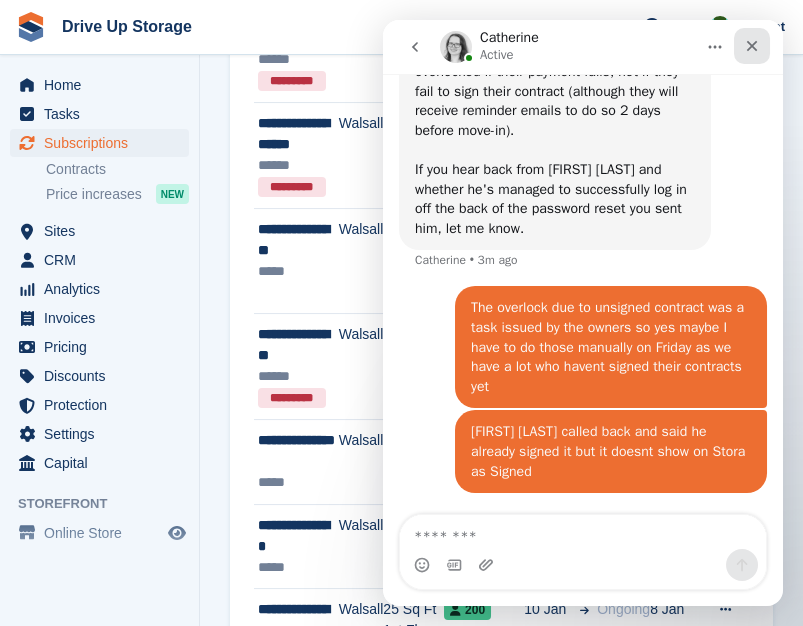 click 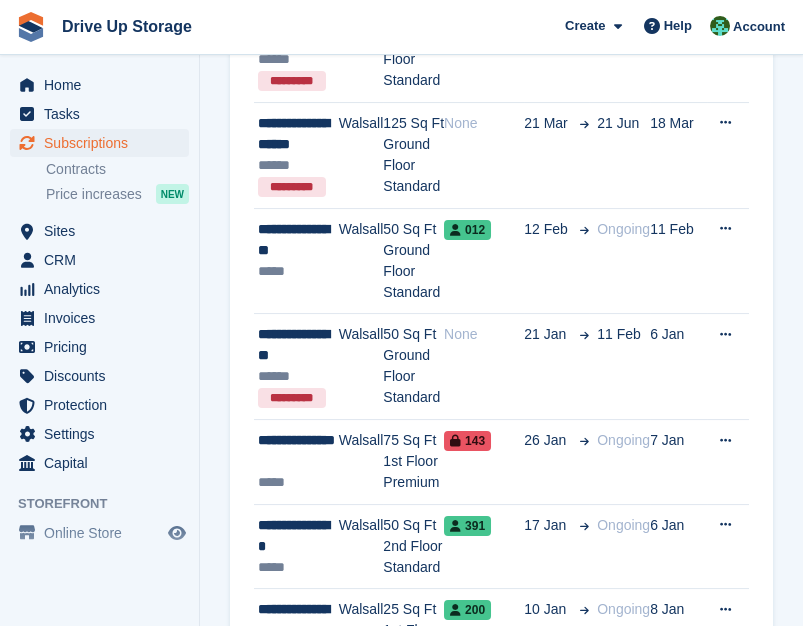 scroll, scrollTop: 0, scrollLeft: 0, axis: both 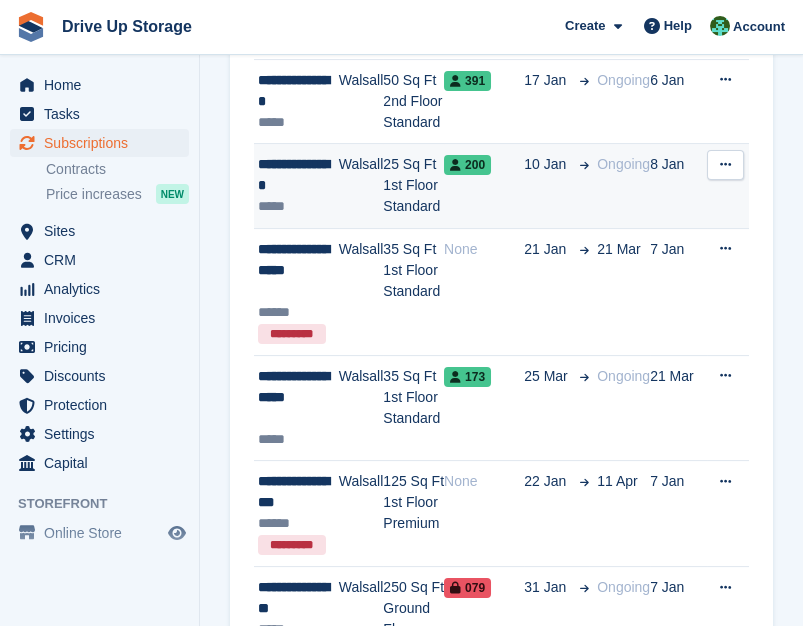 click on "200" at bounding box center [484, 186] 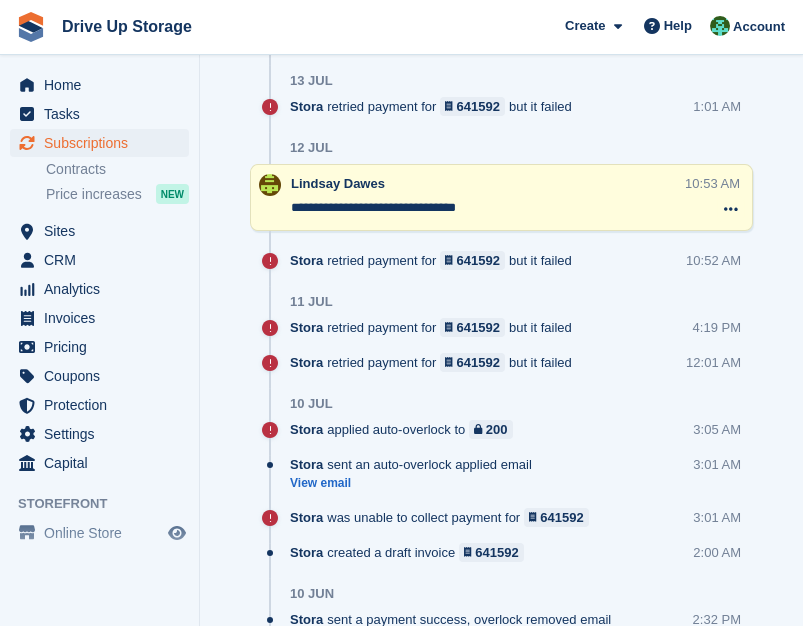 scroll, scrollTop: 3017, scrollLeft: 0, axis: vertical 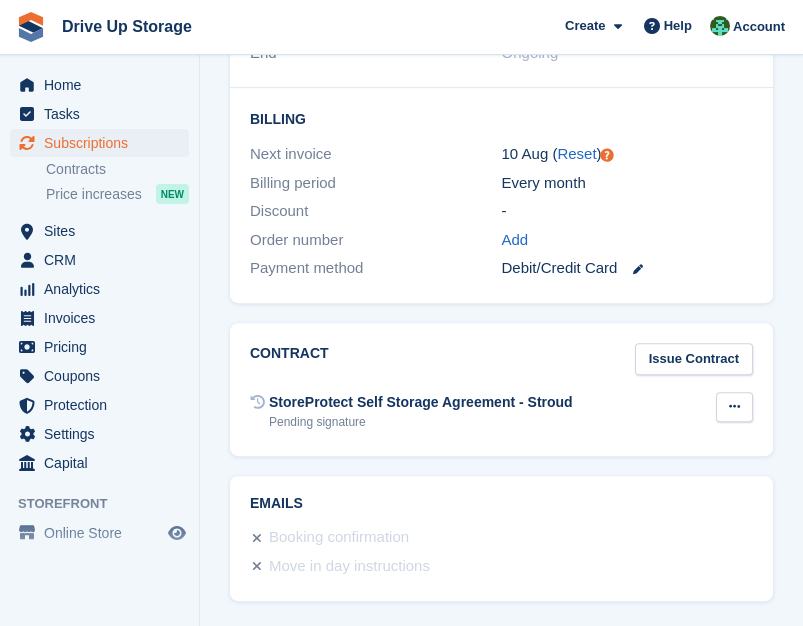 click at bounding box center [734, 406] 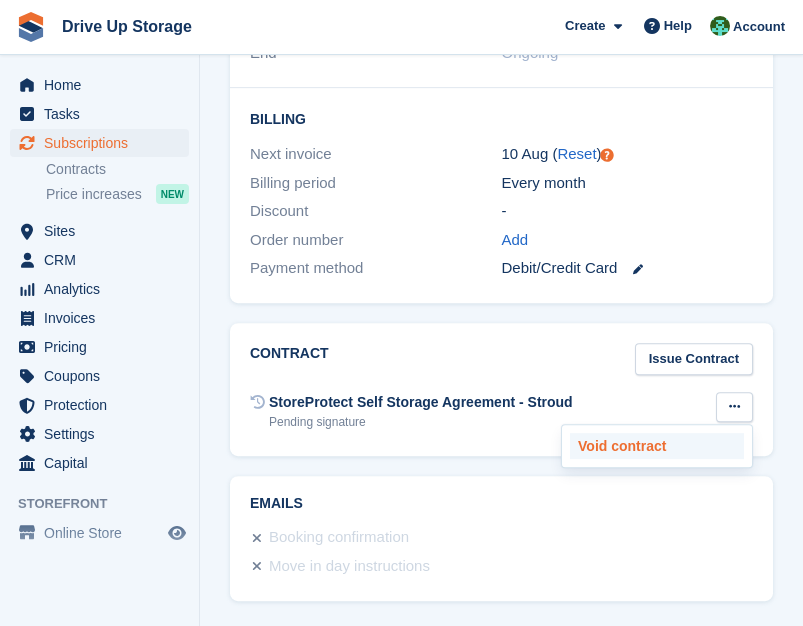 click on "Void contract" at bounding box center [657, 446] 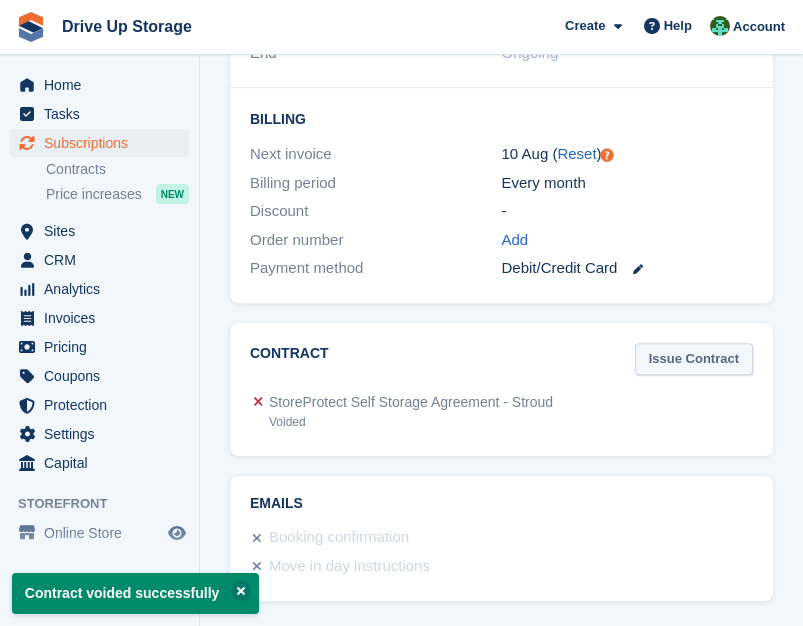 click on "Issue Contract" at bounding box center (694, 359) 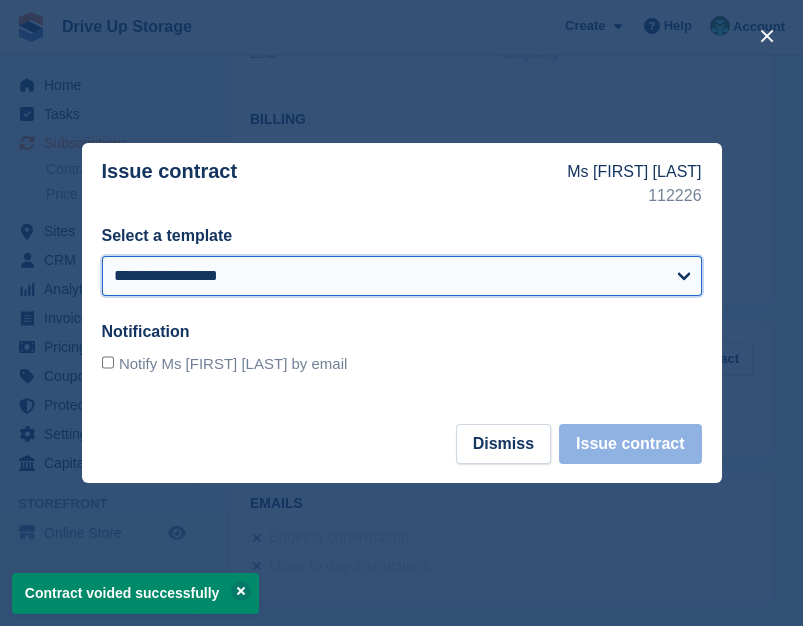 click on "**********" at bounding box center (402, 276) 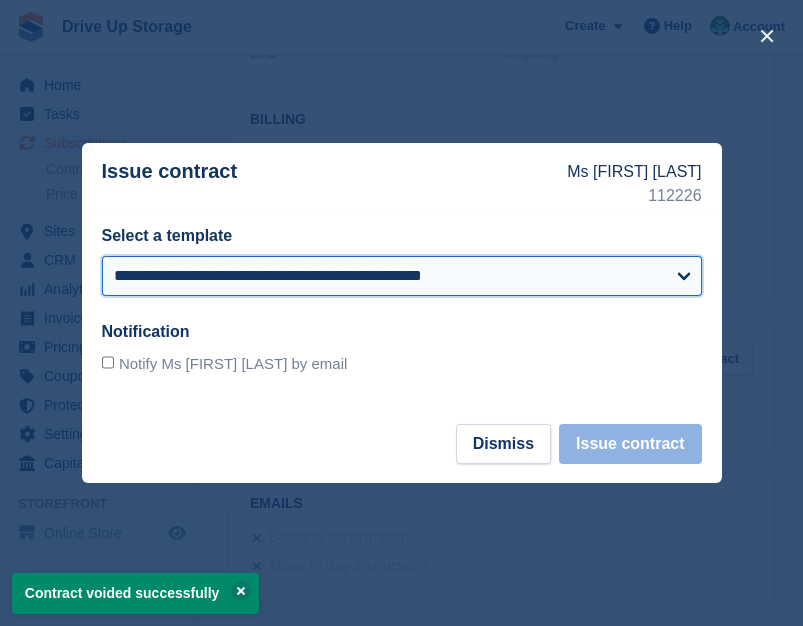 click on "**********" at bounding box center (402, 276) 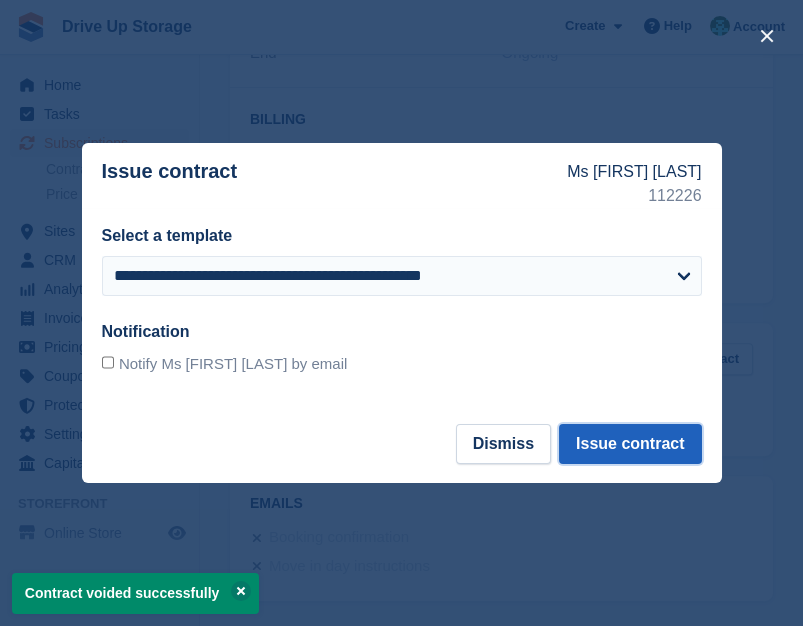 click on "Issue contract" at bounding box center [630, 444] 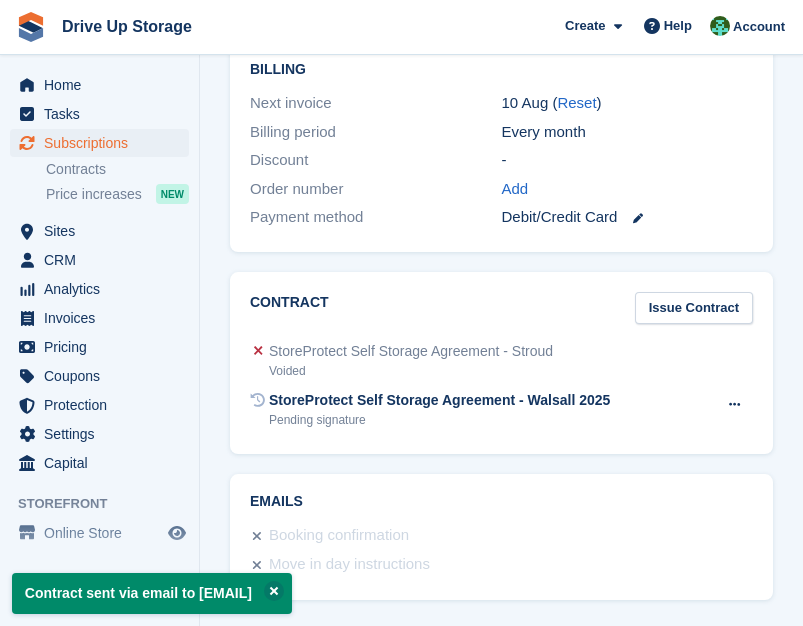 scroll, scrollTop: 0, scrollLeft: 0, axis: both 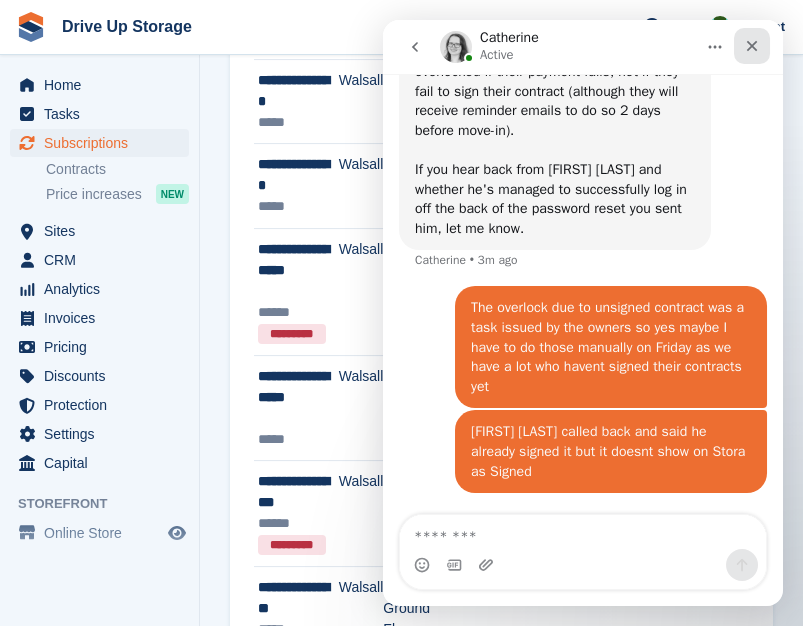 click at bounding box center (752, 46) 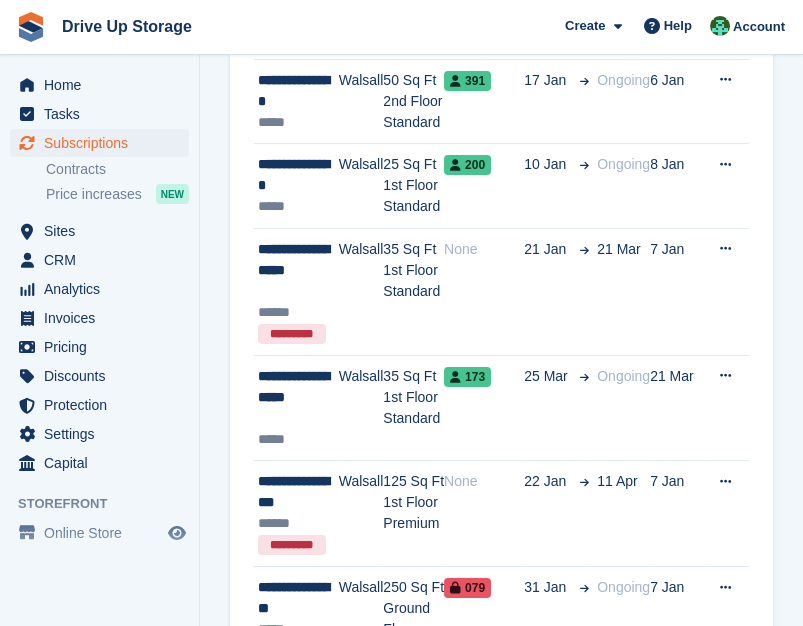 scroll, scrollTop: 0, scrollLeft: 0, axis: both 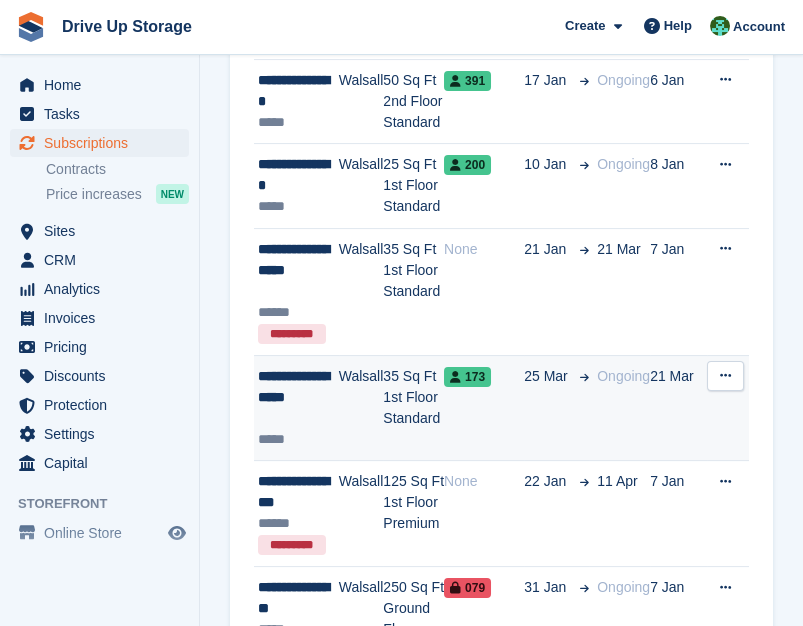 click on "25 Mar" at bounding box center (556, 408) 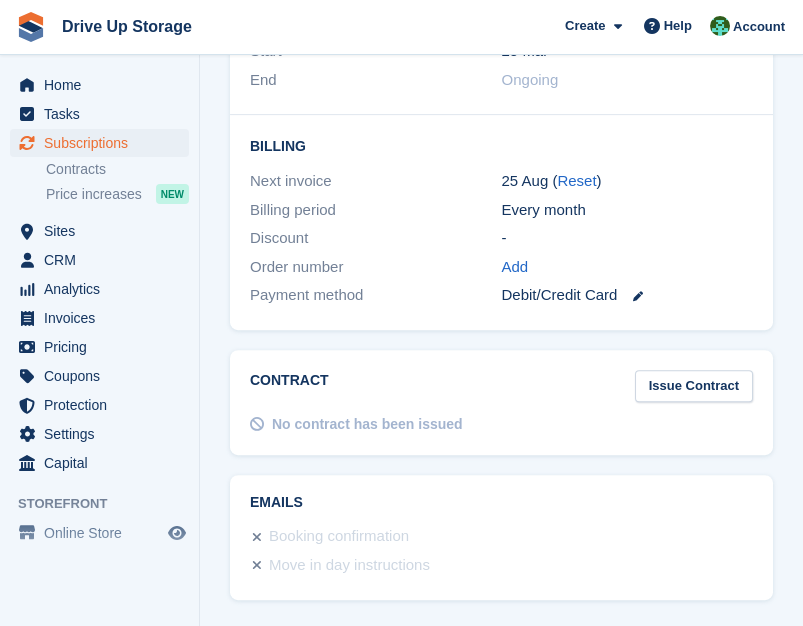 scroll, scrollTop: 2445, scrollLeft: 0, axis: vertical 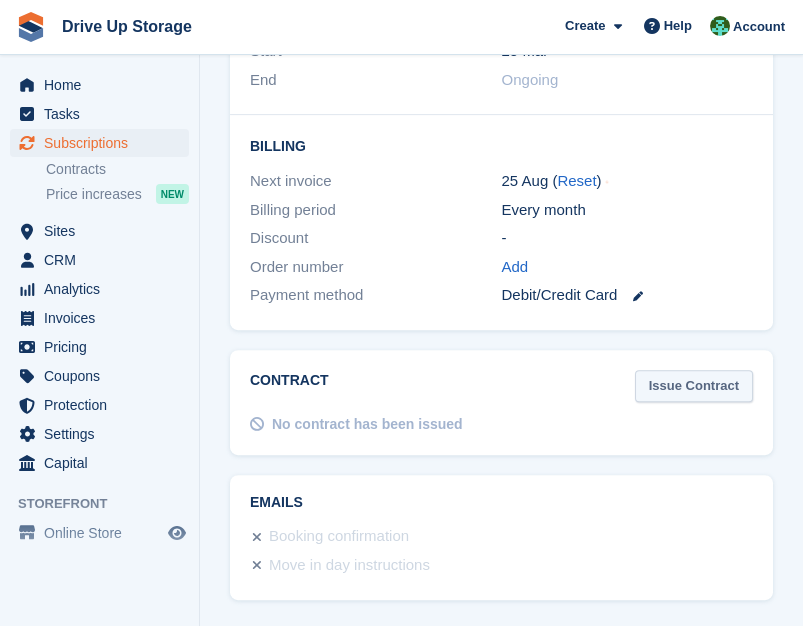 click on "Issue Contract" at bounding box center [694, 386] 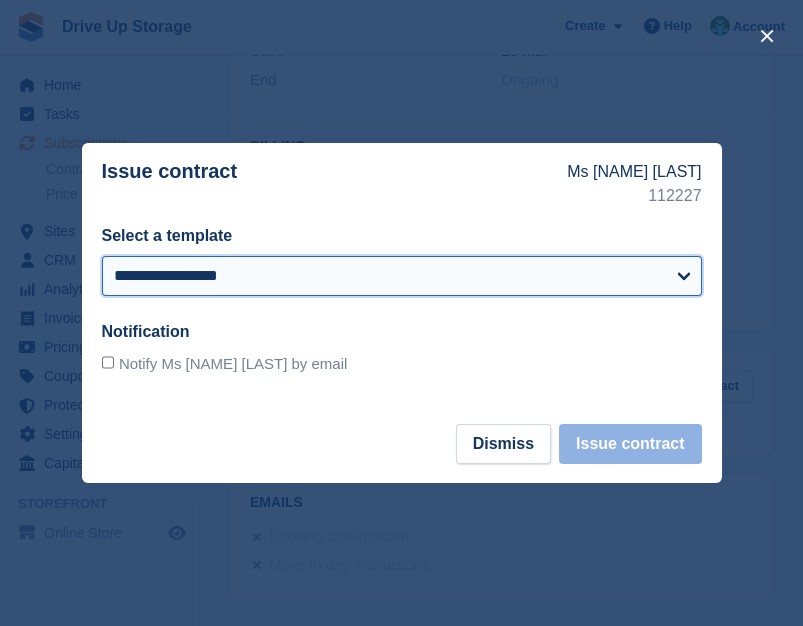 click on "**********" at bounding box center (402, 276) 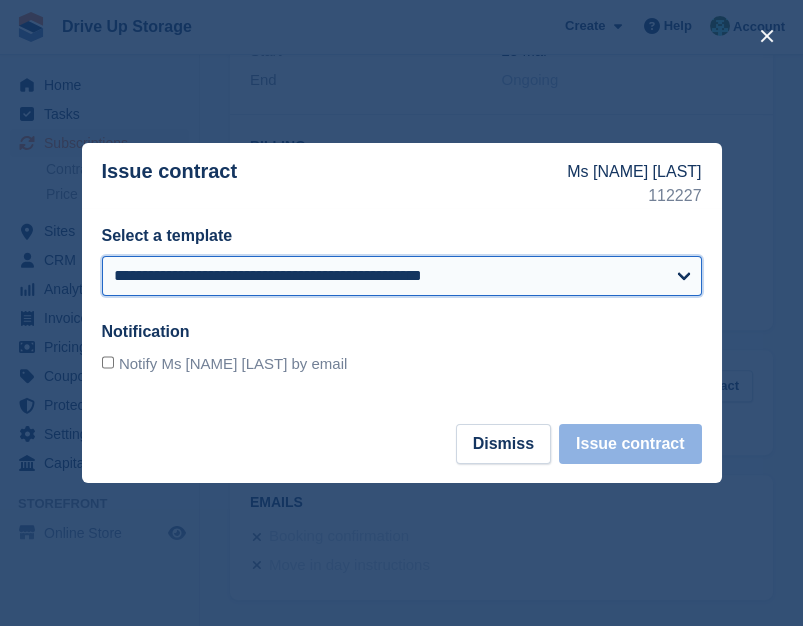 click on "**********" at bounding box center [402, 276] 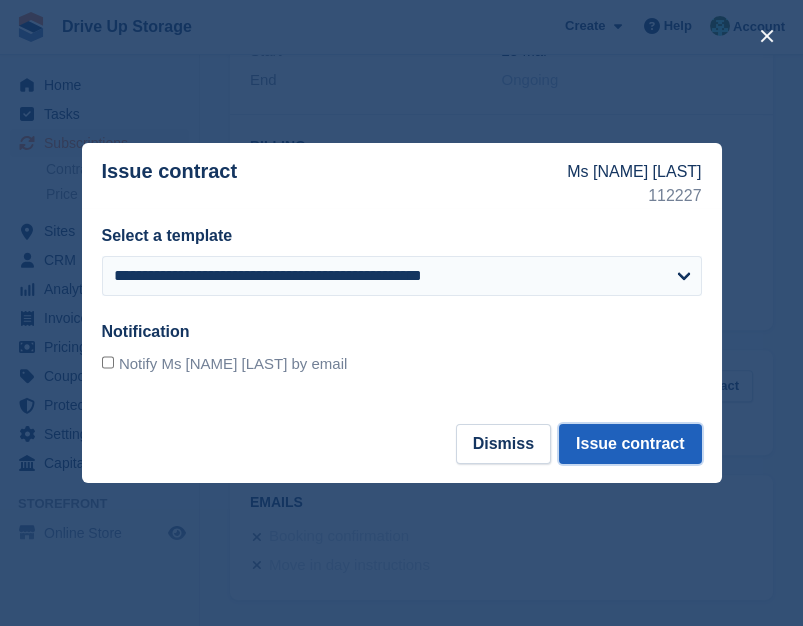 click on "Issue contract" at bounding box center [630, 444] 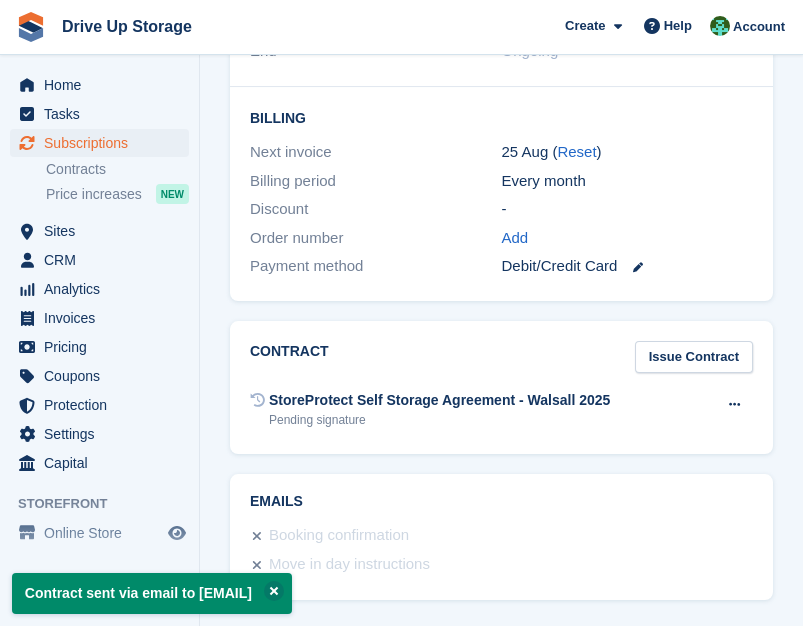 scroll, scrollTop: 0, scrollLeft: 0, axis: both 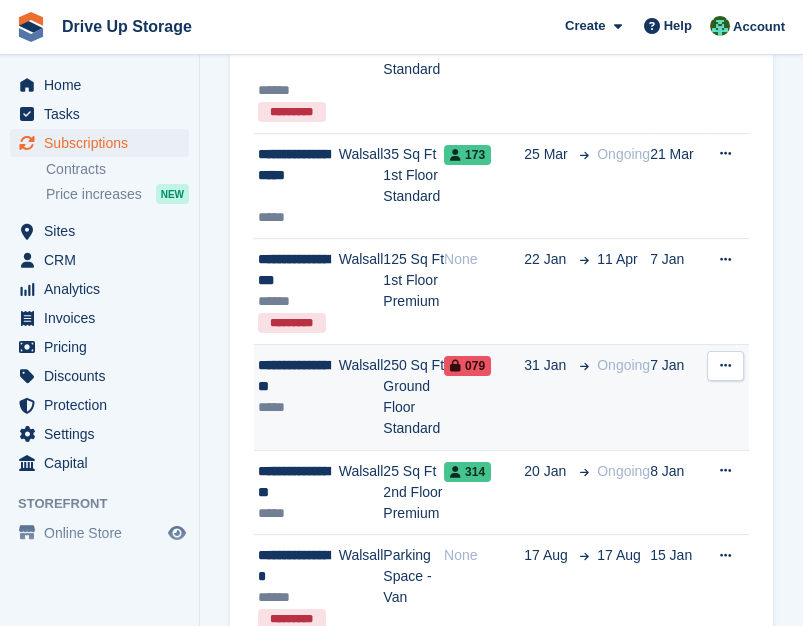 click on "31 Jan" at bounding box center [556, 398] 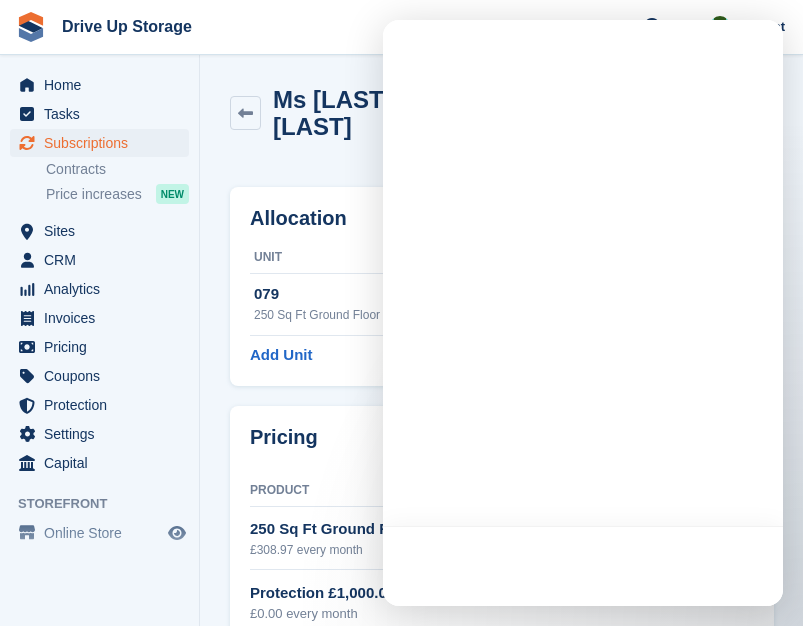 scroll, scrollTop: 0, scrollLeft: 0, axis: both 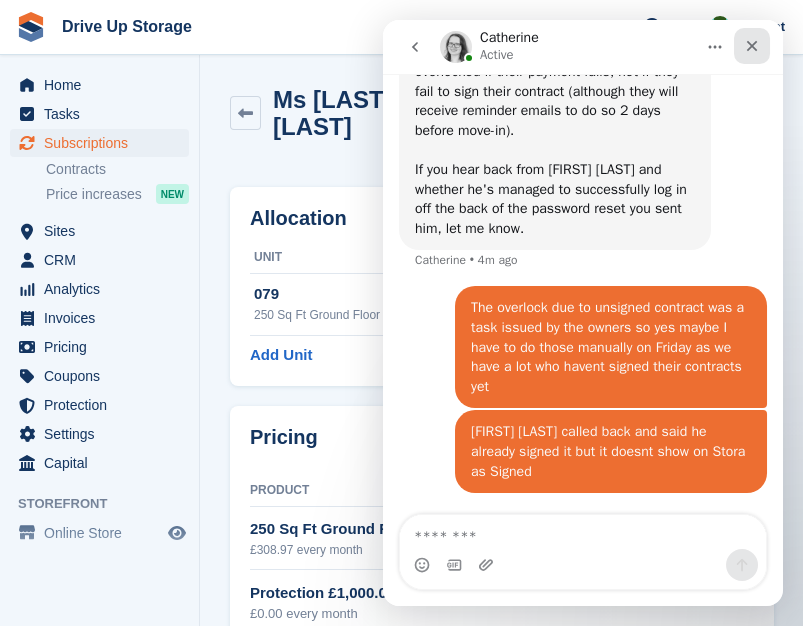 click 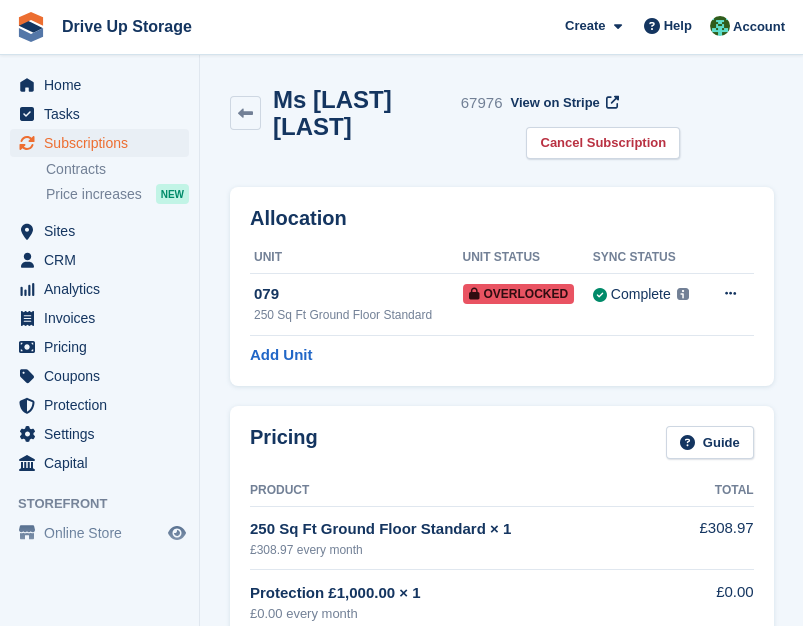 scroll, scrollTop: 0, scrollLeft: 0, axis: both 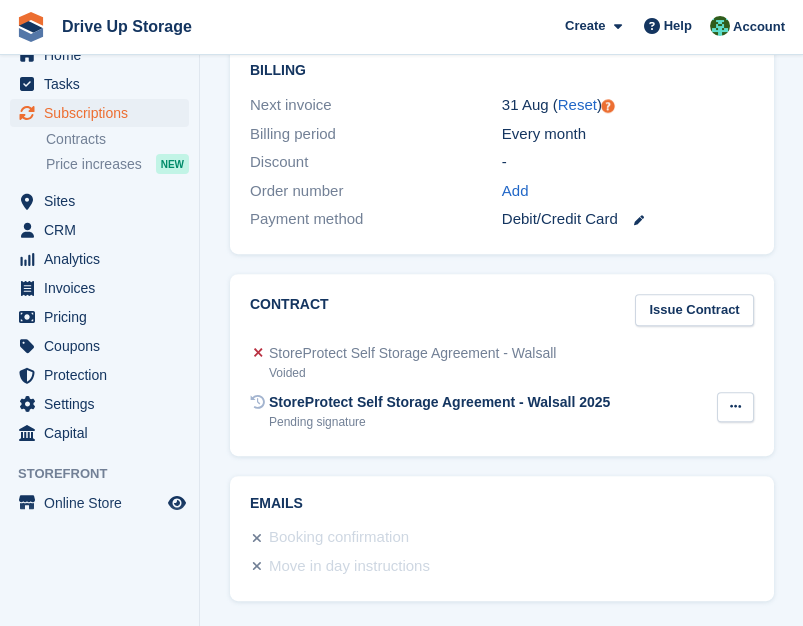 click at bounding box center [735, 406] 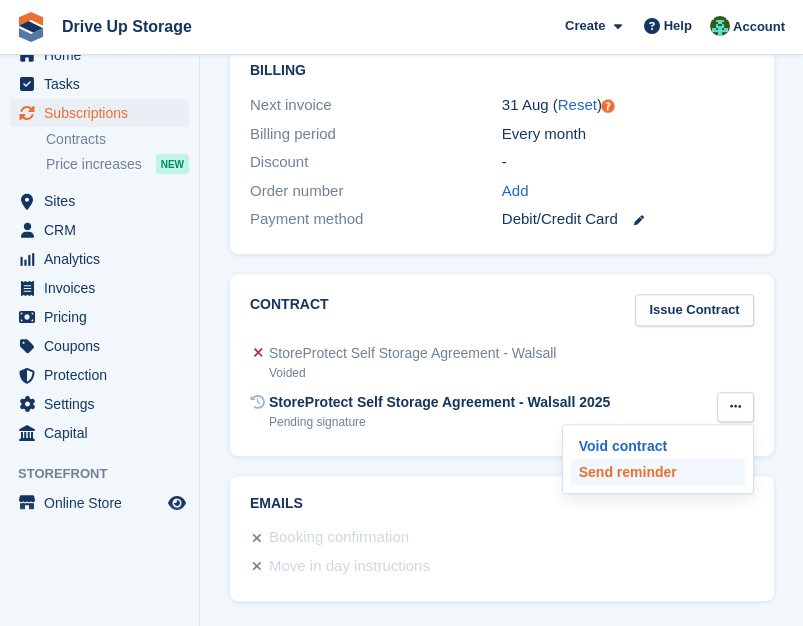 click on "Send reminder" at bounding box center [658, 472] 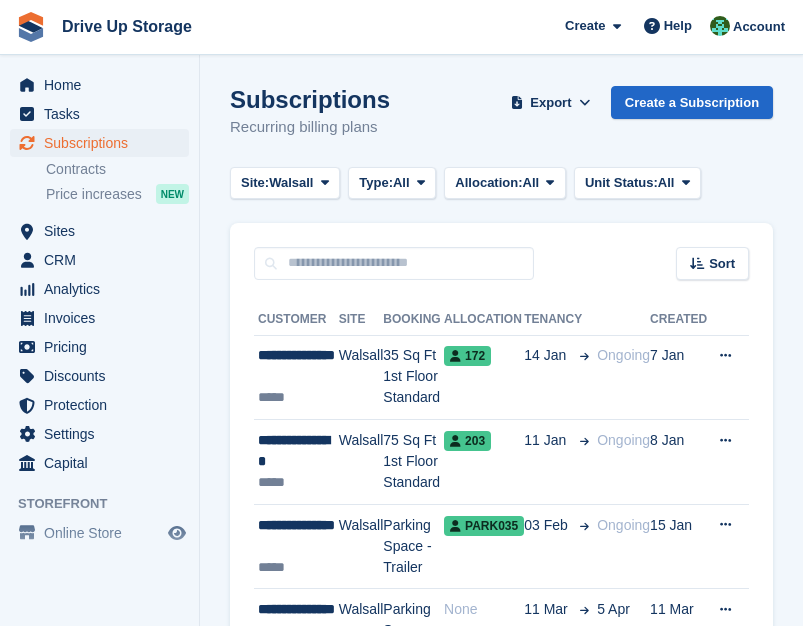 scroll, scrollTop: 1936, scrollLeft: 0, axis: vertical 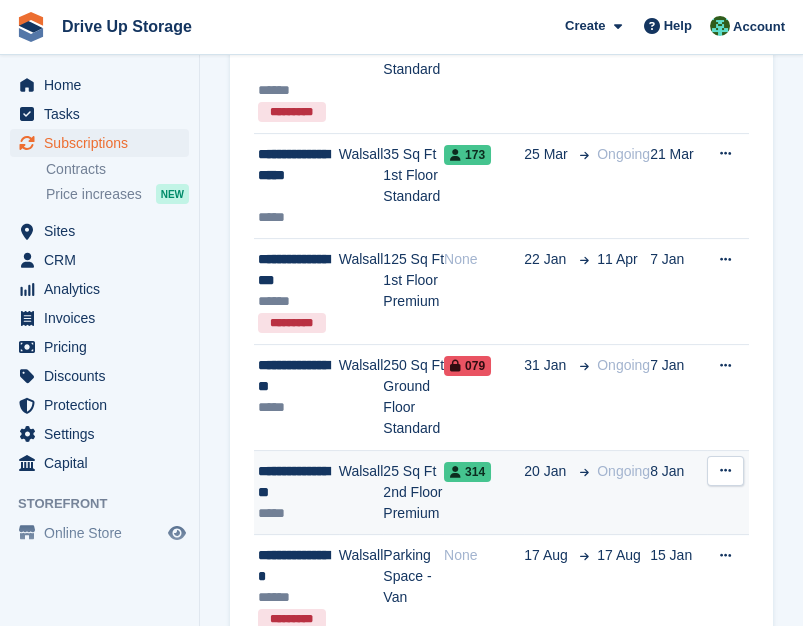 click on "20 Jan" at bounding box center [556, 492] 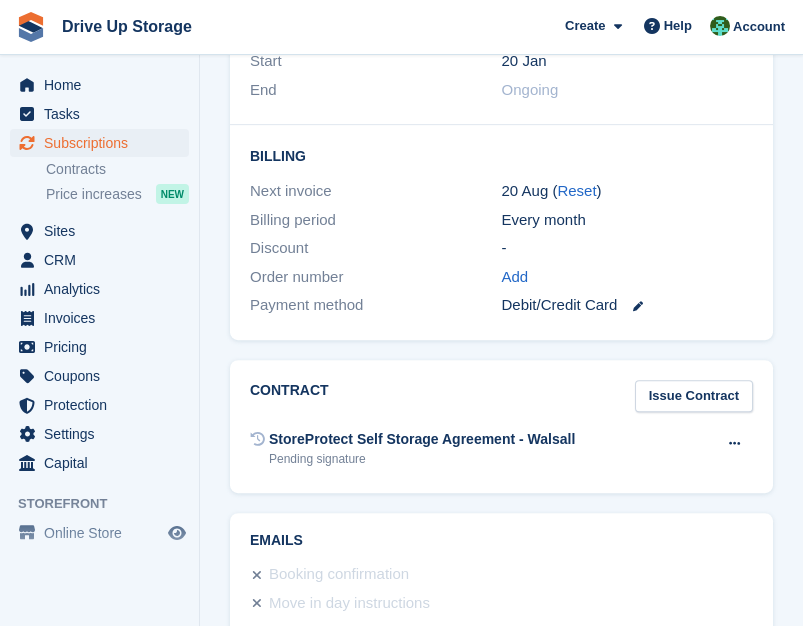 scroll, scrollTop: 3168, scrollLeft: 0, axis: vertical 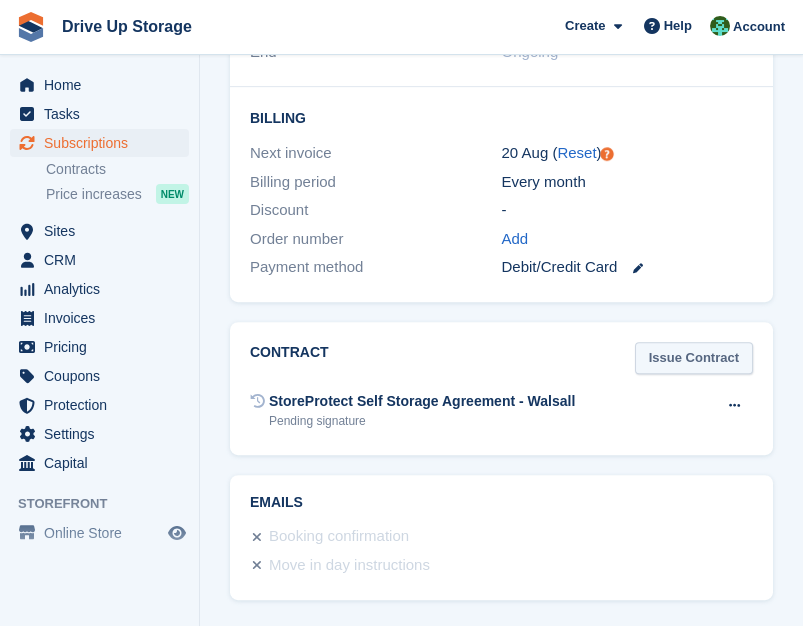 click on "Issue Contract" at bounding box center (694, 358) 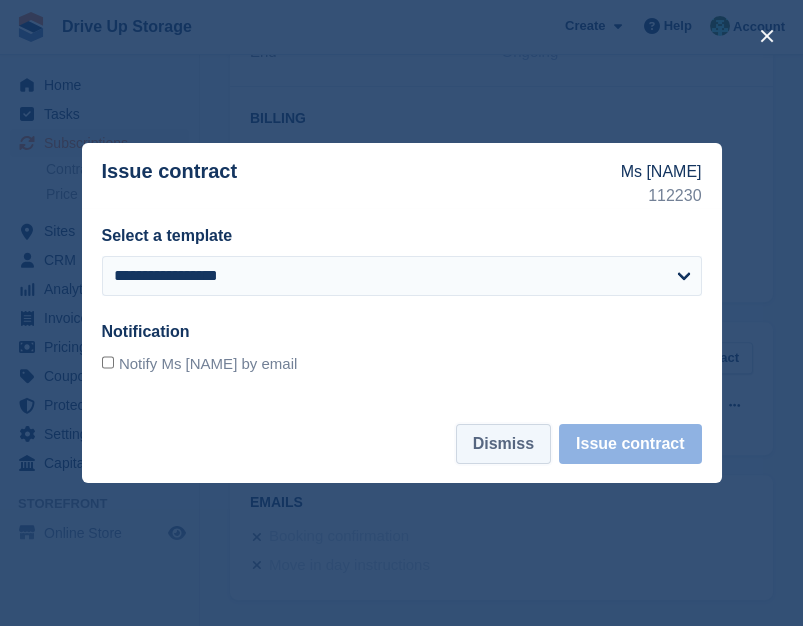 click on "Dismiss" at bounding box center (503, 444) 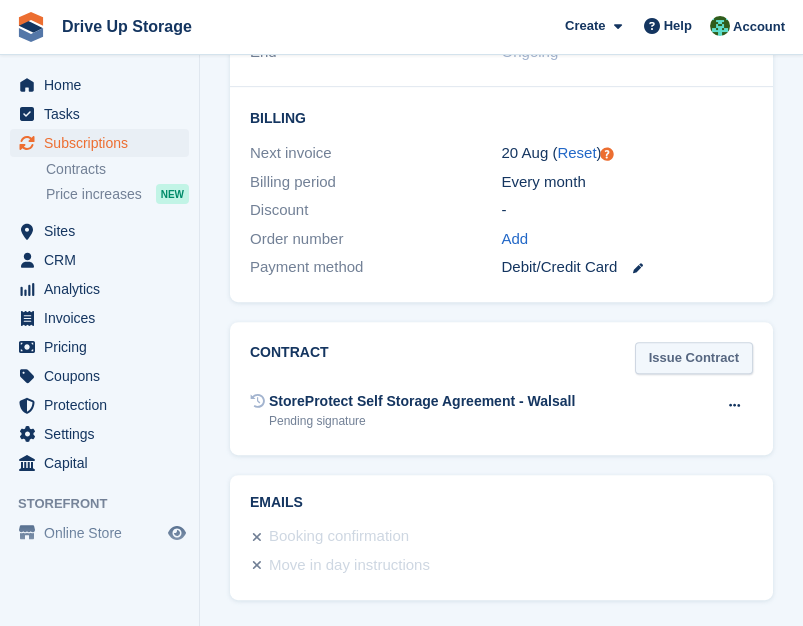 click on "Issue Contract" at bounding box center [694, 358] 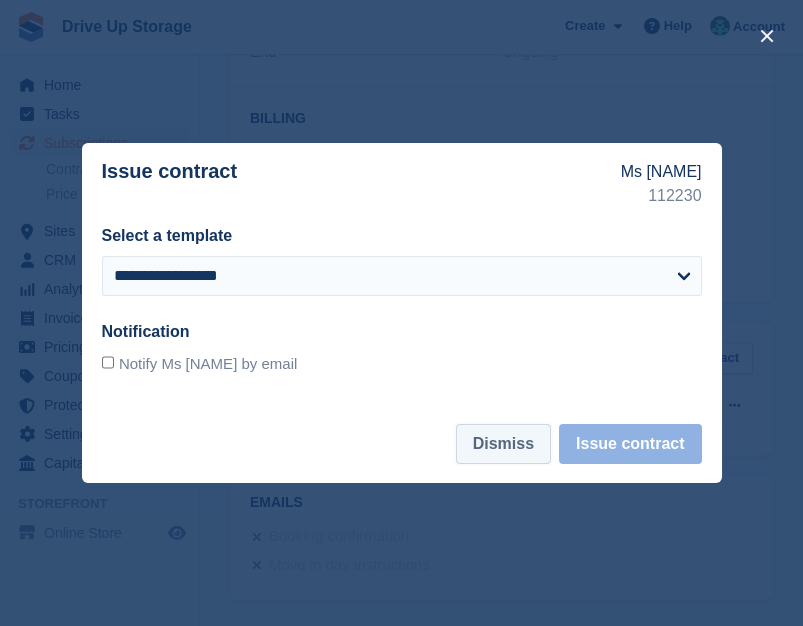 click on "Dismiss" at bounding box center (503, 444) 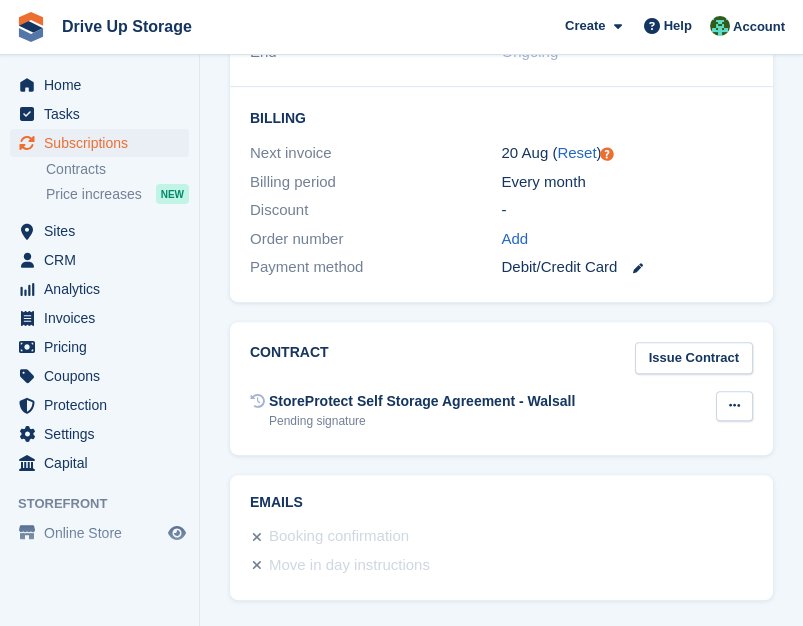 click at bounding box center [734, 405] 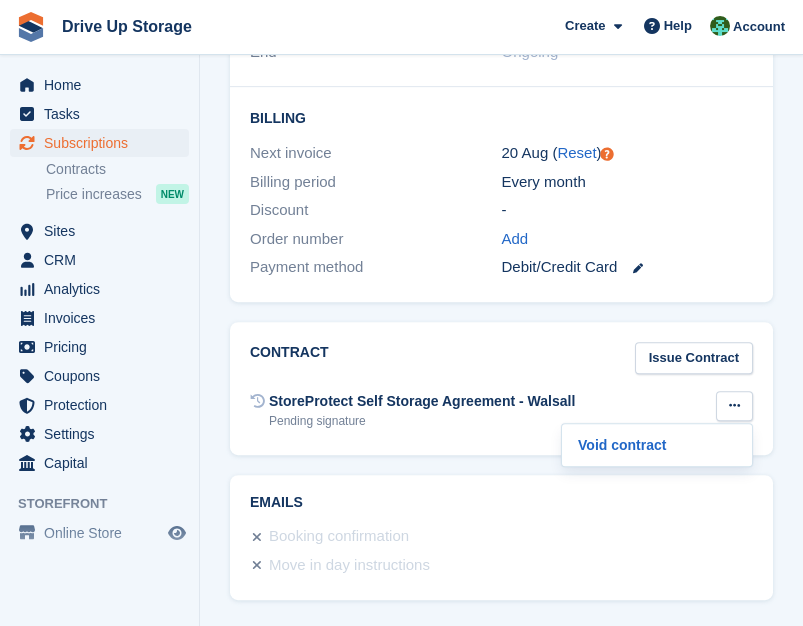drag, startPoint x: 666, startPoint y: 434, endPoint x: 534, endPoint y: 124, distance: 336.93323 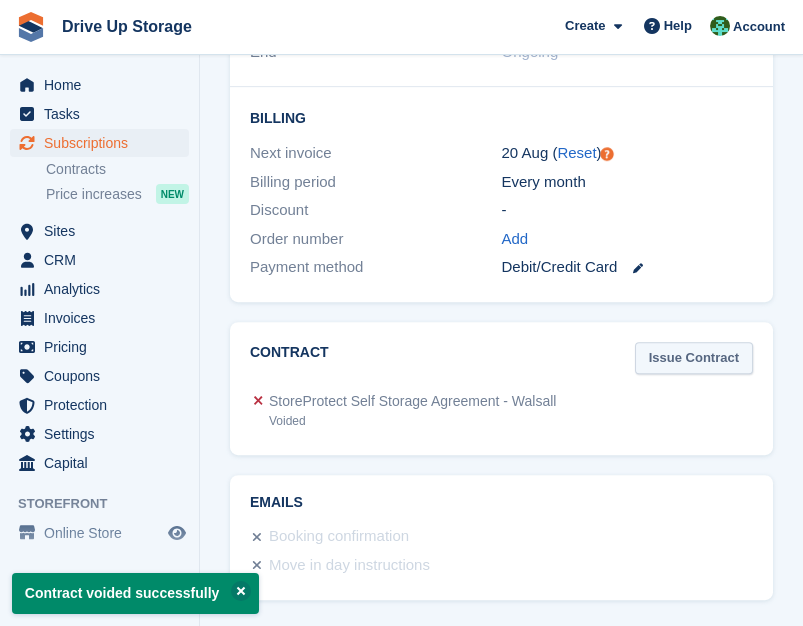 click on "Issue Contract" at bounding box center (694, 358) 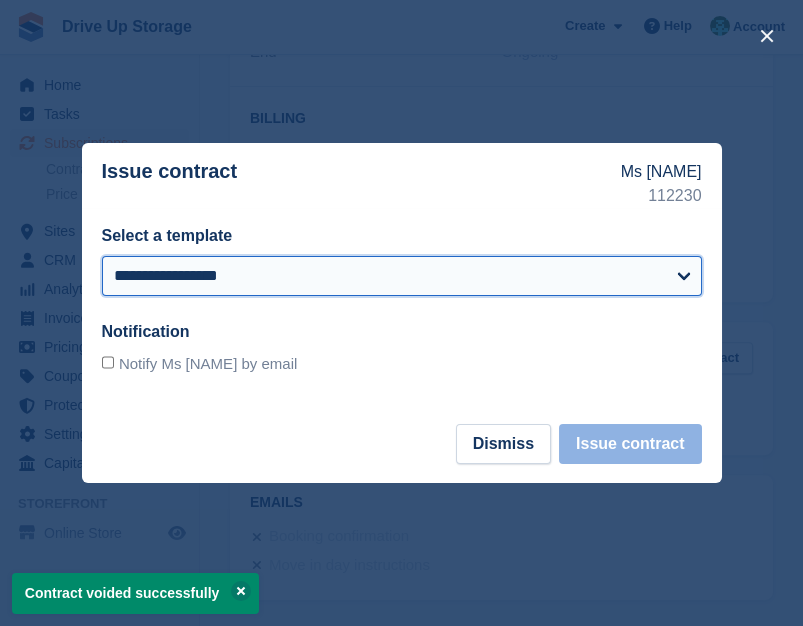 click on "**********" at bounding box center [402, 276] 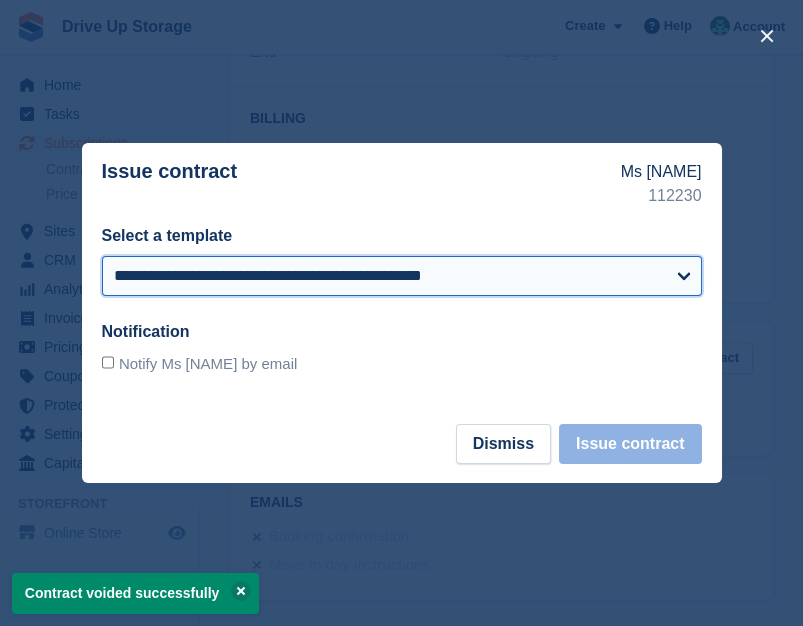 click on "**********" at bounding box center (402, 276) 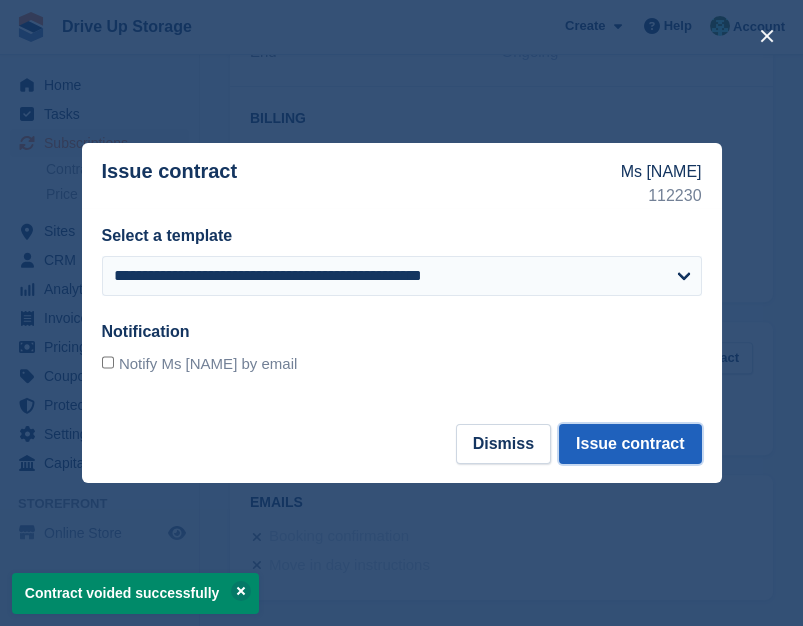 click on "Issue contract" at bounding box center (630, 444) 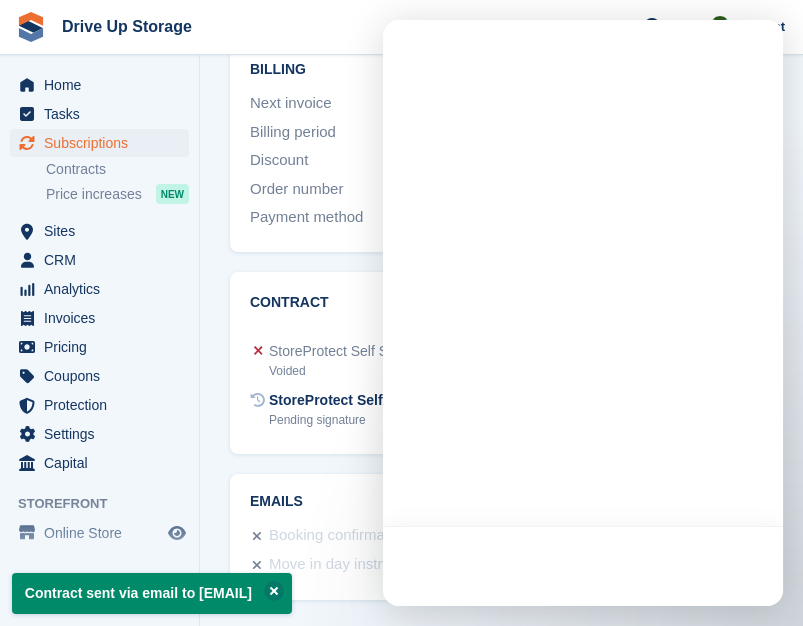 scroll, scrollTop: 0, scrollLeft: 0, axis: both 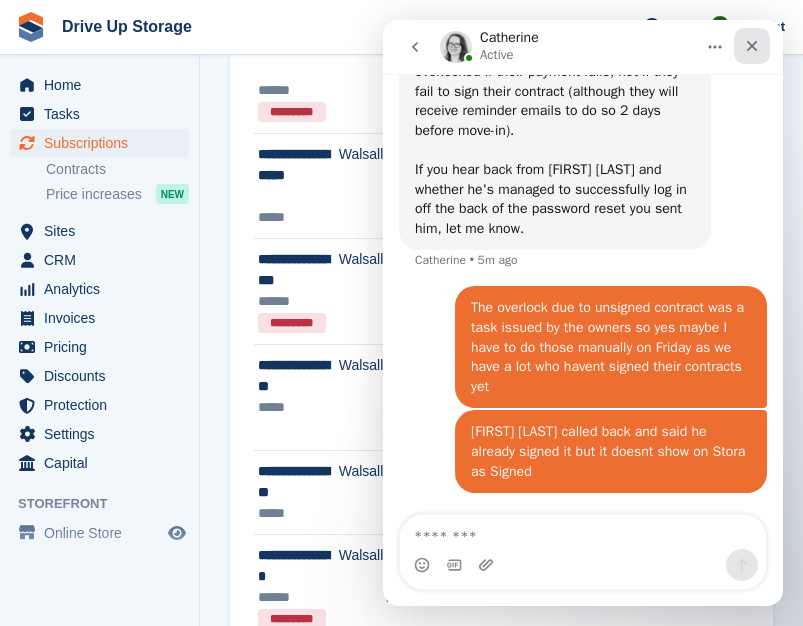 click 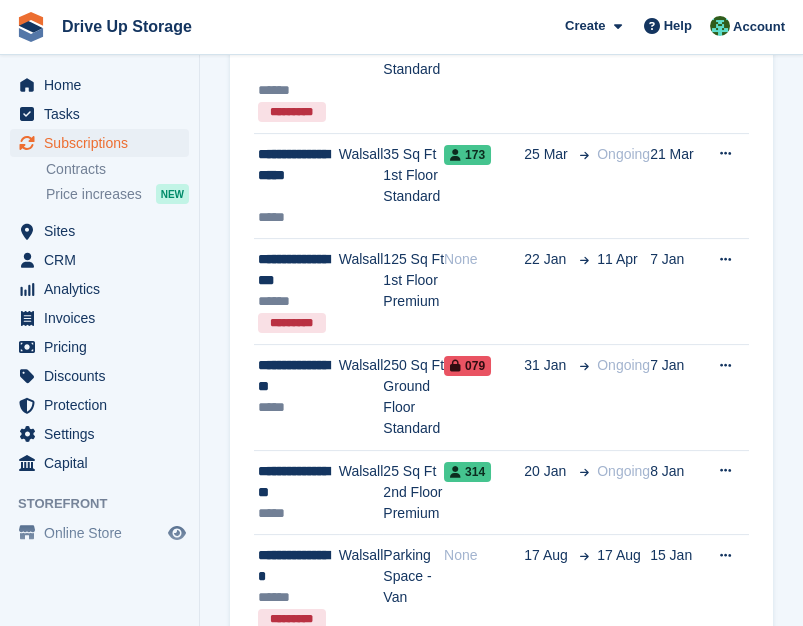 scroll, scrollTop: 0, scrollLeft: 0, axis: both 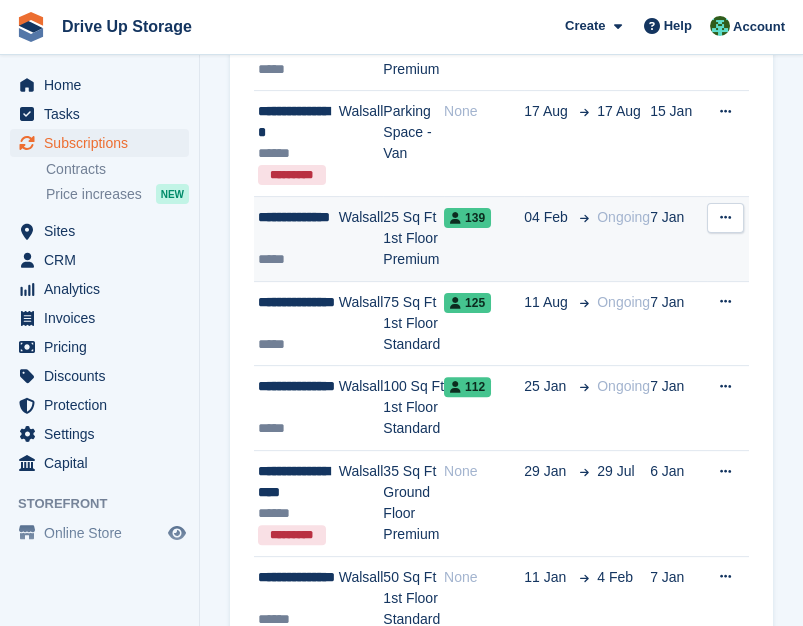click on "04 Feb" at bounding box center (548, 217) 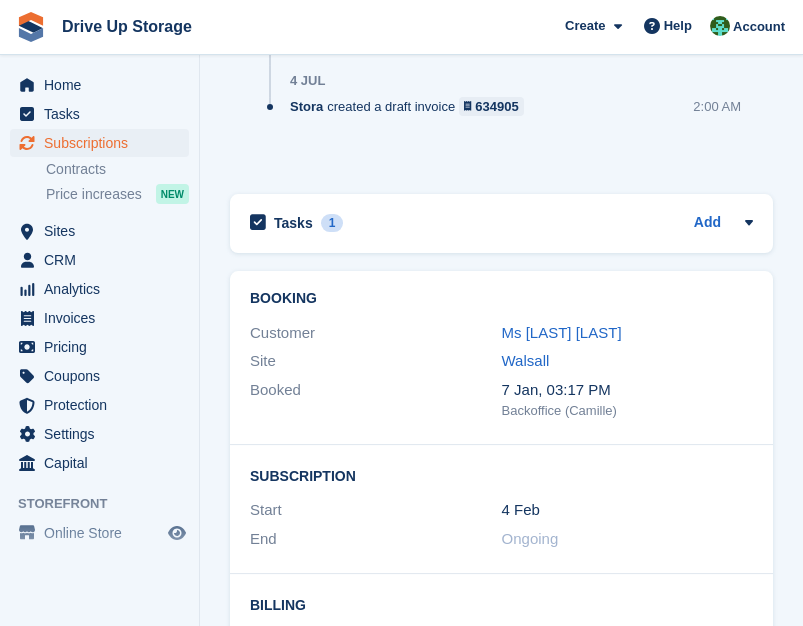 scroll, scrollTop: 2042, scrollLeft: 0, axis: vertical 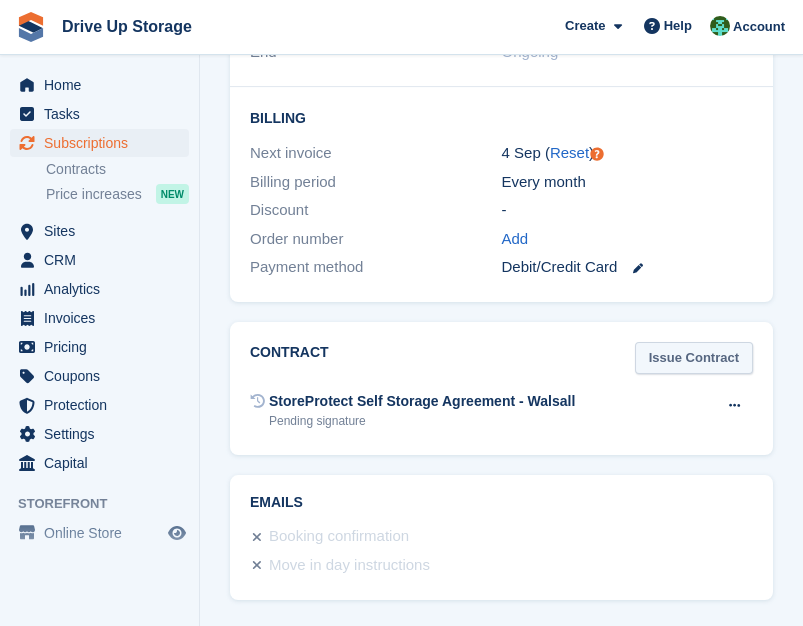 click on "Issue Contract" at bounding box center (694, 358) 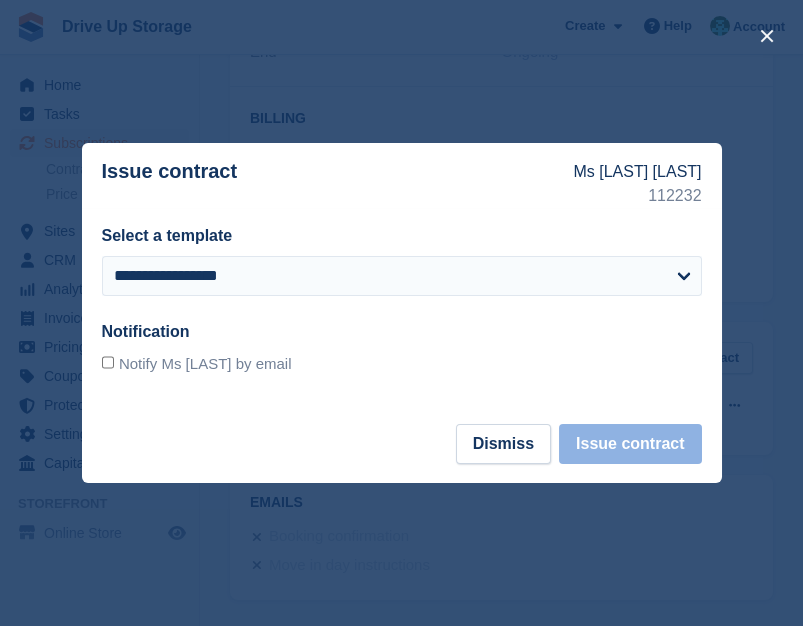 click on "**********" at bounding box center (402, 280) 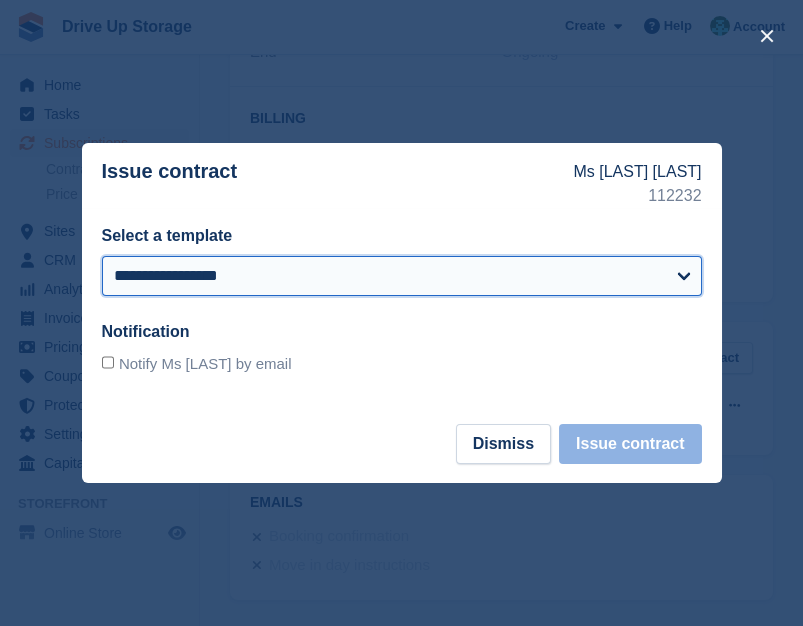 click on "**********" at bounding box center [402, 276] 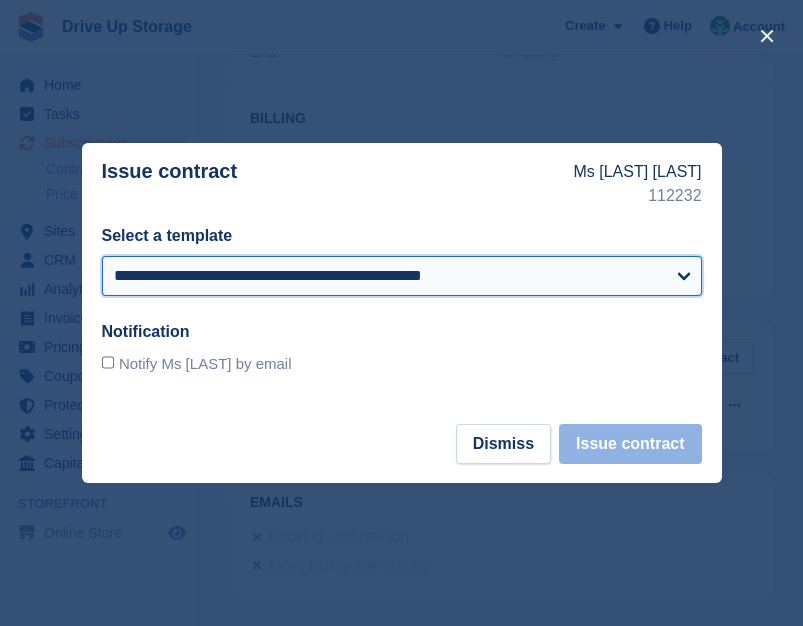 click on "**********" at bounding box center [402, 276] 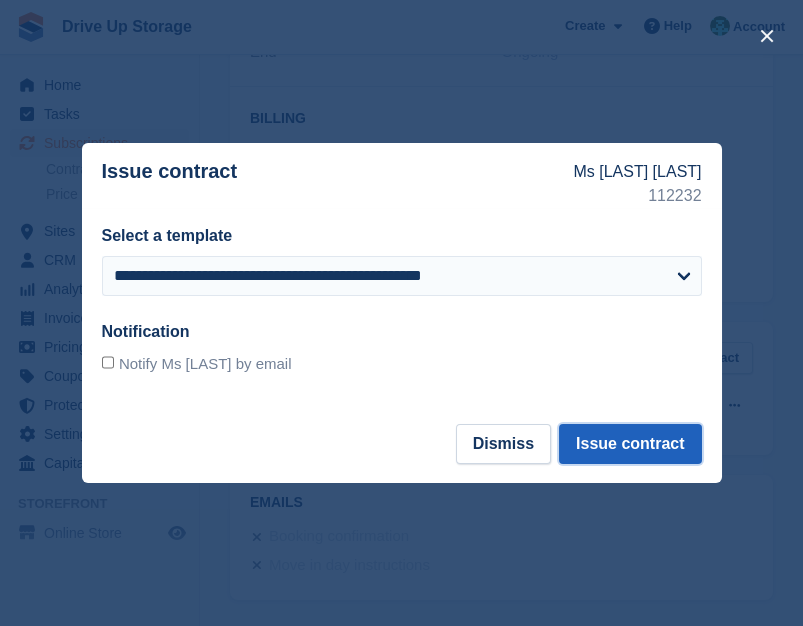 click on "Issue contract" at bounding box center (630, 444) 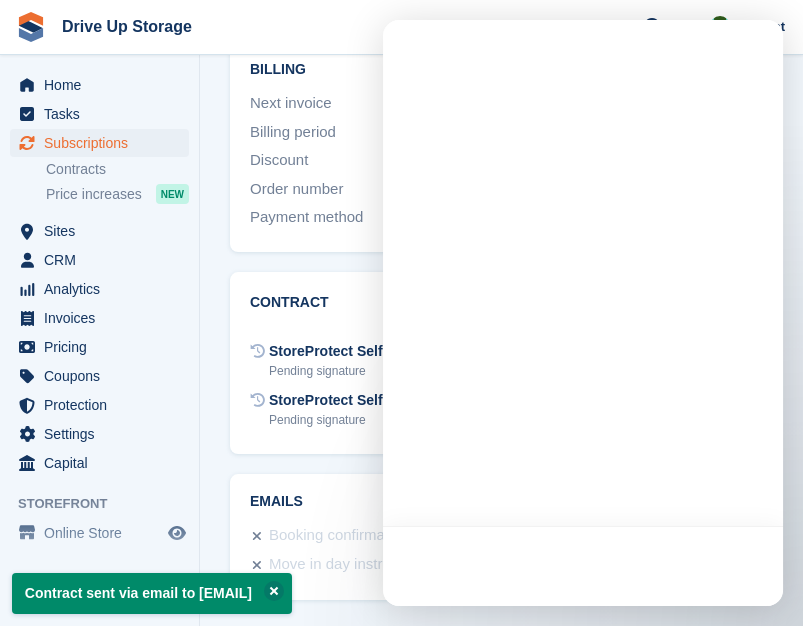 scroll, scrollTop: 0, scrollLeft: 0, axis: both 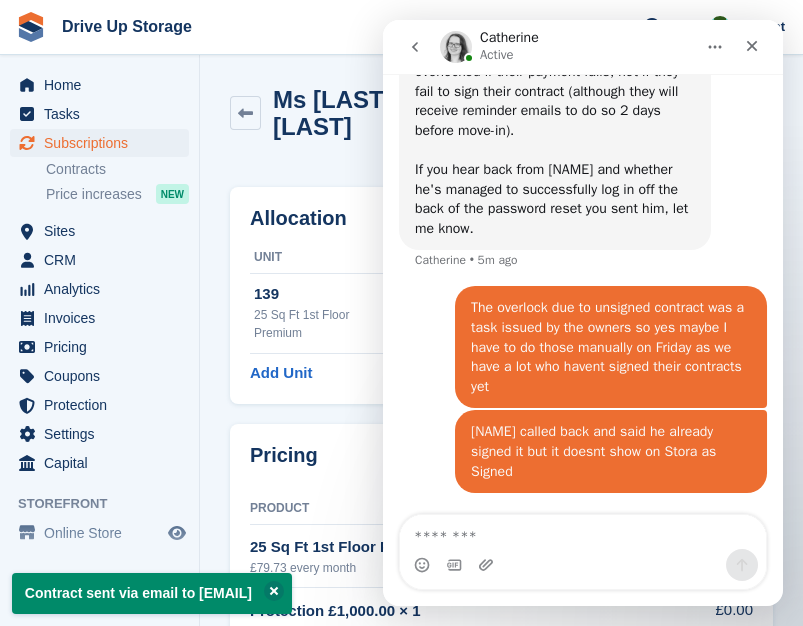 click 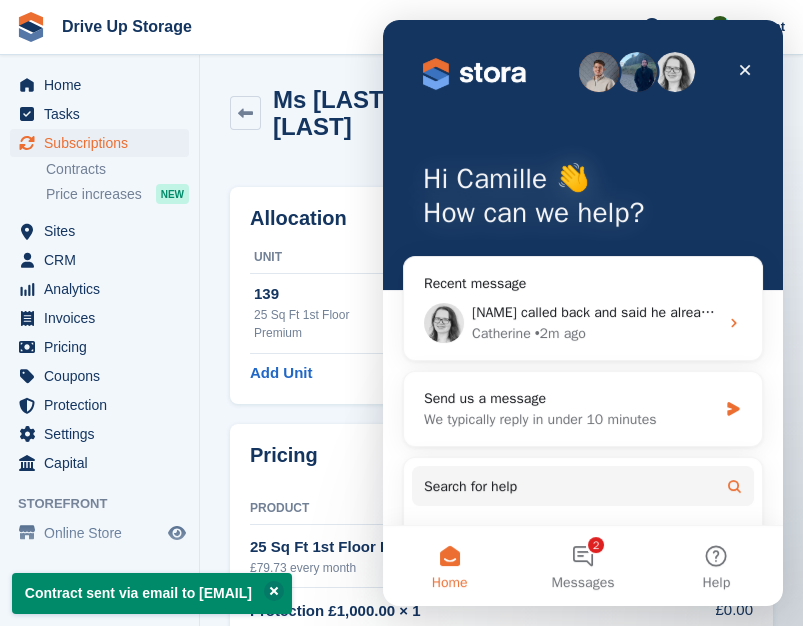 scroll, scrollTop: 0, scrollLeft: 0, axis: both 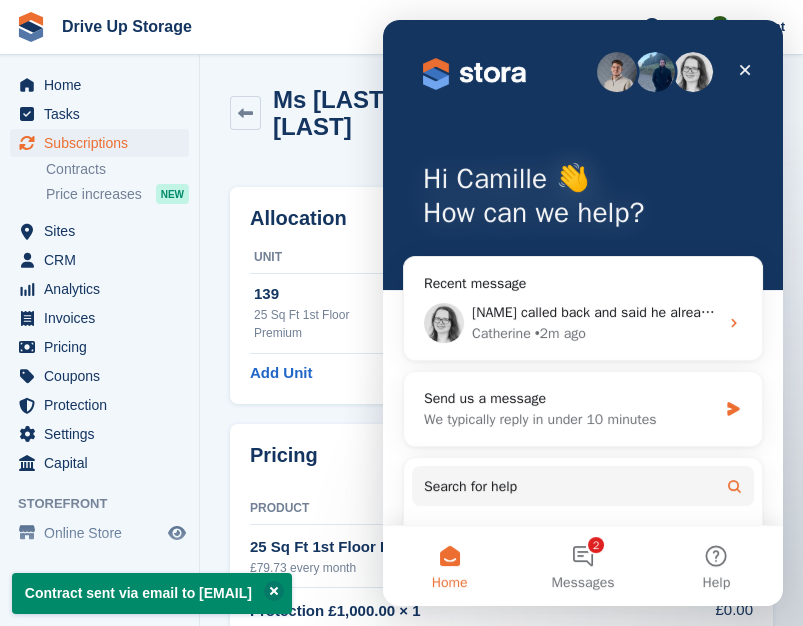 click on "Hi Camille 👋 How can we help? Recent message Michael Price called back and said he already signed it but it doesnt show on Stora as Signed Catherine •  2m ago Send us a message We typically reply in under 10 minutes Search for help Editing customer emails Setting up Billing Periods How to refund a subscription payment Price increases" at bounding box center [583, 350] 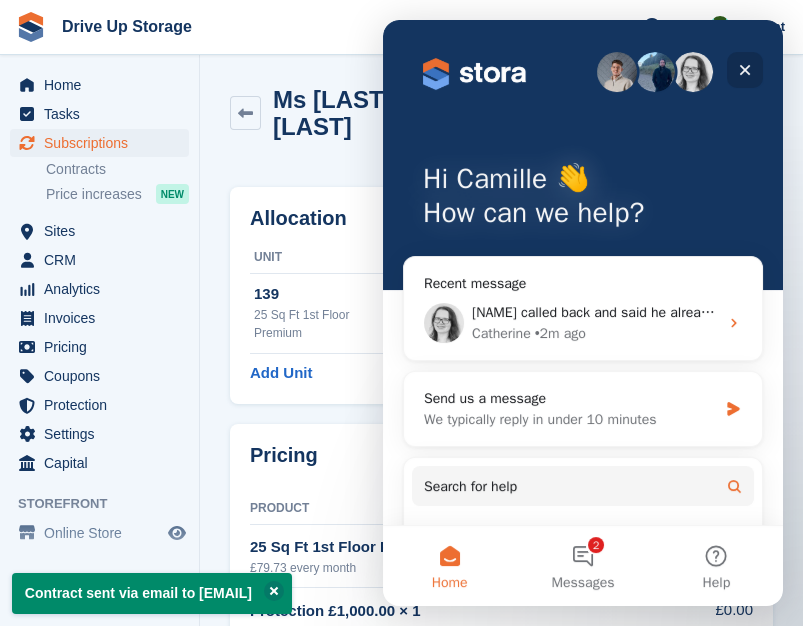 click 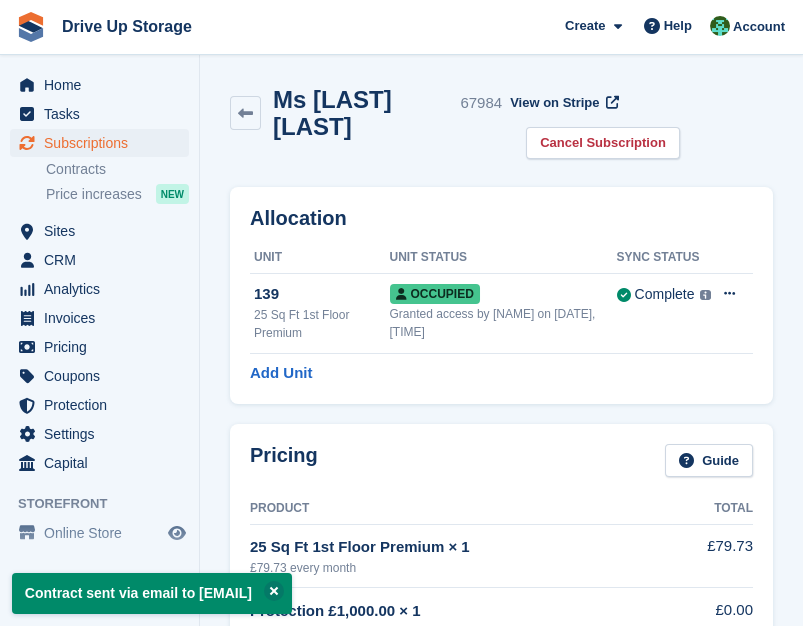 scroll, scrollTop: 1777, scrollLeft: 0, axis: vertical 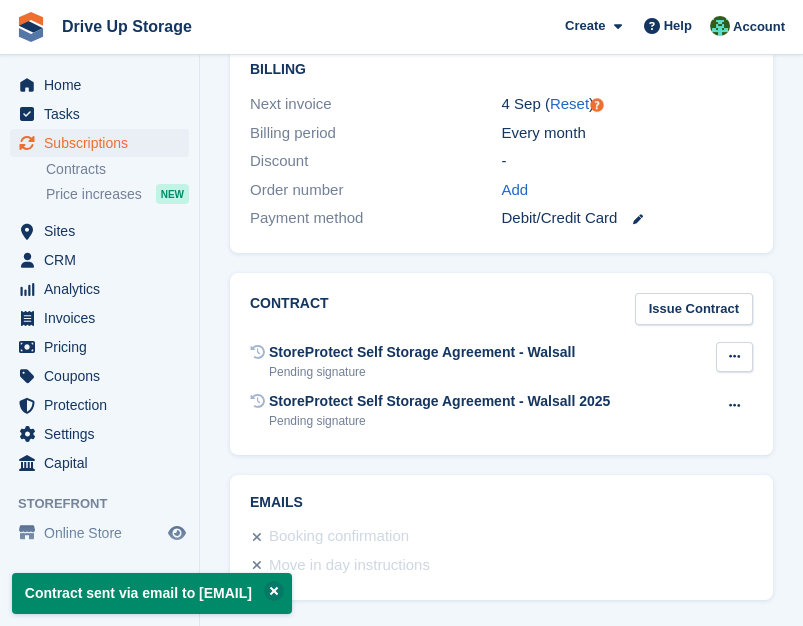 click at bounding box center (734, 356) 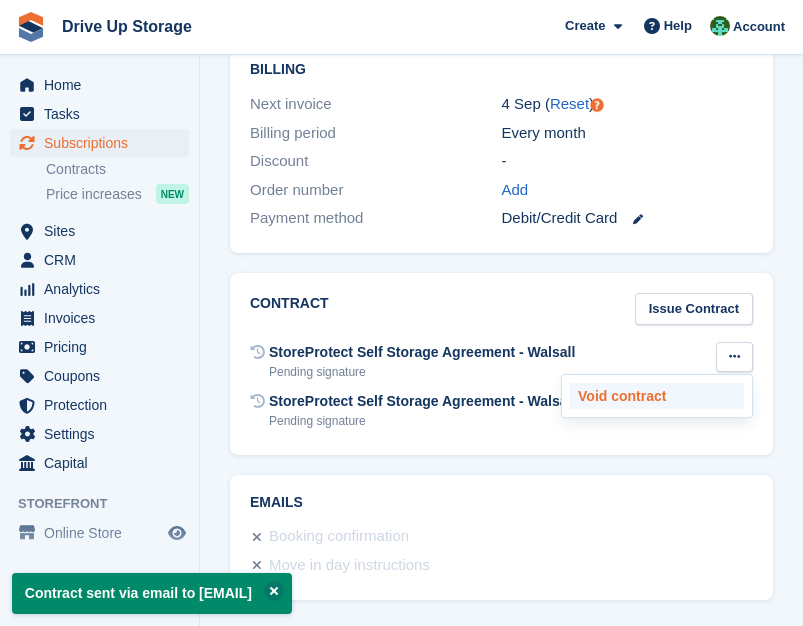 click on "Void contract" at bounding box center [657, 396] 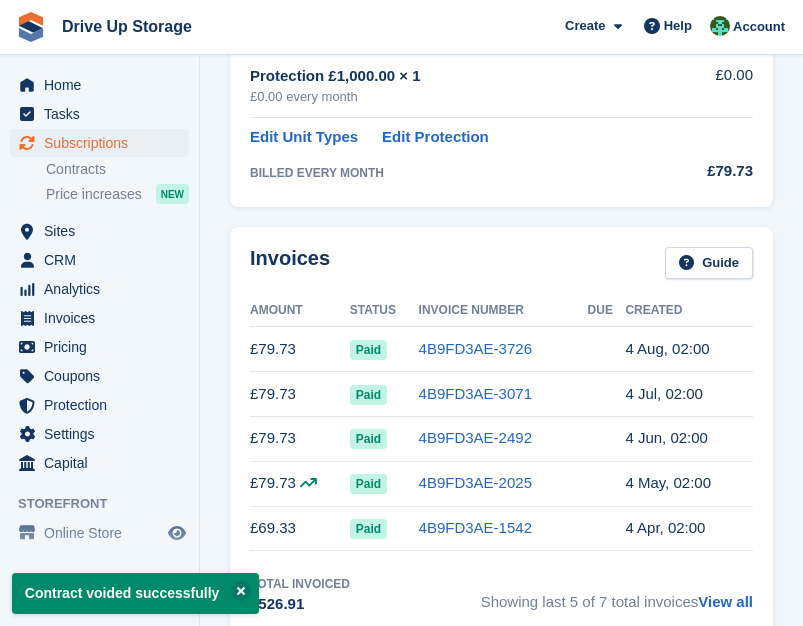 scroll, scrollTop: 0, scrollLeft: 0, axis: both 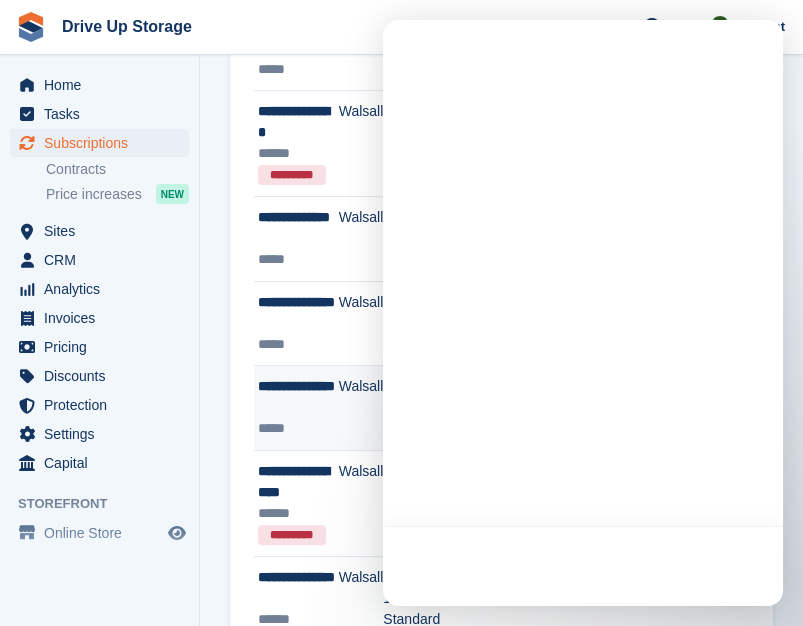 click on "*****" at bounding box center (298, 428) 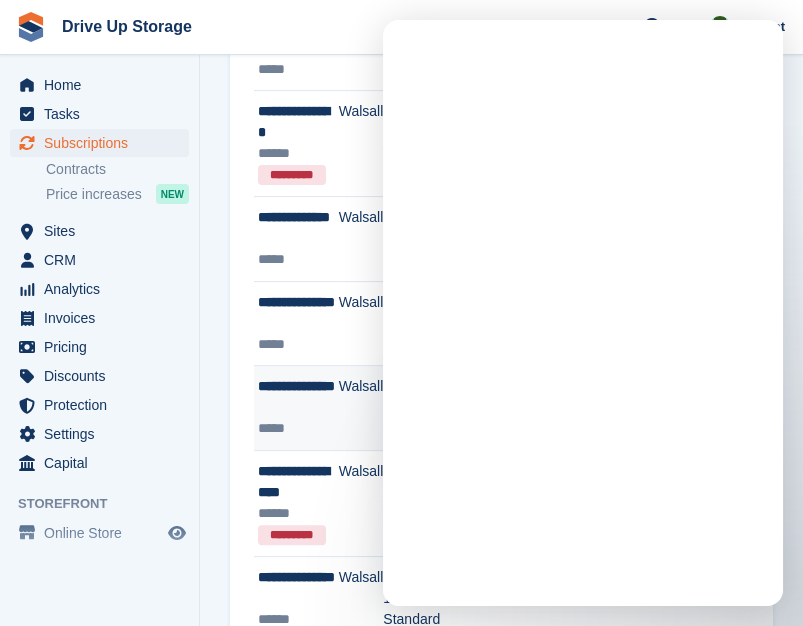 scroll, scrollTop: 0, scrollLeft: 0, axis: both 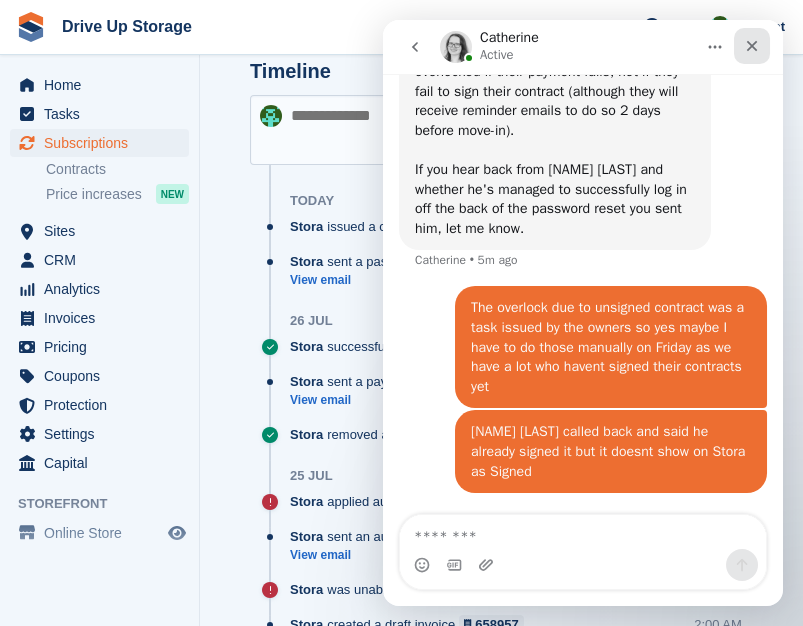 click 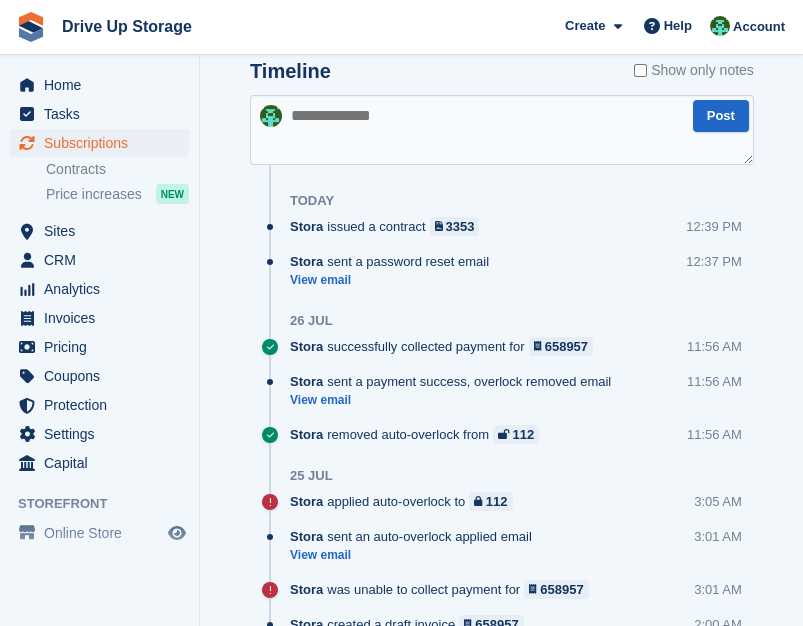 scroll, scrollTop: 0, scrollLeft: 0, axis: both 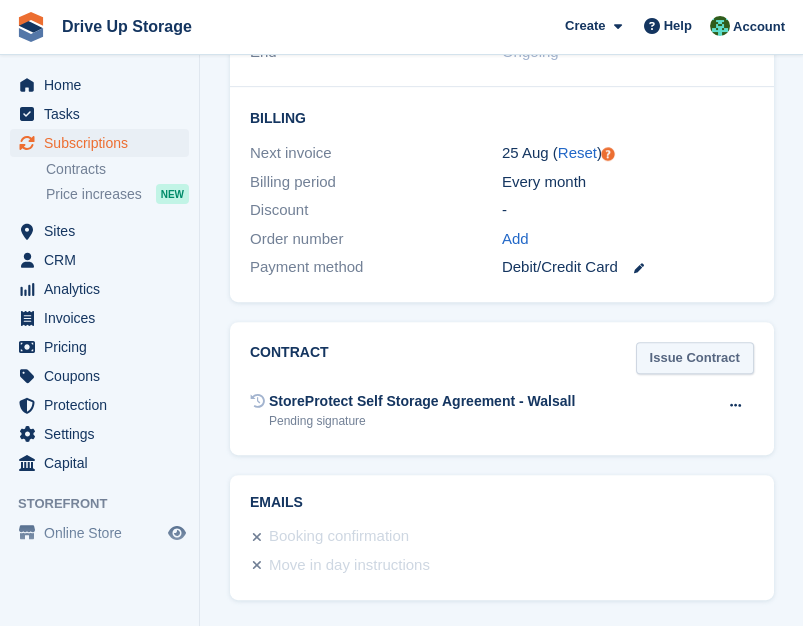 click on "Issue Contract" at bounding box center [695, 358] 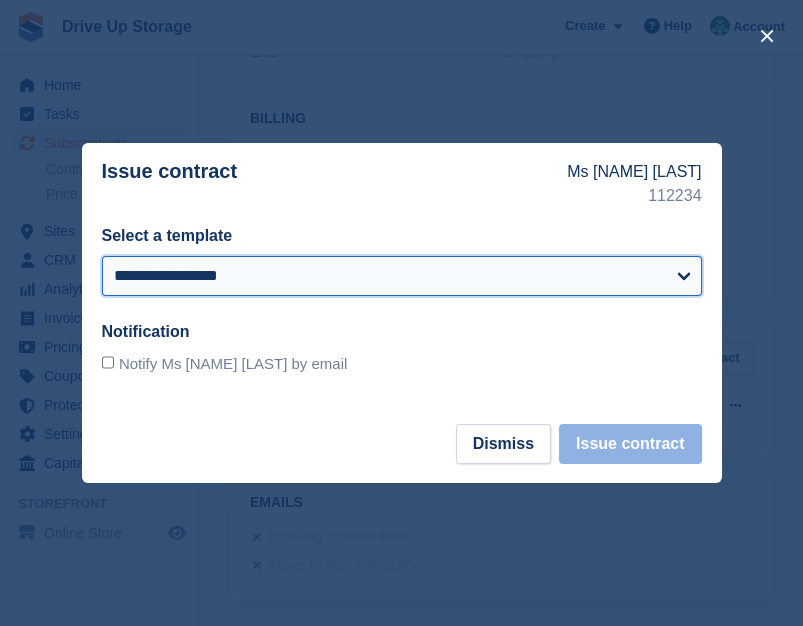 click on "**********" at bounding box center (402, 276) 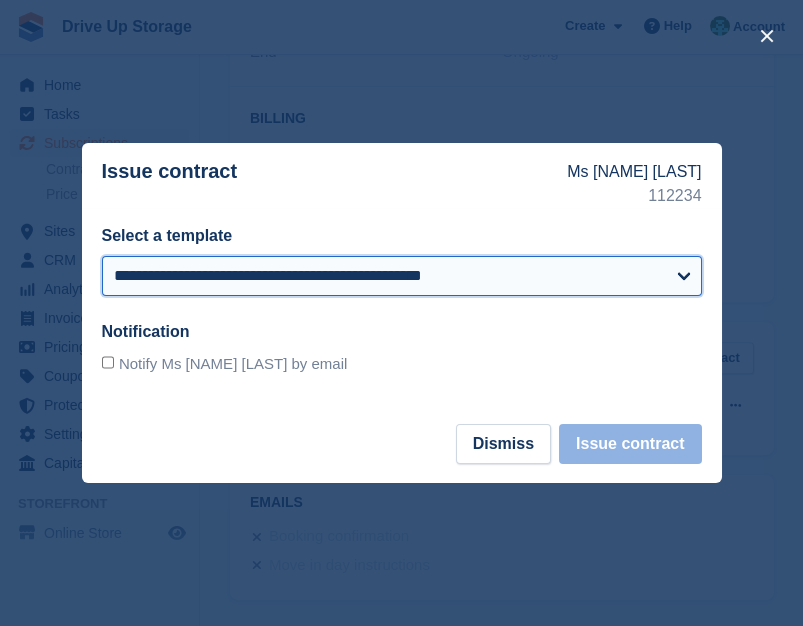 click on "**********" at bounding box center [402, 276] 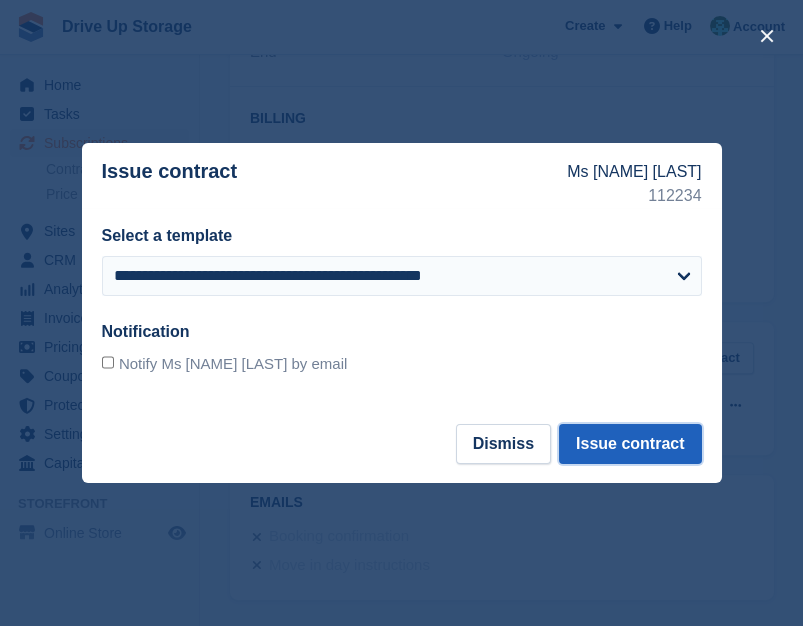 click on "Issue contract" at bounding box center (630, 444) 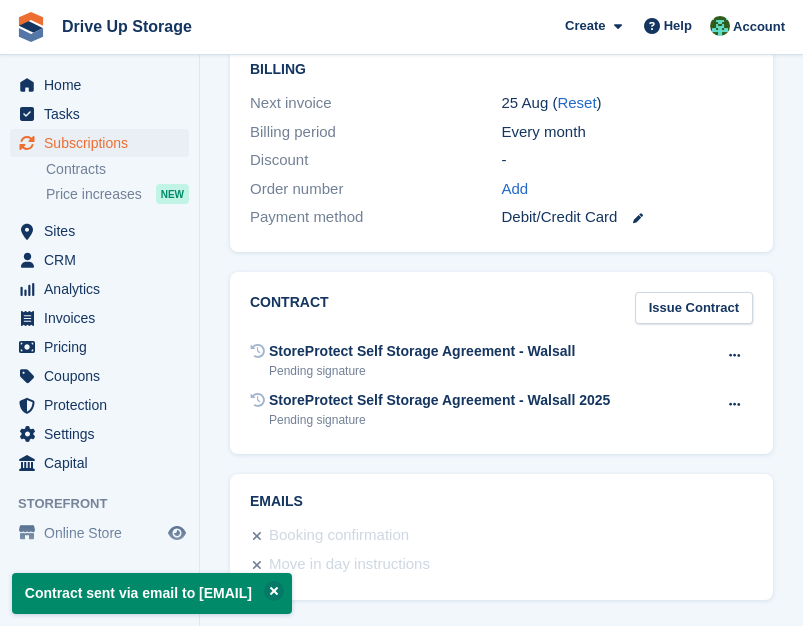 scroll, scrollTop: 0, scrollLeft: 0, axis: both 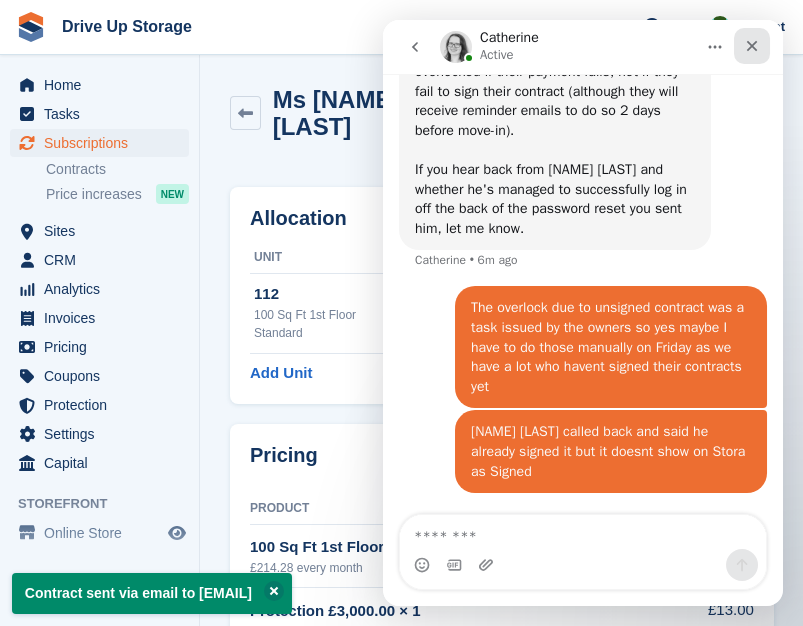 click 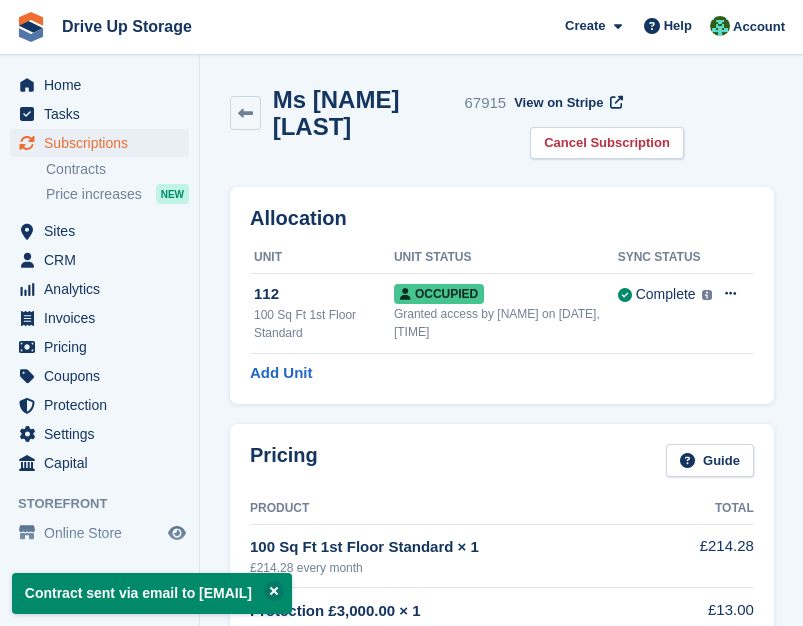 scroll, scrollTop: 2951, scrollLeft: 0, axis: vertical 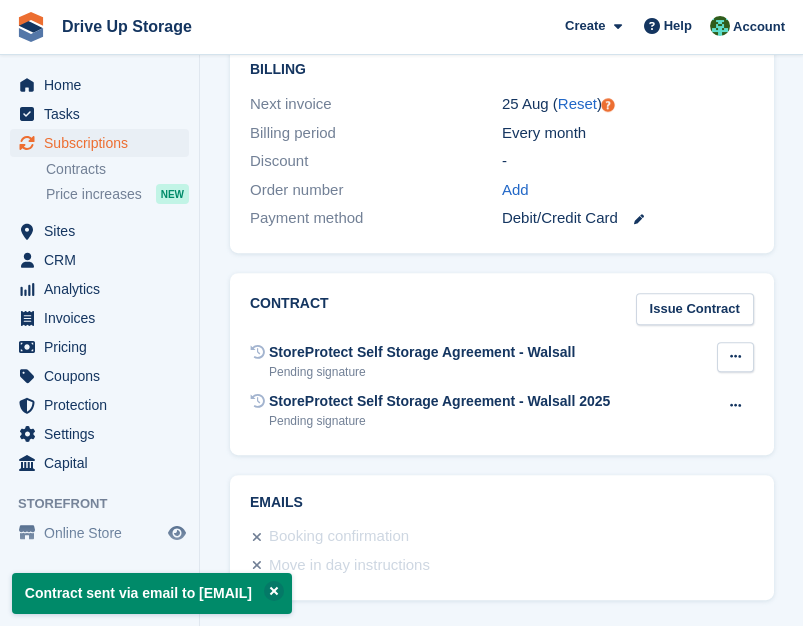 click at bounding box center (735, 356) 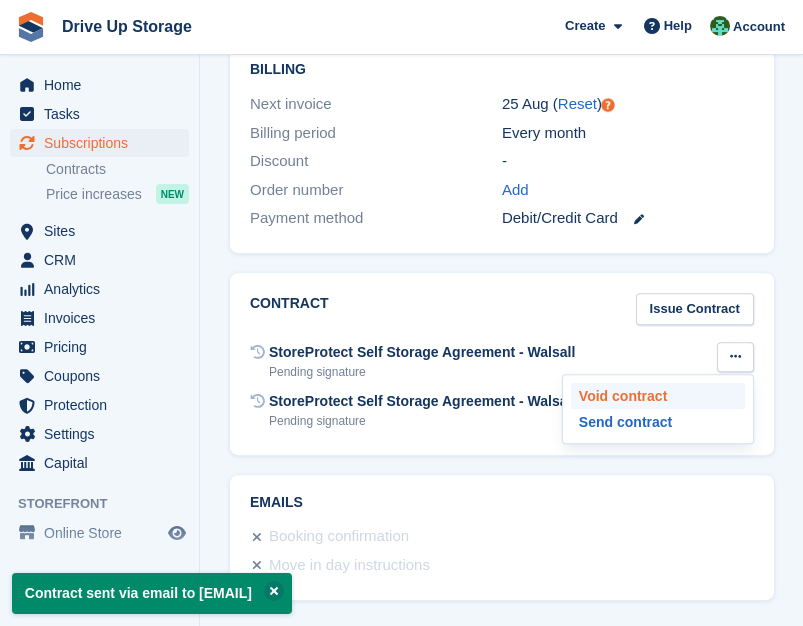 click on "Void contract" at bounding box center (658, 396) 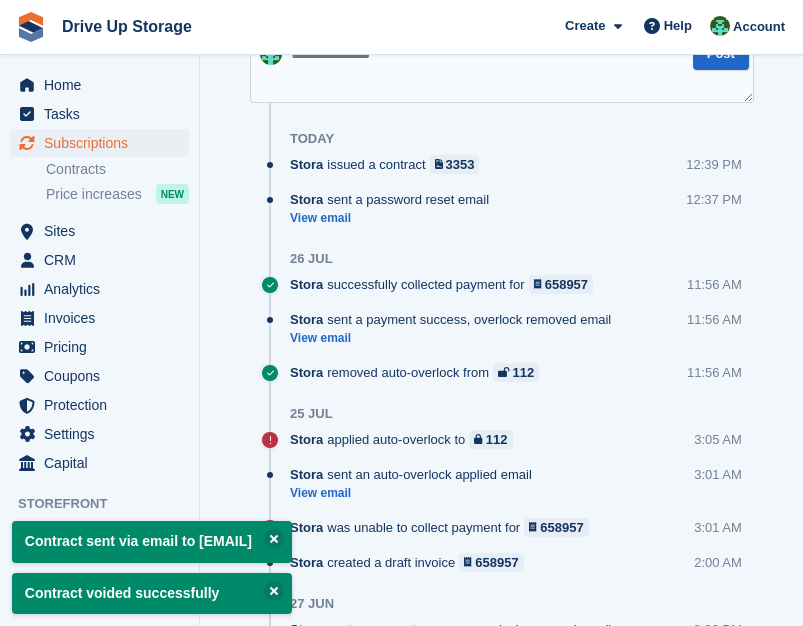 scroll, scrollTop: 0, scrollLeft: 0, axis: both 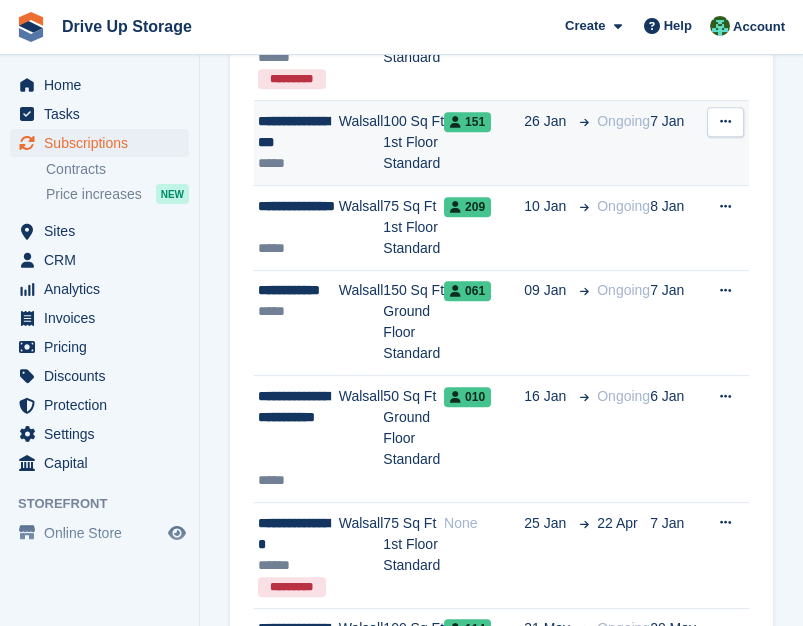 click on "151" at bounding box center (484, 143) 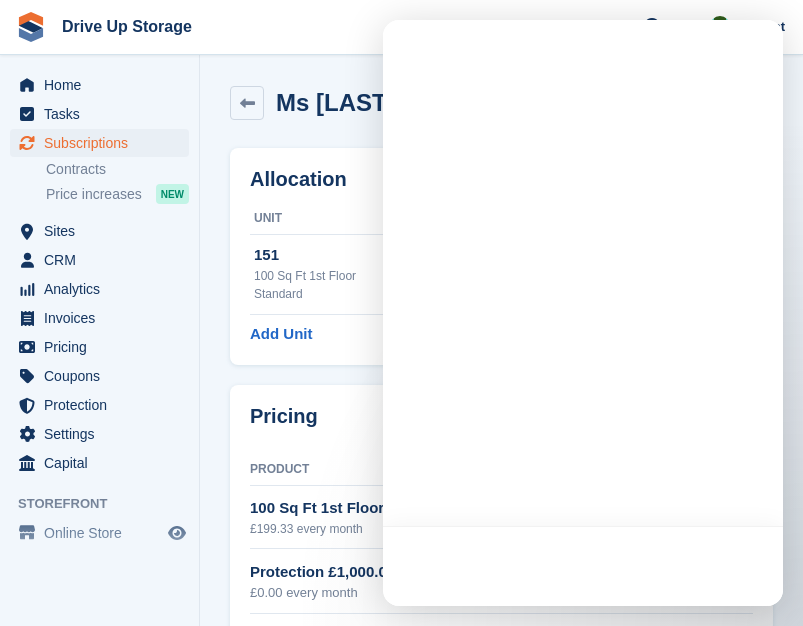 scroll, scrollTop: 0, scrollLeft: 0, axis: both 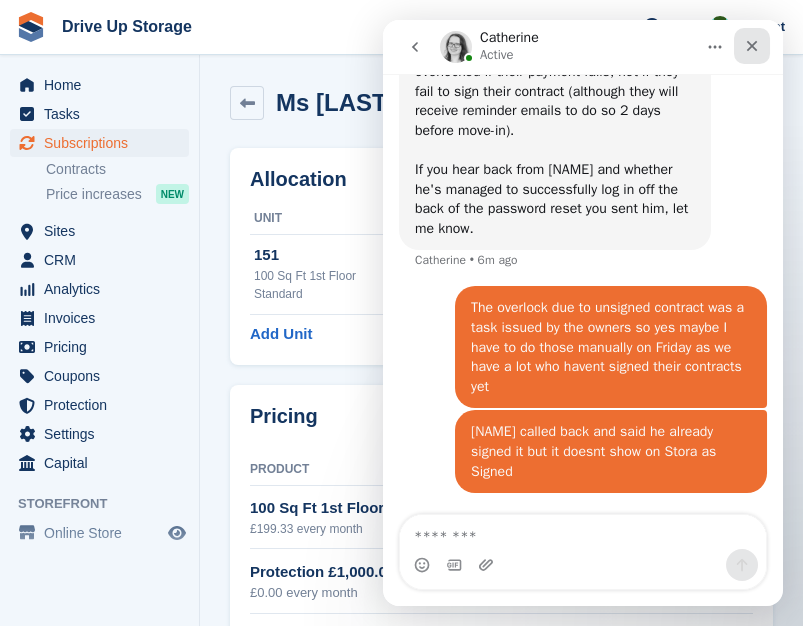 click 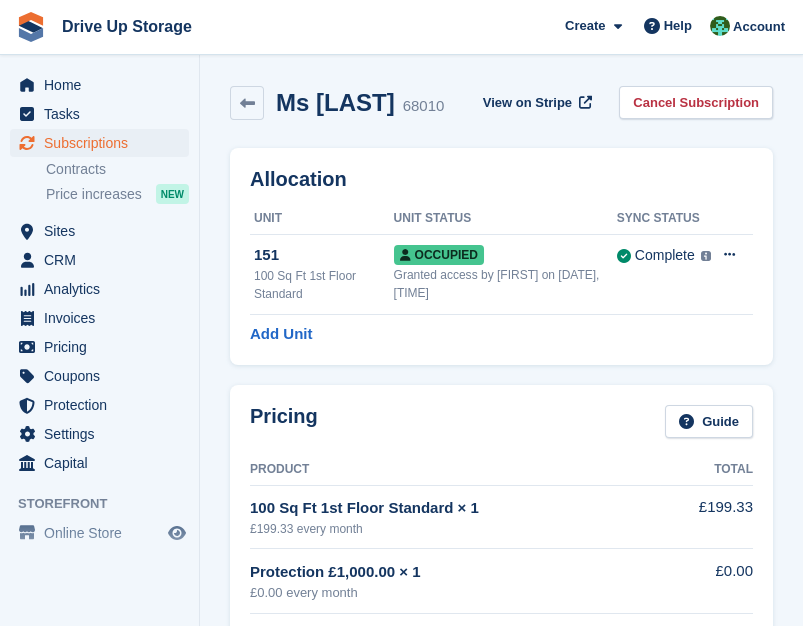 scroll, scrollTop: 1333, scrollLeft: 0, axis: vertical 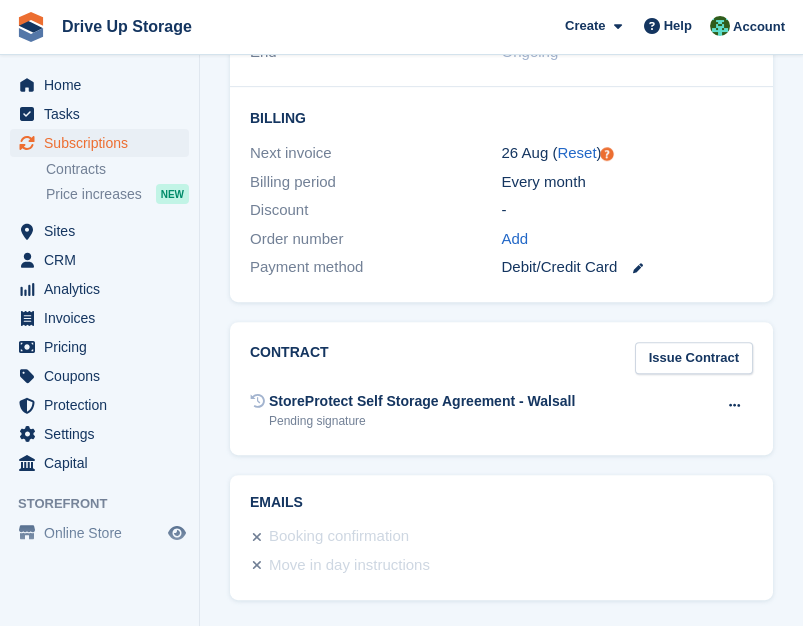 click on "Issue Contract" at bounding box center [694, 358] 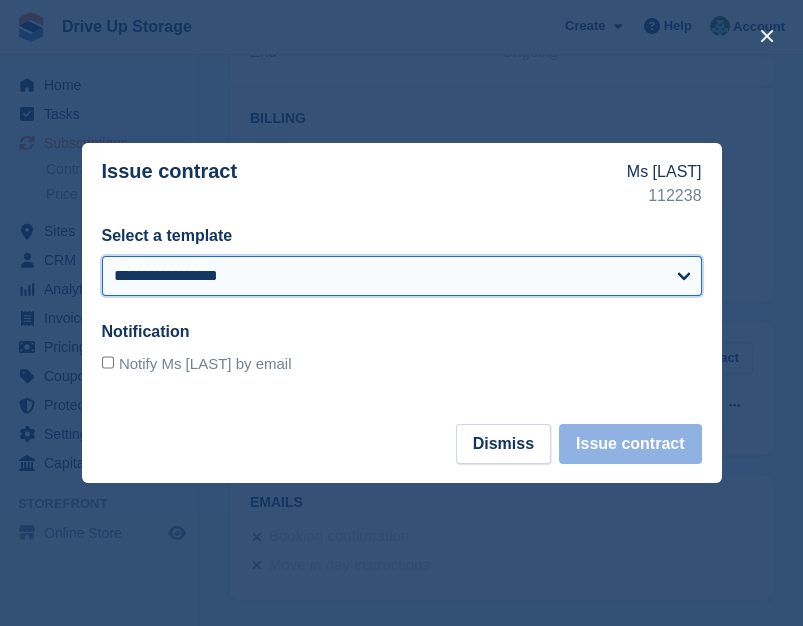 click on "**********" at bounding box center [402, 276] 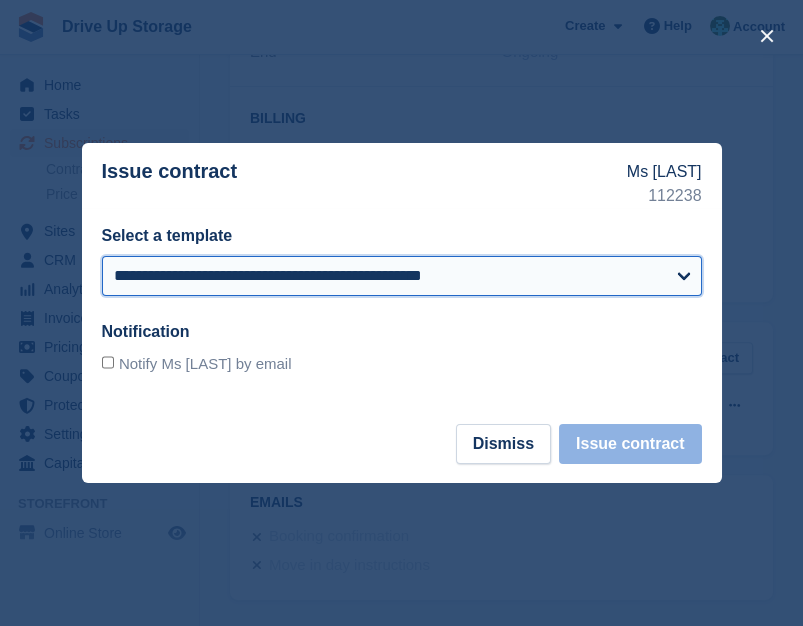click on "**********" at bounding box center [402, 276] 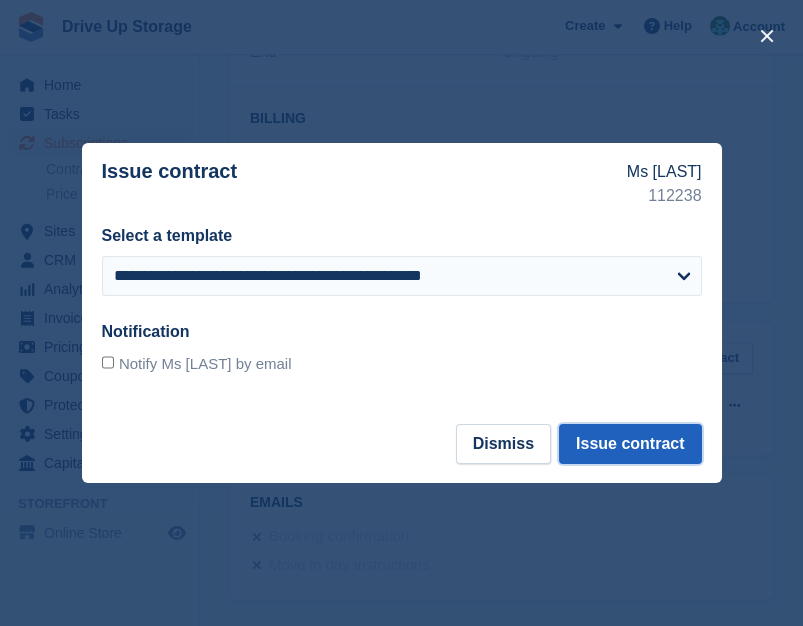 click on "Issue contract" at bounding box center [630, 444] 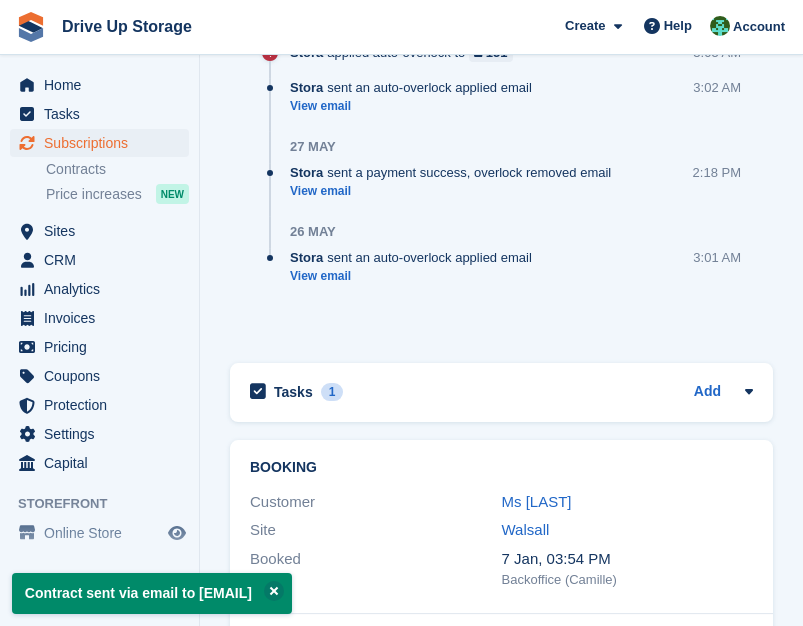 scroll, scrollTop: 2744, scrollLeft: 0, axis: vertical 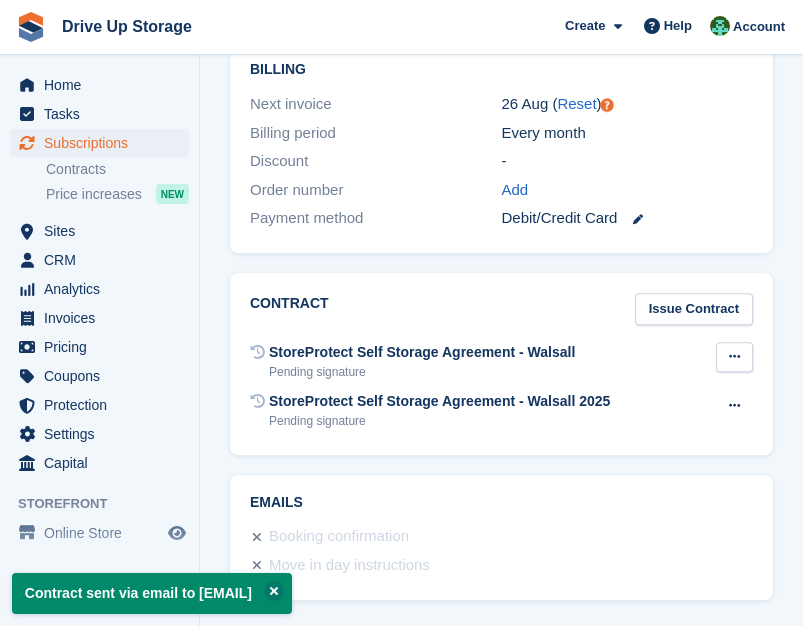 click at bounding box center [734, 357] 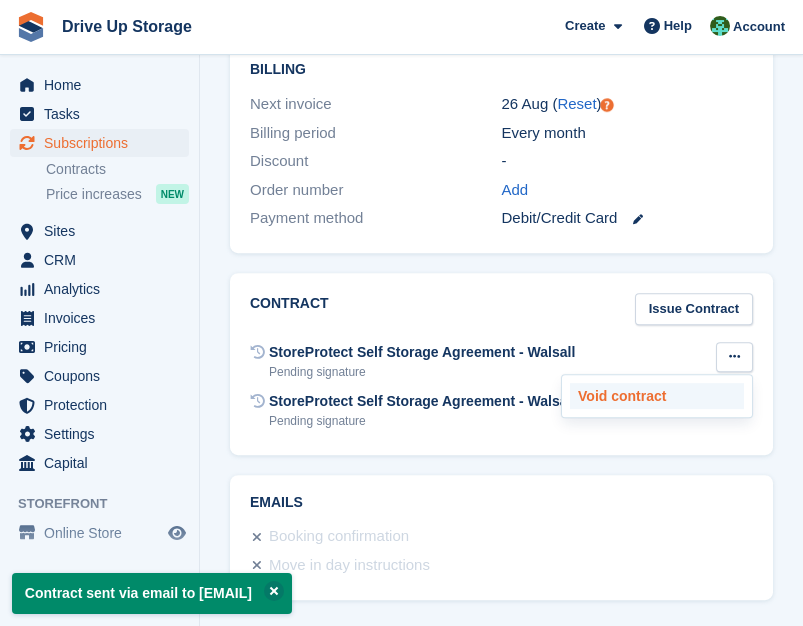 click on "Void contract" at bounding box center (657, 396) 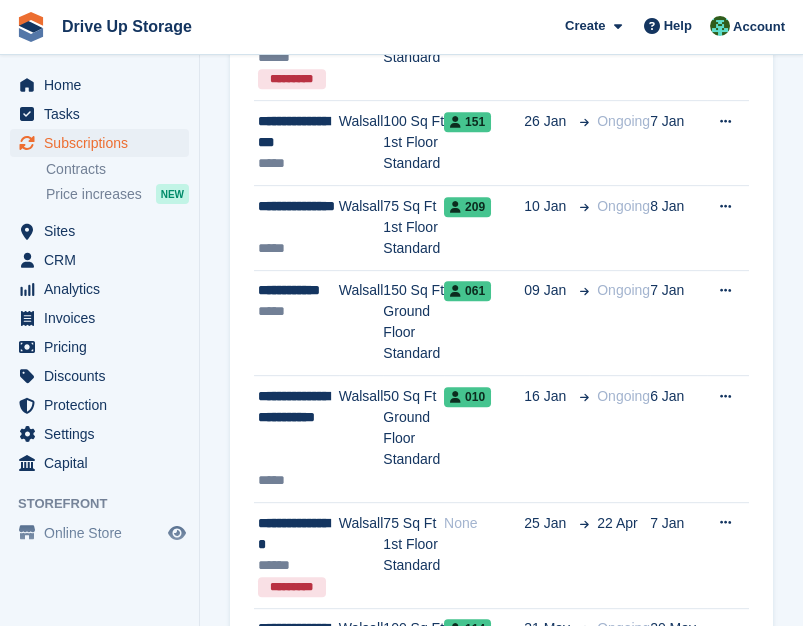 scroll, scrollTop: 3047, scrollLeft: 0, axis: vertical 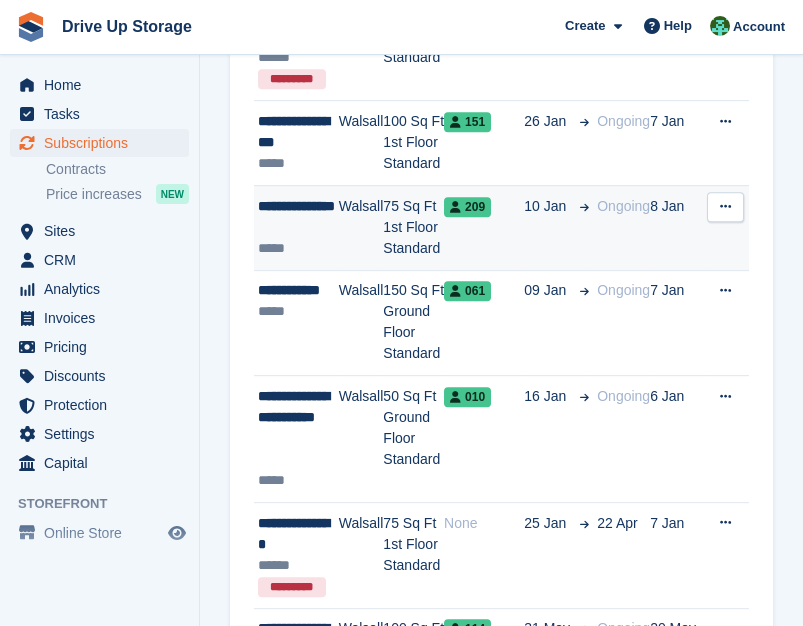 click on "10 Jan" at bounding box center (556, 227) 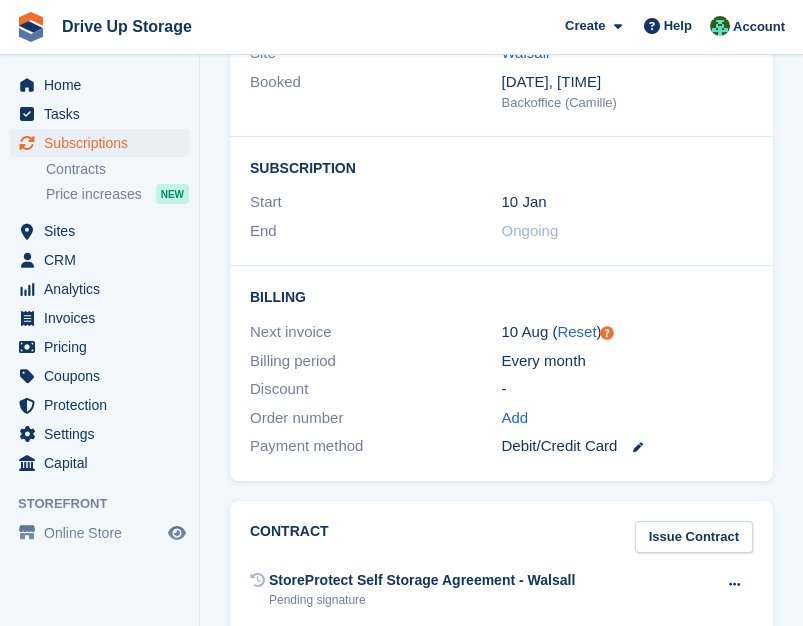 scroll, scrollTop: 2218, scrollLeft: 0, axis: vertical 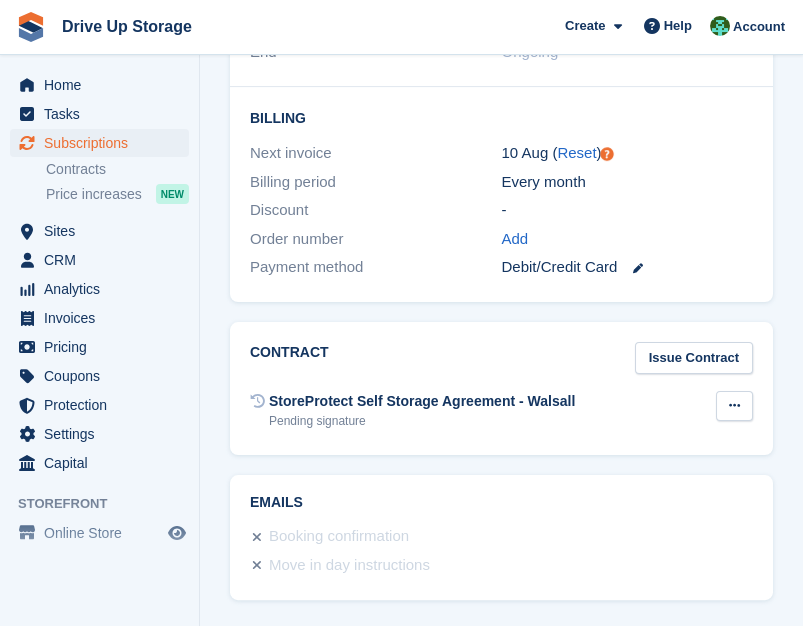 click at bounding box center (734, 406) 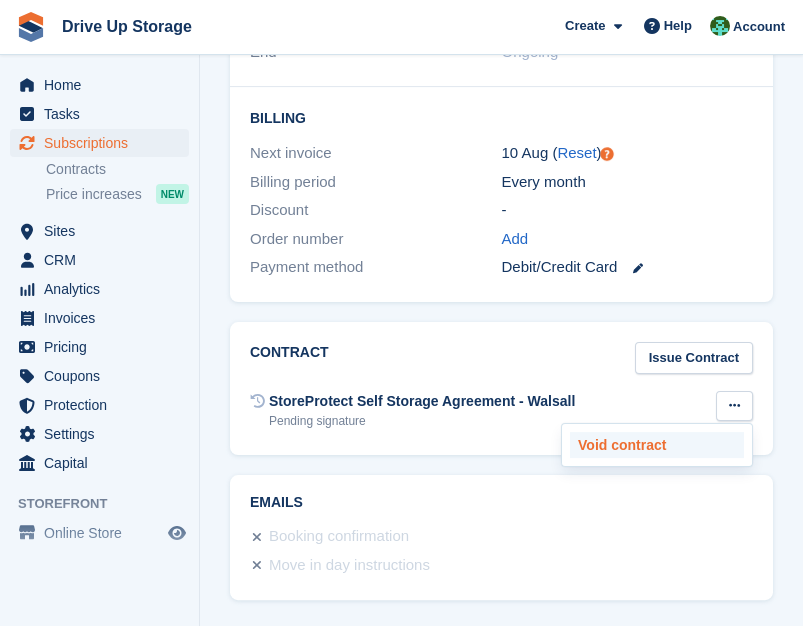 click on "Void contract" at bounding box center (657, 445) 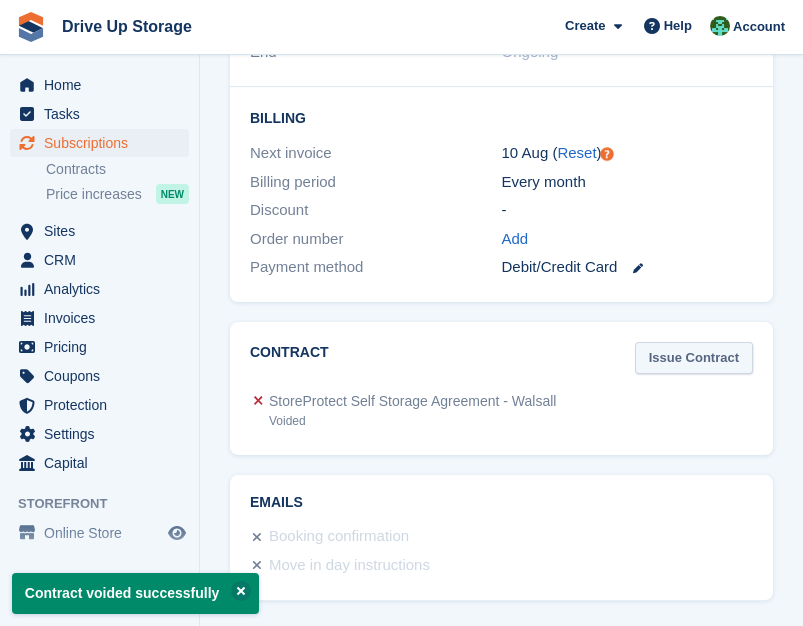 click on "Issue Contract" at bounding box center (694, 358) 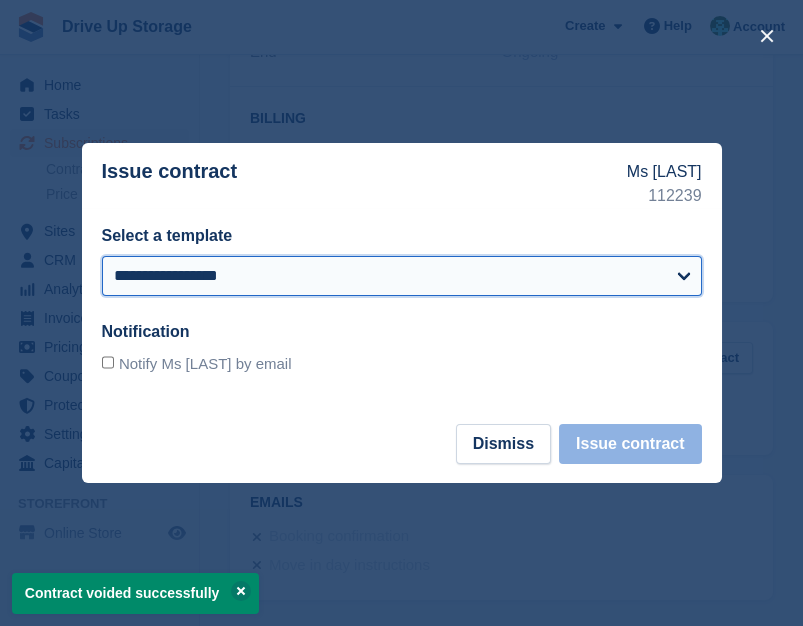 drag, startPoint x: 463, startPoint y: 279, endPoint x: 465, endPoint y: 292, distance: 13.152946 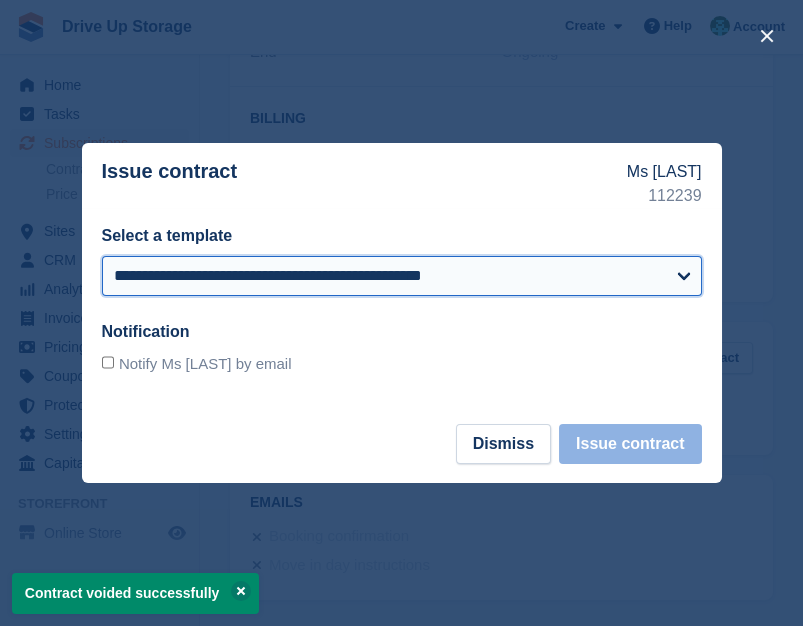 click on "**********" at bounding box center (402, 276) 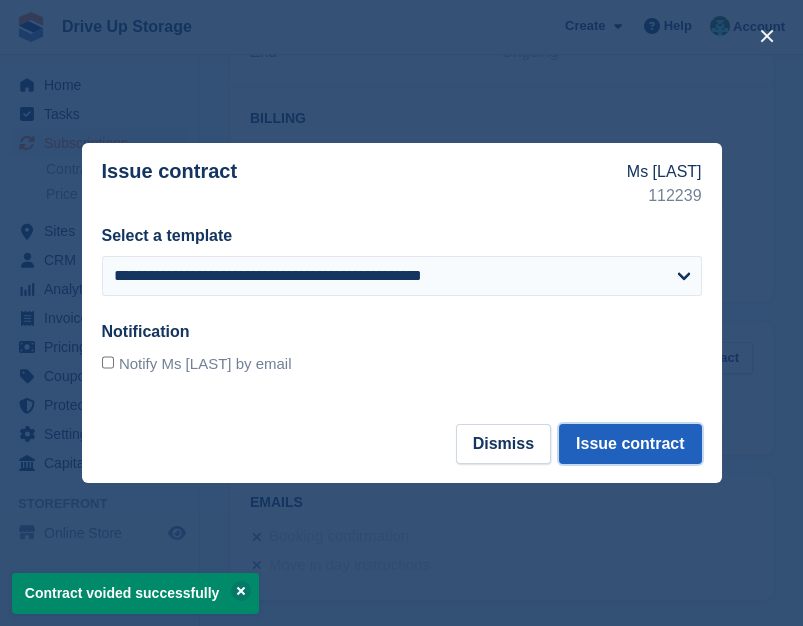 click on "Issue contract" at bounding box center [630, 444] 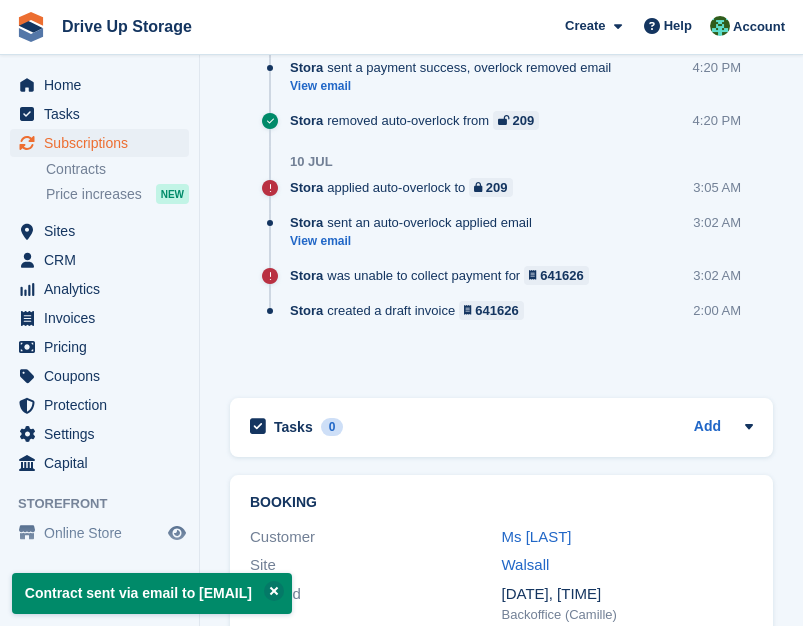 scroll, scrollTop: 2334, scrollLeft: 0, axis: vertical 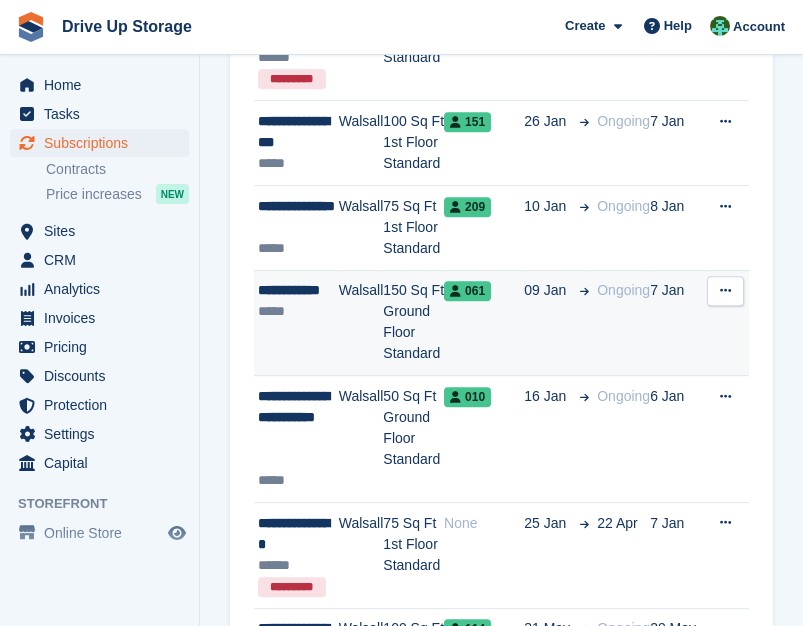 click at bounding box center [580, 290] 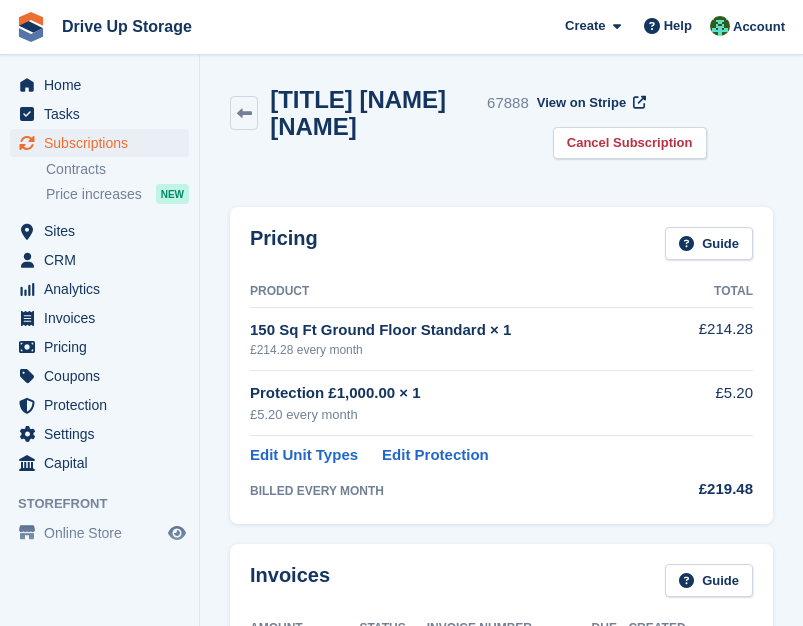 scroll, scrollTop: 1935, scrollLeft: 0, axis: vertical 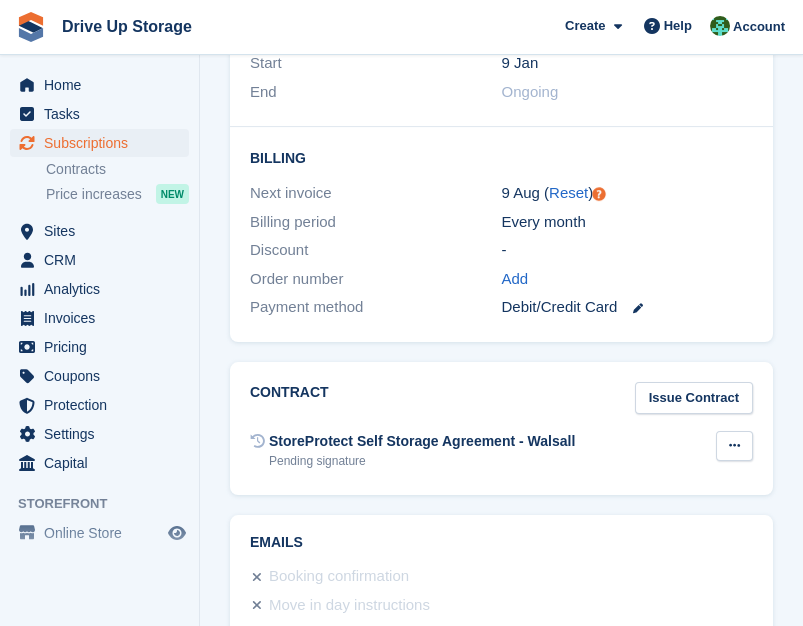 click at bounding box center (734, 446) 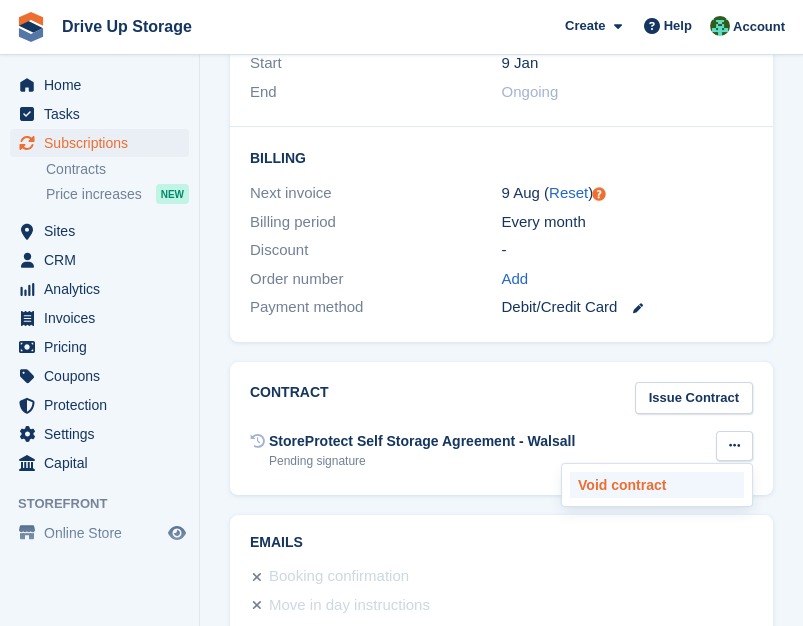 click on "Void contract" at bounding box center (657, 485) 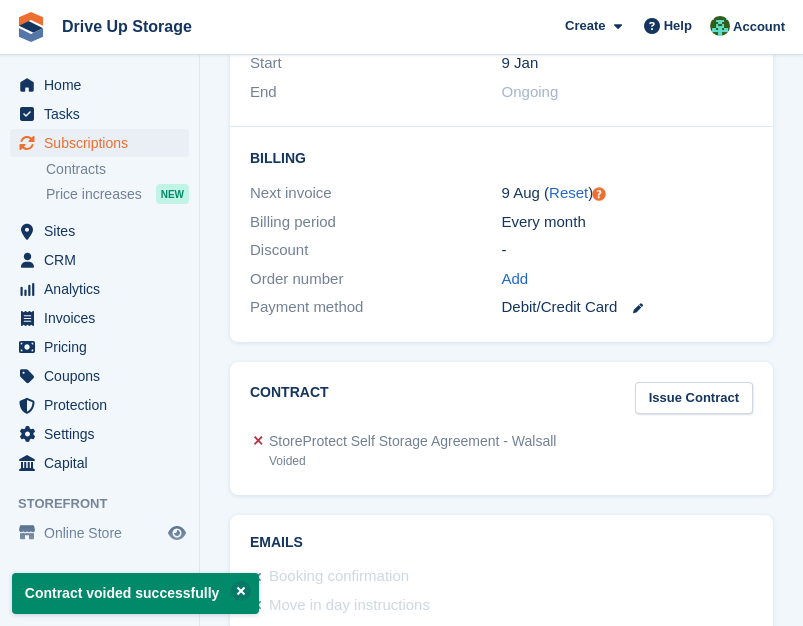 click on "Billing" at bounding box center [501, 157] 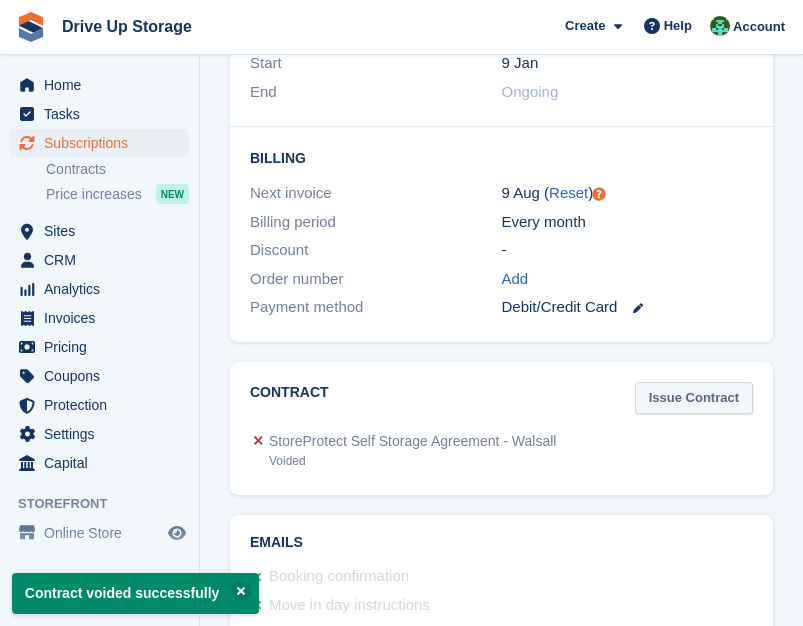 click on "Issue Contract" at bounding box center [694, 398] 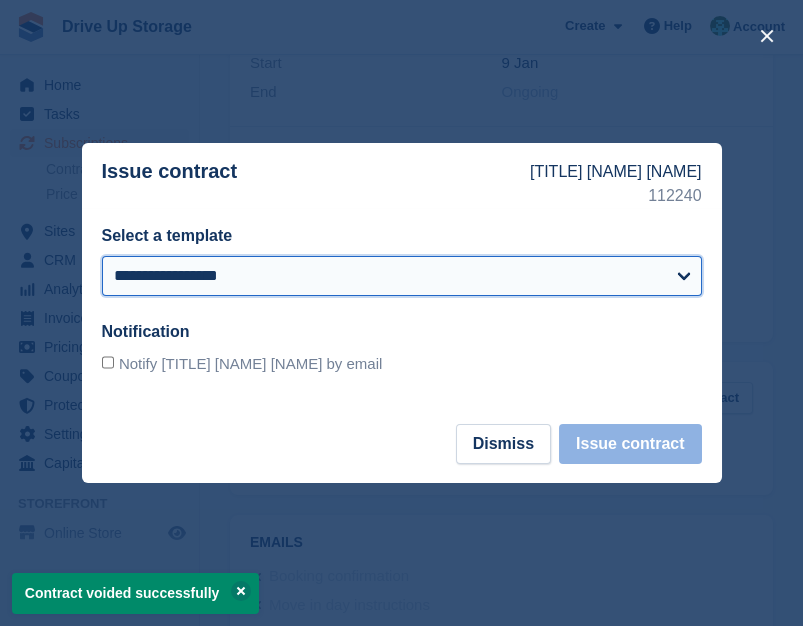 click on "**********" at bounding box center (402, 276) 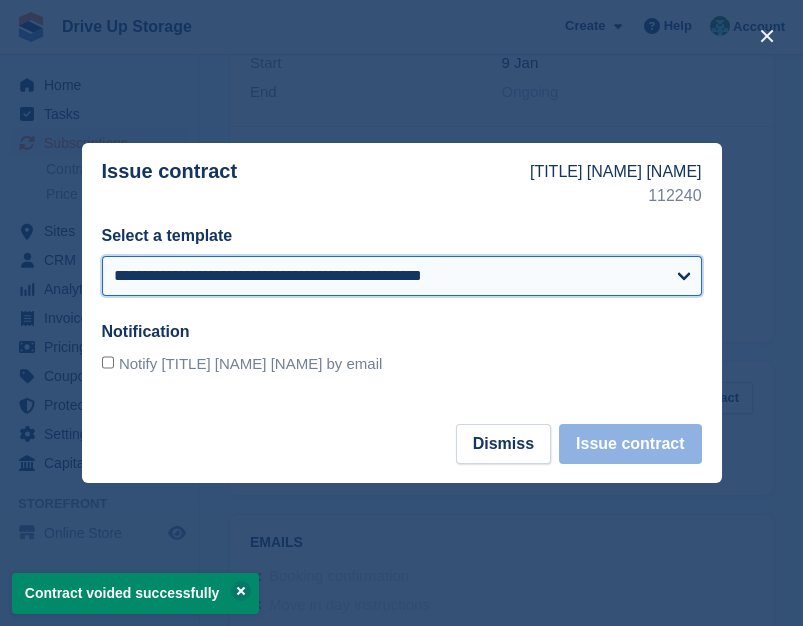 click on "**********" at bounding box center (402, 276) 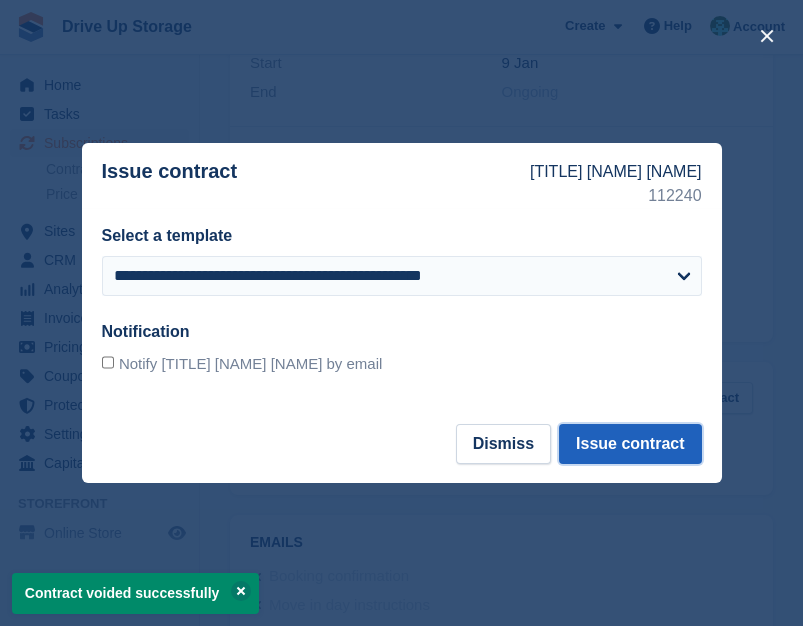 click on "Issue contract" at bounding box center (630, 444) 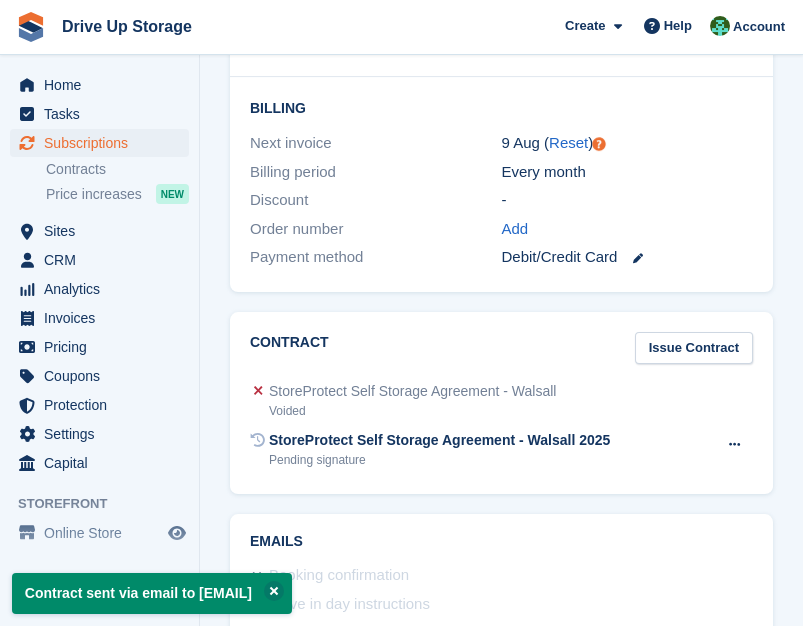 scroll, scrollTop: 1385, scrollLeft: 0, axis: vertical 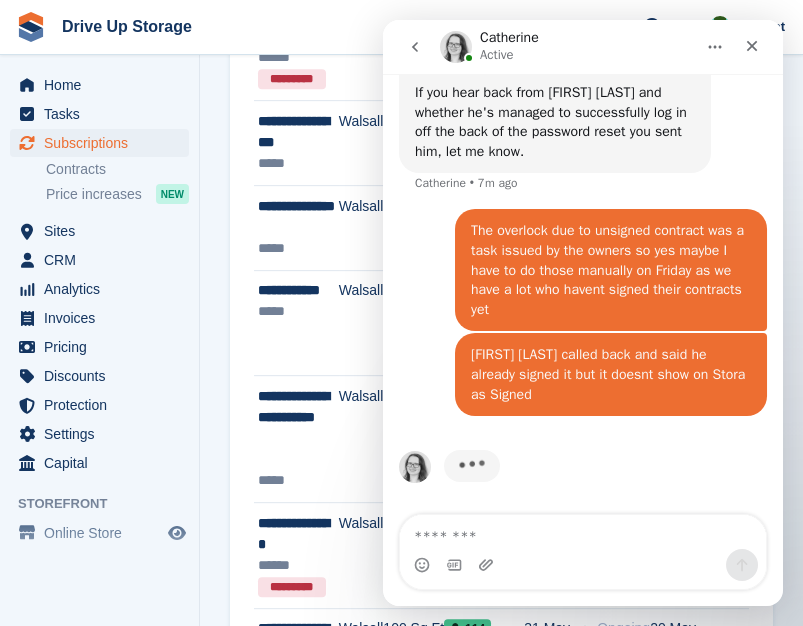 click 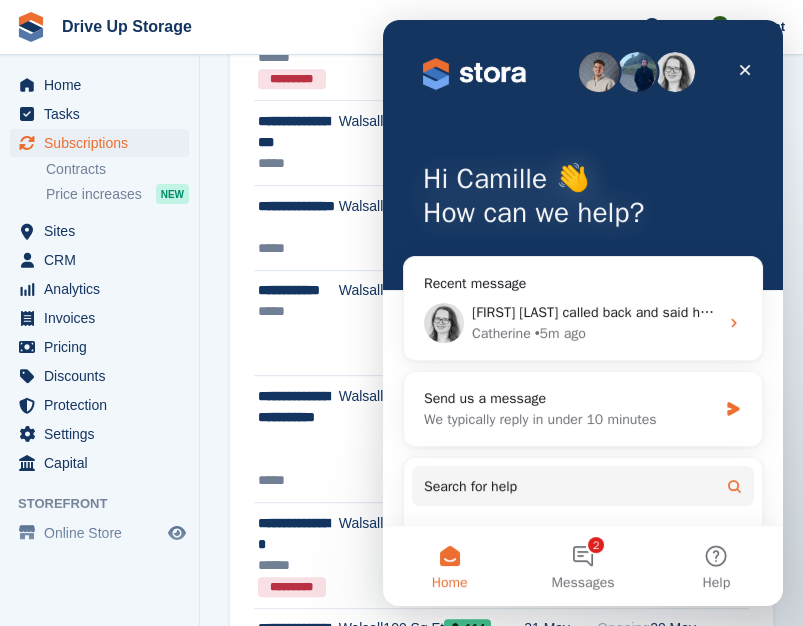 scroll, scrollTop: 0, scrollLeft: 0, axis: both 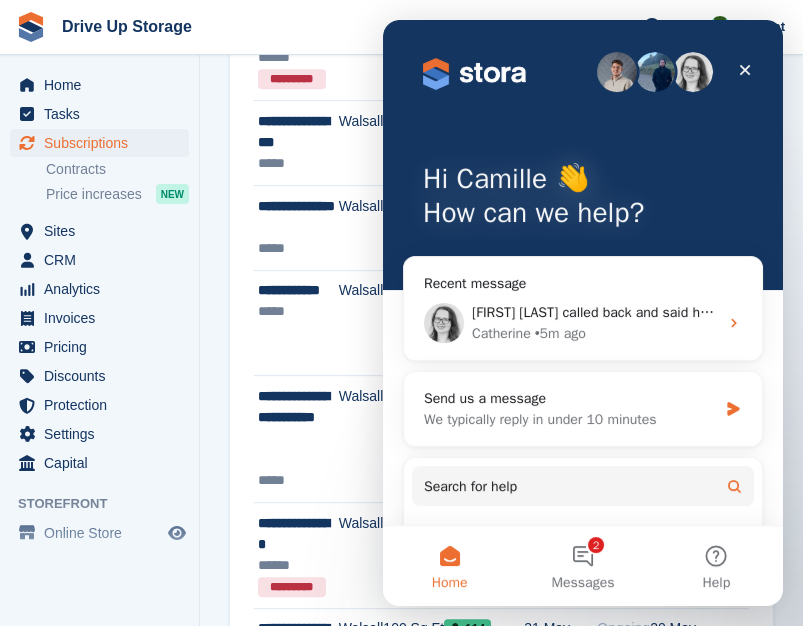 click on "Hi Camille 👋 How can we help?" at bounding box center [583, 155] 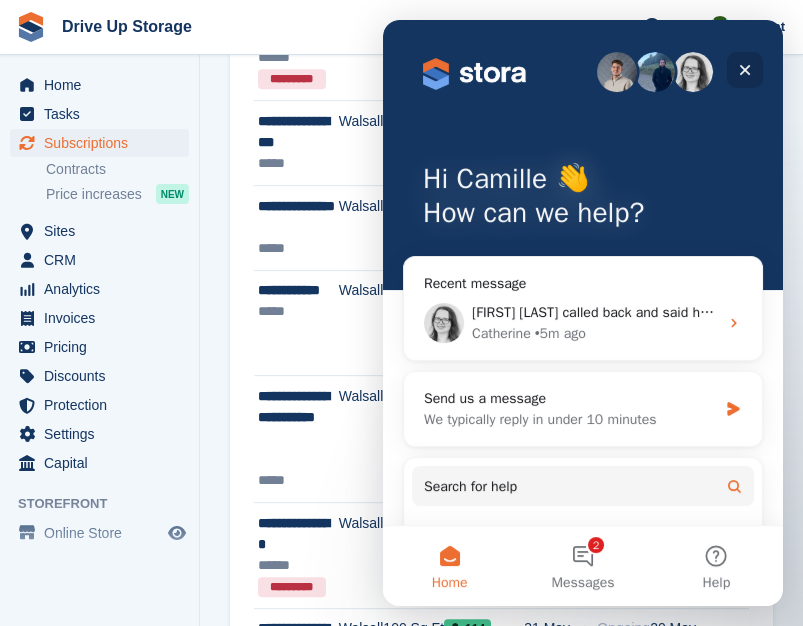 click 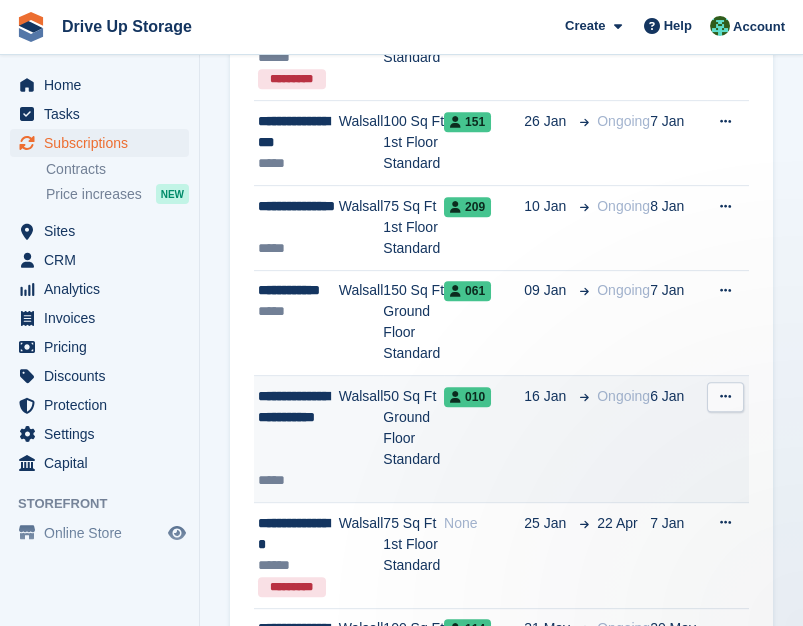 scroll, scrollTop: 0, scrollLeft: 0, axis: both 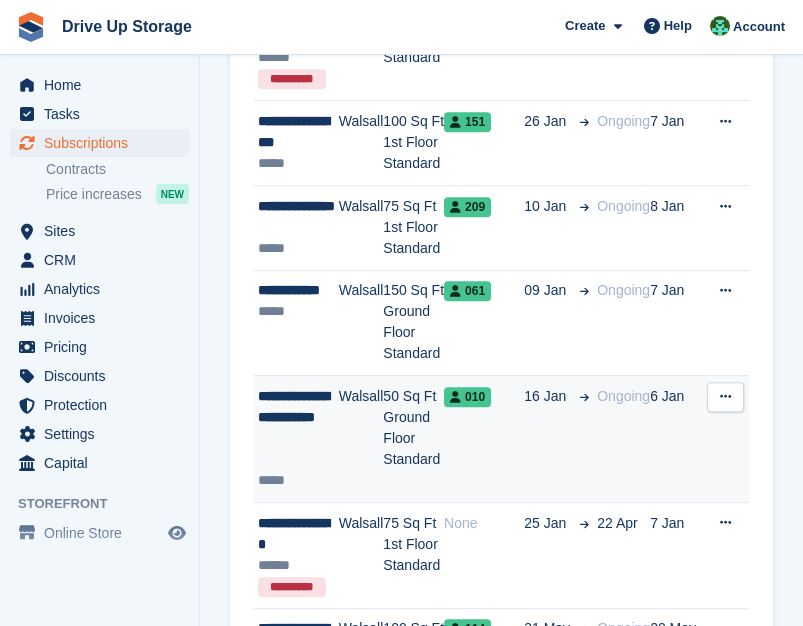 click on "50 Sq Ft Ground Floor Standard" at bounding box center [413, 439] 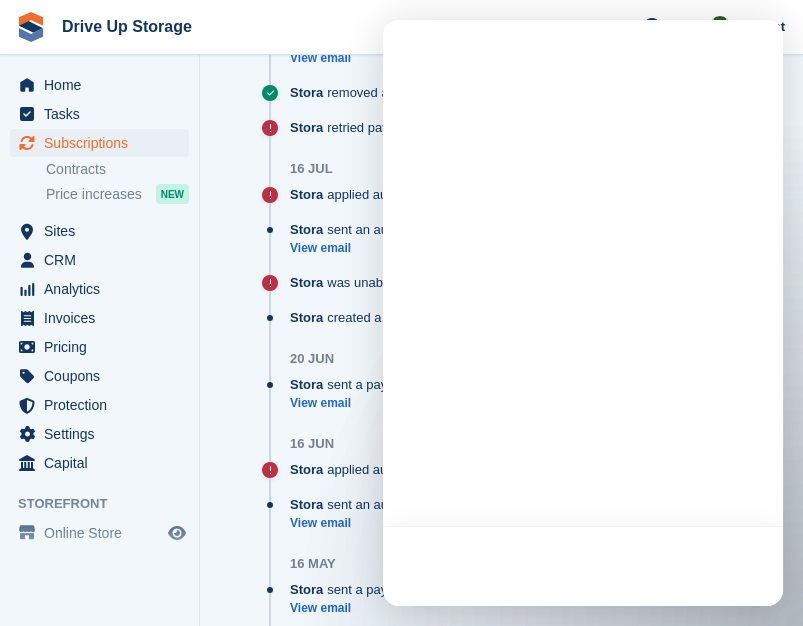 scroll, scrollTop: 2596, scrollLeft: 0, axis: vertical 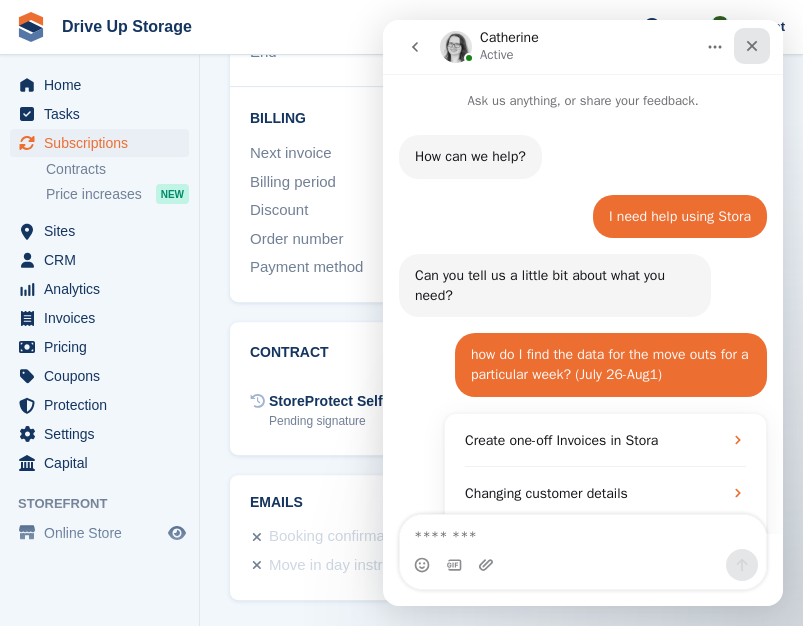 click 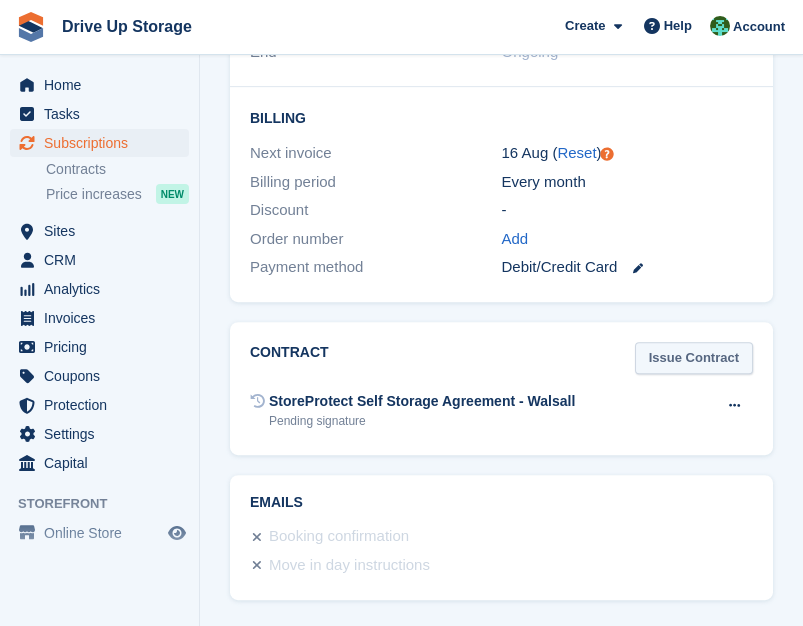 scroll, scrollTop: 0, scrollLeft: 0, axis: both 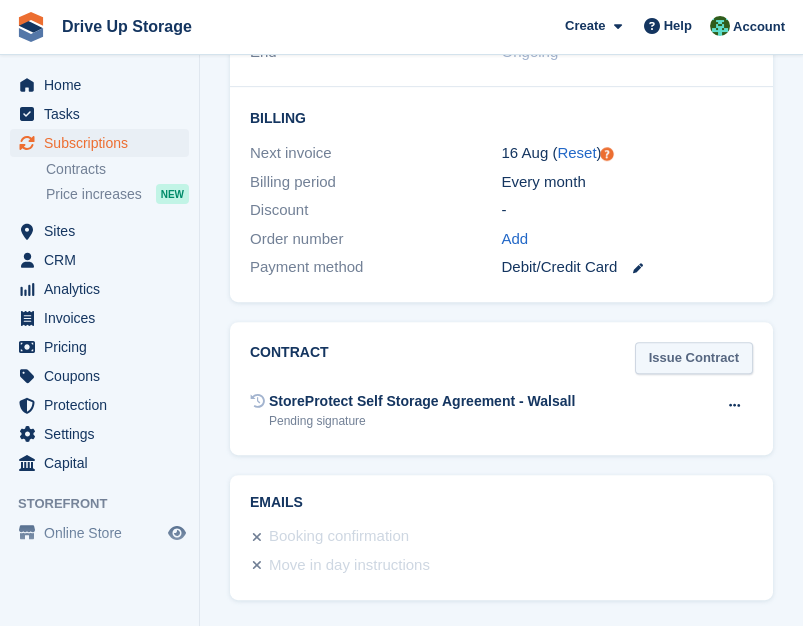 click on "Issue Contract" at bounding box center [694, 358] 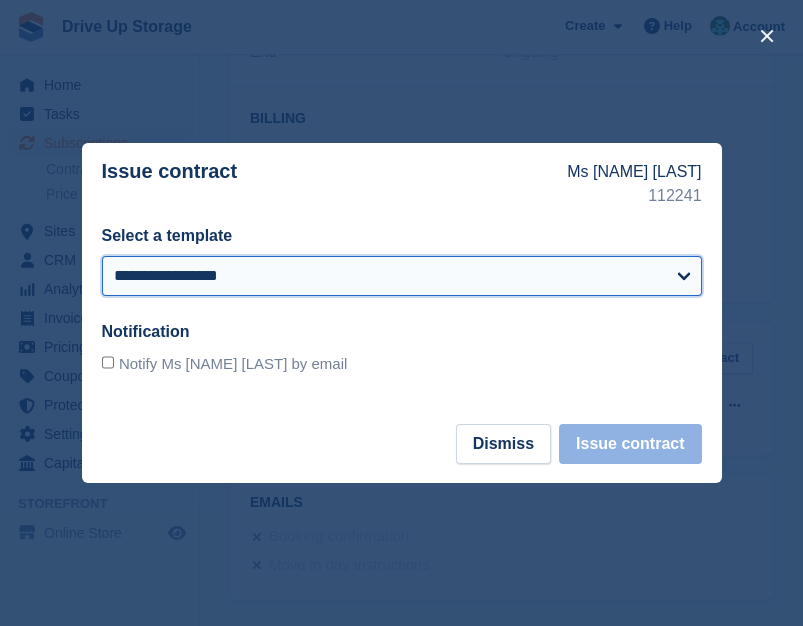 click on "**********" at bounding box center (402, 276) 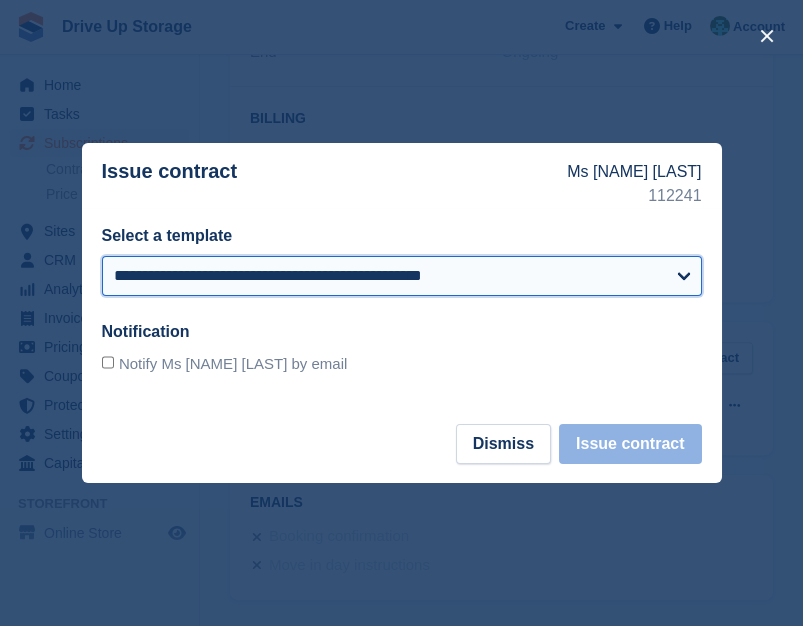 click on "**********" at bounding box center [402, 276] 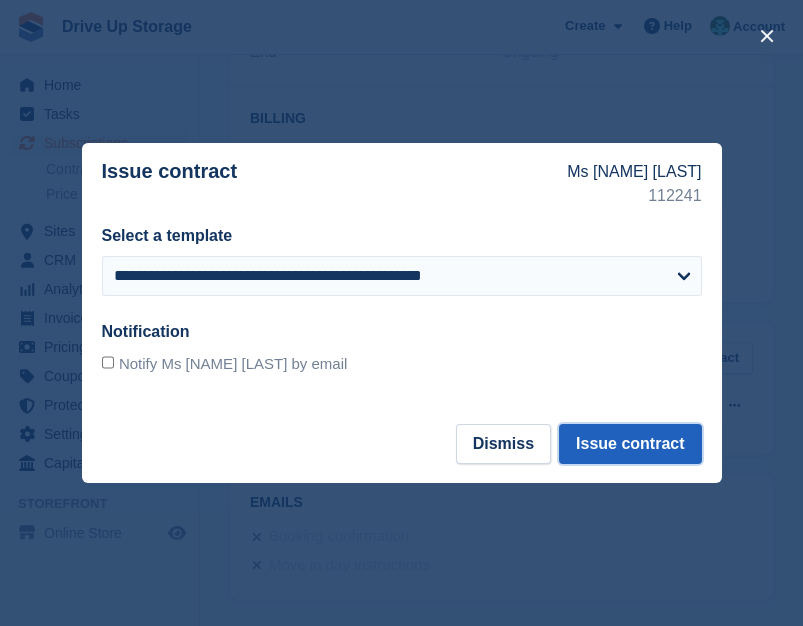 click on "Issue contract" at bounding box center [630, 444] 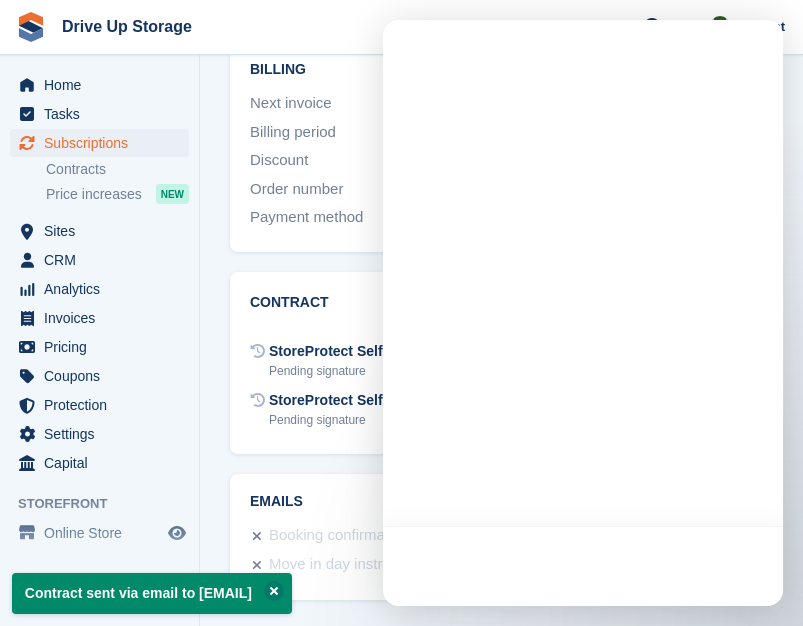 scroll, scrollTop: 0, scrollLeft: 0, axis: both 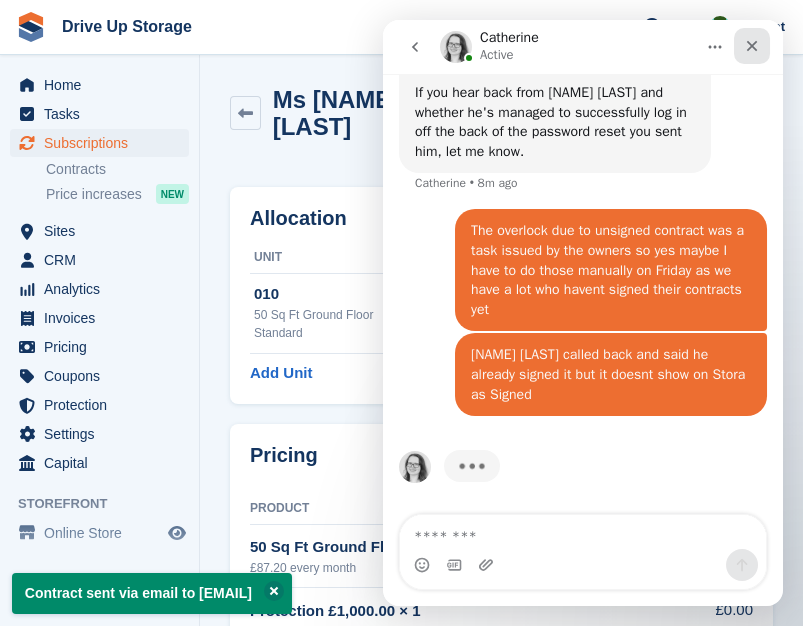click 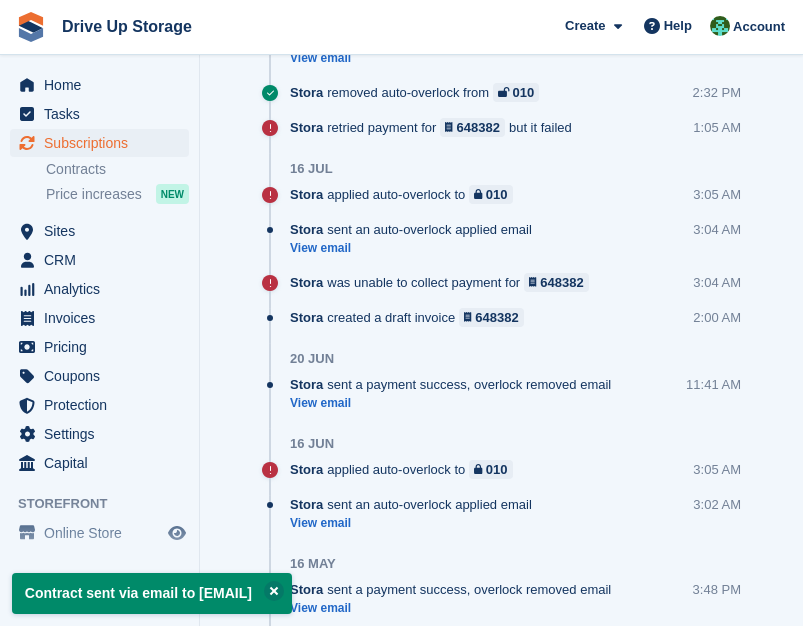 scroll, scrollTop: 2222, scrollLeft: 0, axis: vertical 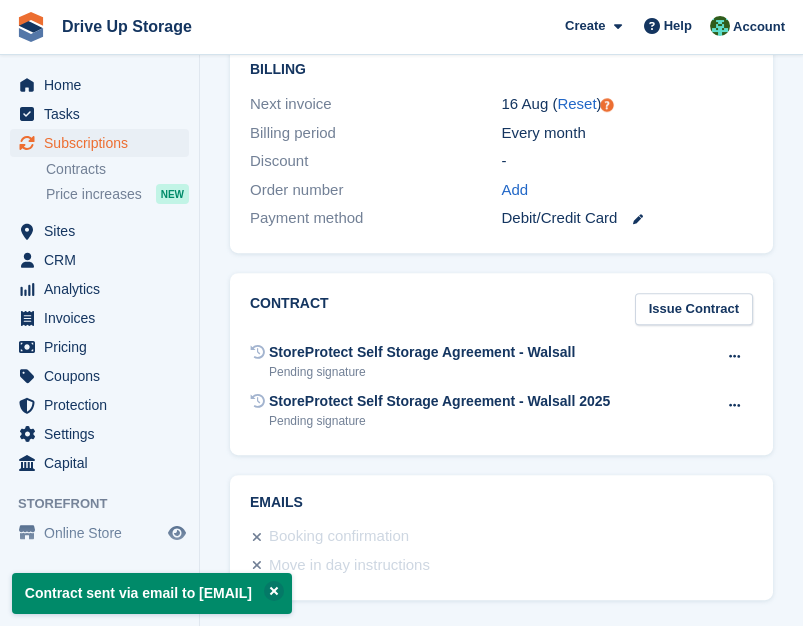 click at bounding box center (734, 356) 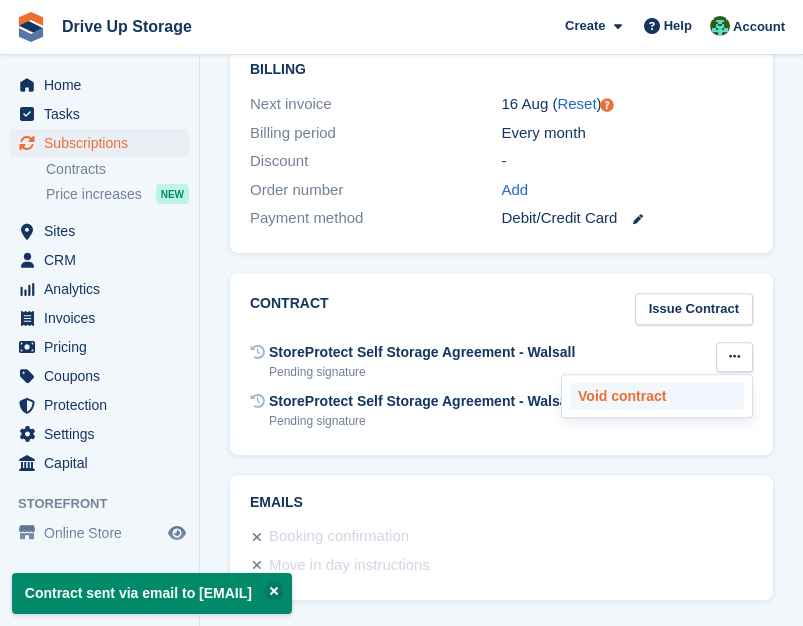 click on "Void contract" at bounding box center (657, 396) 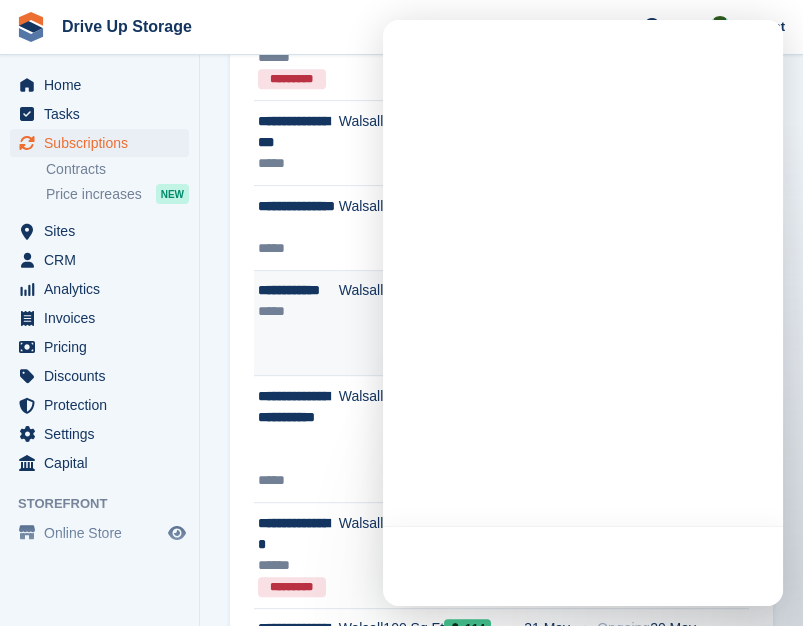scroll, scrollTop: 3269, scrollLeft: 0, axis: vertical 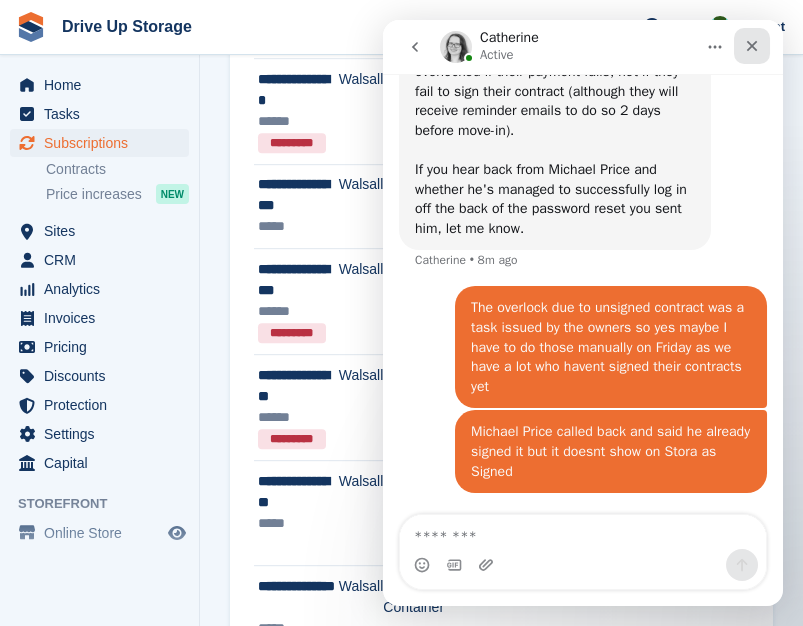 click 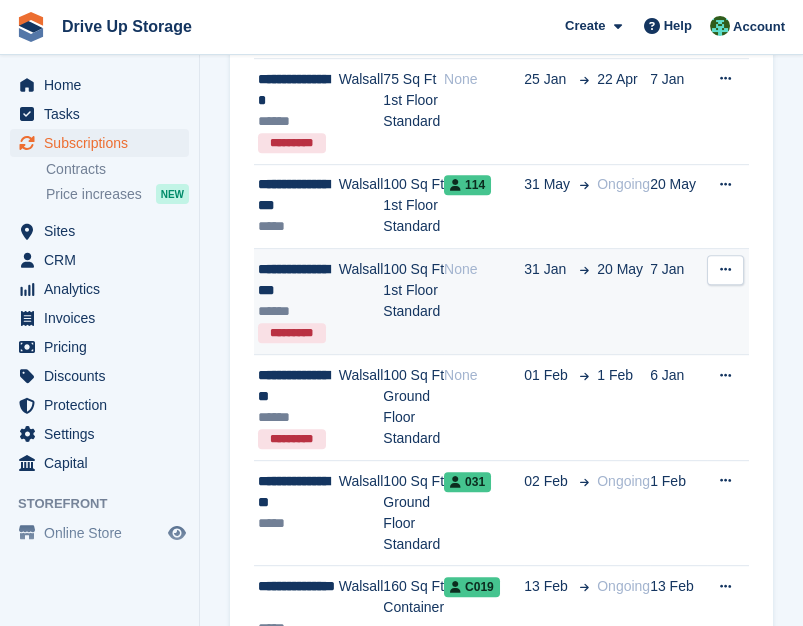 scroll, scrollTop: 0, scrollLeft: 0, axis: both 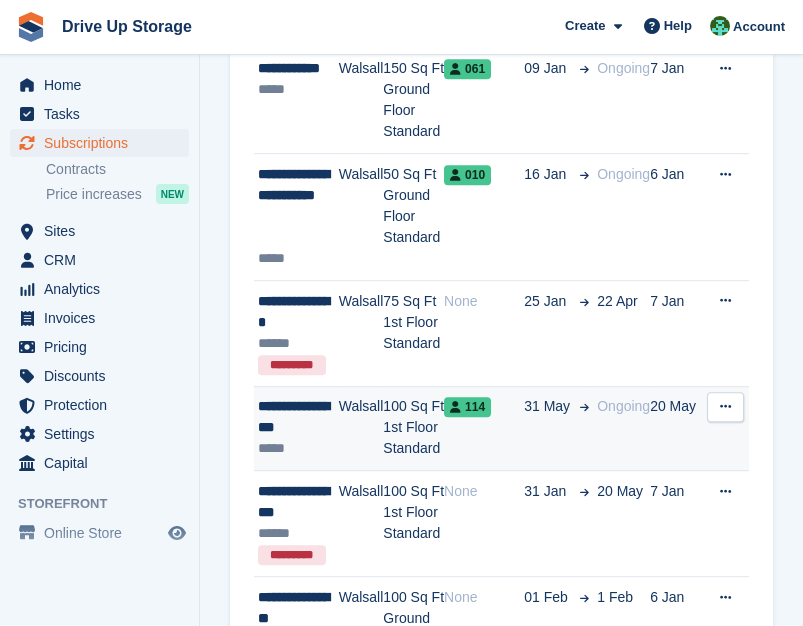 click on "114" at bounding box center [484, 428] 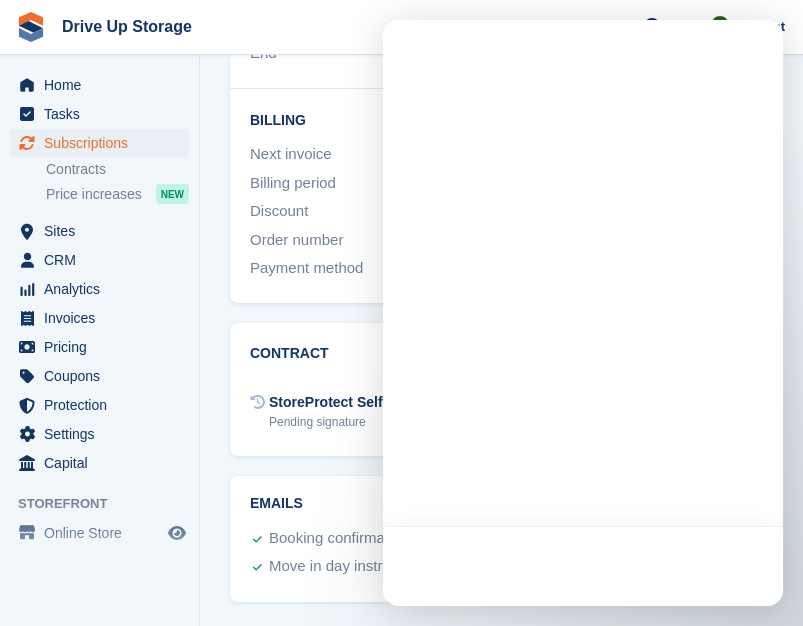 scroll, scrollTop: 2054, scrollLeft: 0, axis: vertical 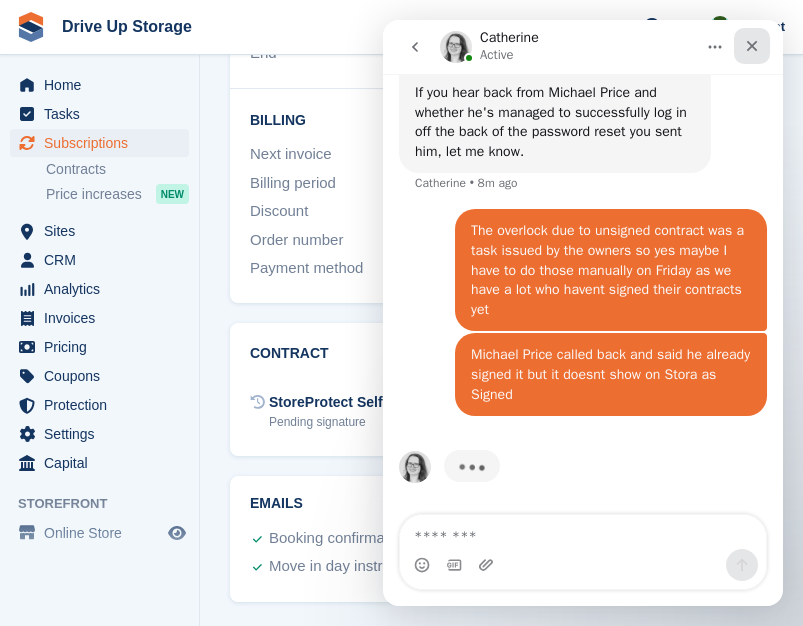click at bounding box center [752, 46] 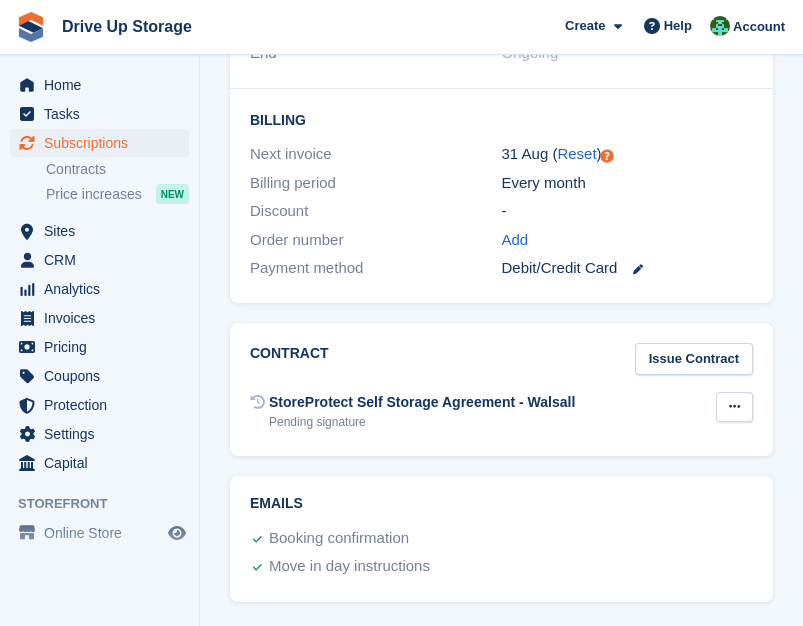 scroll, scrollTop: 0, scrollLeft: 0, axis: both 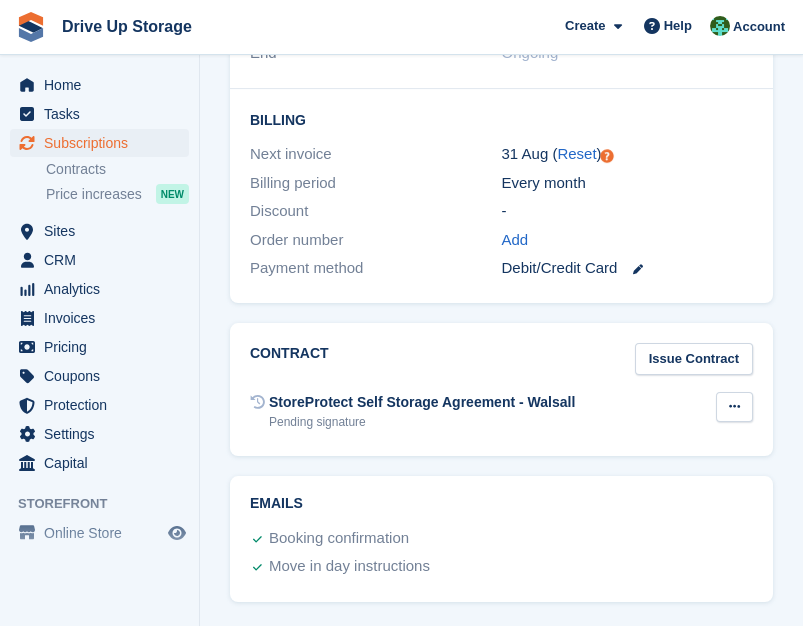 click at bounding box center [734, 406] 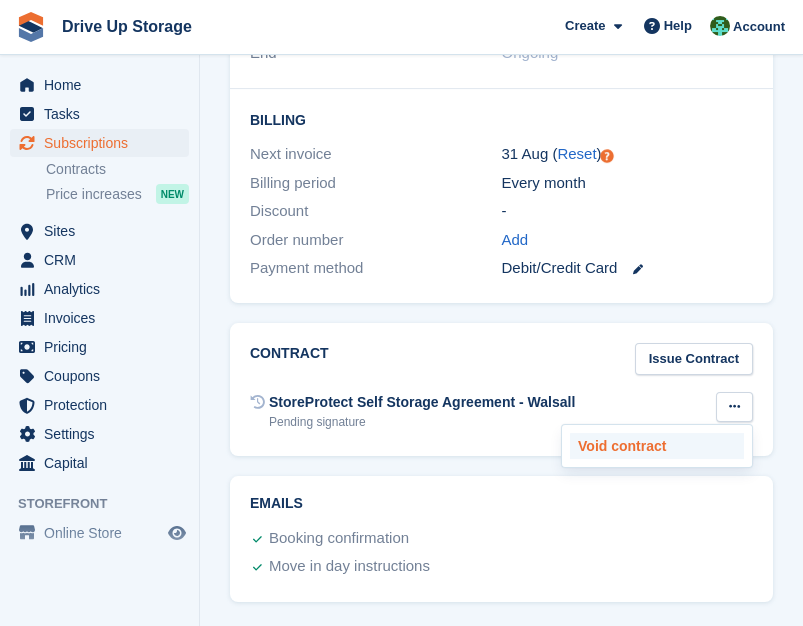 click on "Void contract" at bounding box center (657, 446) 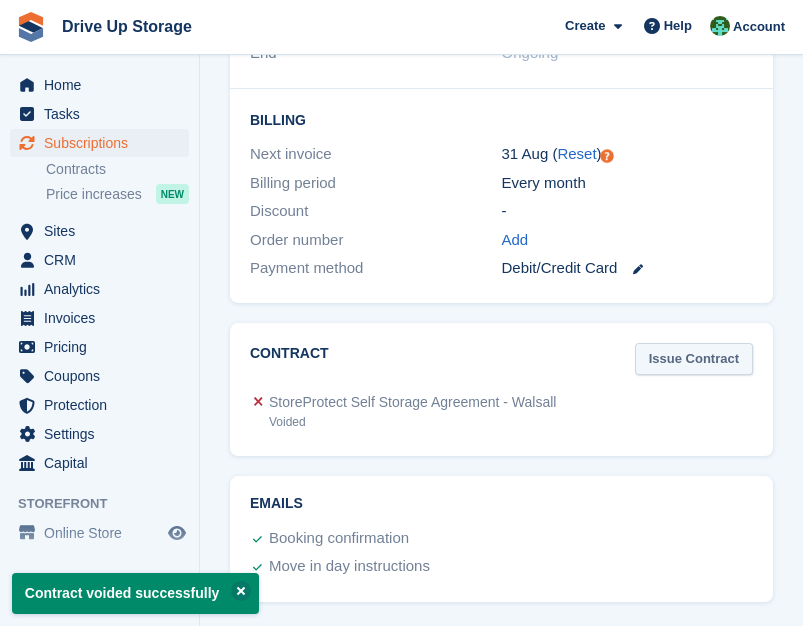 click on "Issue Contract" at bounding box center [694, 359] 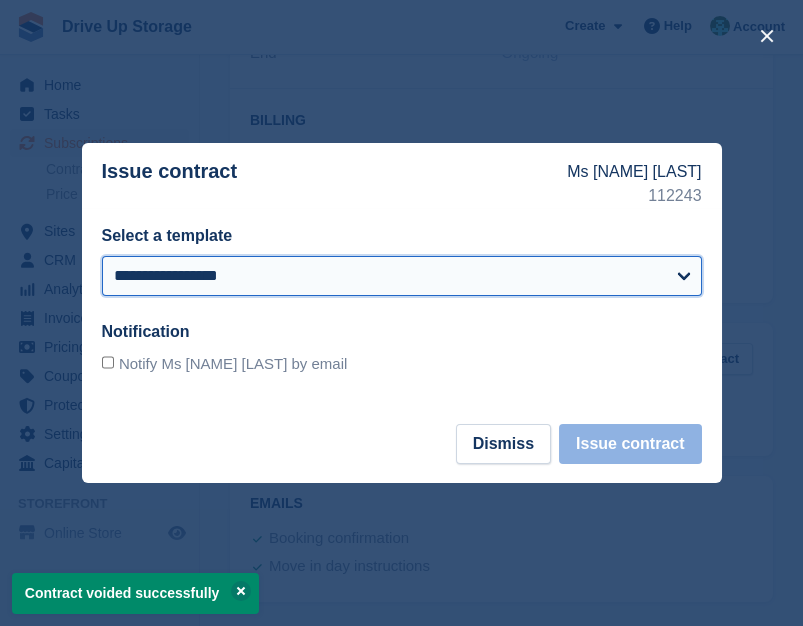 click on "**********" at bounding box center (402, 276) 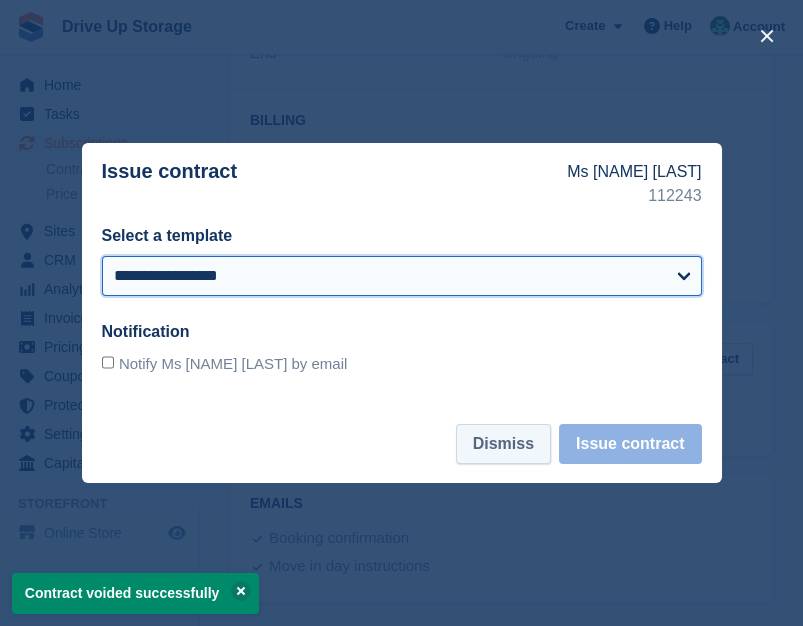 select on "***" 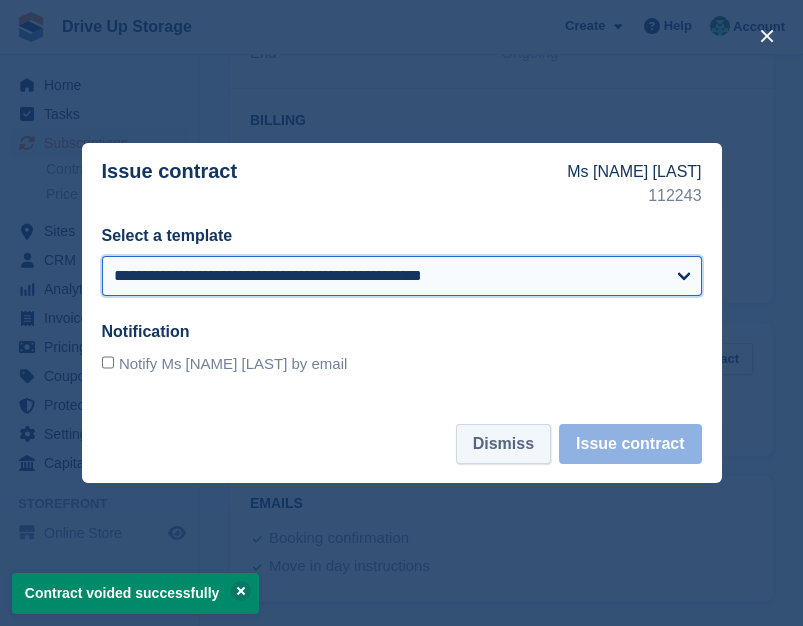 click on "**********" at bounding box center [402, 276] 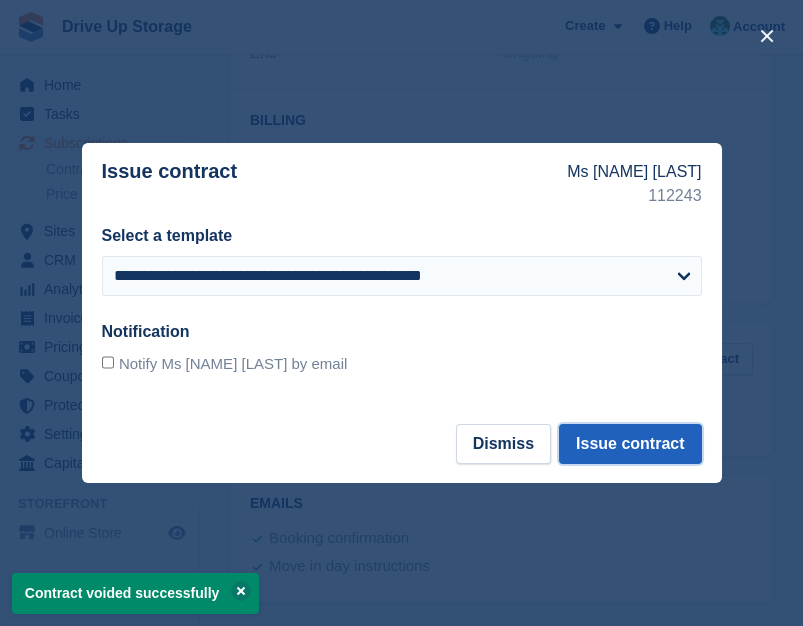 click on "Issue contract" at bounding box center (630, 444) 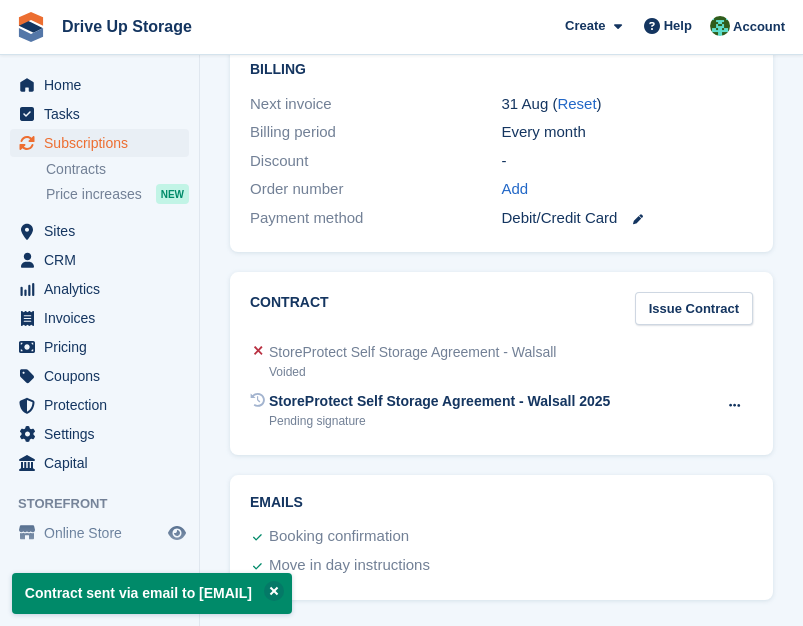 scroll, scrollTop: 0, scrollLeft: 0, axis: both 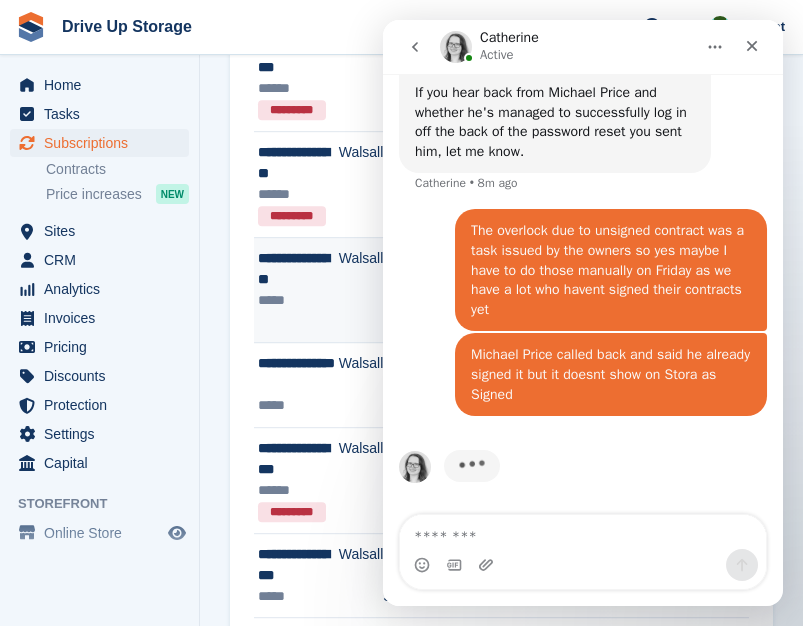 click on "Walsall" at bounding box center (361, 290) 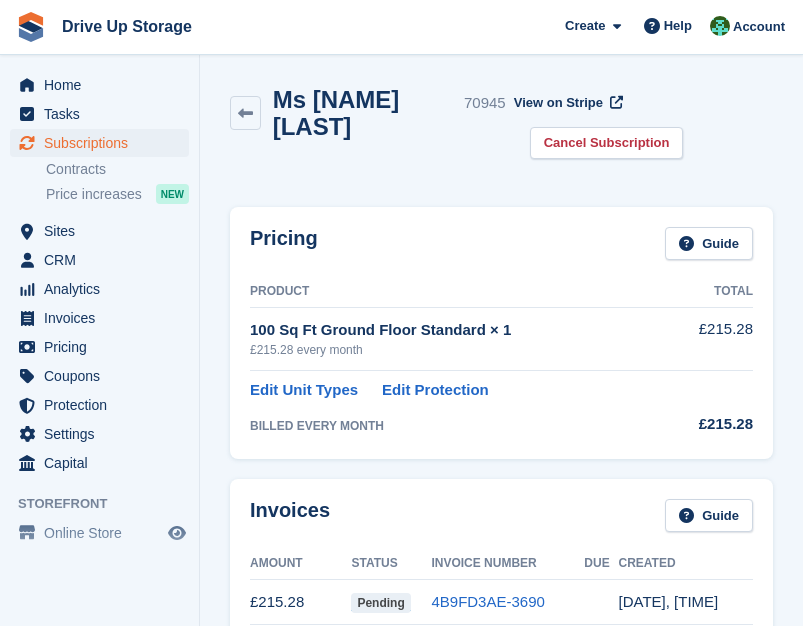 scroll, scrollTop: 0, scrollLeft: 0, axis: both 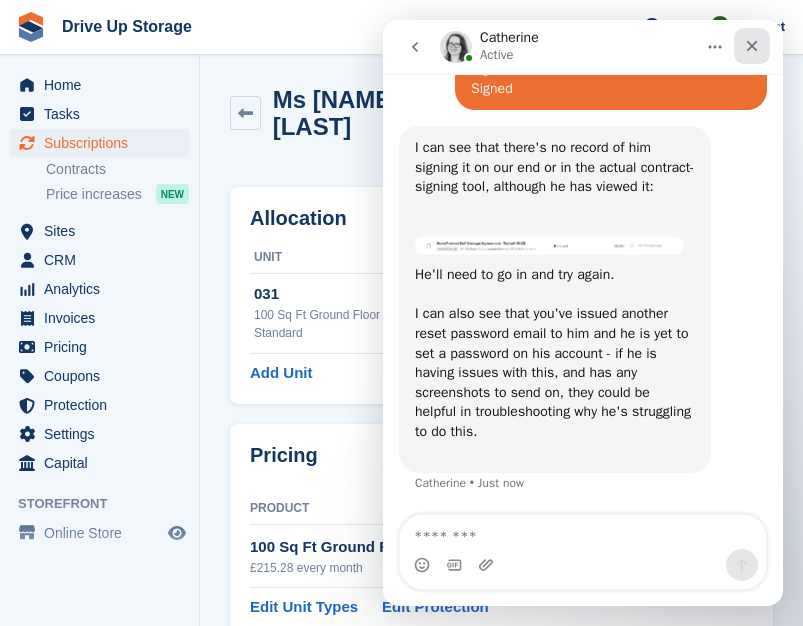 click at bounding box center (752, 46) 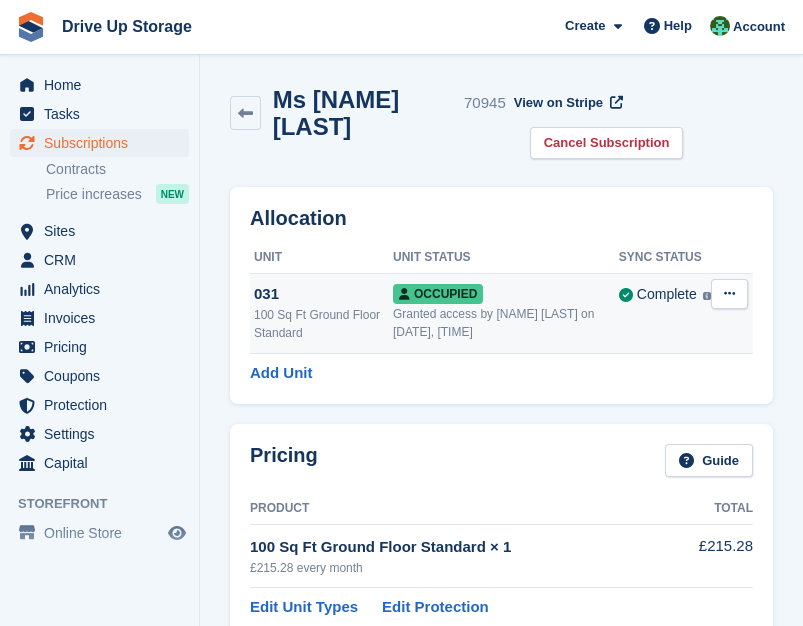 scroll, scrollTop: 0, scrollLeft: 0, axis: both 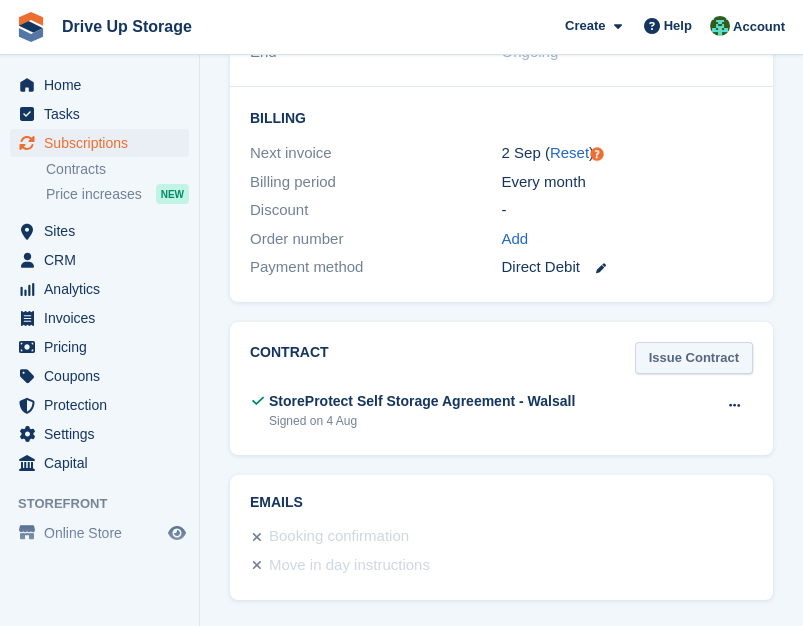 click on "Issue Contract" at bounding box center (694, 358) 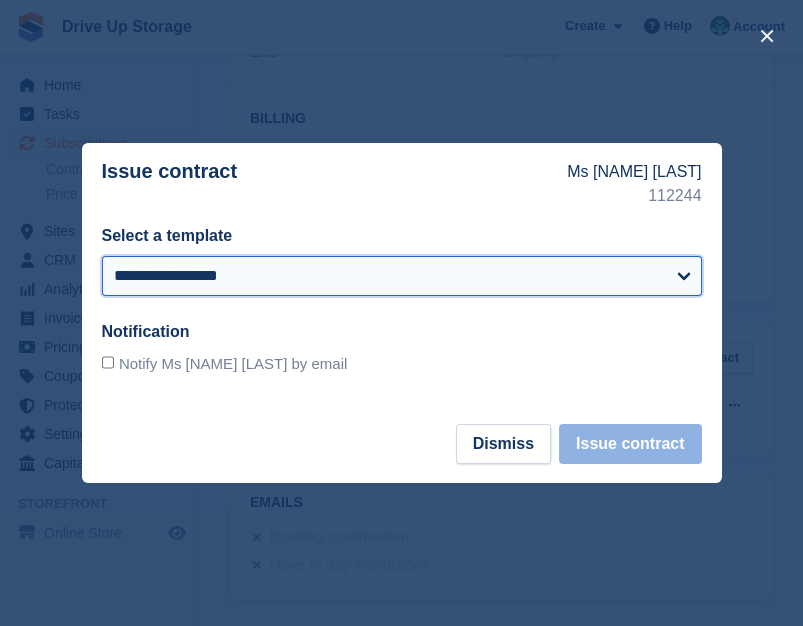 click on "**********" at bounding box center (402, 276) 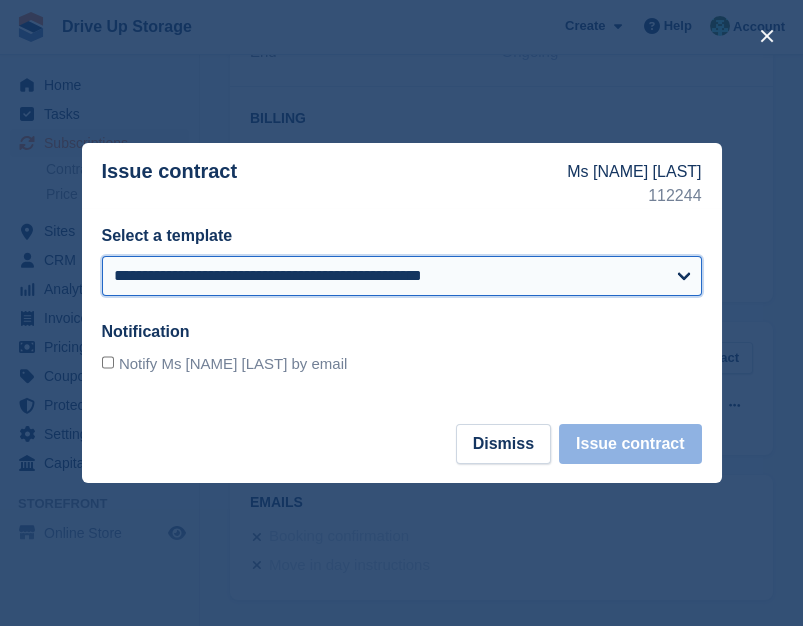 click on "**********" at bounding box center [402, 276] 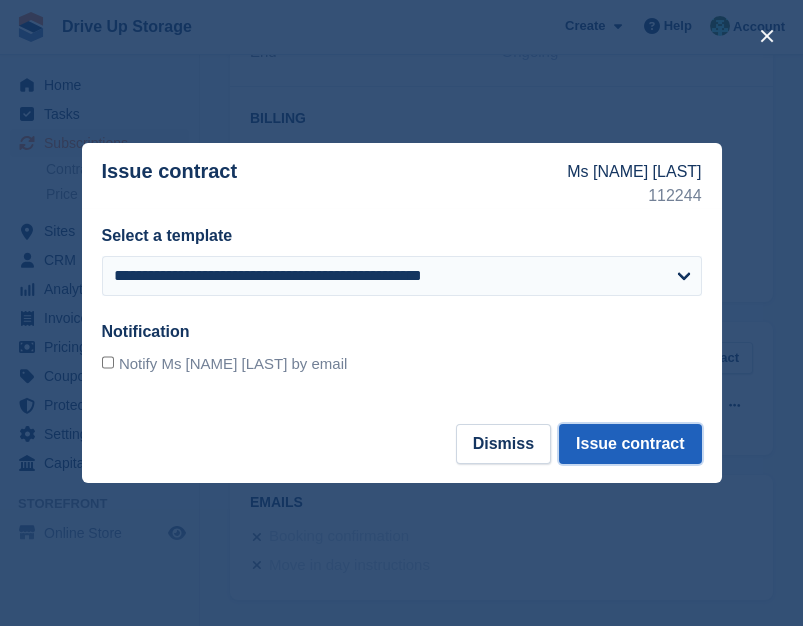 click on "Issue contract" at bounding box center [630, 444] 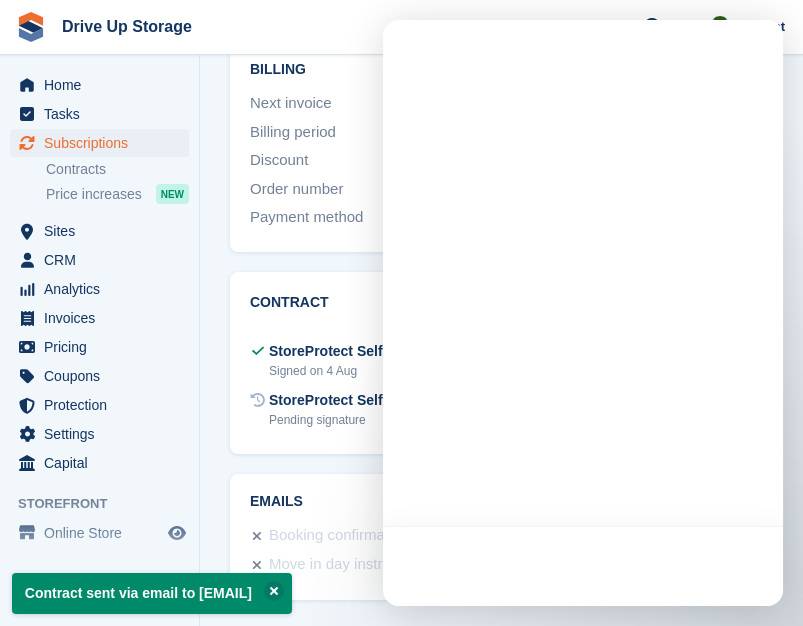scroll, scrollTop: 0, scrollLeft: 0, axis: both 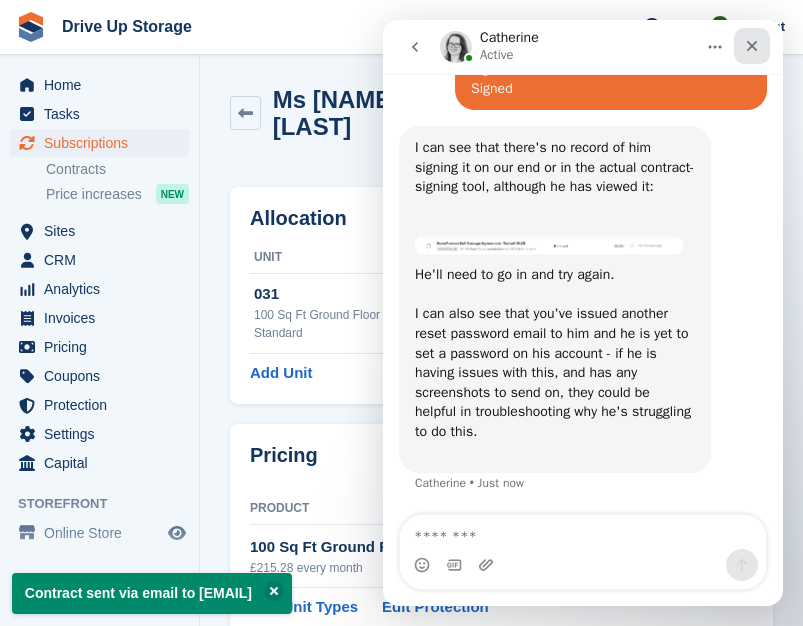 click at bounding box center (752, 46) 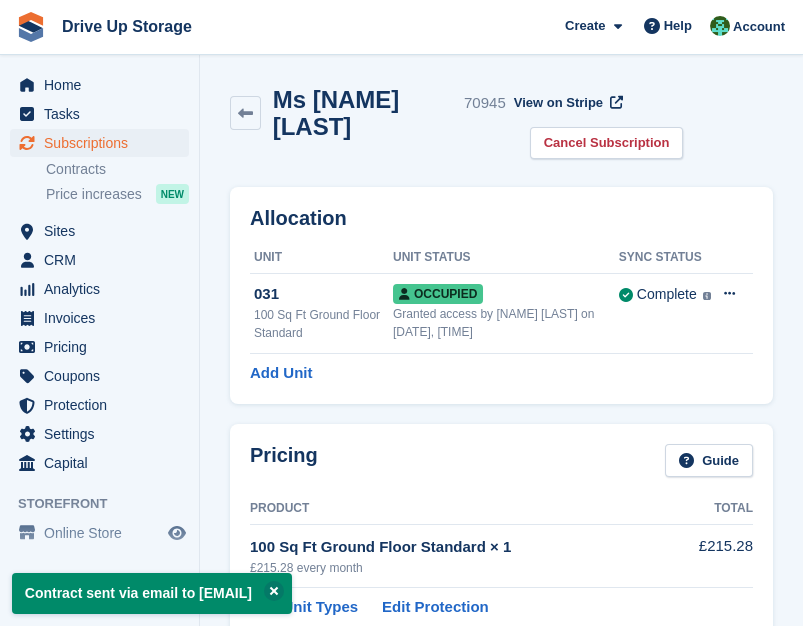 scroll, scrollTop: 0, scrollLeft: 0, axis: both 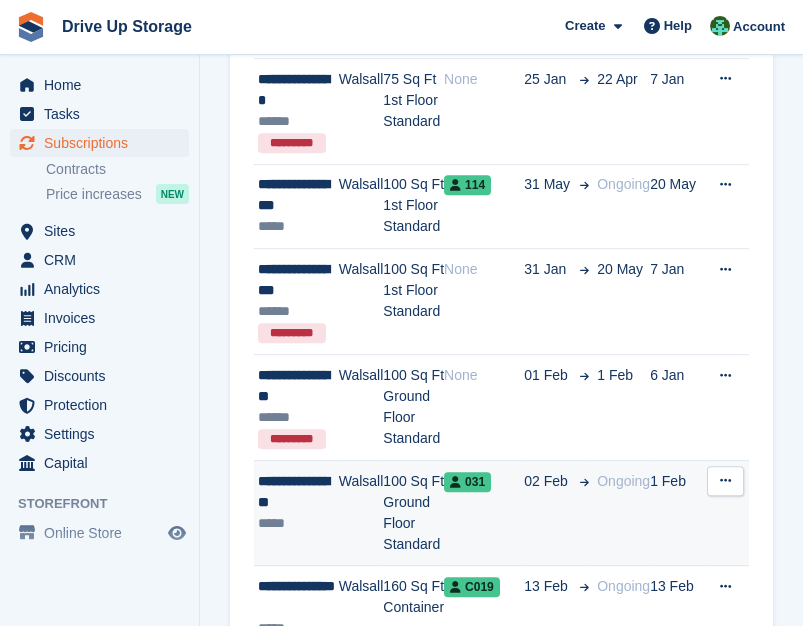 click on "02 Feb" at bounding box center [556, 513] 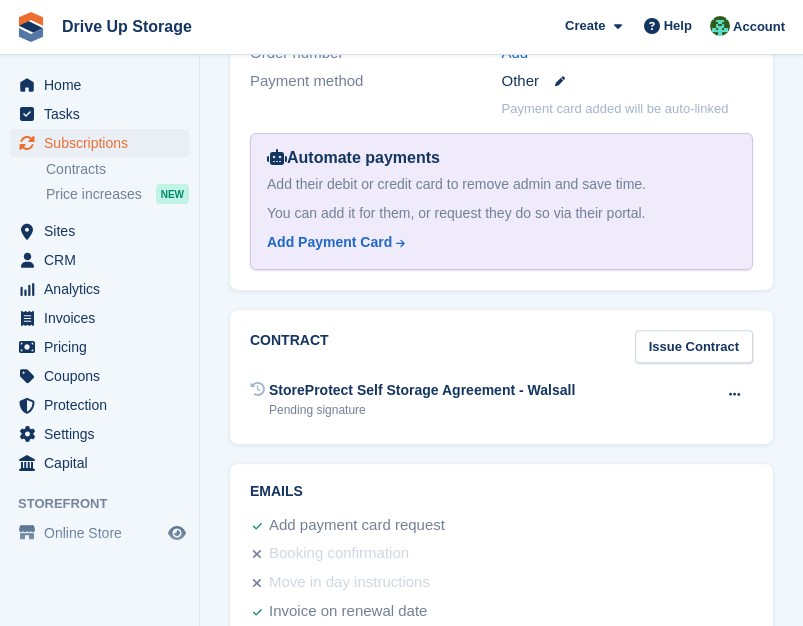scroll, scrollTop: 2528, scrollLeft: 0, axis: vertical 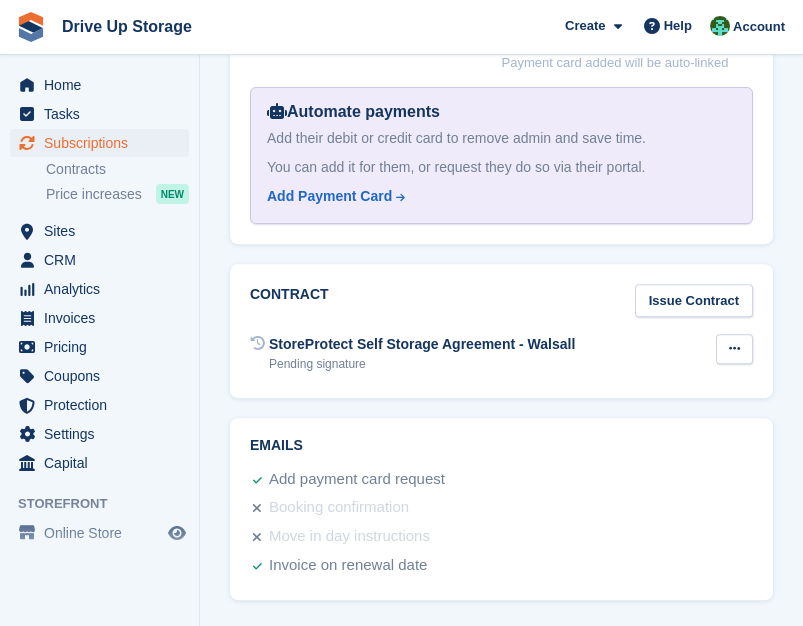 click at bounding box center (734, 349) 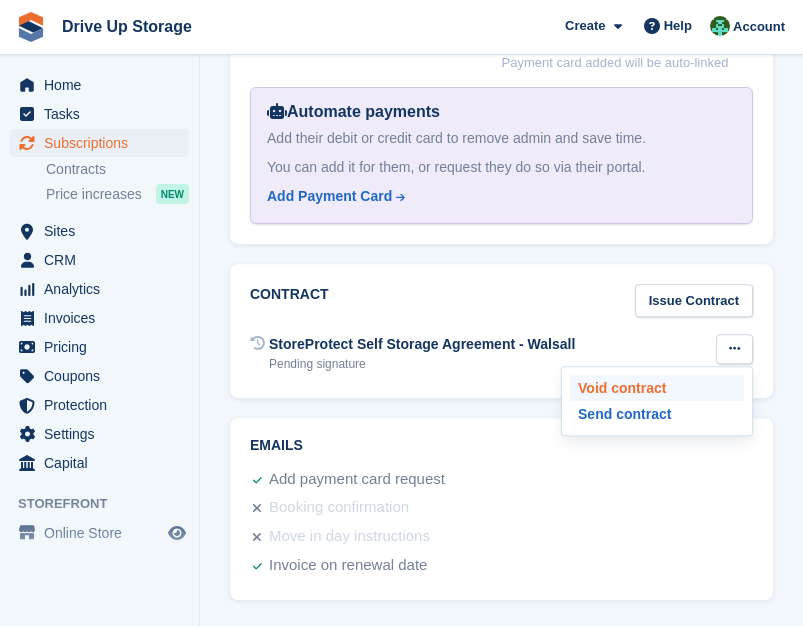 click on "Void contract" at bounding box center (657, 388) 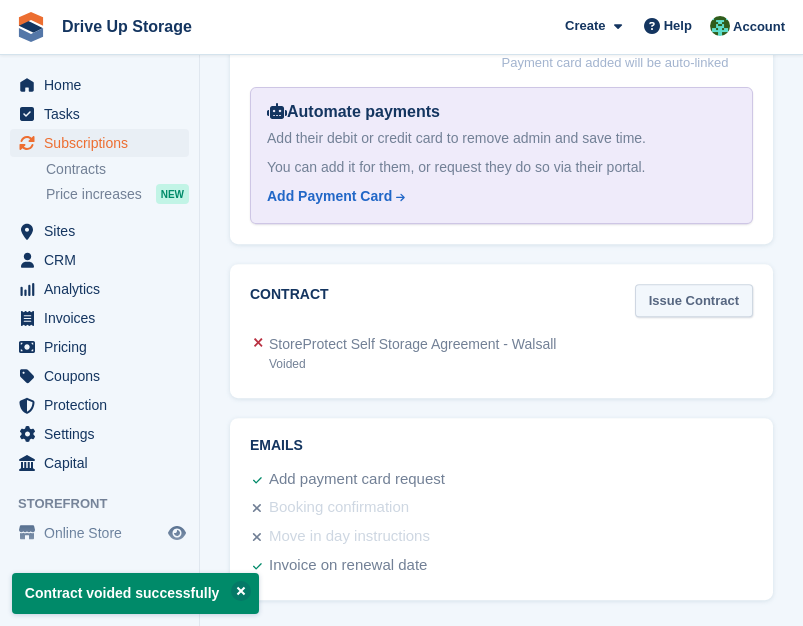 click on "Issue Contract" at bounding box center (694, 300) 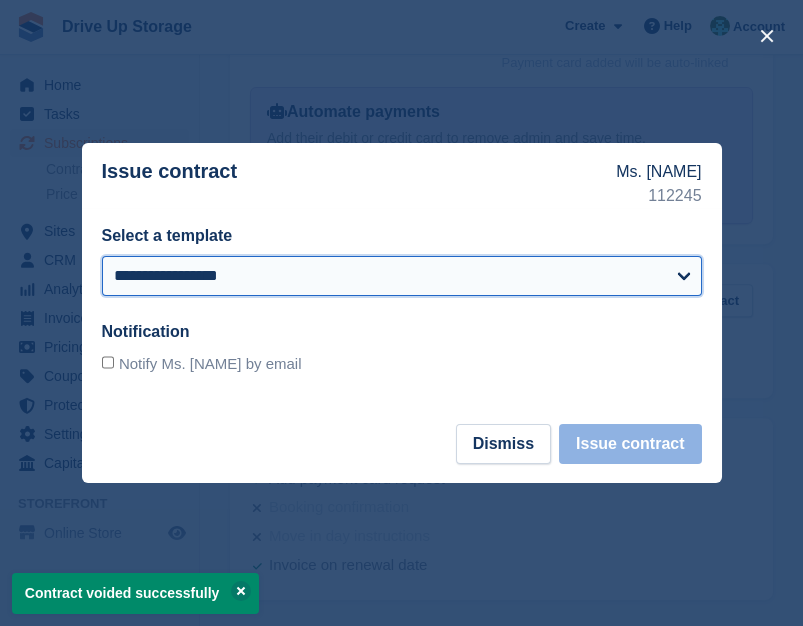 click on "**********" at bounding box center (402, 276) 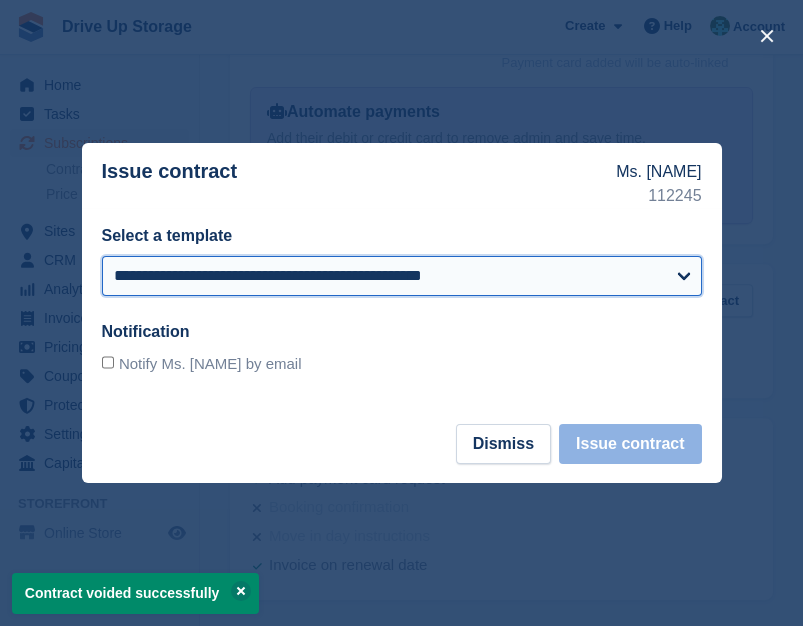click on "**********" at bounding box center (402, 276) 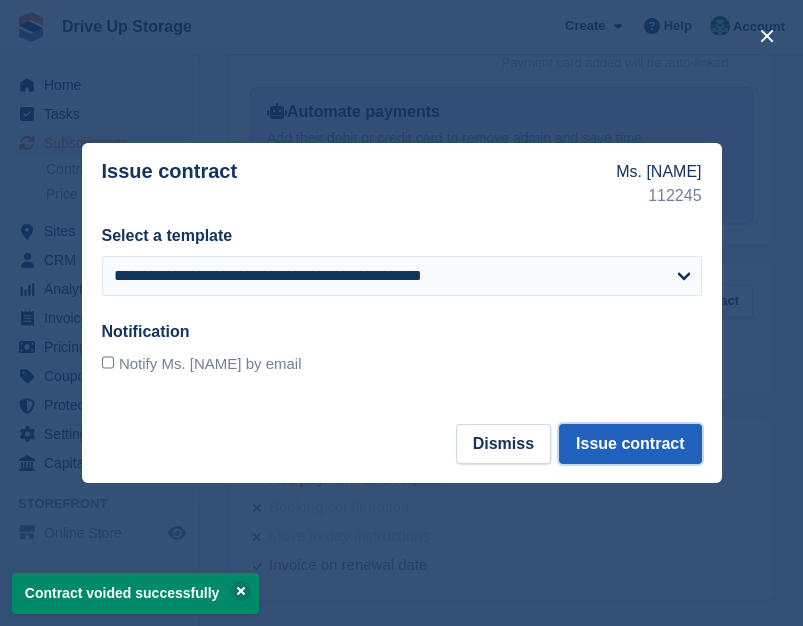 click on "Issue contract" at bounding box center (630, 444) 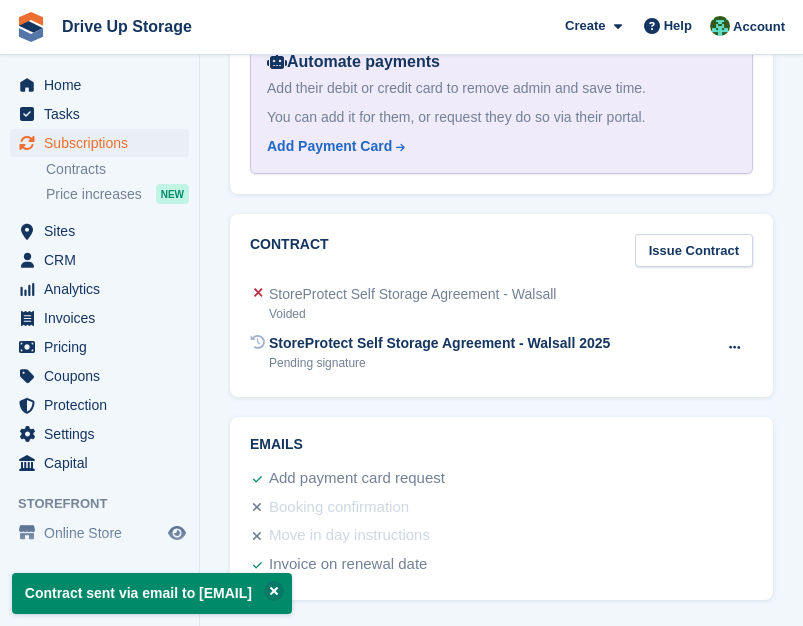 scroll, scrollTop: 0, scrollLeft: 0, axis: both 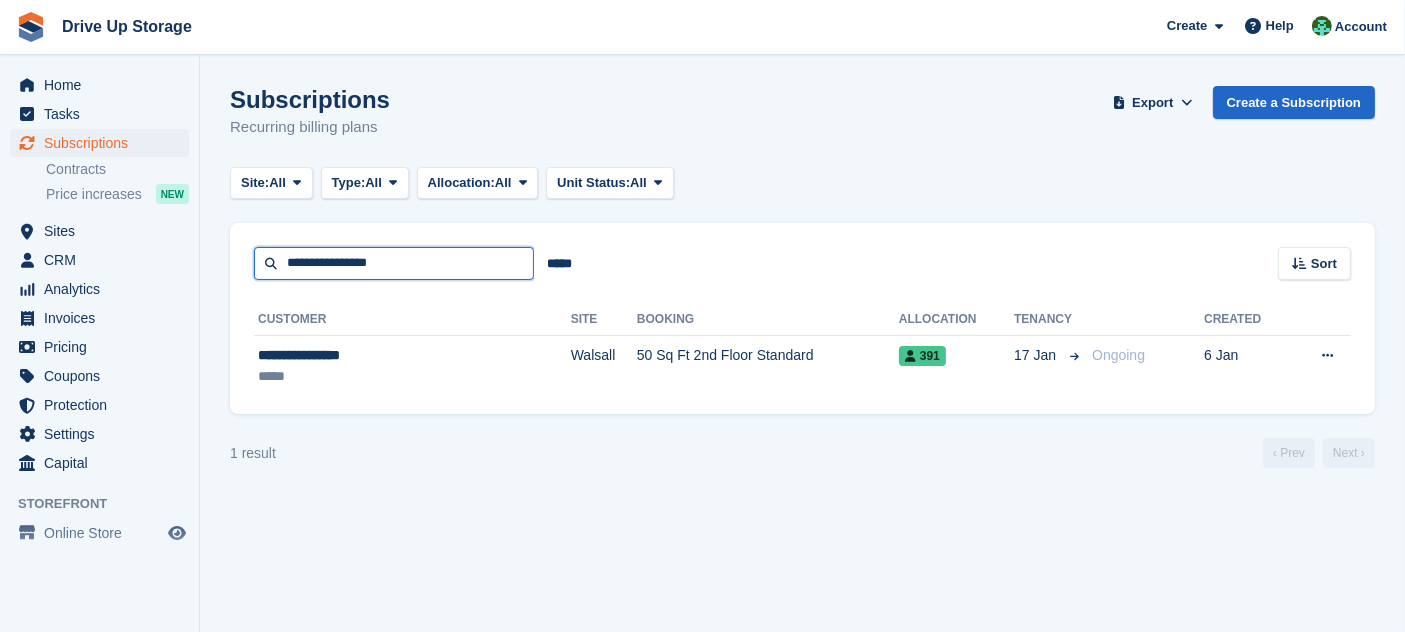 drag, startPoint x: 411, startPoint y: 262, endPoint x: 0, endPoint y: 141, distance: 428.44138 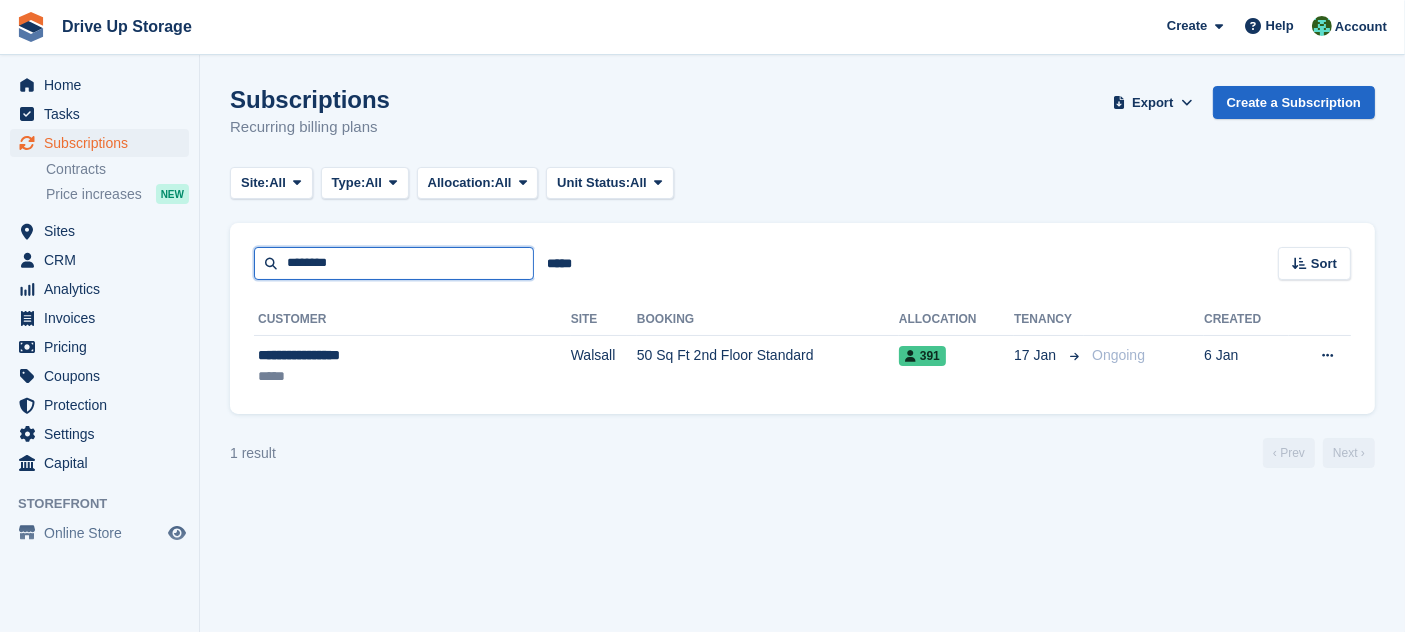 type on "********" 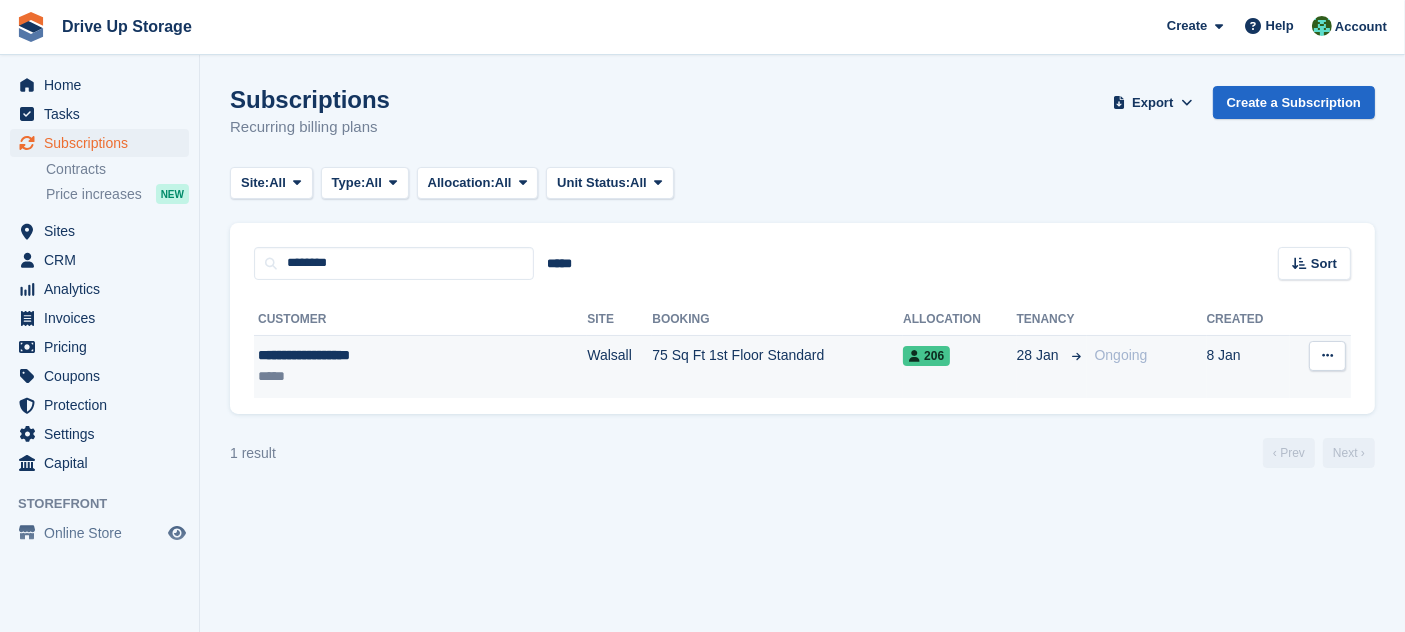 click on "Walsall" at bounding box center (619, 366) 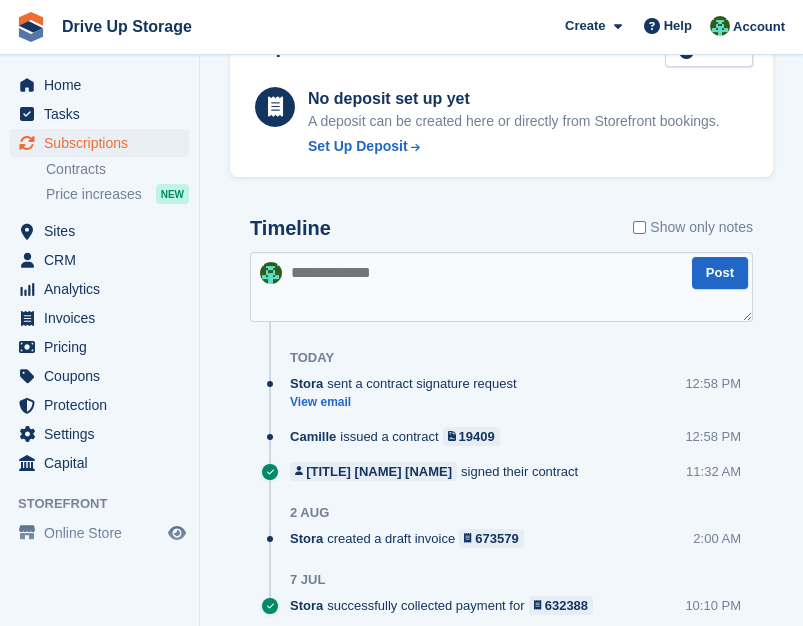 scroll, scrollTop: 2146, scrollLeft: 0, axis: vertical 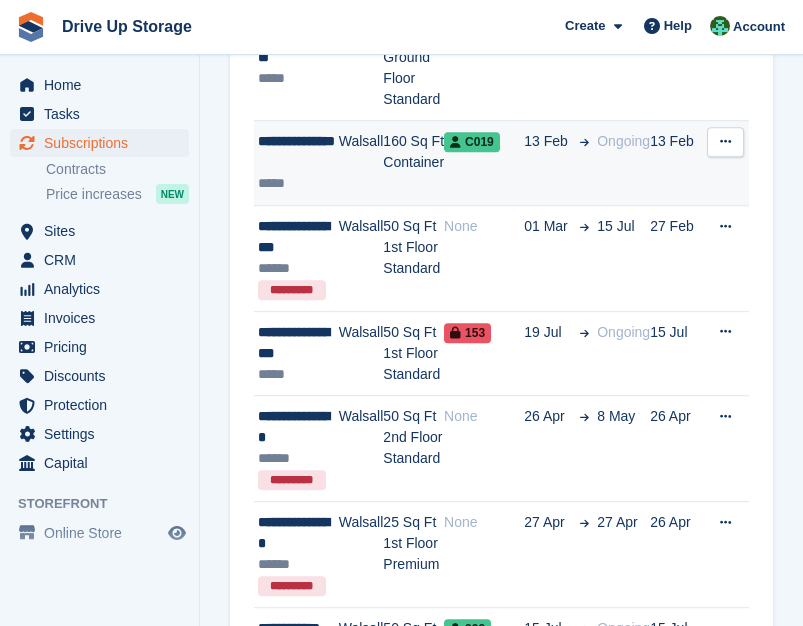 click on "13 Feb" at bounding box center [556, 163] 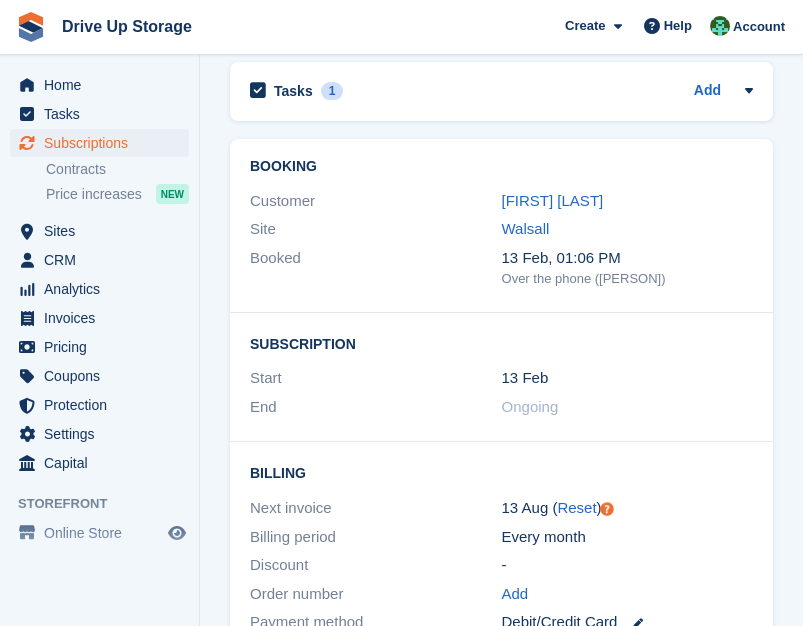 scroll, scrollTop: 1892, scrollLeft: 0, axis: vertical 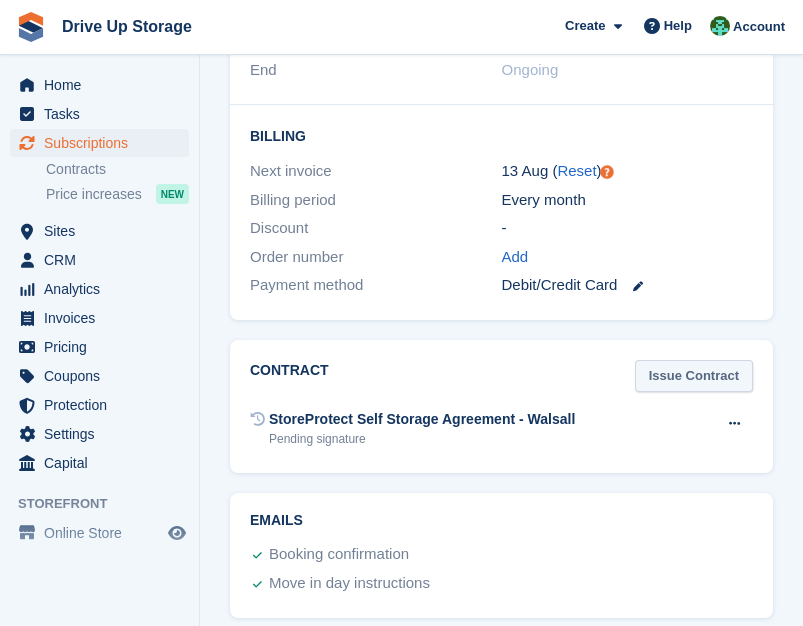click on "Issue Contract" at bounding box center [694, 376] 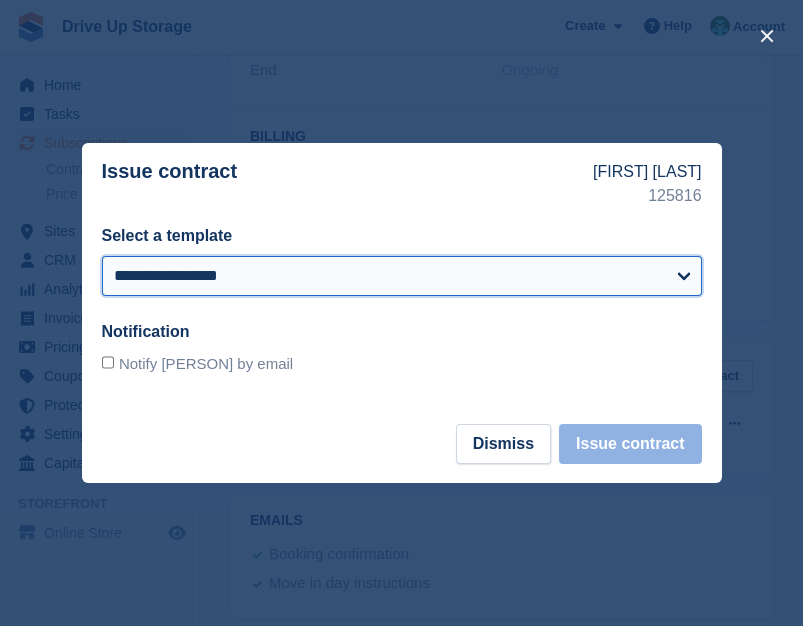 click on "**********" at bounding box center [402, 276] 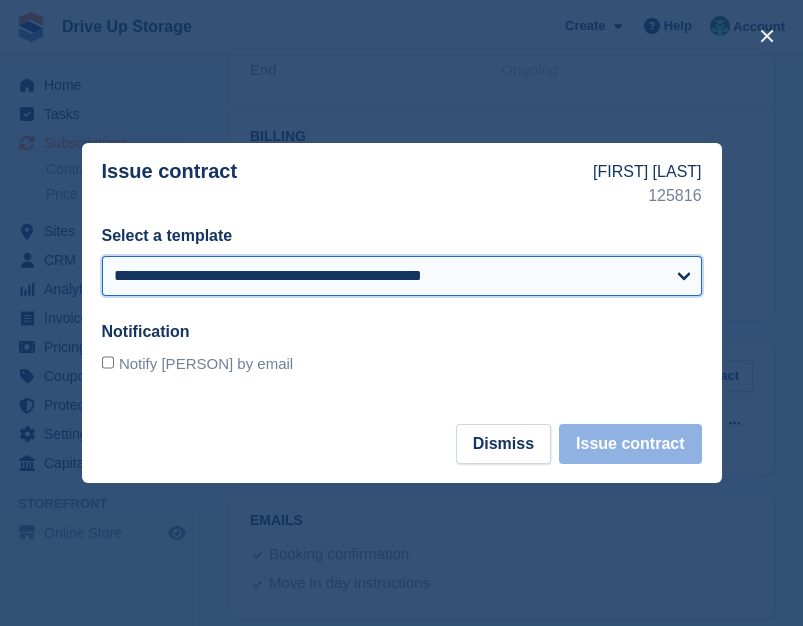 click on "**********" at bounding box center [402, 276] 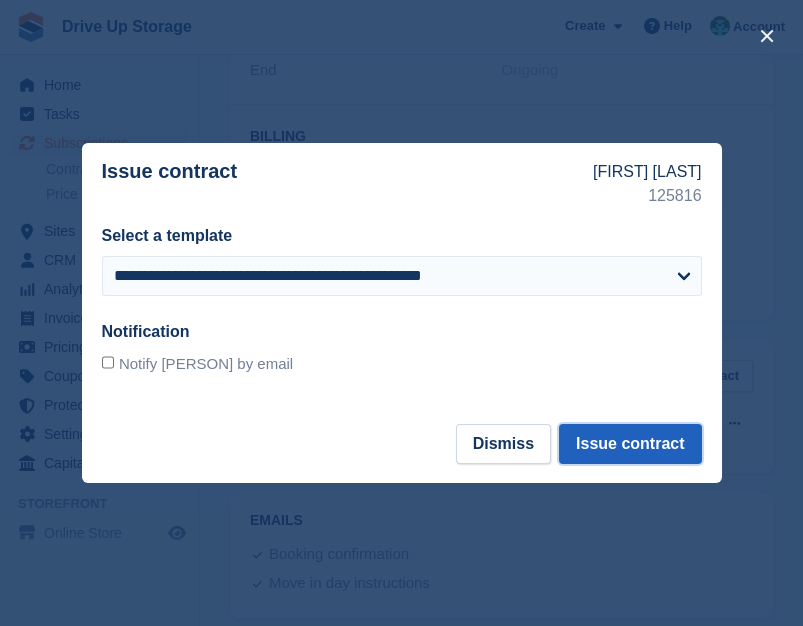 click on "Issue contract" at bounding box center (630, 444) 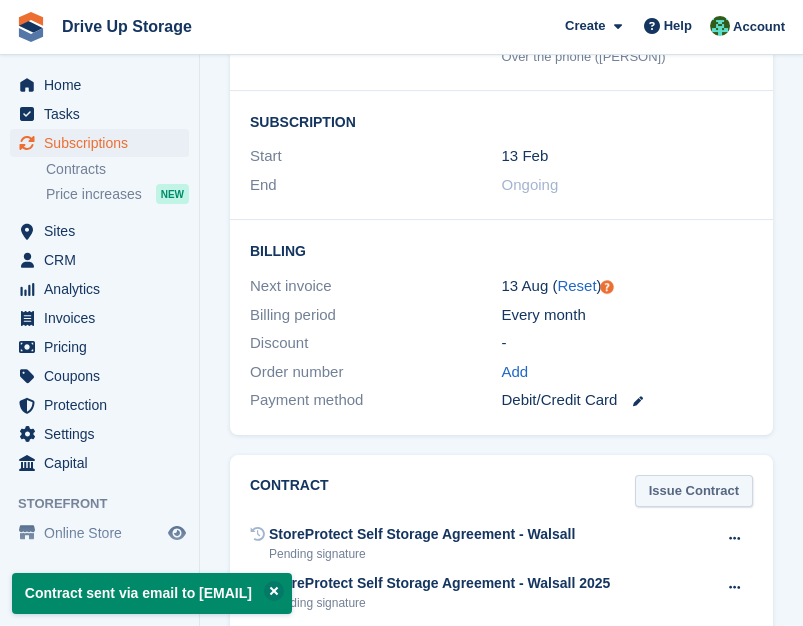 scroll, scrollTop: 1941, scrollLeft: 0, axis: vertical 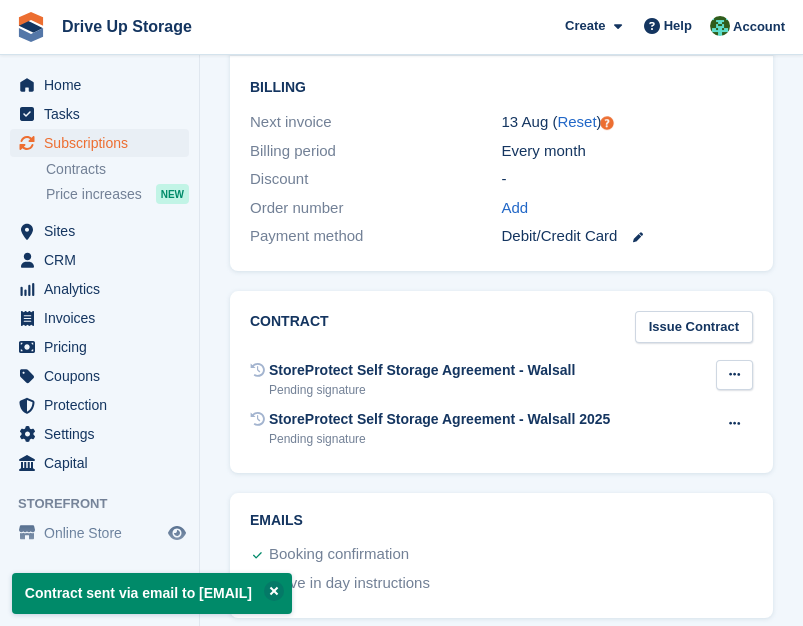 click at bounding box center (734, 374) 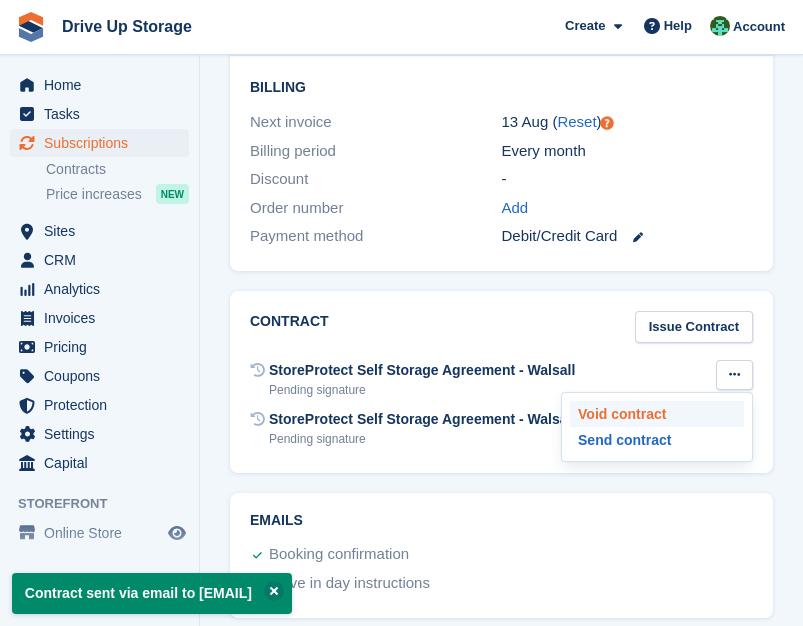 click on "Void contract" at bounding box center [657, 414] 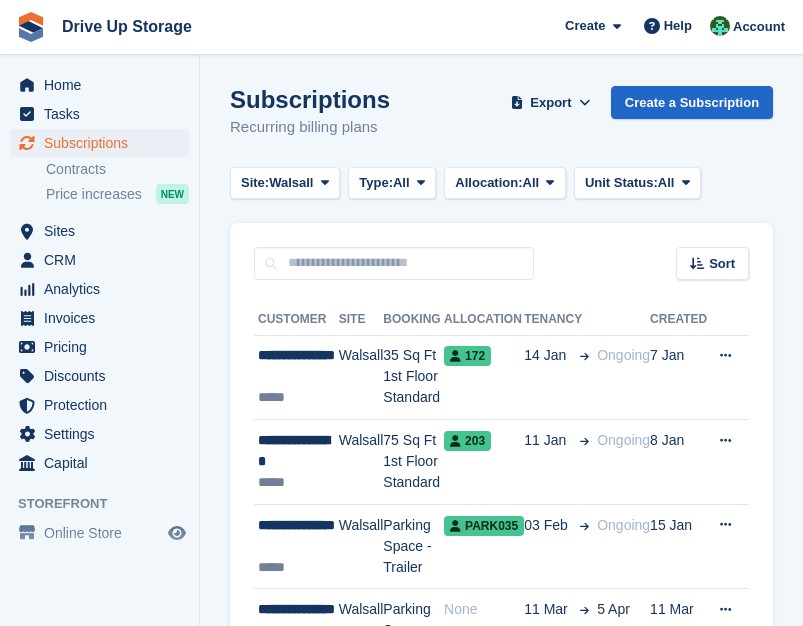 scroll, scrollTop: 3936, scrollLeft: 0, axis: vertical 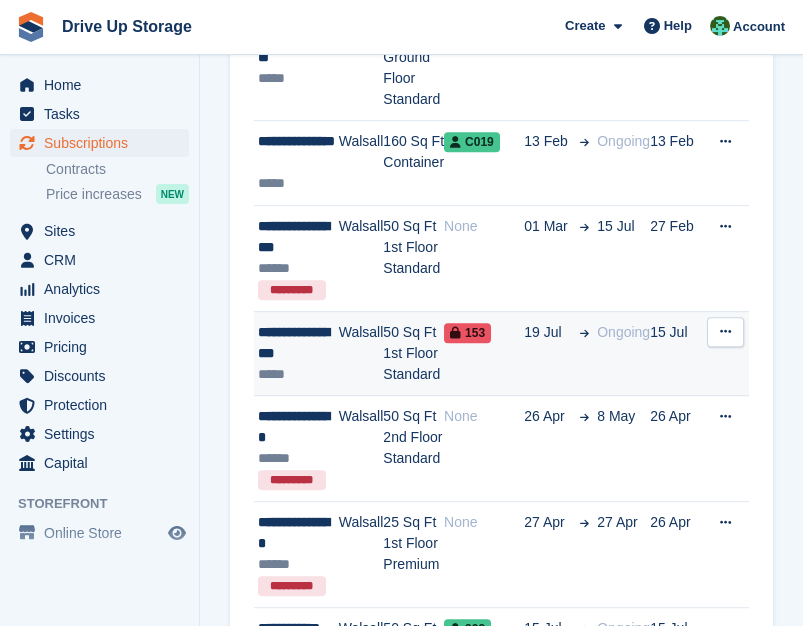 click on "19 Jul" at bounding box center (556, 353) 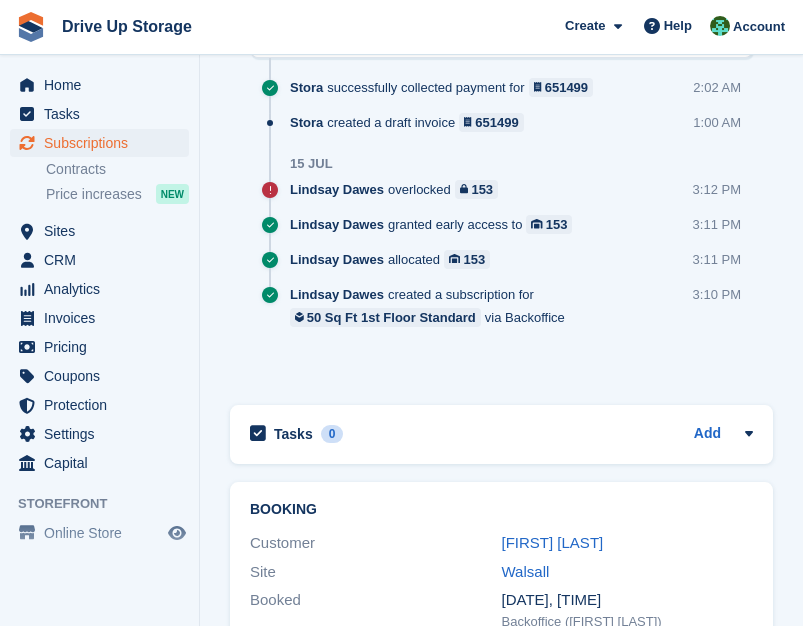 scroll, scrollTop: 1556, scrollLeft: 0, axis: vertical 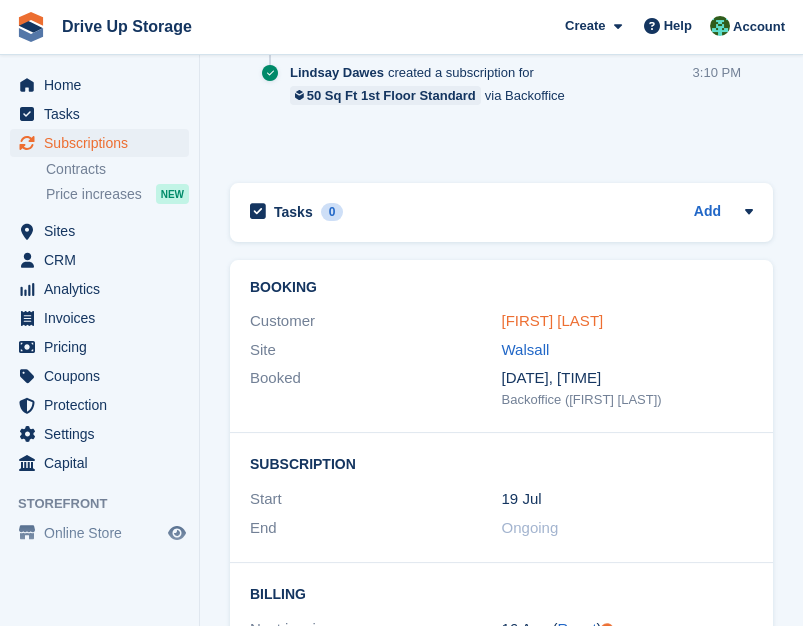 click on "[FIRST] [LAST]" at bounding box center [553, 320] 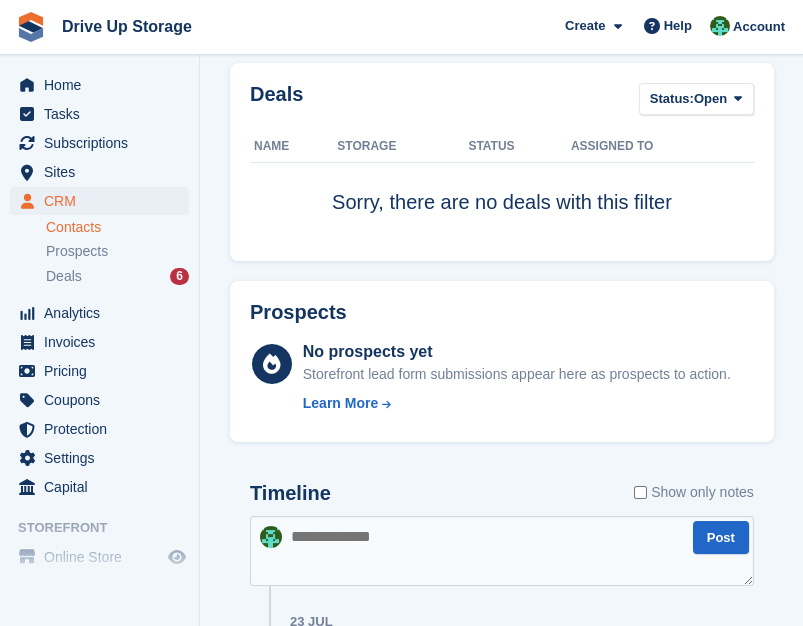 scroll, scrollTop: 0, scrollLeft: 0, axis: both 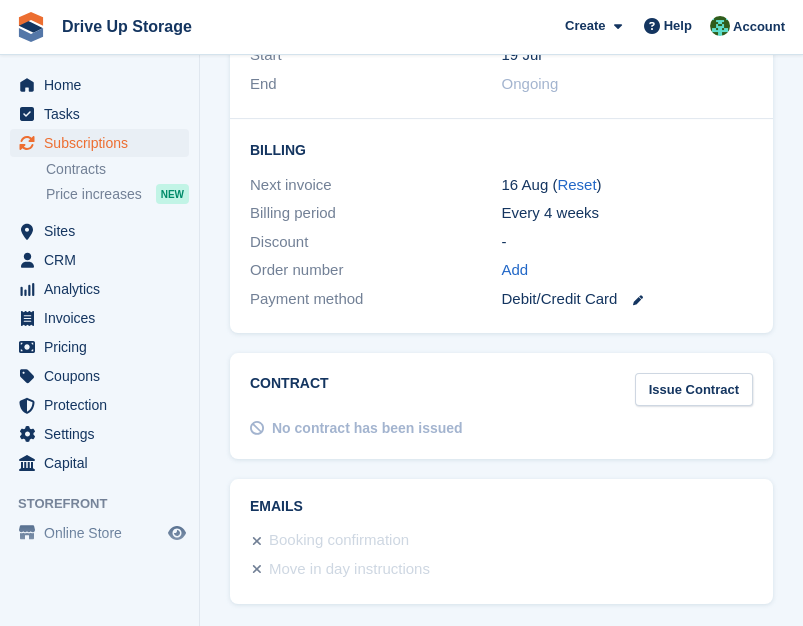 click on "Issue Contract" at bounding box center [694, 389] 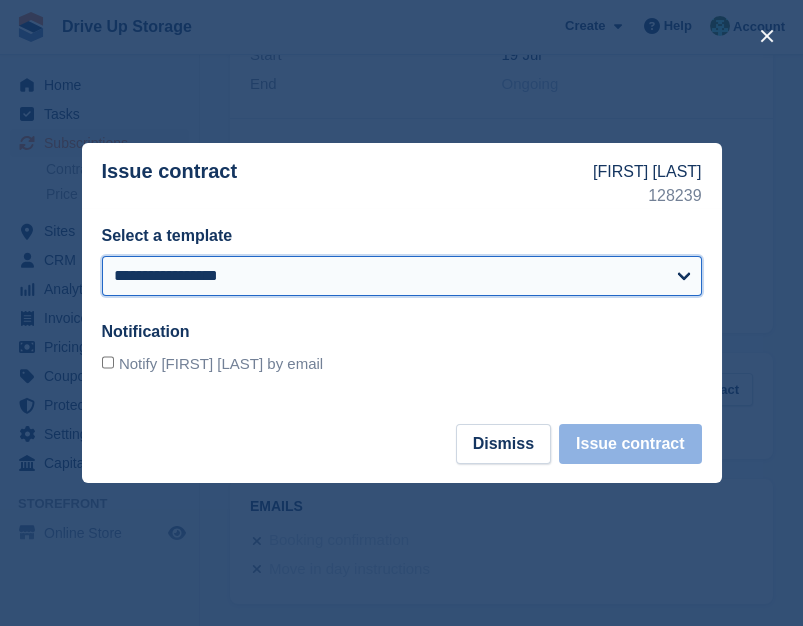 click on "**********" at bounding box center [402, 276] 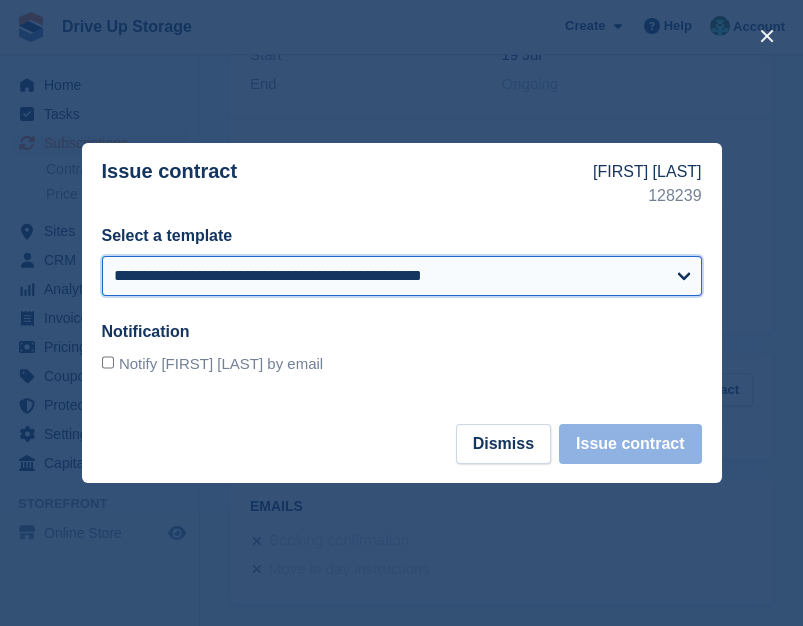 click on "**********" at bounding box center (402, 276) 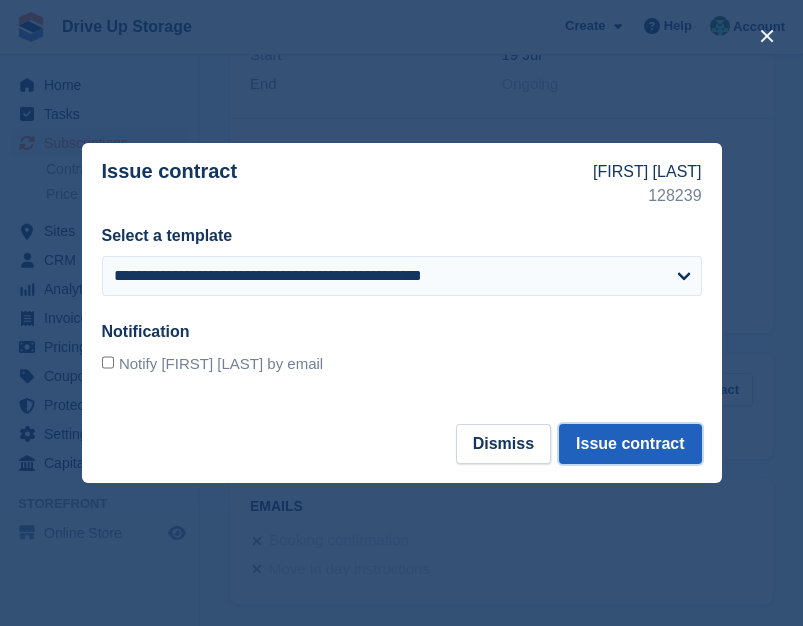 click on "Issue contract" at bounding box center (630, 444) 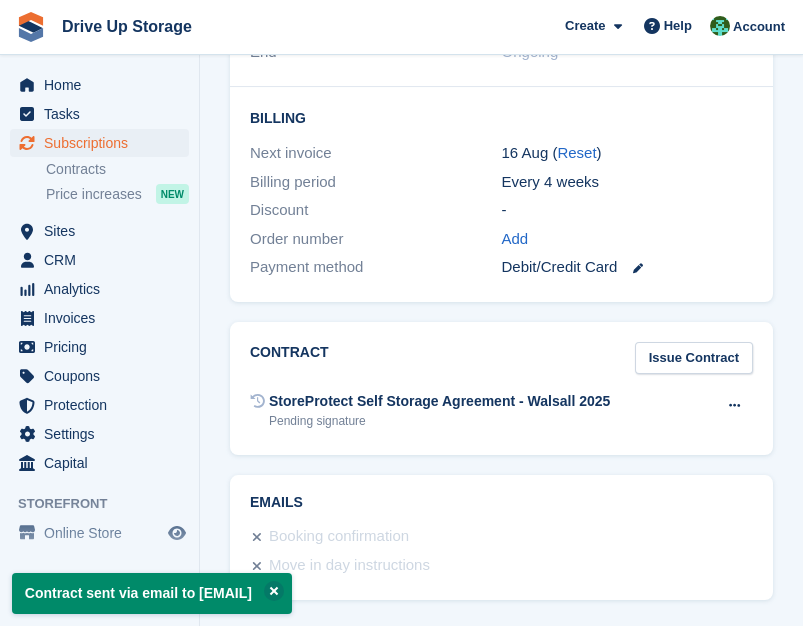 scroll, scrollTop: 0, scrollLeft: 0, axis: both 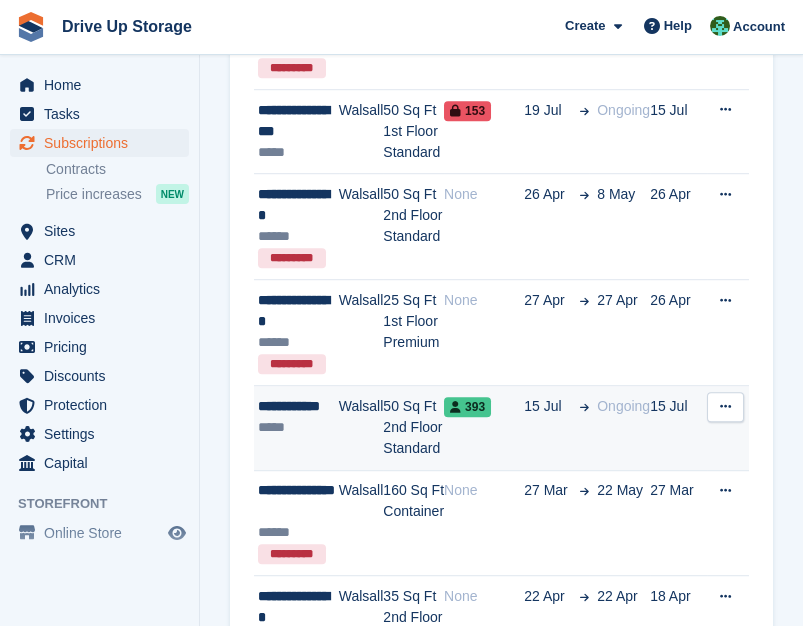click on "15 Jul" at bounding box center [548, 406] 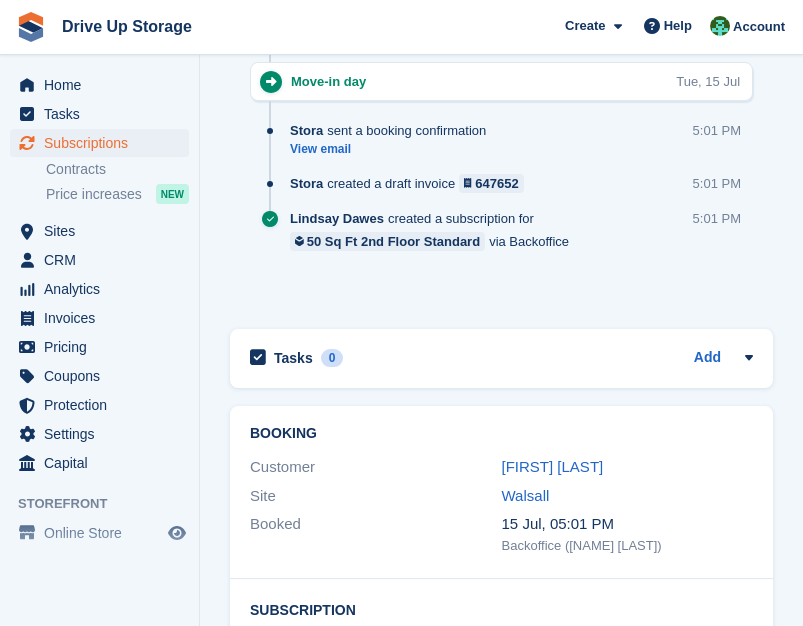 scroll, scrollTop: 2134, scrollLeft: 0, axis: vertical 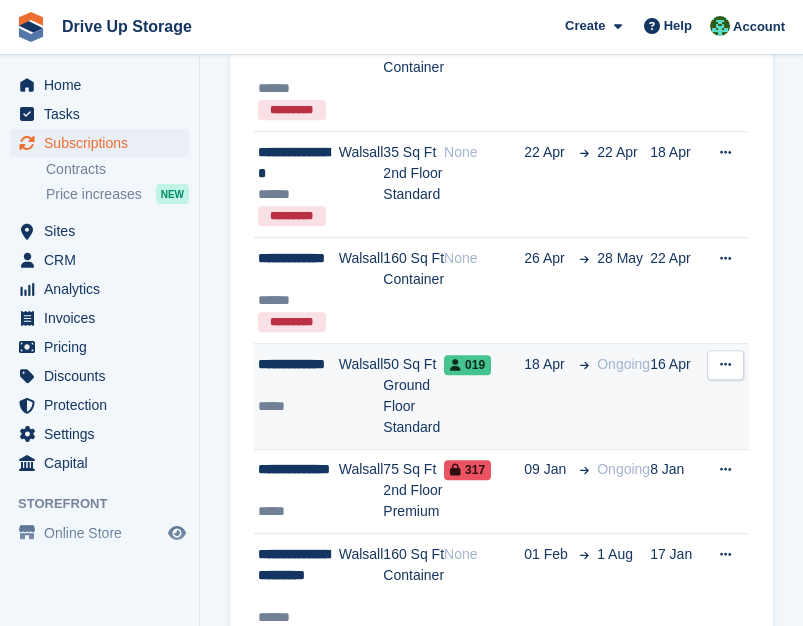click on "18 Apr" at bounding box center (556, 397) 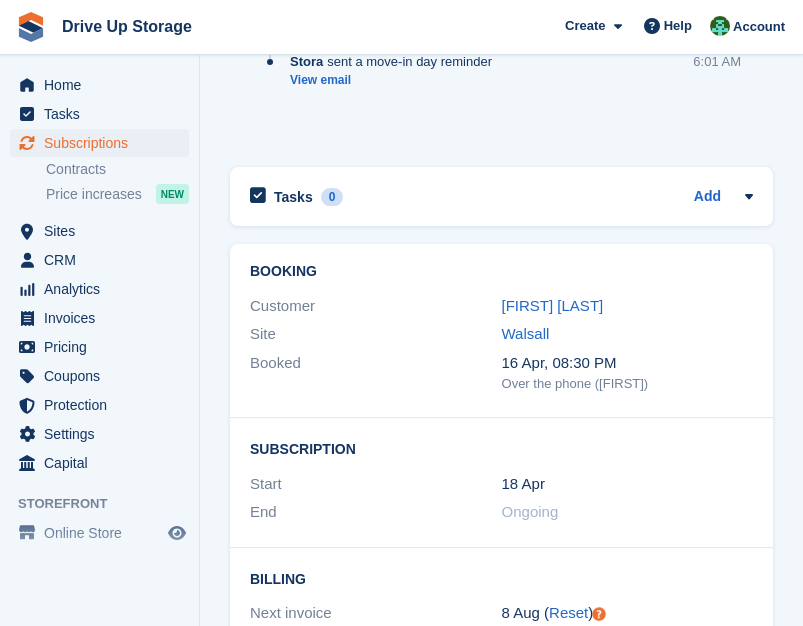 scroll, scrollTop: 1976, scrollLeft: 0, axis: vertical 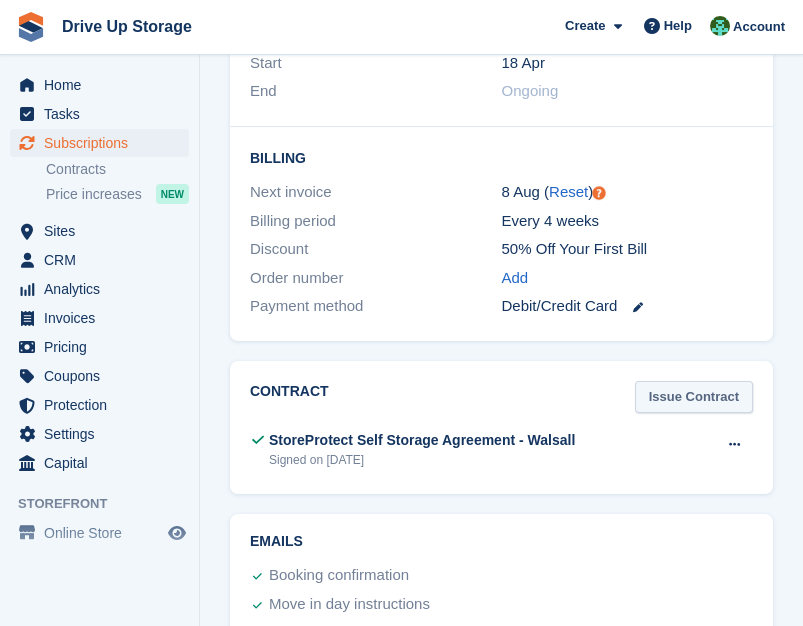 click on "Issue Contract" at bounding box center [694, 397] 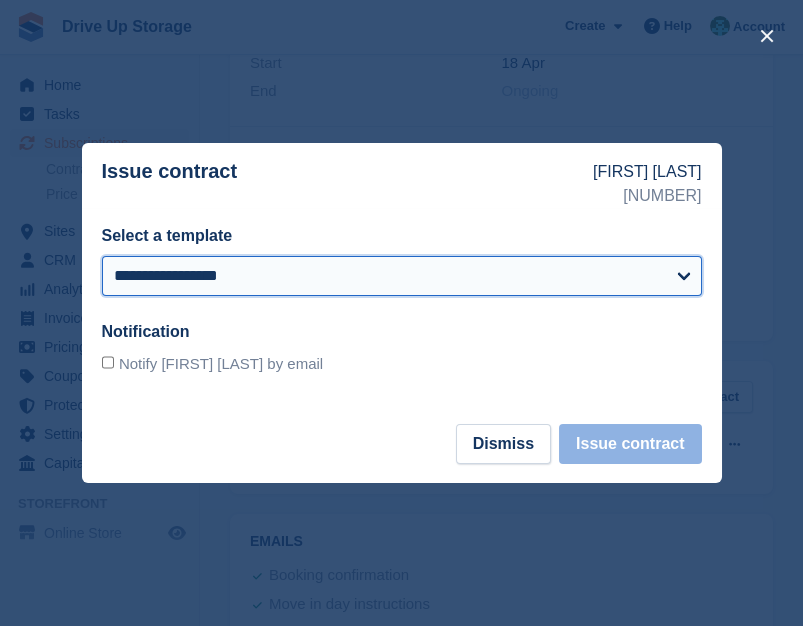 click on "**********" at bounding box center (402, 276) 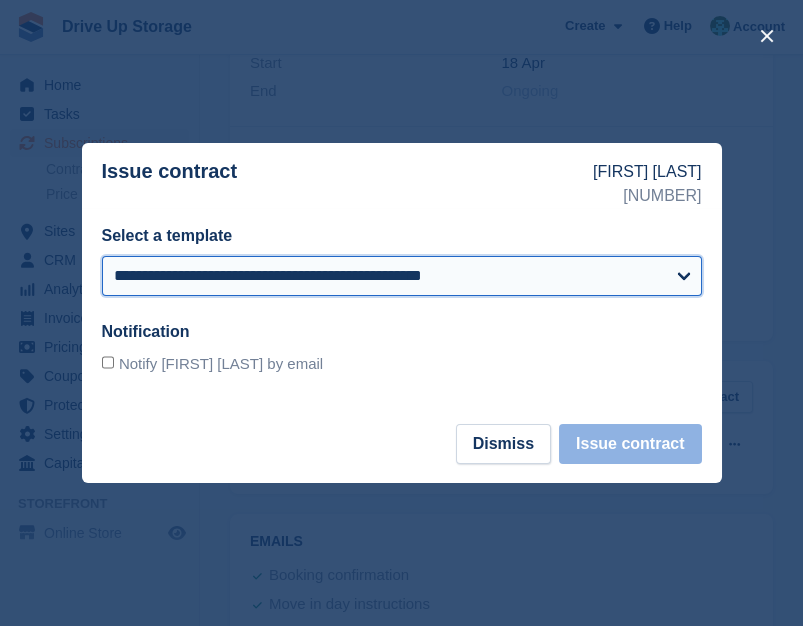 click on "**********" at bounding box center (402, 276) 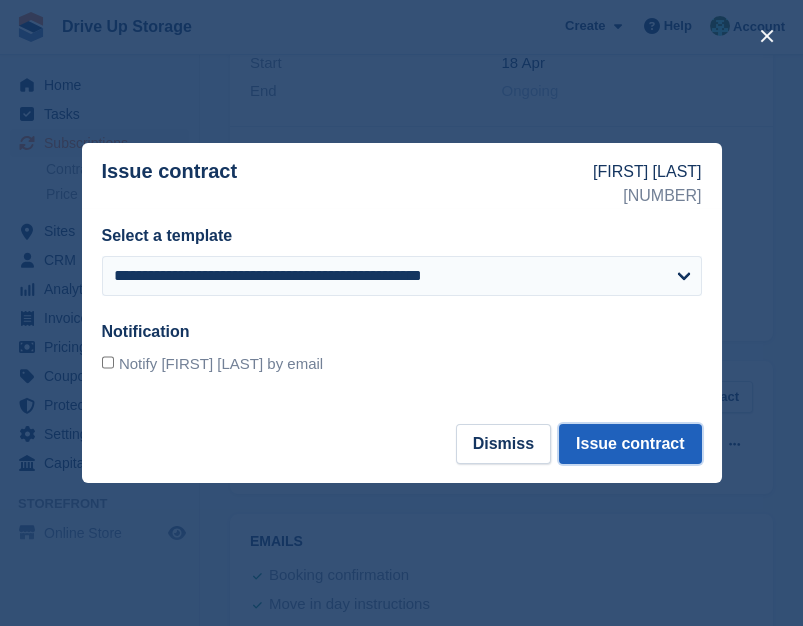 click on "Issue contract" at bounding box center [630, 444] 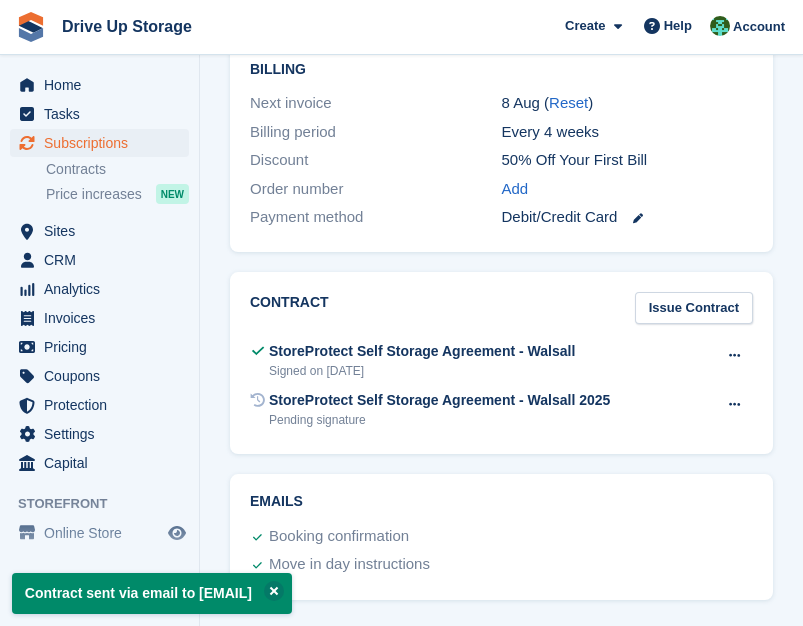 scroll, scrollTop: 0, scrollLeft: 0, axis: both 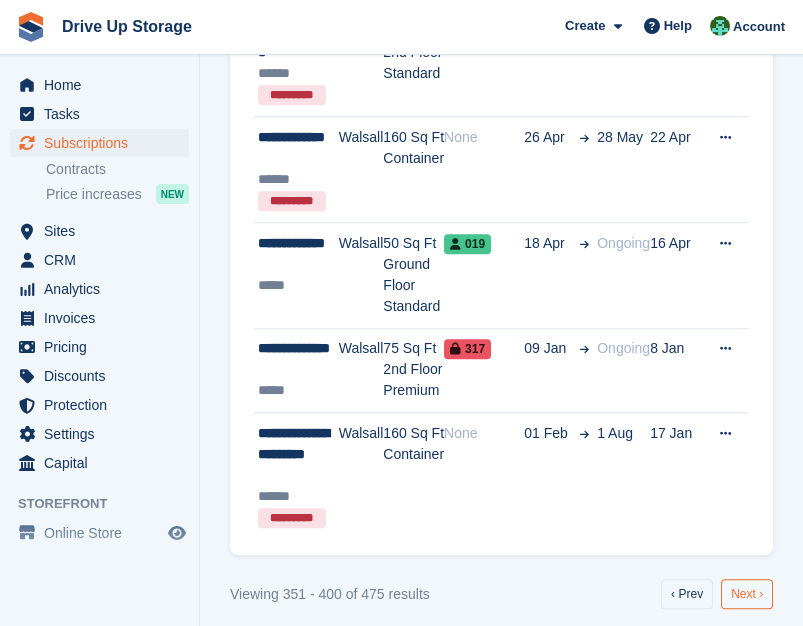 click on "Next ›" at bounding box center [747, 594] 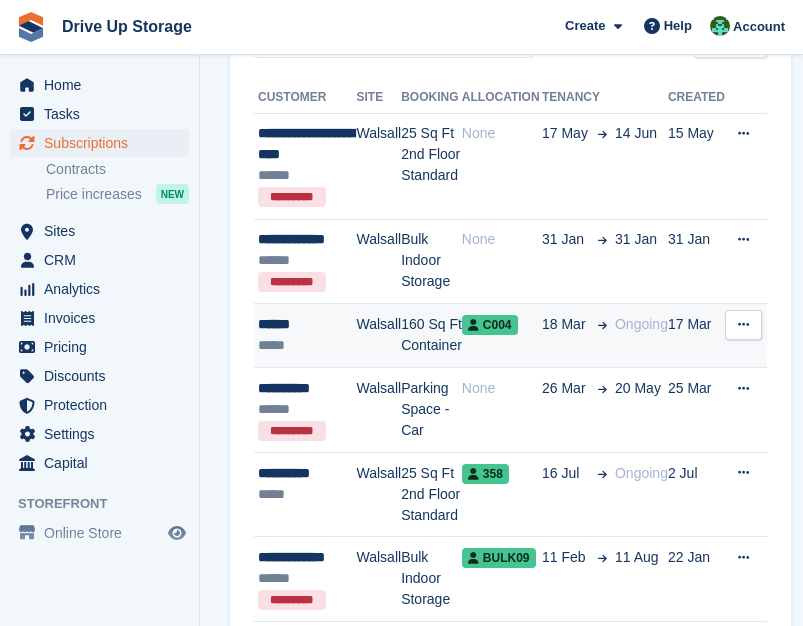 scroll, scrollTop: 444, scrollLeft: 0, axis: vertical 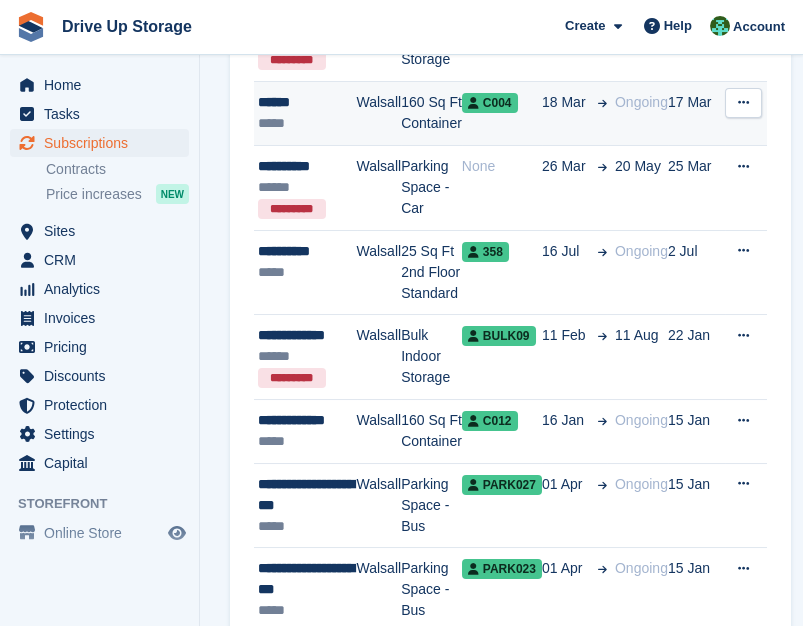 click on "18 Mar" at bounding box center (574, 114) 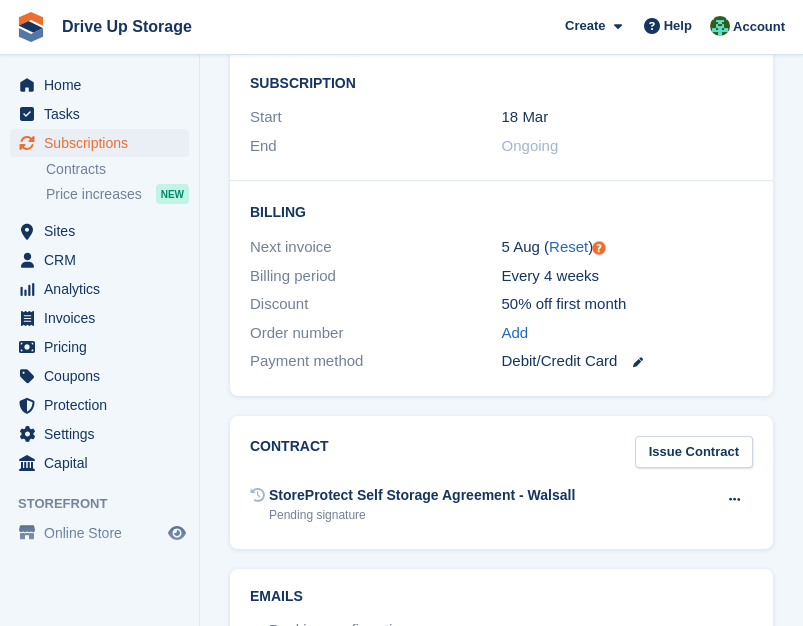 scroll, scrollTop: 2106, scrollLeft: 0, axis: vertical 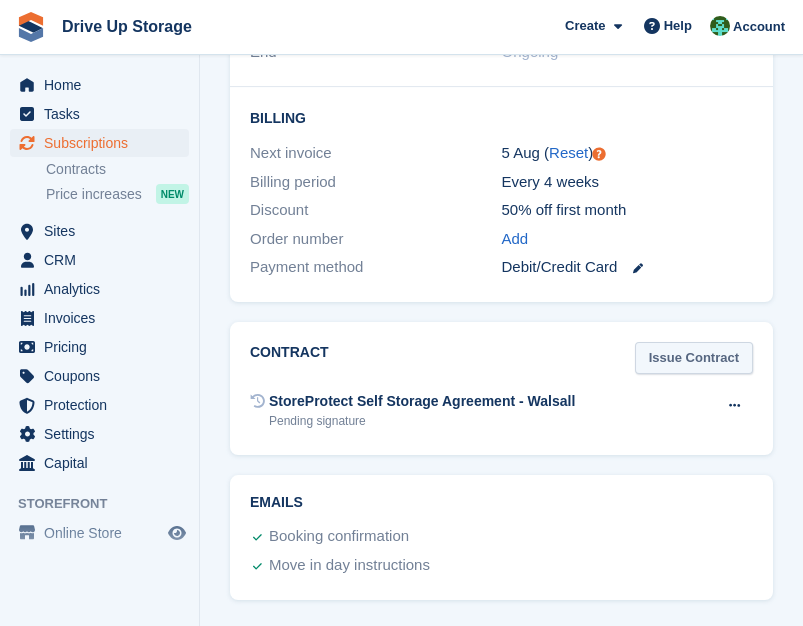 click on "Issue Contract" at bounding box center (694, 358) 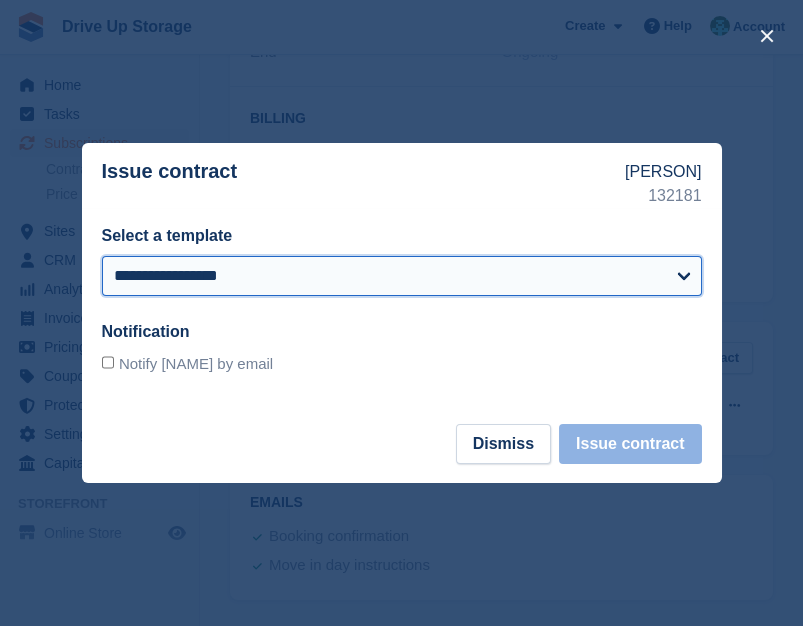 click on "**********" at bounding box center [402, 276] 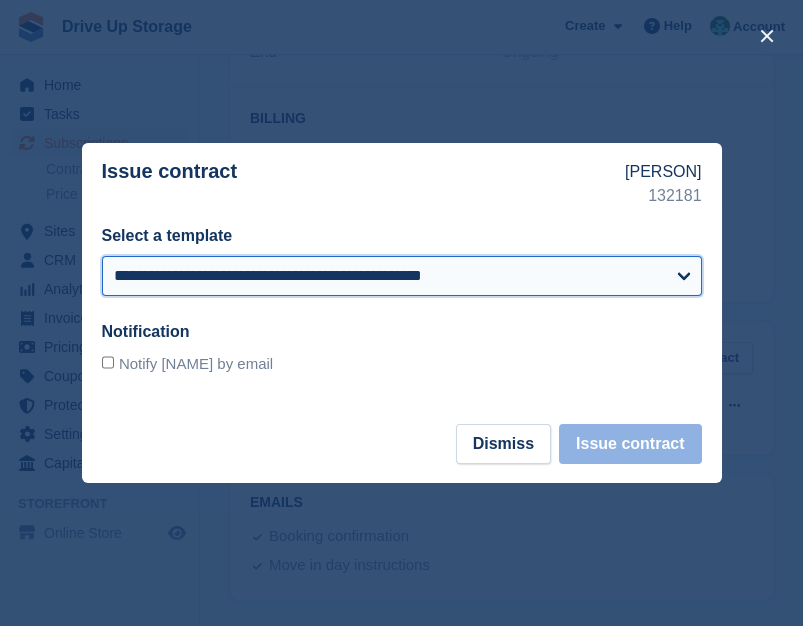 click on "**********" at bounding box center (402, 276) 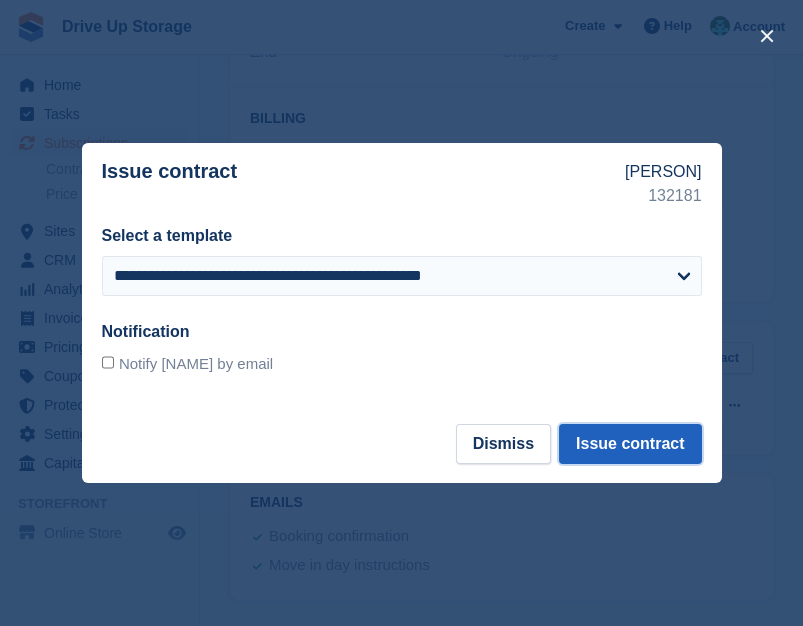 click on "Issue contract" at bounding box center (630, 444) 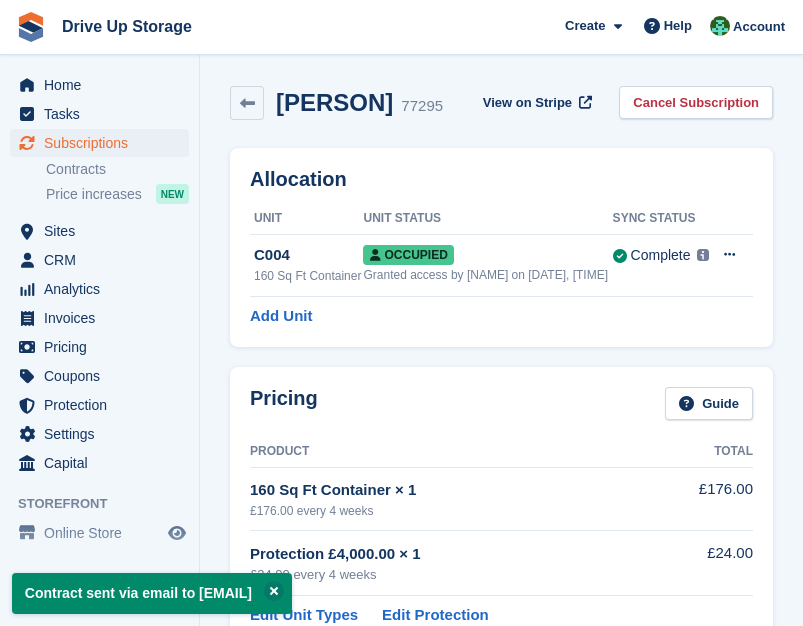 scroll, scrollTop: 2155, scrollLeft: 0, axis: vertical 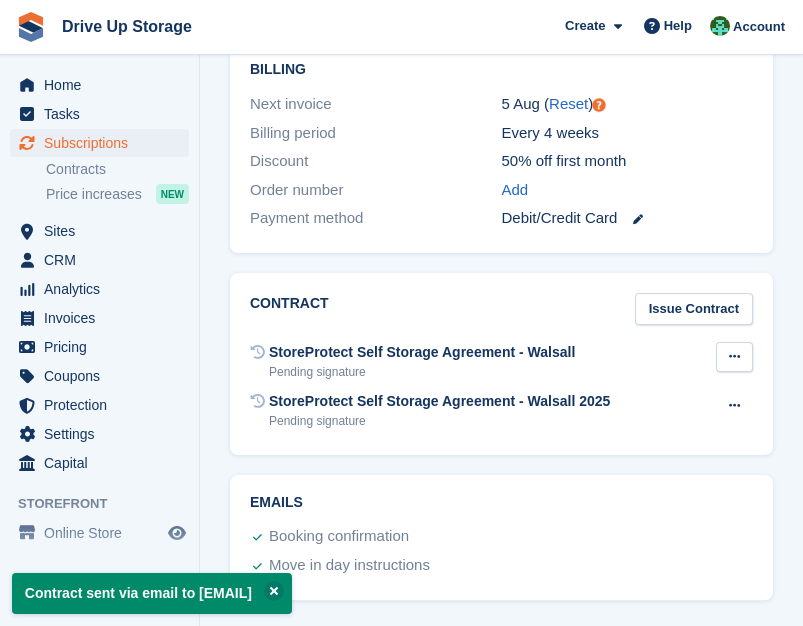 click at bounding box center [734, 356] 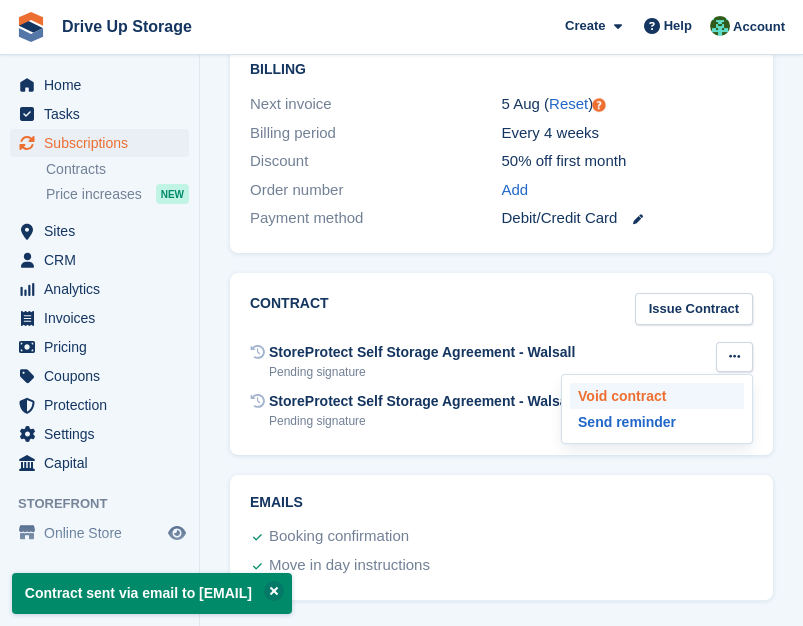 click on "Void contract" at bounding box center [657, 396] 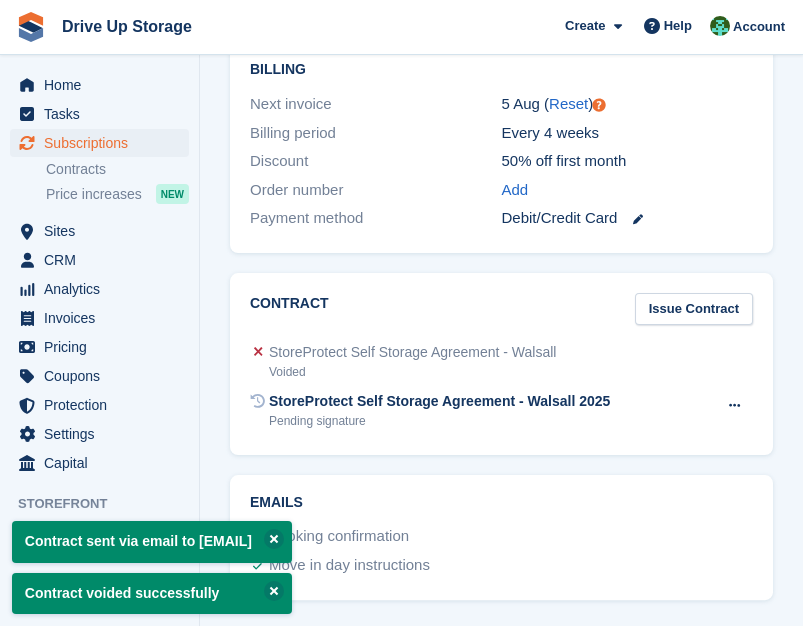 scroll, scrollTop: 1933, scrollLeft: 0, axis: vertical 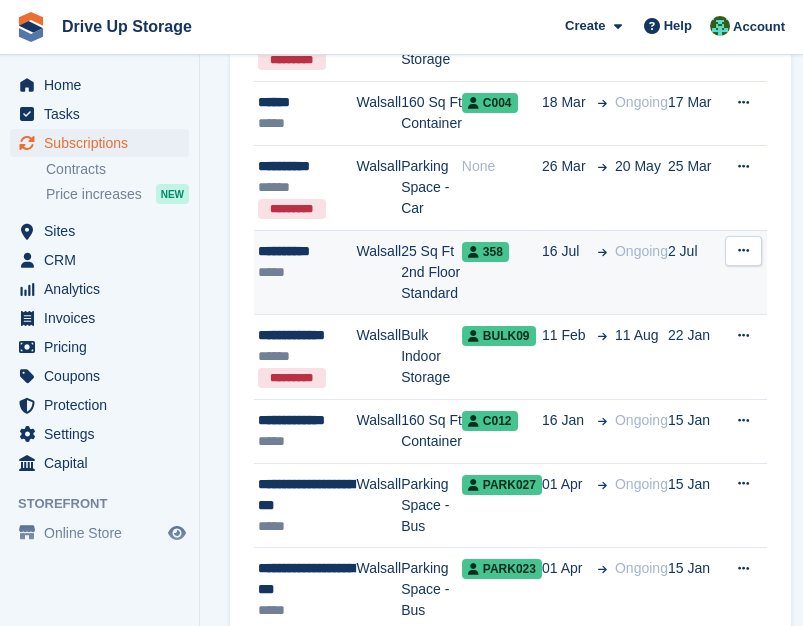 click on "16 Jul" at bounding box center (574, 272) 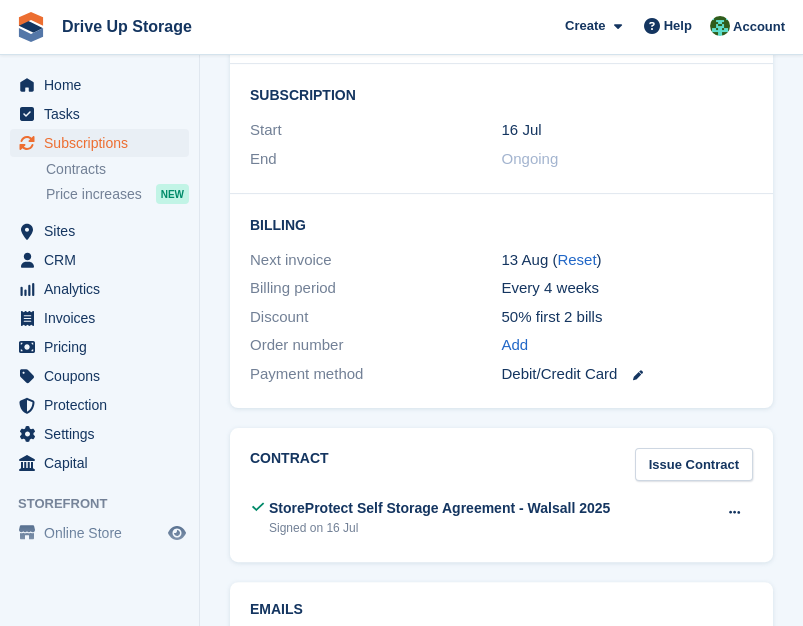 scroll, scrollTop: 2286, scrollLeft: 0, axis: vertical 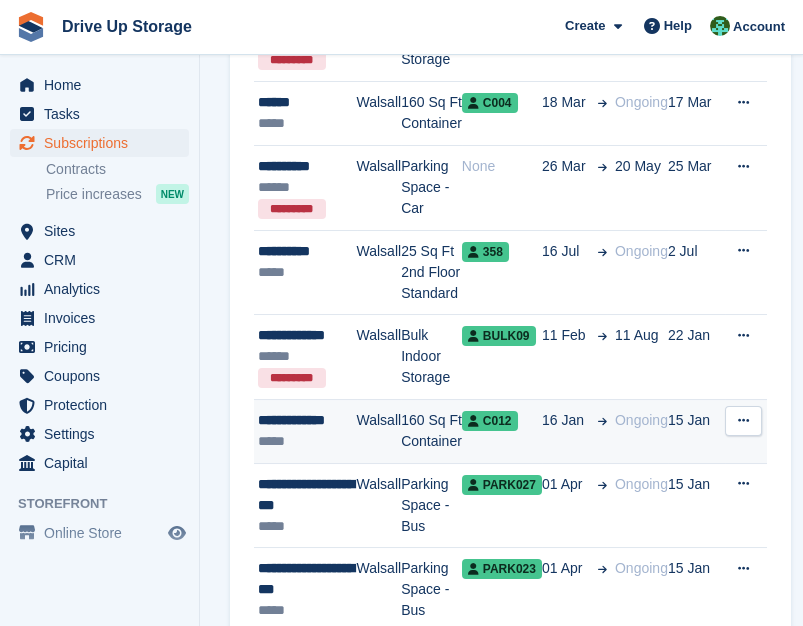 click on "Ongoing" at bounding box center (641, 420) 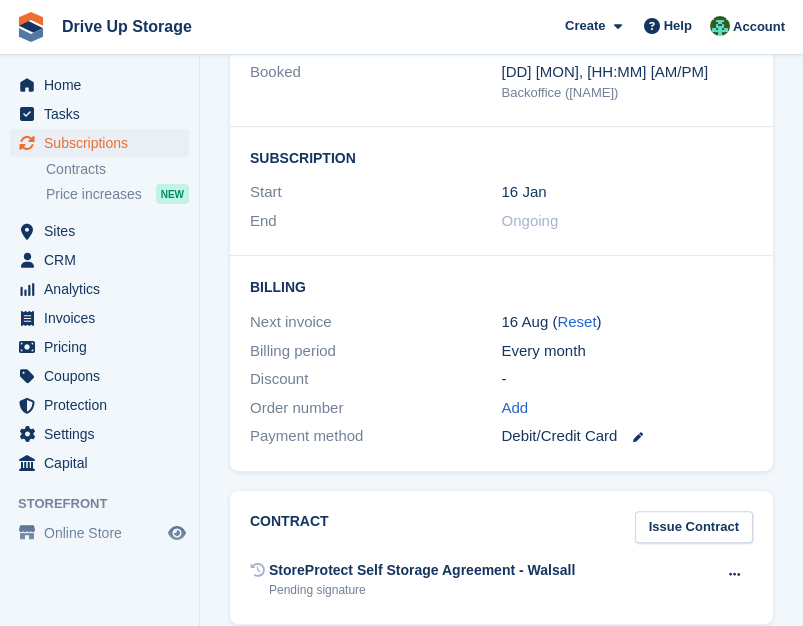 scroll, scrollTop: 3174, scrollLeft: 0, axis: vertical 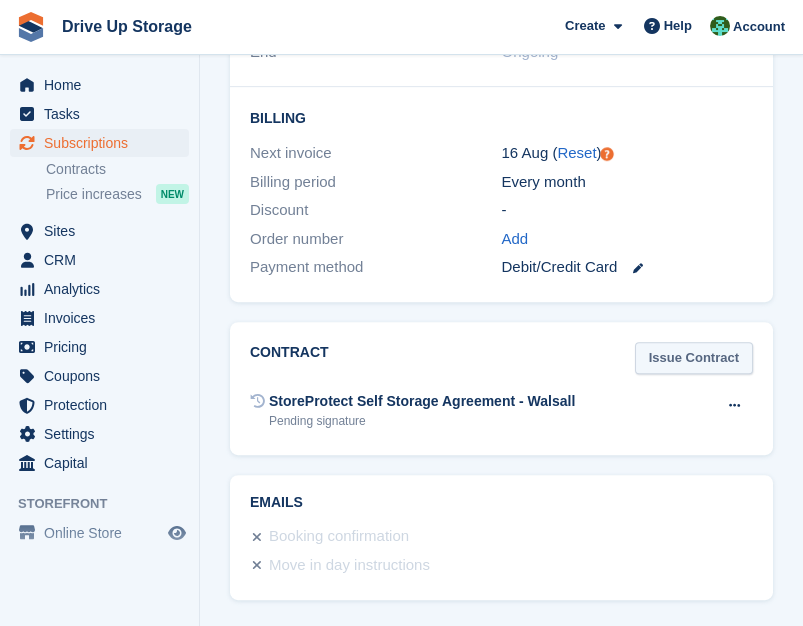 click on "Issue Contract" at bounding box center (694, 358) 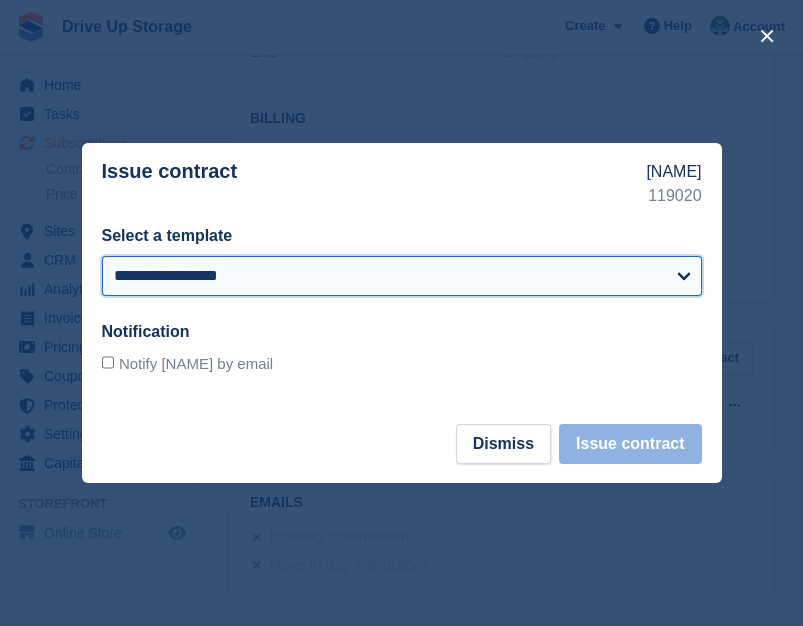 click on "**********" at bounding box center (402, 276) 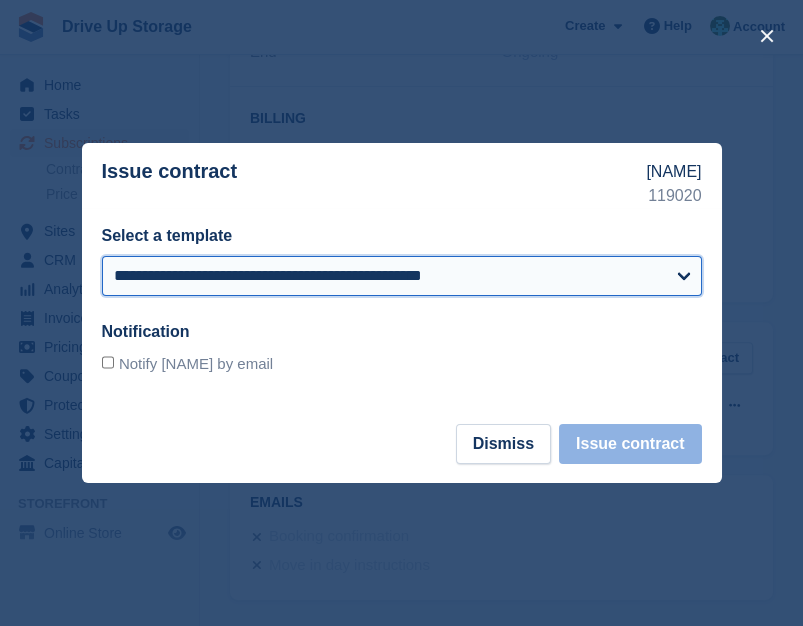 click on "**********" at bounding box center (402, 276) 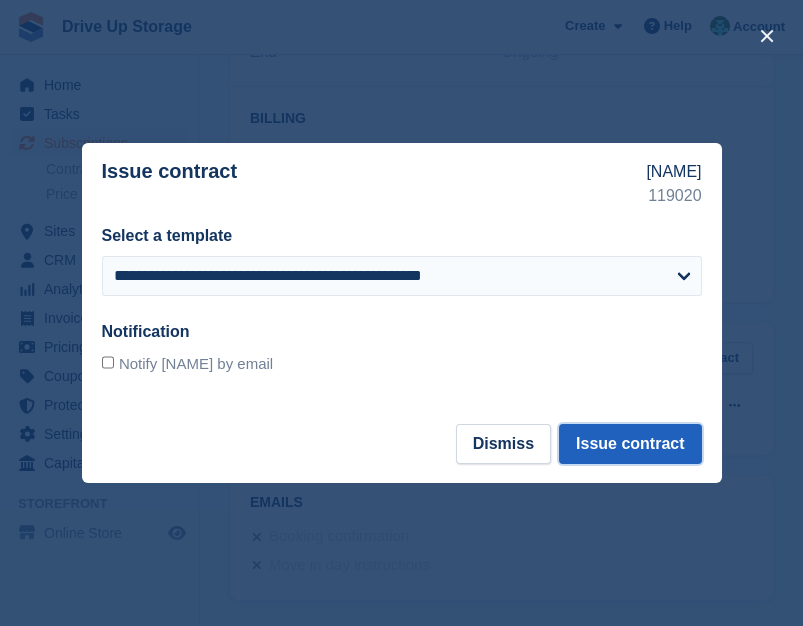 click on "Issue contract" at bounding box center (630, 444) 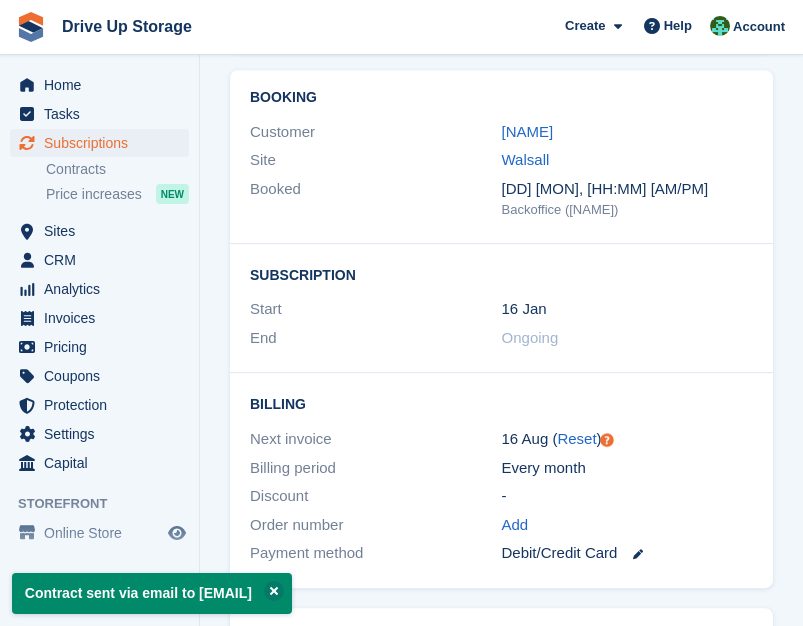 scroll, scrollTop: 3222, scrollLeft: 0, axis: vertical 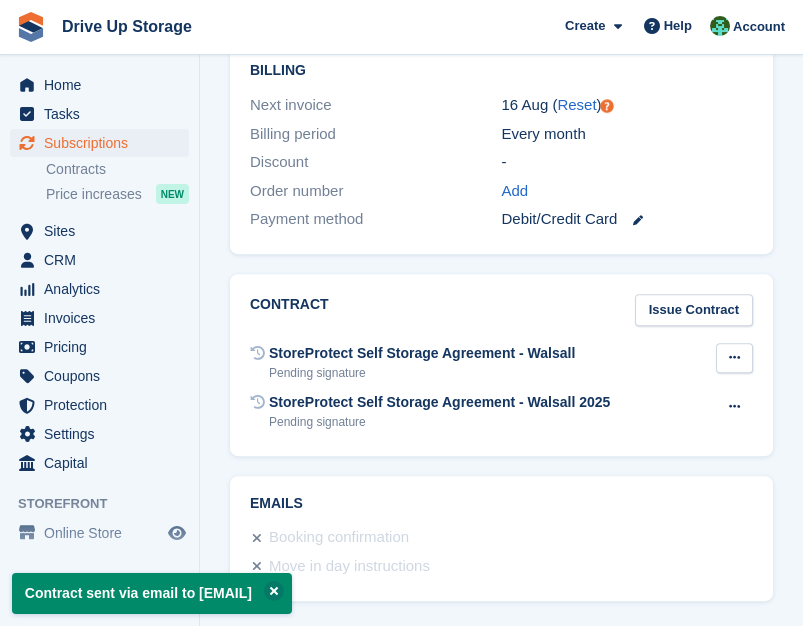 click at bounding box center [734, 357] 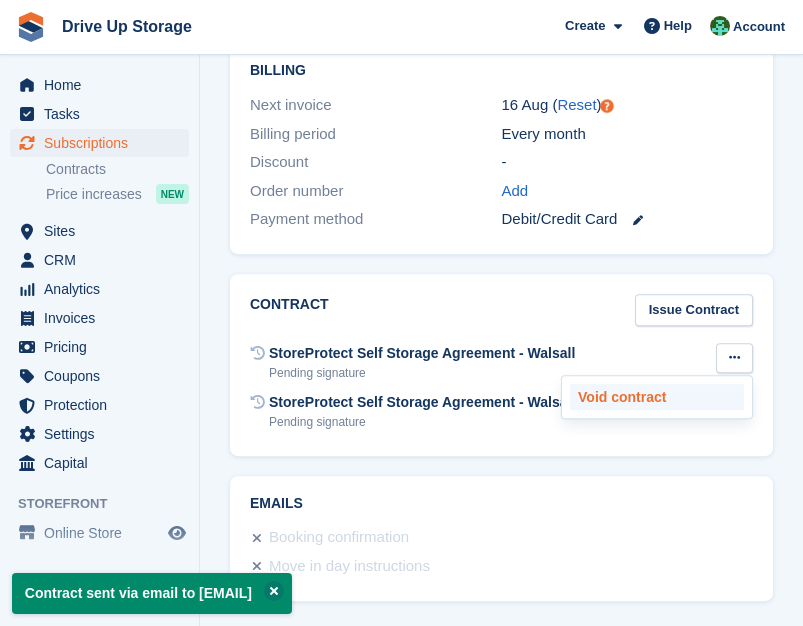 click on "Void contract" at bounding box center (657, 397) 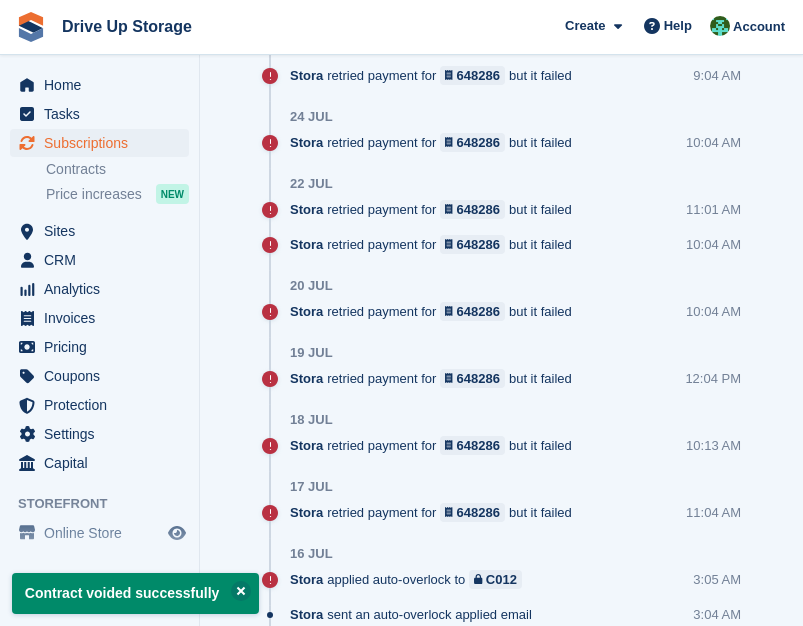 scroll, scrollTop: 0, scrollLeft: 0, axis: both 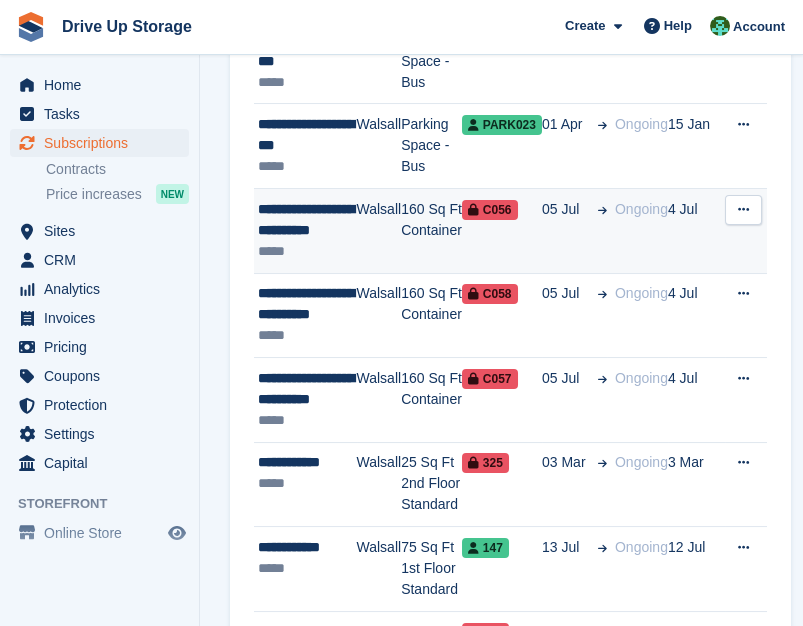 click on "05 Jul" at bounding box center [574, 230] 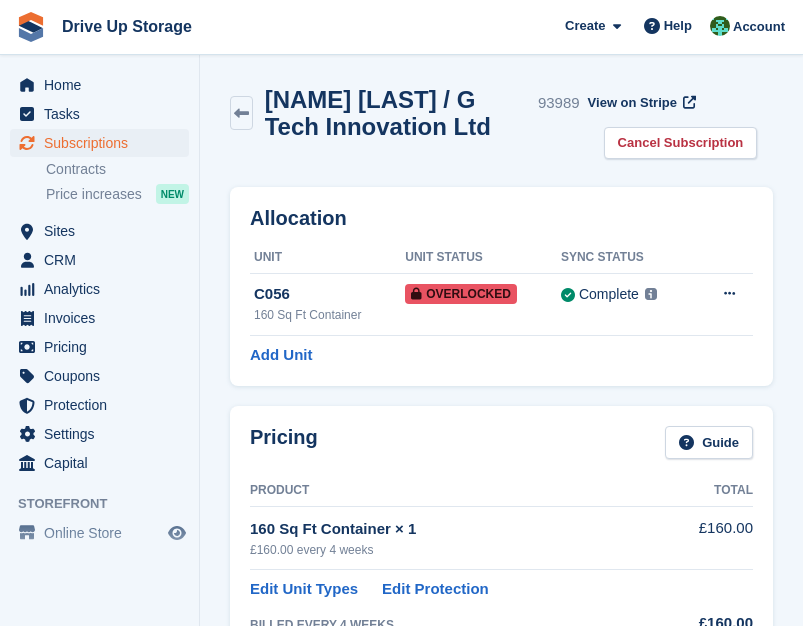scroll, scrollTop: 2394, scrollLeft: 0, axis: vertical 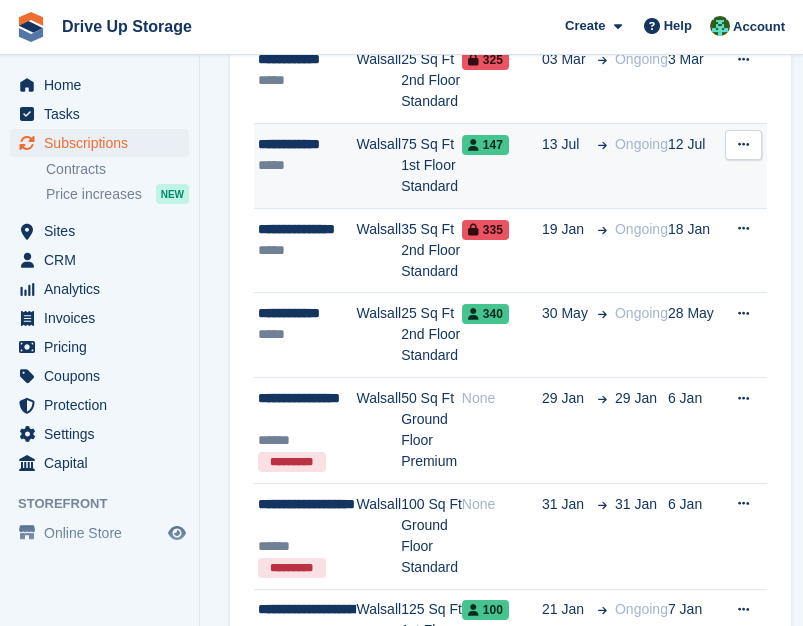 click on "Walsall" at bounding box center (379, 166) 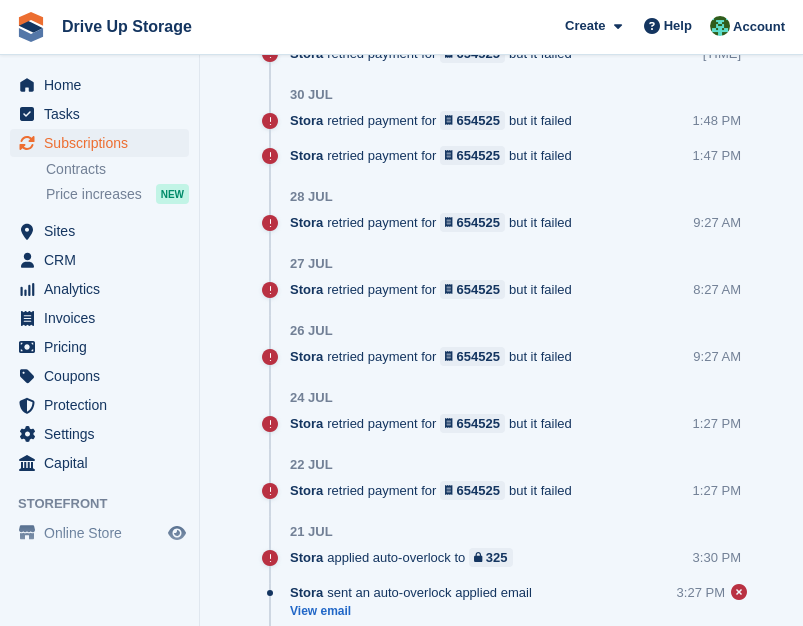 scroll, scrollTop: 3037, scrollLeft: 0, axis: vertical 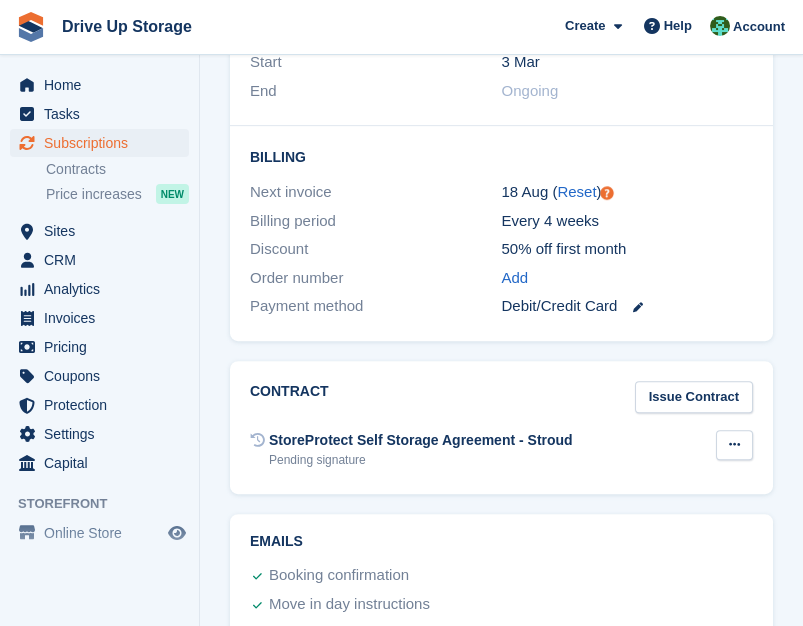 click at bounding box center [734, 444] 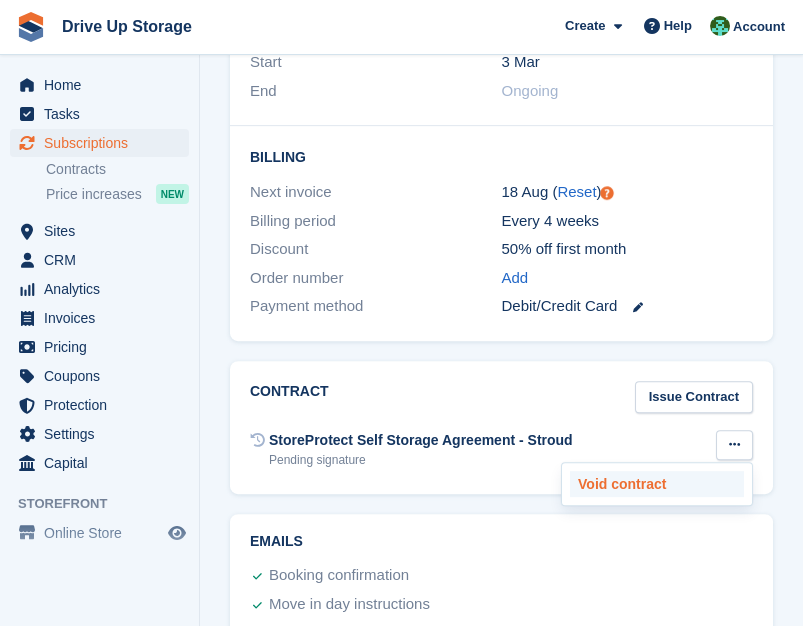 click on "Void contract" at bounding box center [657, 484] 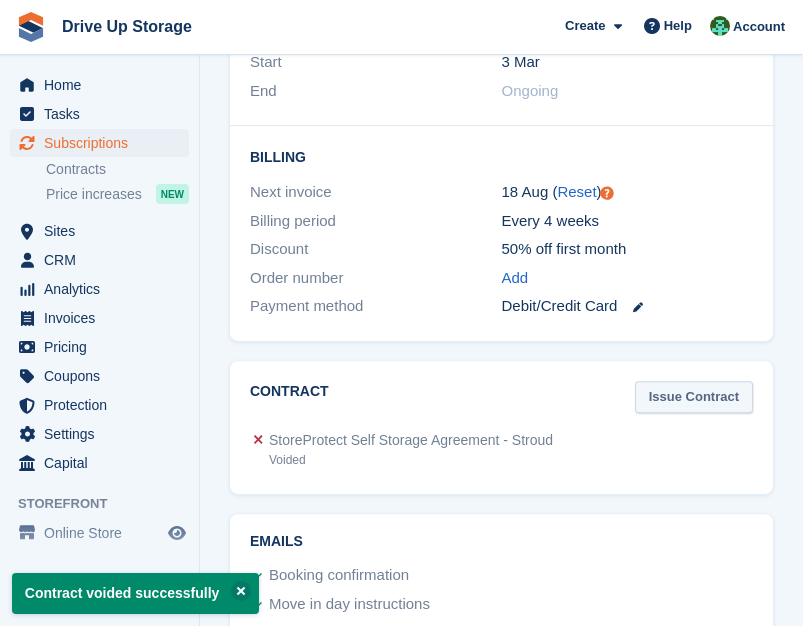 click on "Issue Contract" at bounding box center (694, 397) 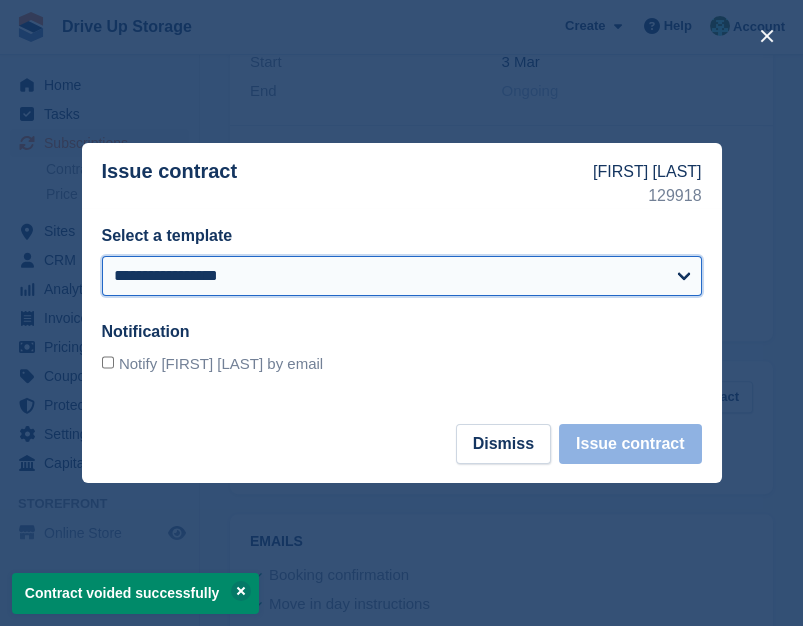 click on "**********" at bounding box center [402, 276] 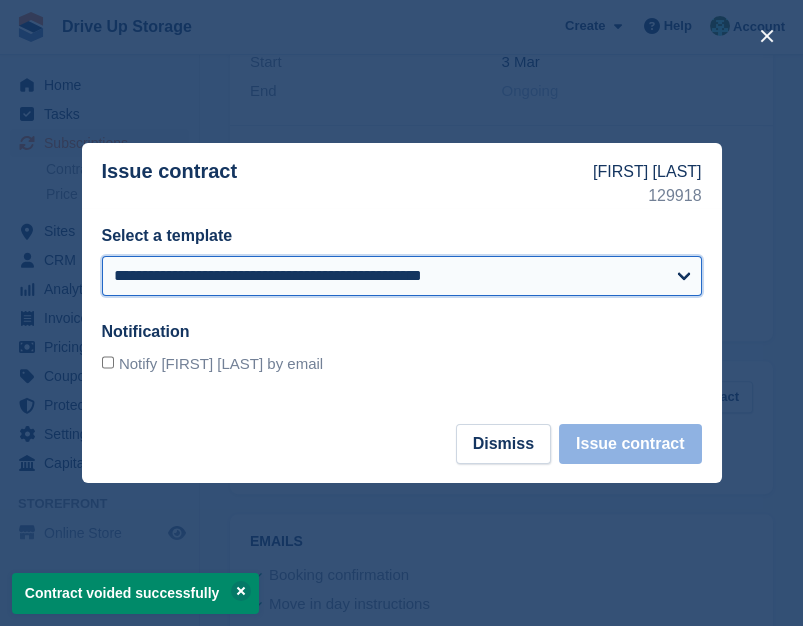 click on "**********" at bounding box center [402, 276] 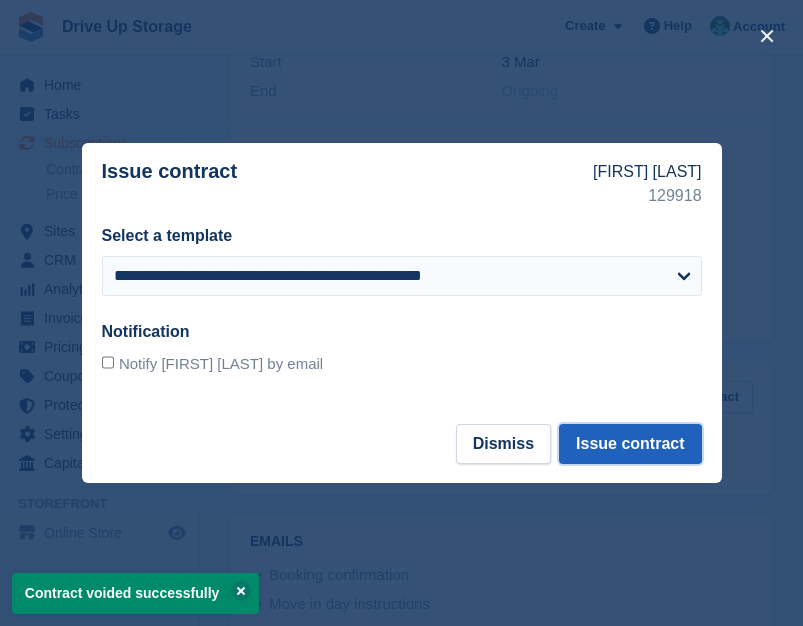click on "Issue contract" at bounding box center [630, 444] 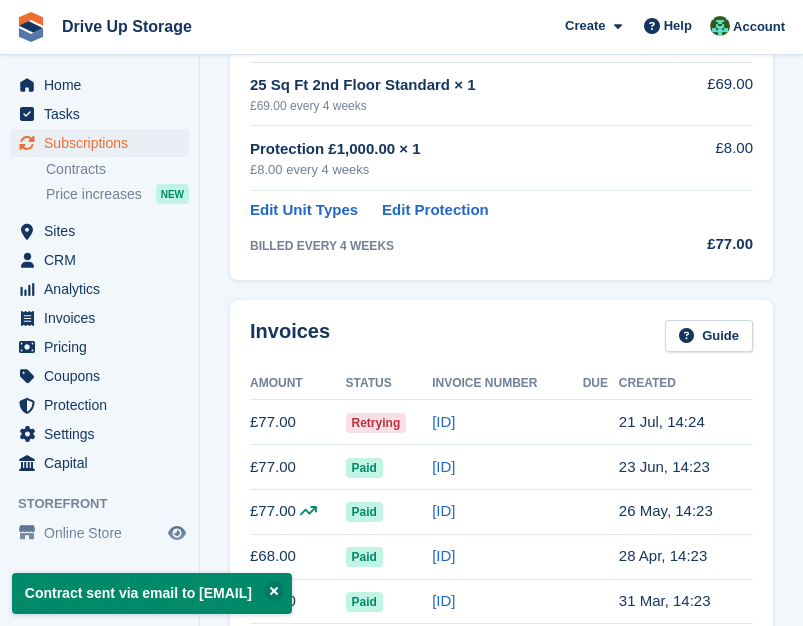 scroll, scrollTop: 0, scrollLeft: 0, axis: both 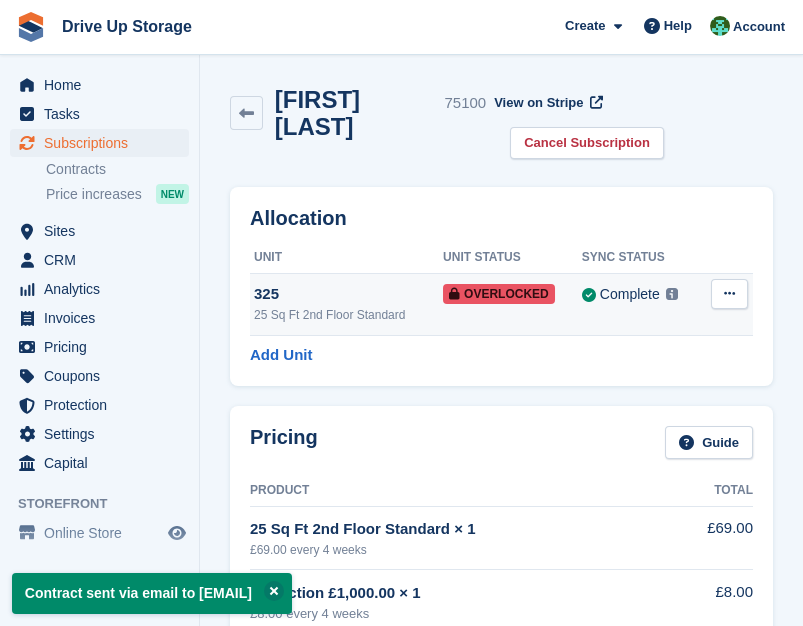 click on "325" at bounding box center [348, 294] 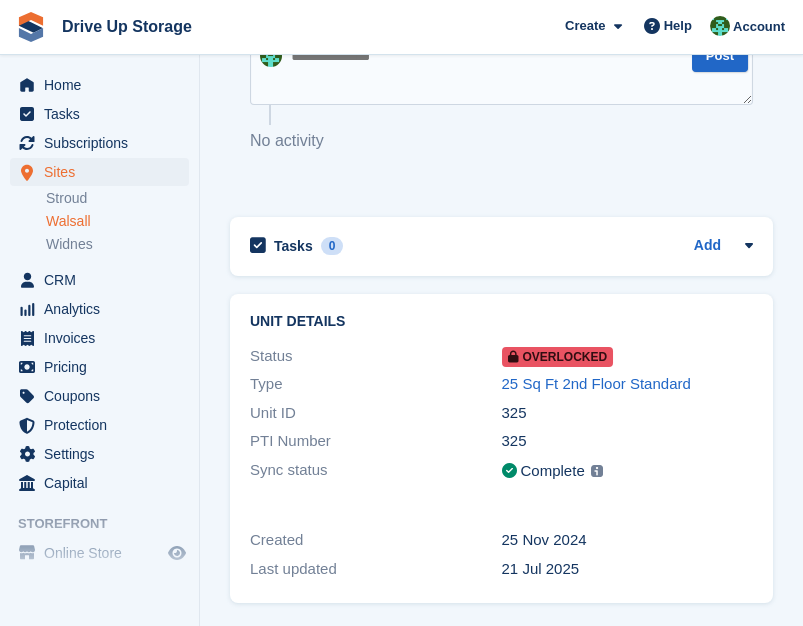 scroll, scrollTop: 0, scrollLeft: 0, axis: both 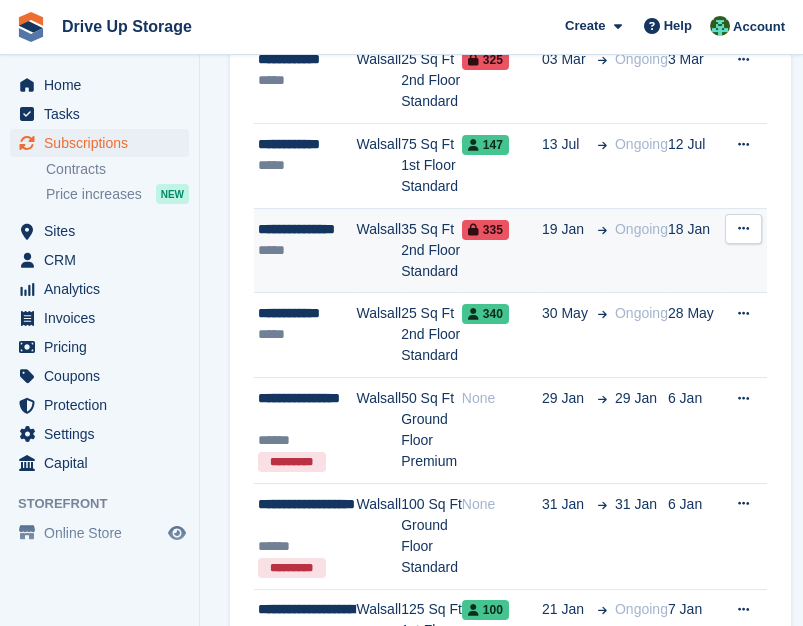 click on "Ongoing" at bounding box center (637, 250) 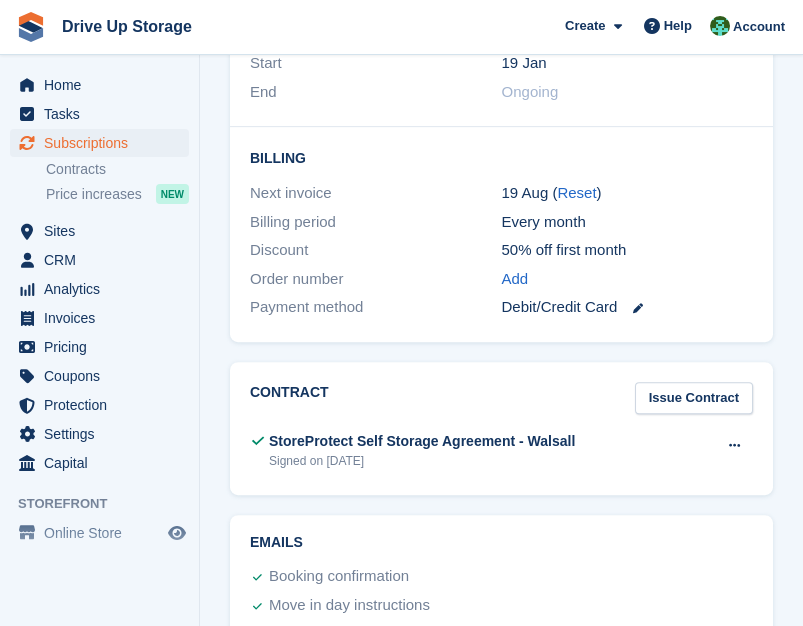 scroll, scrollTop: 3155, scrollLeft: 0, axis: vertical 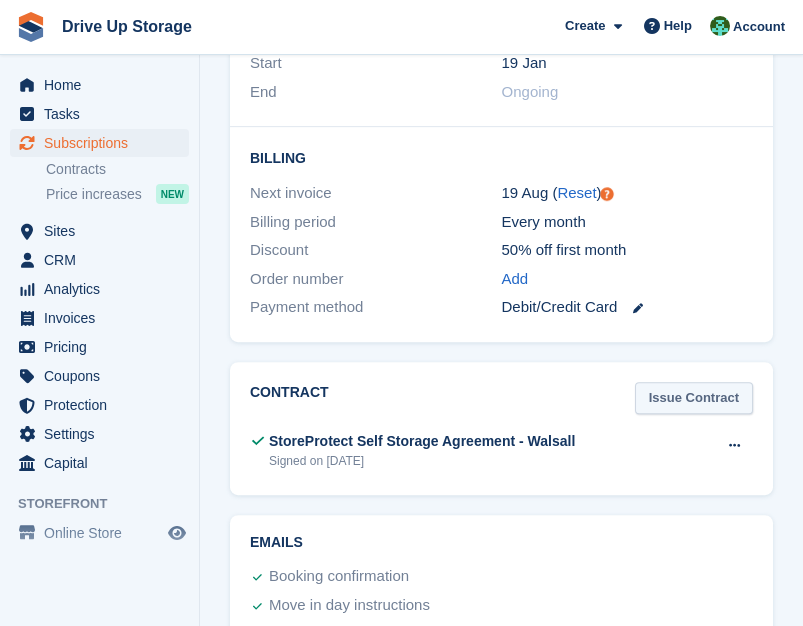 click on "Issue Contract" at bounding box center [694, 398] 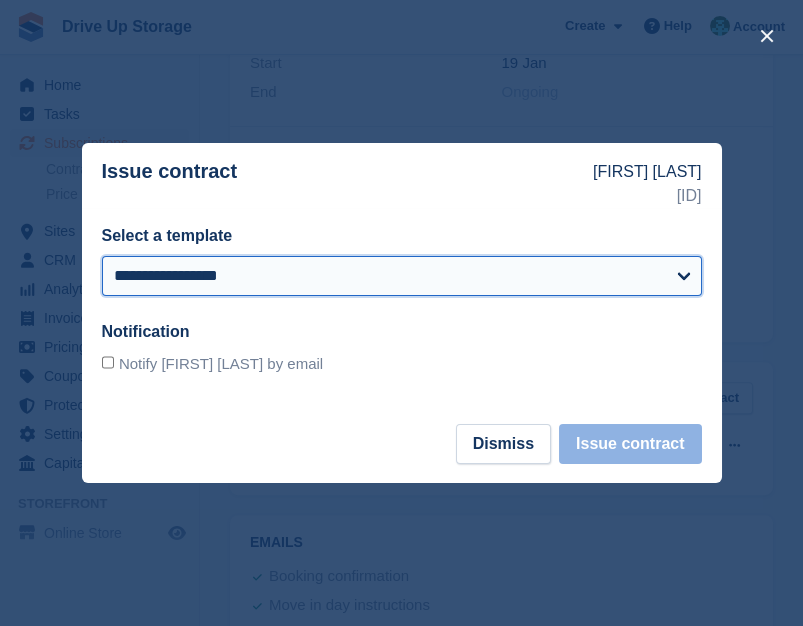 click on "**********" at bounding box center (402, 276) 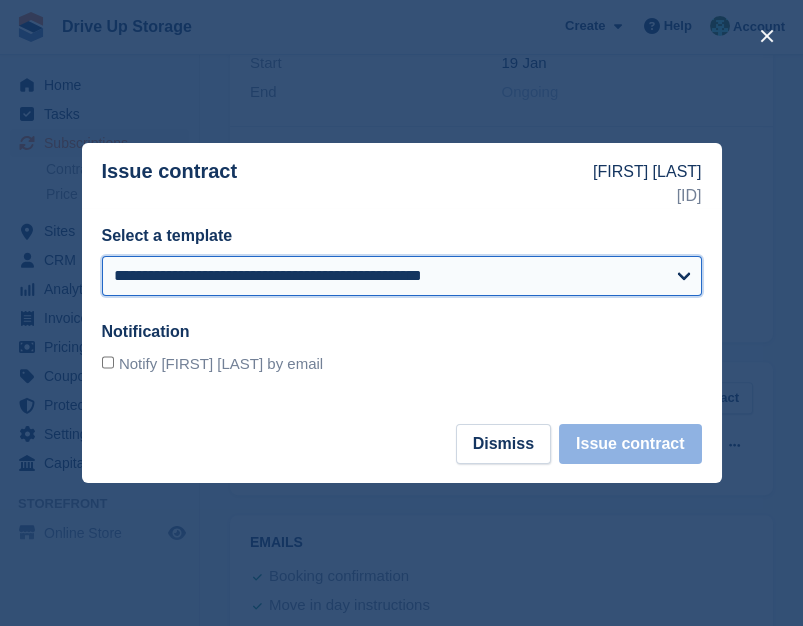 click on "**********" at bounding box center (402, 276) 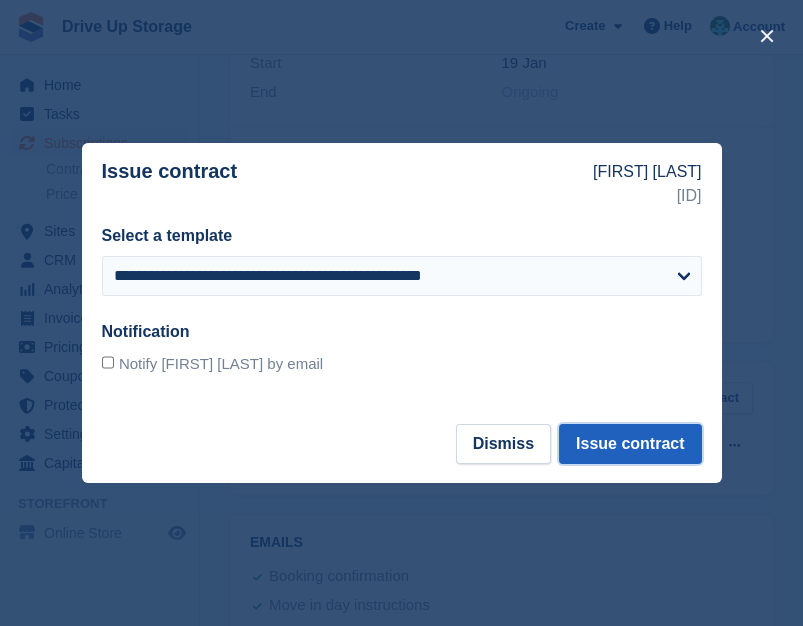 click on "Issue contract" at bounding box center [630, 444] 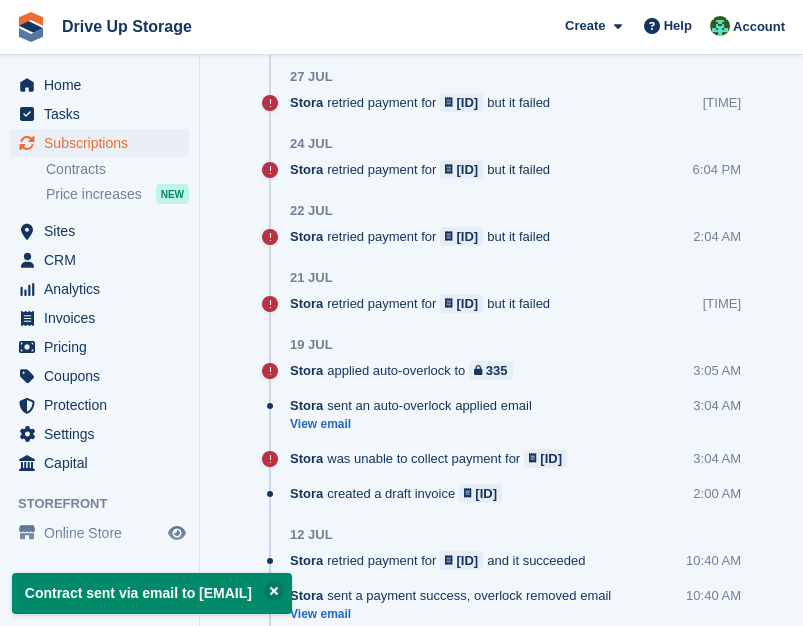 scroll, scrollTop: 3205, scrollLeft: 0, axis: vertical 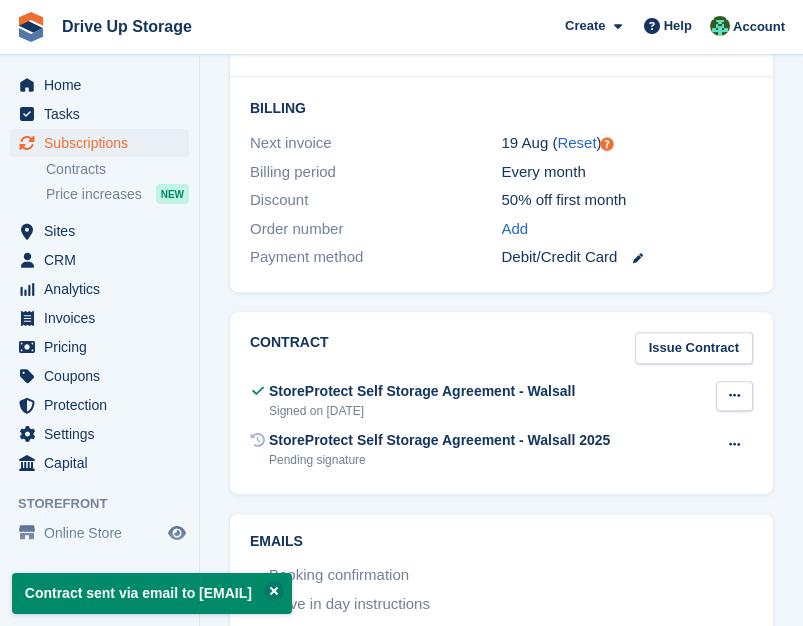 click at bounding box center [734, 395] 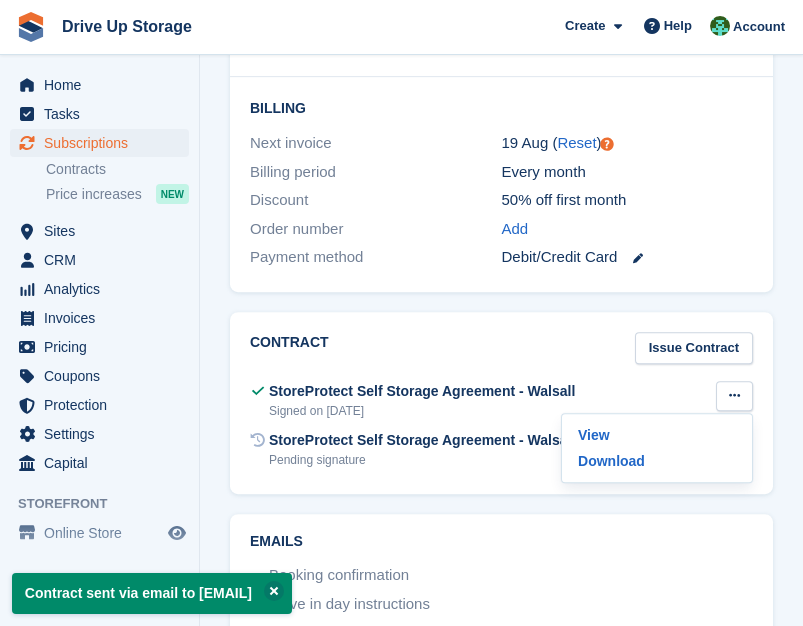 click on "Contract
Issue Contract" at bounding box center [501, 348] 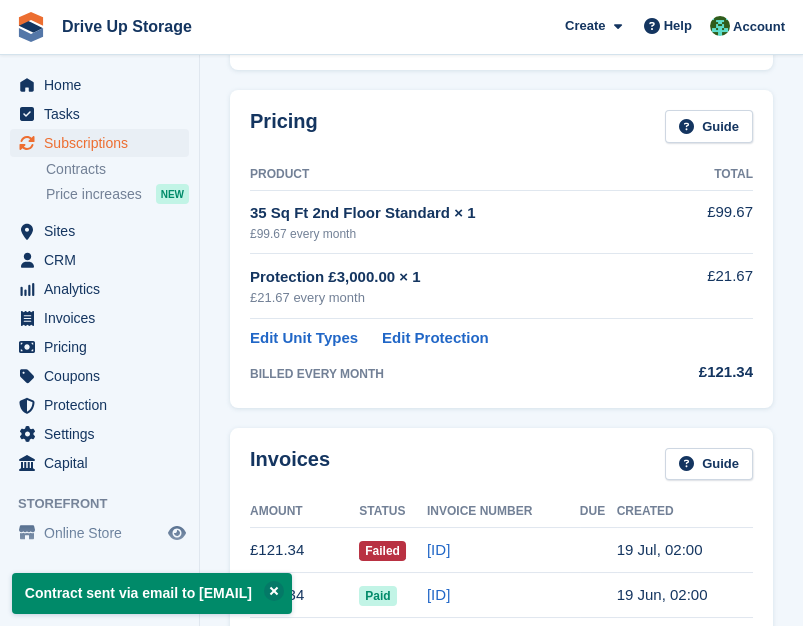 scroll, scrollTop: 0, scrollLeft: 0, axis: both 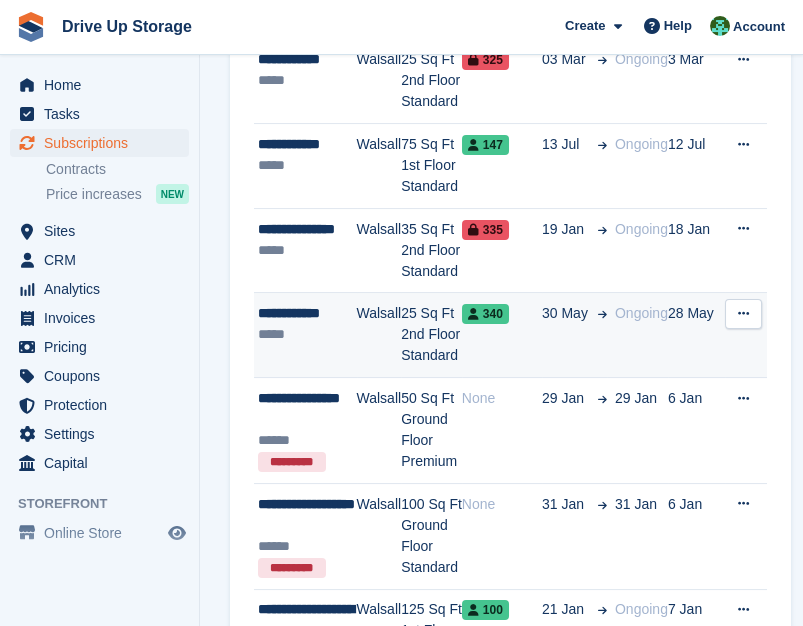 click on "Ongoing" at bounding box center [637, 335] 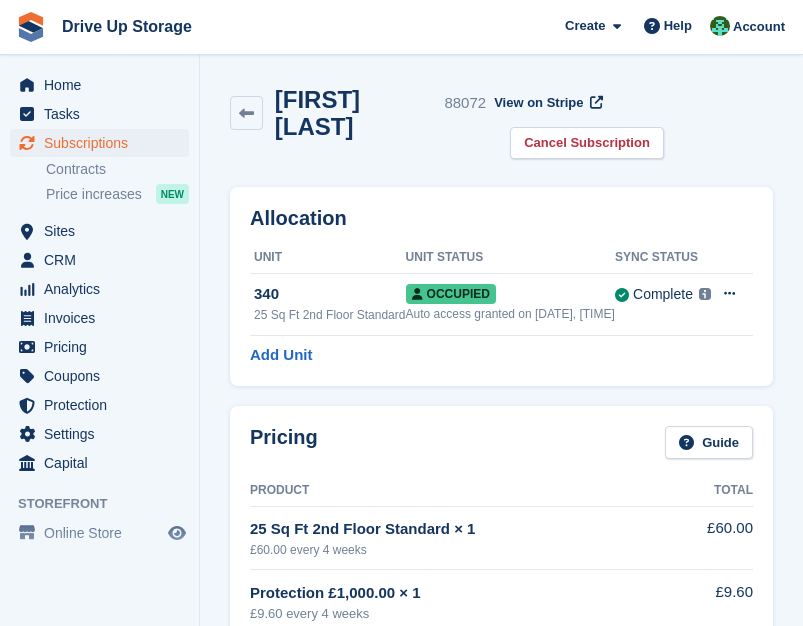 scroll, scrollTop: 2904, scrollLeft: 0, axis: vertical 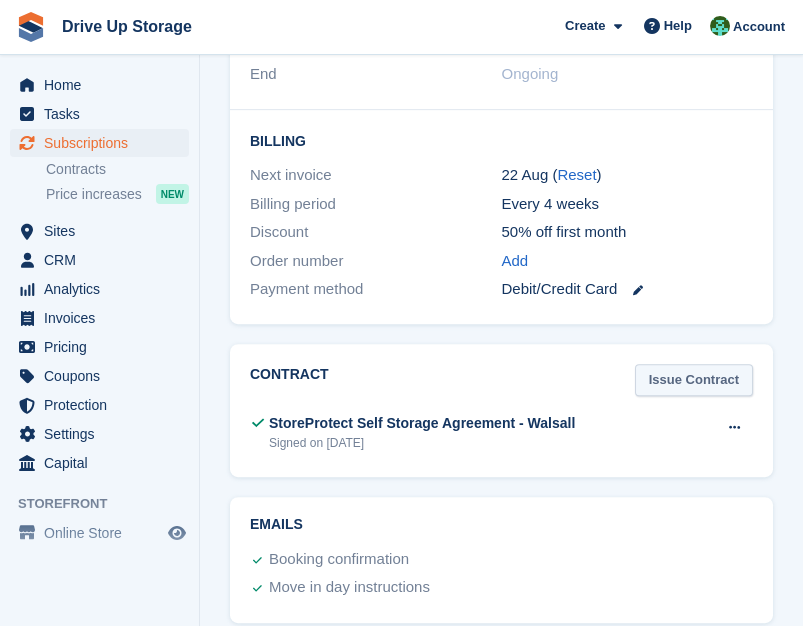 click on "Issue Contract" at bounding box center [694, 380] 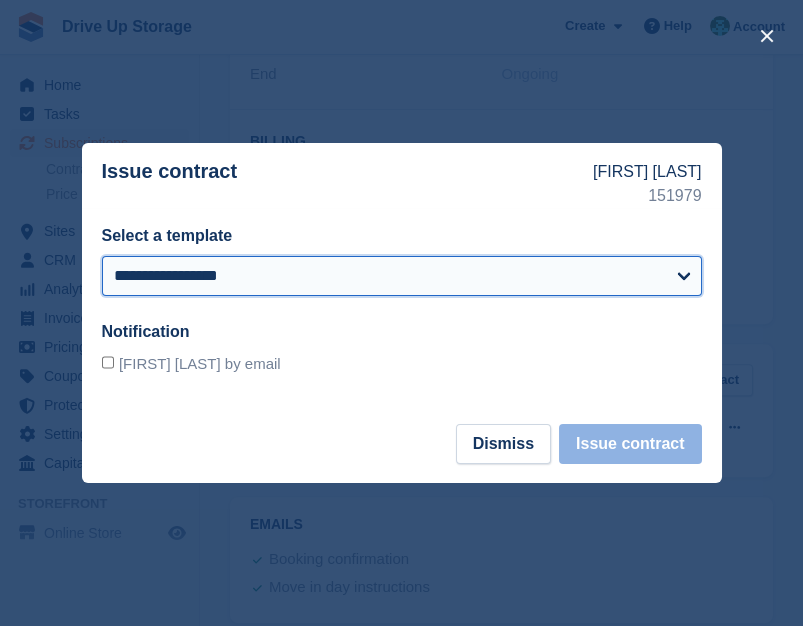 click on "**********" at bounding box center (402, 276) 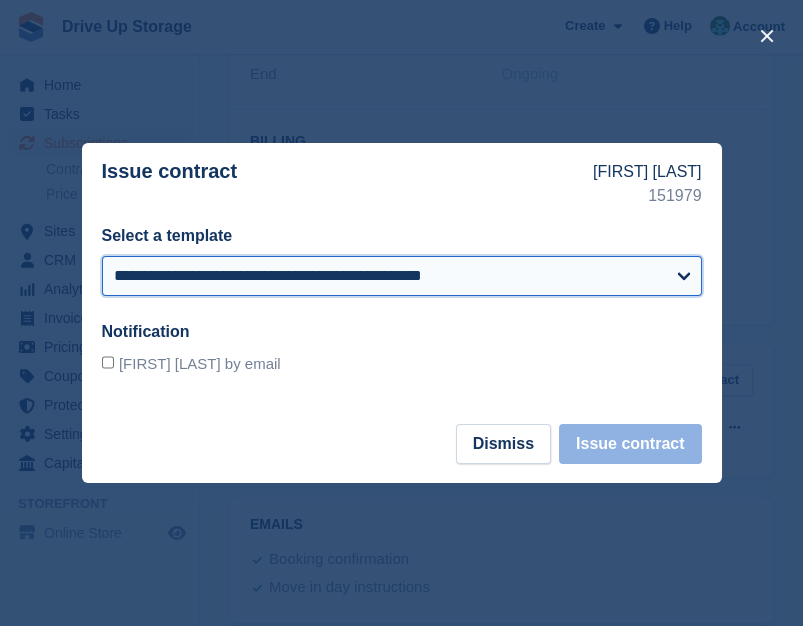 click on "**********" at bounding box center [402, 276] 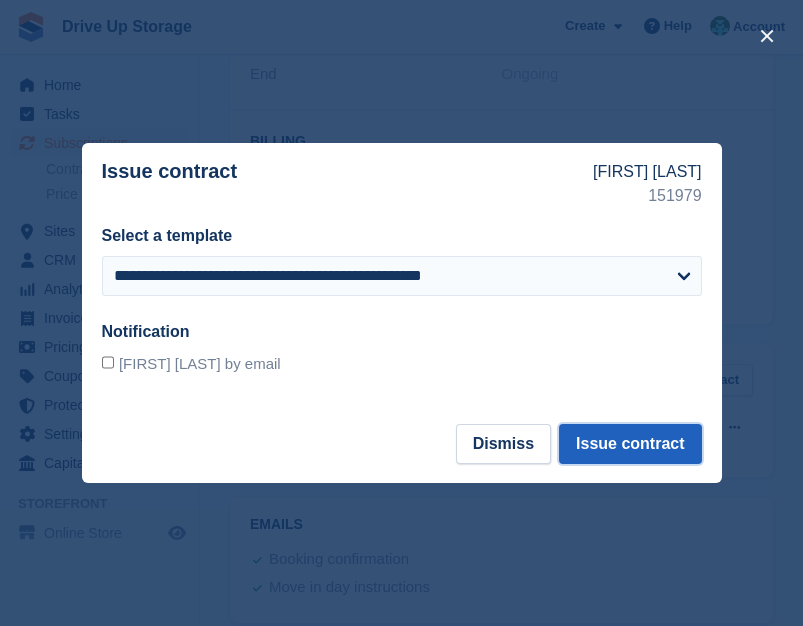 click on "Issue contract" at bounding box center [630, 444] 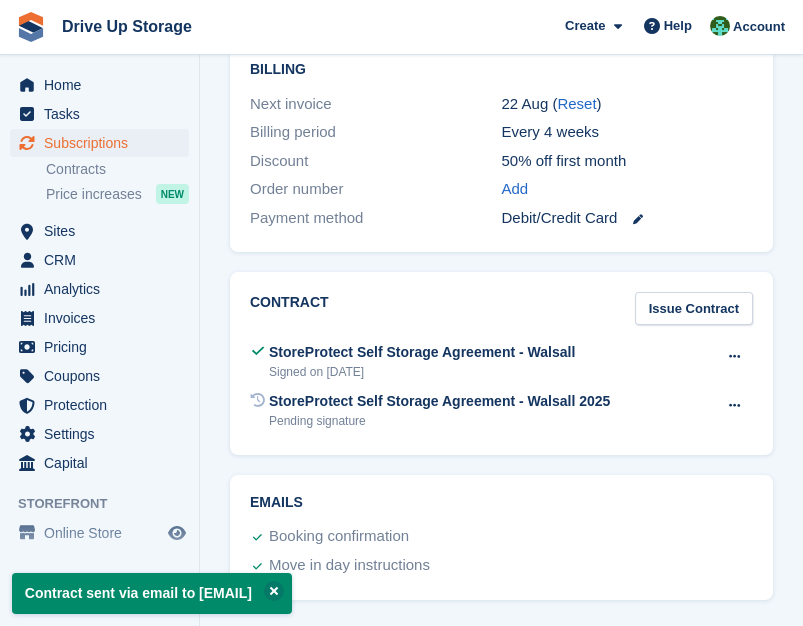 scroll, scrollTop: 0, scrollLeft: 0, axis: both 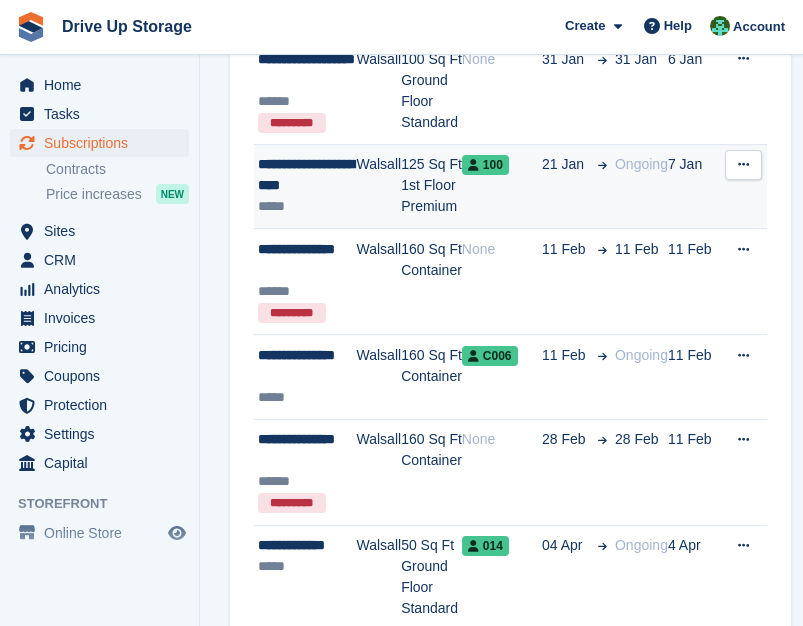 click on "21 Jan" at bounding box center [566, 164] 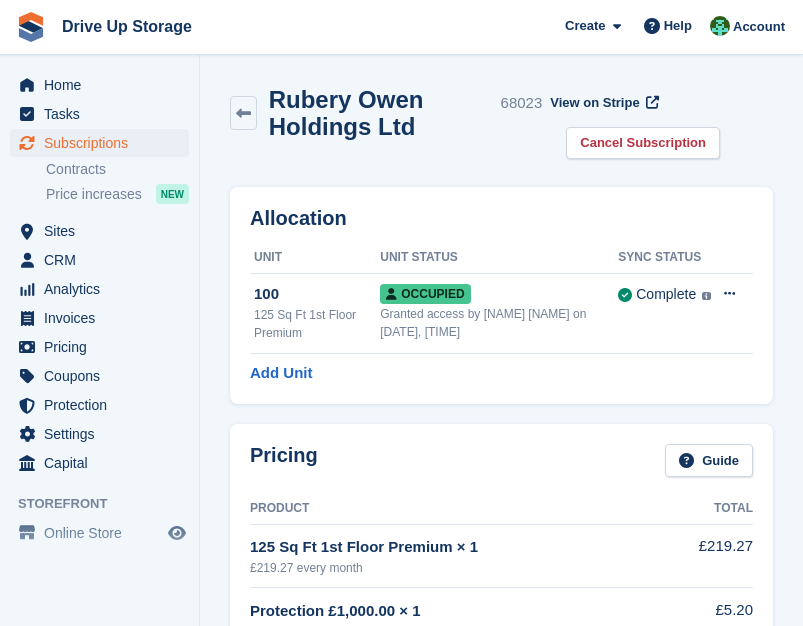 scroll, scrollTop: 1975, scrollLeft: 0, axis: vertical 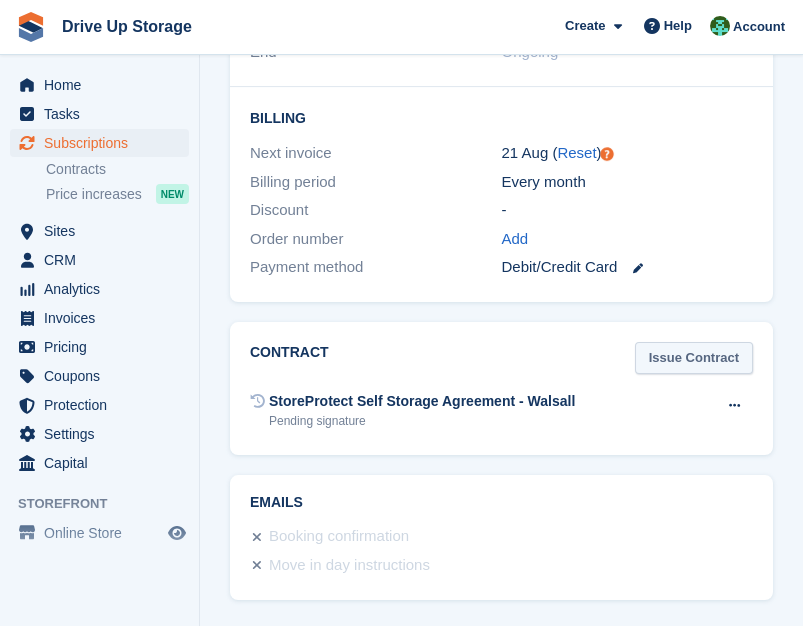 click on "Issue Contract" at bounding box center (694, 358) 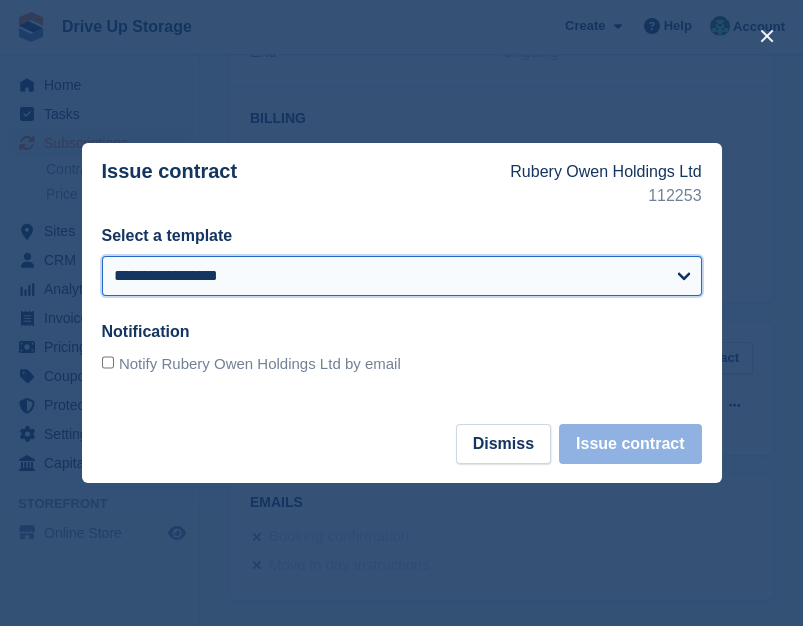 click on "**********" at bounding box center (402, 276) 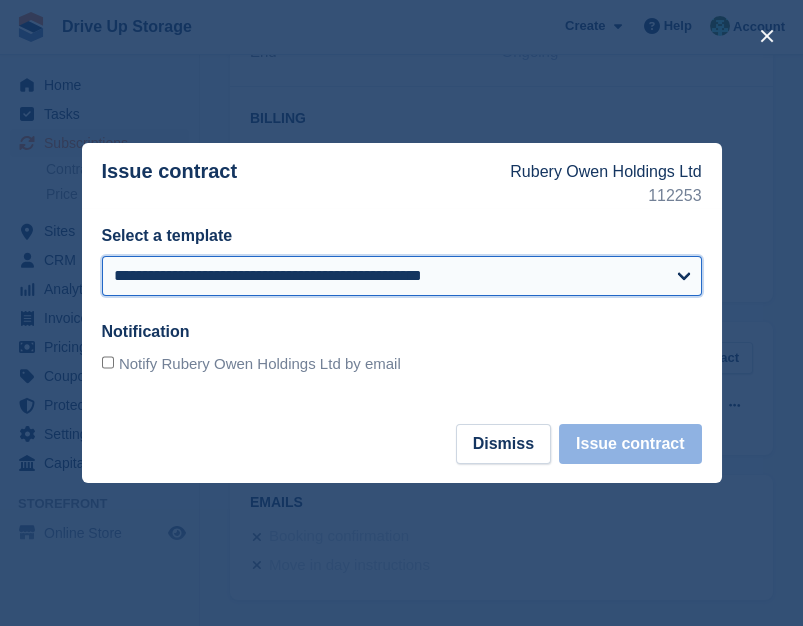 click on "**********" at bounding box center (402, 276) 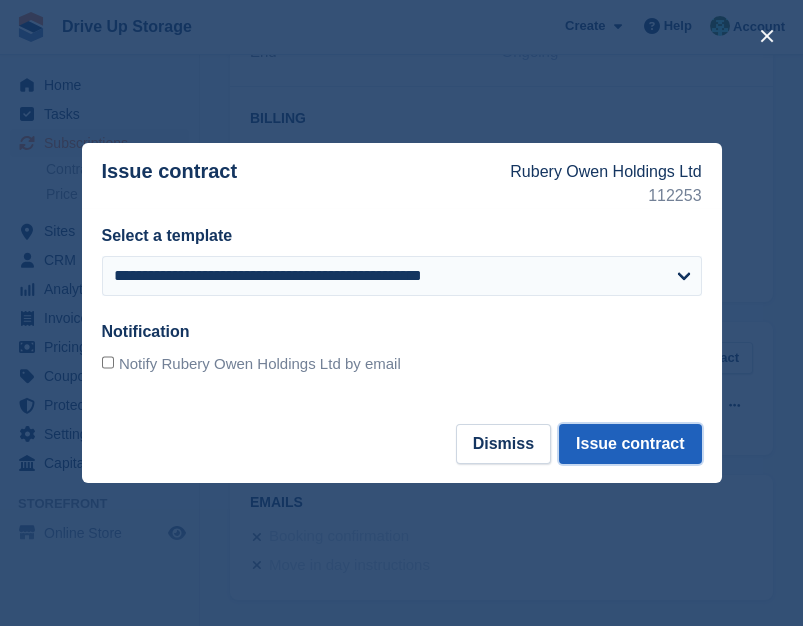 click on "Issue contract" at bounding box center (630, 444) 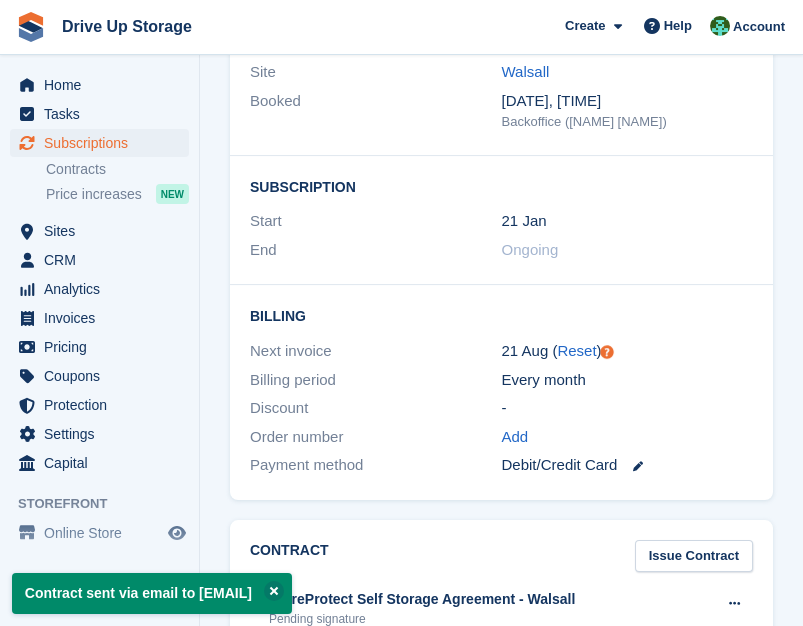 scroll, scrollTop: 2024, scrollLeft: 0, axis: vertical 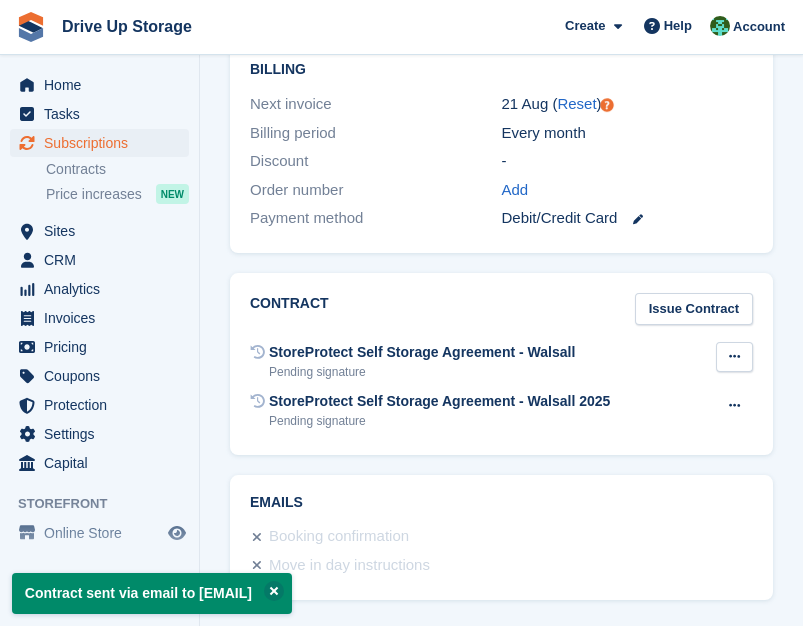 click at bounding box center [734, 357] 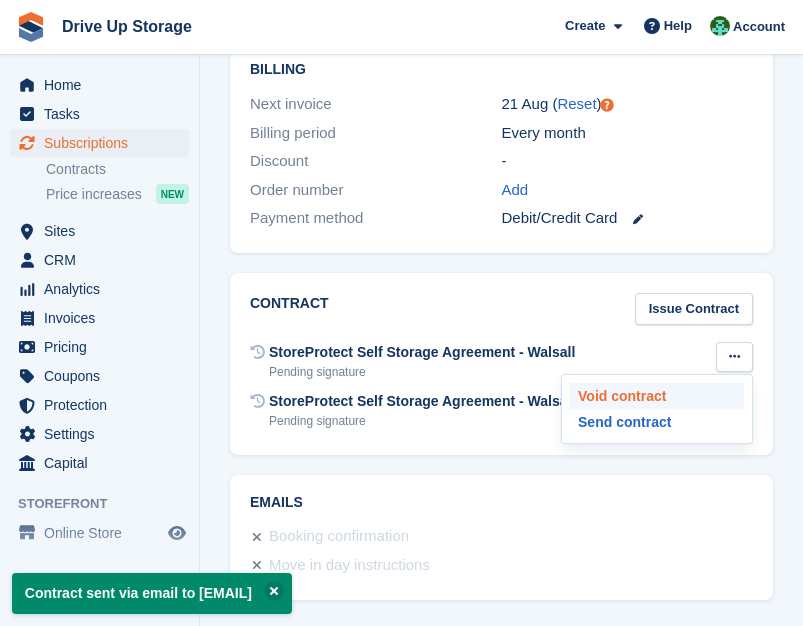 click on "Void contract" at bounding box center [657, 396] 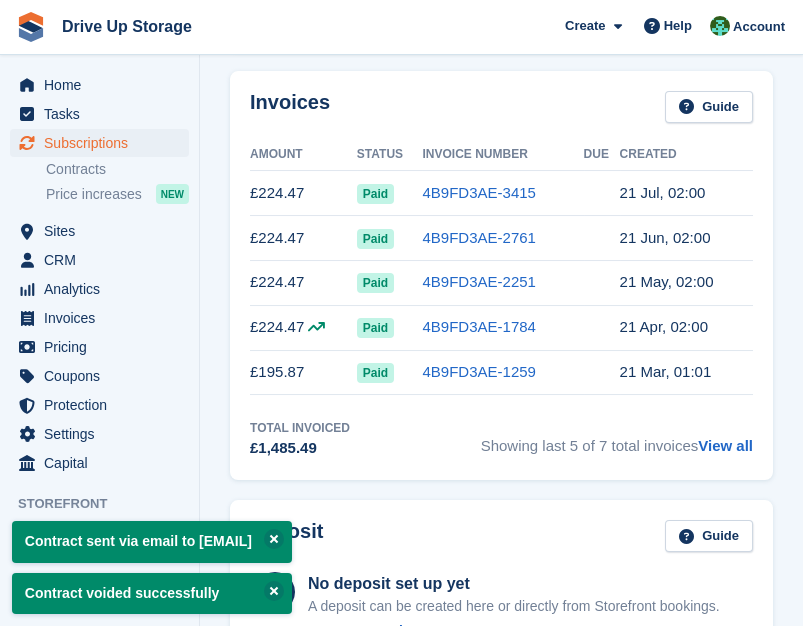 scroll, scrollTop: 0, scrollLeft: 0, axis: both 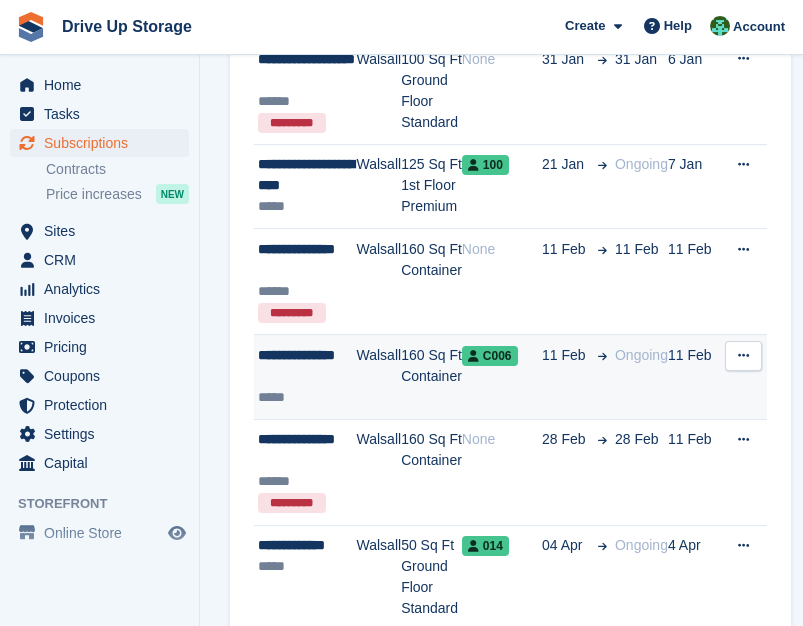 click on "11 Feb" at bounding box center (574, 377) 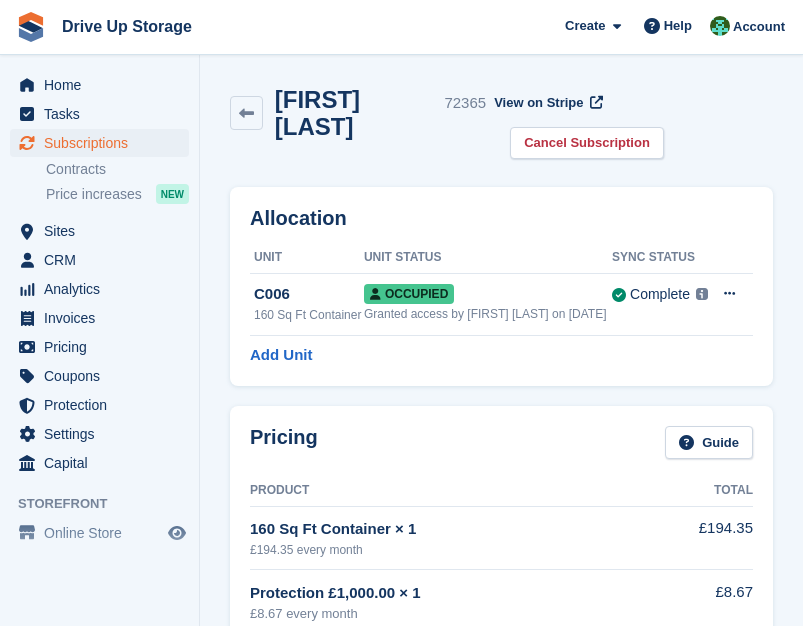 scroll, scrollTop: 1947, scrollLeft: 0, axis: vertical 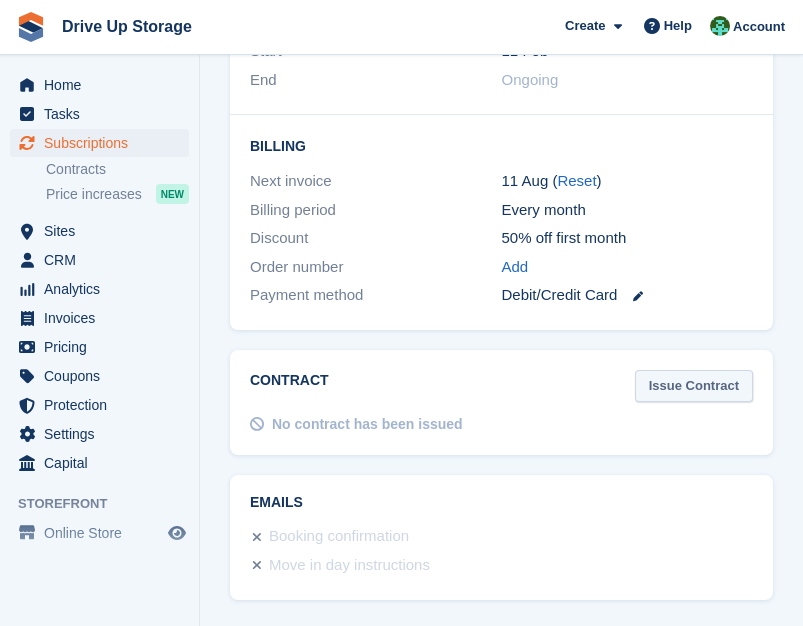 click on "Issue Contract" at bounding box center [694, 386] 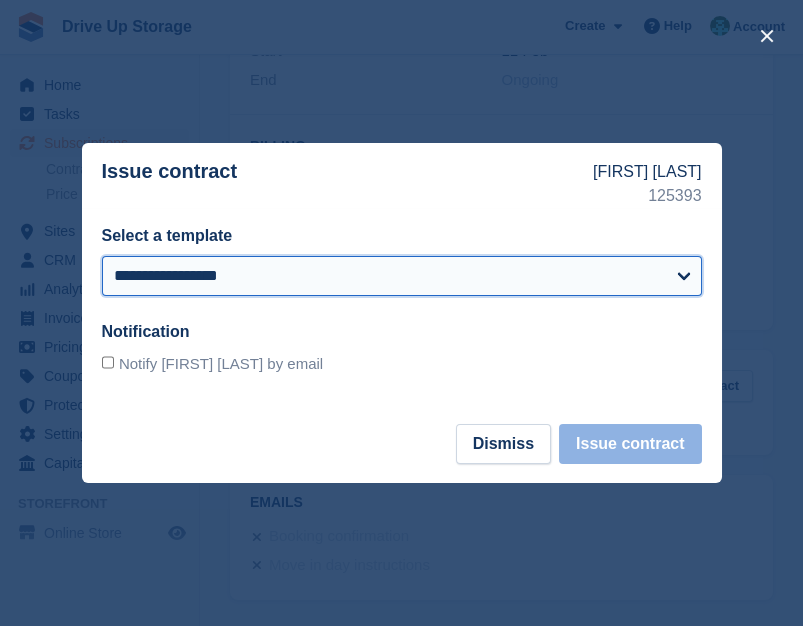 click on "**********" at bounding box center [402, 276] 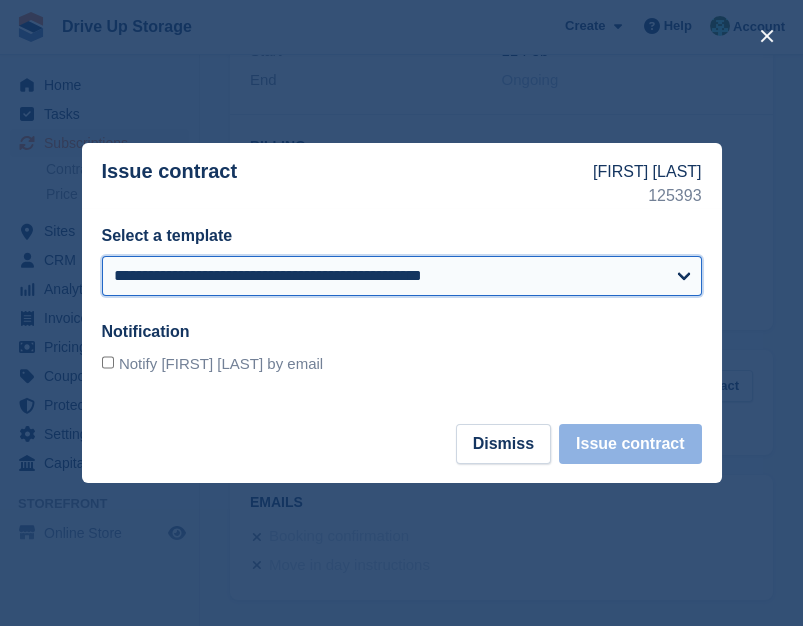 click on "**********" at bounding box center [402, 276] 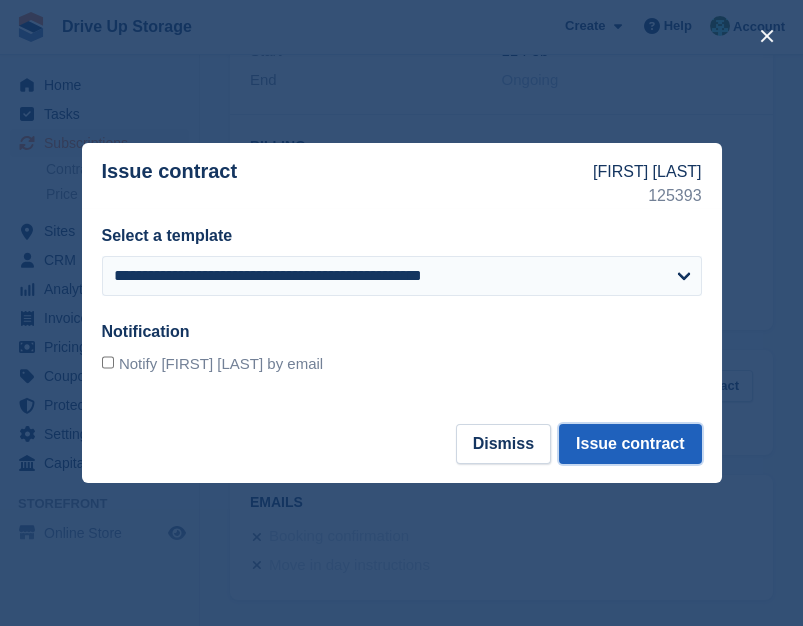 click on "Issue contract" at bounding box center [630, 444] 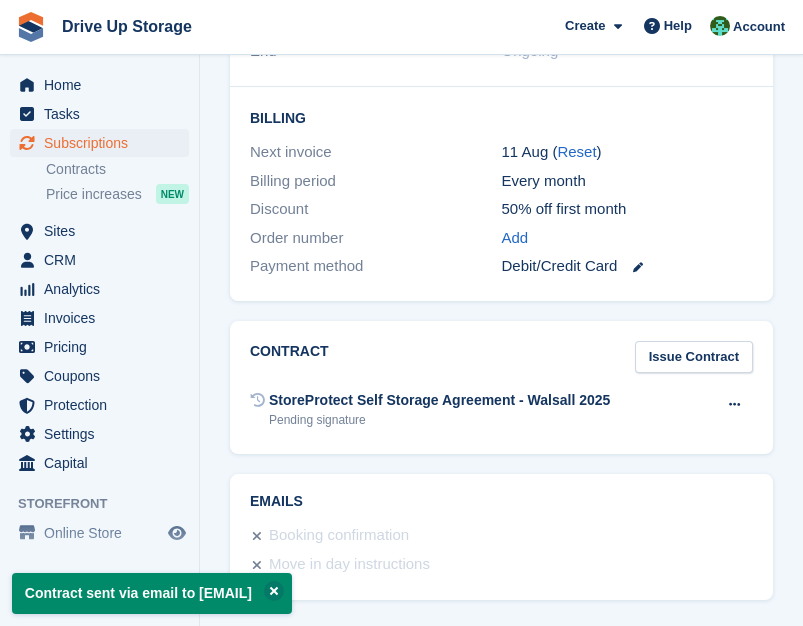scroll, scrollTop: 0, scrollLeft: 0, axis: both 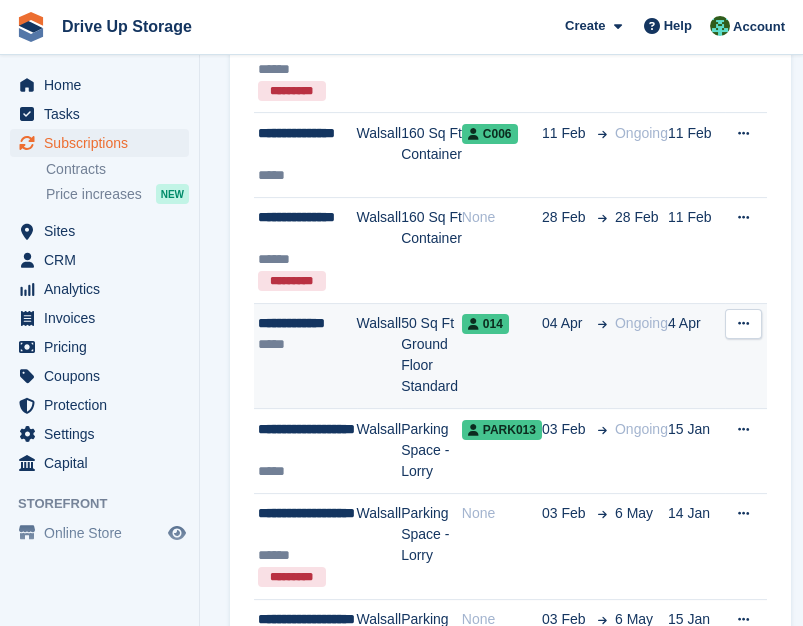 click on "04 Apr" at bounding box center (574, 356) 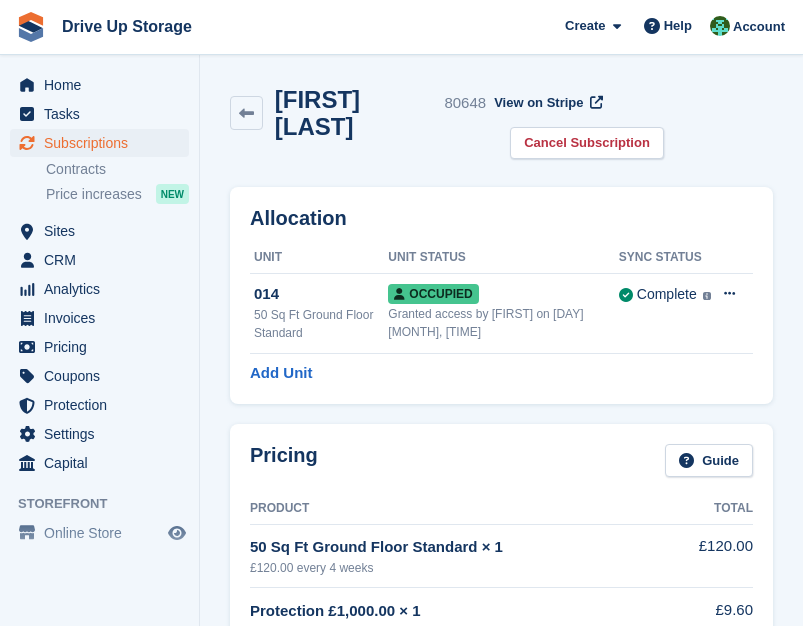 scroll, scrollTop: 1936, scrollLeft: 0, axis: vertical 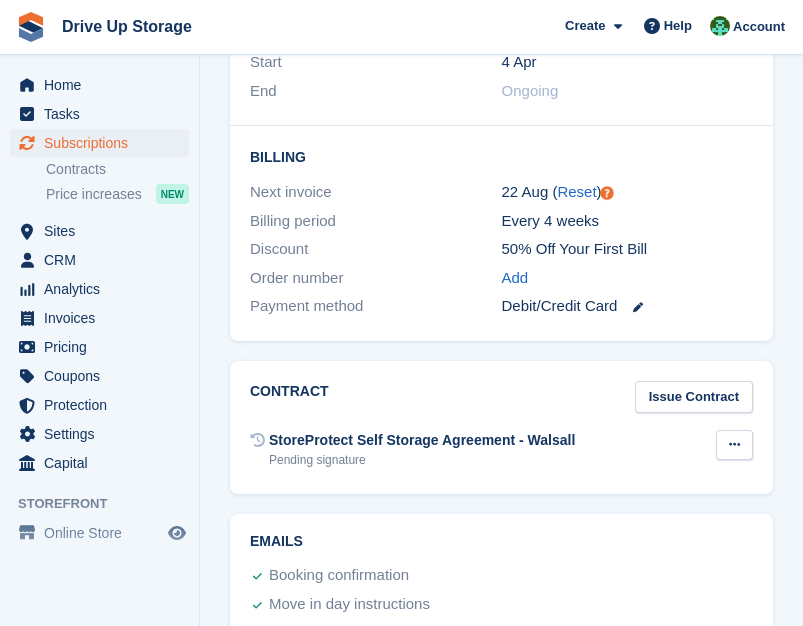 click at bounding box center [734, 444] 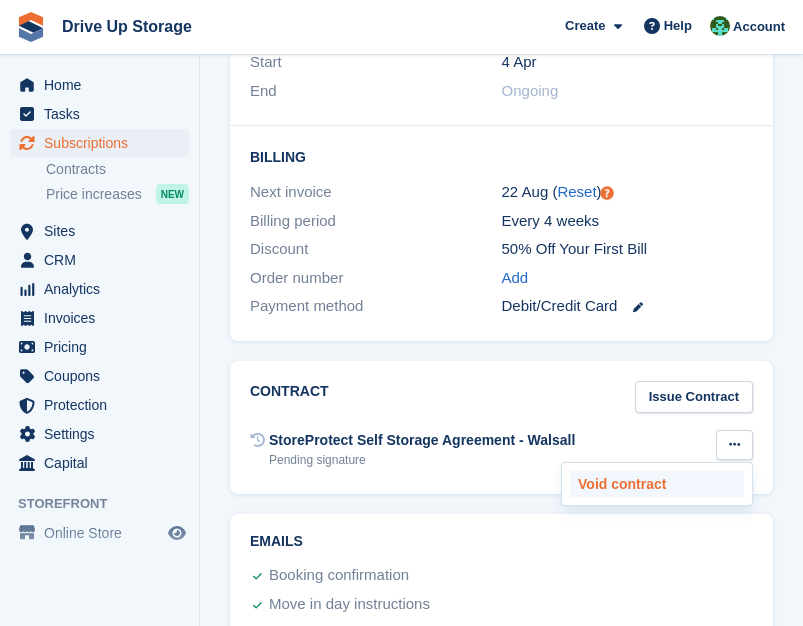 click on "Void contract" at bounding box center [657, 484] 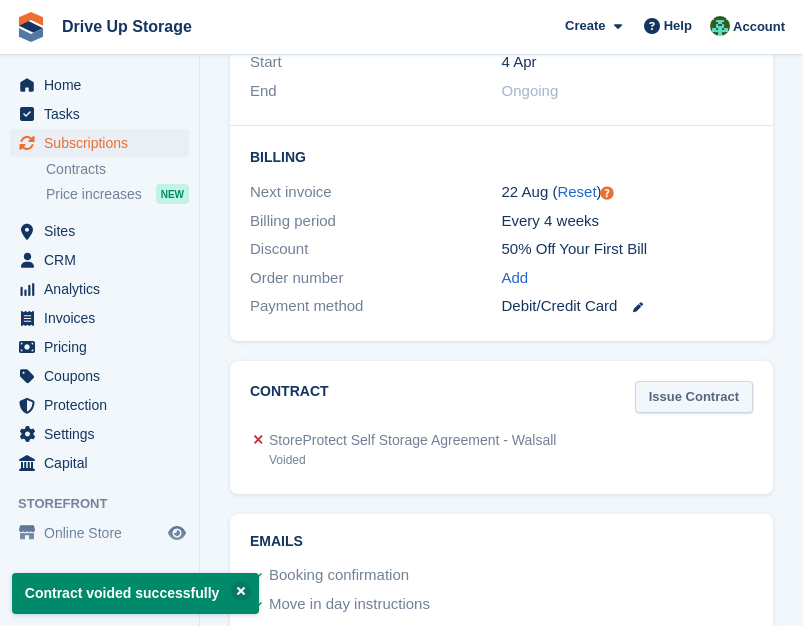 click on "Issue Contract" at bounding box center (694, 397) 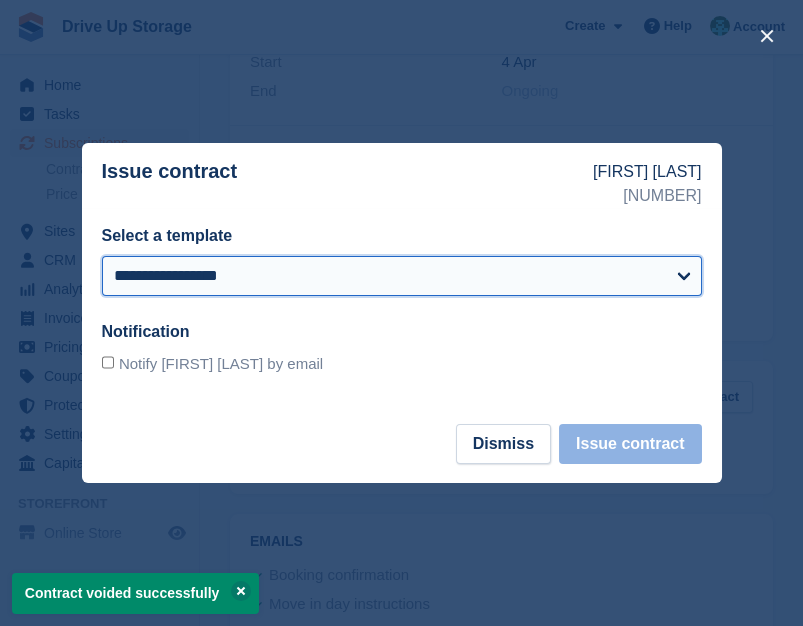 click on "**********" at bounding box center (402, 276) 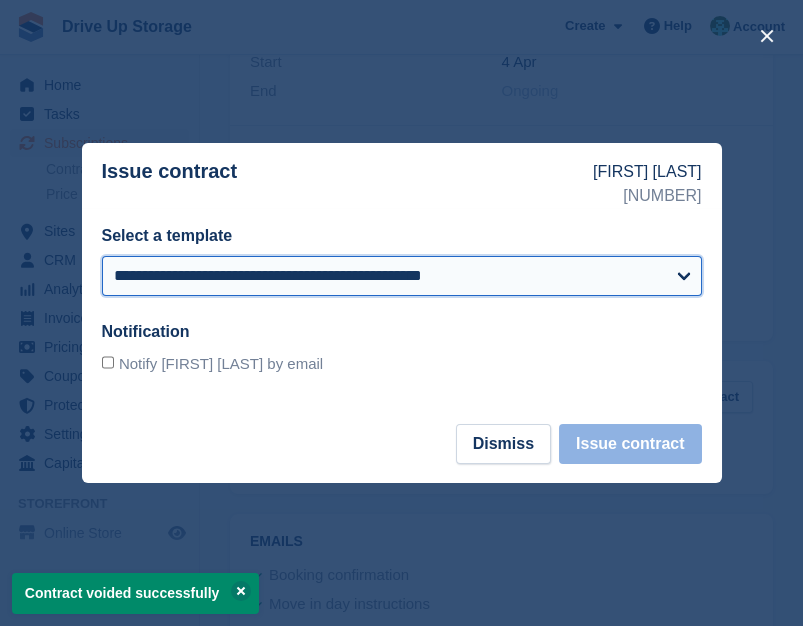 click on "**********" at bounding box center (402, 276) 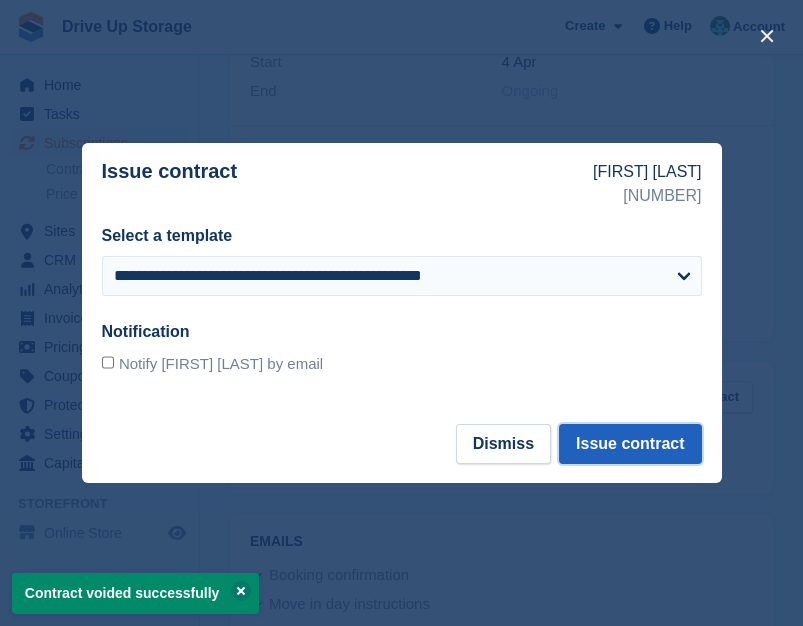 click on "Issue contract" at bounding box center (630, 444) 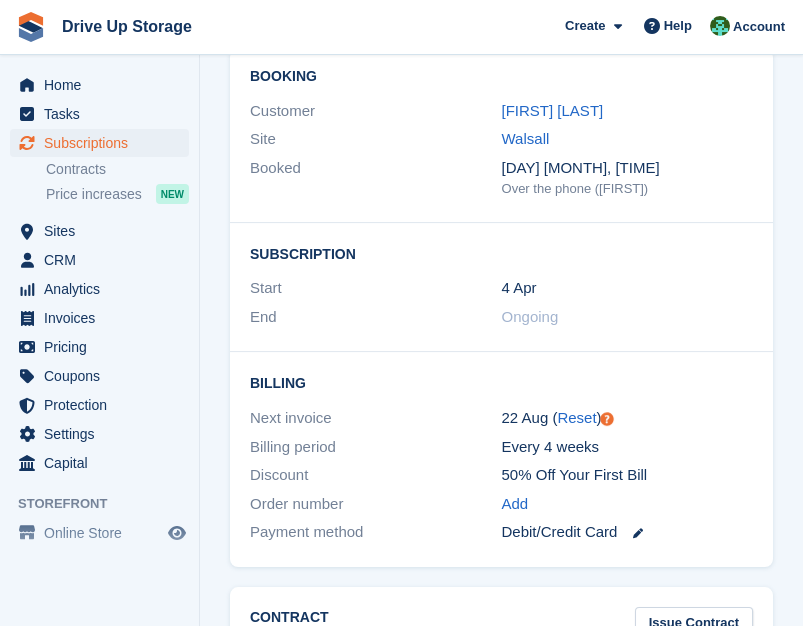 scroll, scrollTop: 2052, scrollLeft: 0, axis: vertical 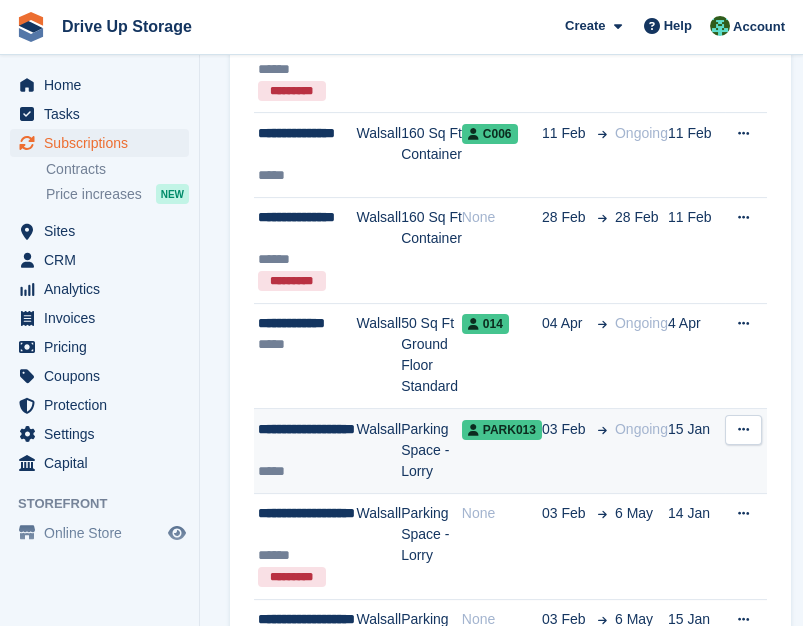 click on "Ongoing" at bounding box center [637, 451] 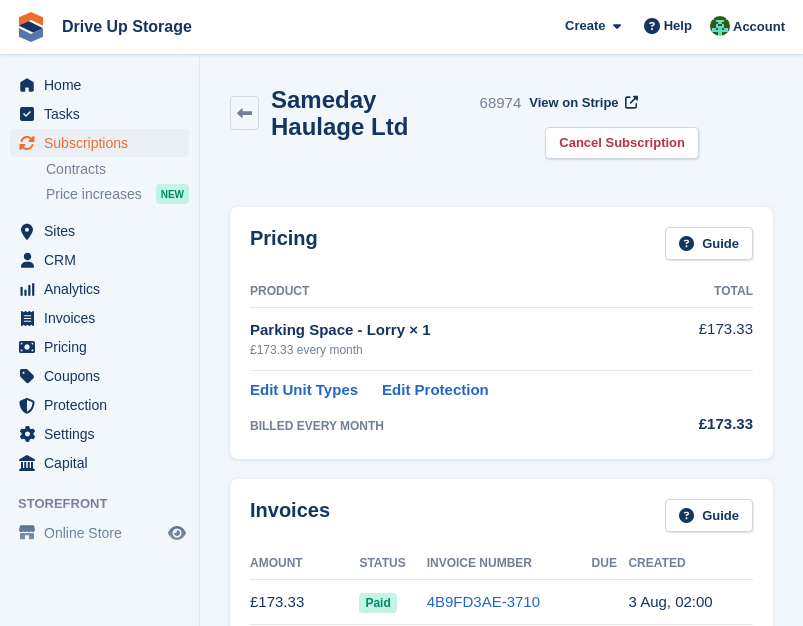 scroll, scrollTop: 2250, scrollLeft: 0, axis: vertical 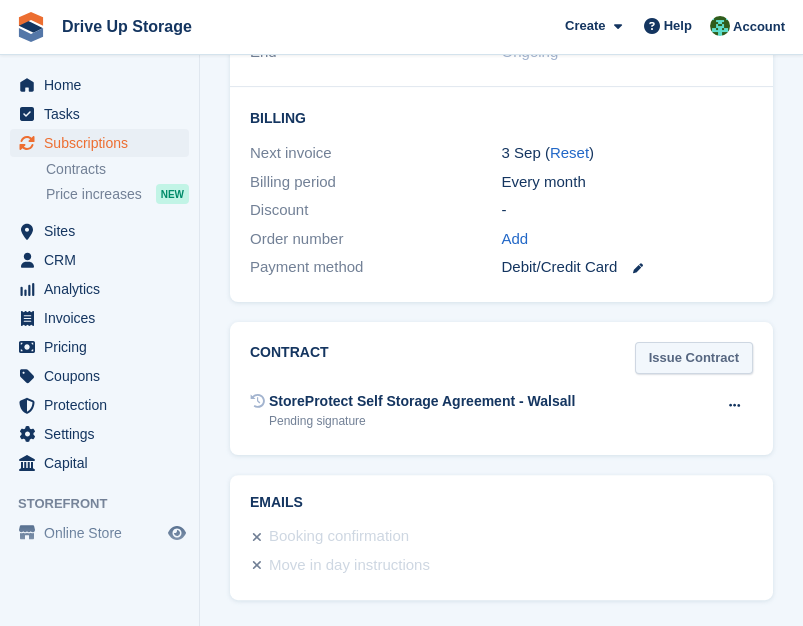 click on "Issue Contract" at bounding box center [694, 358] 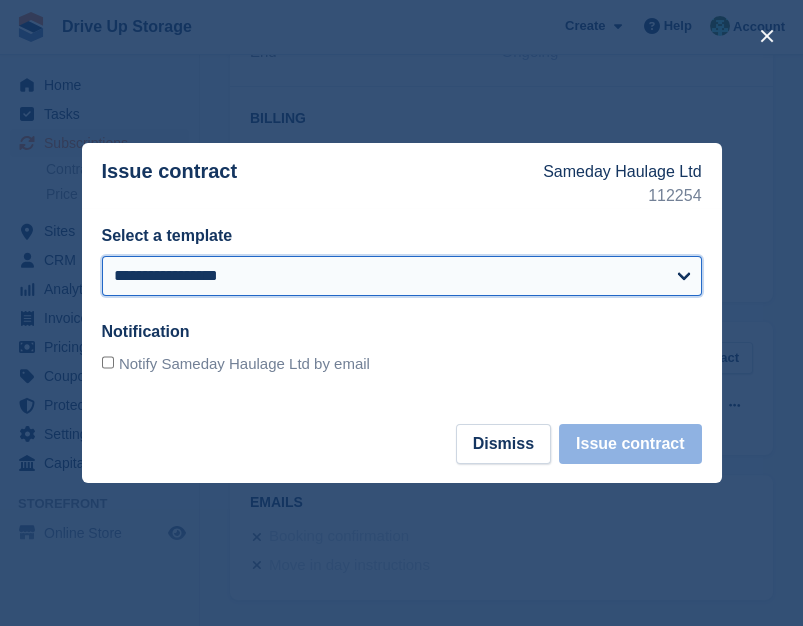 drag, startPoint x: 456, startPoint y: 273, endPoint x: 465, endPoint y: 292, distance: 21.023796 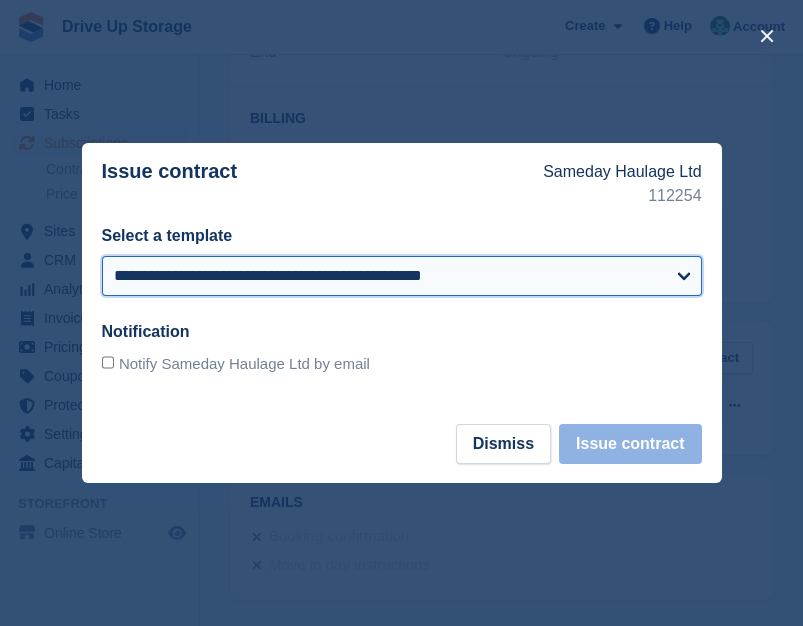 click on "**********" at bounding box center (402, 276) 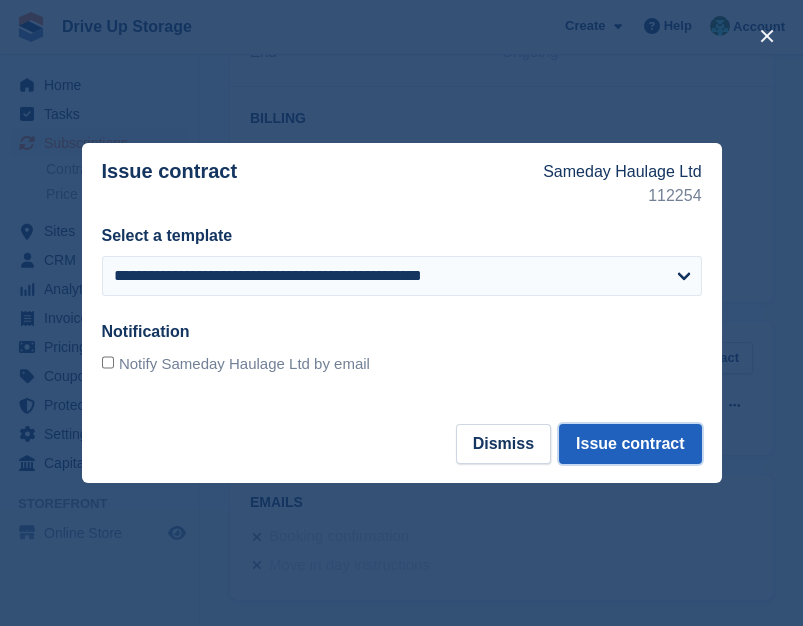 click on "Issue contract" at bounding box center [630, 444] 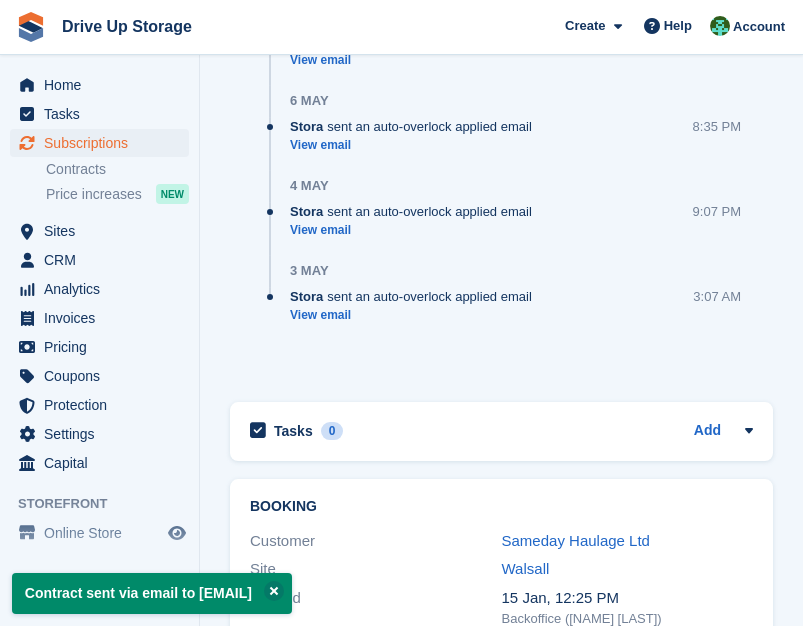 scroll, scrollTop: 2300, scrollLeft: 0, axis: vertical 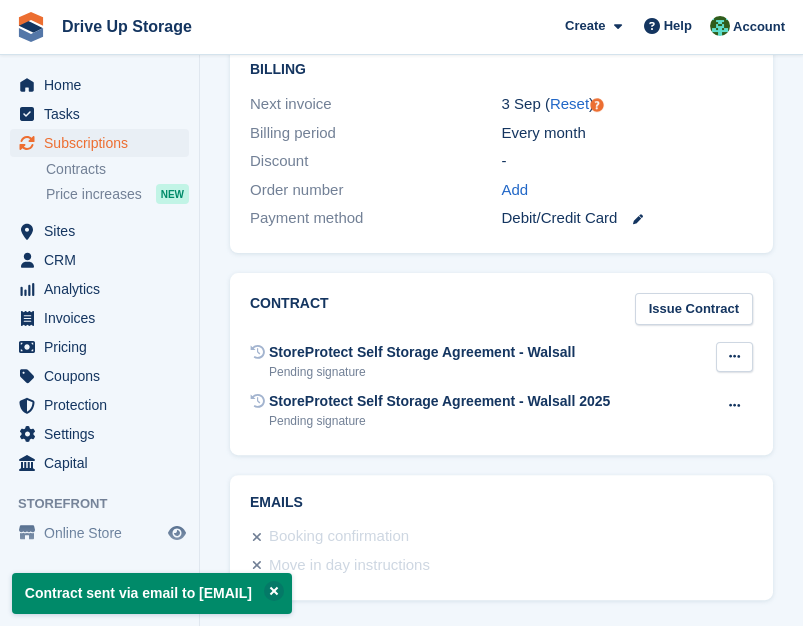 click at bounding box center (734, 356) 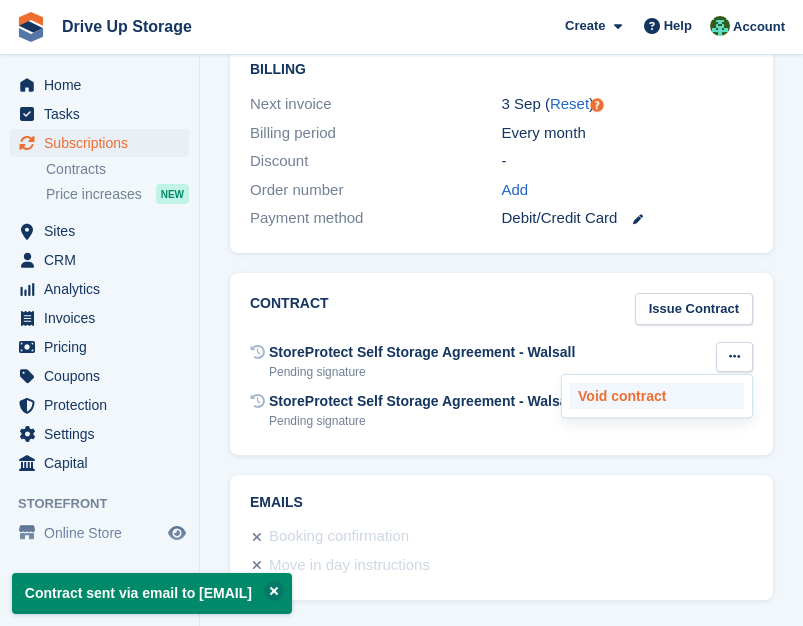 click on "Void contract" at bounding box center [657, 396] 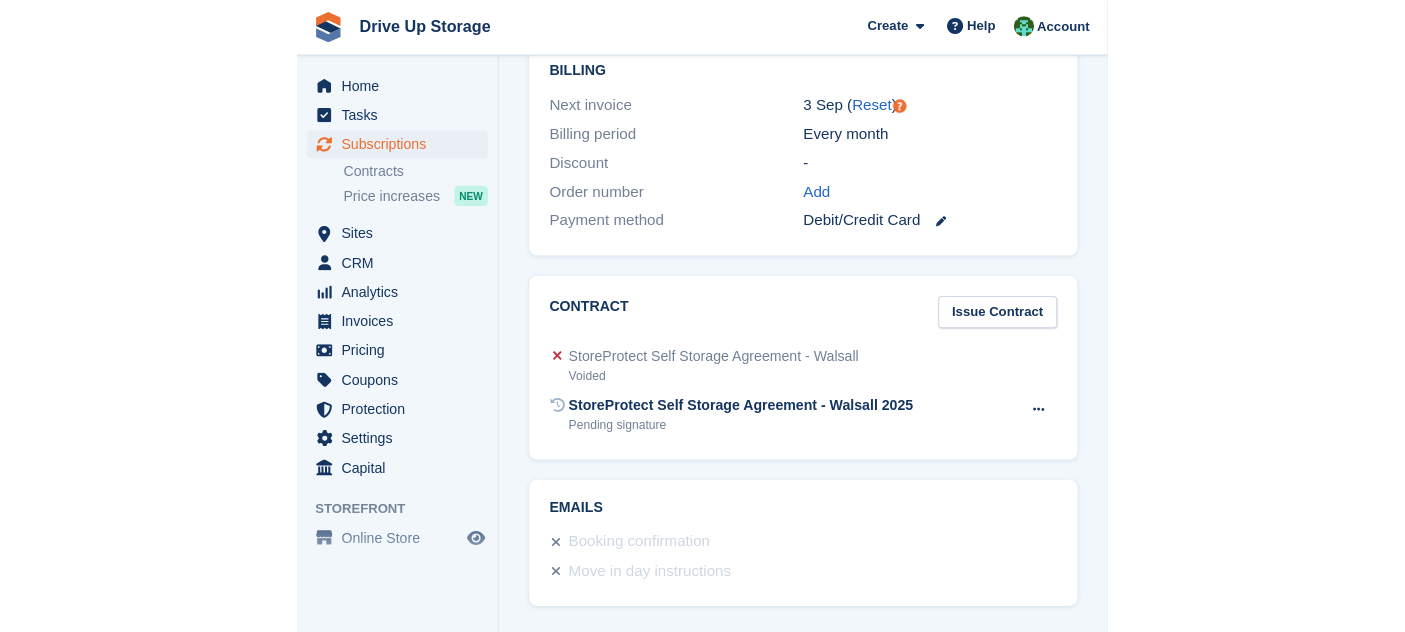scroll, scrollTop: 1276, scrollLeft: 0, axis: vertical 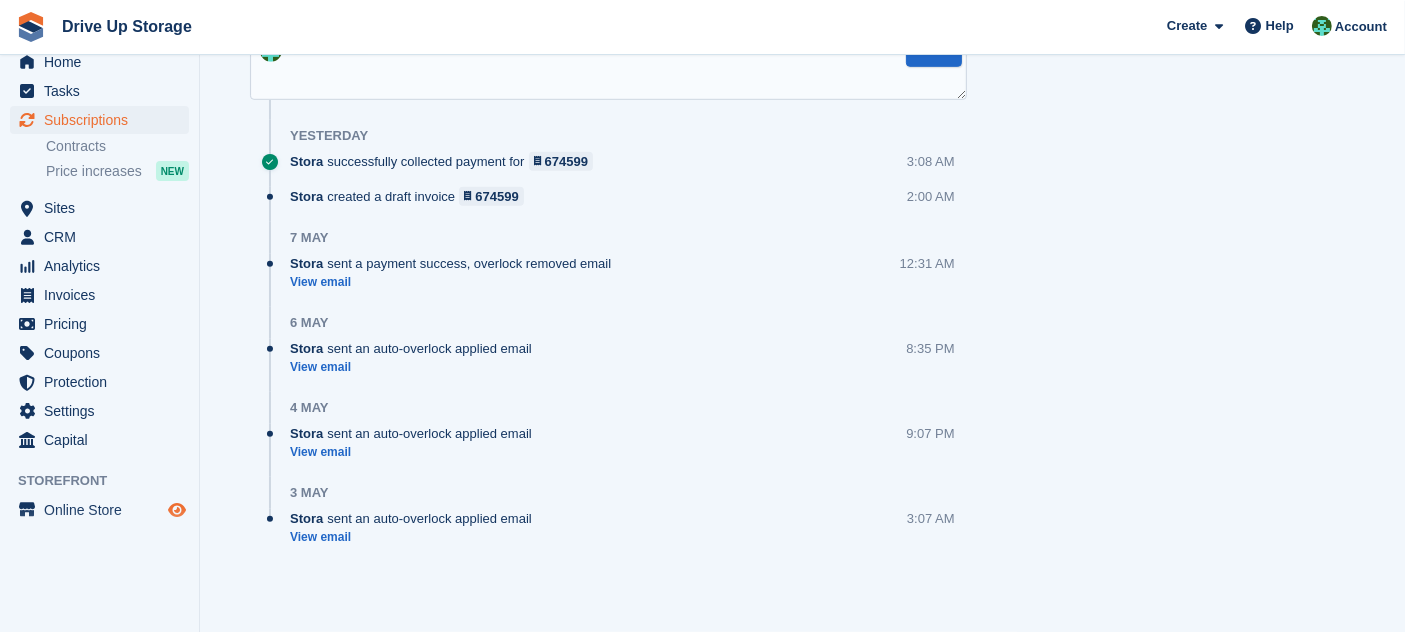 click at bounding box center [177, 510] 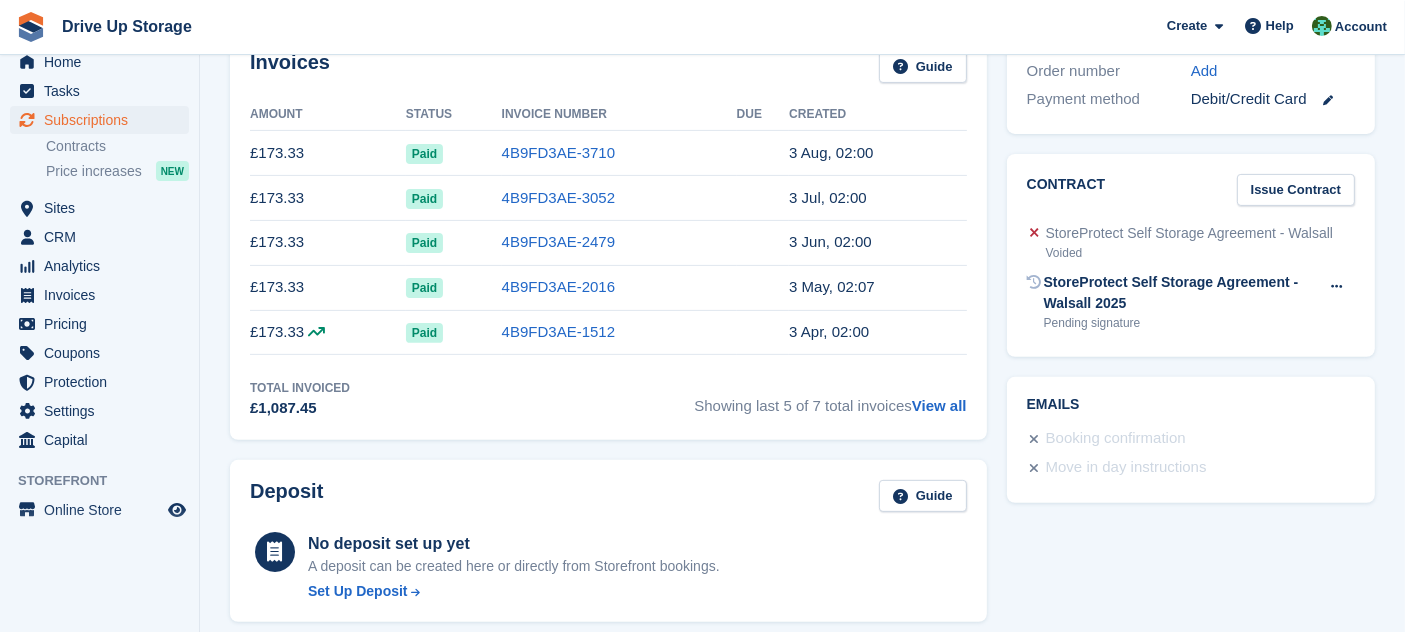 scroll, scrollTop: 387, scrollLeft: 0, axis: vertical 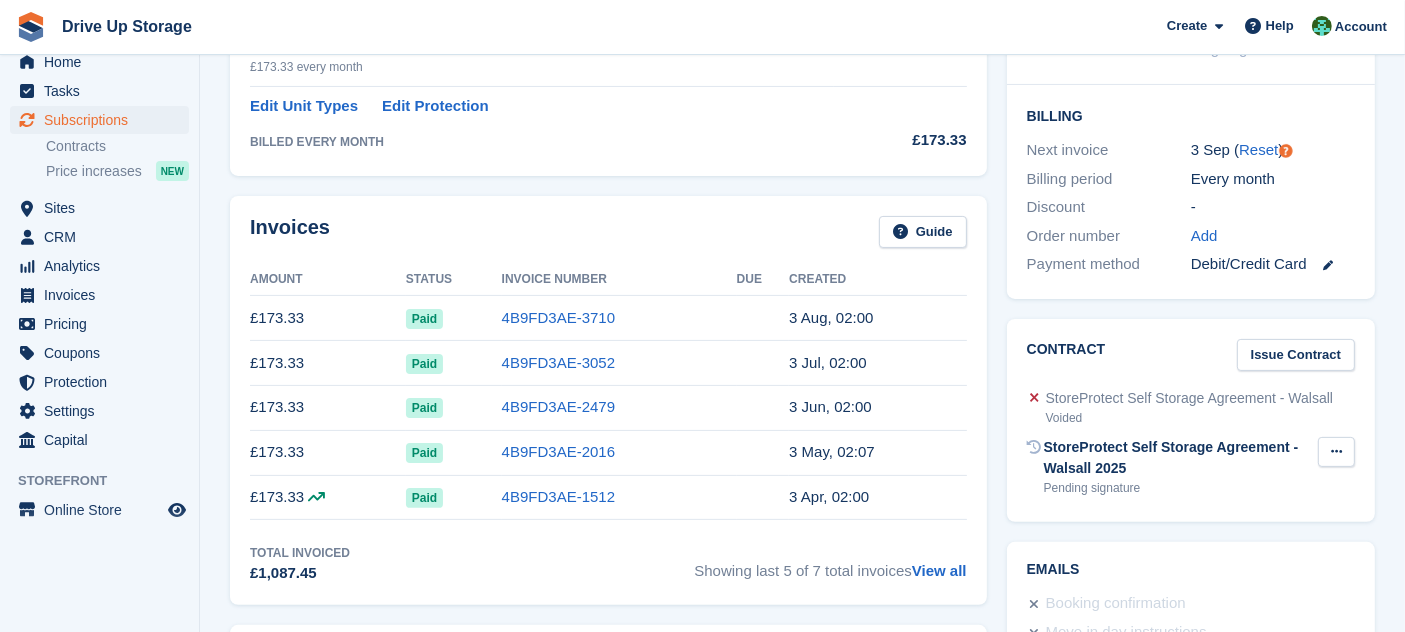 click at bounding box center (1336, 451) 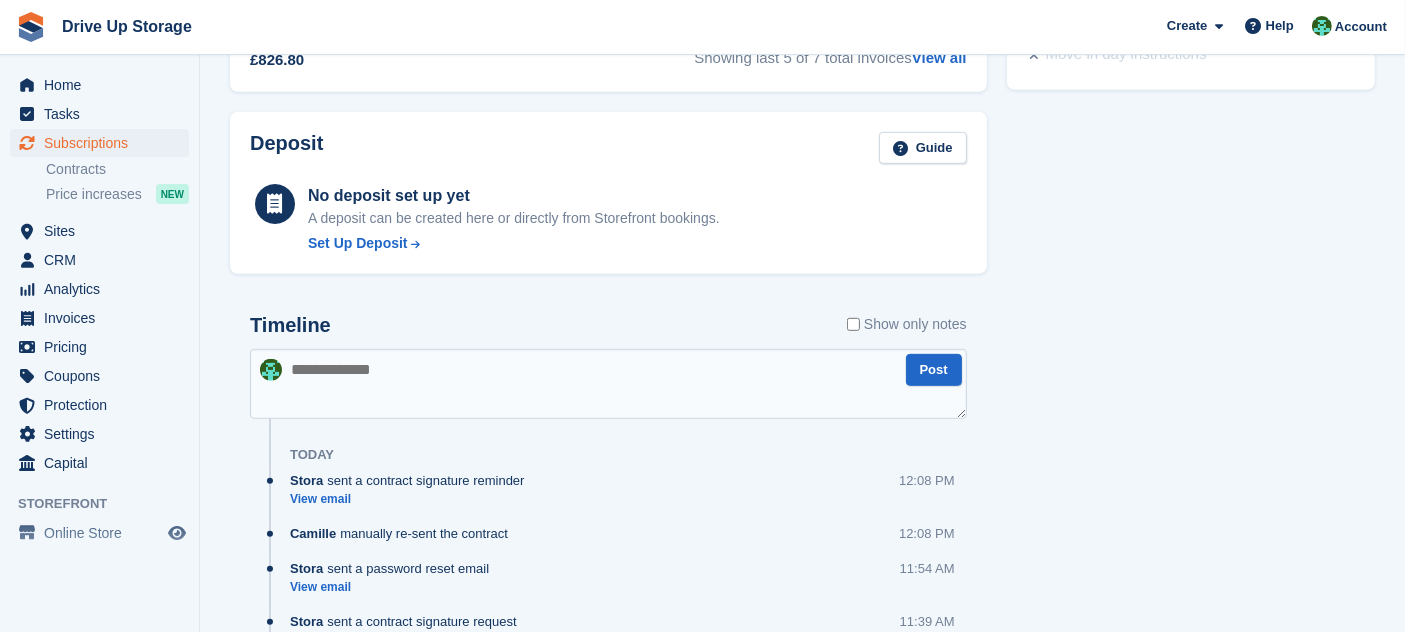 scroll, scrollTop: 1245, scrollLeft: 0, axis: vertical 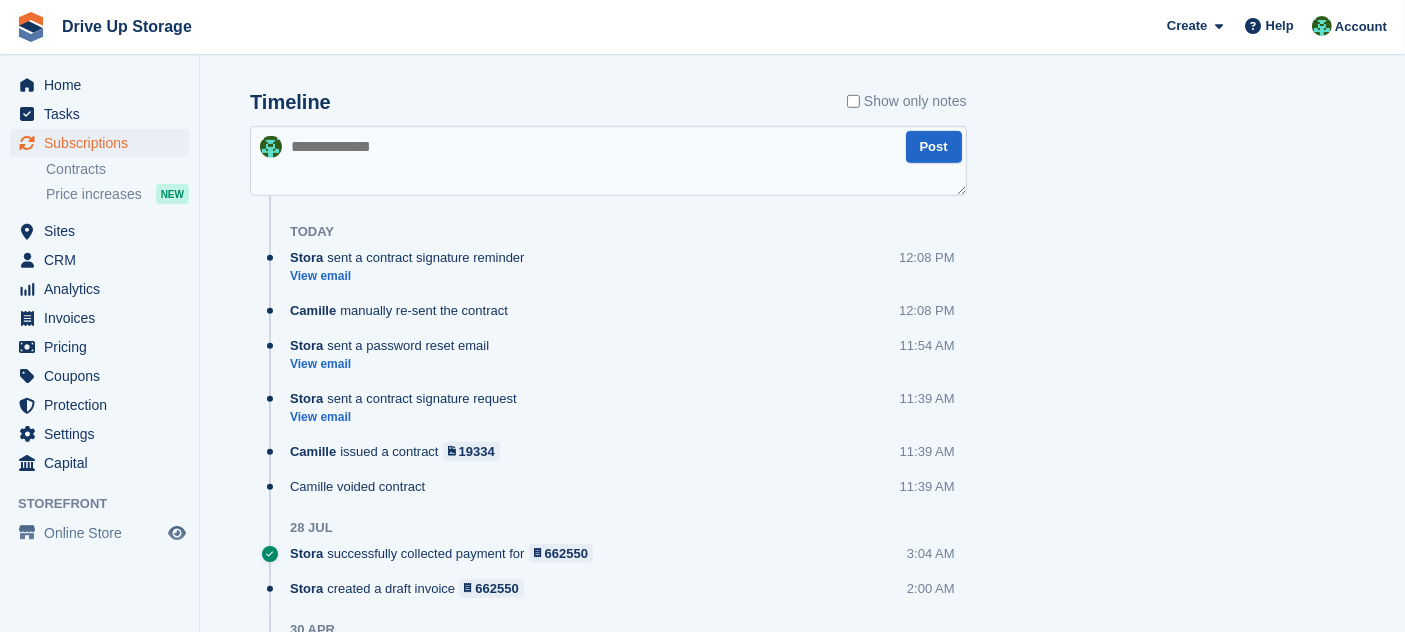 click on "[NAME] sent a contract signature request" at bounding box center (408, 398) 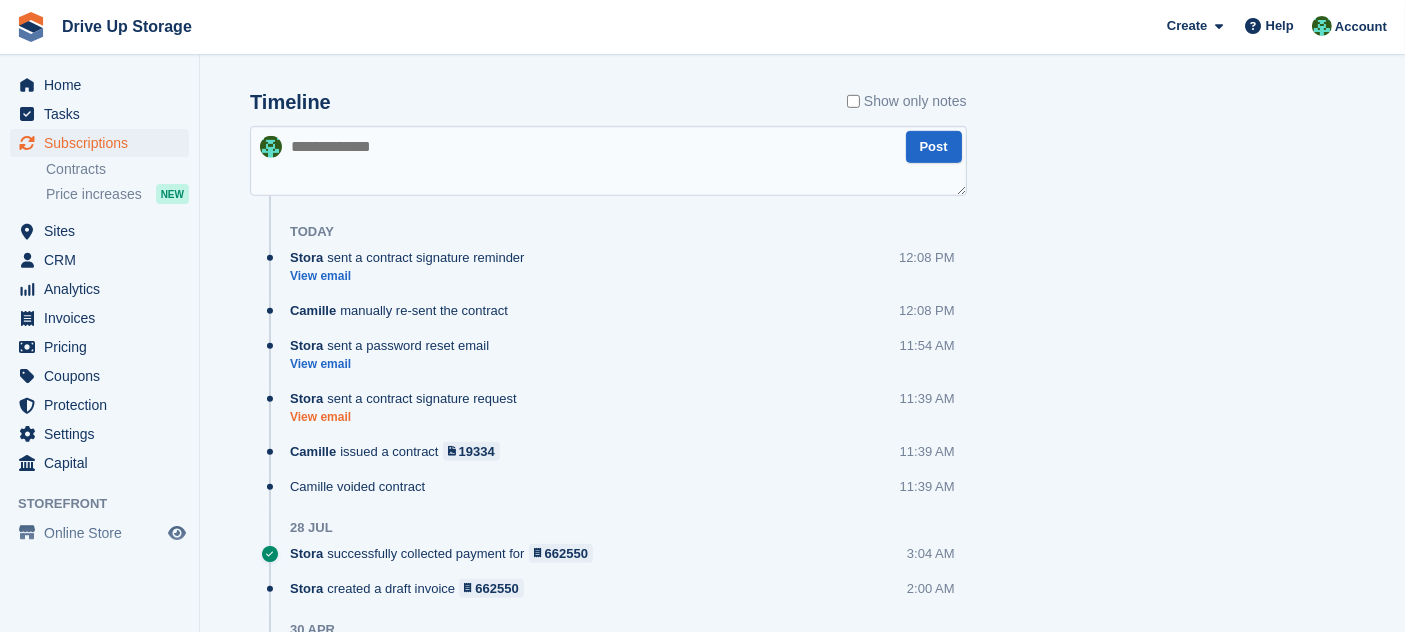 click on "View email" at bounding box center [408, 417] 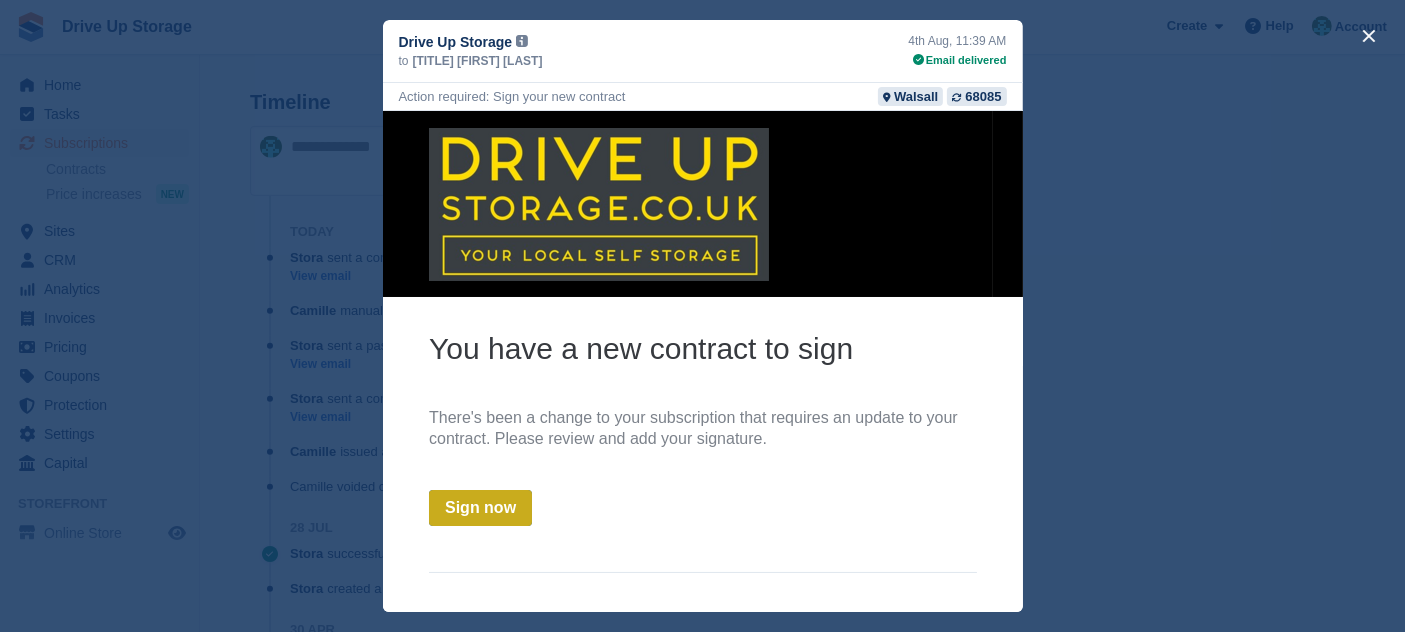 scroll, scrollTop: 0, scrollLeft: 0, axis: both 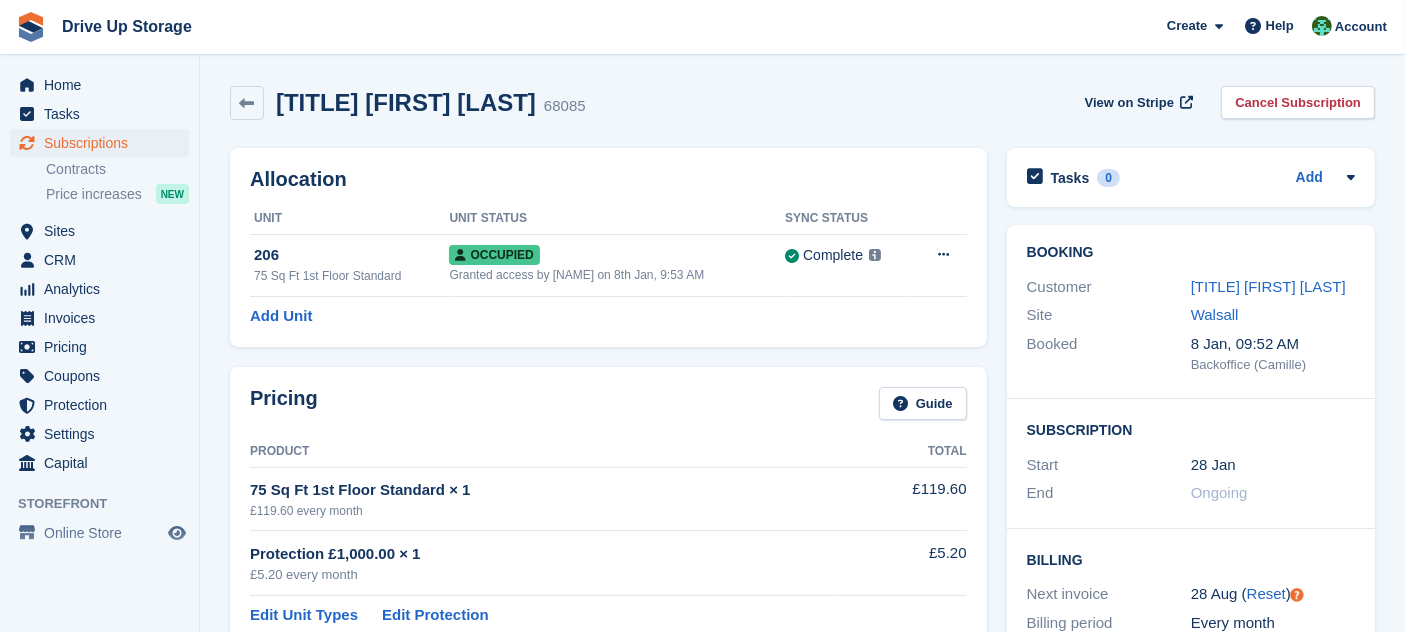 click on "Booking
Customer
[TITLE] [FIRST] [LAST]
Site
[CITY]
Booked
8 Jan, 09:52 AM
Backoffice ([NAME])" at bounding box center [1191, 312] 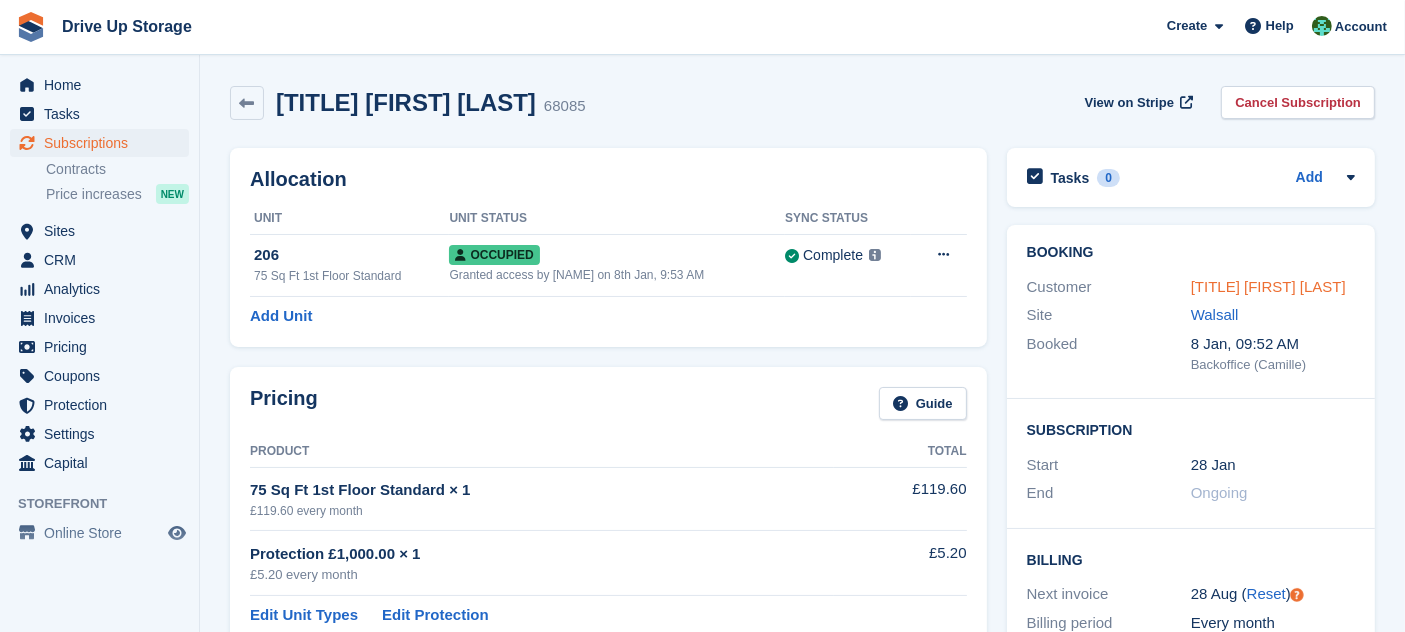 click on "[TITLE] [FIRST] [LAST]" at bounding box center (1268, 286) 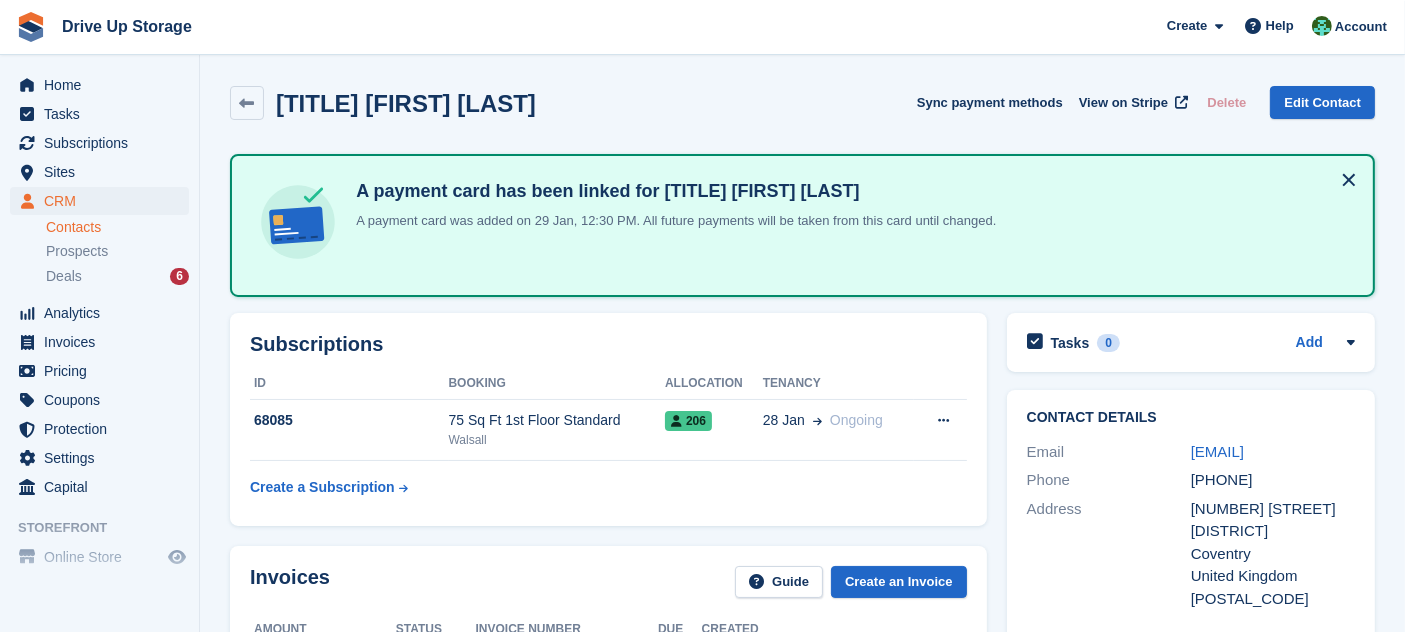 scroll, scrollTop: 0, scrollLeft: 0, axis: both 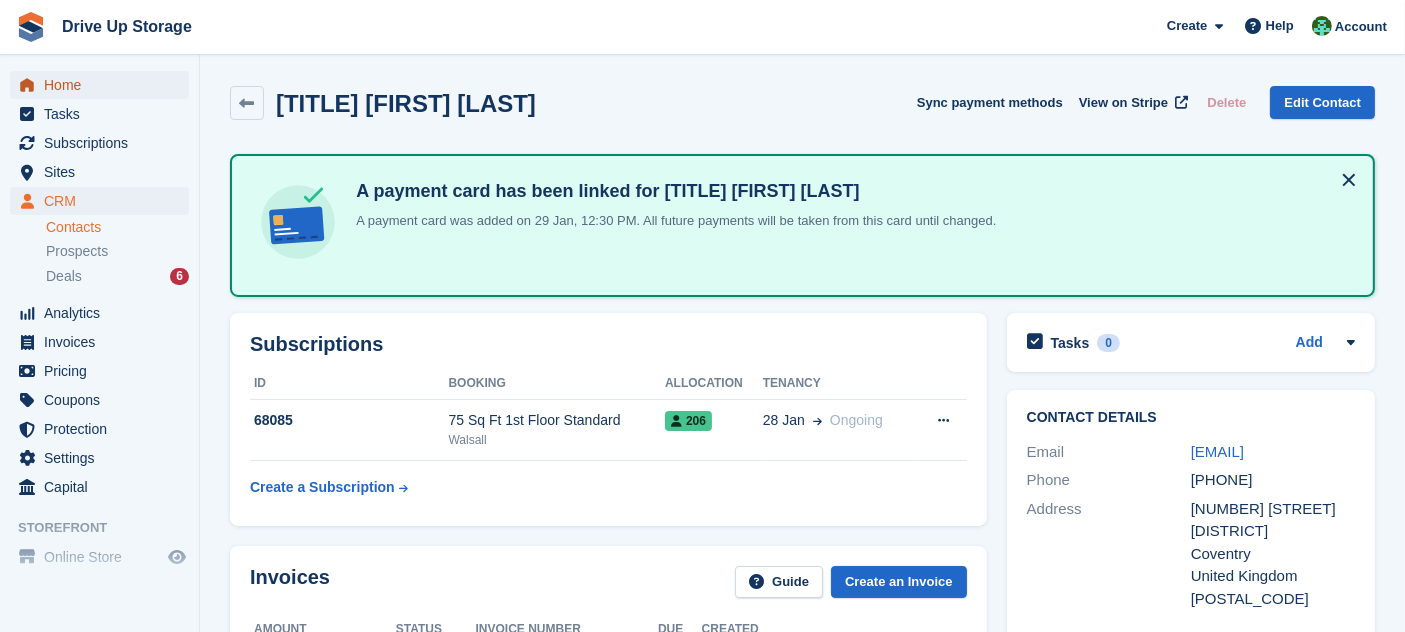 click on "Home" at bounding box center [104, 85] 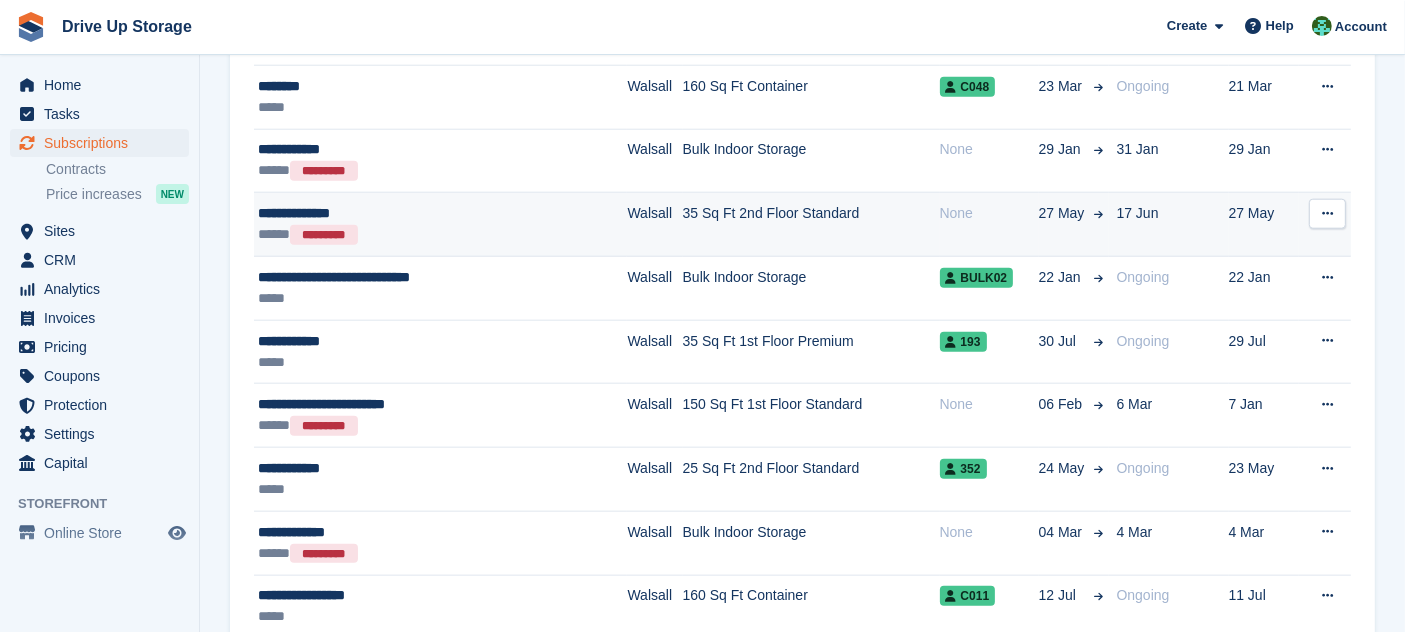 scroll, scrollTop: 1958, scrollLeft: 0, axis: vertical 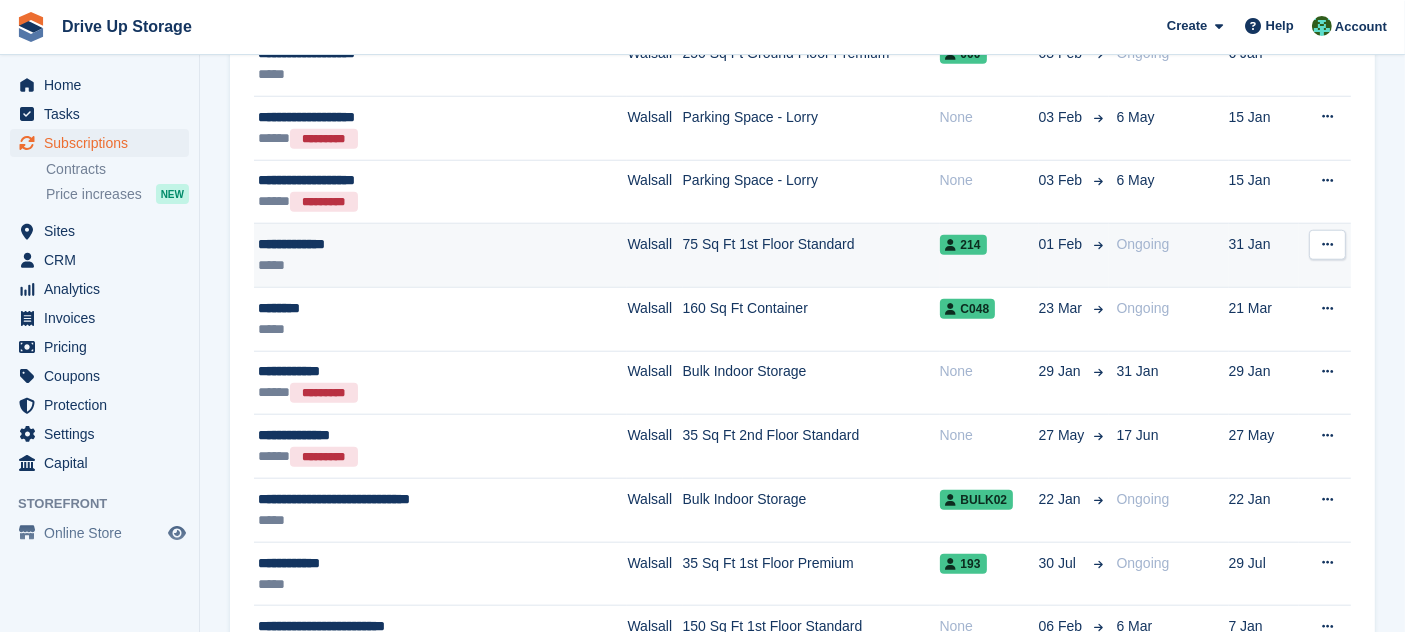 click on "75 Sq Ft 1st Floor Standard" at bounding box center (811, 256) 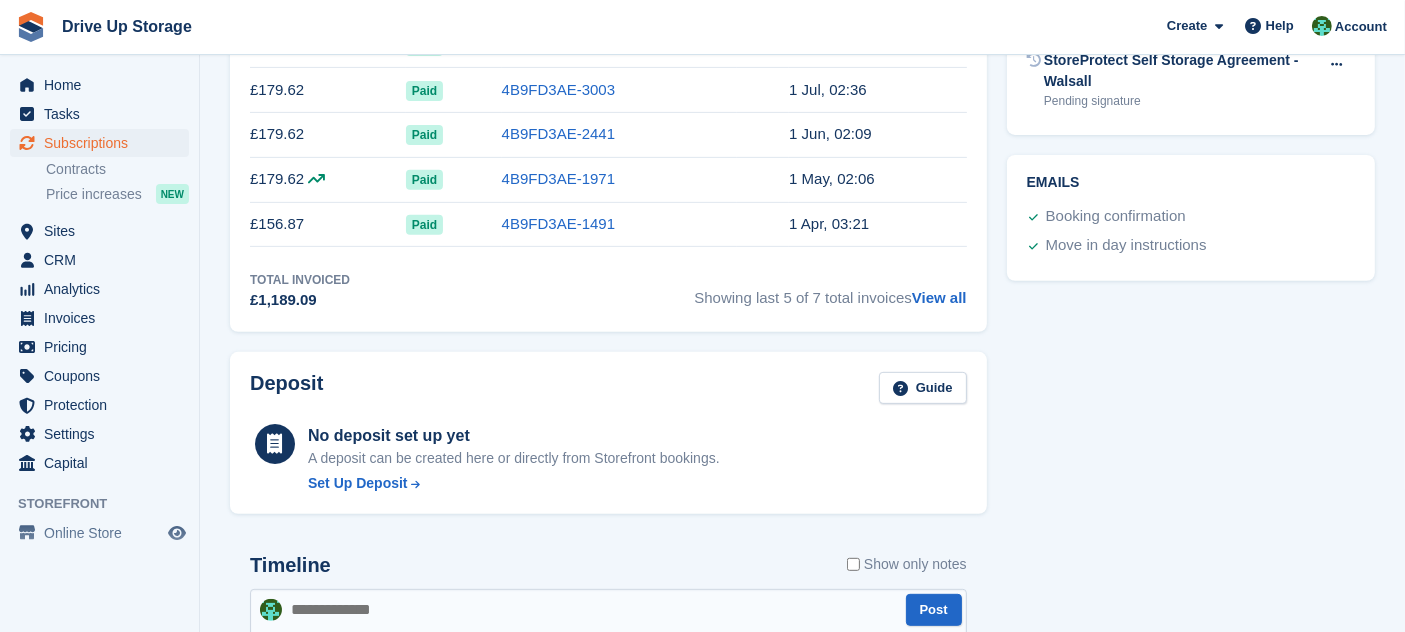 scroll, scrollTop: 560, scrollLeft: 0, axis: vertical 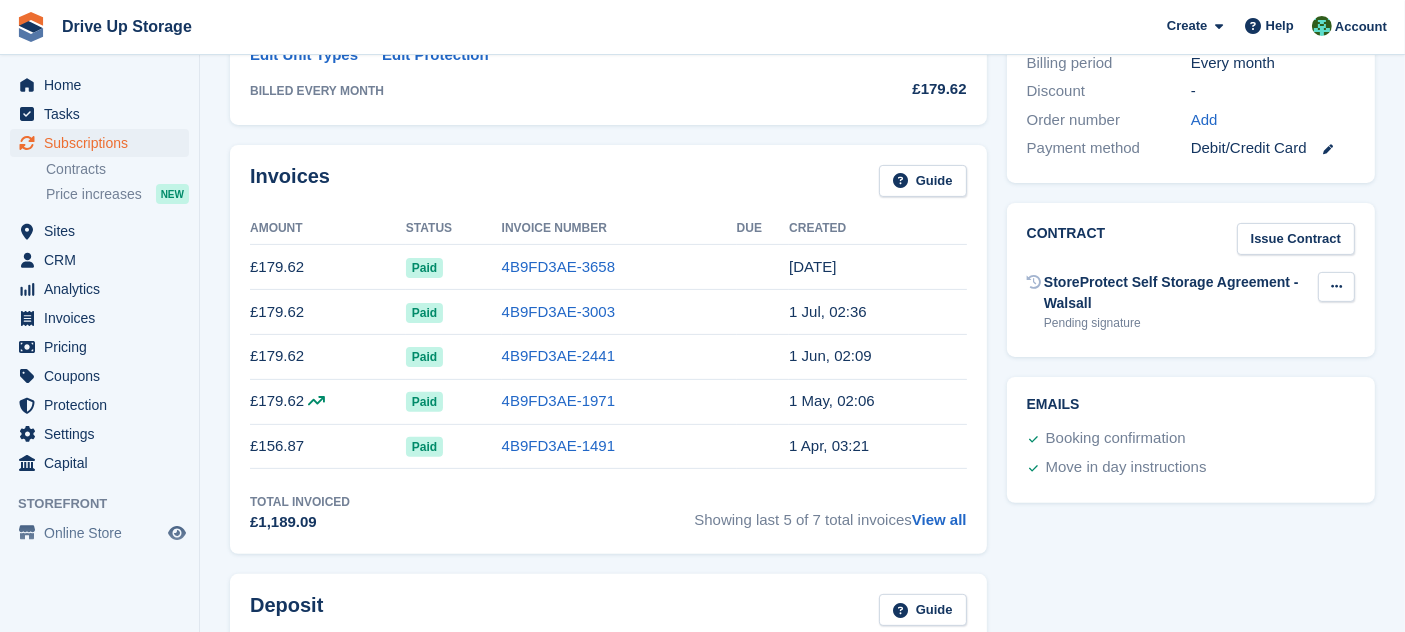 click at bounding box center (1336, 286) 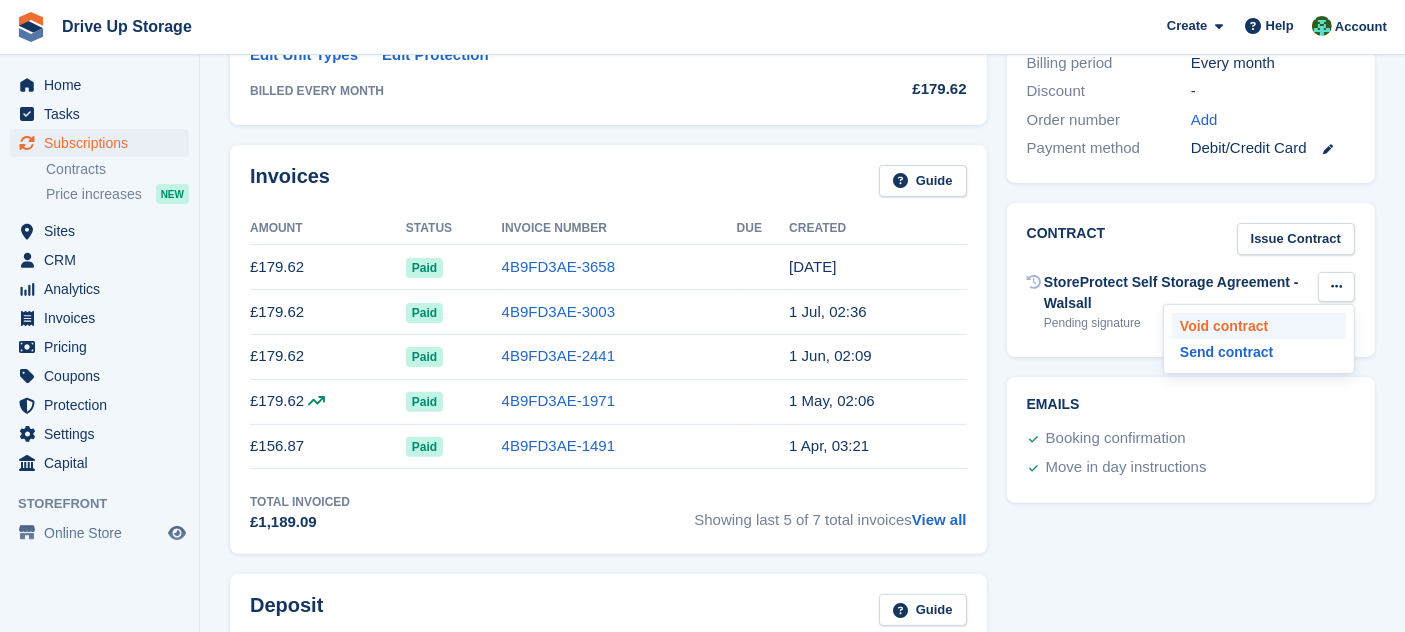 click on "Void contract" at bounding box center [1259, 326] 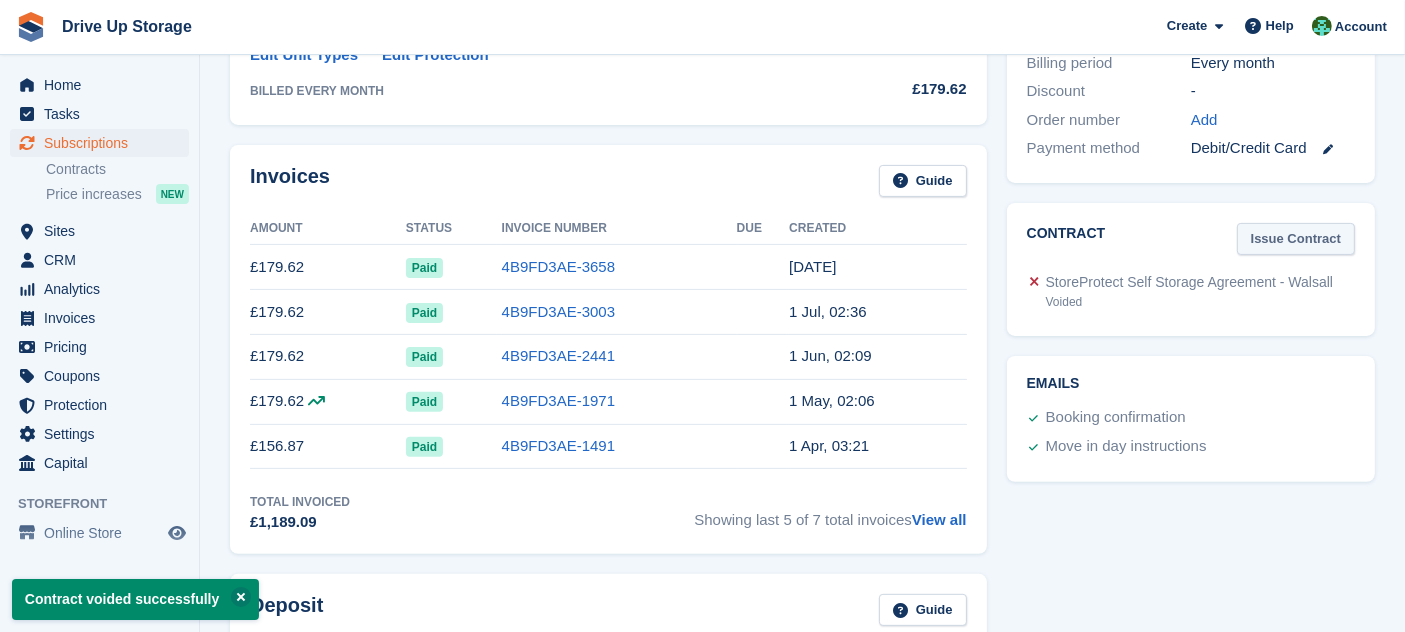 click on "Issue Contract" at bounding box center (1296, 239) 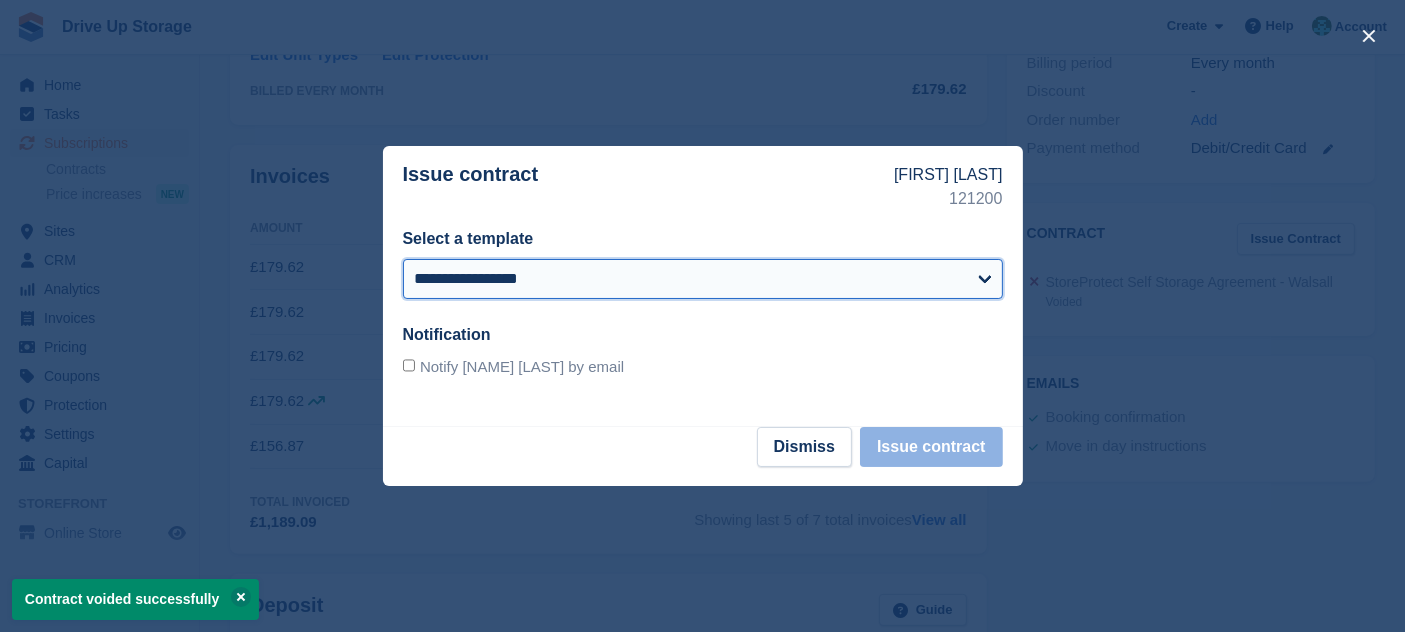 click on "**********" at bounding box center [703, 279] 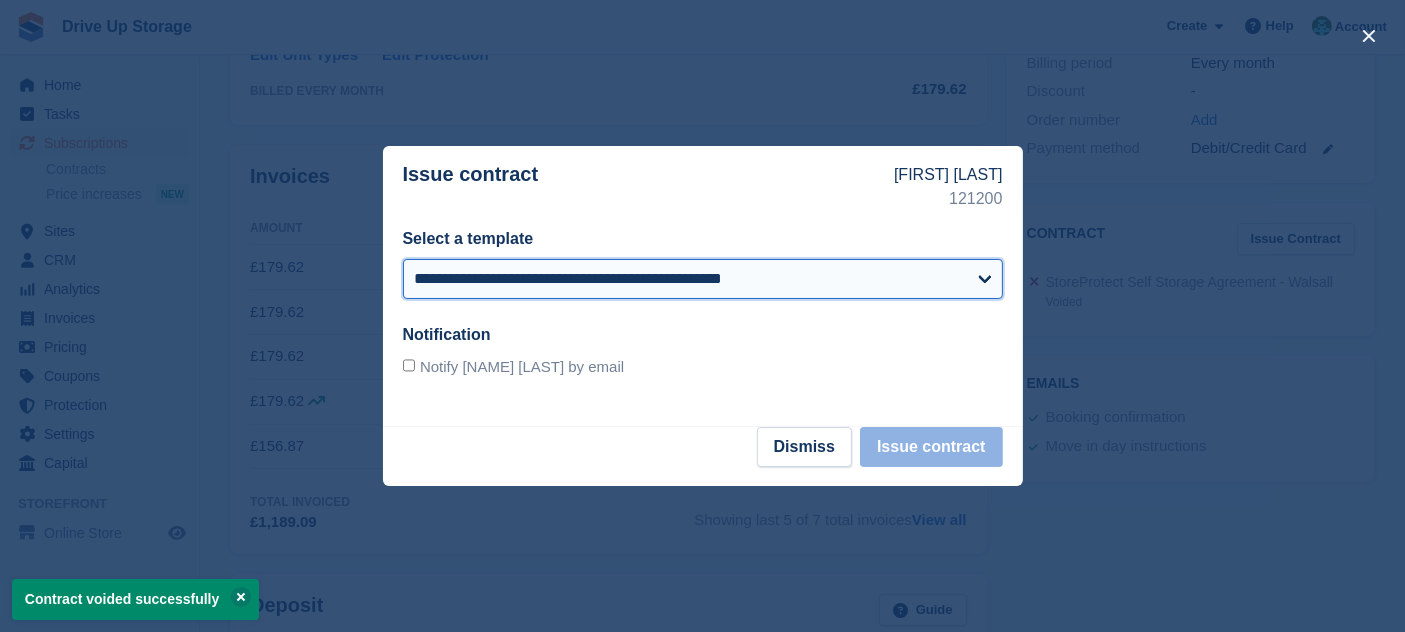 click on "**********" at bounding box center (703, 279) 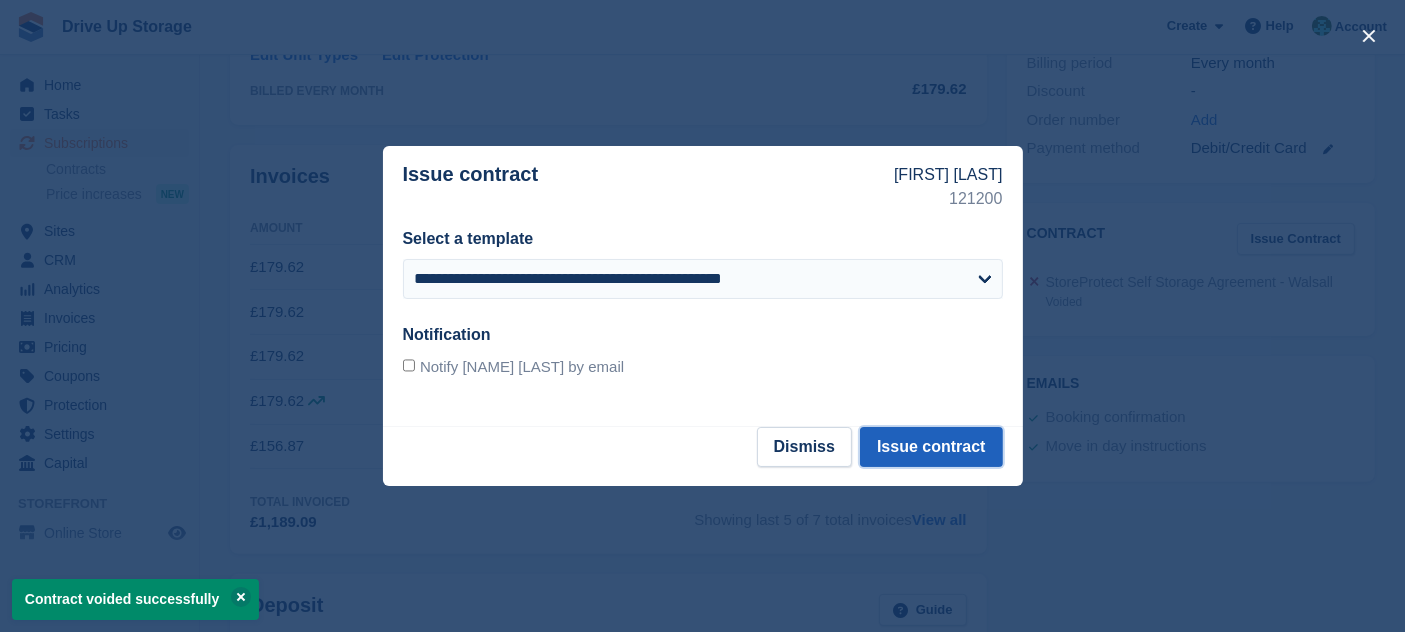 click on "Issue contract" at bounding box center (931, 447) 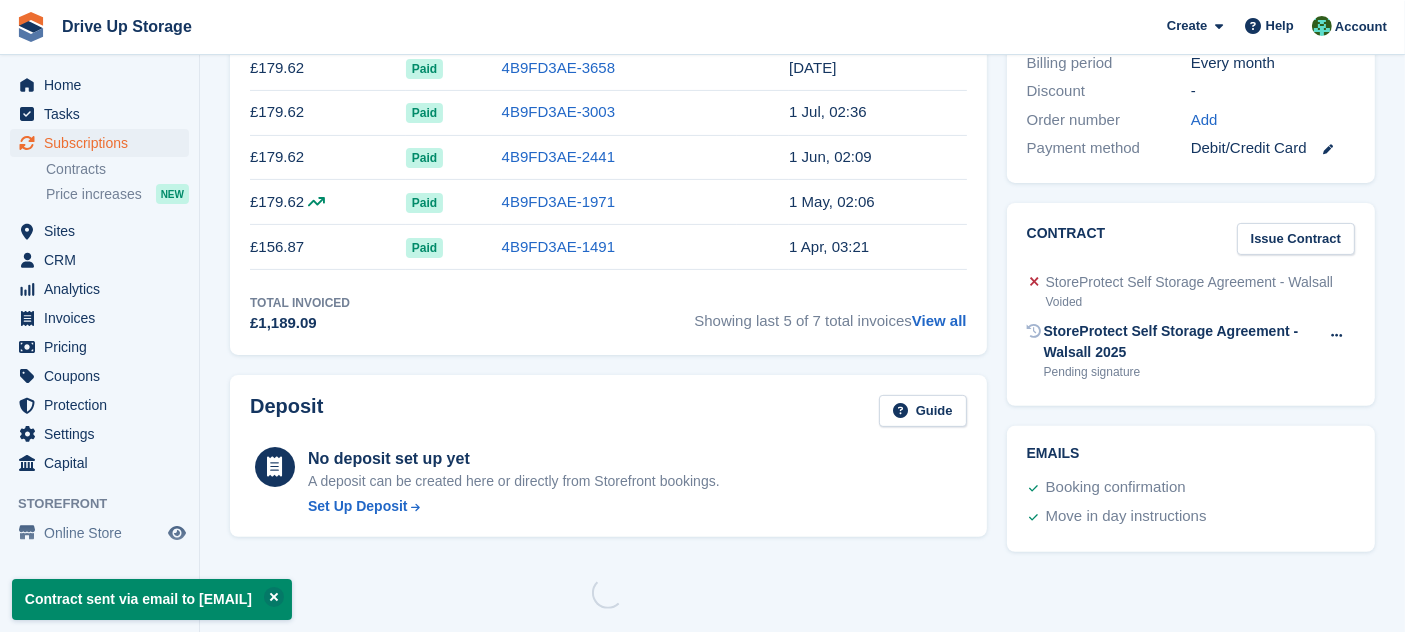 scroll, scrollTop: 0, scrollLeft: 0, axis: both 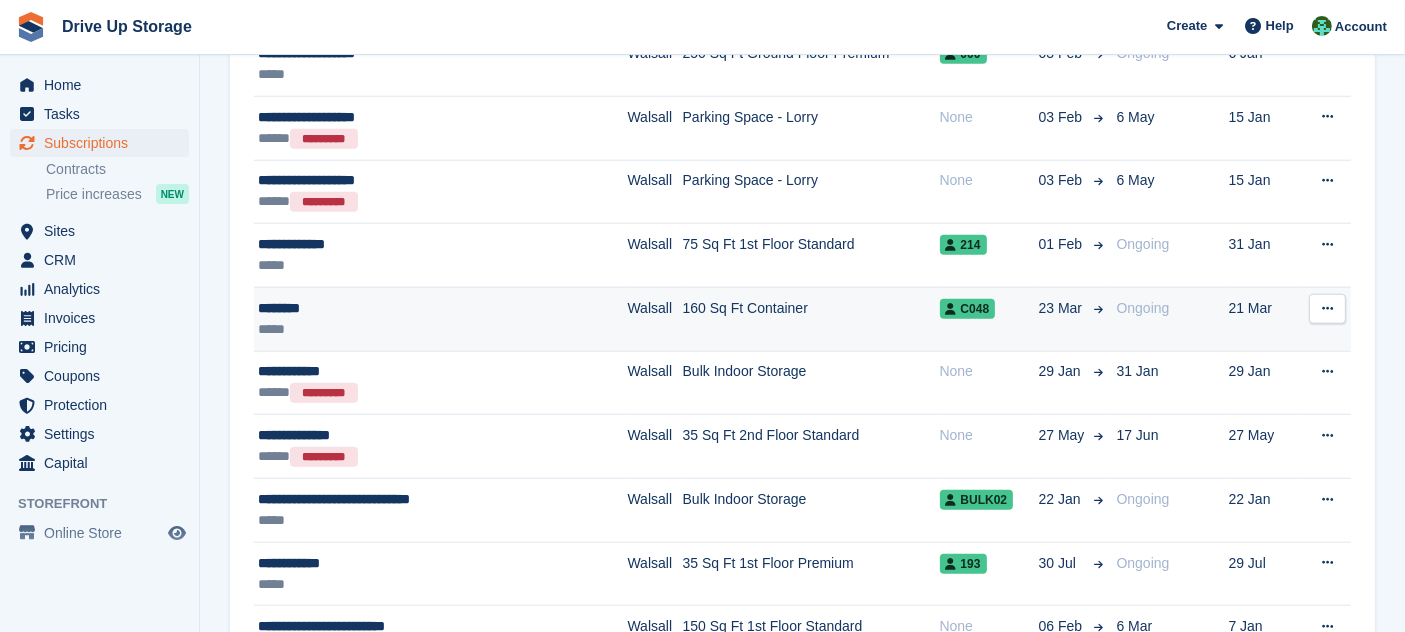 click on "160 Sq Ft Container" at bounding box center (811, 319) 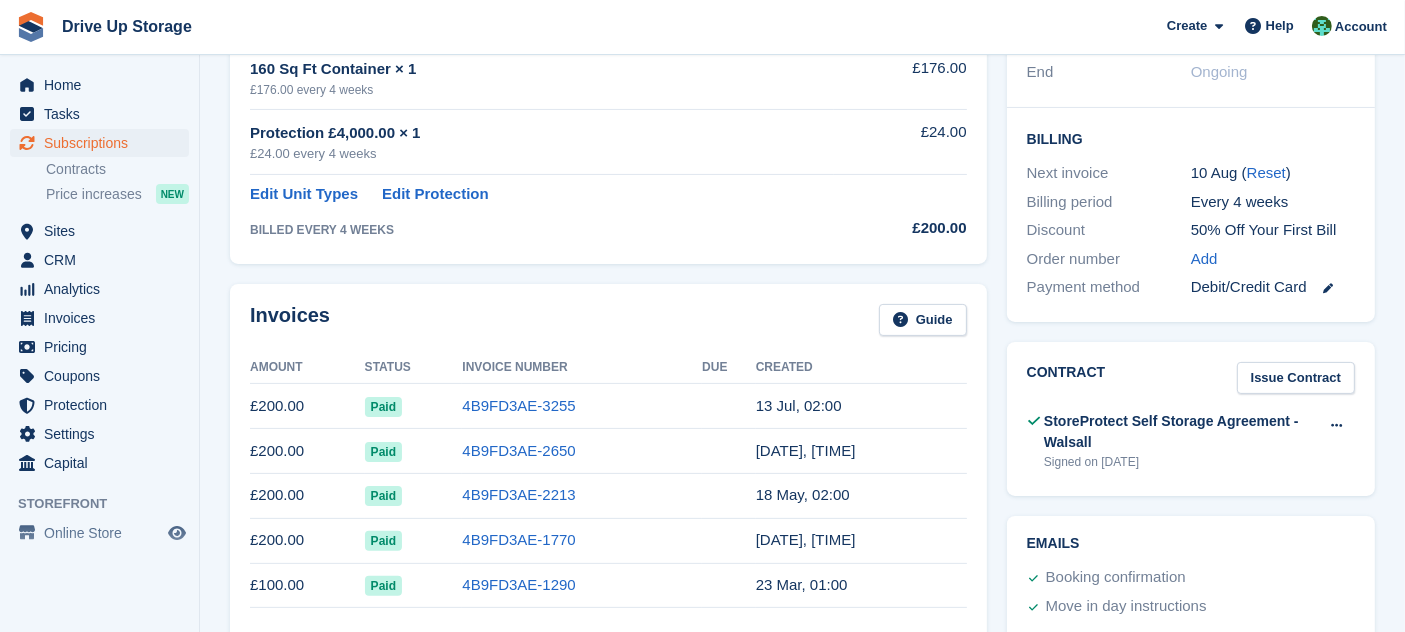scroll, scrollTop: 643, scrollLeft: 0, axis: vertical 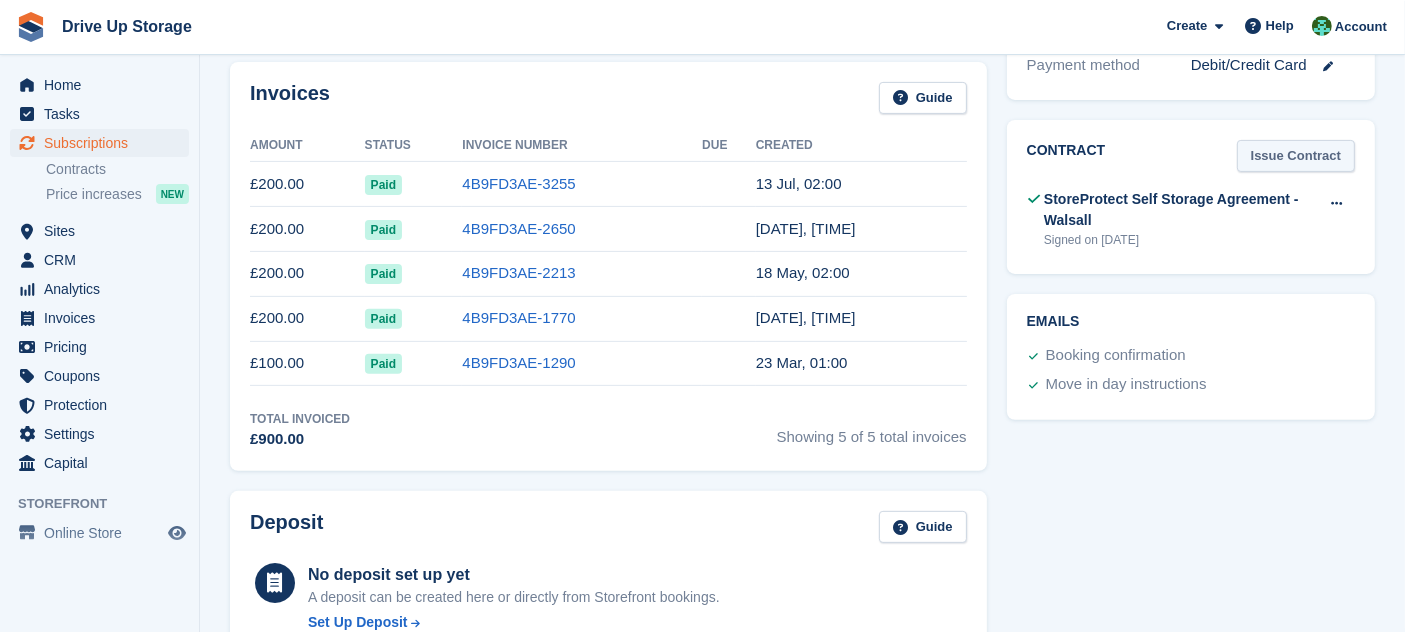 click on "Issue Contract" at bounding box center (1296, 156) 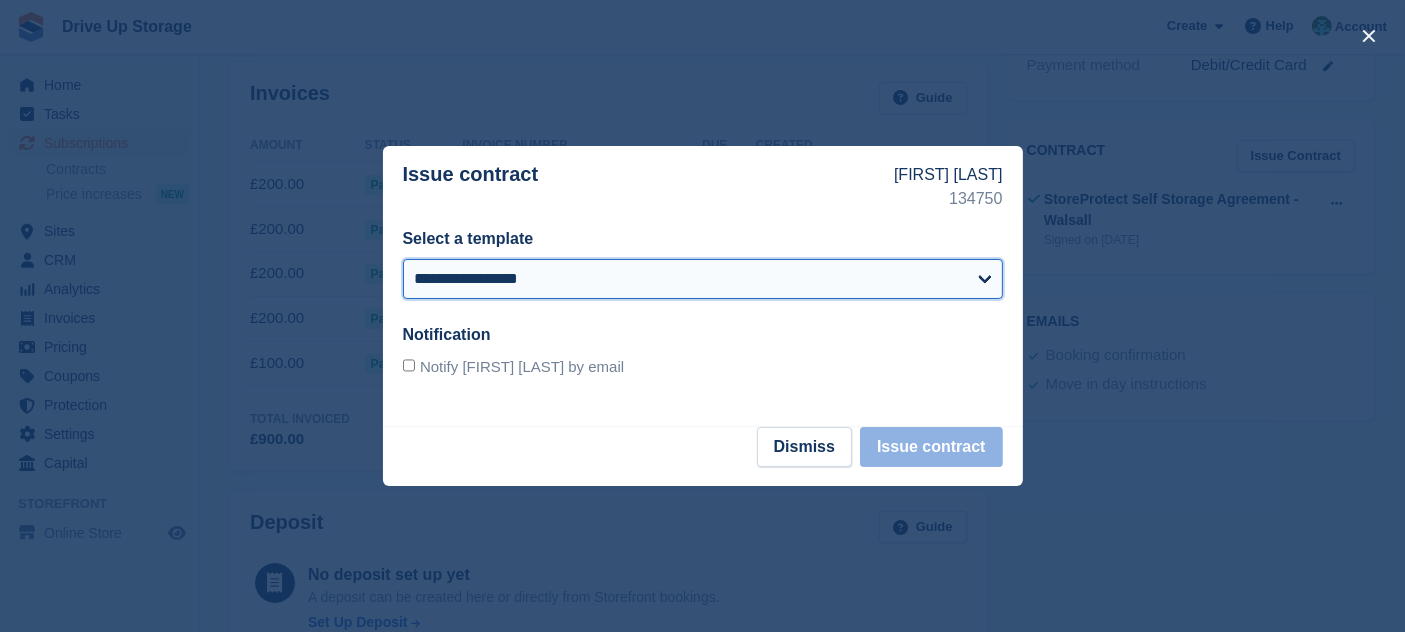 click on "**********" at bounding box center (703, 279) 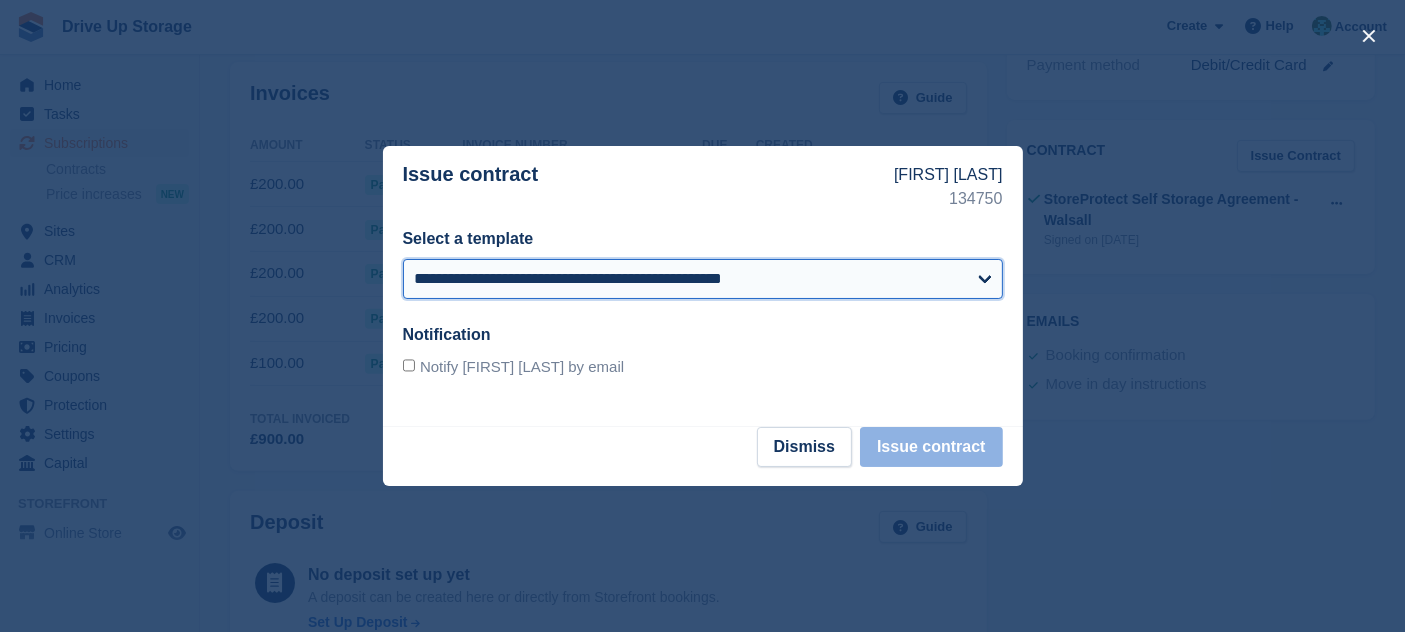 click on "**********" at bounding box center (703, 279) 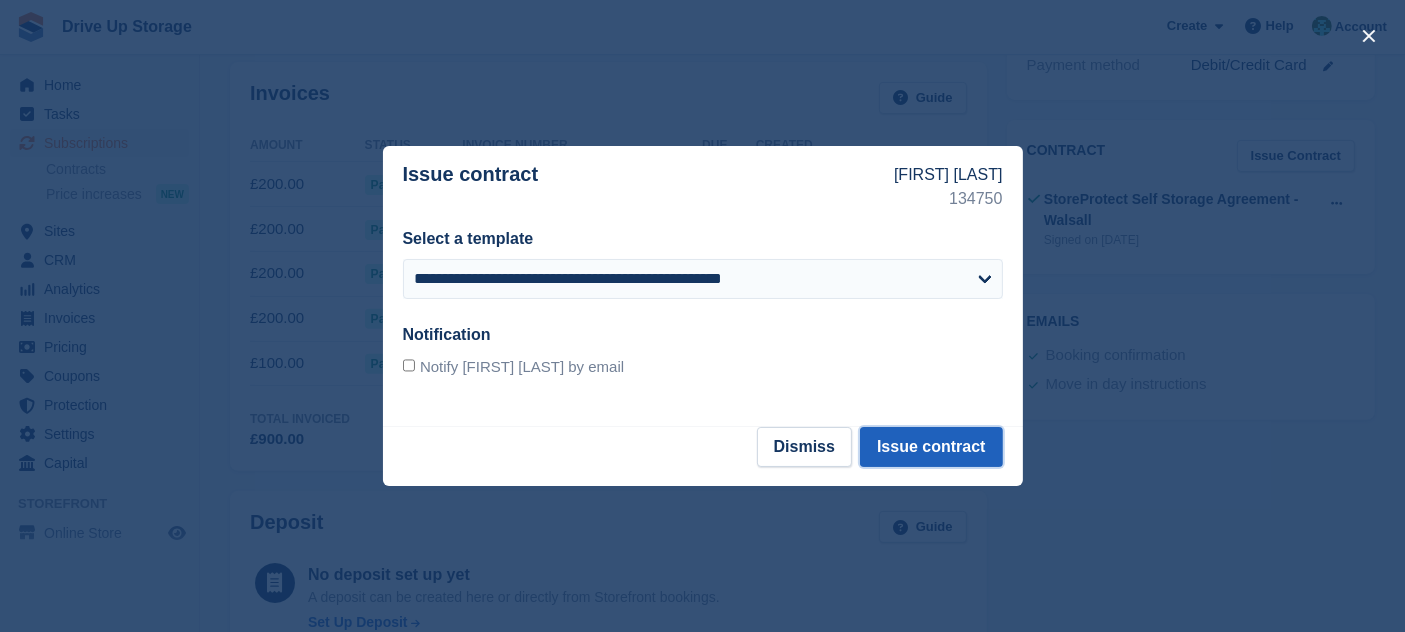 click on "Issue contract" at bounding box center (931, 447) 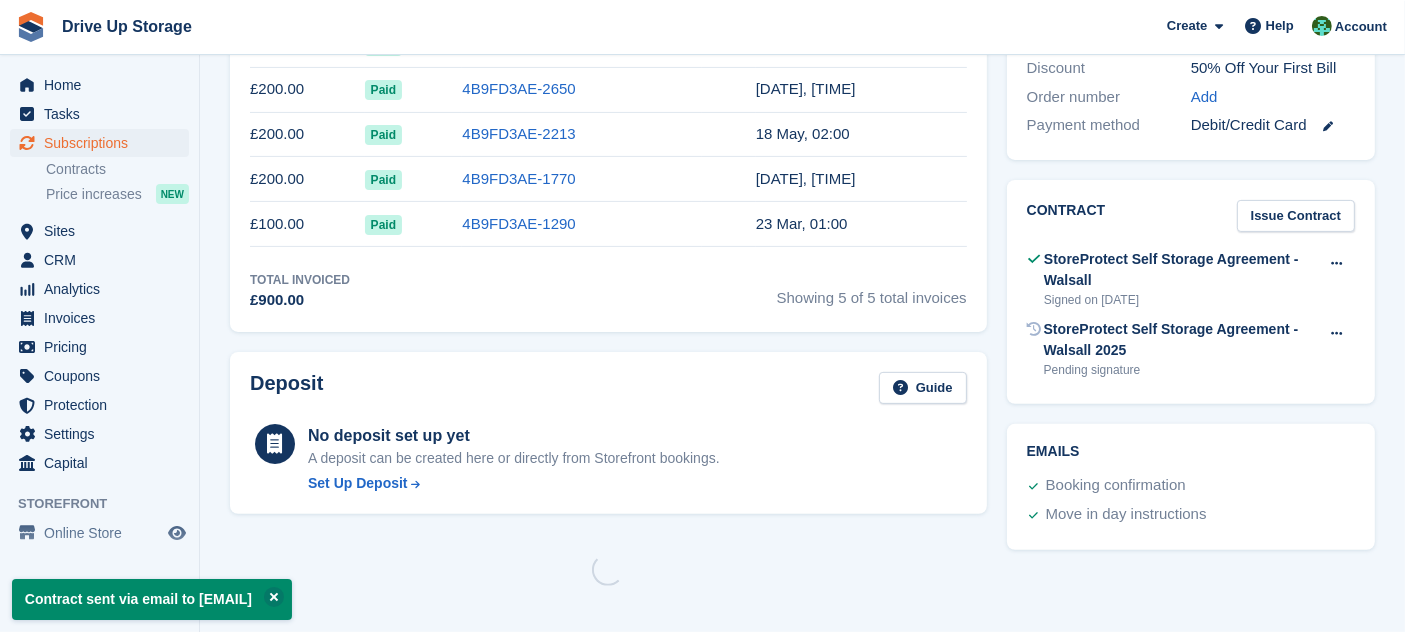 scroll, scrollTop: 0, scrollLeft: 0, axis: both 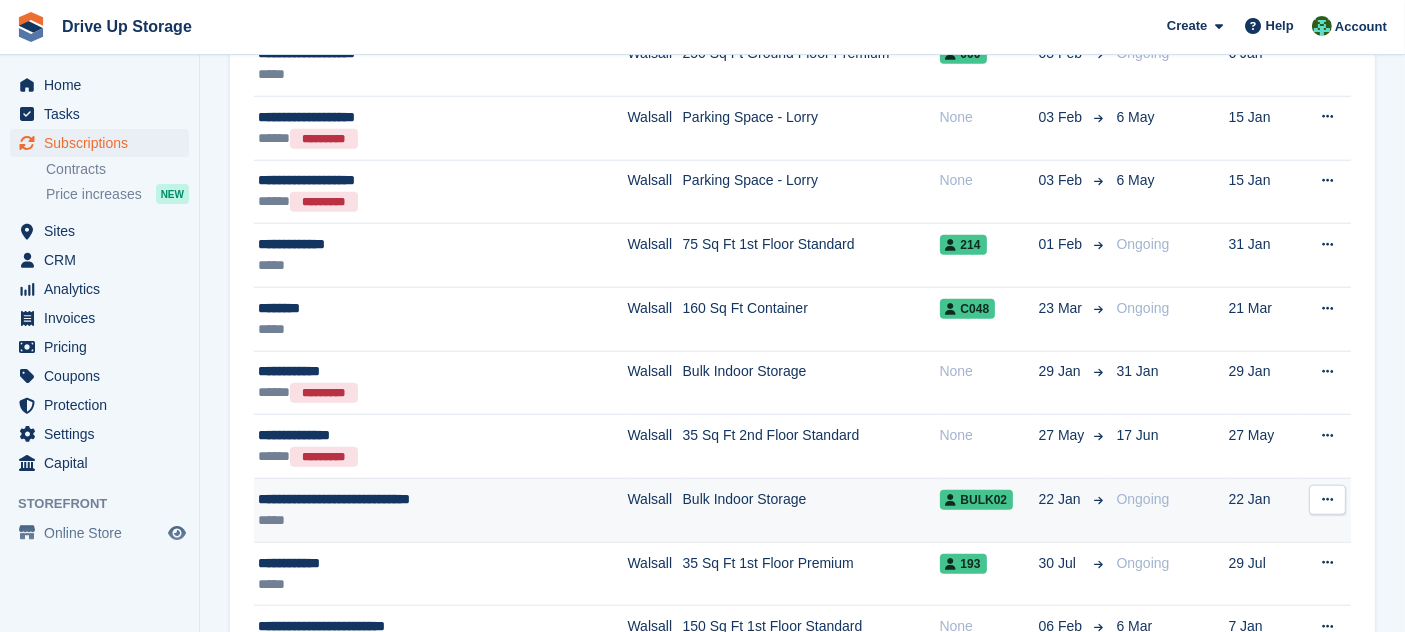 click on "22 Jan" at bounding box center (1063, 499) 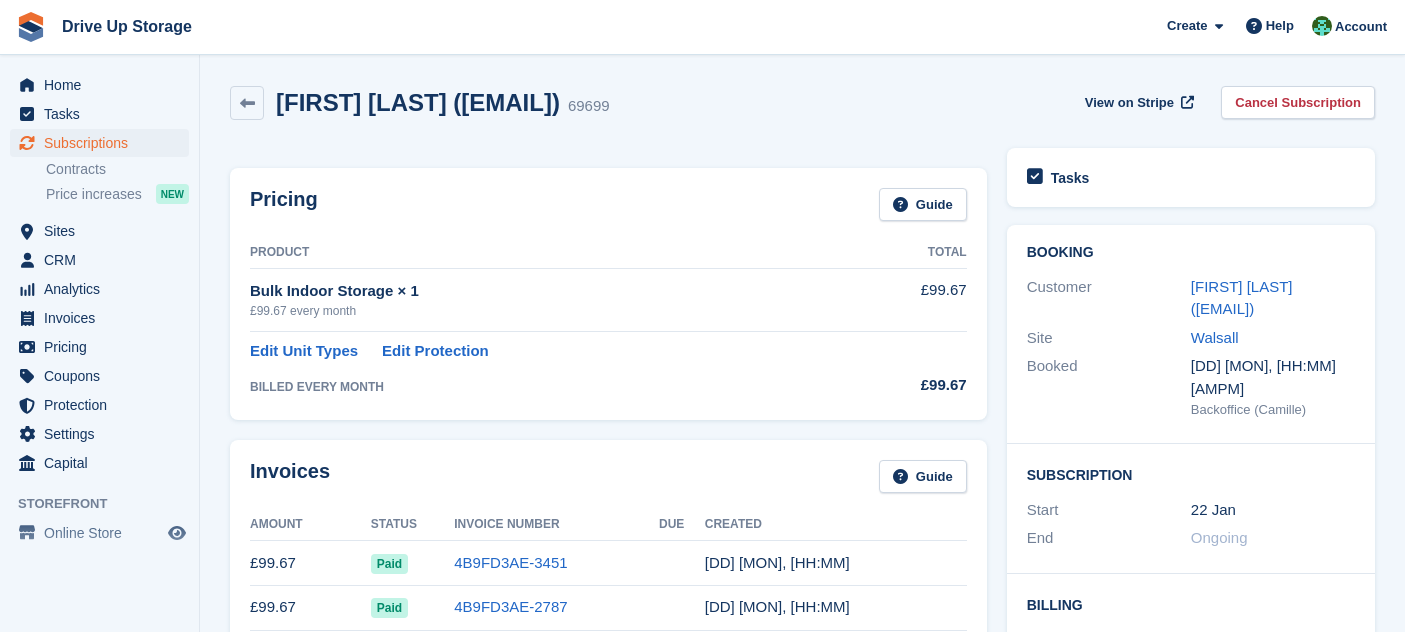 scroll, scrollTop: 642, scrollLeft: 0, axis: vertical 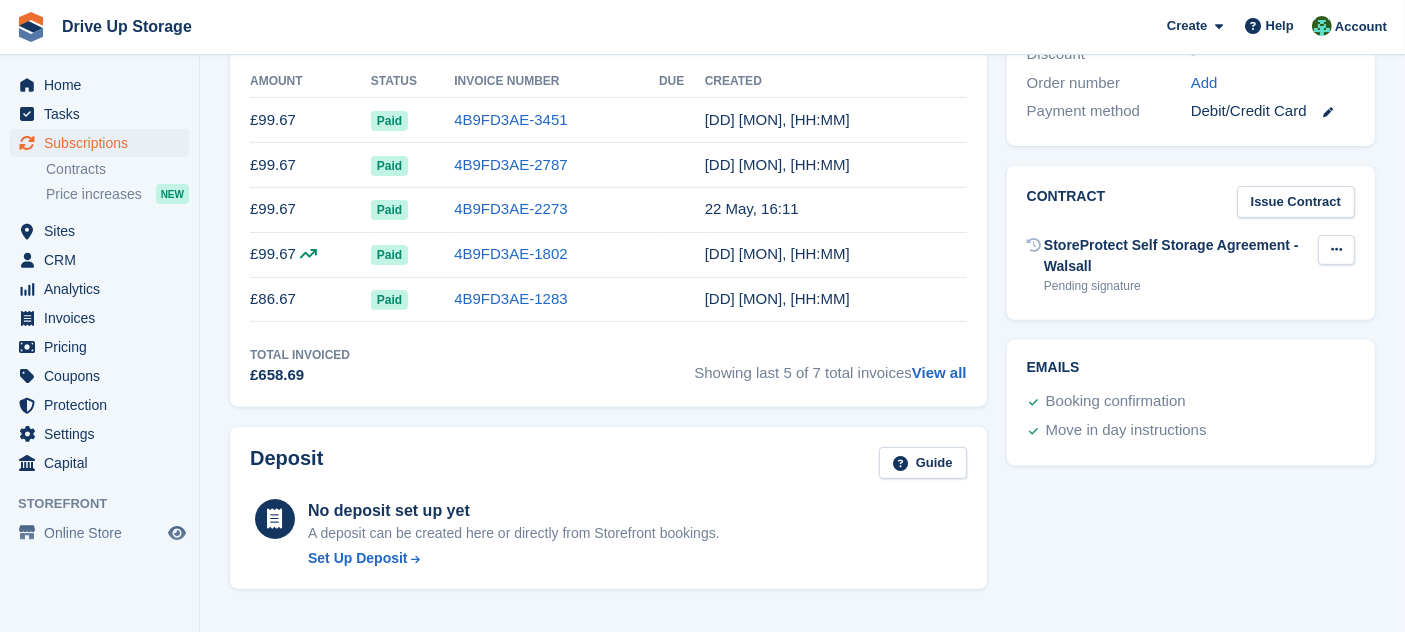 click at bounding box center (1336, 250) 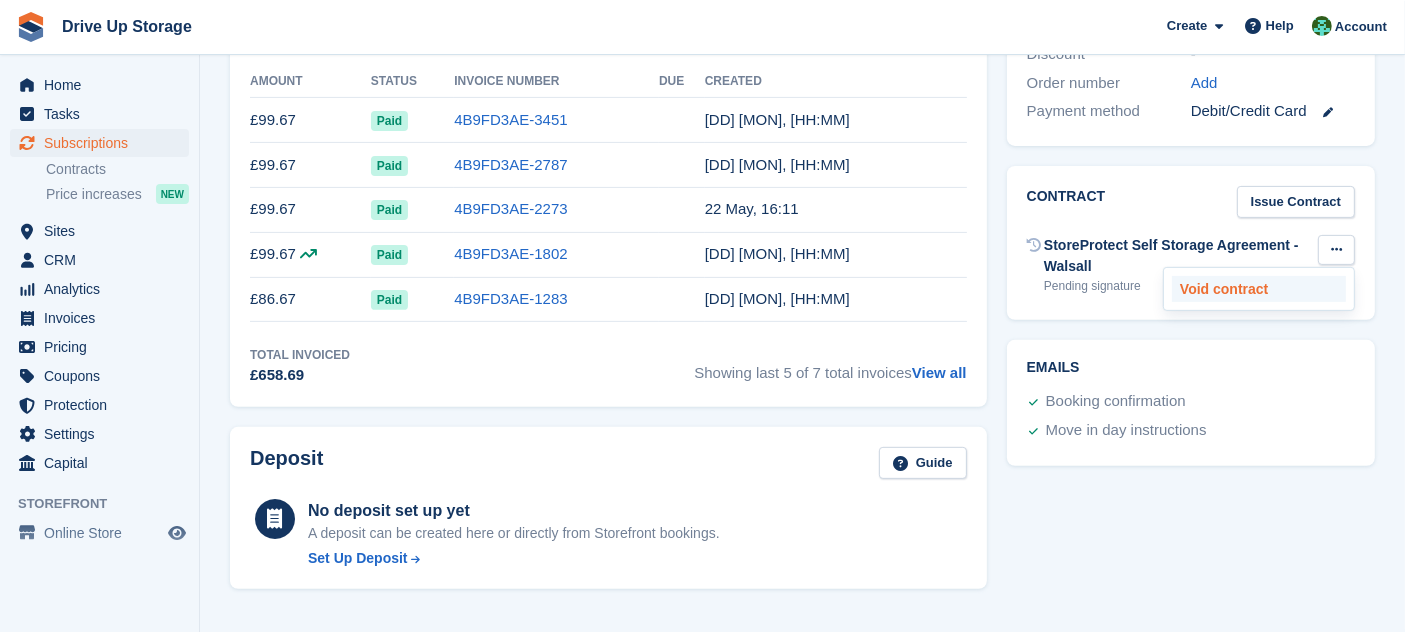 click on "Void contract" at bounding box center (1259, 289) 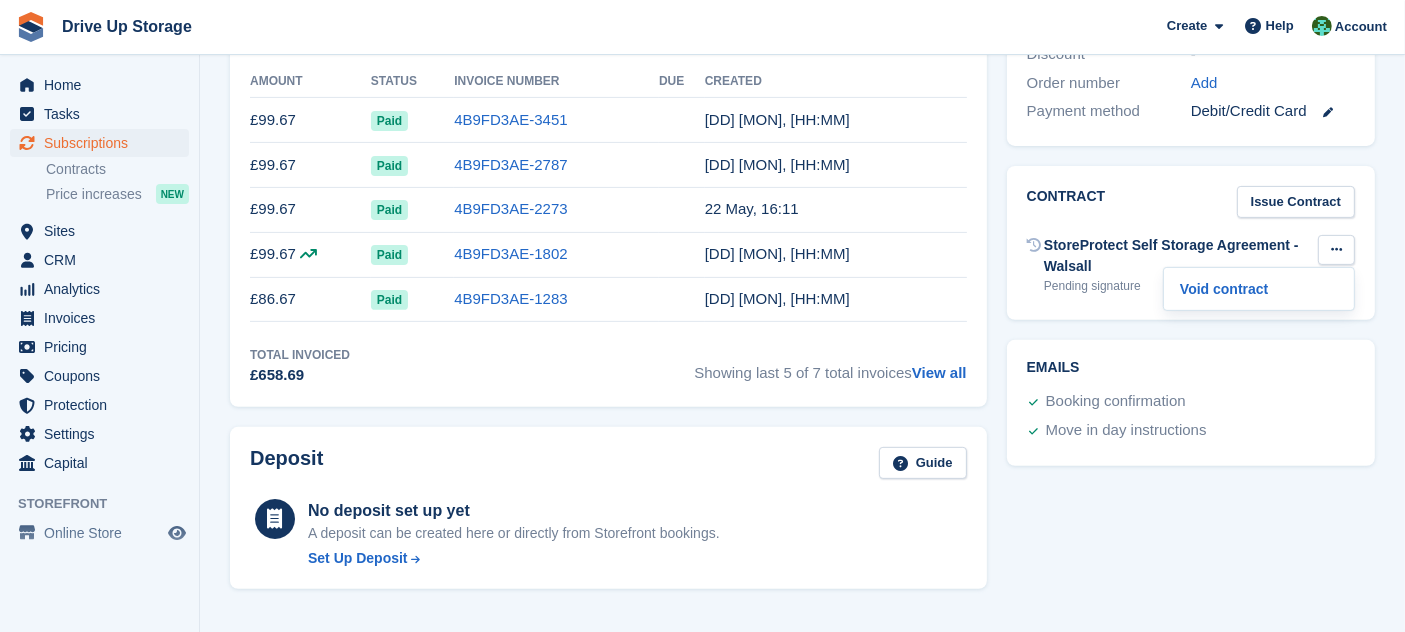 click on "Issue Contract" at bounding box center (1296, 202) 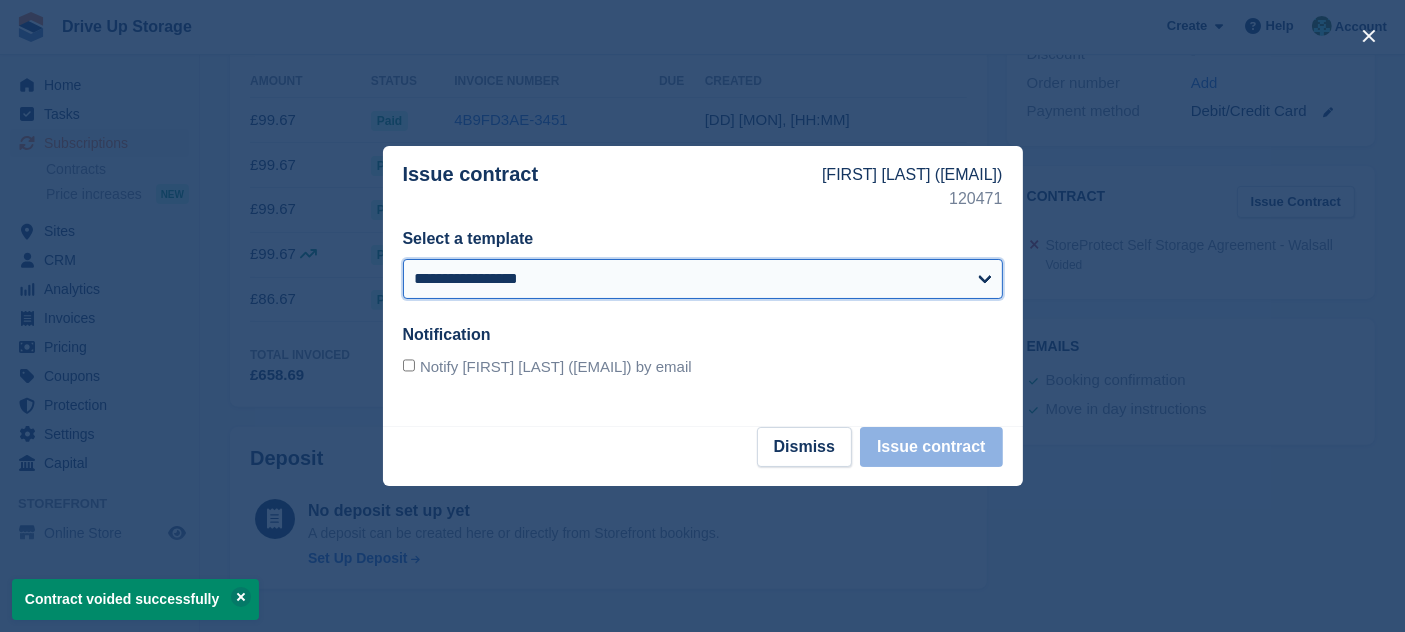 click on "**********" at bounding box center [703, 279] 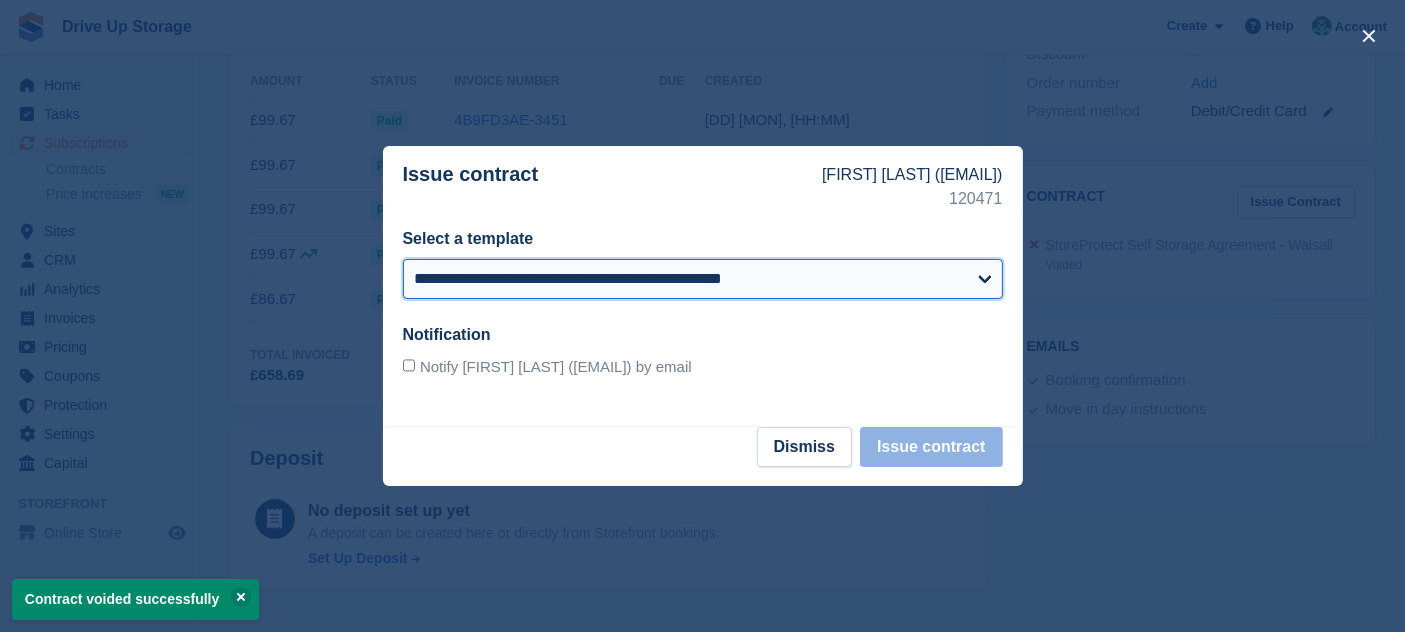 click on "**********" at bounding box center [703, 279] 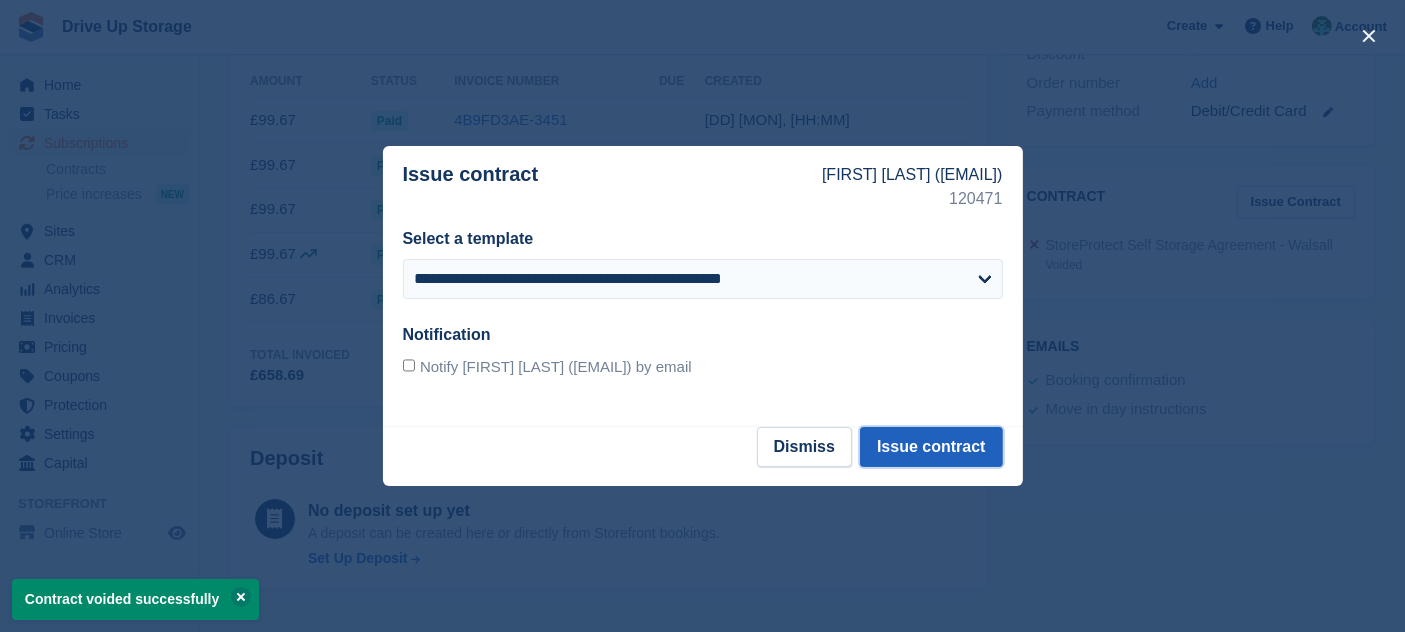 click on "Issue contract" at bounding box center (931, 447) 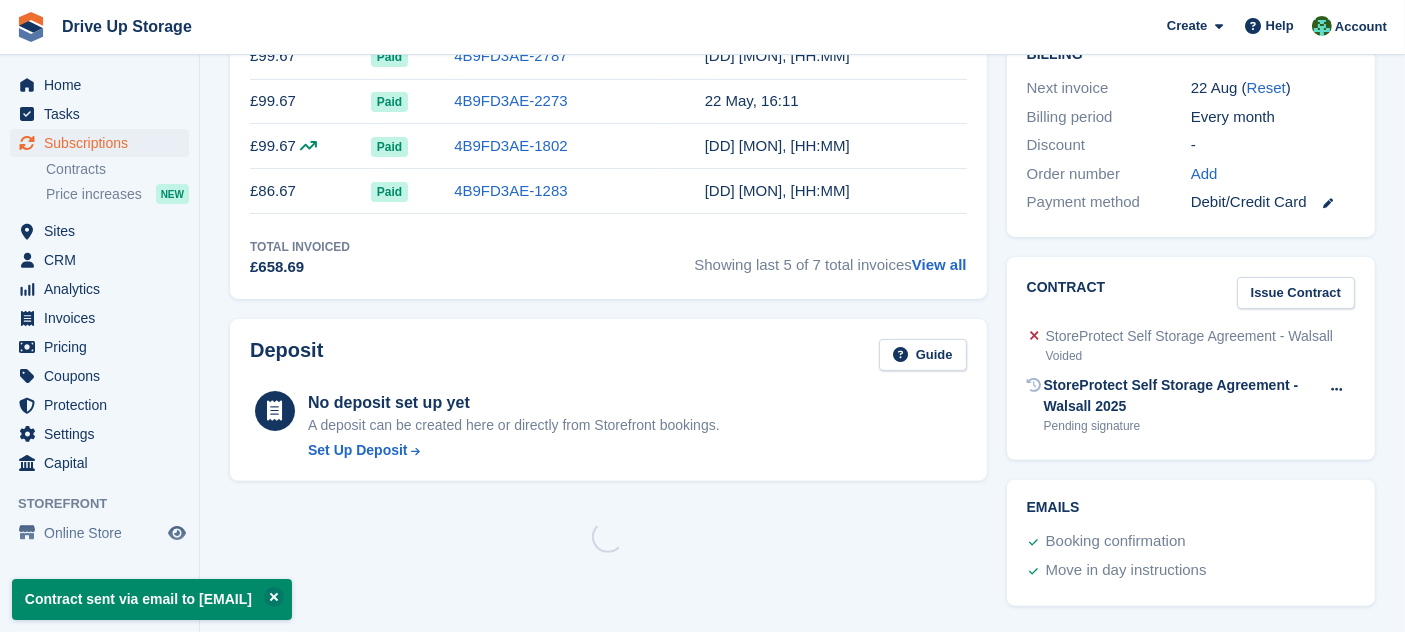 scroll, scrollTop: 0, scrollLeft: 0, axis: both 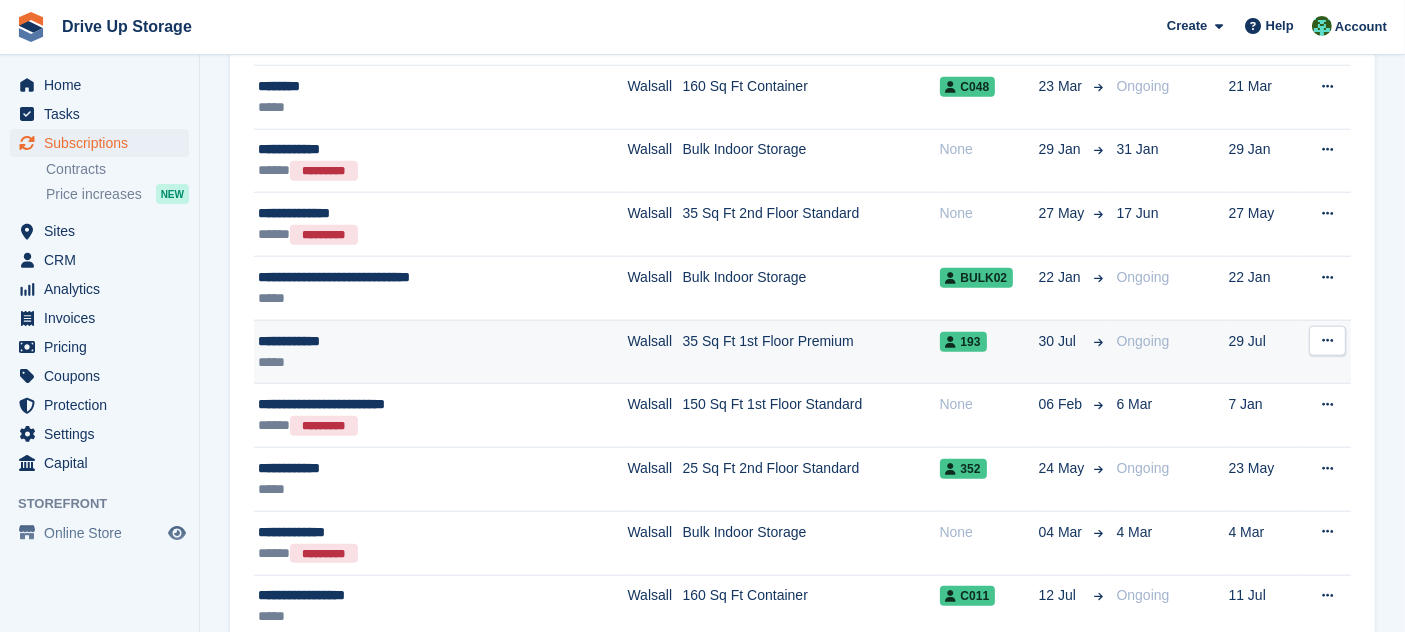 click on "35 Sq Ft 1st Floor Premium" at bounding box center (811, 352) 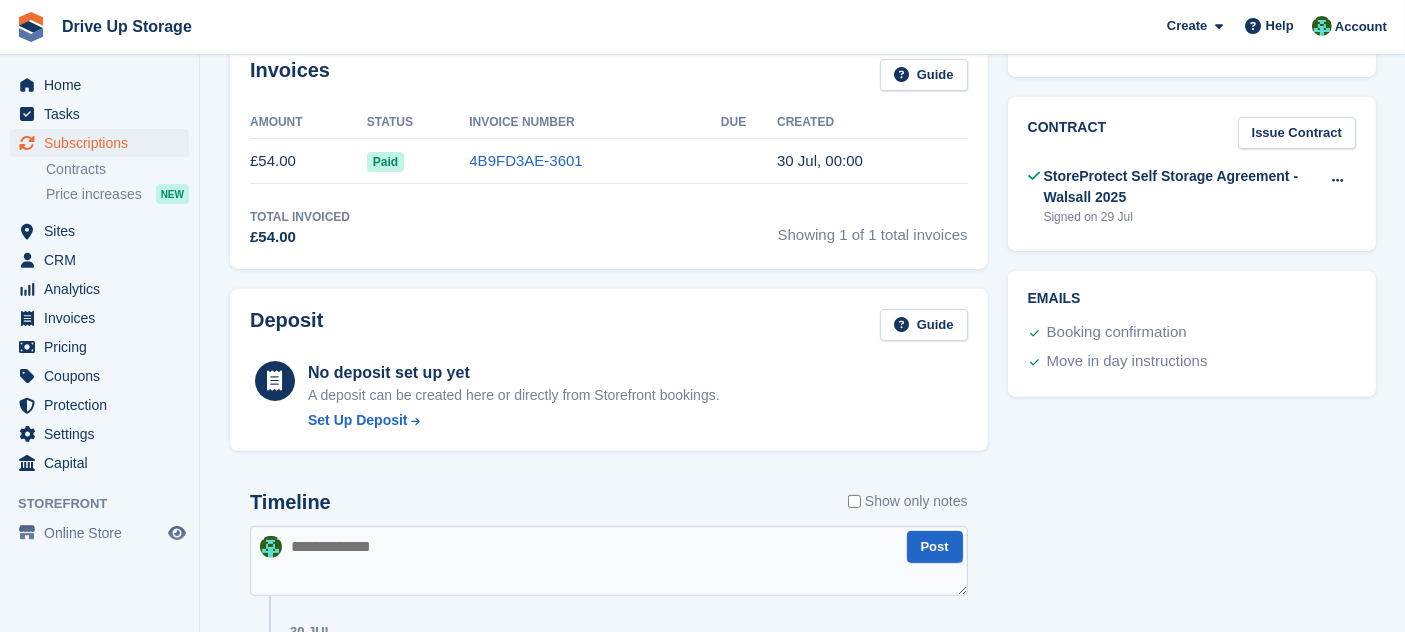 scroll, scrollTop: 0, scrollLeft: 0, axis: both 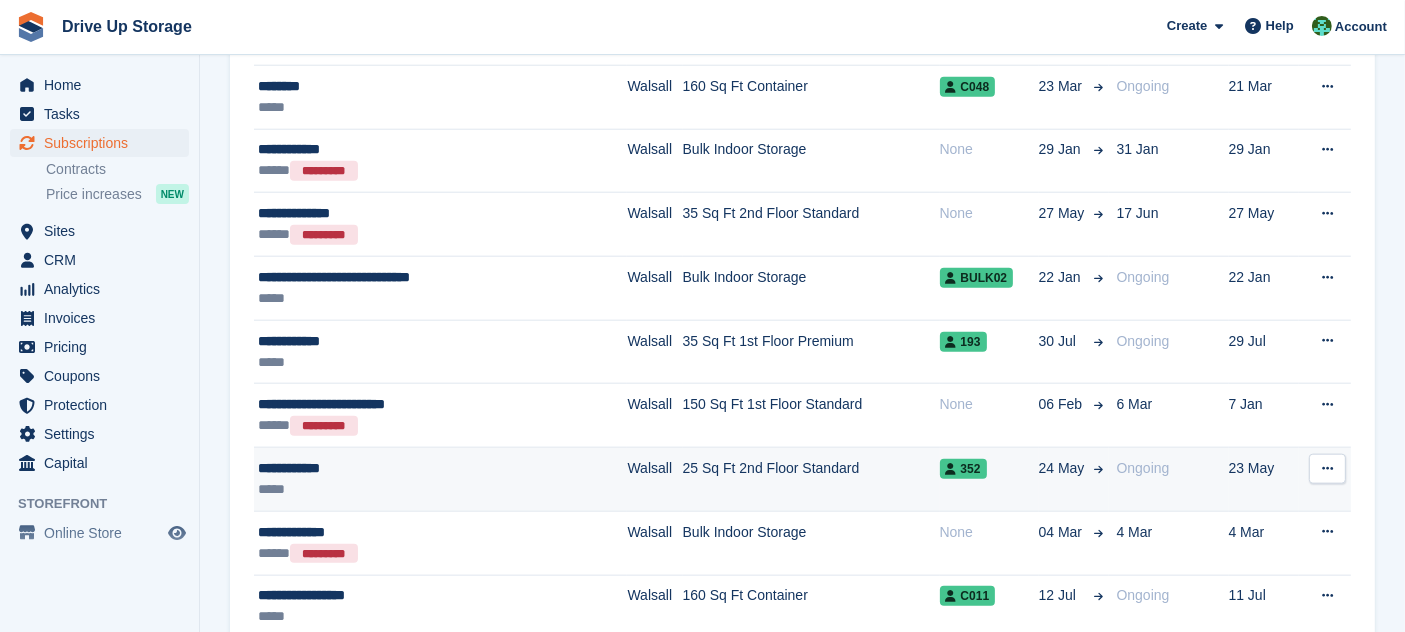 click on "25 Sq Ft 2nd Floor Standard" at bounding box center [811, 480] 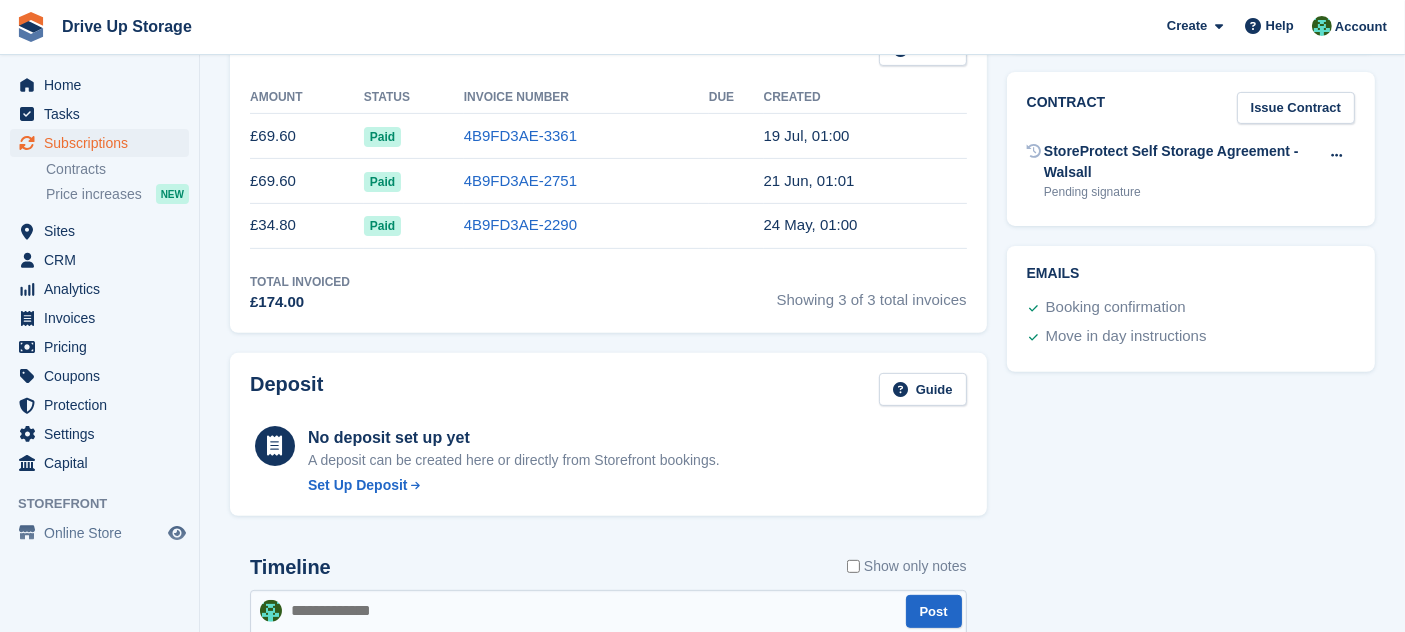 scroll, scrollTop: 469, scrollLeft: 0, axis: vertical 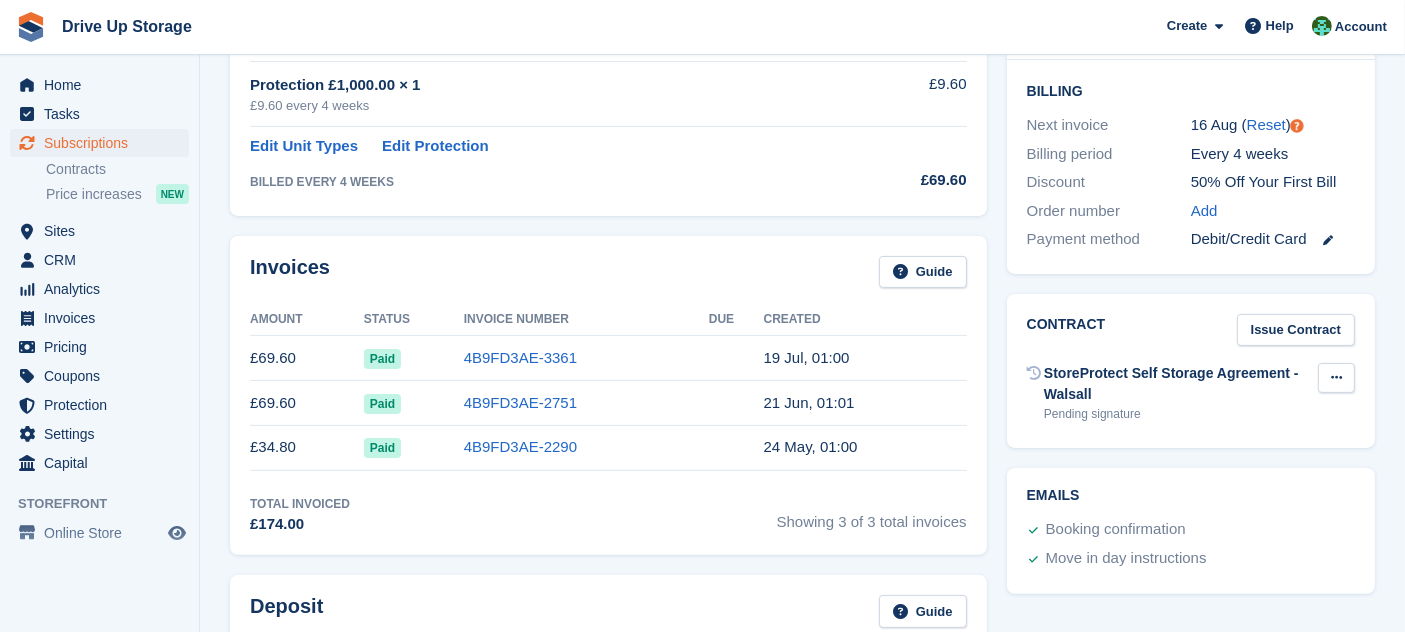 click at bounding box center [1336, 378] 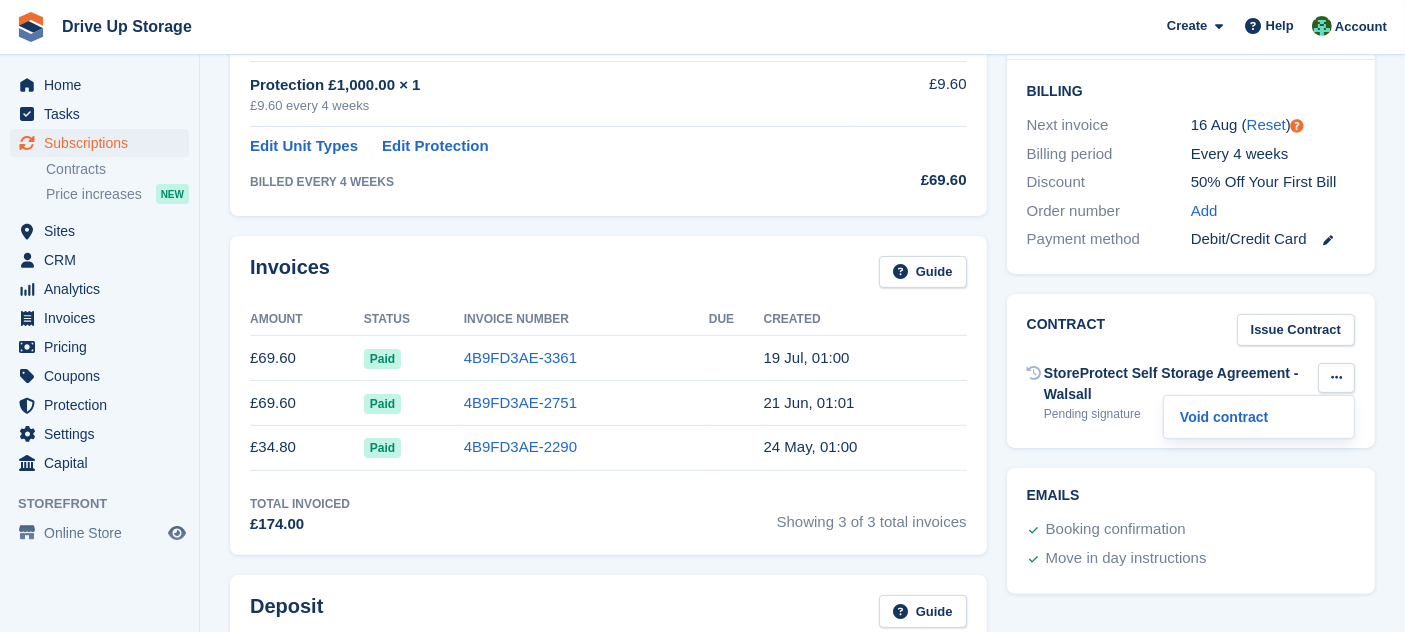 click on "Void contract" at bounding box center [1259, 417] 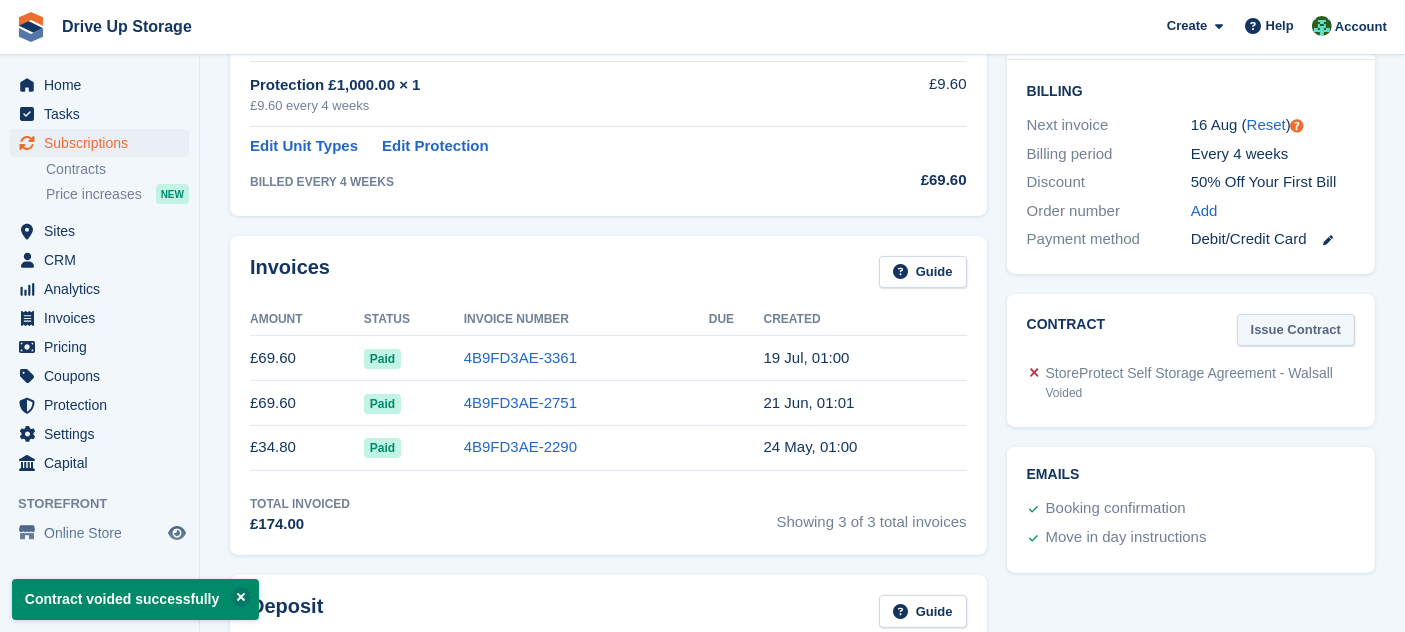 click on "Issue Contract" at bounding box center (1296, 330) 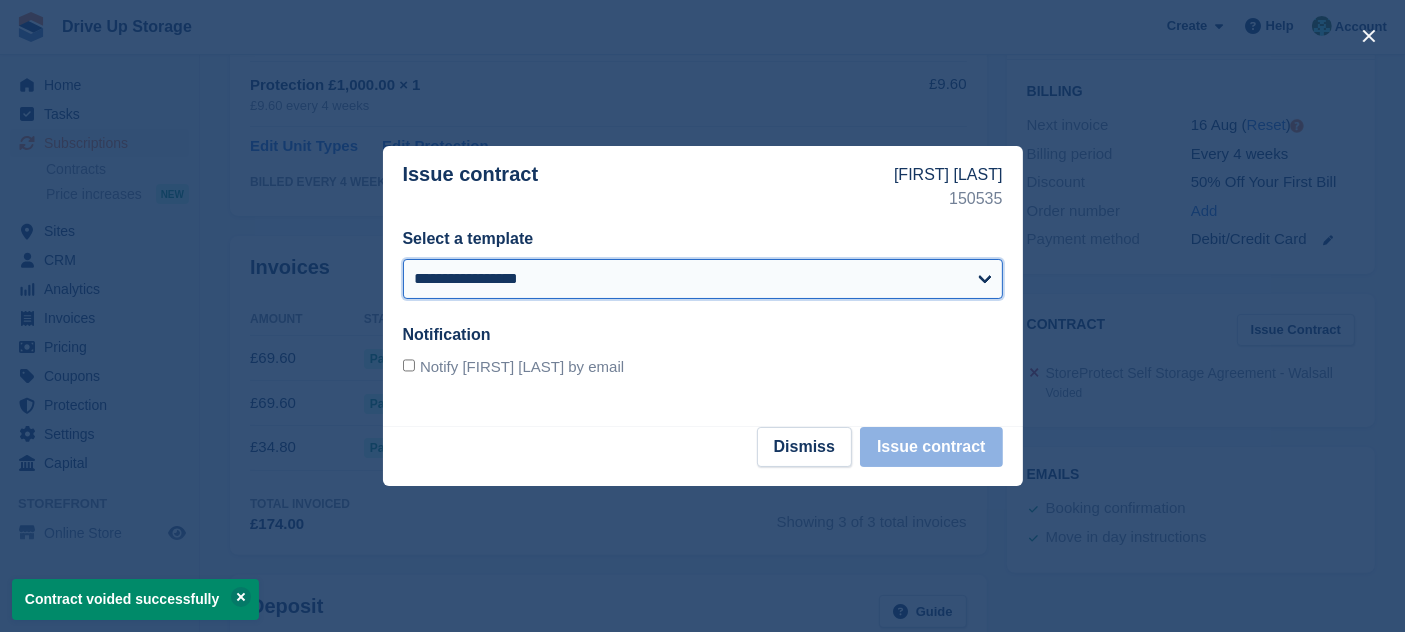 click on "**********" at bounding box center [703, 279] 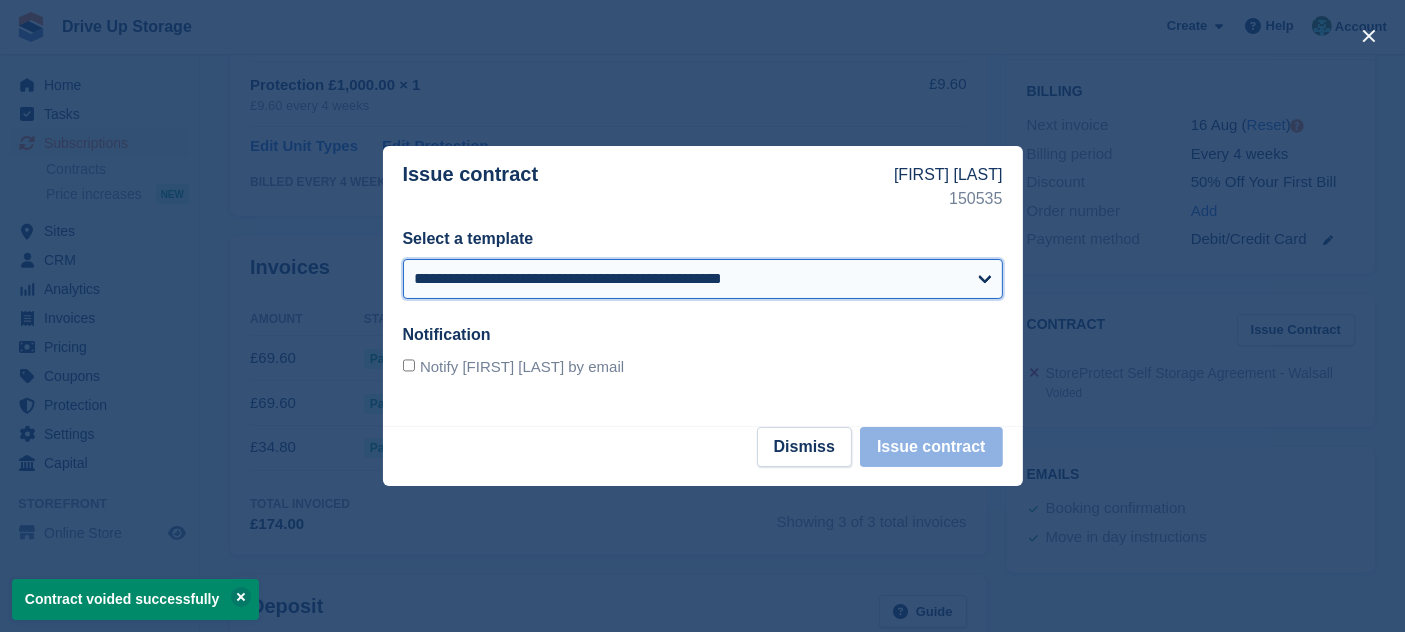 click on "**********" at bounding box center (703, 279) 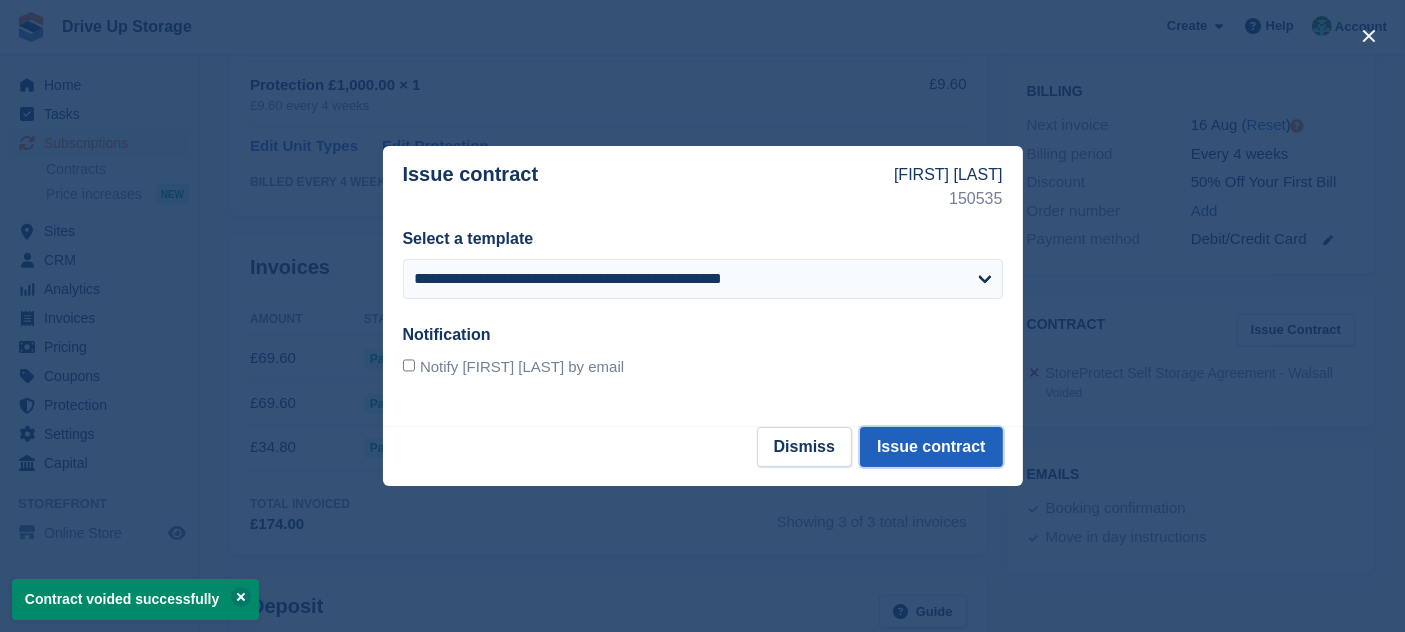 click on "Issue contract" at bounding box center [931, 447] 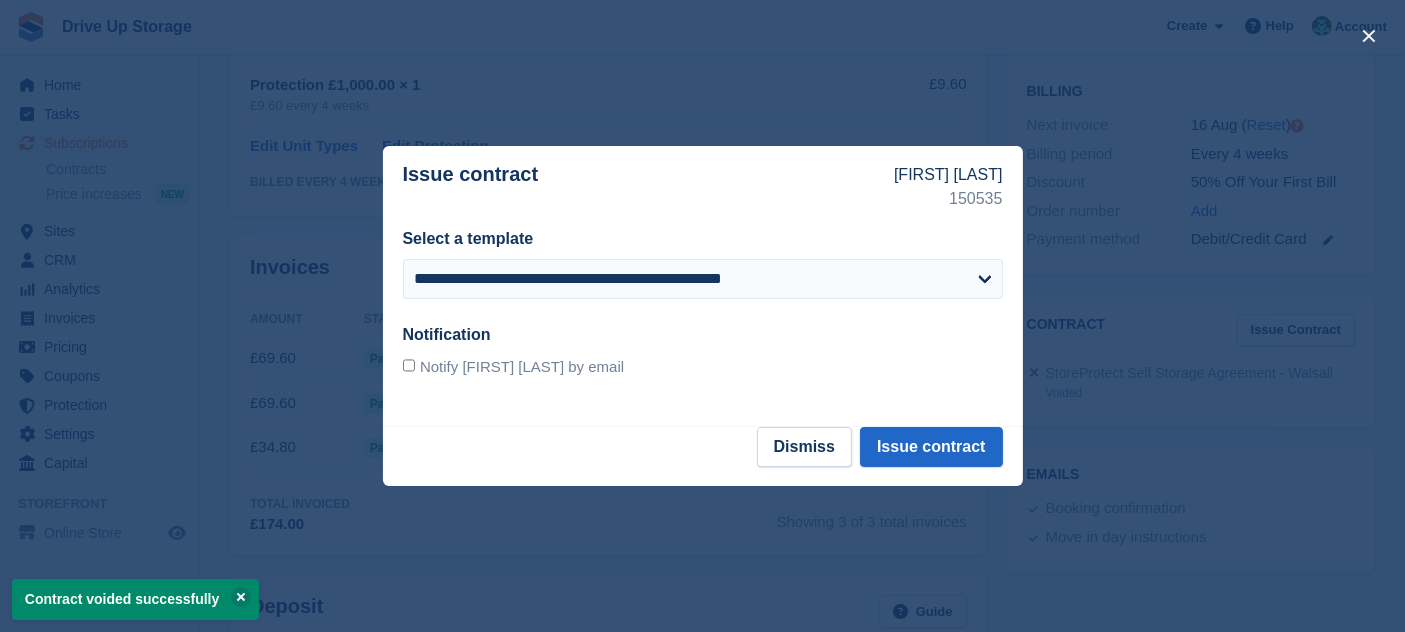 scroll, scrollTop: 0, scrollLeft: 0, axis: both 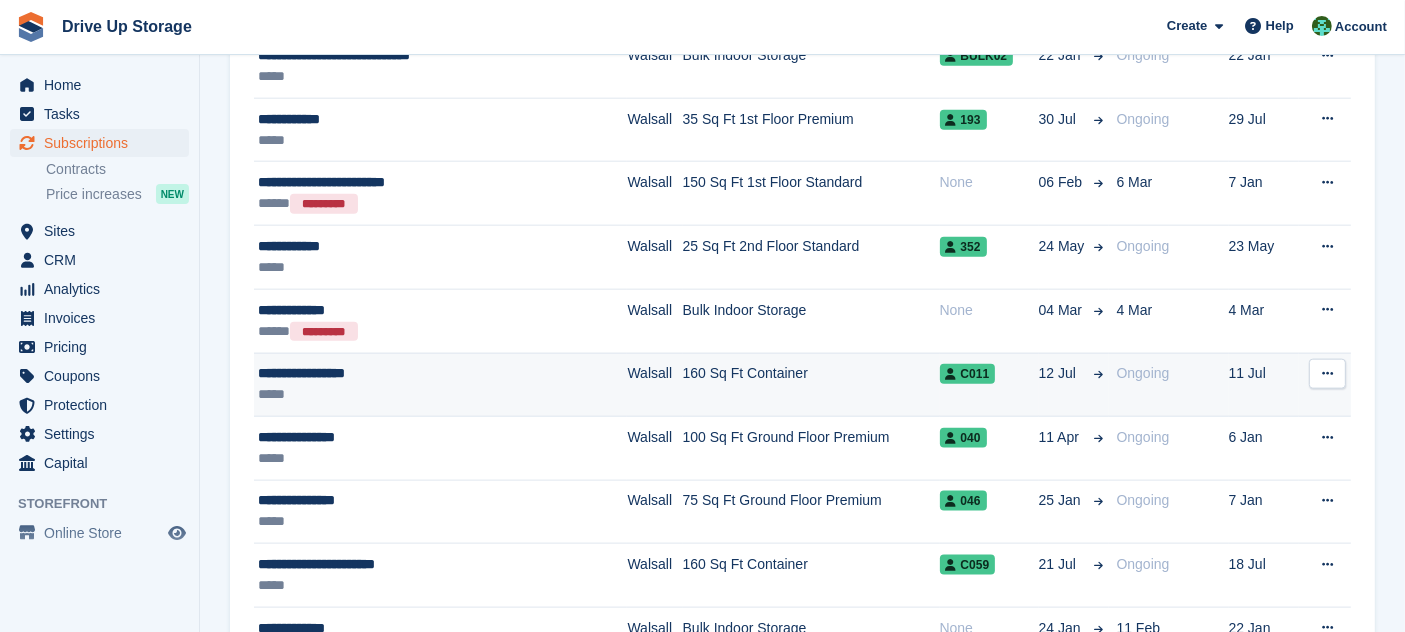 click on "12 Jul" at bounding box center [1074, 385] 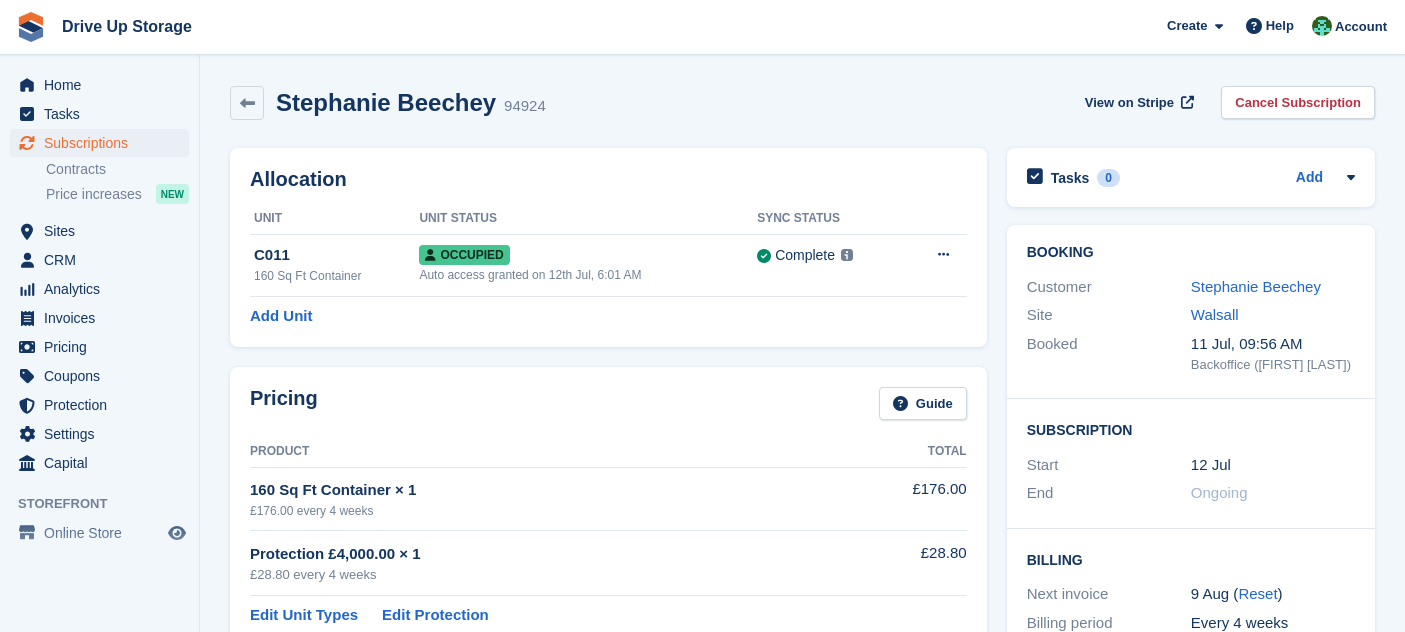 scroll, scrollTop: 653, scrollLeft: 0, axis: vertical 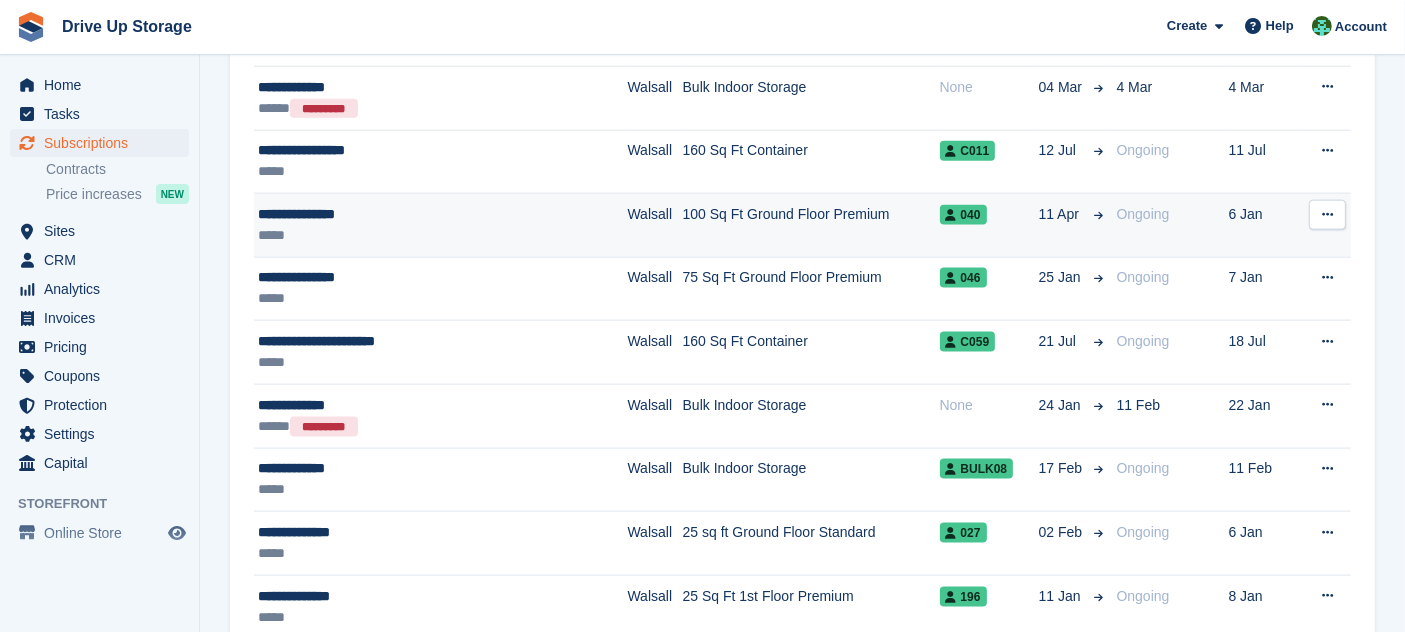 click on "100 Sq Ft Ground Floor Premium" at bounding box center (811, 226) 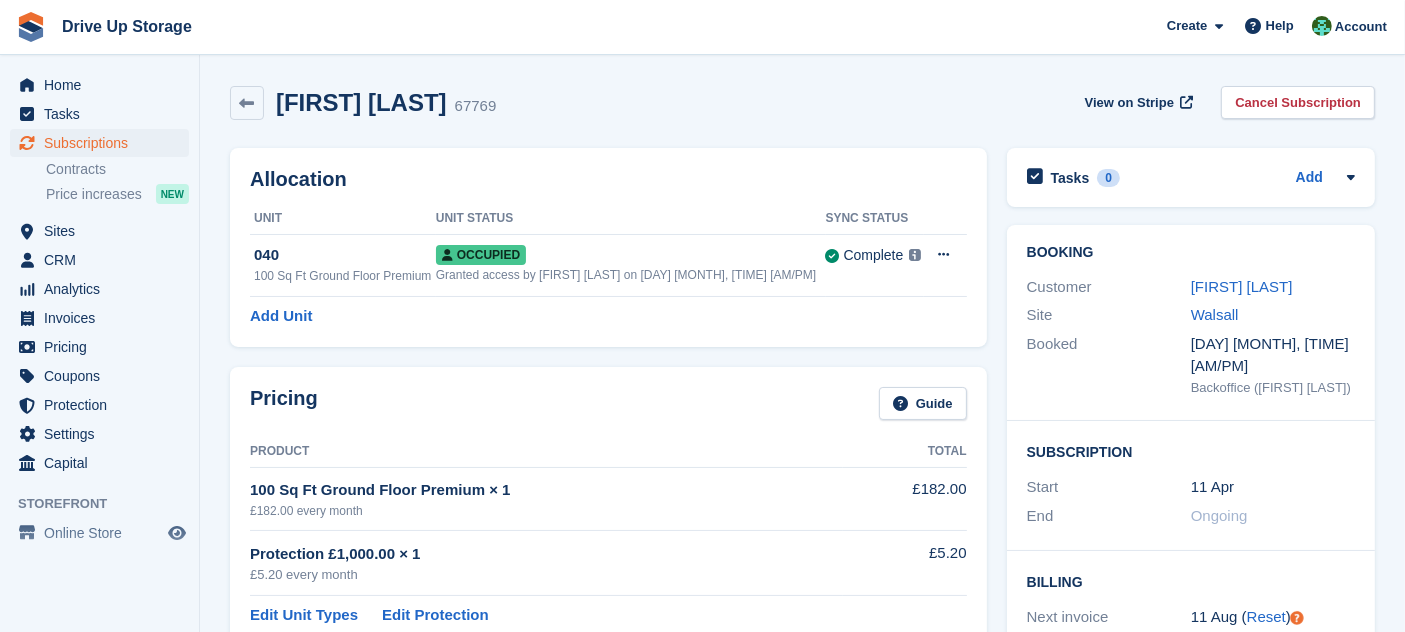 scroll, scrollTop: 666, scrollLeft: 0, axis: vertical 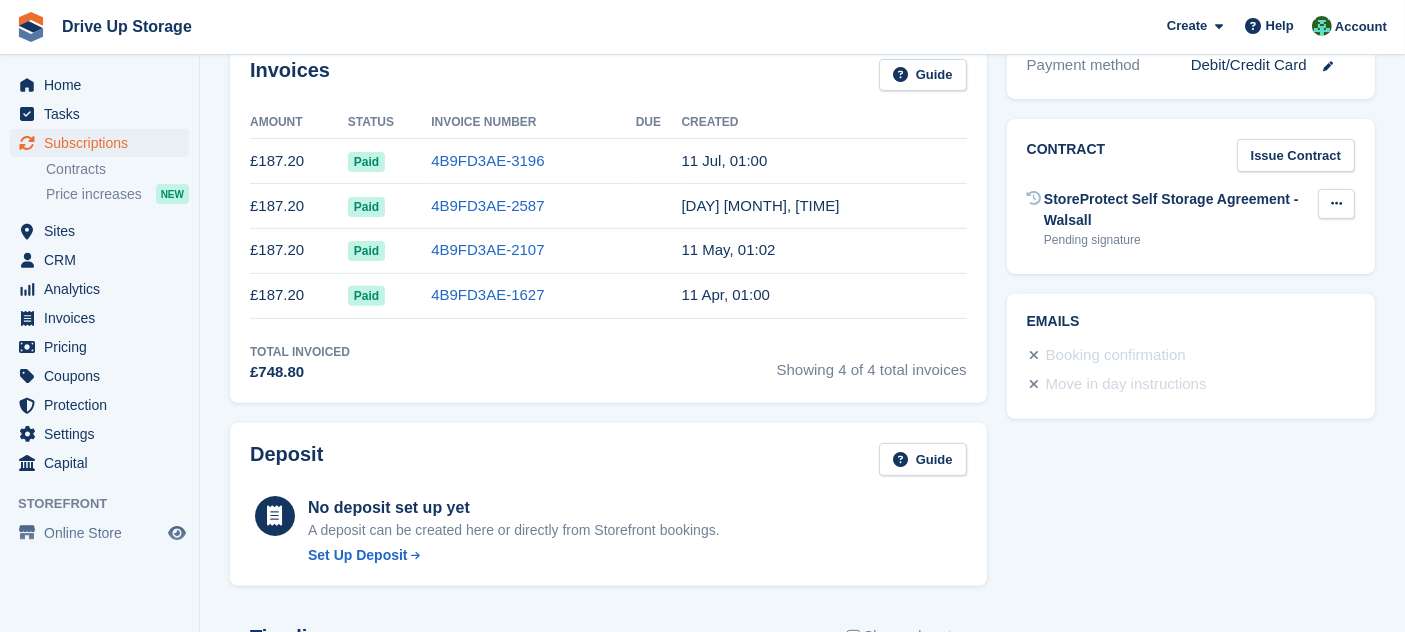 click at bounding box center (1336, 204) 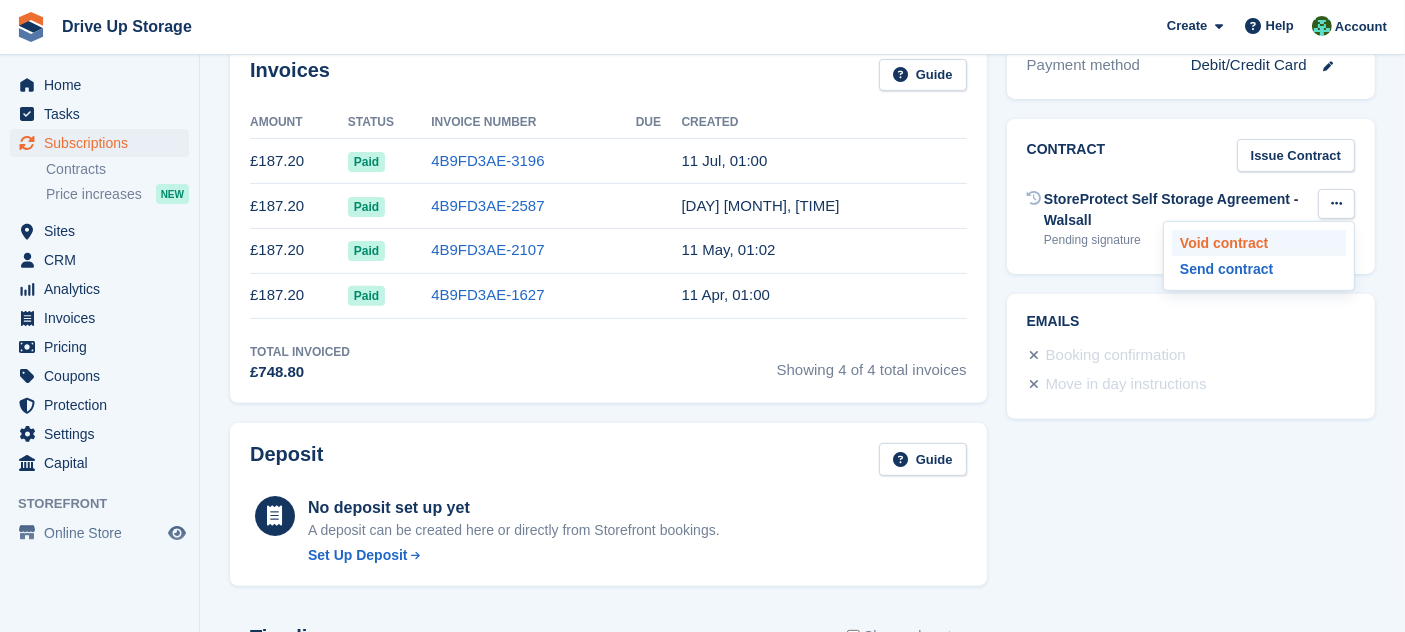 click on "Void contract" at bounding box center (1259, 243) 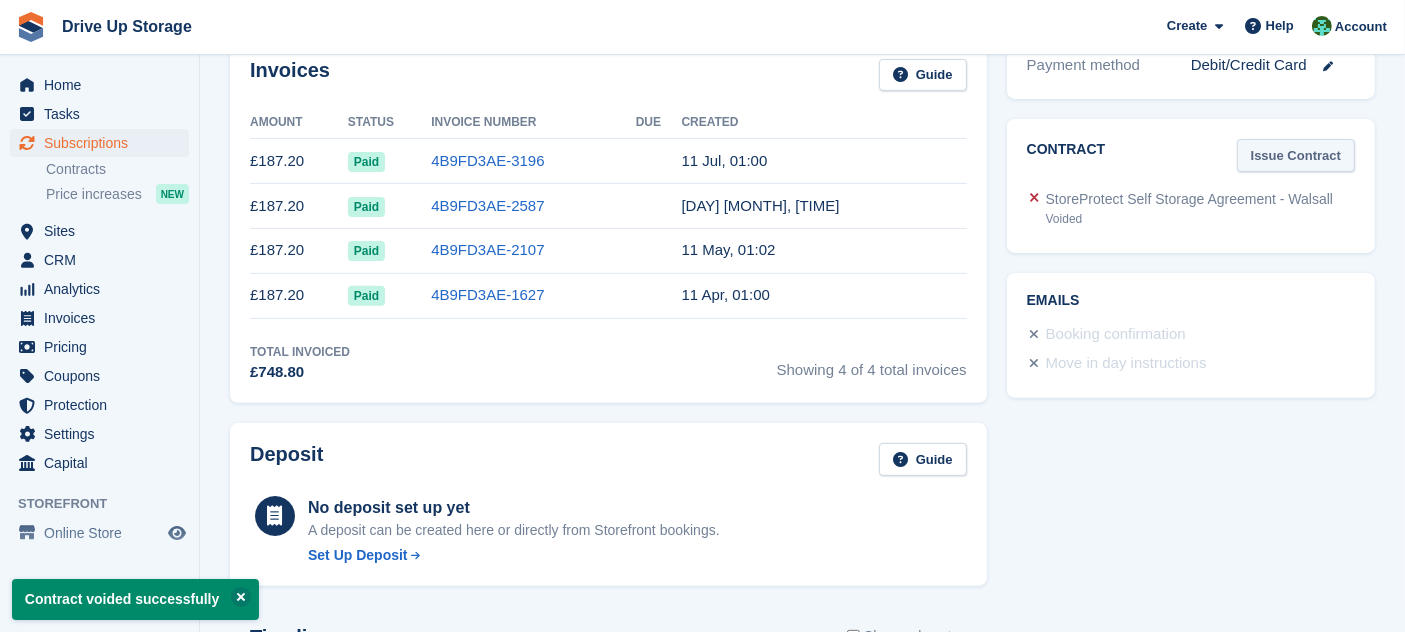 click on "Issue Contract" at bounding box center [1296, 155] 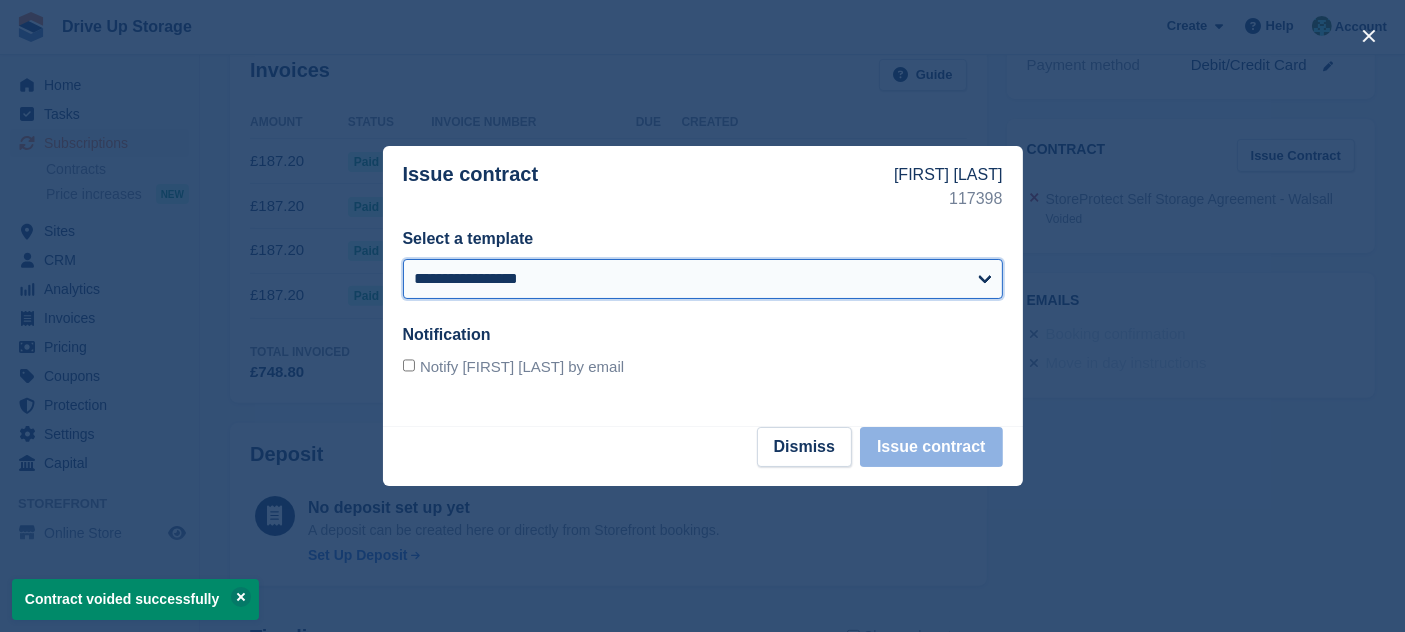 click on "**********" at bounding box center [703, 279] 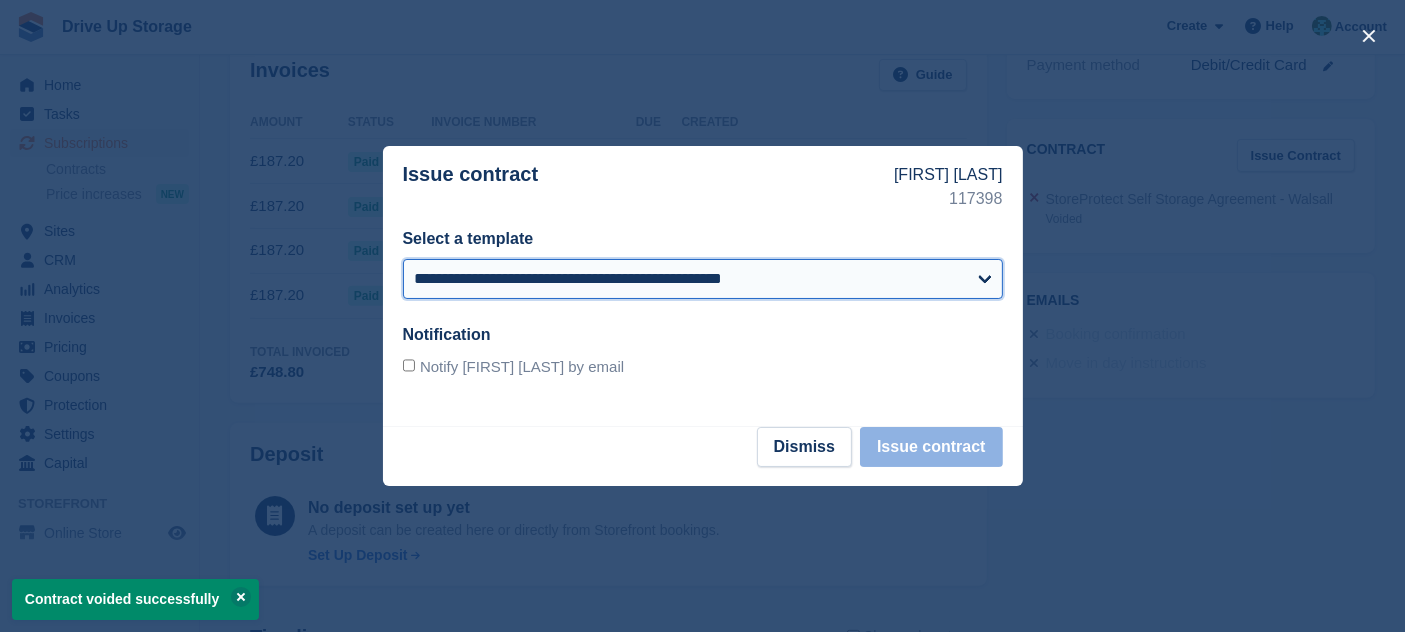 click on "**********" at bounding box center (703, 279) 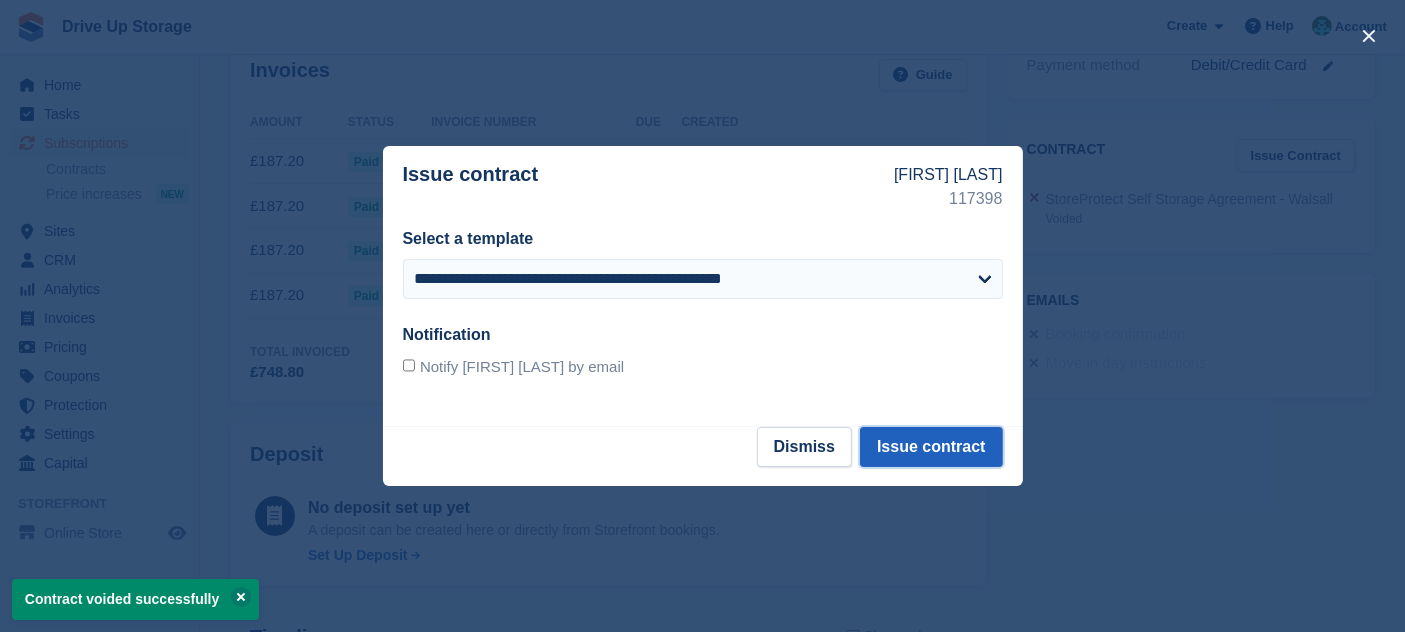 click on "Issue contract" at bounding box center [931, 447] 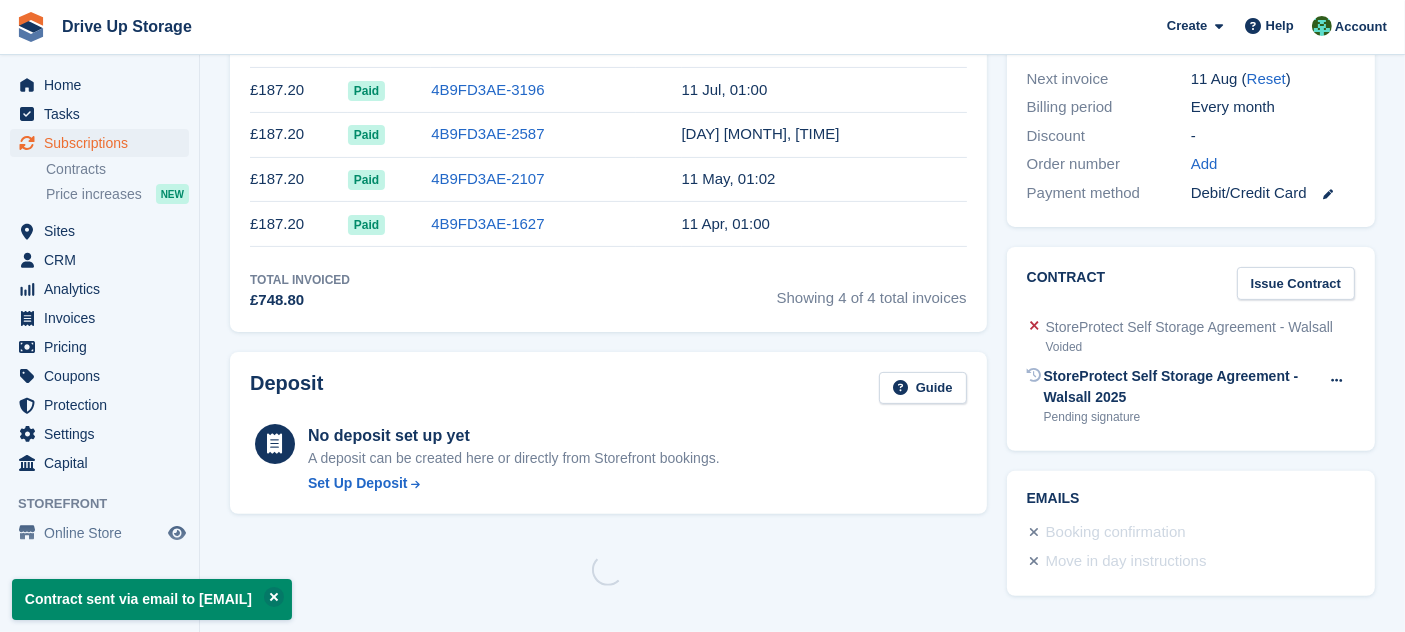 scroll, scrollTop: 0, scrollLeft: 0, axis: both 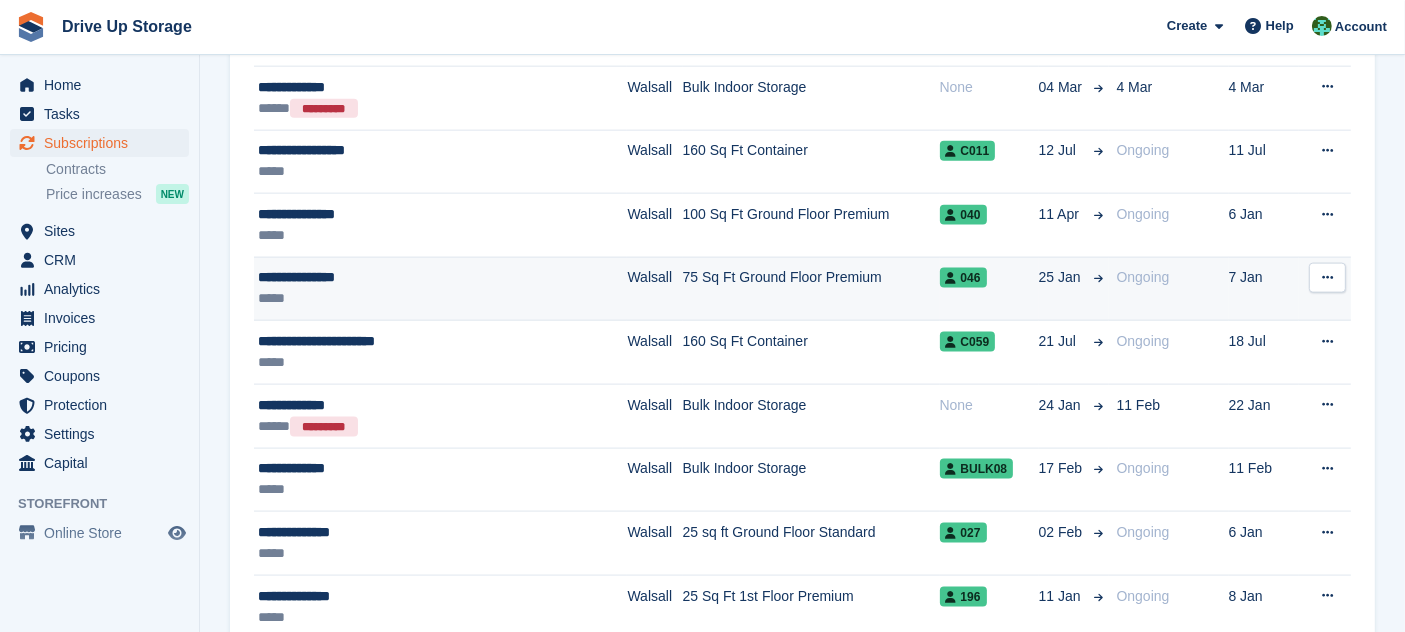 click on "75 Sq Ft Ground Floor Premium" at bounding box center [811, 289] 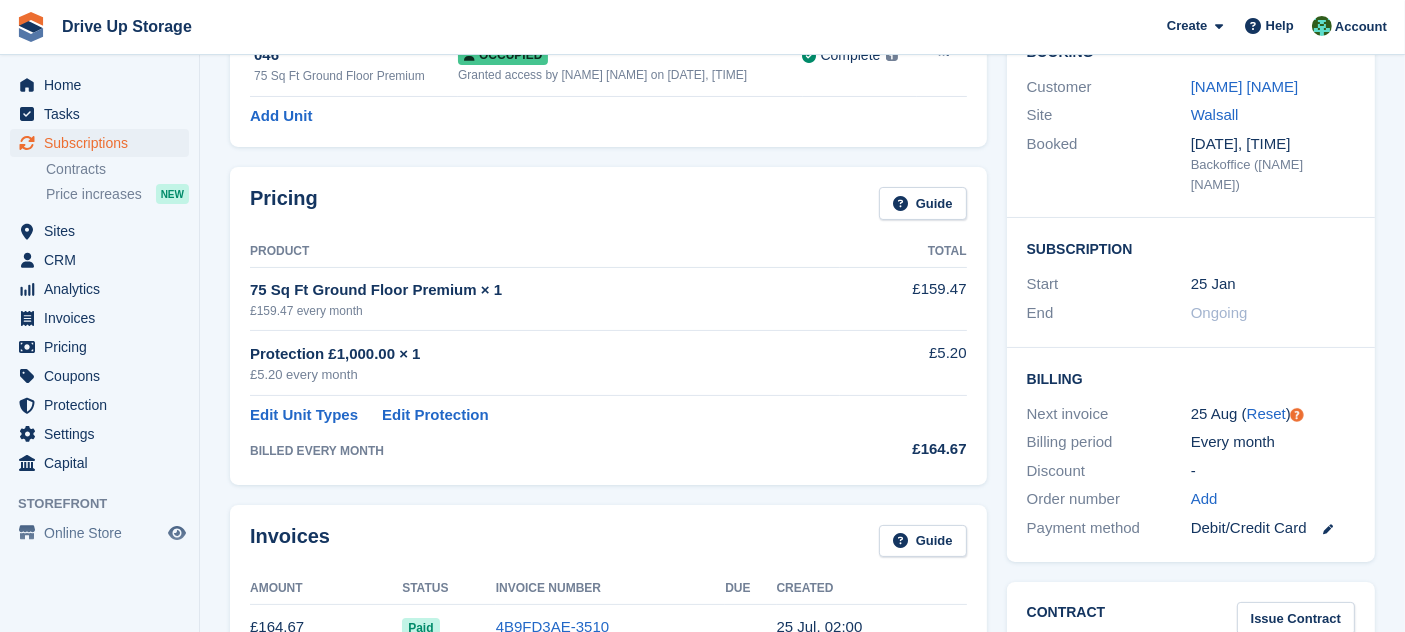 scroll, scrollTop: 422, scrollLeft: 0, axis: vertical 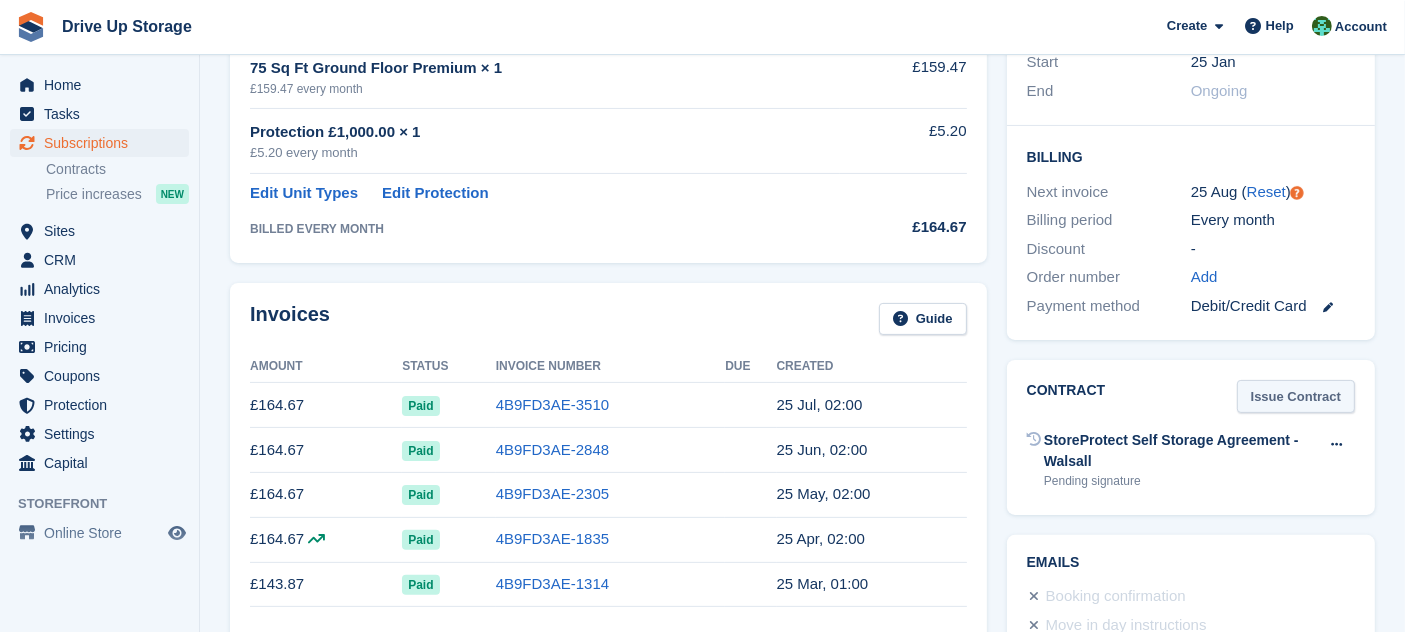 click on "Issue Contract" at bounding box center (1296, 396) 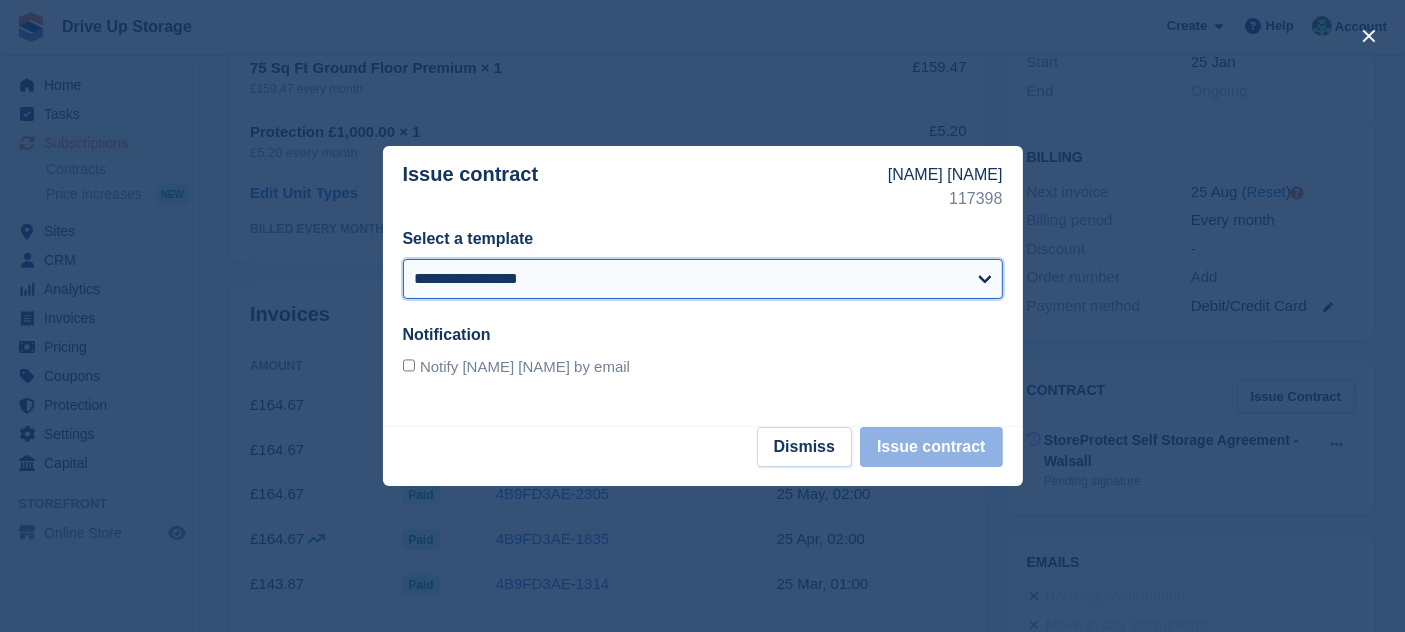 click on "**********" at bounding box center [703, 279] 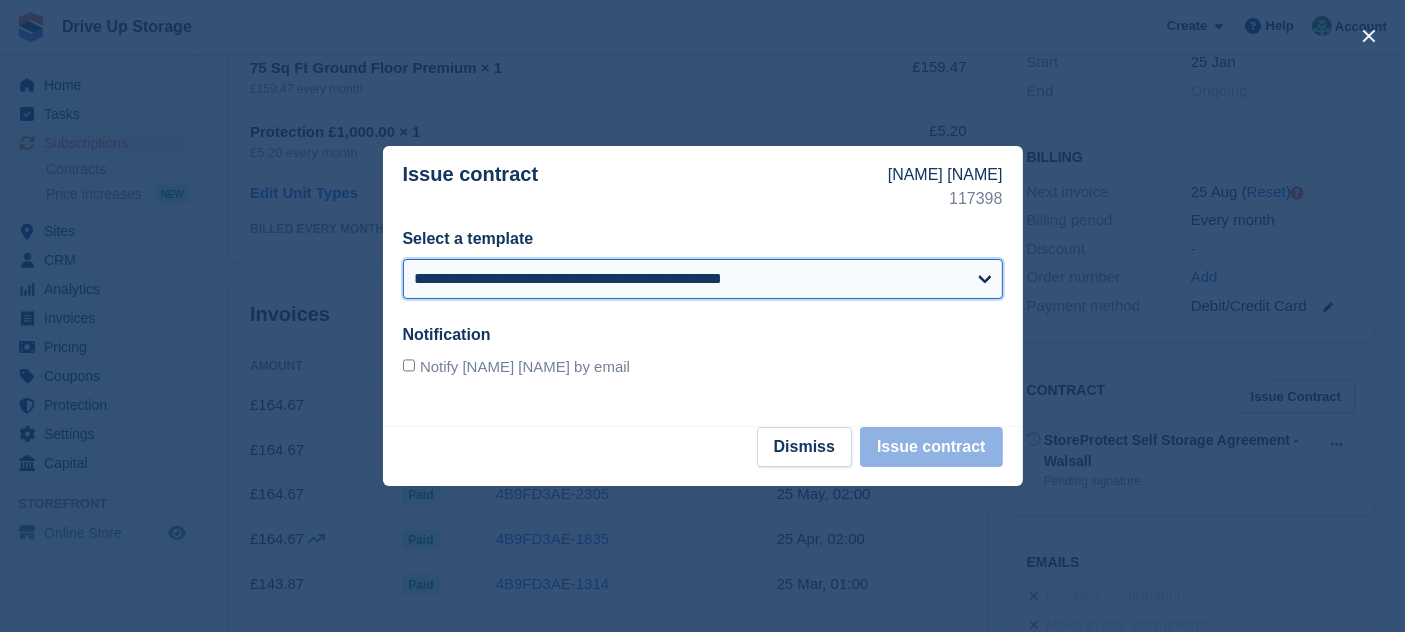 click on "**********" at bounding box center [703, 279] 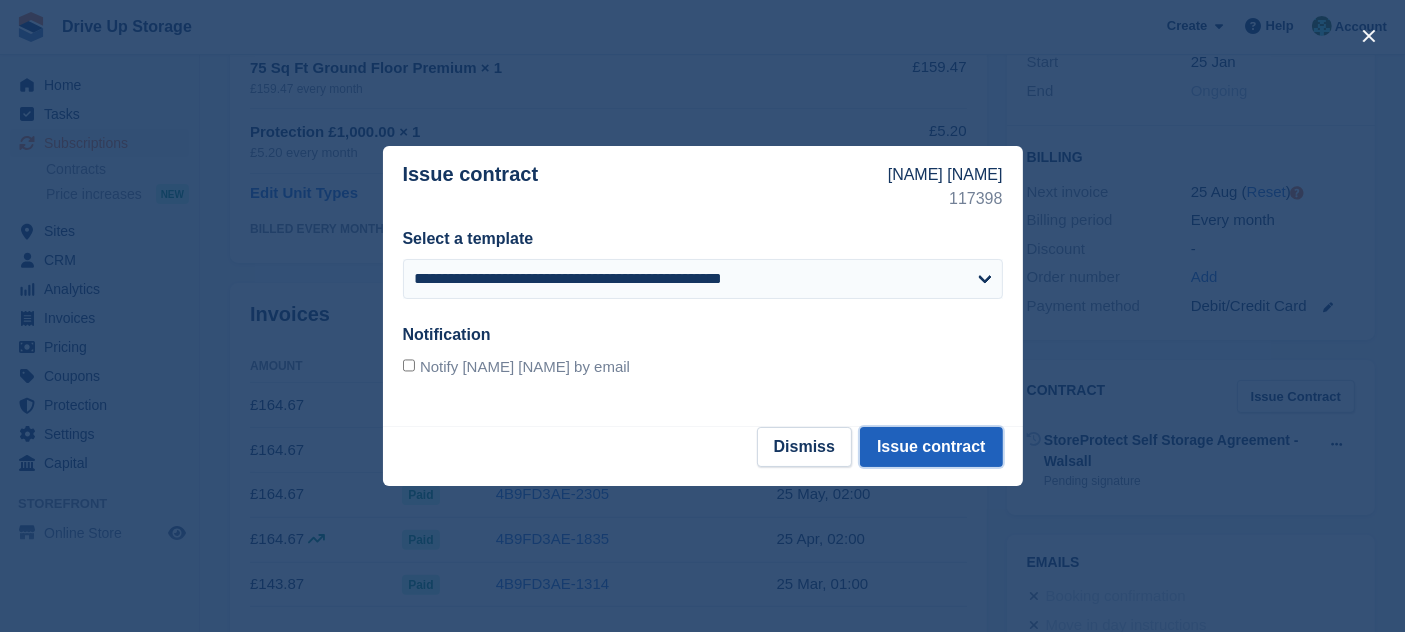 click on "Issue contract" at bounding box center (931, 447) 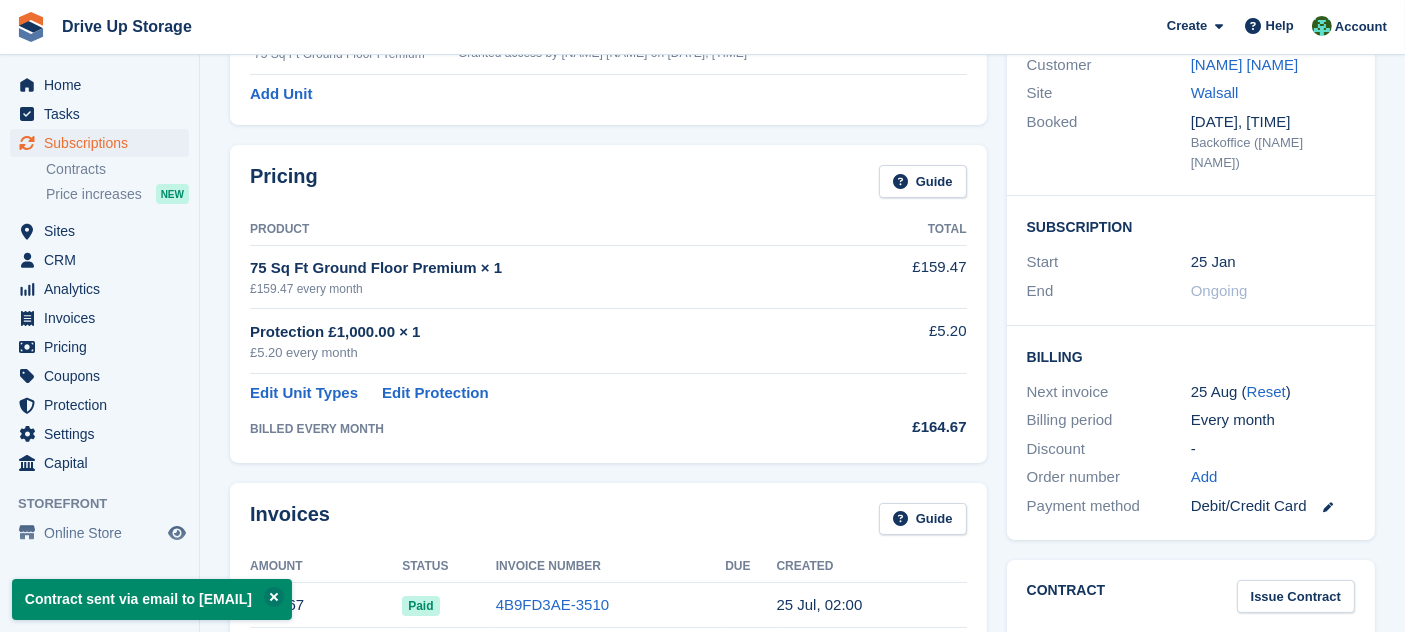 scroll, scrollTop: 444, scrollLeft: 0, axis: vertical 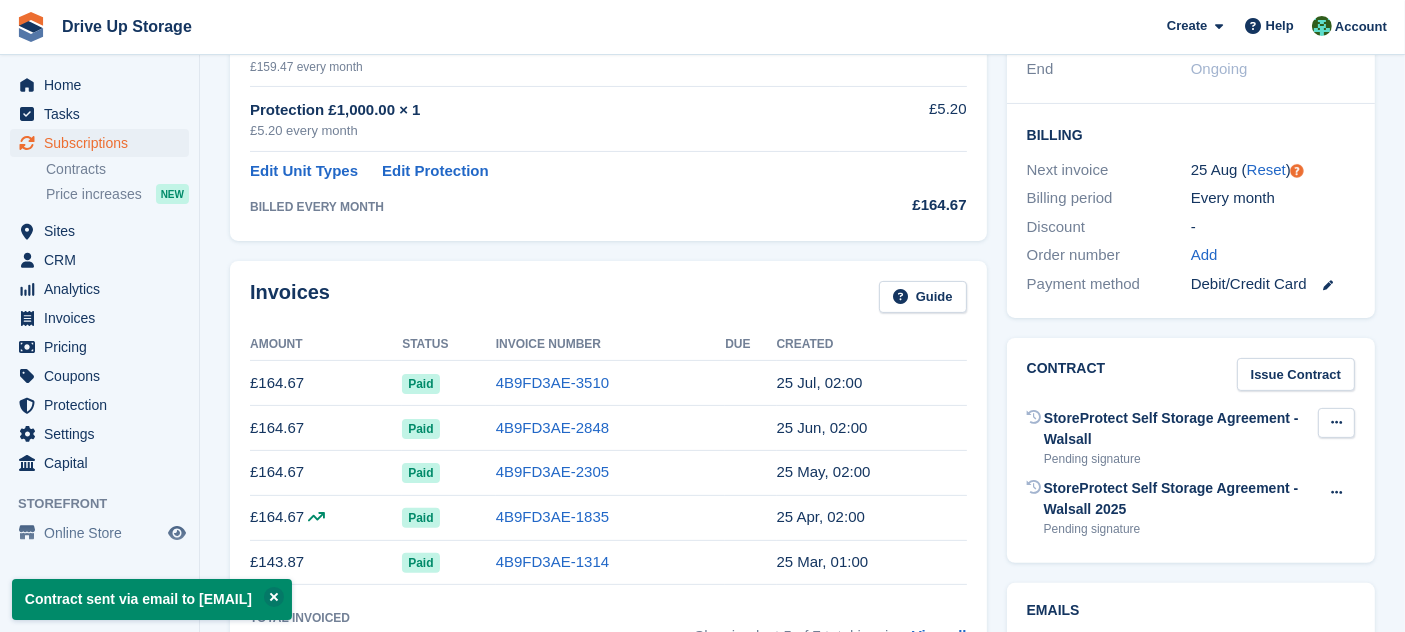 click at bounding box center (1336, 422) 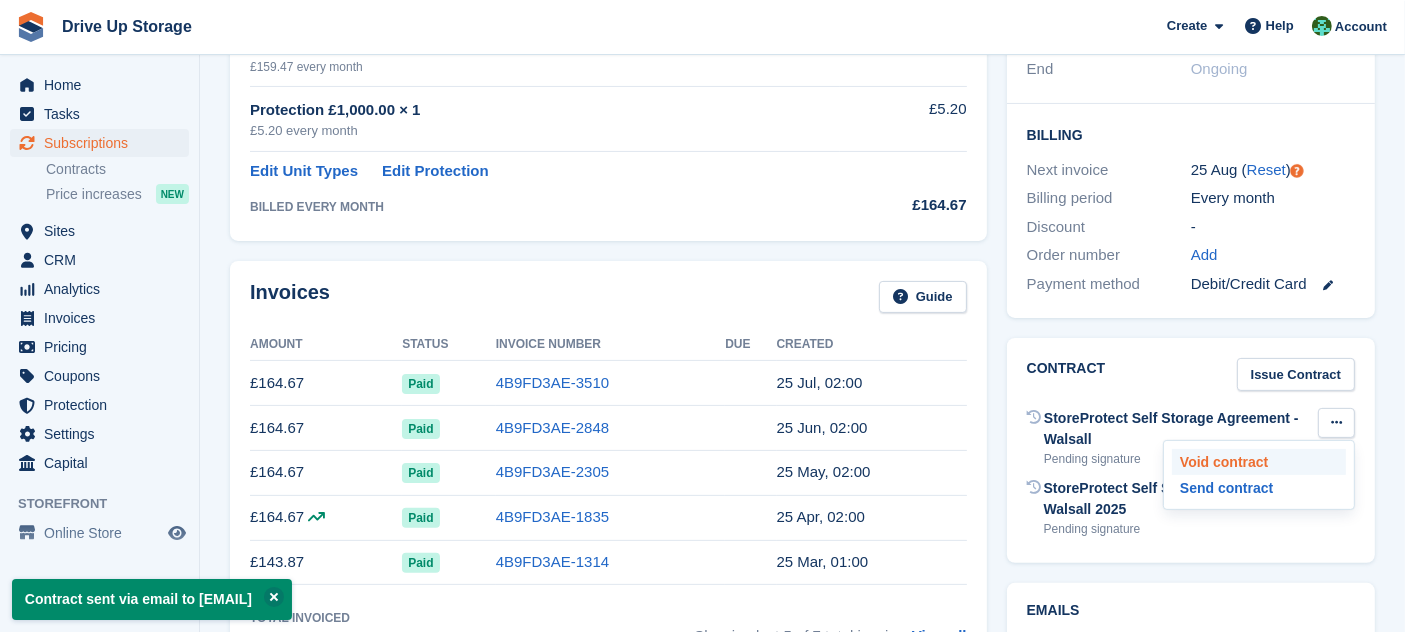 click on "Void contract" at bounding box center [1259, 462] 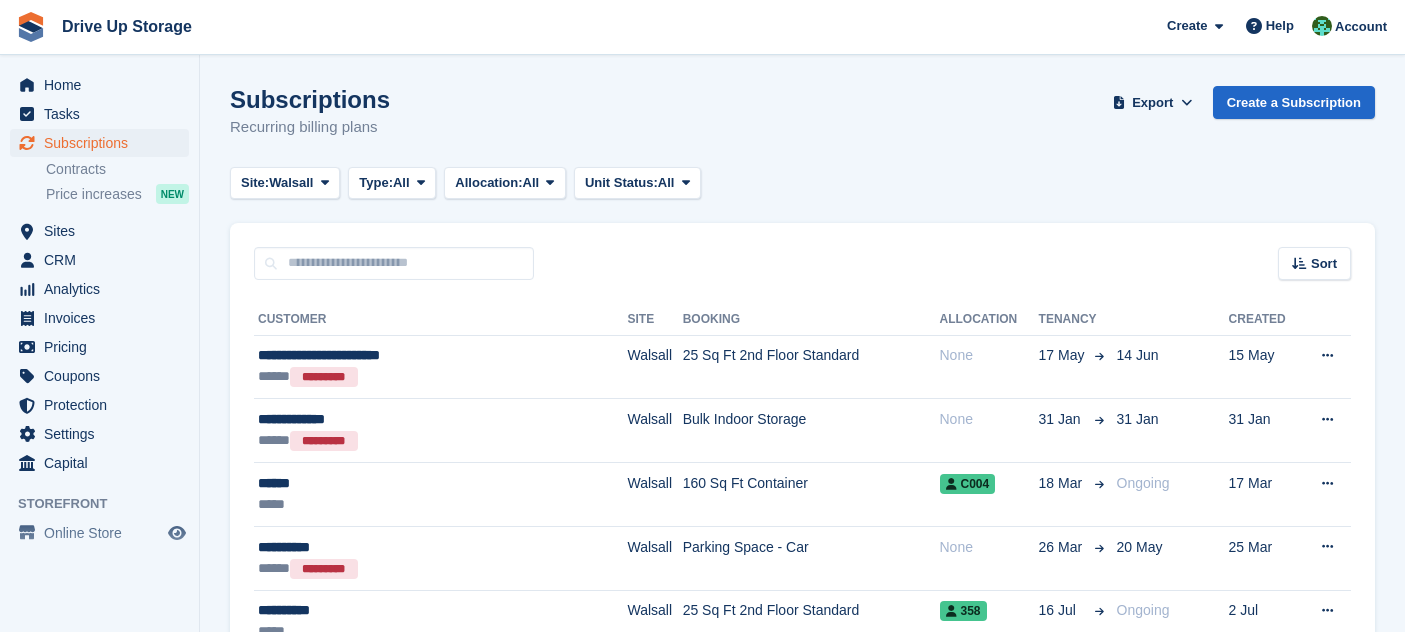 scroll, scrollTop: 2625, scrollLeft: 0, axis: vertical 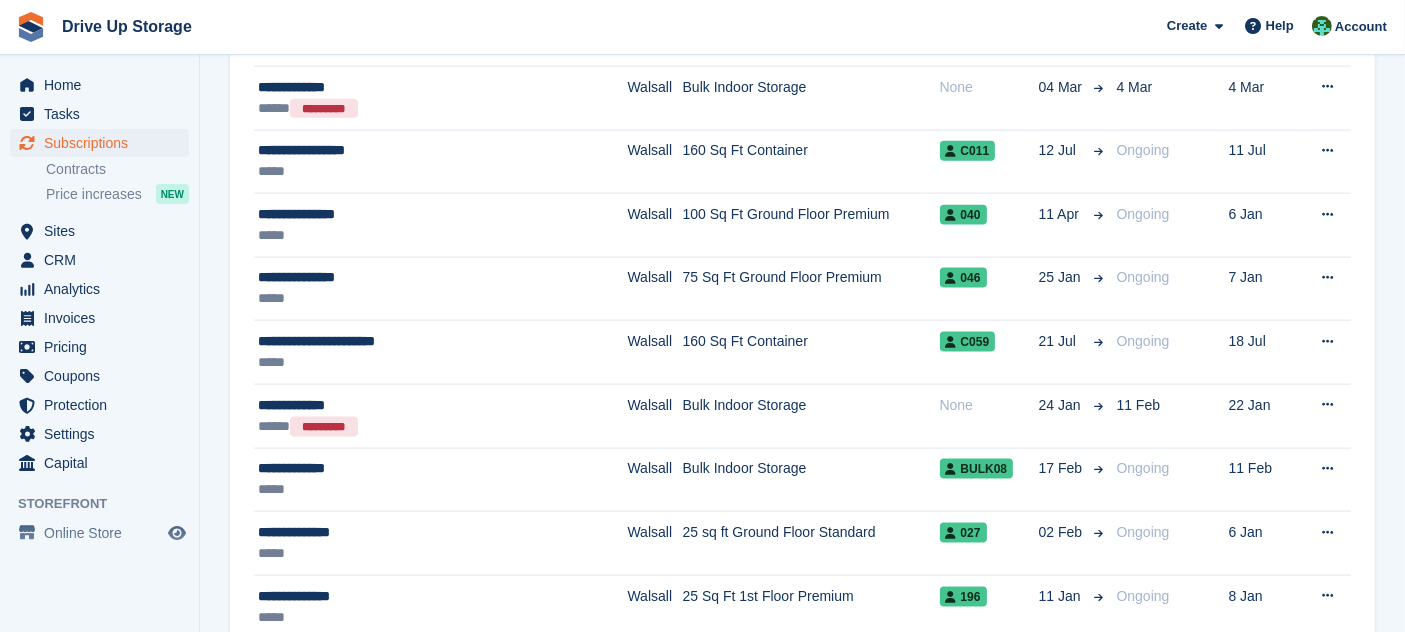 click on "160 Sq Ft Container" at bounding box center (811, 353) 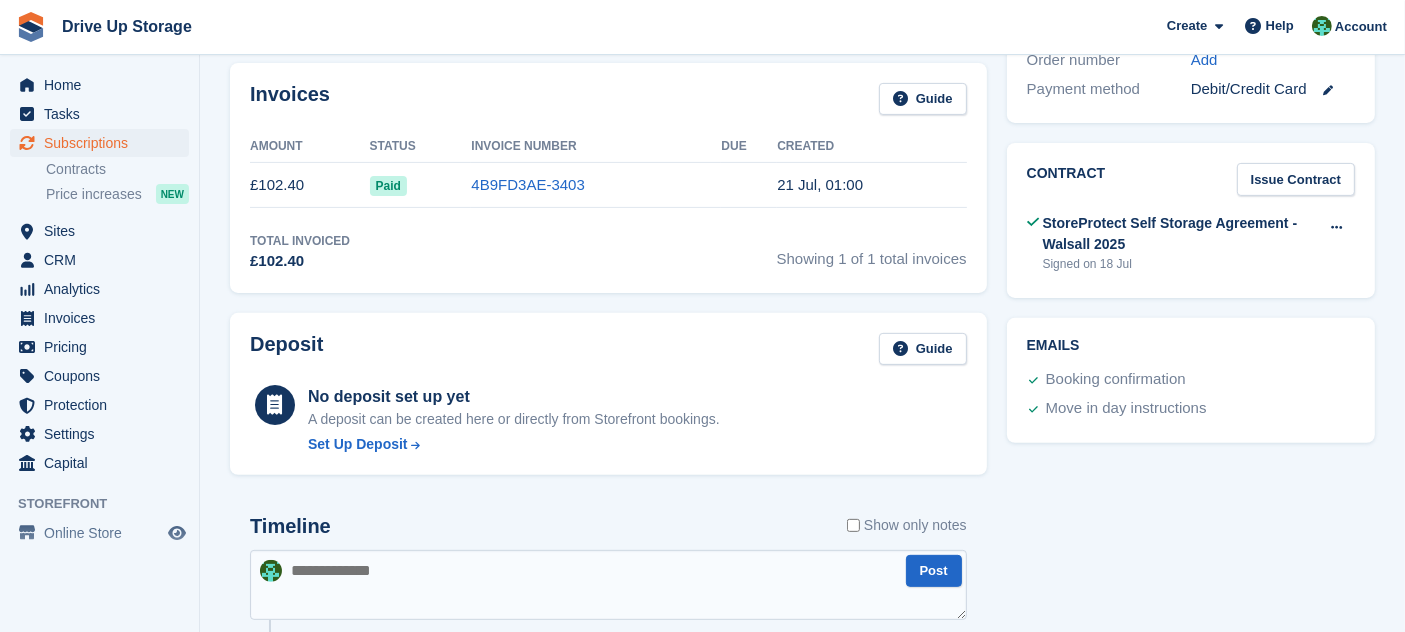 scroll, scrollTop: 0, scrollLeft: 0, axis: both 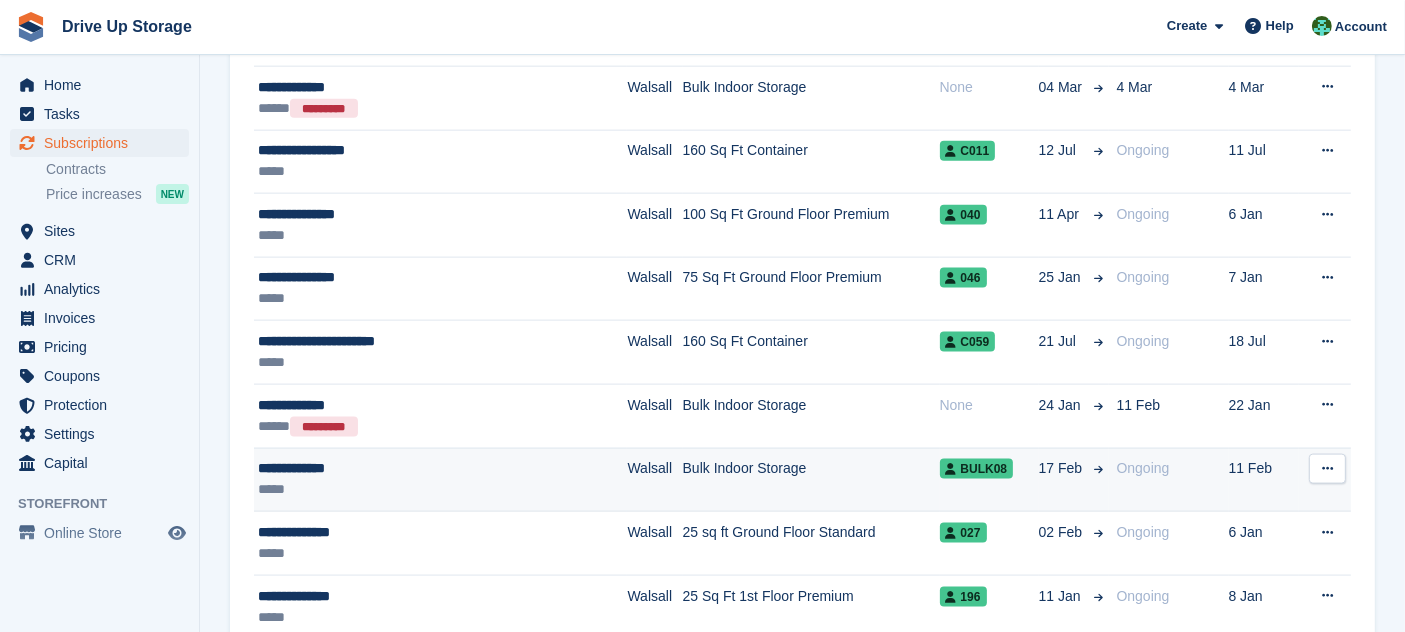 click on "17 Feb" at bounding box center [1074, 480] 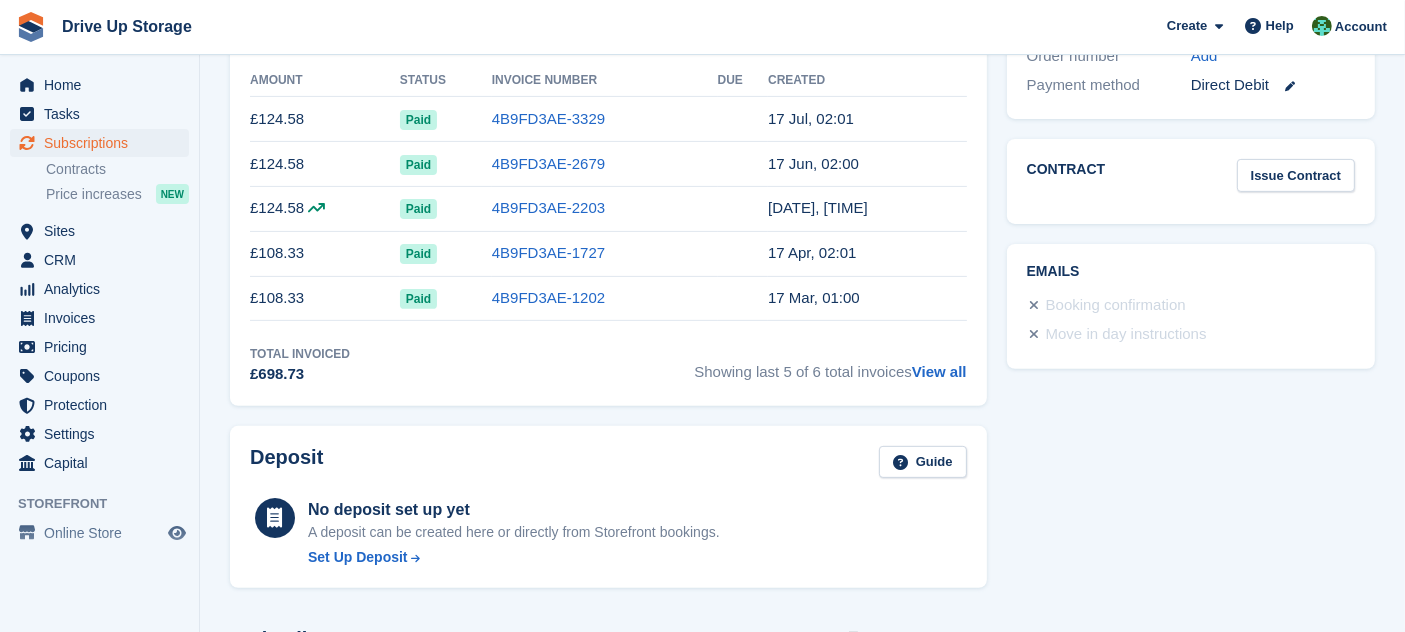 scroll, scrollTop: 421, scrollLeft: 0, axis: vertical 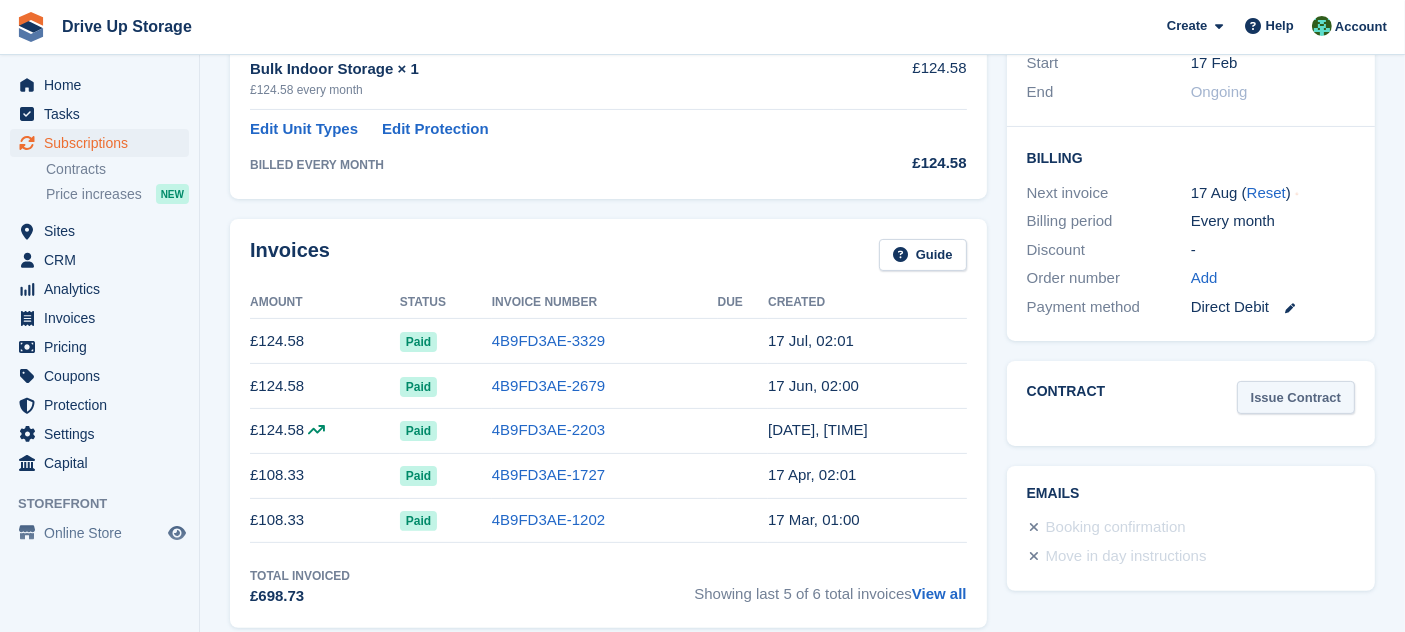 click on "Issue Contract" at bounding box center (1296, 397) 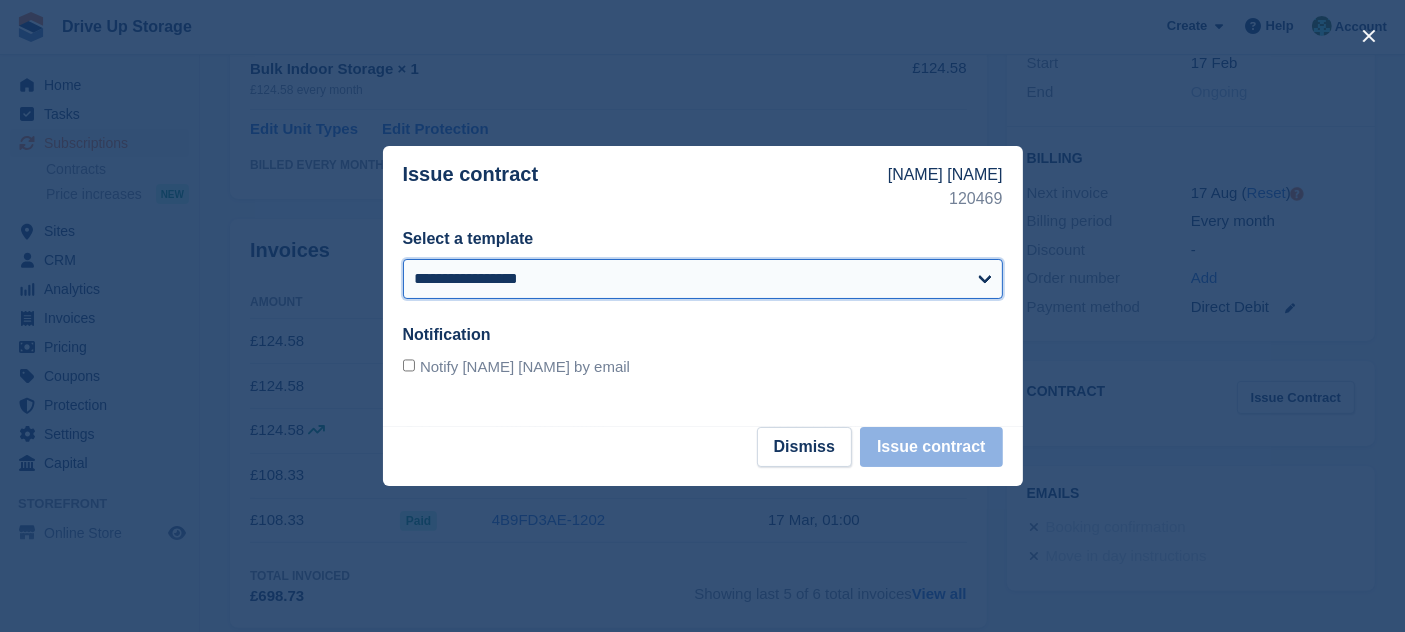 click on "**********" at bounding box center [703, 279] 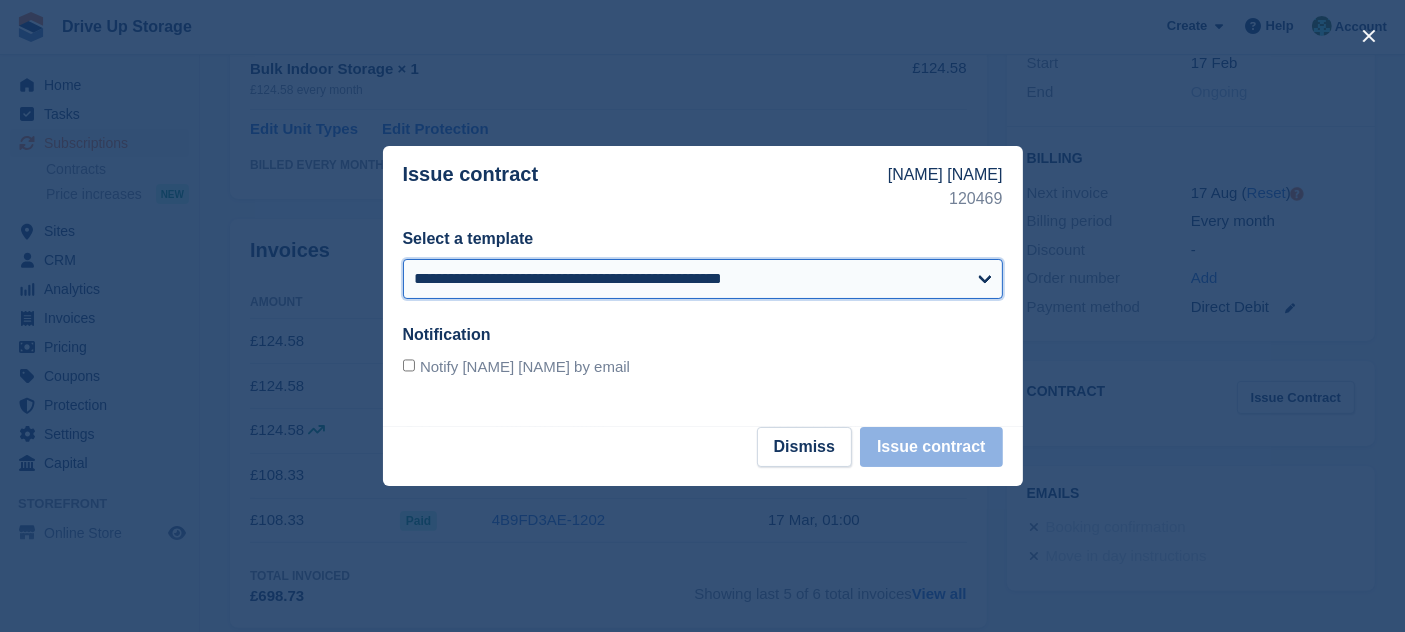 click on "**********" at bounding box center [703, 279] 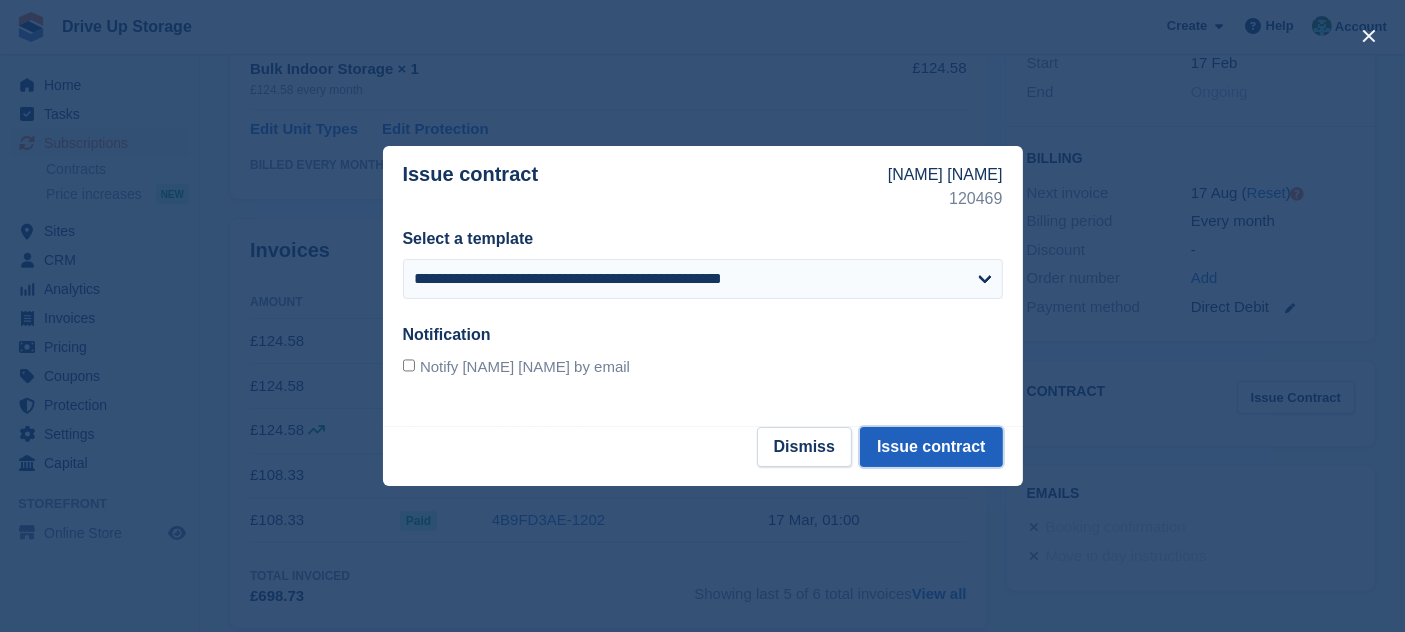 click on "Issue contract" at bounding box center (931, 447) 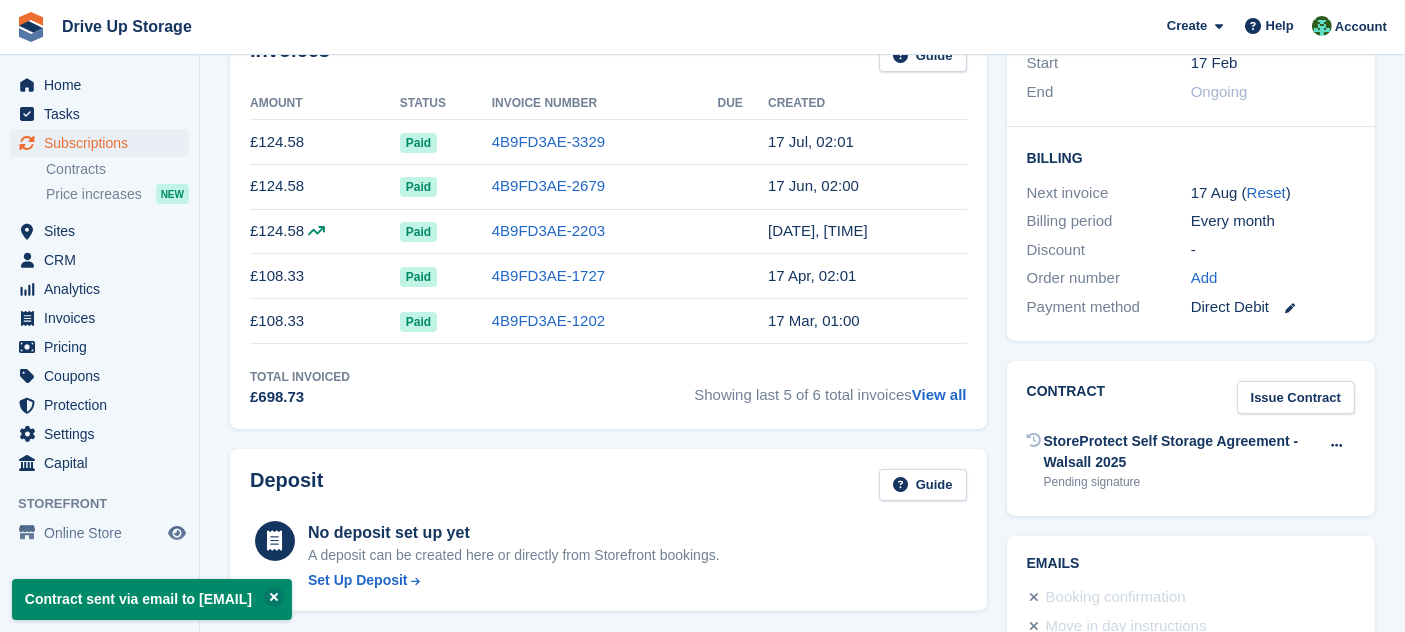 scroll, scrollTop: 0, scrollLeft: 0, axis: both 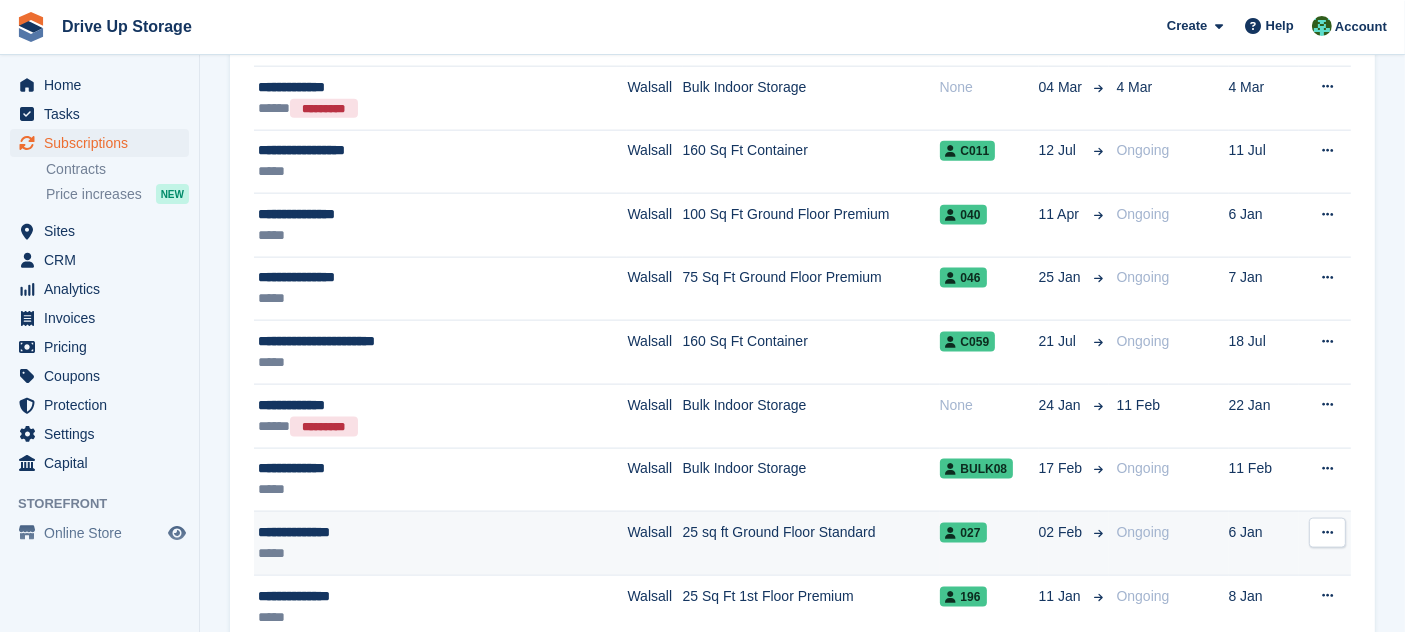 click on "027" at bounding box center [989, 544] 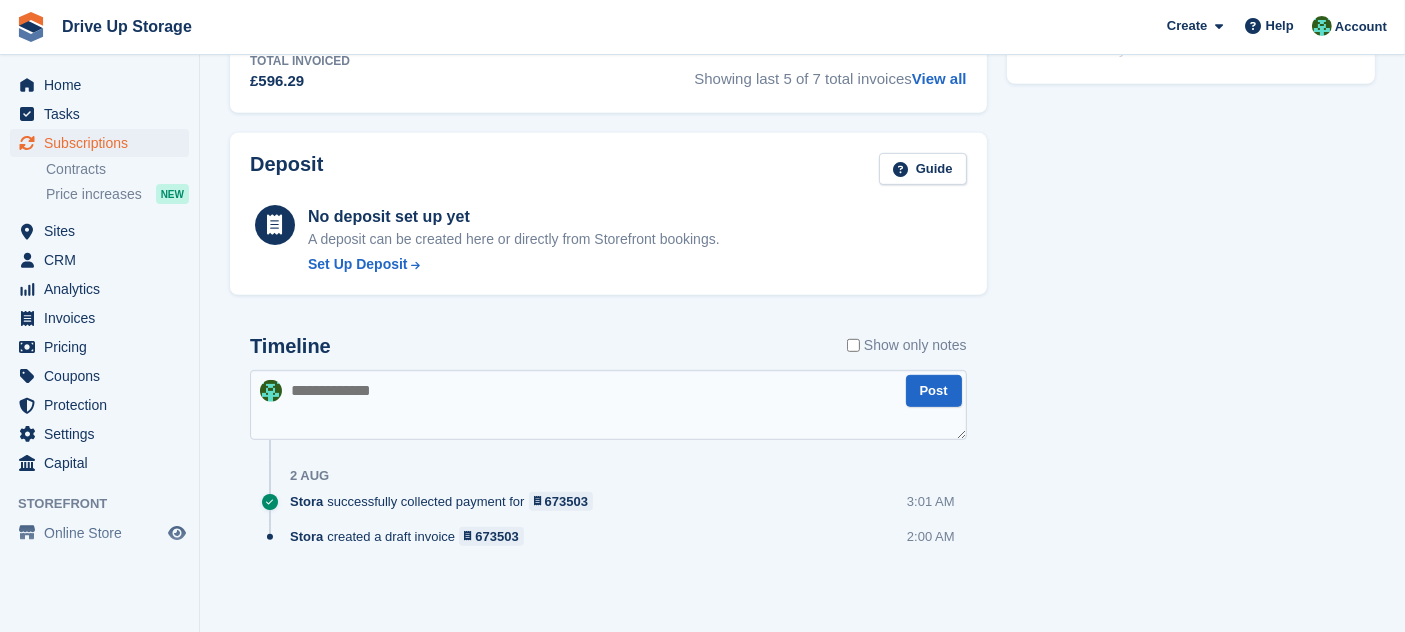 scroll, scrollTop: 557, scrollLeft: 0, axis: vertical 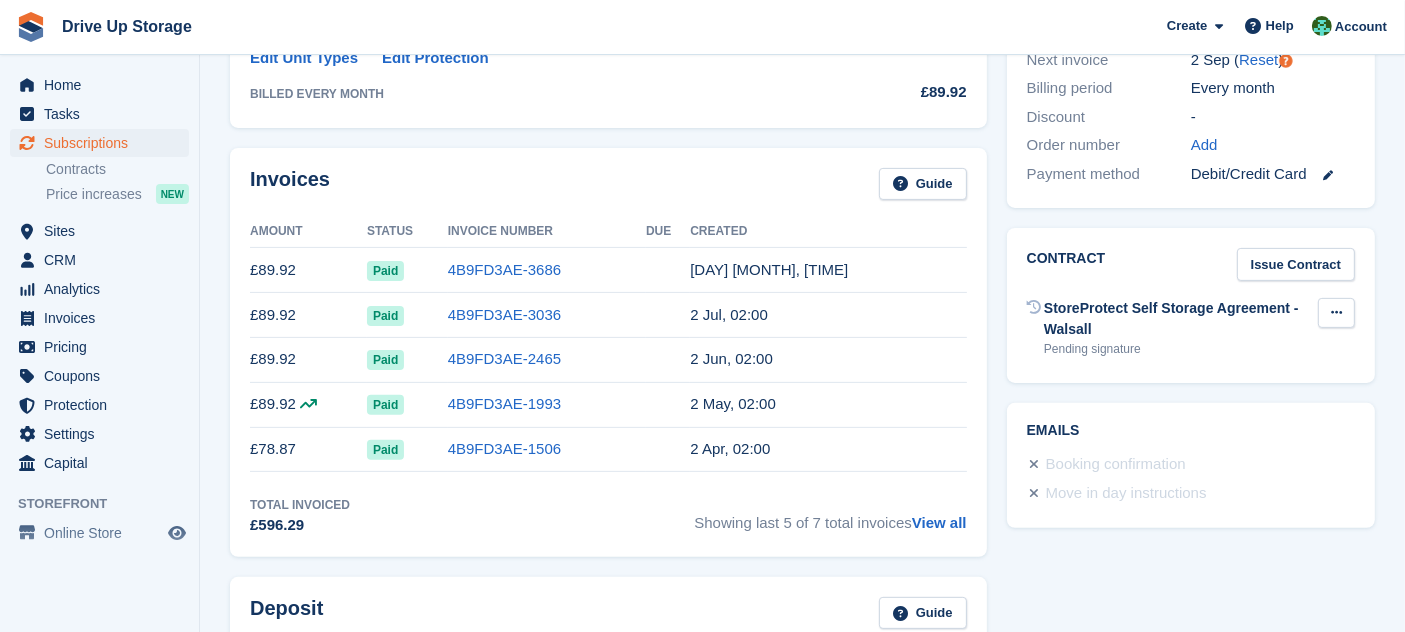 click at bounding box center [1336, 312] 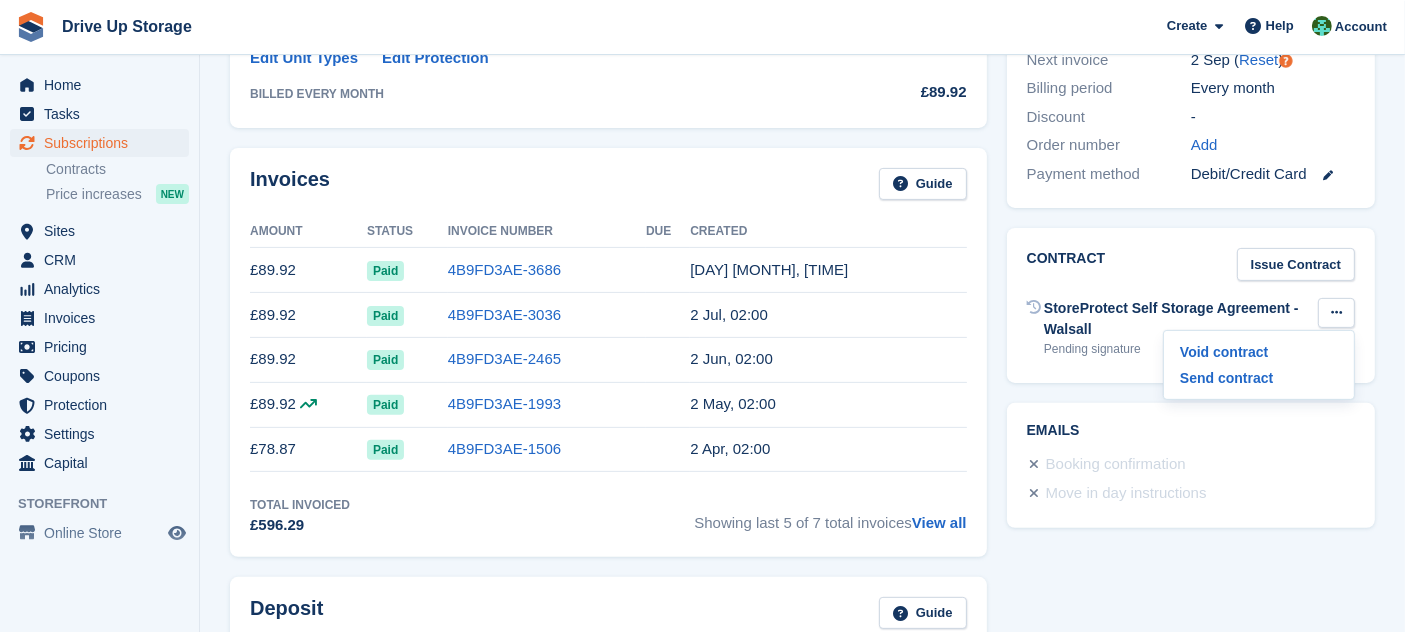click on "Void contract" at bounding box center (1259, 352) 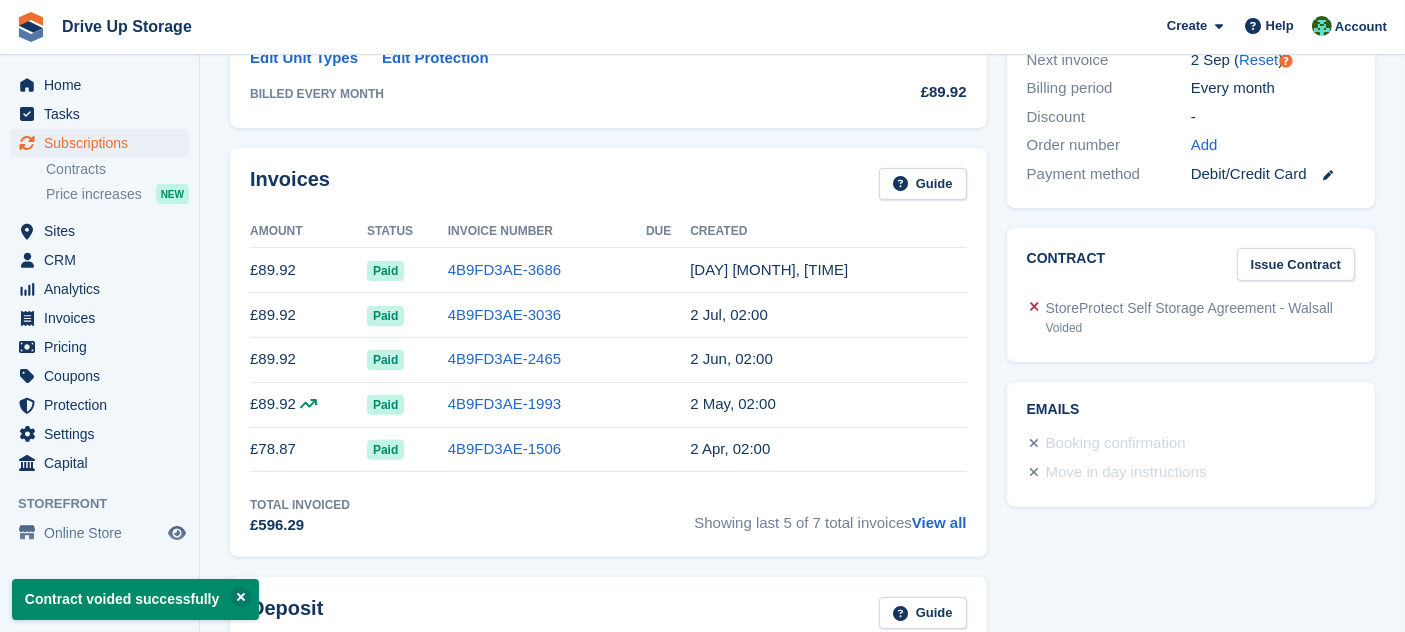click on "Contract
Issue Contract
StoreProtect Self Storage Agreement - Walsall
Voided" at bounding box center (1191, 295) 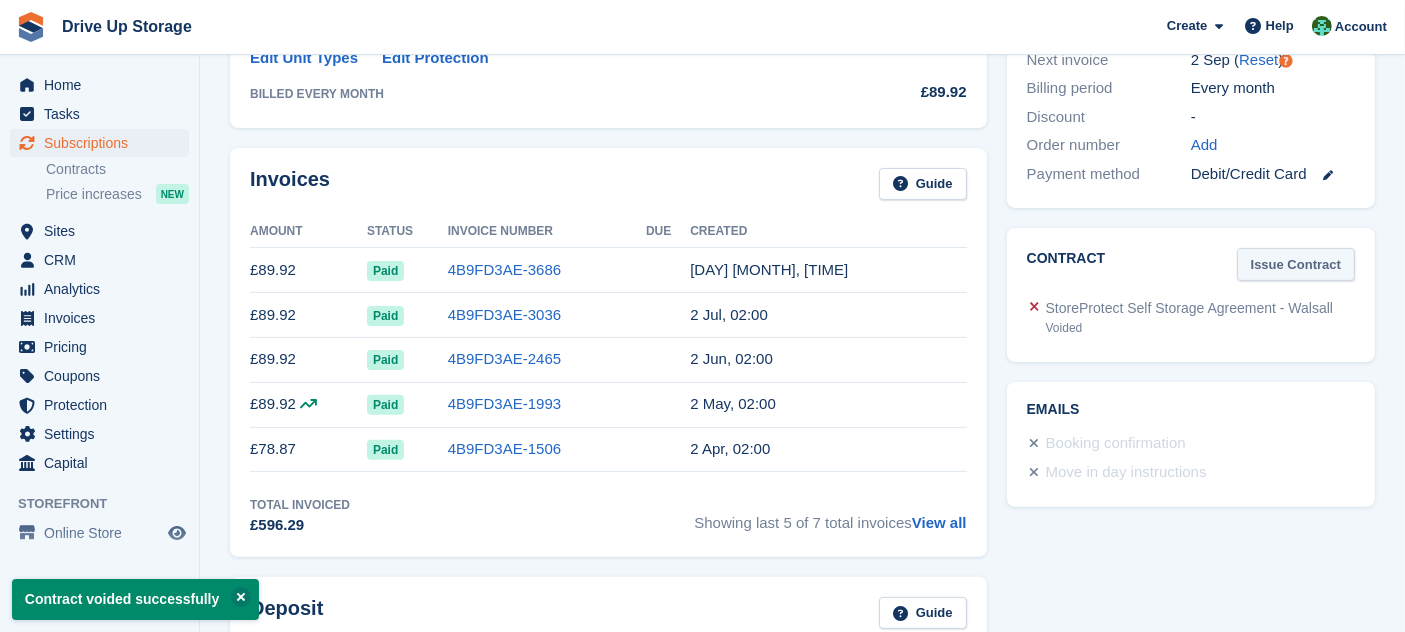 click on "Issue Contract" at bounding box center [1296, 264] 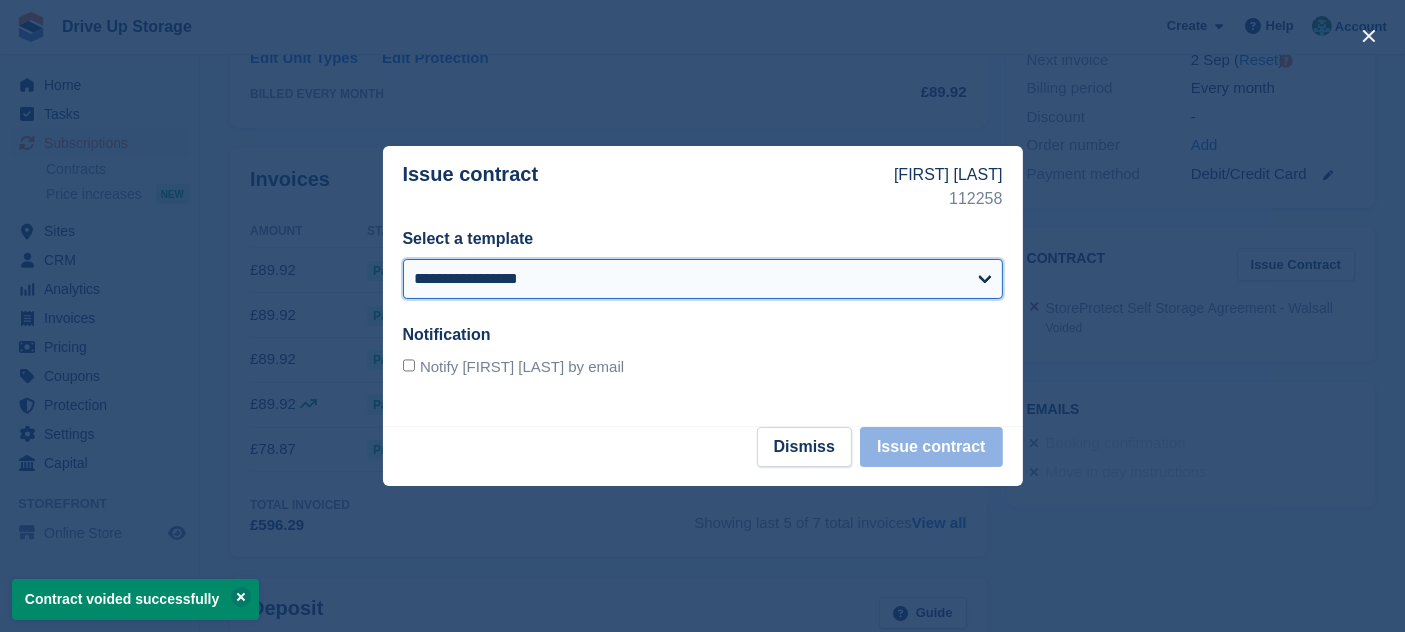 click on "**********" at bounding box center [703, 279] 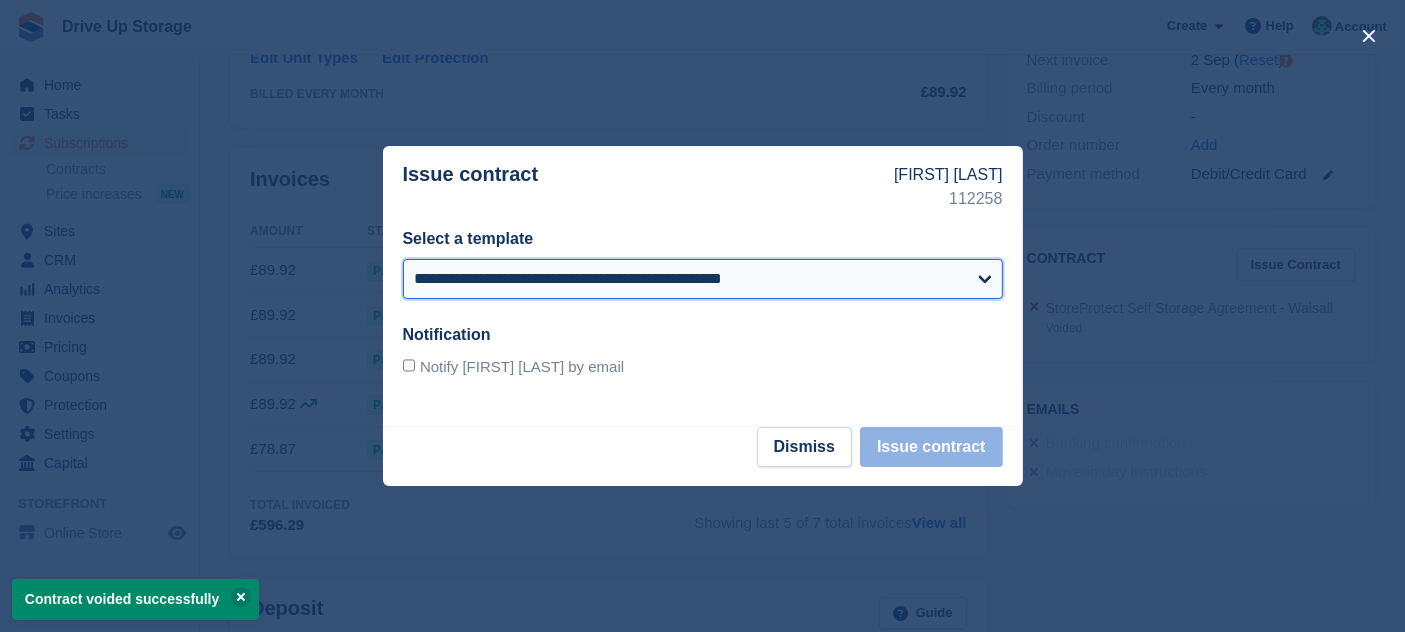 click on "**********" at bounding box center (703, 279) 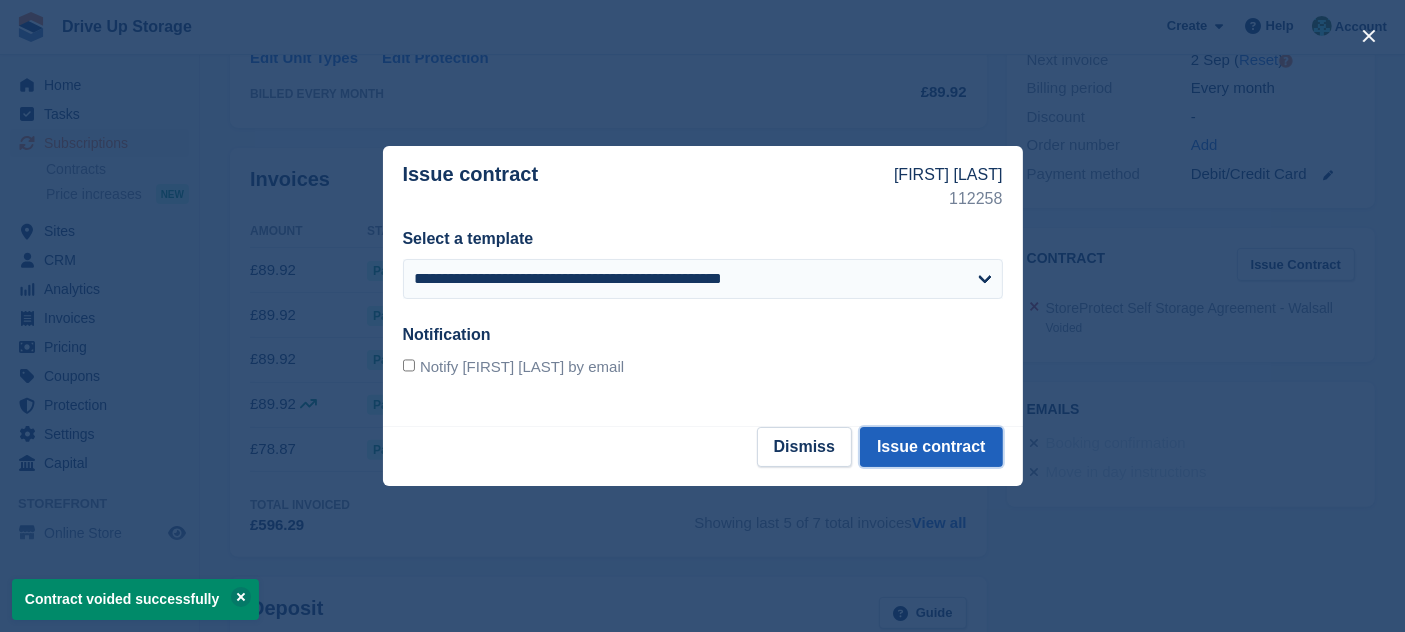 click on "Issue contract" at bounding box center [931, 447] 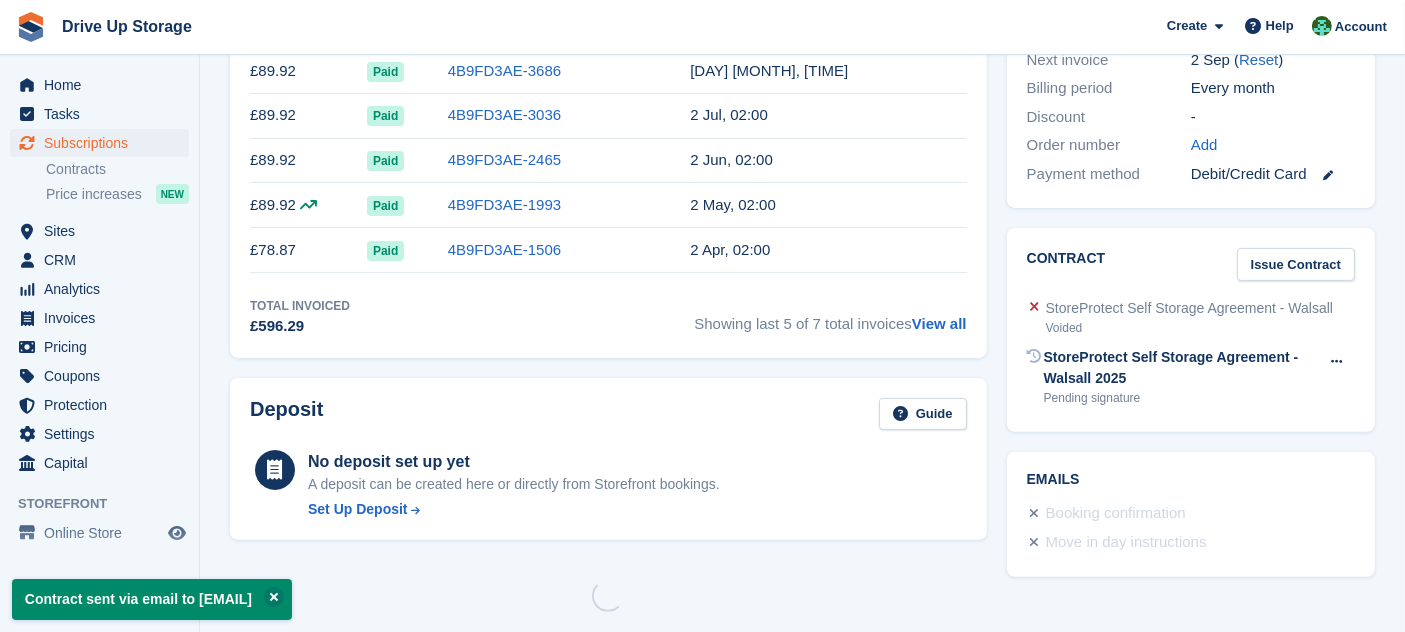 scroll, scrollTop: 0, scrollLeft: 0, axis: both 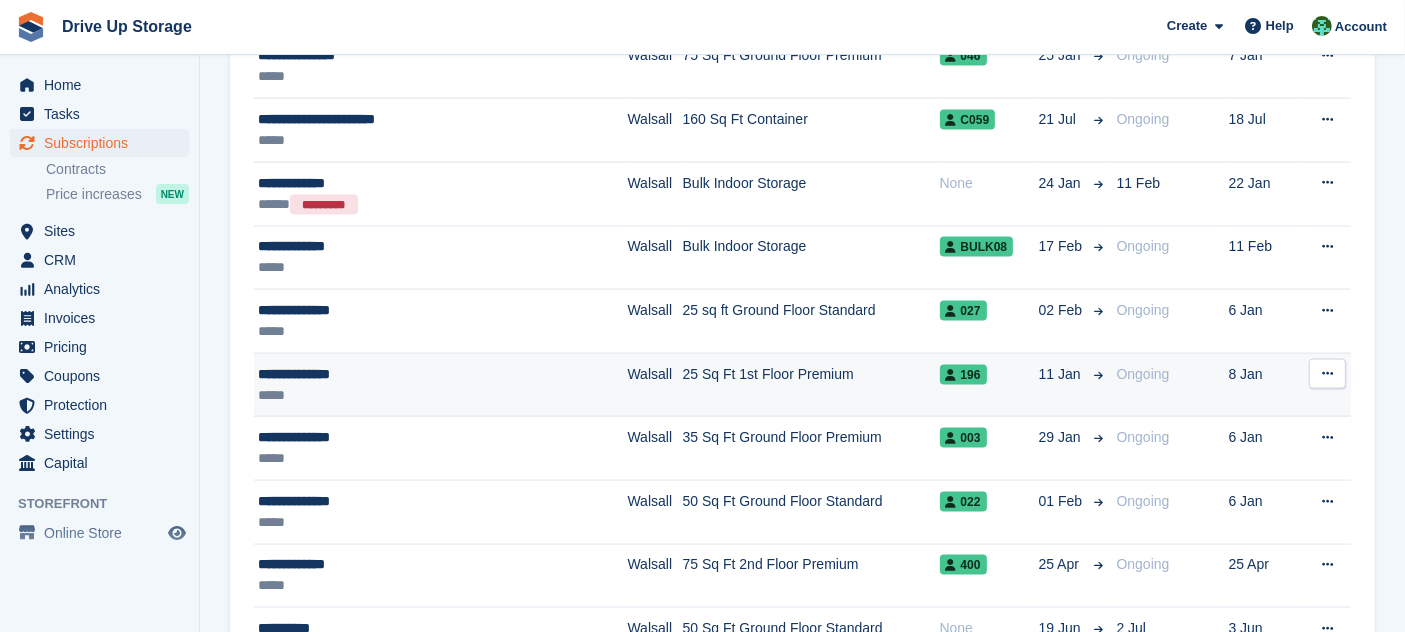 click on "25 Sq Ft 1st Floor Premium" at bounding box center [811, 385] 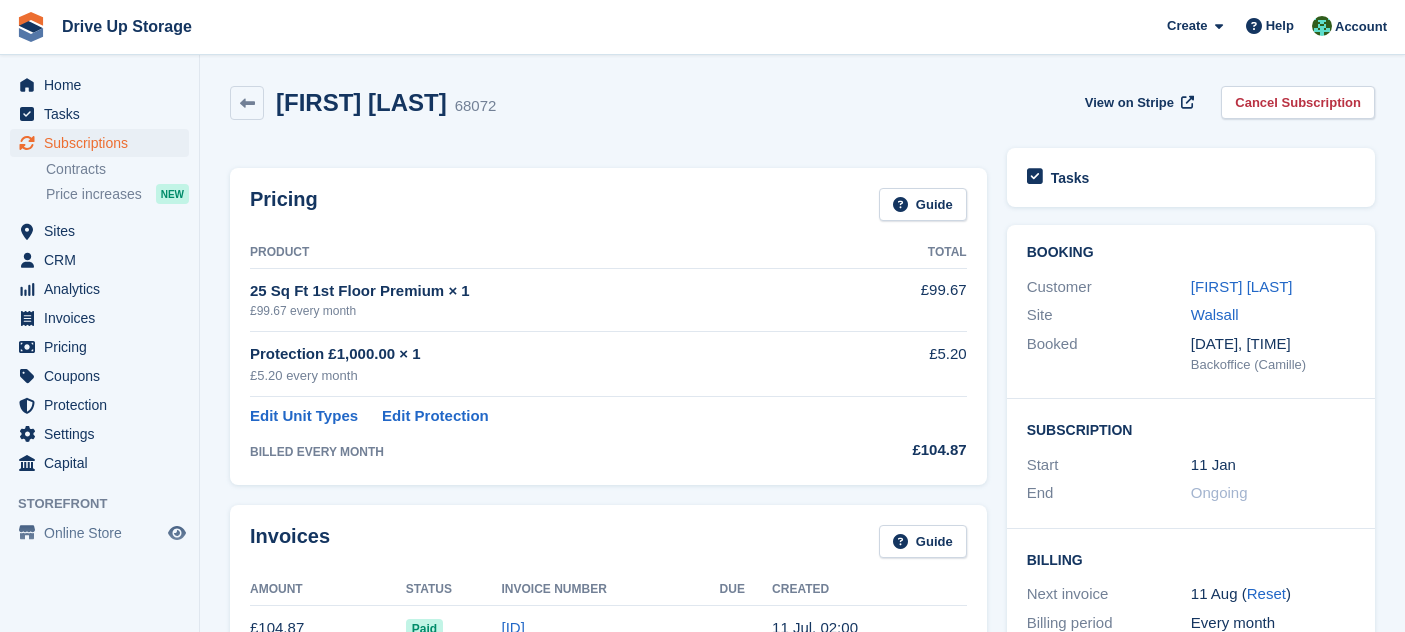 scroll, scrollTop: 642, scrollLeft: 0, axis: vertical 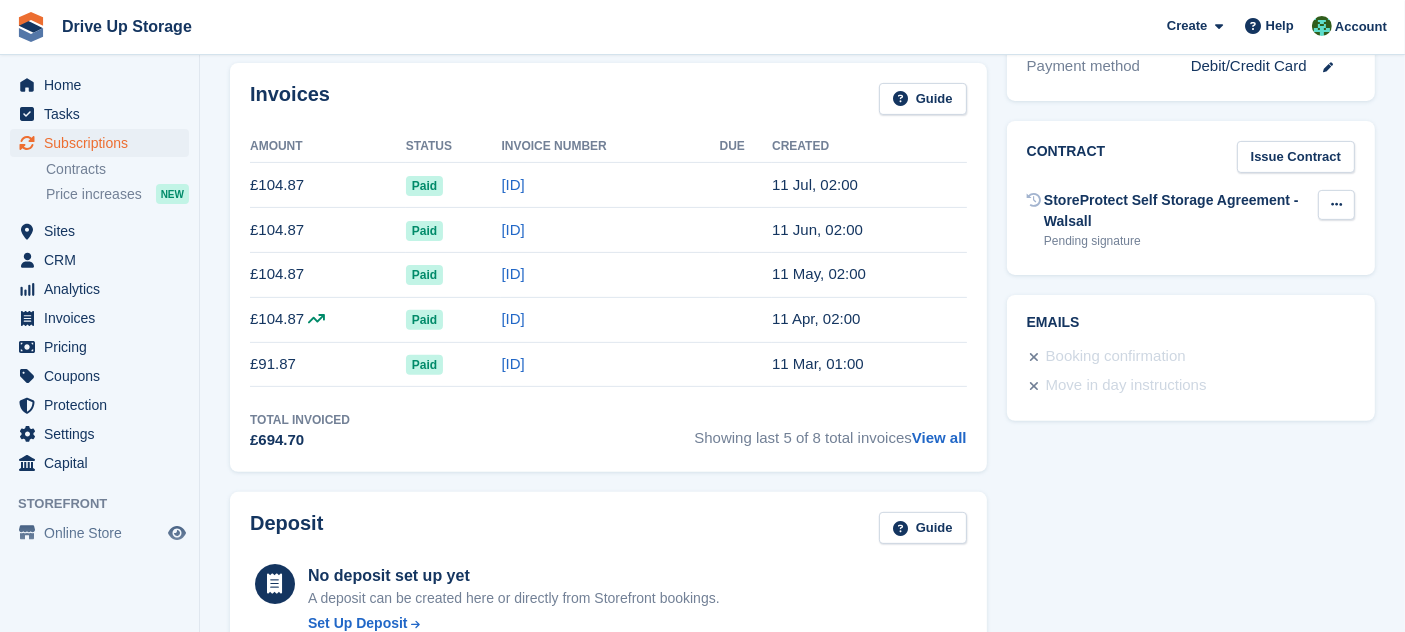 click at bounding box center [1336, 205] 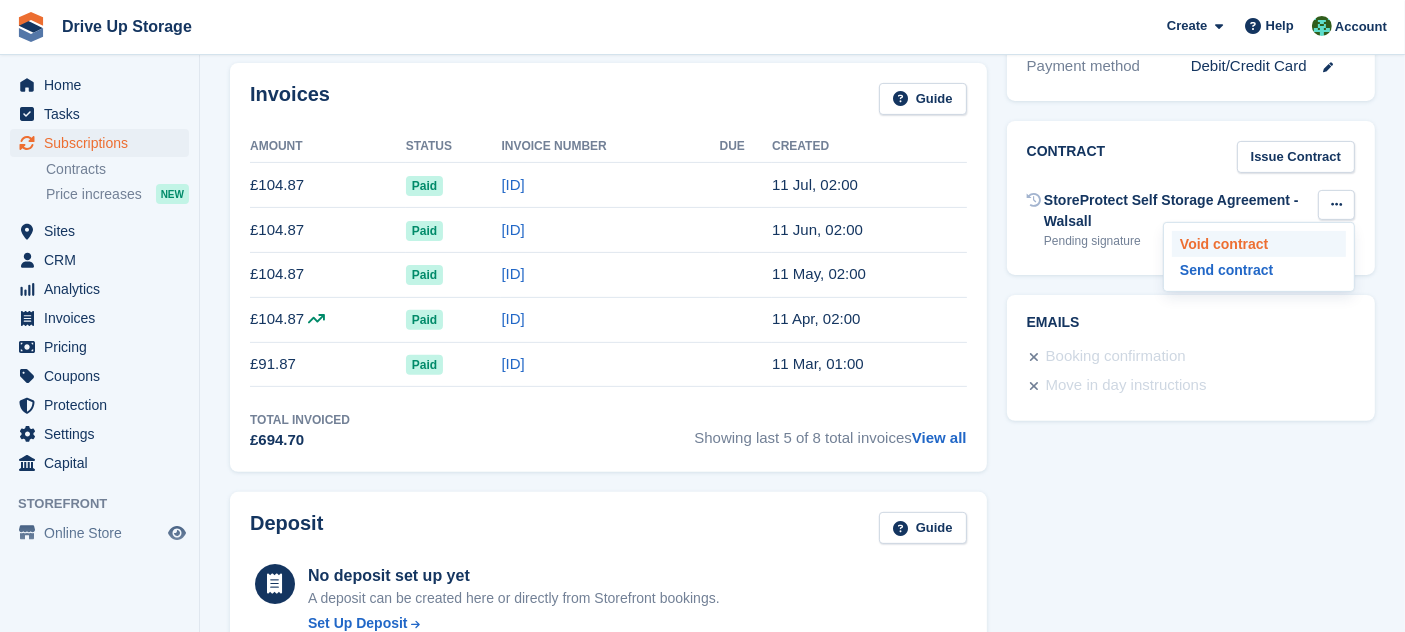 click on "Void contract" at bounding box center (1259, 244) 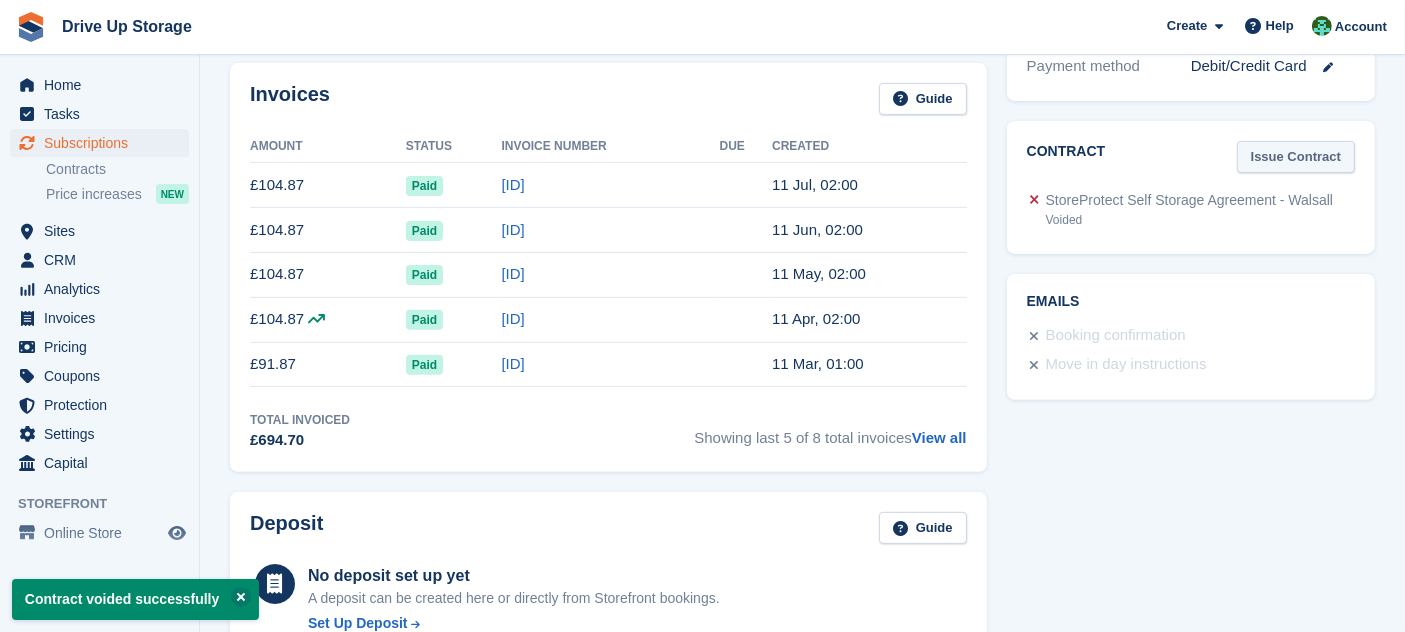 click on "Issue Contract" at bounding box center (1296, 157) 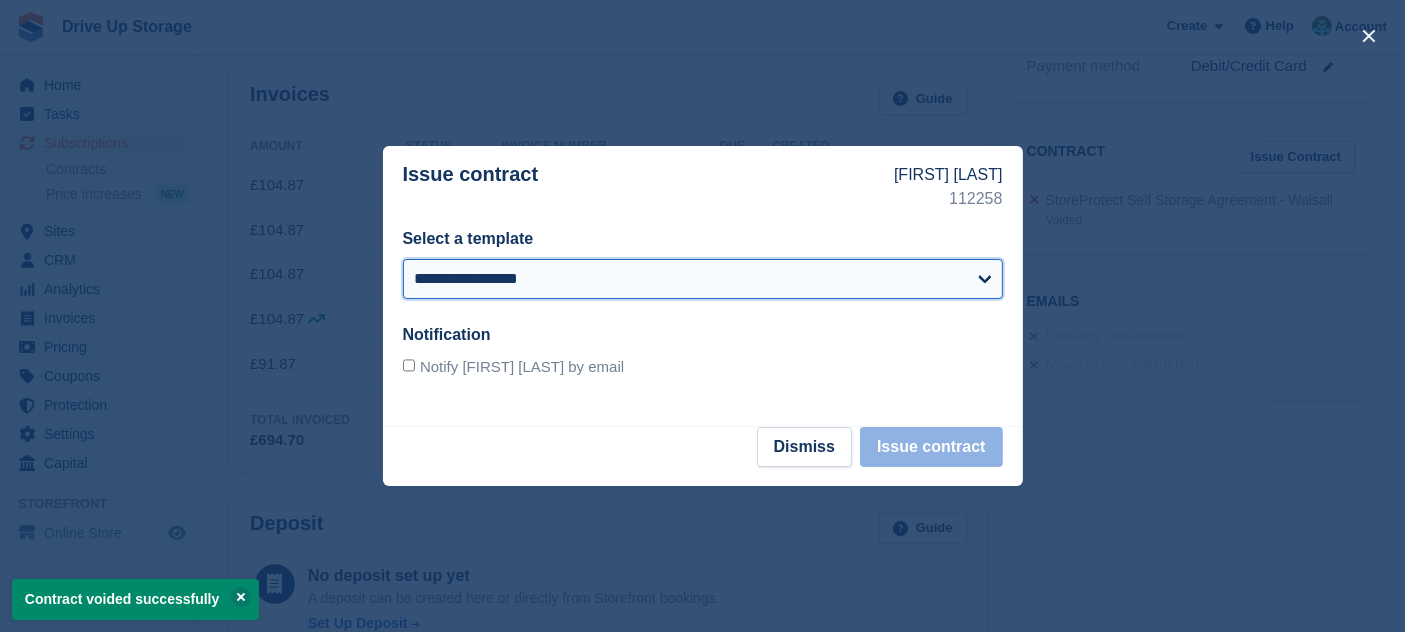 click on "**********" at bounding box center (703, 279) 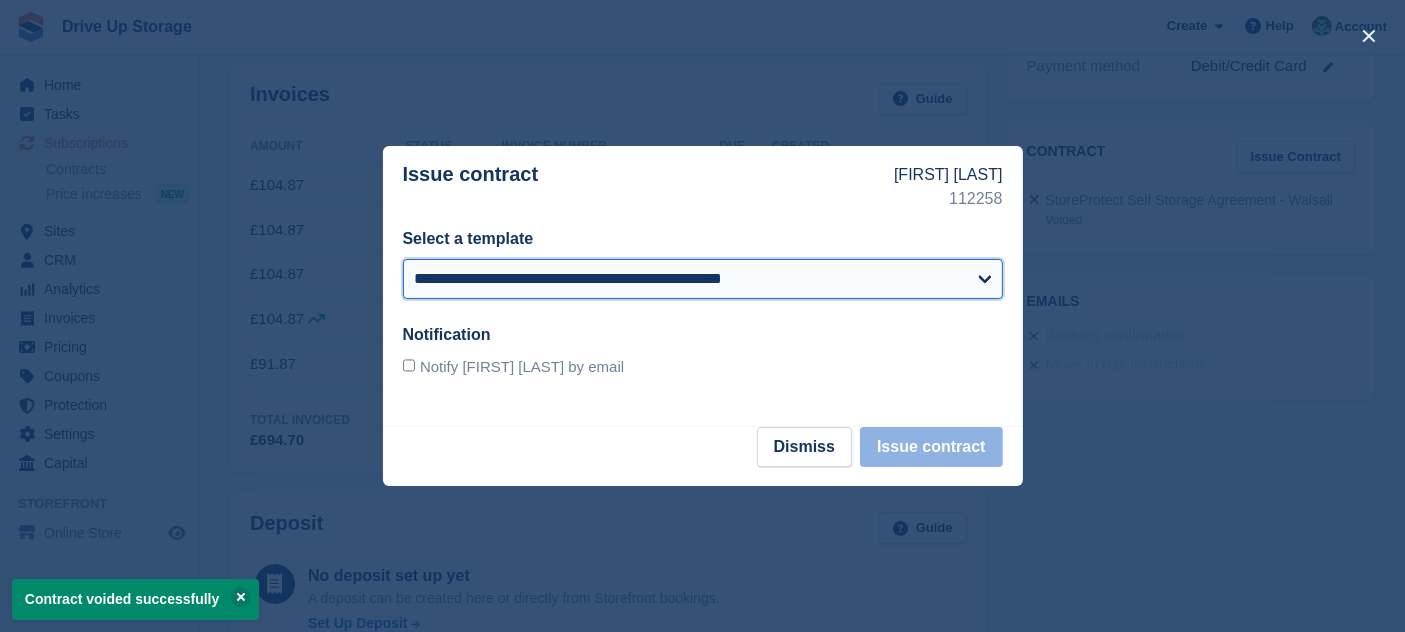 click on "**********" at bounding box center [703, 279] 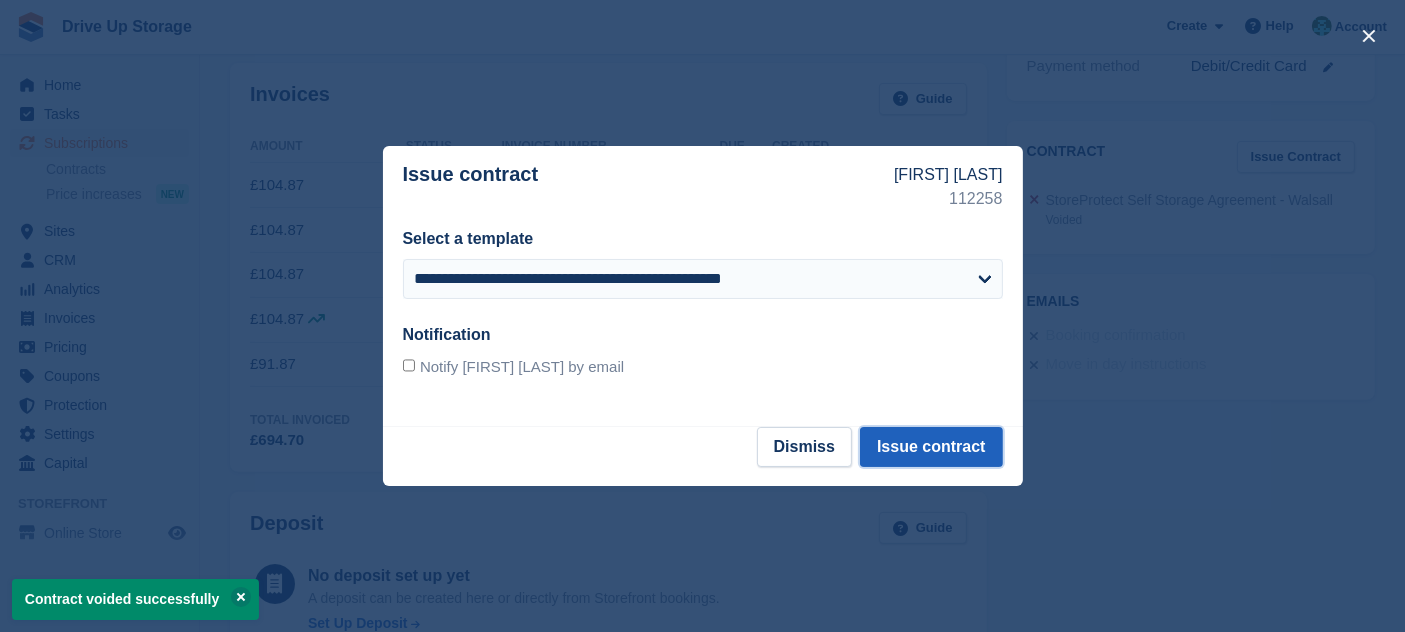click on "Issue contract" at bounding box center [931, 447] 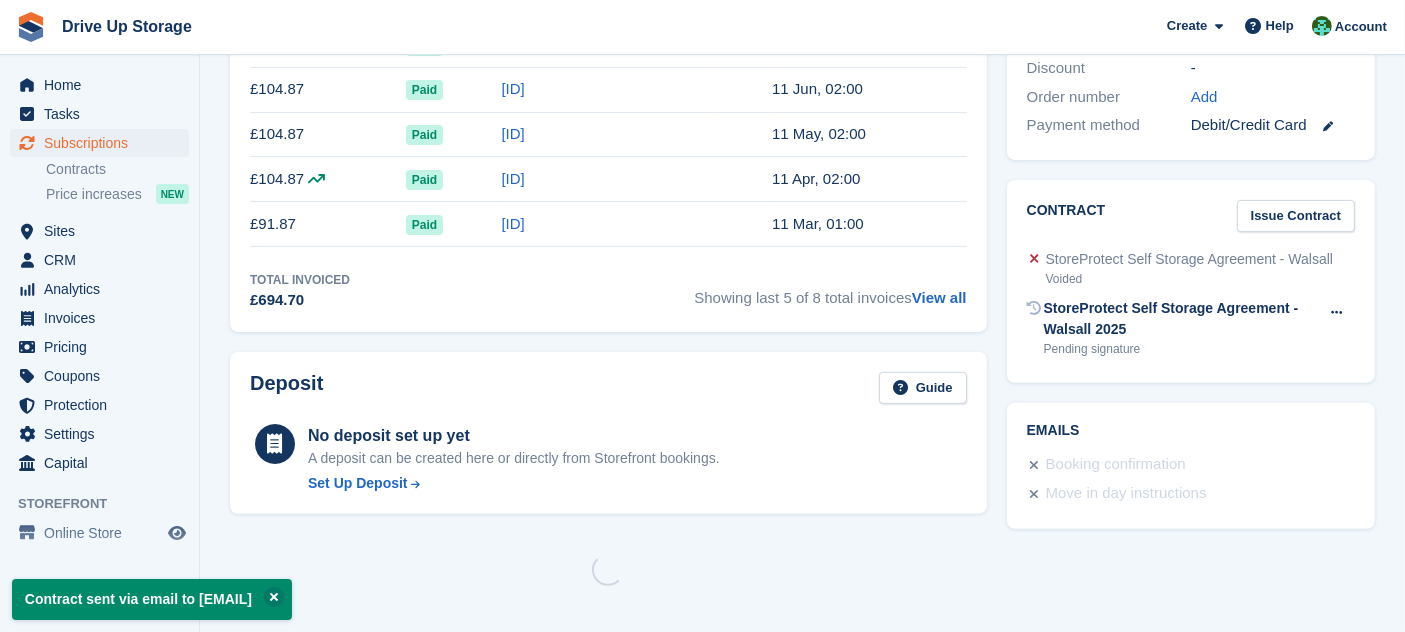 scroll, scrollTop: 0, scrollLeft: 0, axis: both 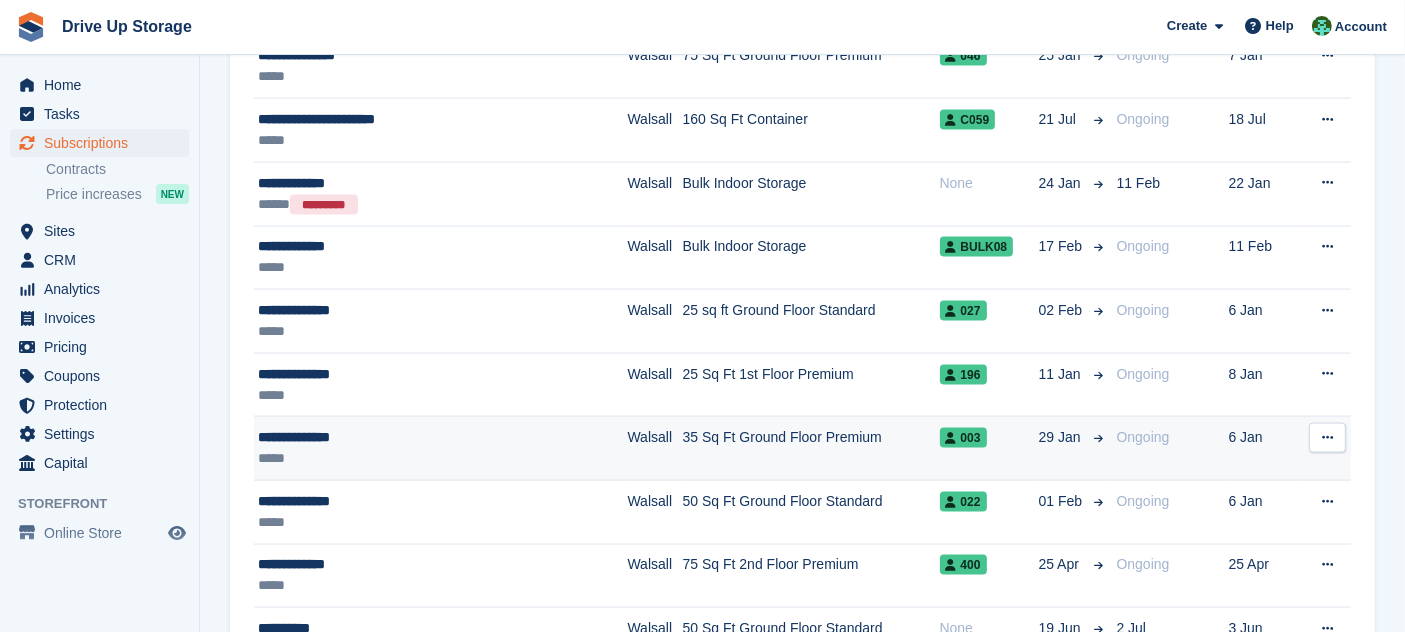 click on "35 Sq Ft Ground Floor Premium" at bounding box center [811, 449] 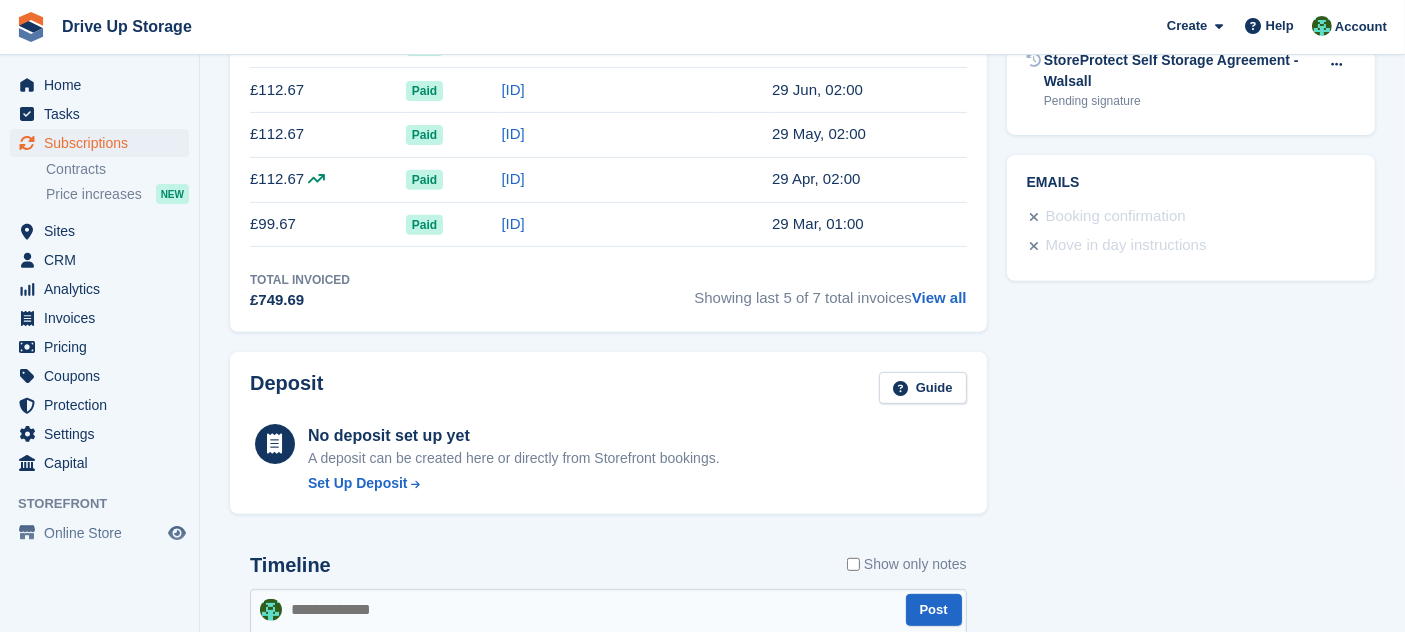 scroll, scrollTop: 560, scrollLeft: 0, axis: vertical 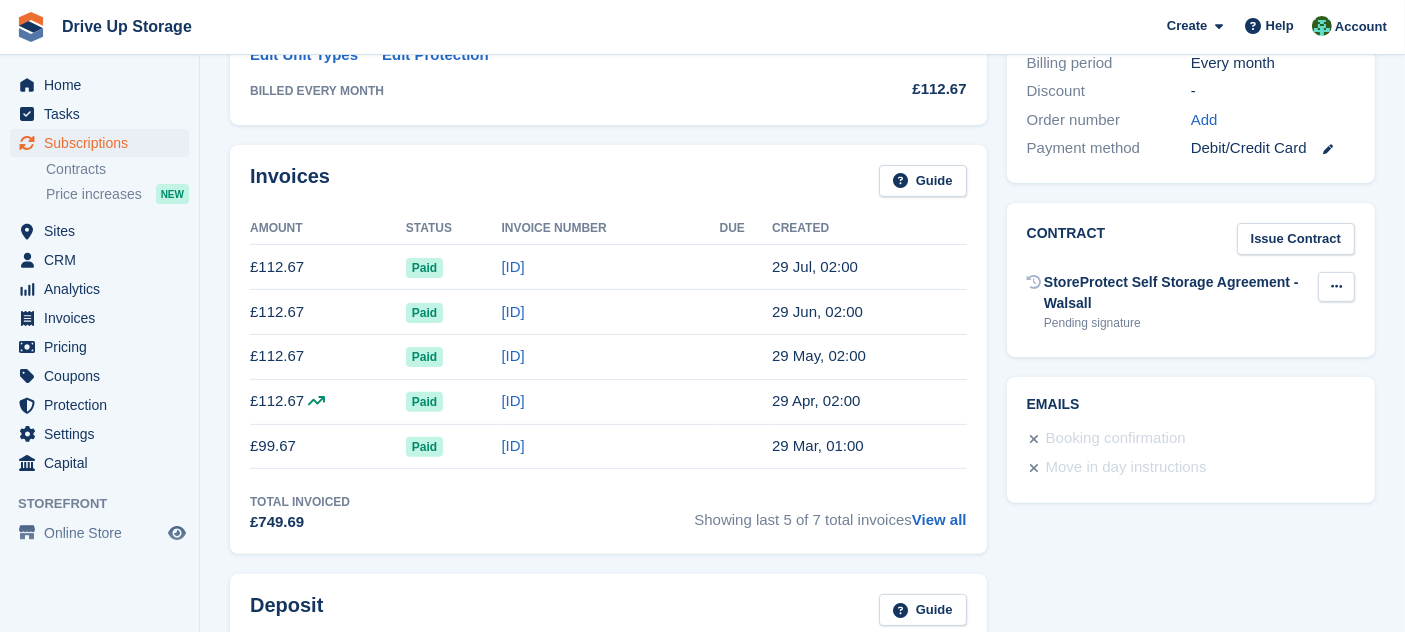 click at bounding box center (1336, 287) 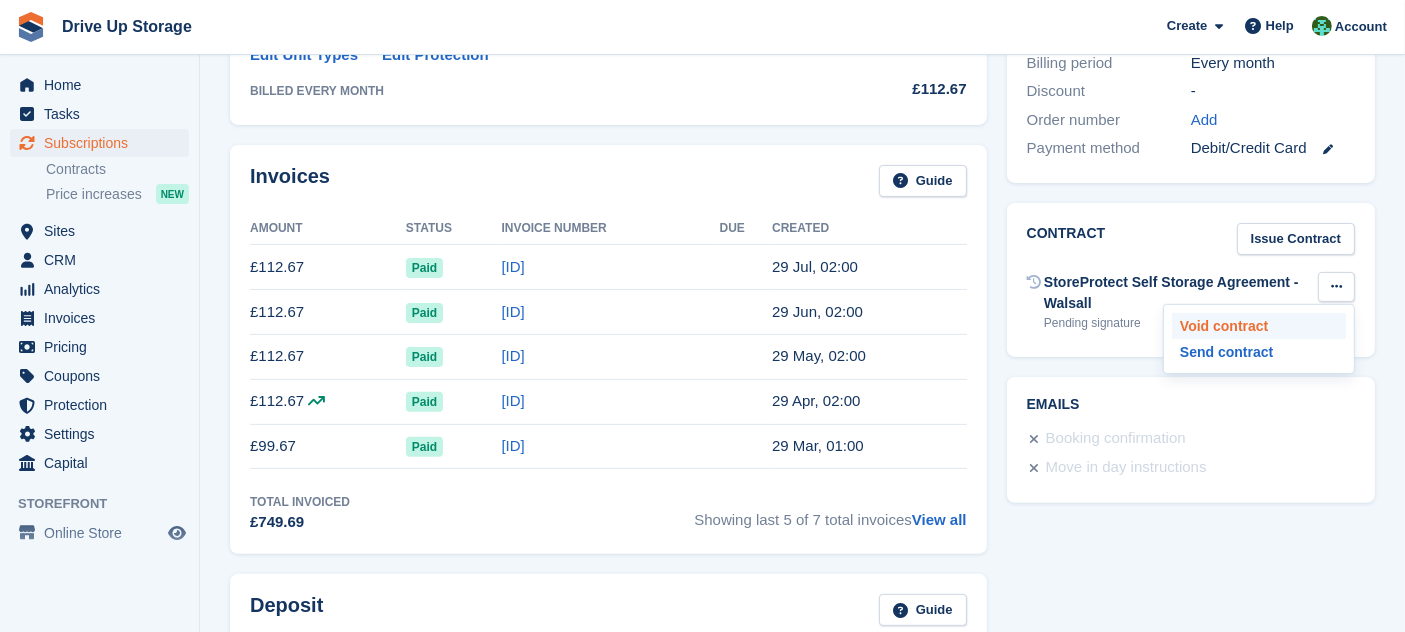 click on "Void contract" at bounding box center [1259, 326] 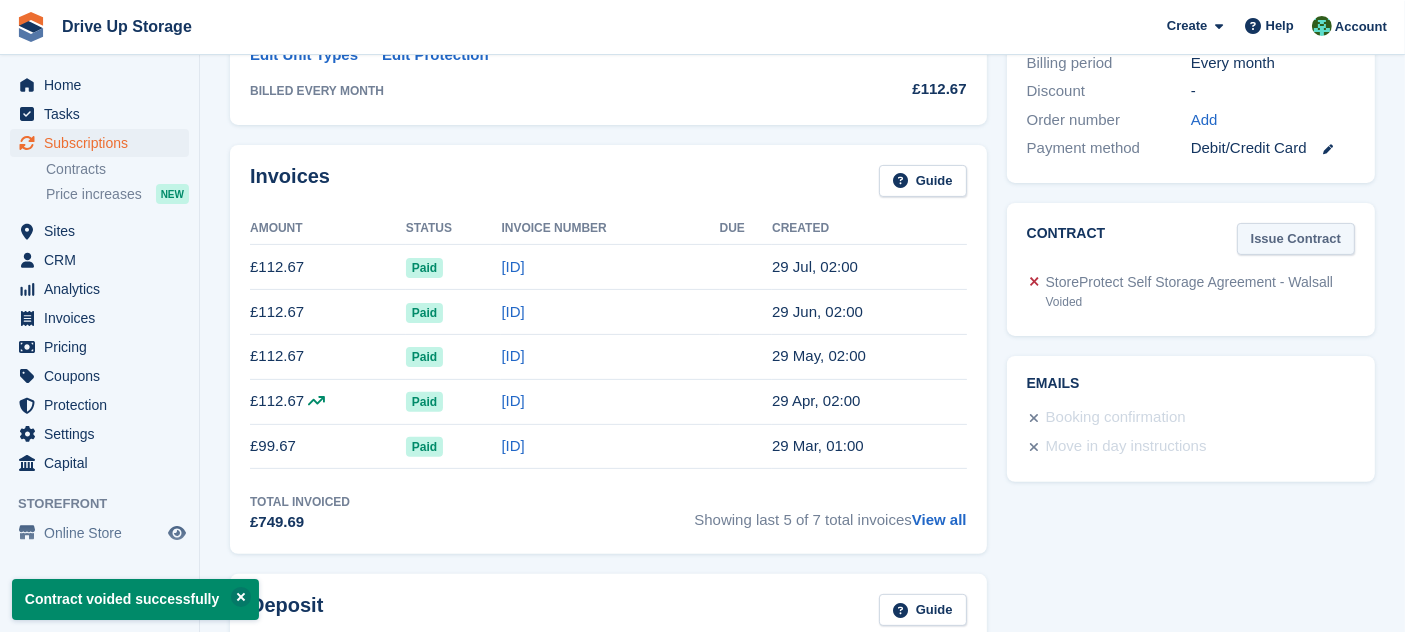 click on "Issue Contract" at bounding box center (1296, 239) 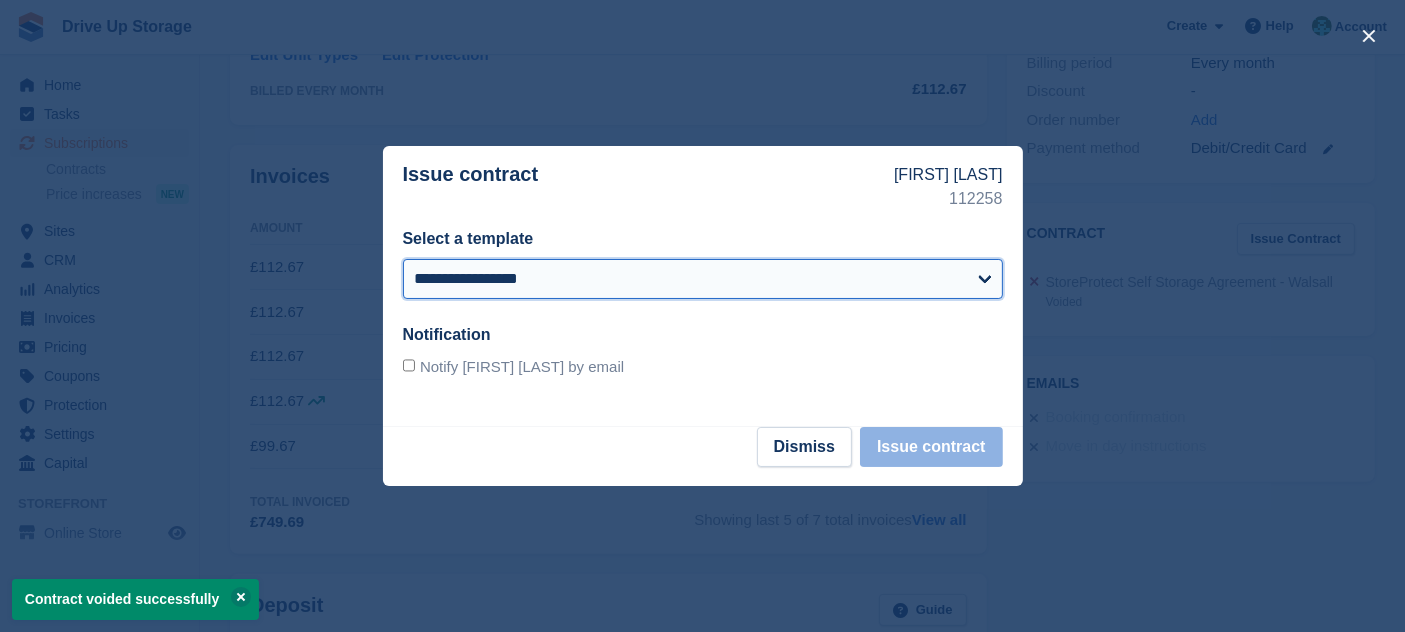 click on "**********" at bounding box center [703, 279] 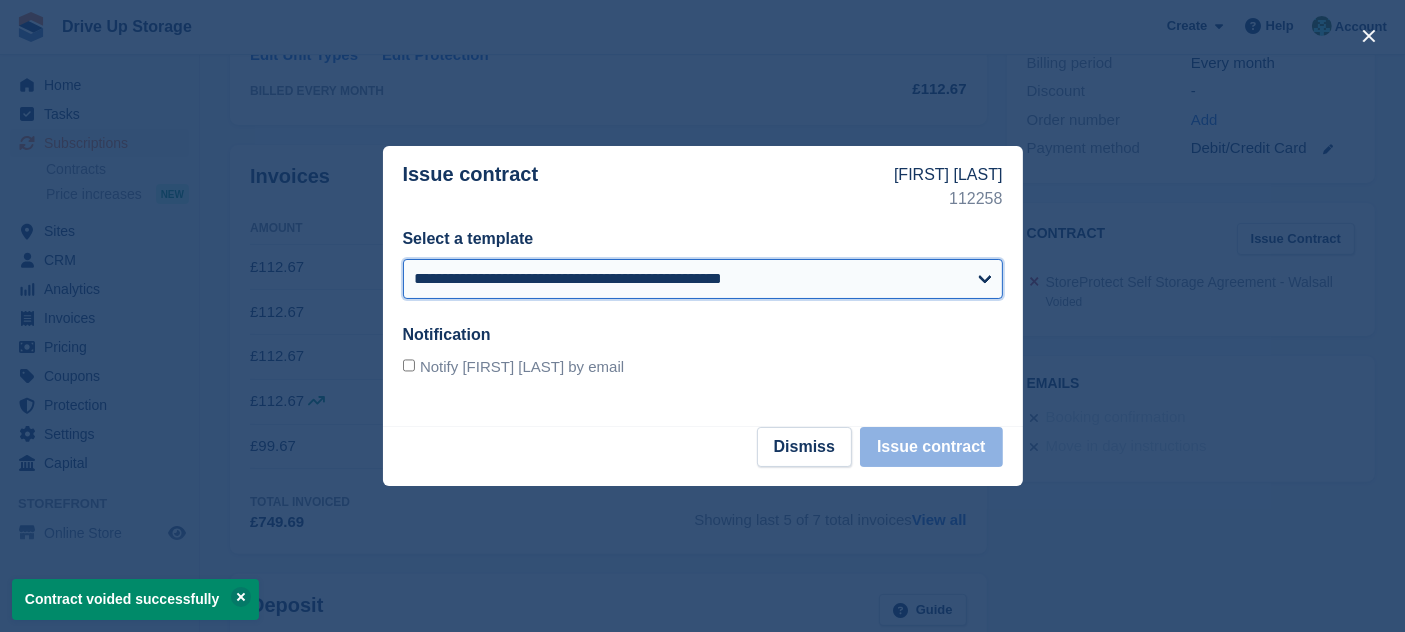 click on "**********" at bounding box center [703, 279] 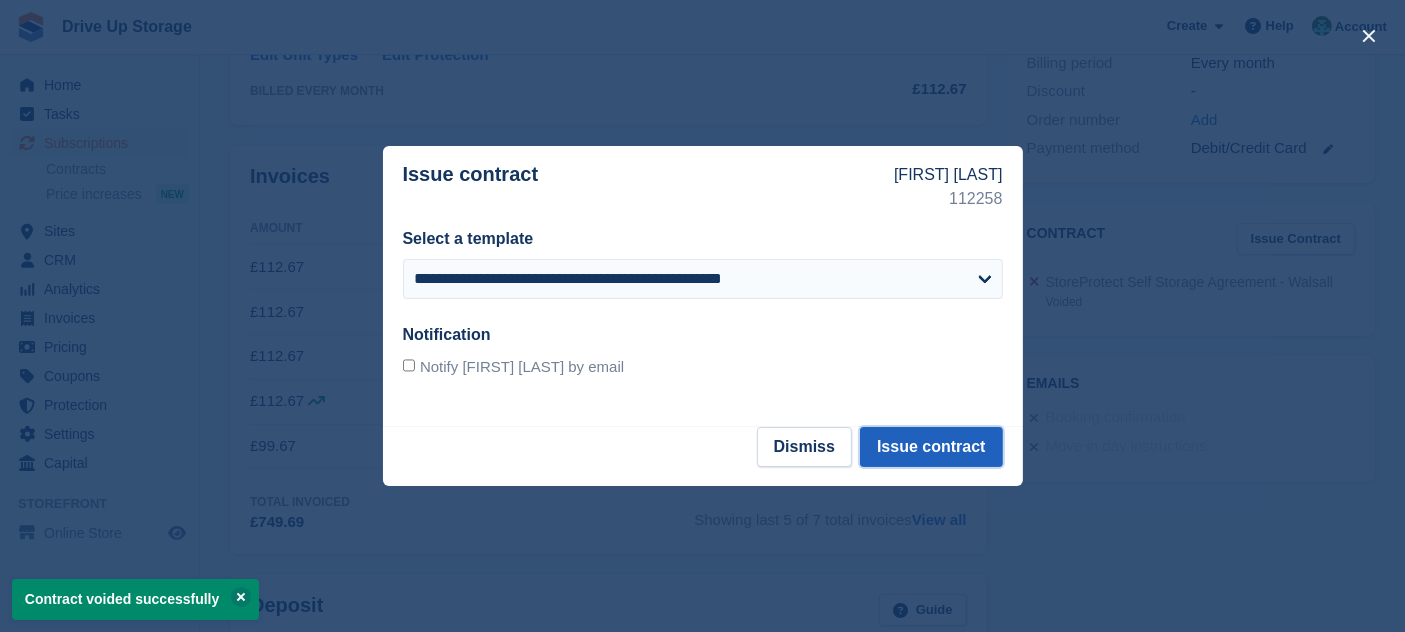click on "Issue contract" at bounding box center [931, 447] 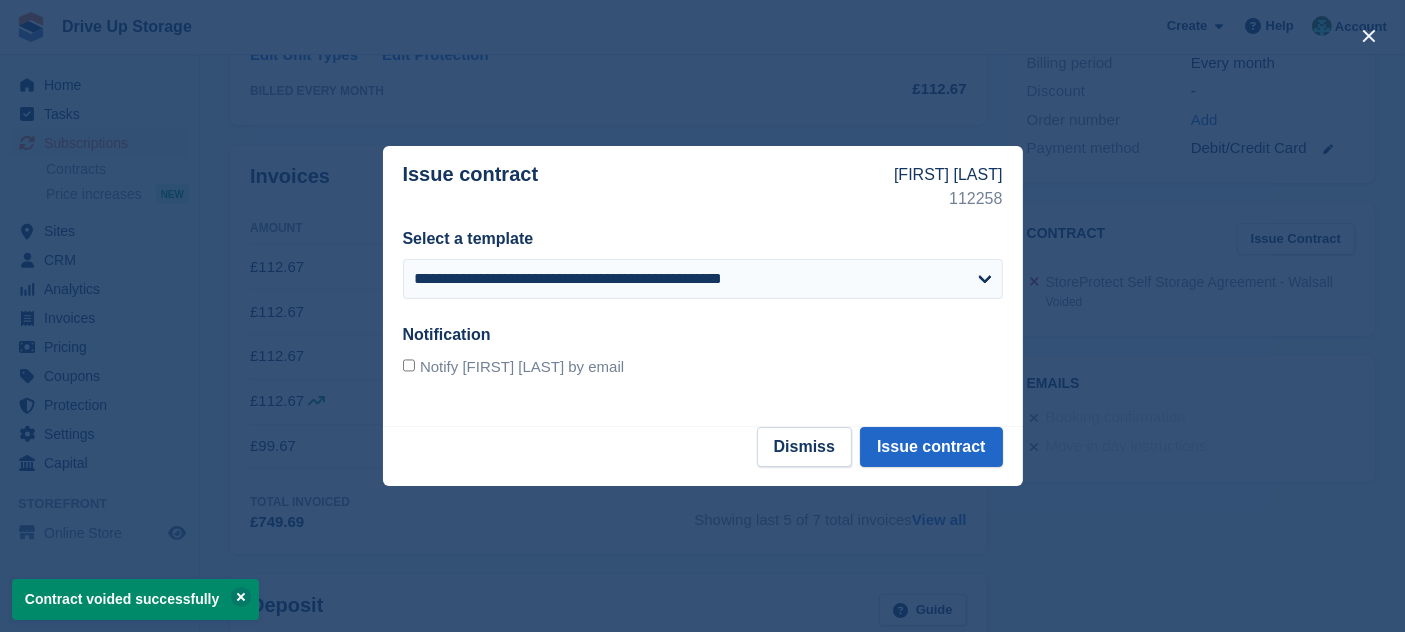 scroll, scrollTop: 0, scrollLeft: 0, axis: both 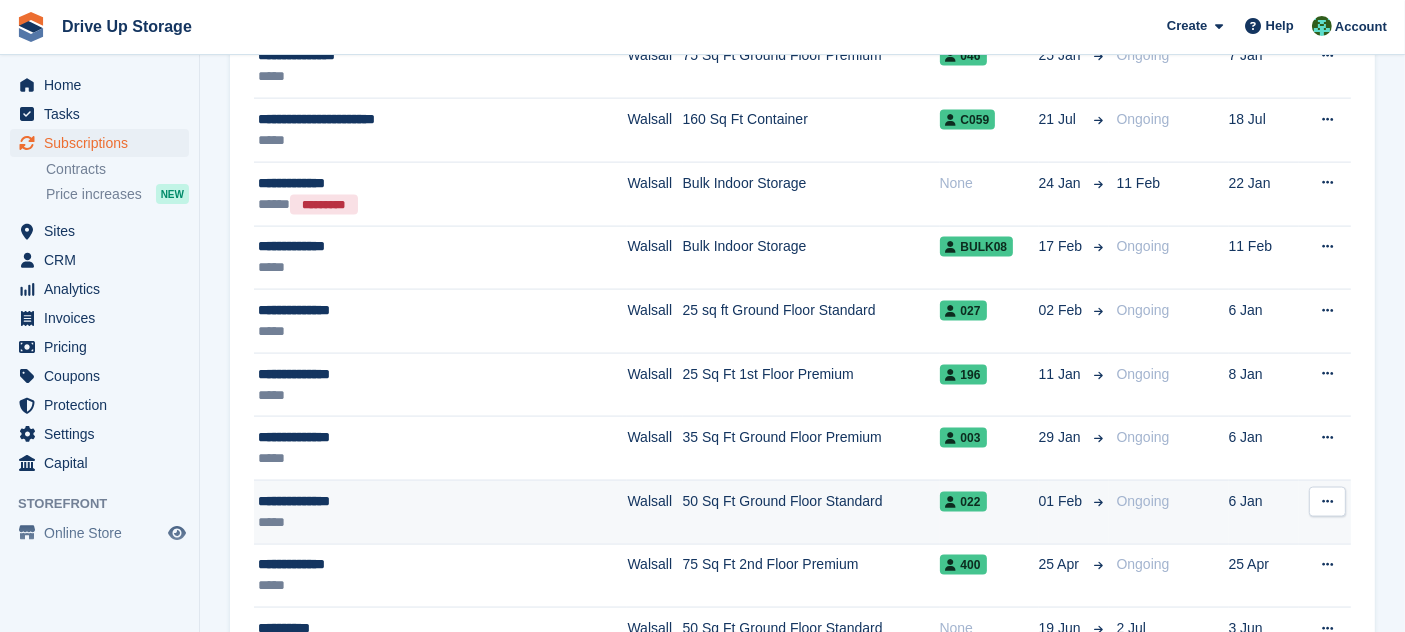 click on "50 Sq Ft Ground Floor Standard" at bounding box center [811, 513] 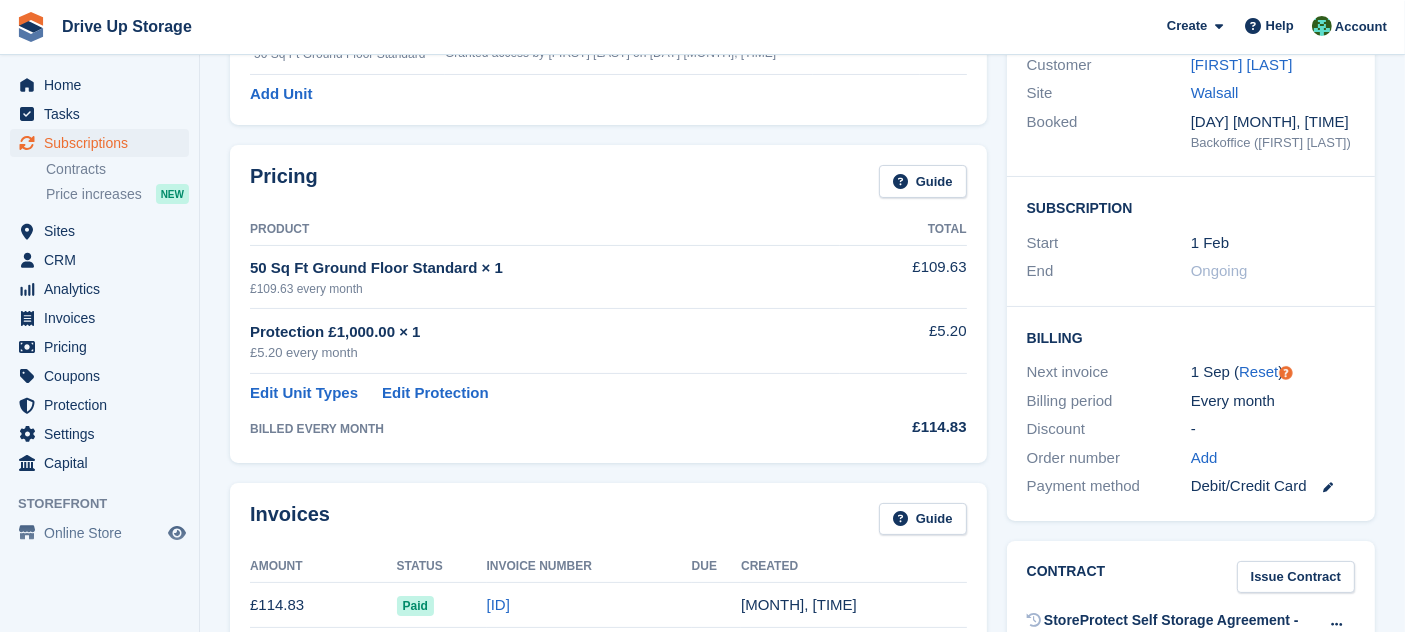 scroll, scrollTop: 444, scrollLeft: 0, axis: vertical 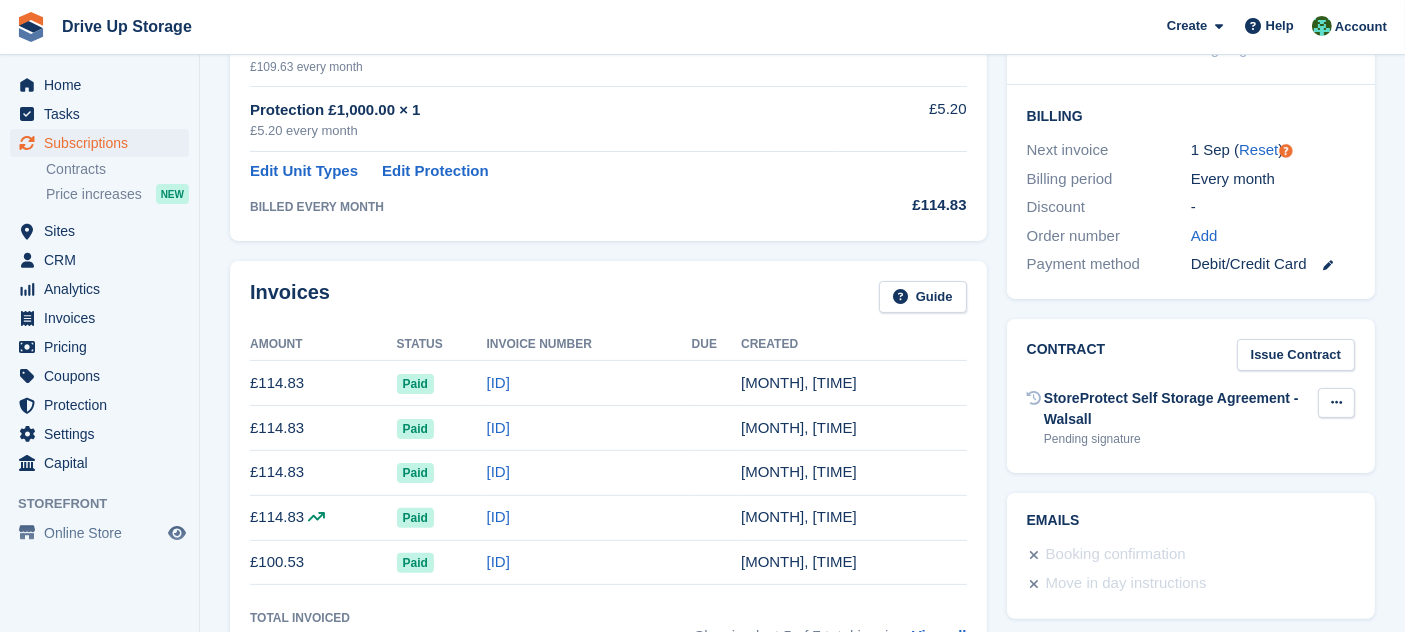 click at bounding box center (1336, 403) 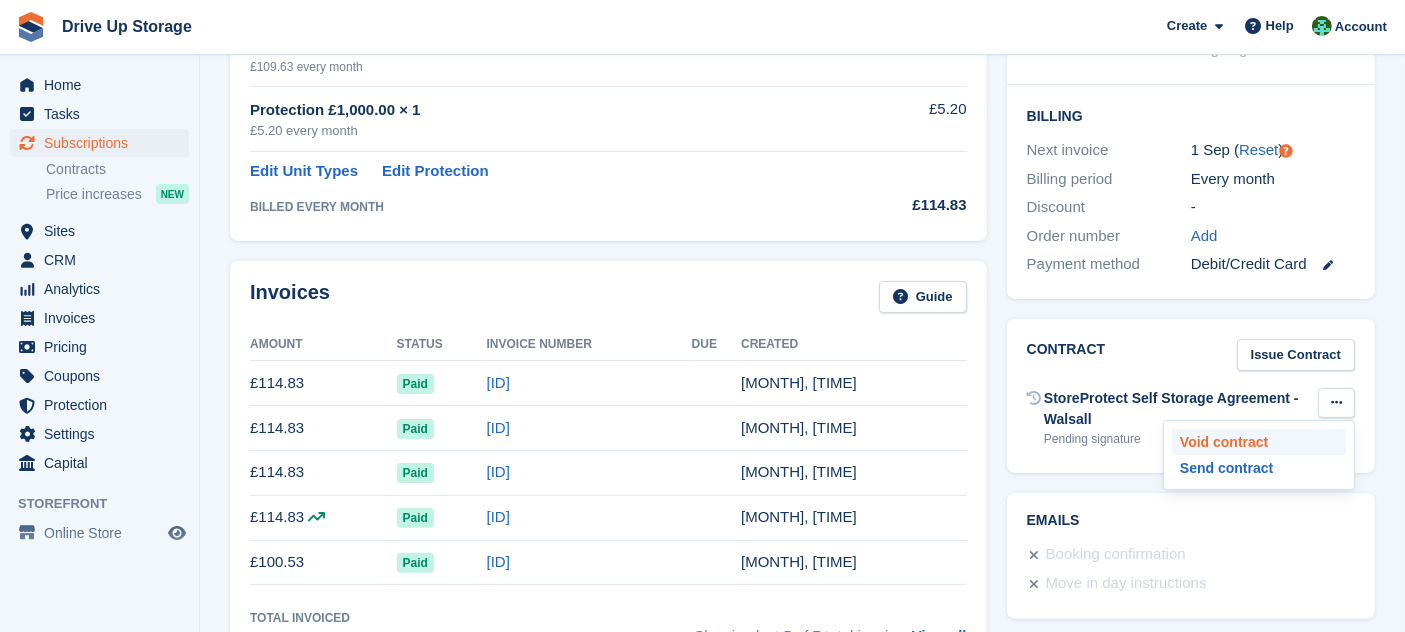 click on "Void contract" at bounding box center [1259, 442] 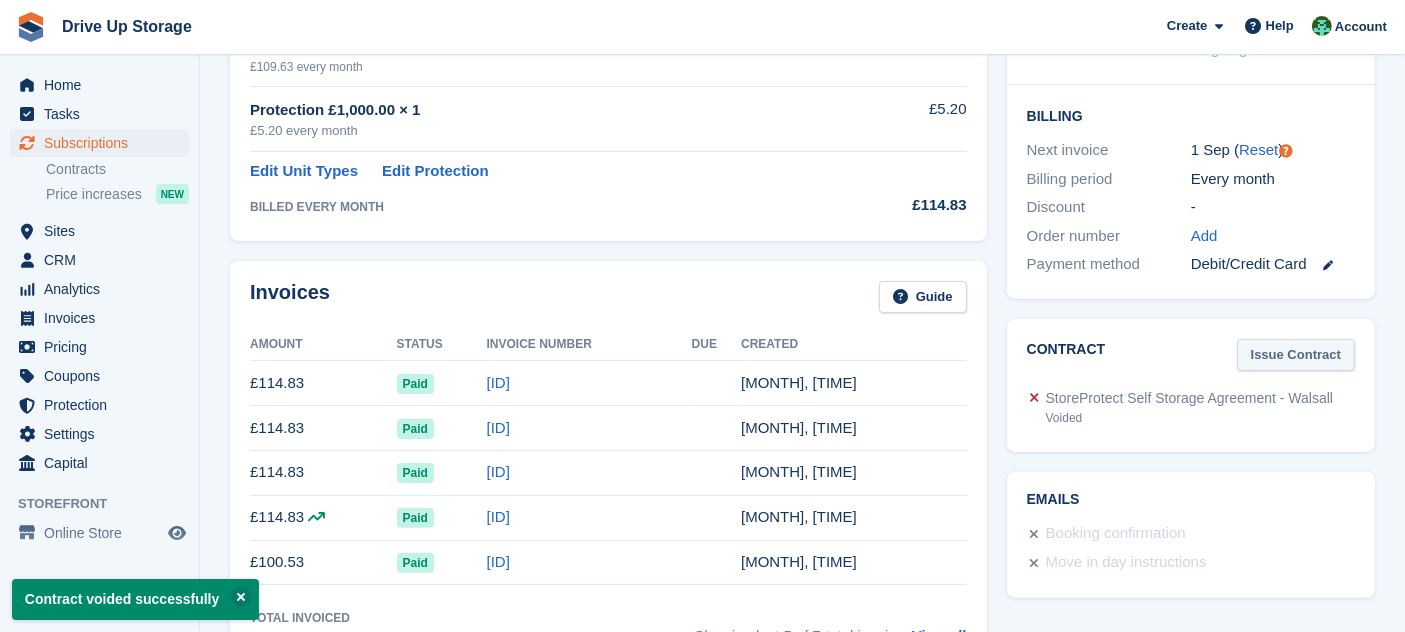 click on "Issue Contract" at bounding box center [1296, 355] 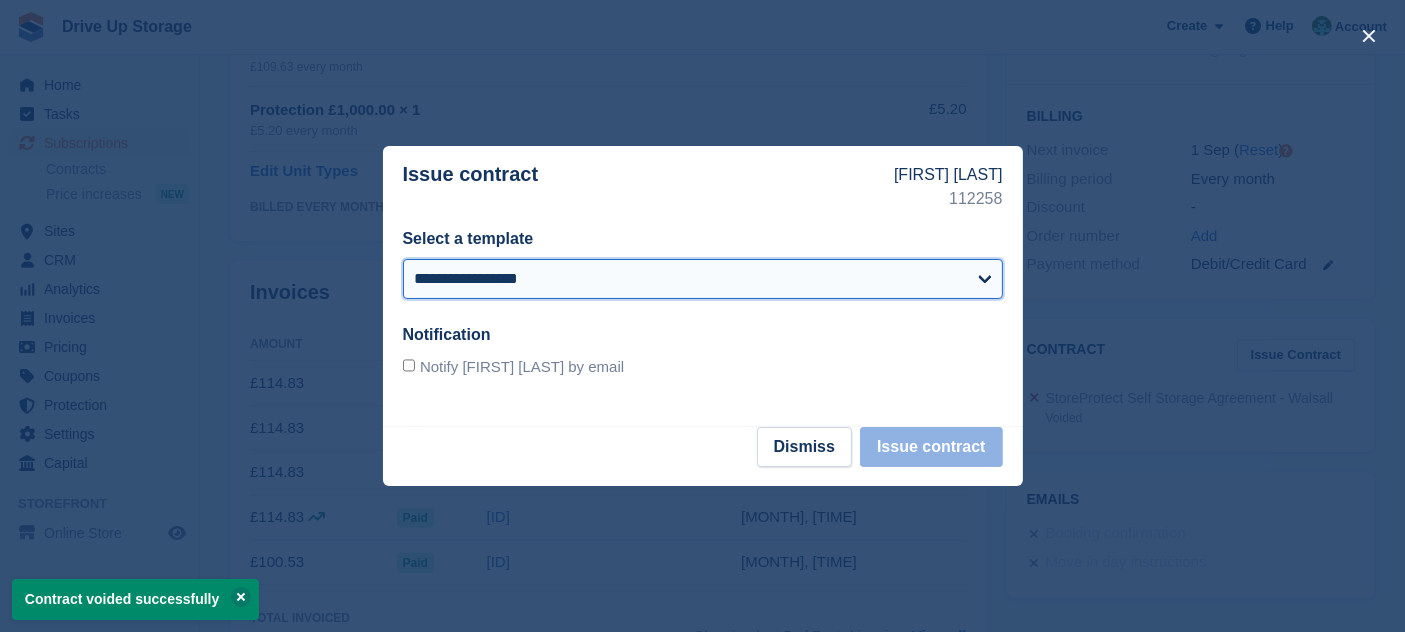 click on "**********" at bounding box center [703, 279] 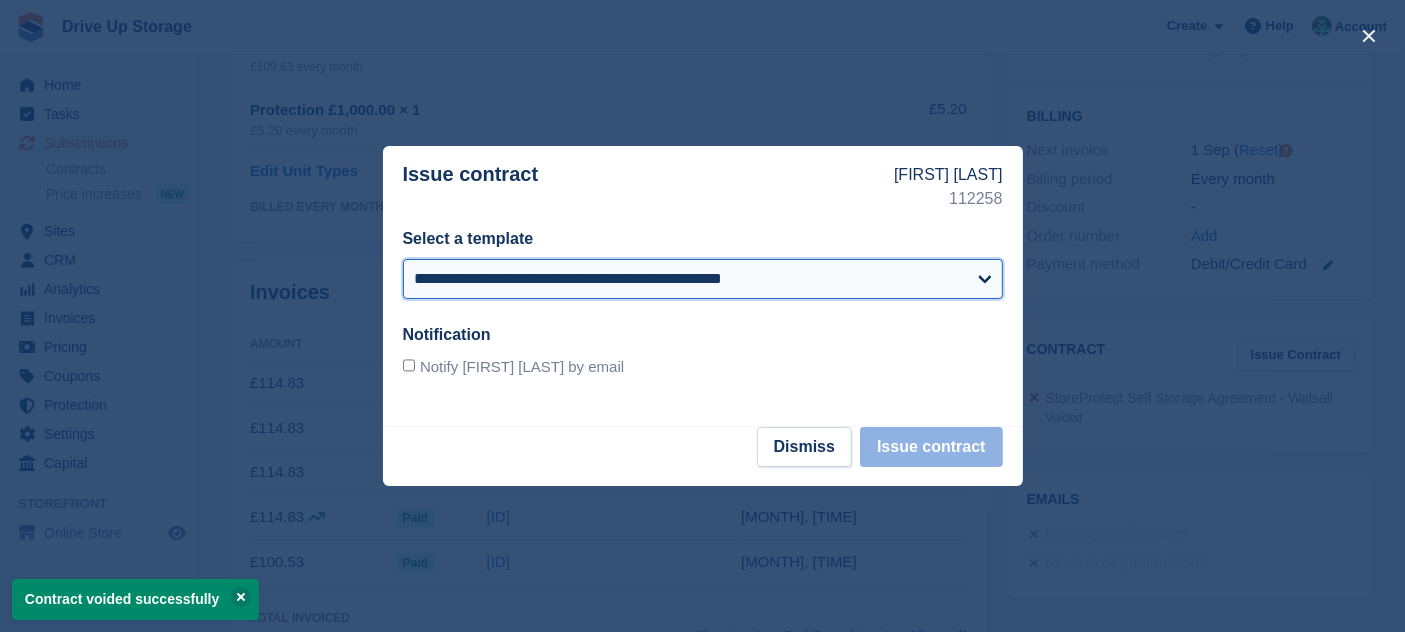 click on "**********" at bounding box center [703, 279] 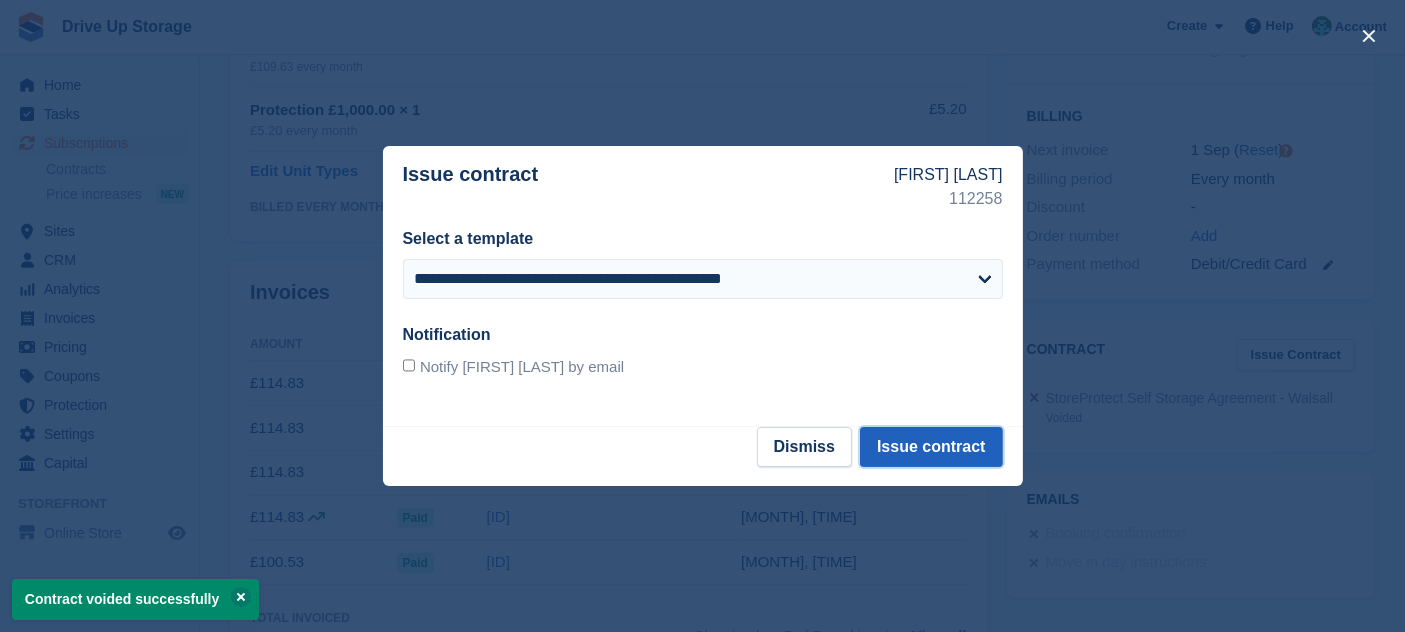 click on "Issue contract" at bounding box center [931, 447] 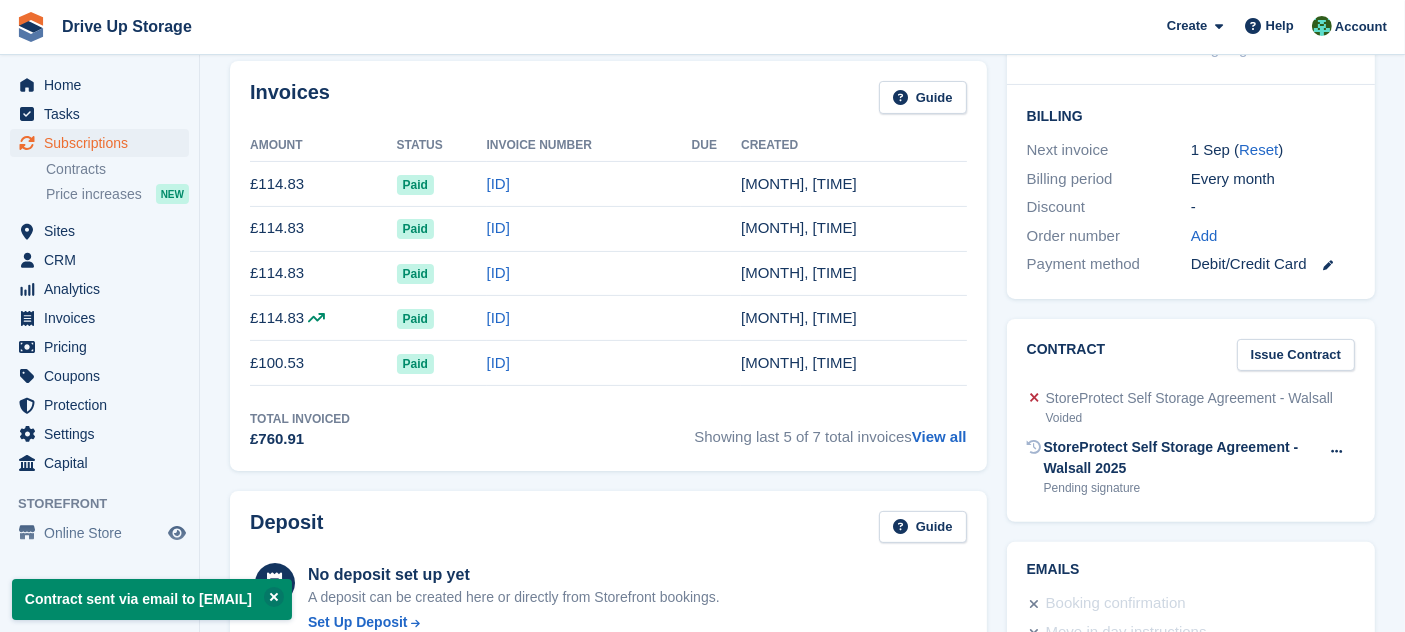 scroll, scrollTop: 0, scrollLeft: 0, axis: both 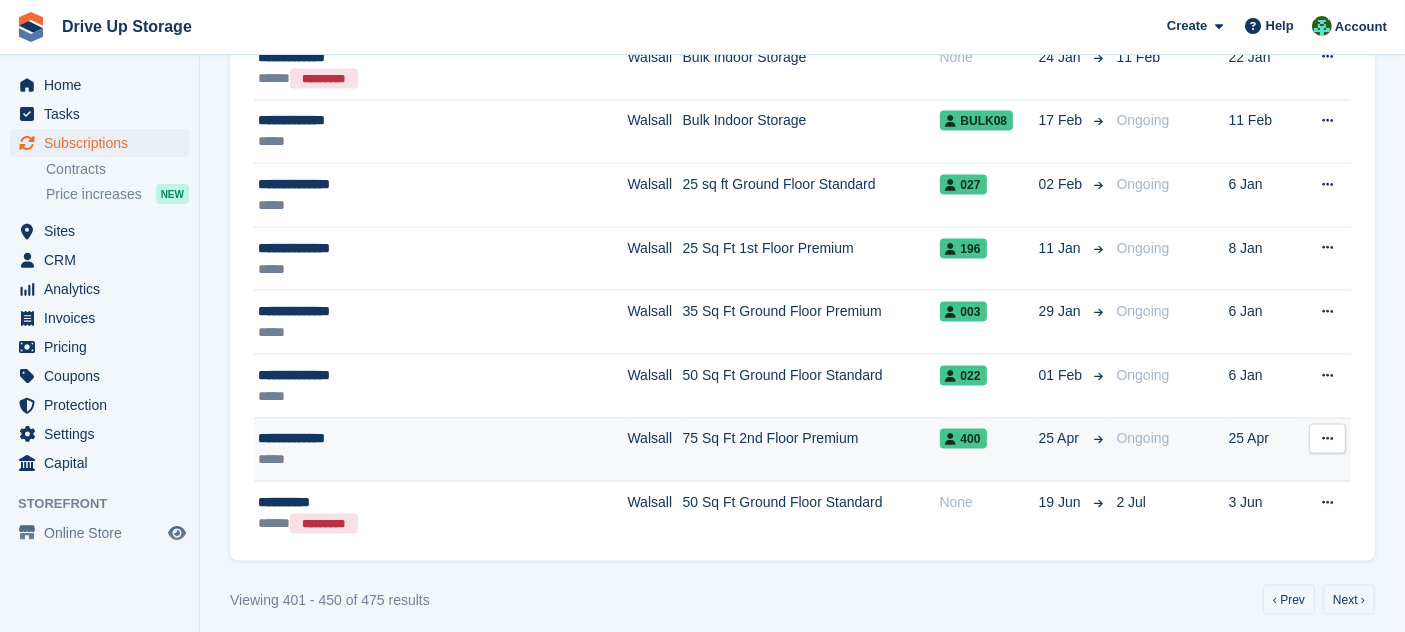 click on "75 Sq Ft 2nd Floor Premium" at bounding box center (811, 450) 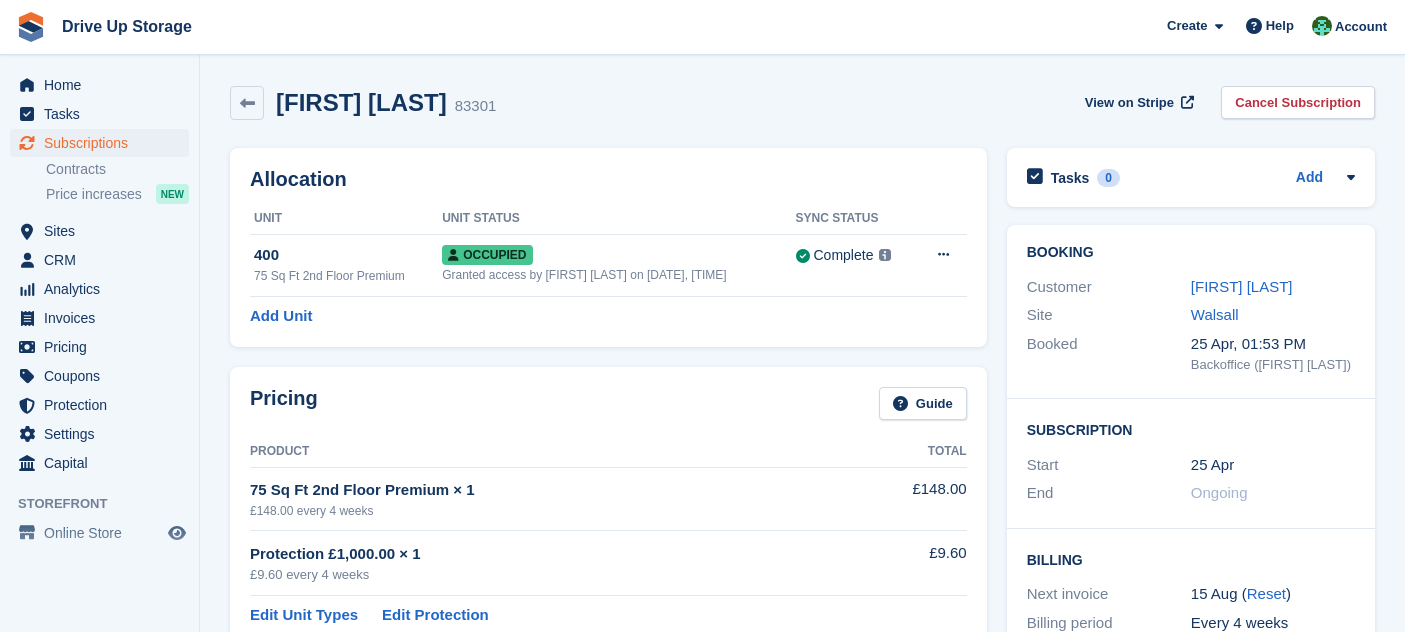 scroll, scrollTop: 642, scrollLeft: 0, axis: vertical 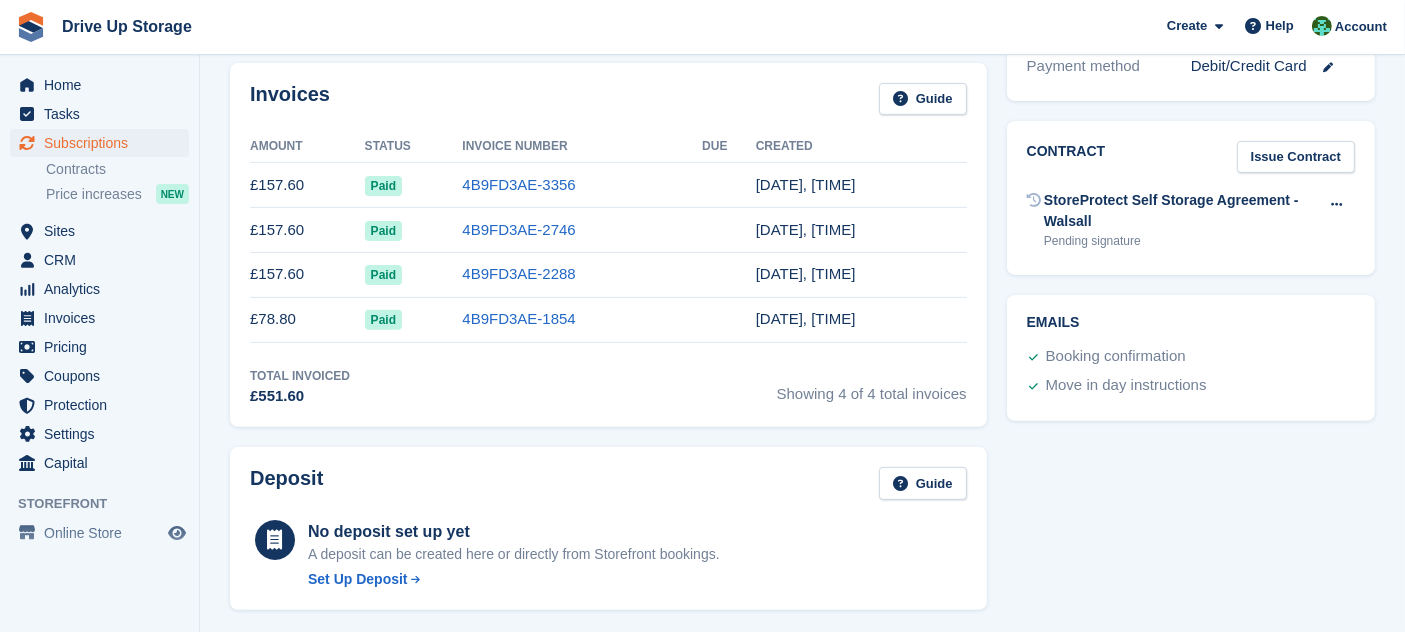 click on "StoreProtect Self Storage Agreement - Walsall
Pending signature
Void contract
Send contract" at bounding box center [1191, 220] 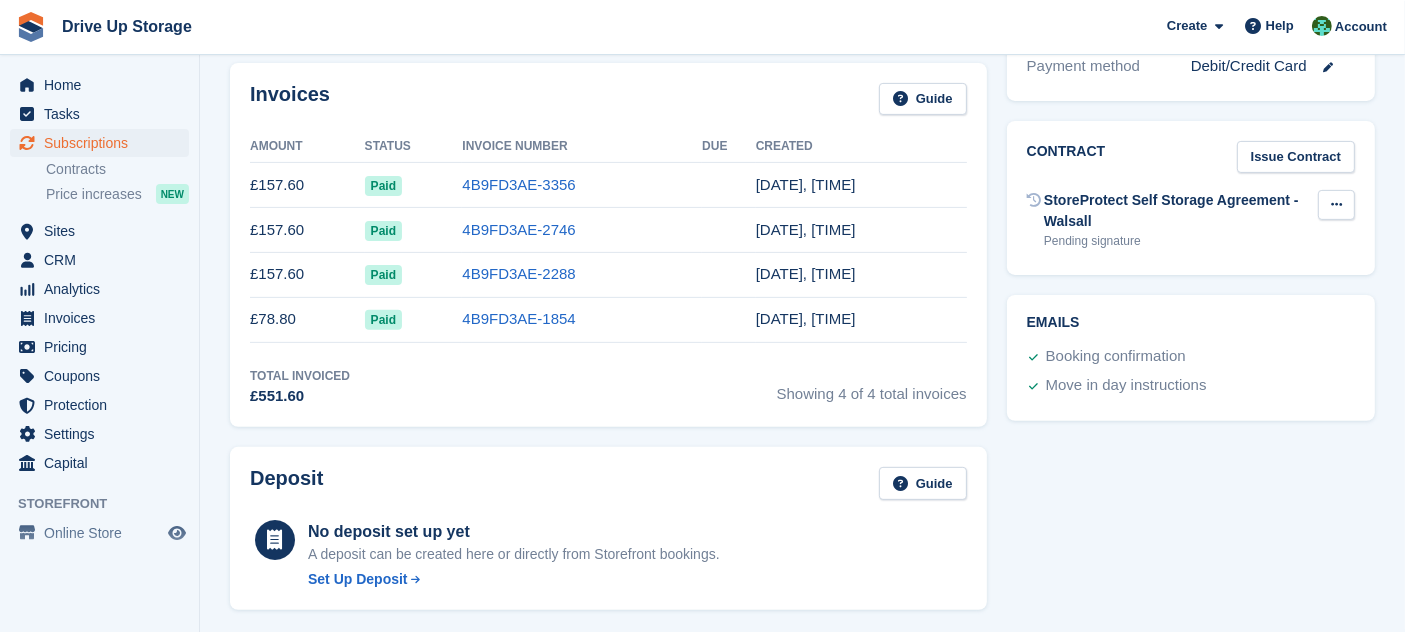 click at bounding box center (1336, 204) 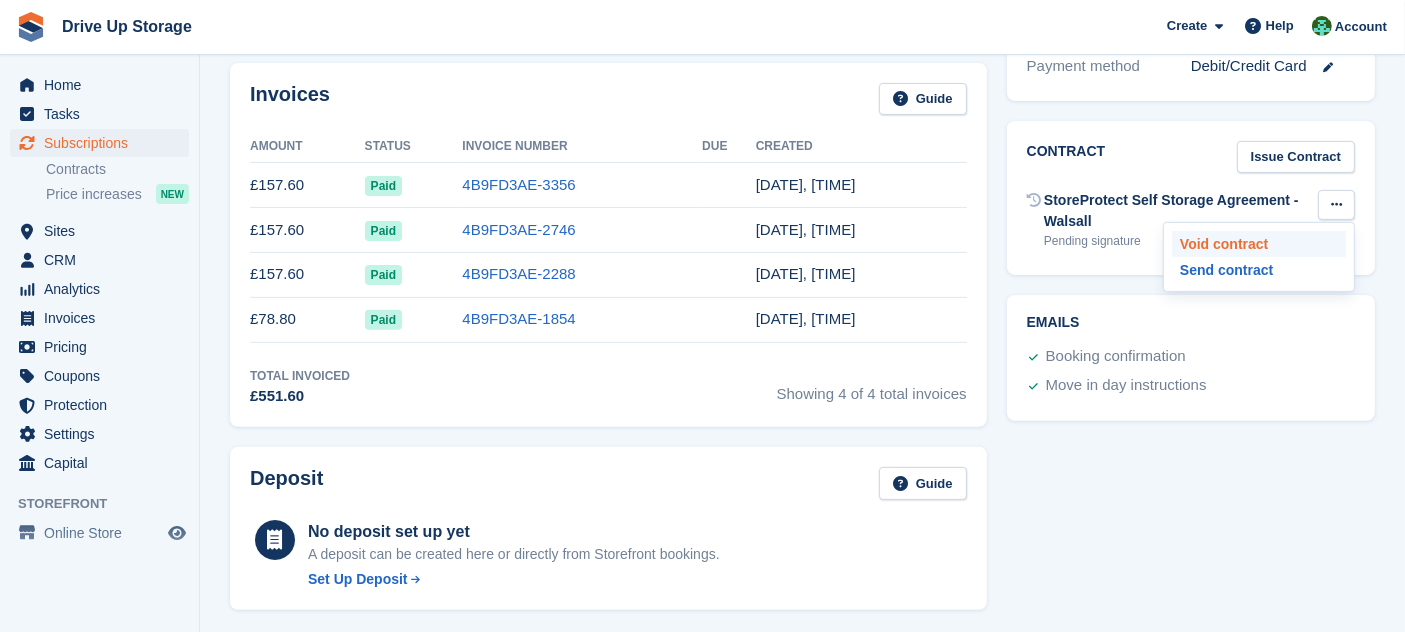 click on "Void contract" at bounding box center (1259, 244) 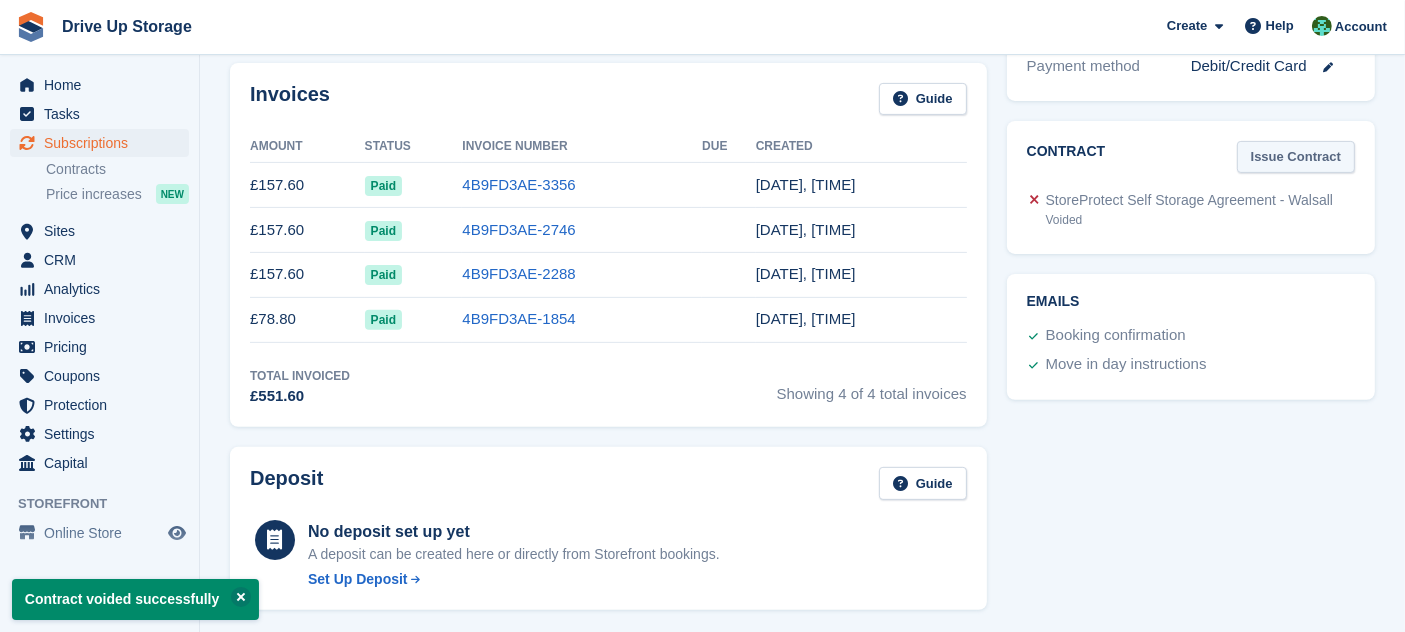 click on "Issue Contract" at bounding box center [1296, 157] 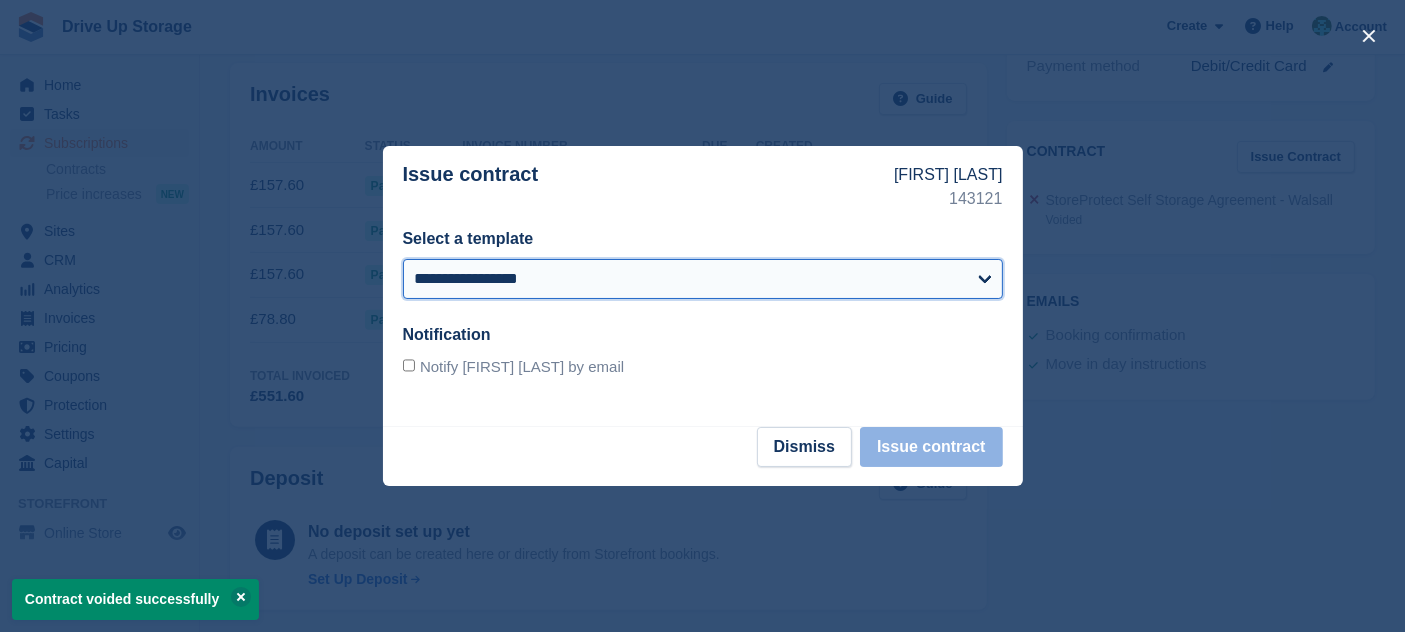 drag, startPoint x: 839, startPoint y: 275, endPoint x: 839, endPoint y: 295, distance: 20 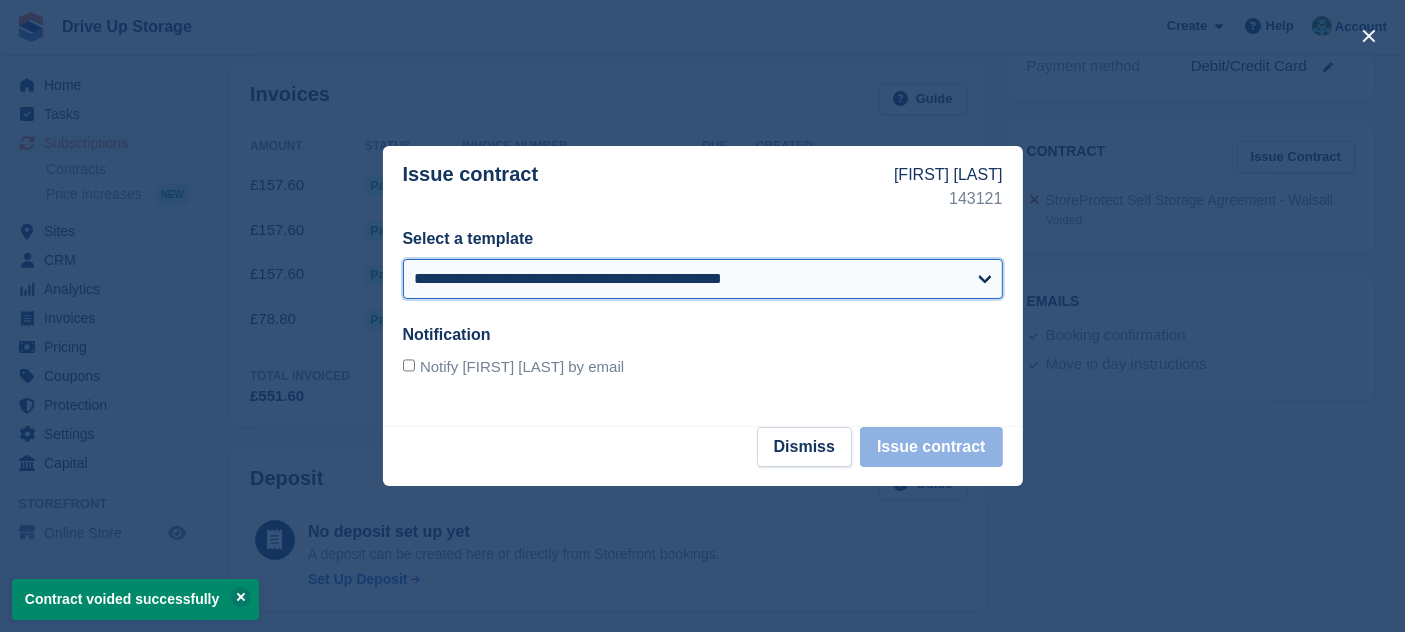 click on "**********" at bounding box center [703, 279] 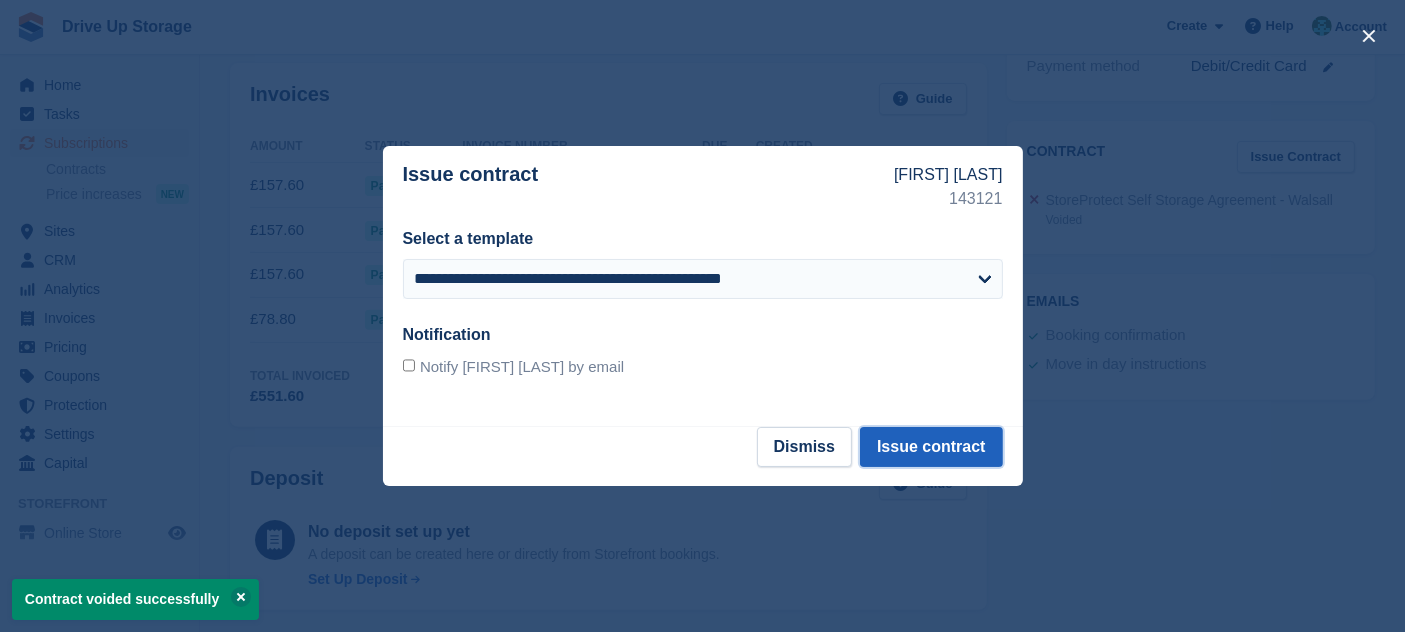 click on "Issue contract" at bounding box center [931, 447] 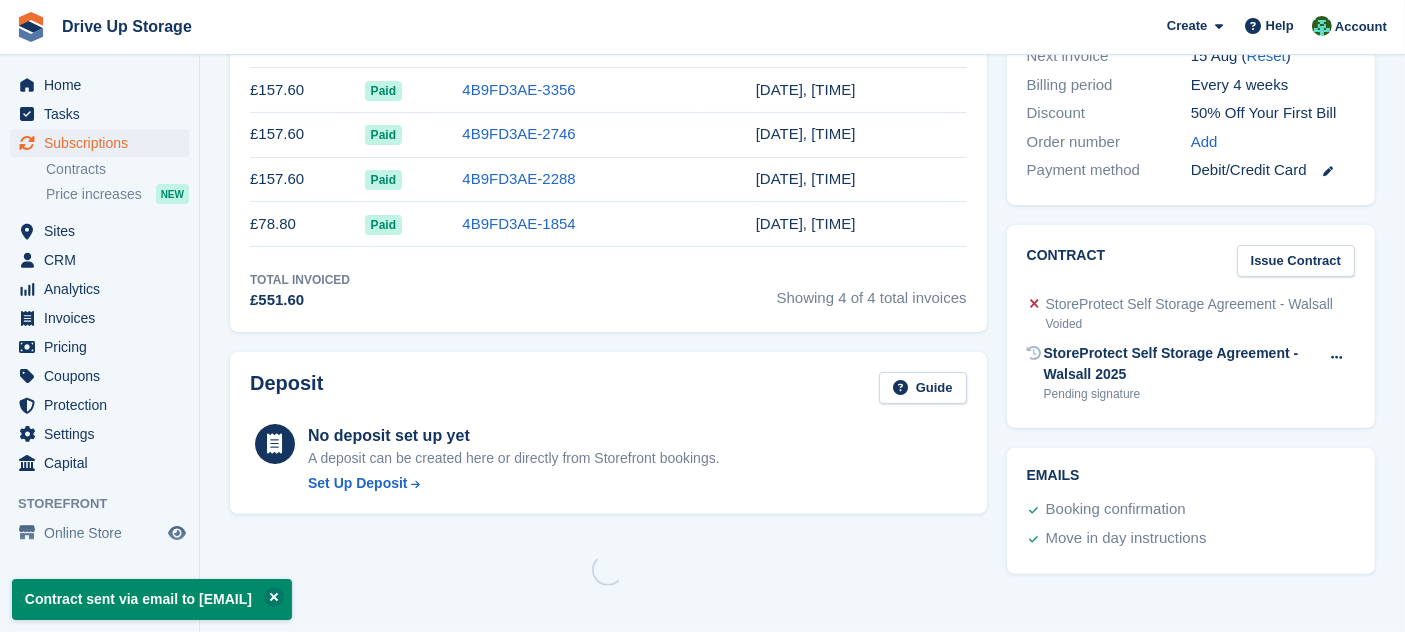 scroll, scrollTop: 0, scrollLeft: 0, axis: both 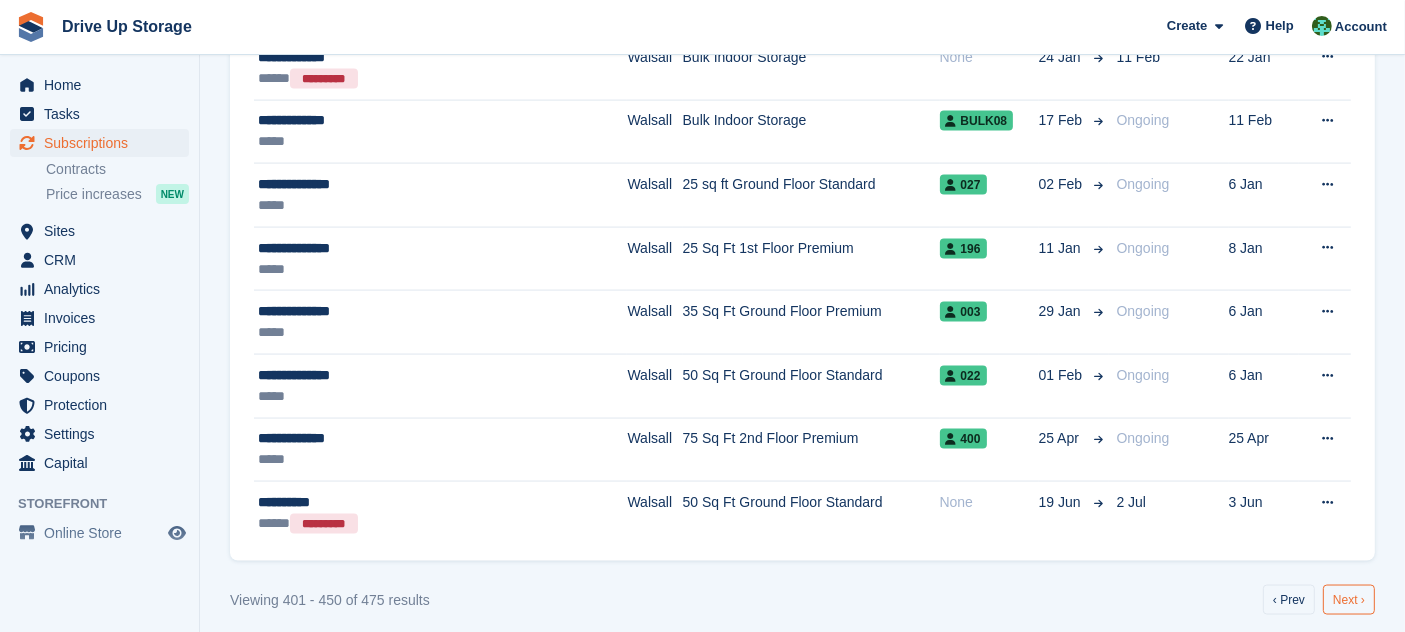click on "Next ›" at bounding box center (1349, 600) 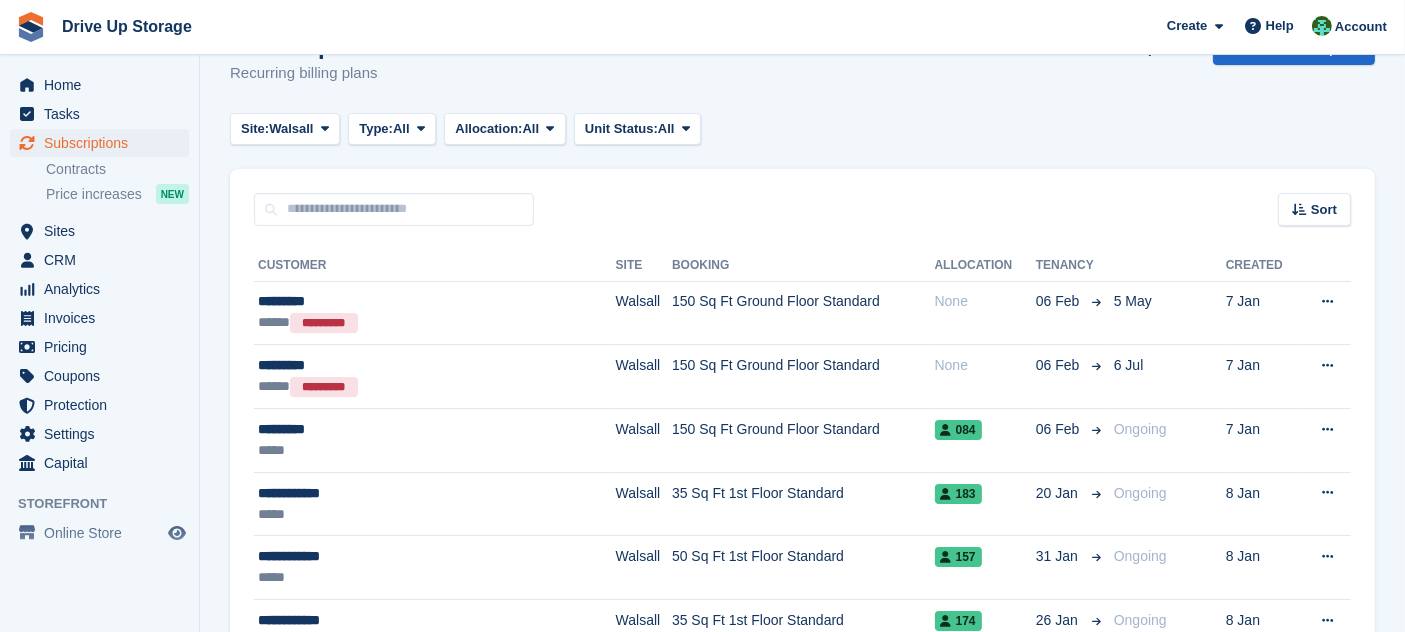 scroll, scrollTop: 276, scrollLeft: 0, axis: vertical 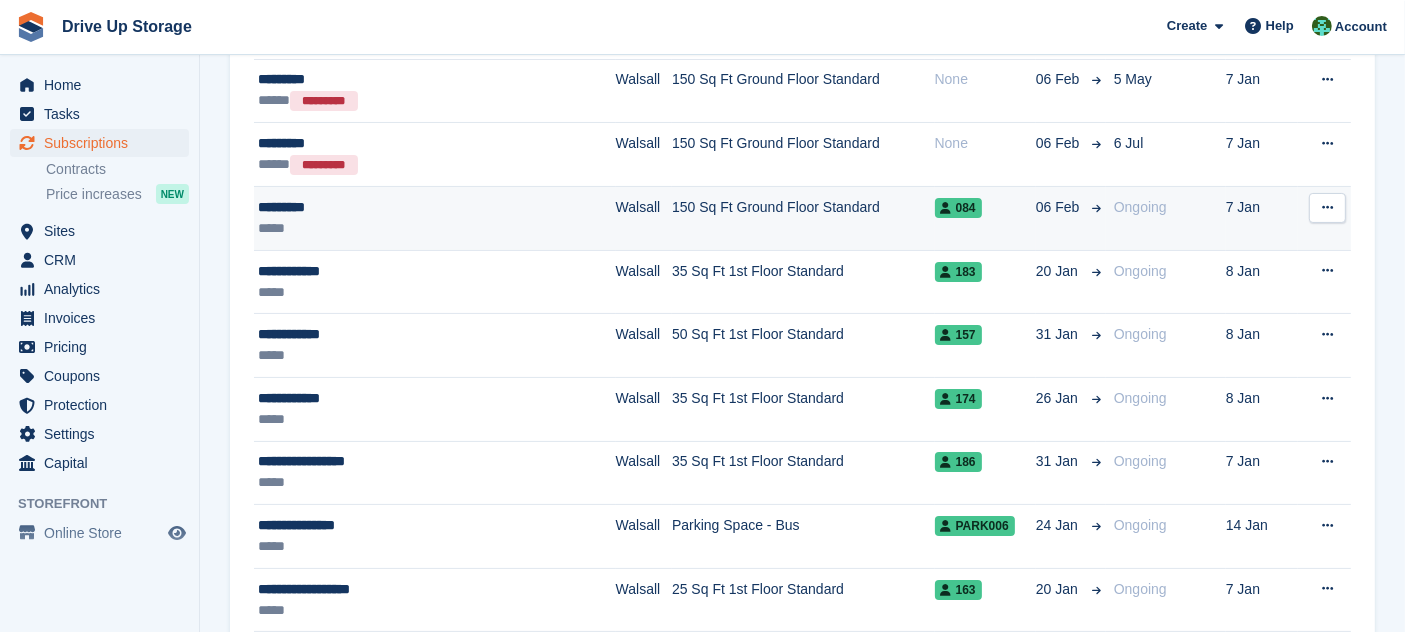 click on "150 Sq Ft Ground Floor Standard" at bounding box center (803, 219) 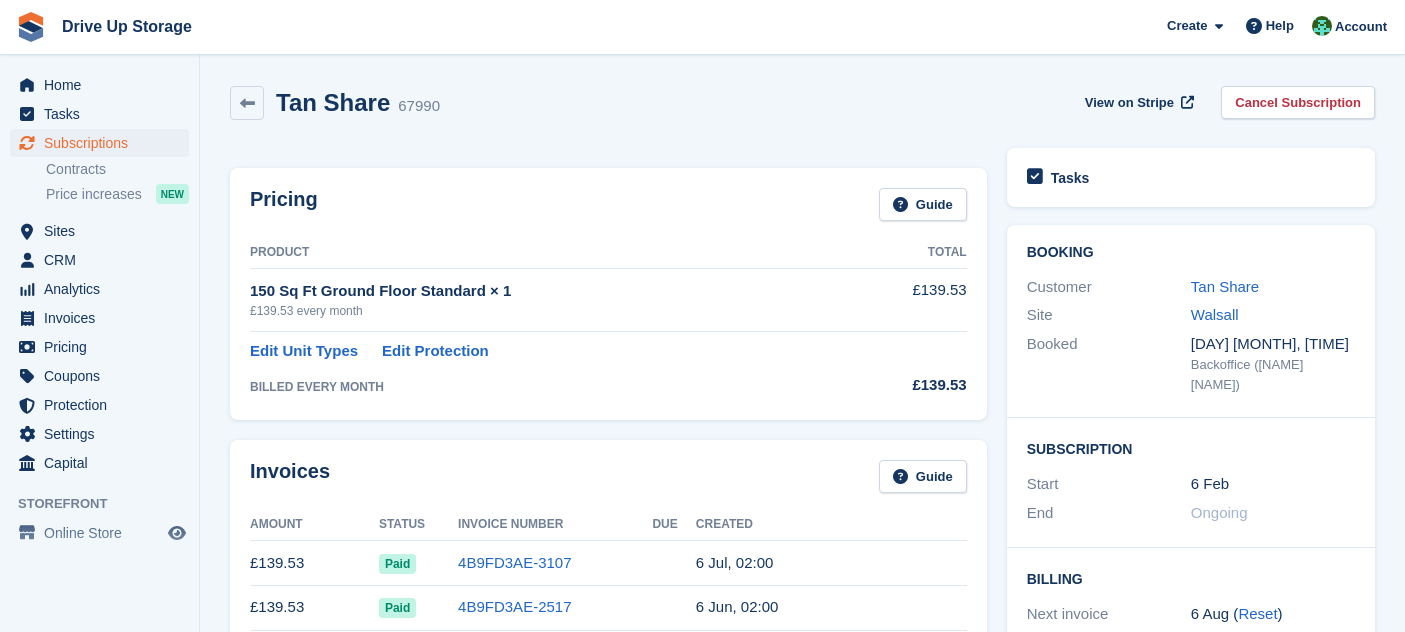 scroll, scrollTop: 718, scrollLeft: 0, axis: vertical 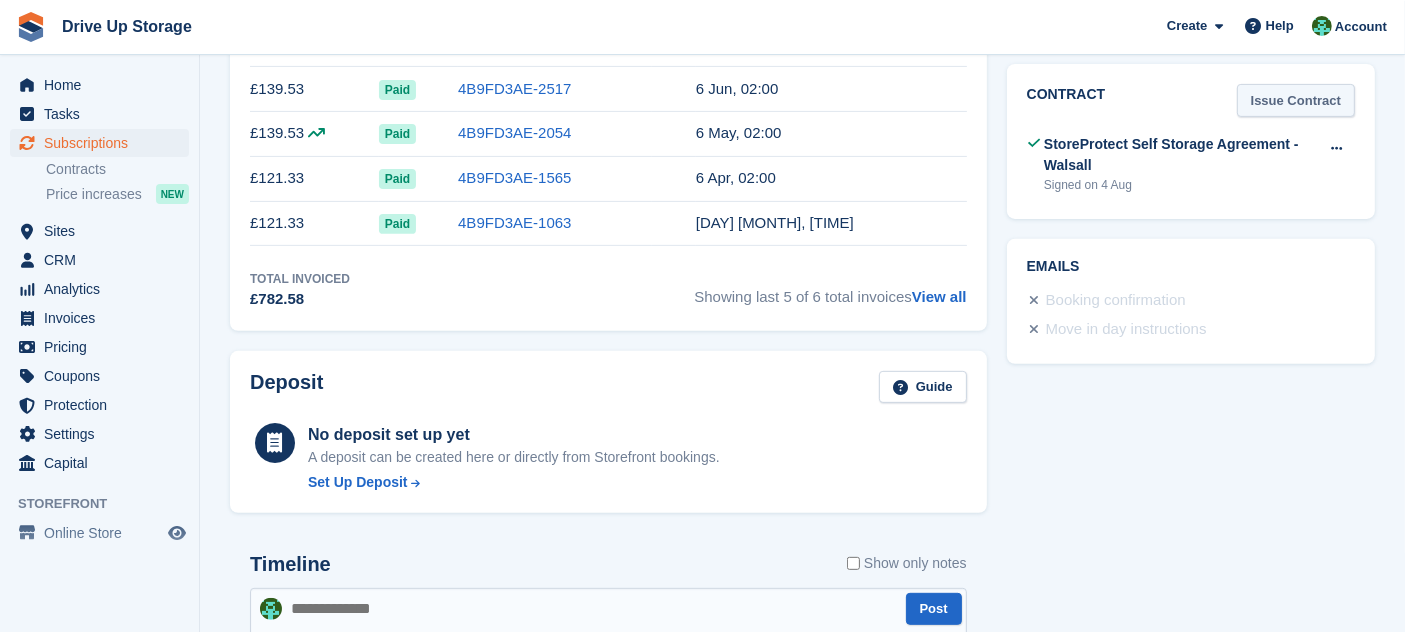 click on "Issue Contract" at bounding box center (1296, 100) 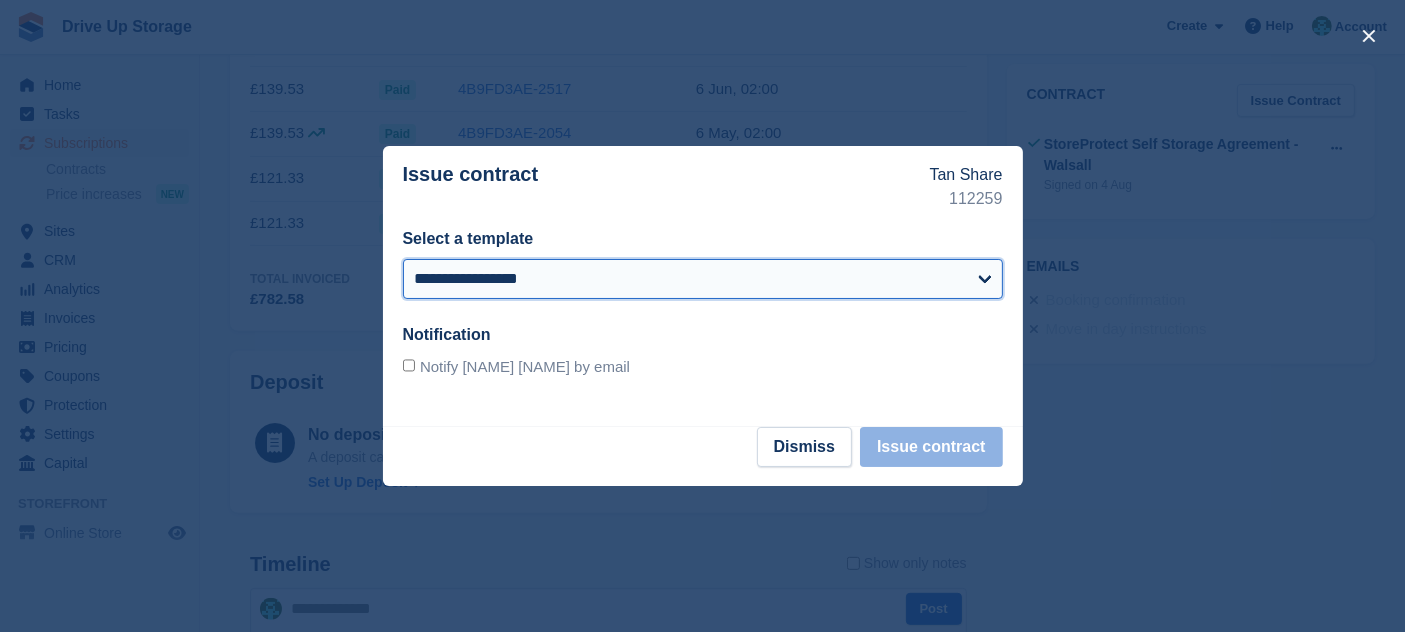 click on "**********" at bounding box center (703, 279) 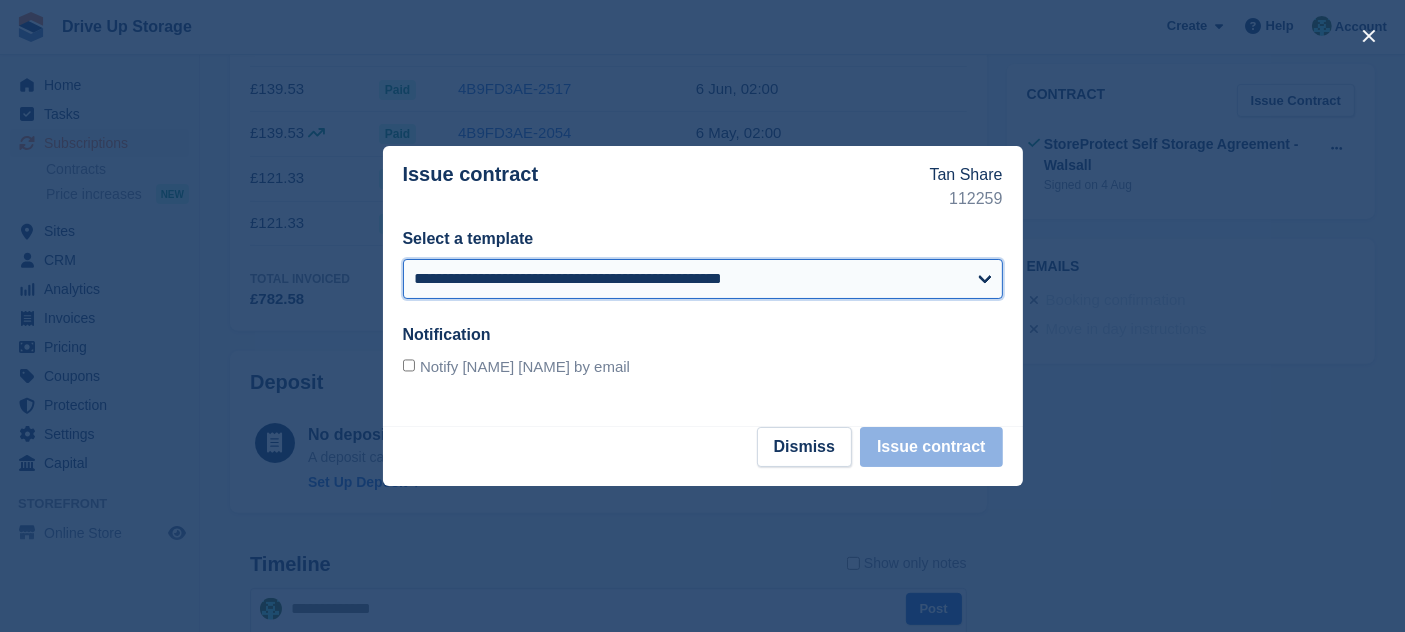 click on "**********" at bounding box center [703, 279] 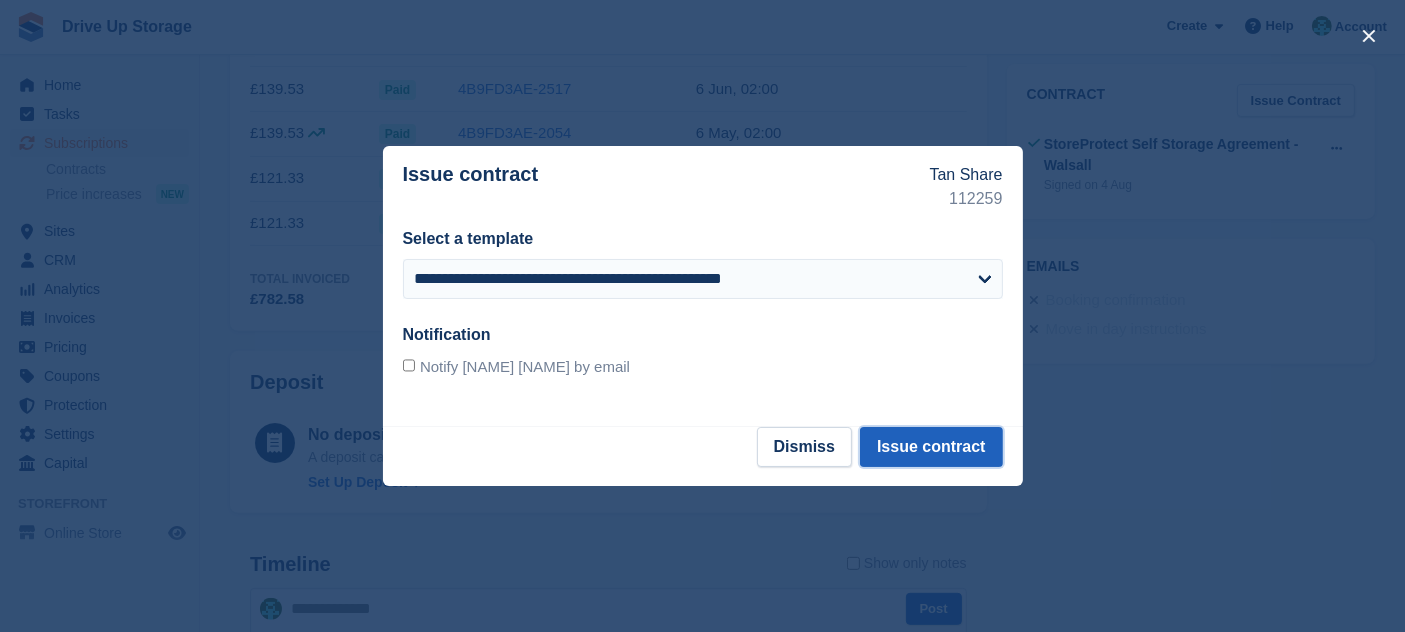 click on "Issue contract" at bounding box center (931, 447) 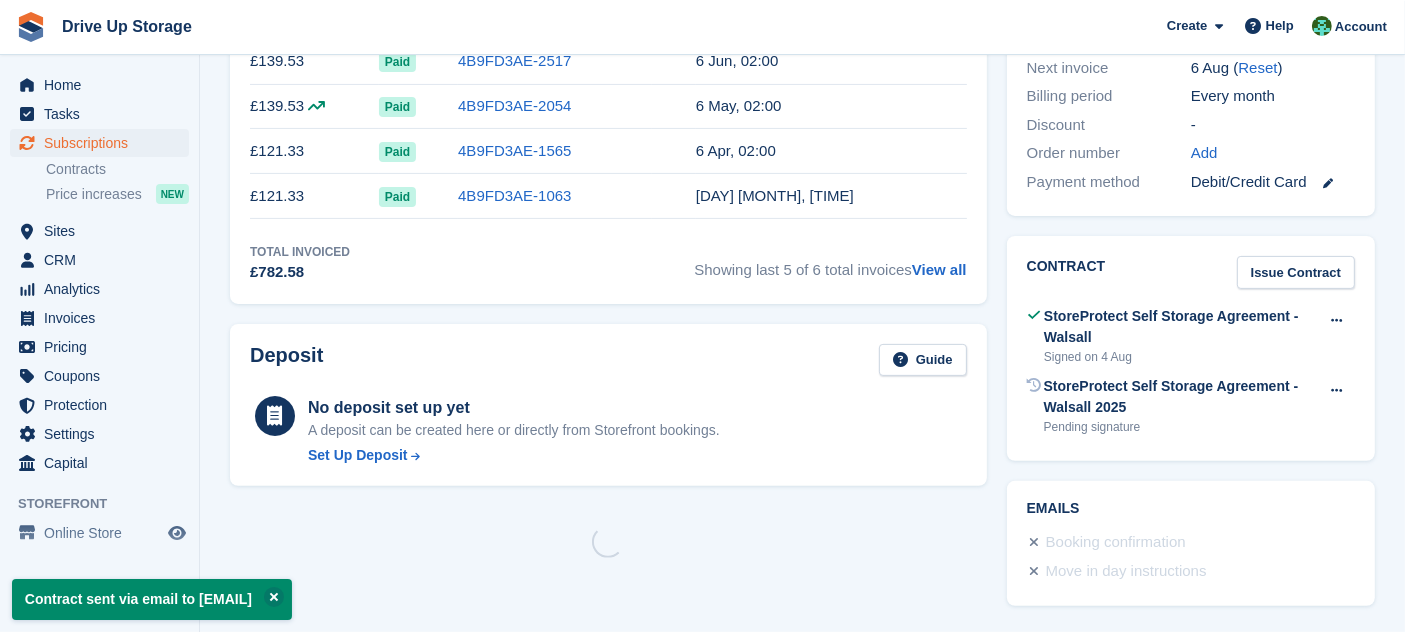 scroll, scrollTop: 0, scrollLeft: 0, axis: both 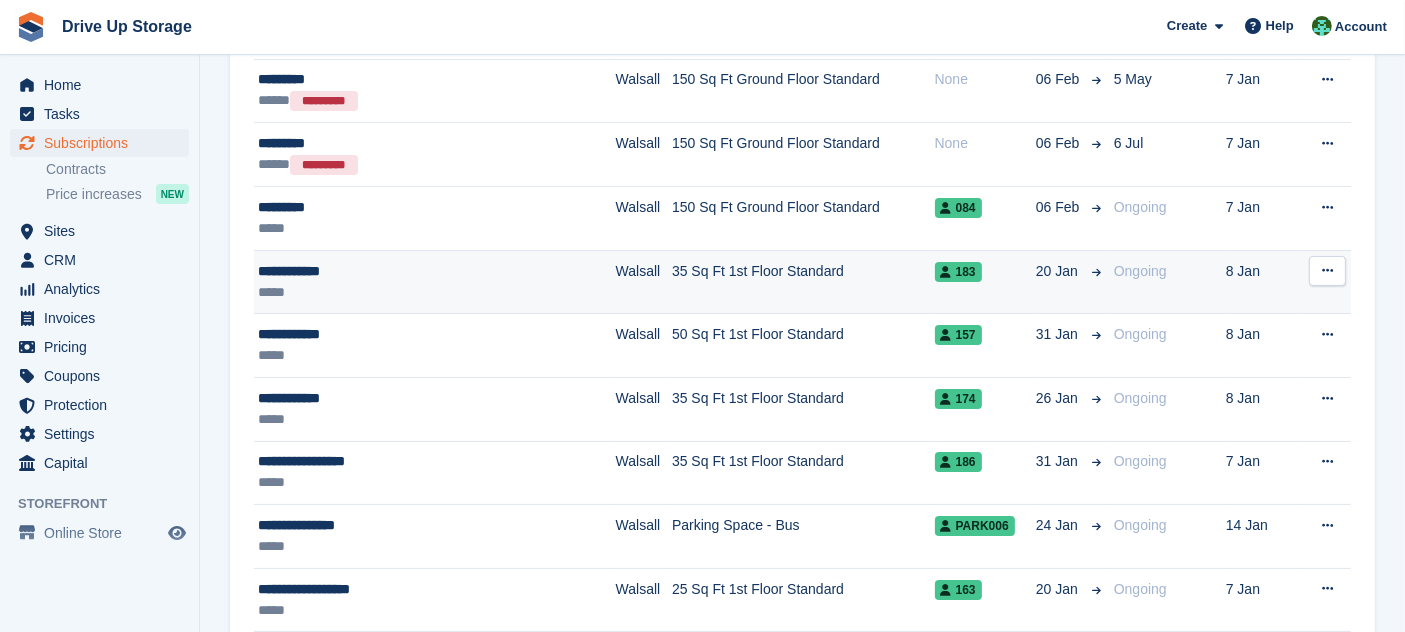 click on "35 Sq Ft 1st Floor Standard" at bounding box center (803, 282) 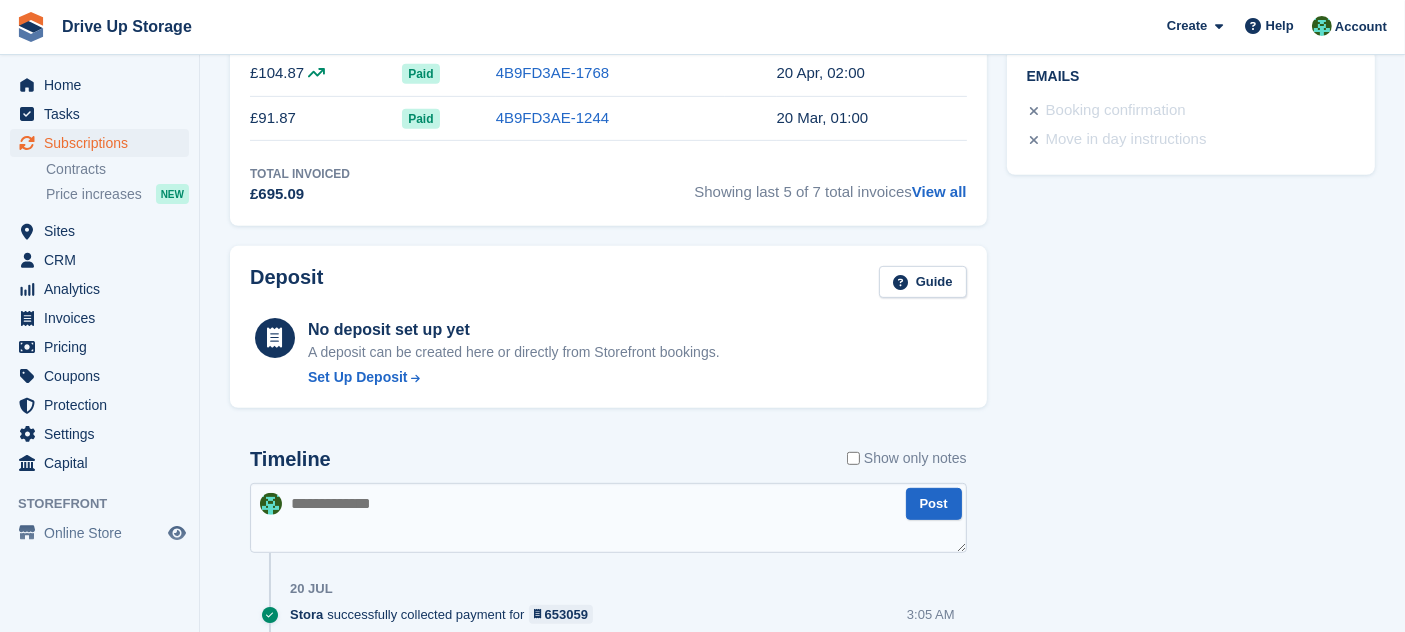scroll, scrollTop: 444, scrollLeft: 0, axis: vertical 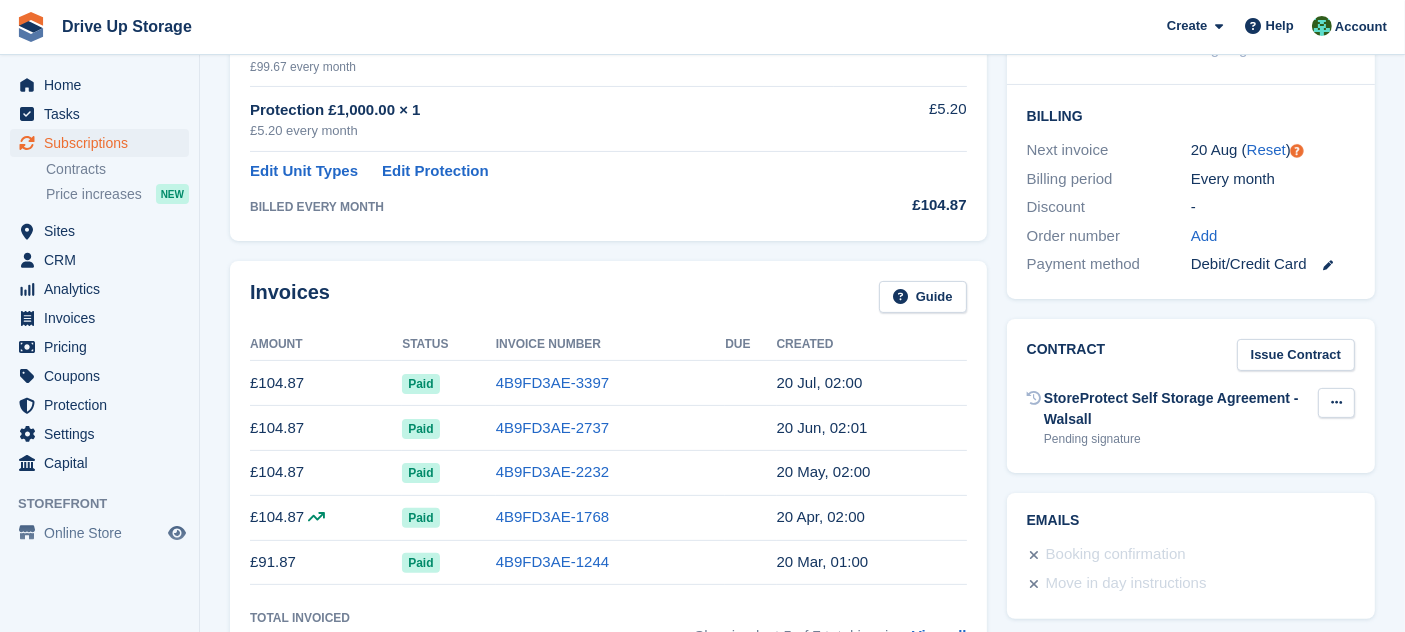 click at bounding box center (1336, 403) 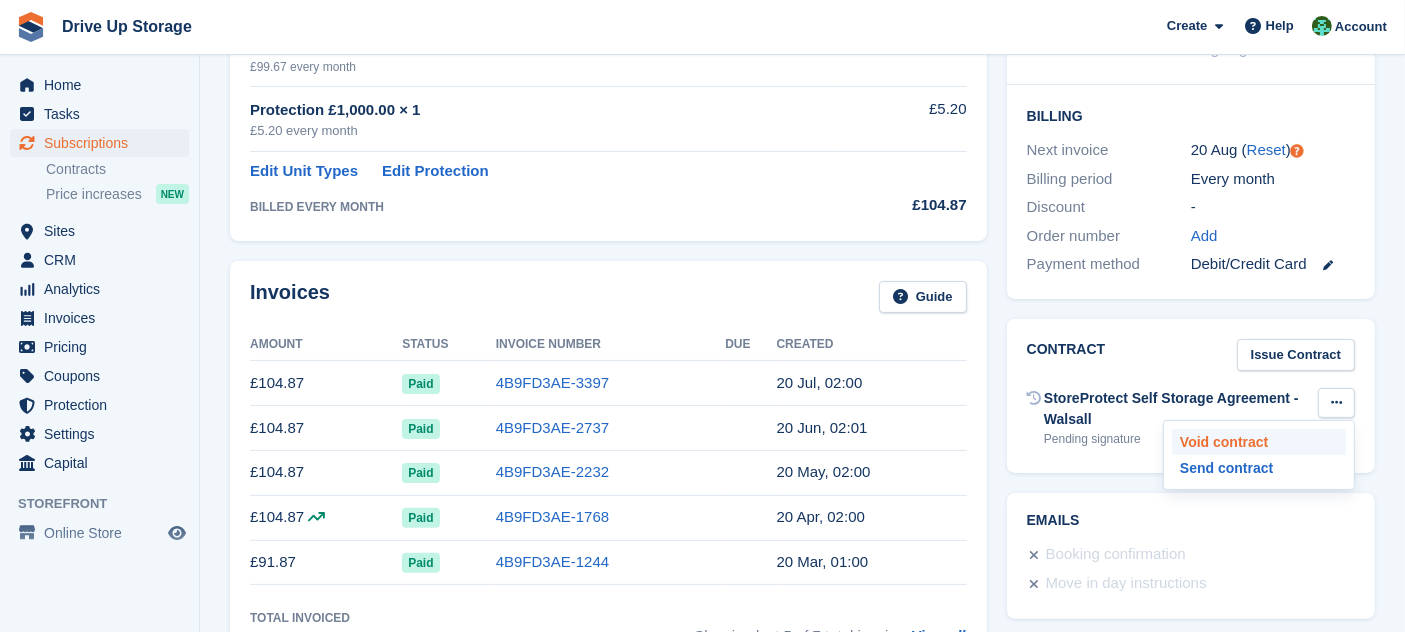 click on "Void contract" at bounding box center [1259, 442] 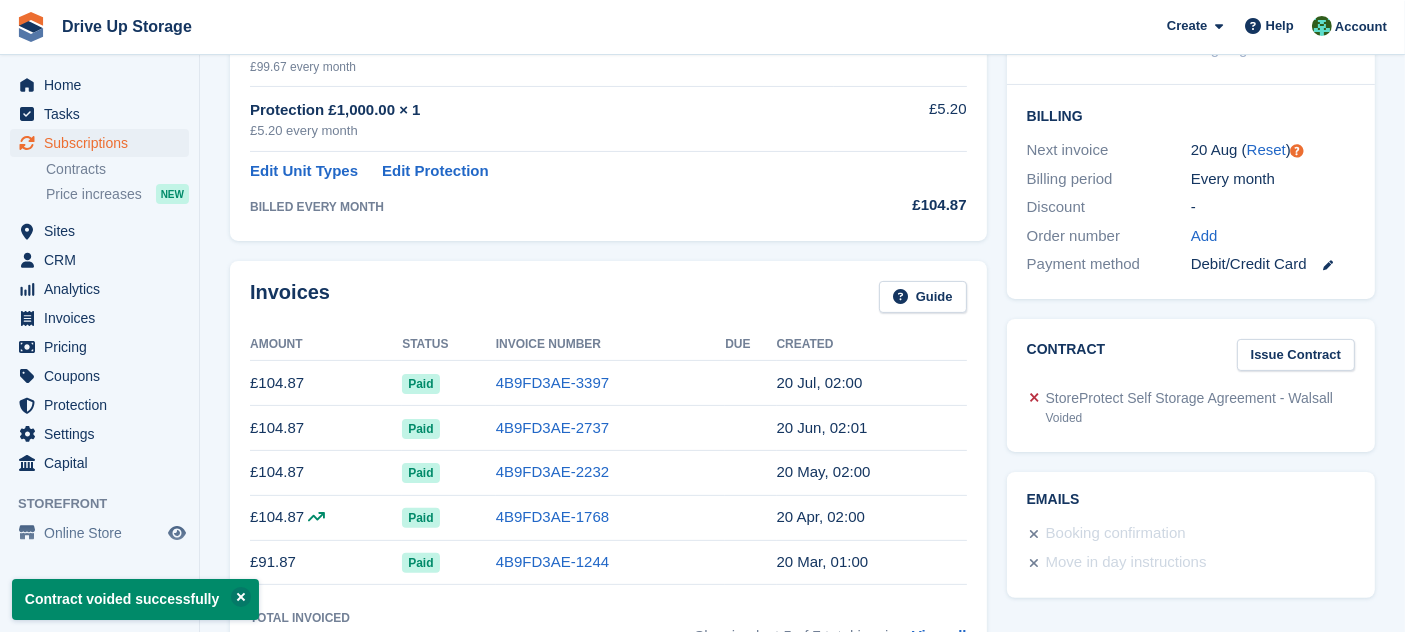 click on "Contract
Issue Contract
StoreProtect Self Storage Agreement - Walsall
Voided" at bounding box center [1191, 386] 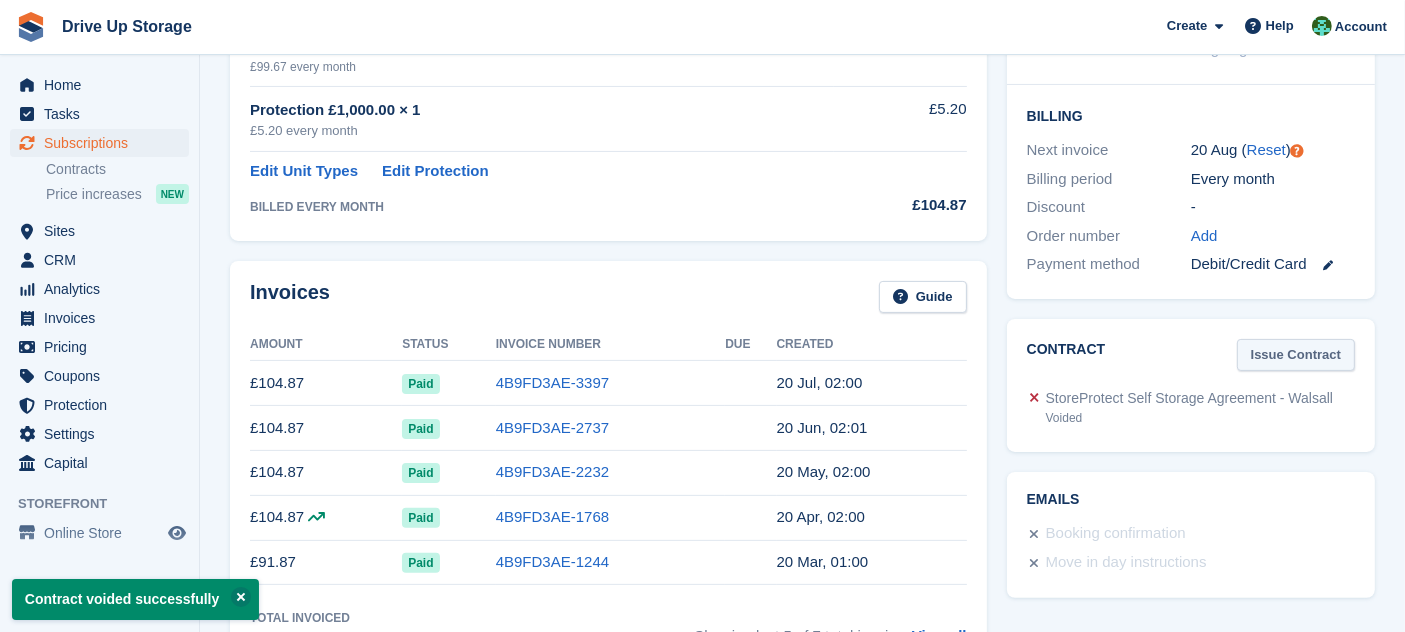 click on "Issue Contract" at bounding box center [1296, 355] 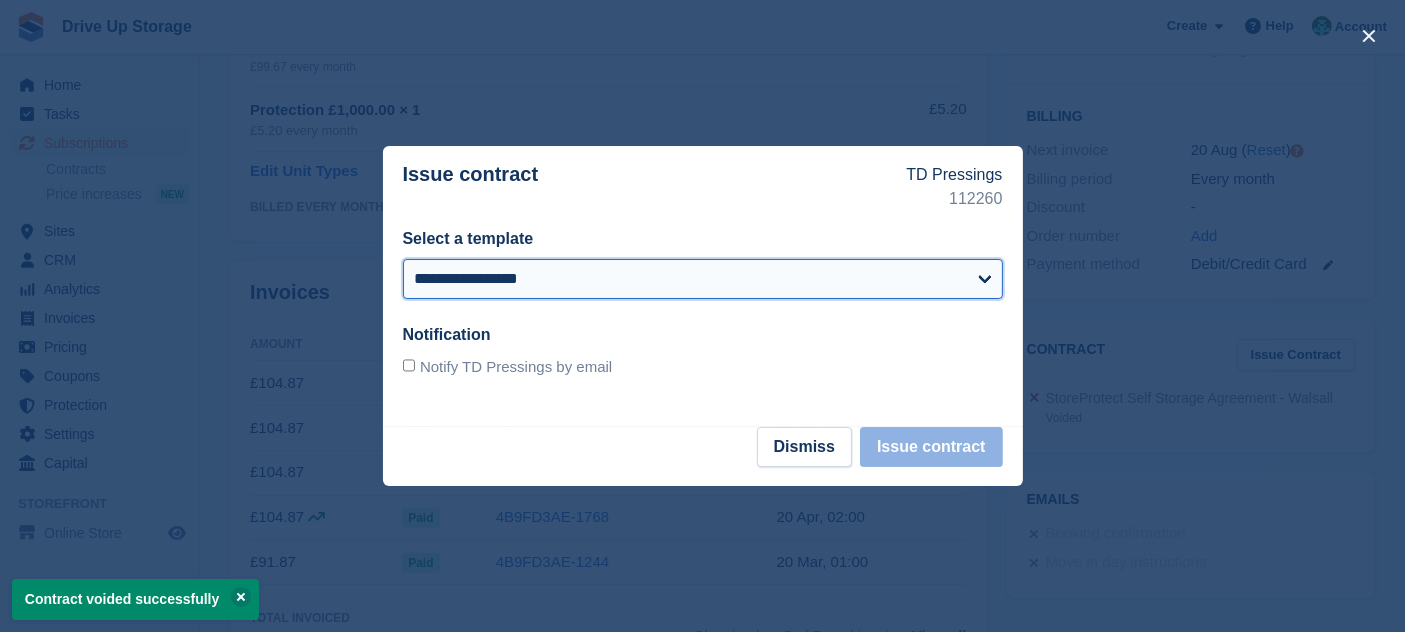 click on "**********" at bounding box center [703, 279] 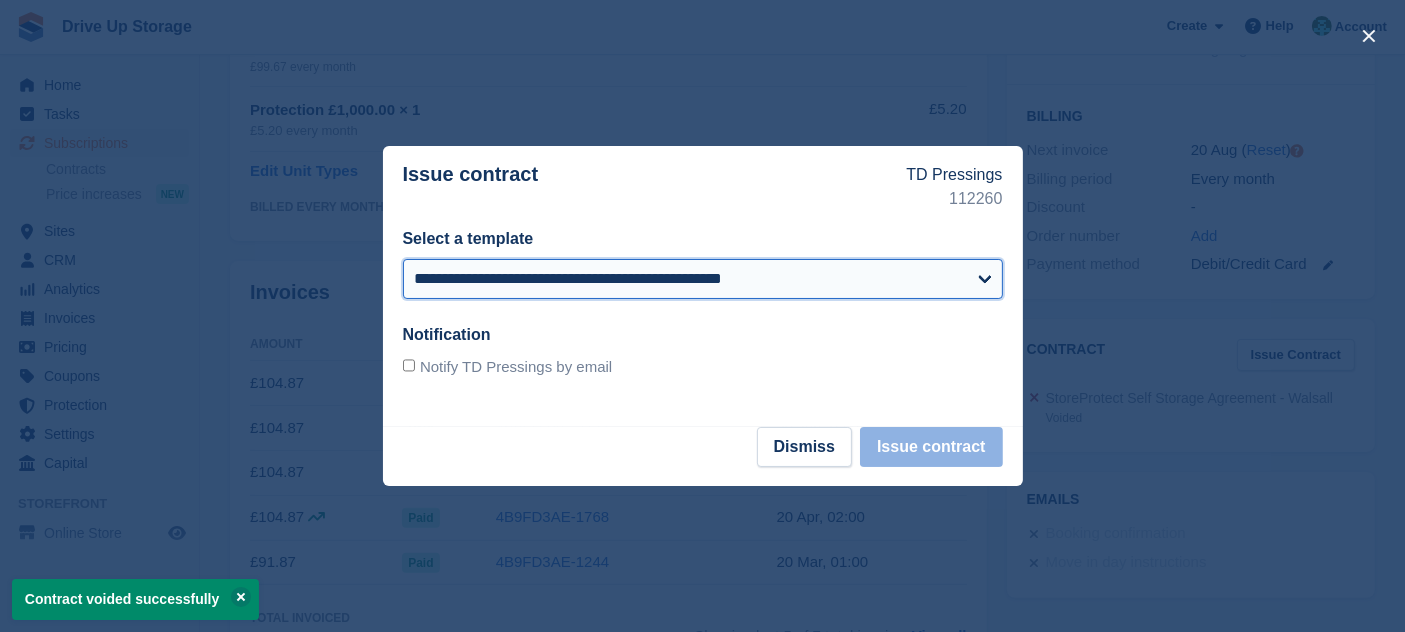 click on "**********" at bounding box center (703, 279) 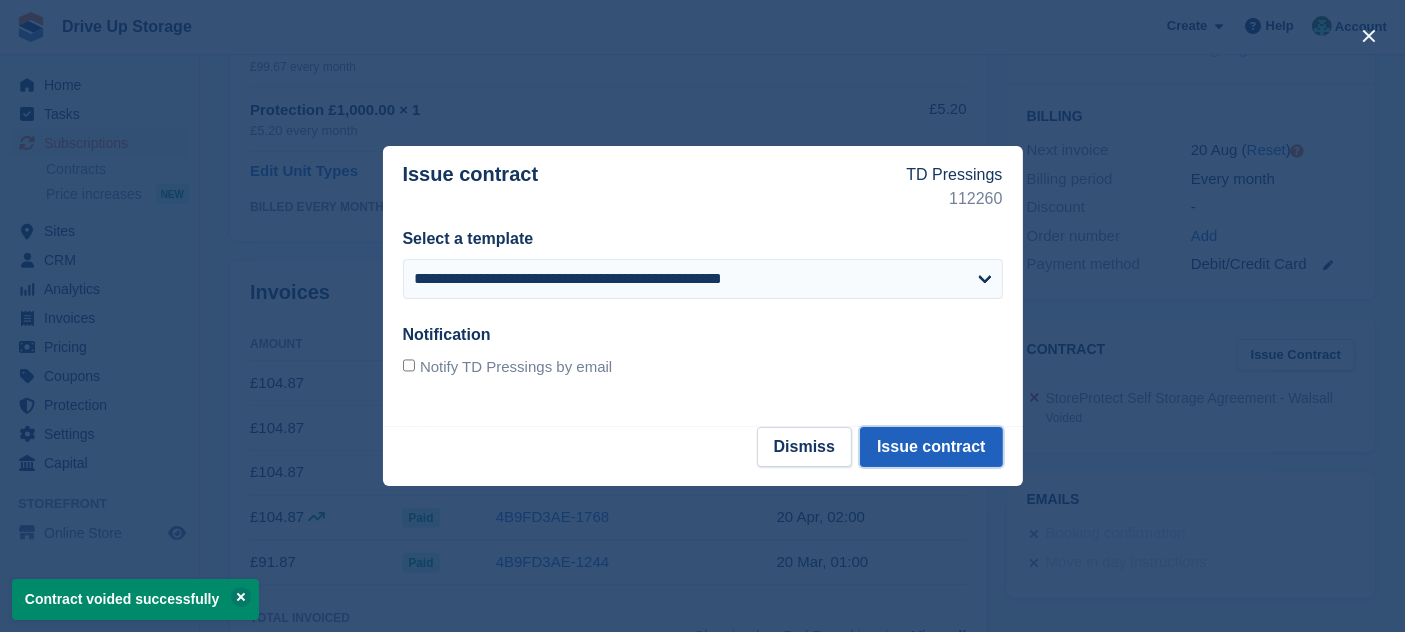 click on "Issue contract" at bounding box center (931, 447) 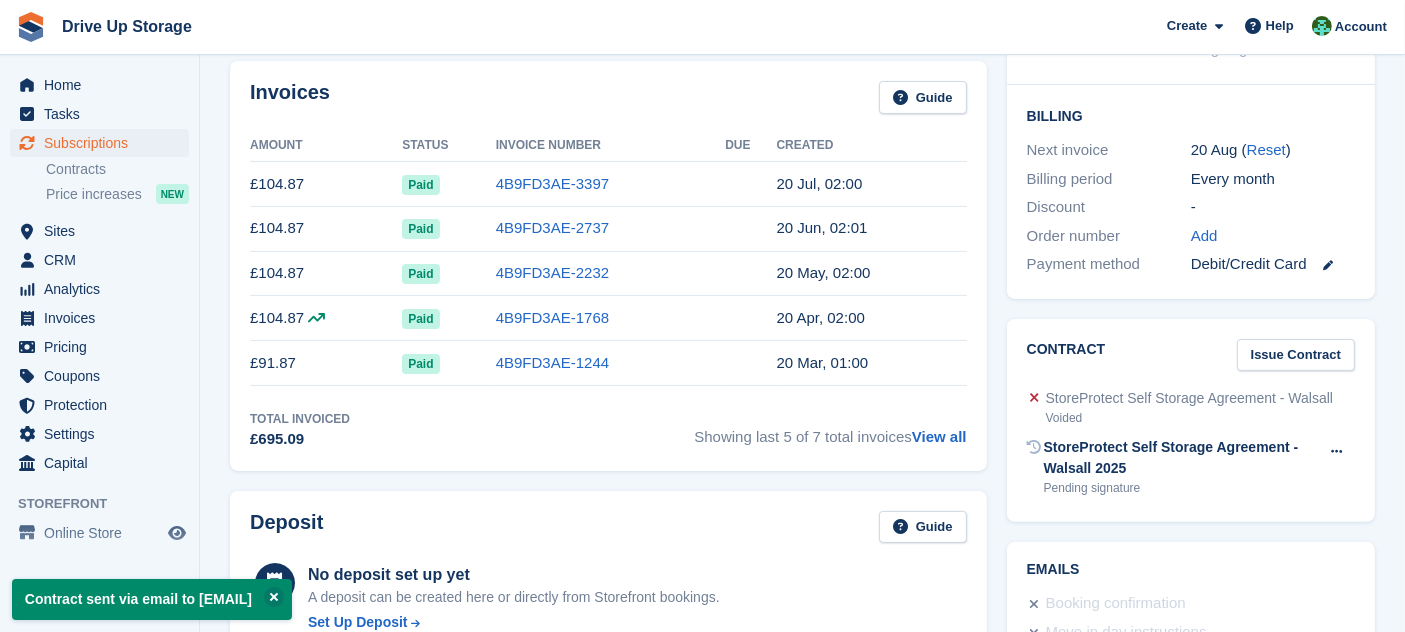 scroll, scrollTop: 0, scrollLeft: 0, axis: both 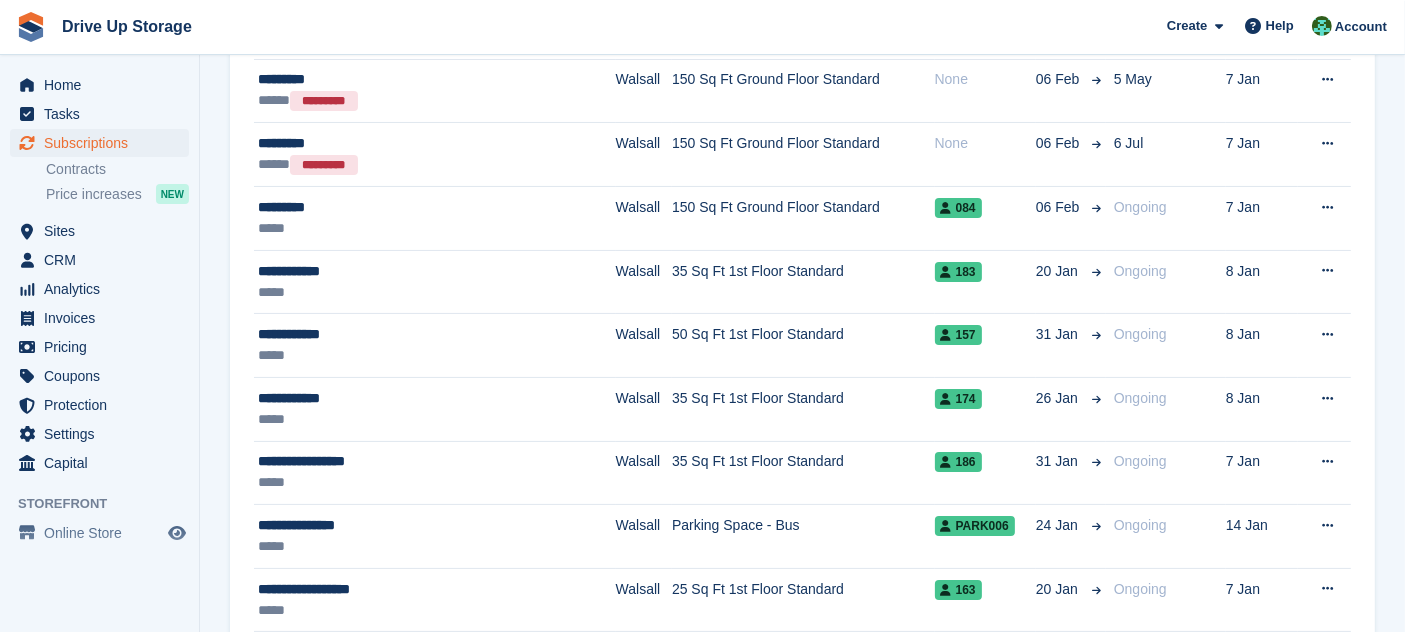click on "50 Sq Ft 1st Floor Standard" at bounding box center [803, 346] 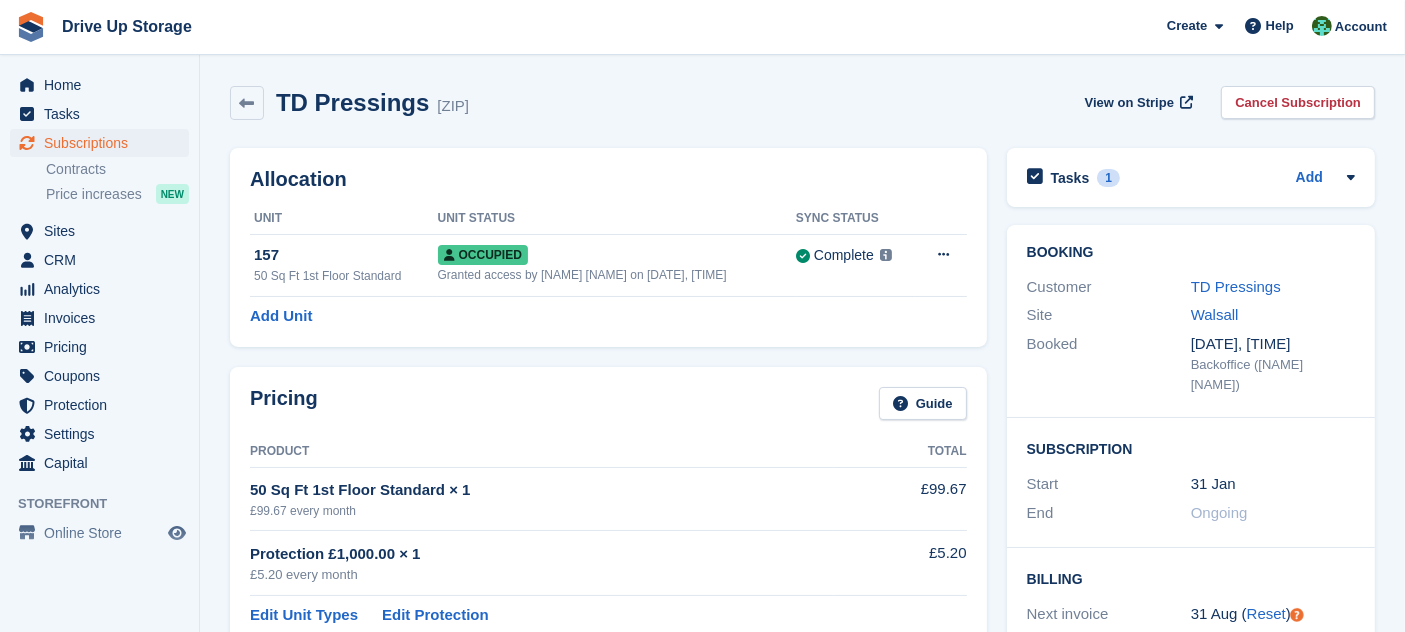 scroll, scrollTop: 666, scrollLeft: 0, axis: vertical 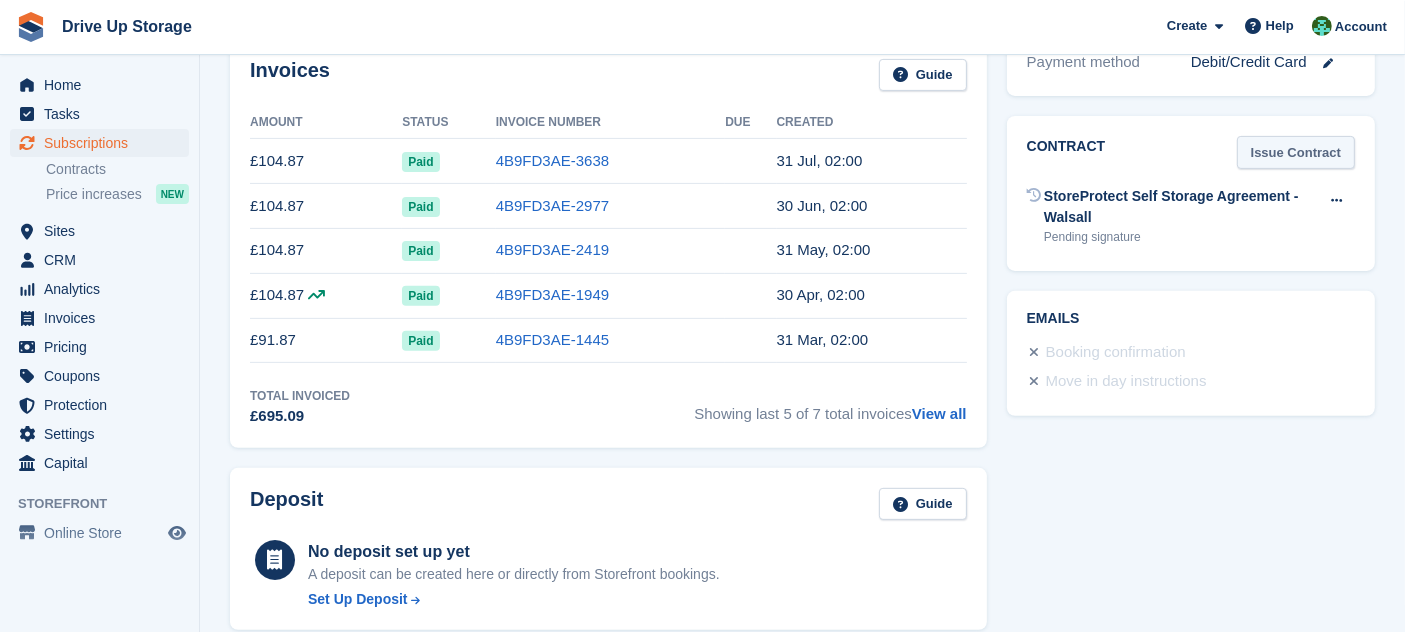 click on "Issue Contract" at bounding box center [1296, 152] 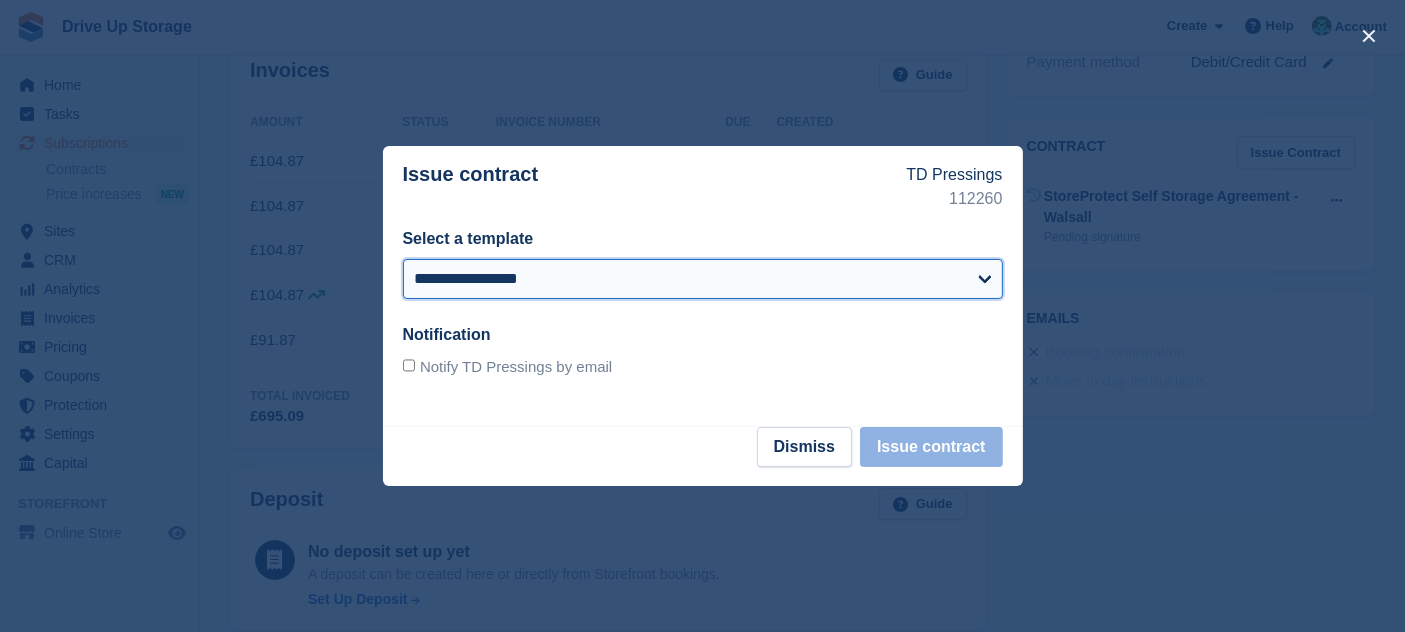 click on "**********" at bounding box center [703, 279] 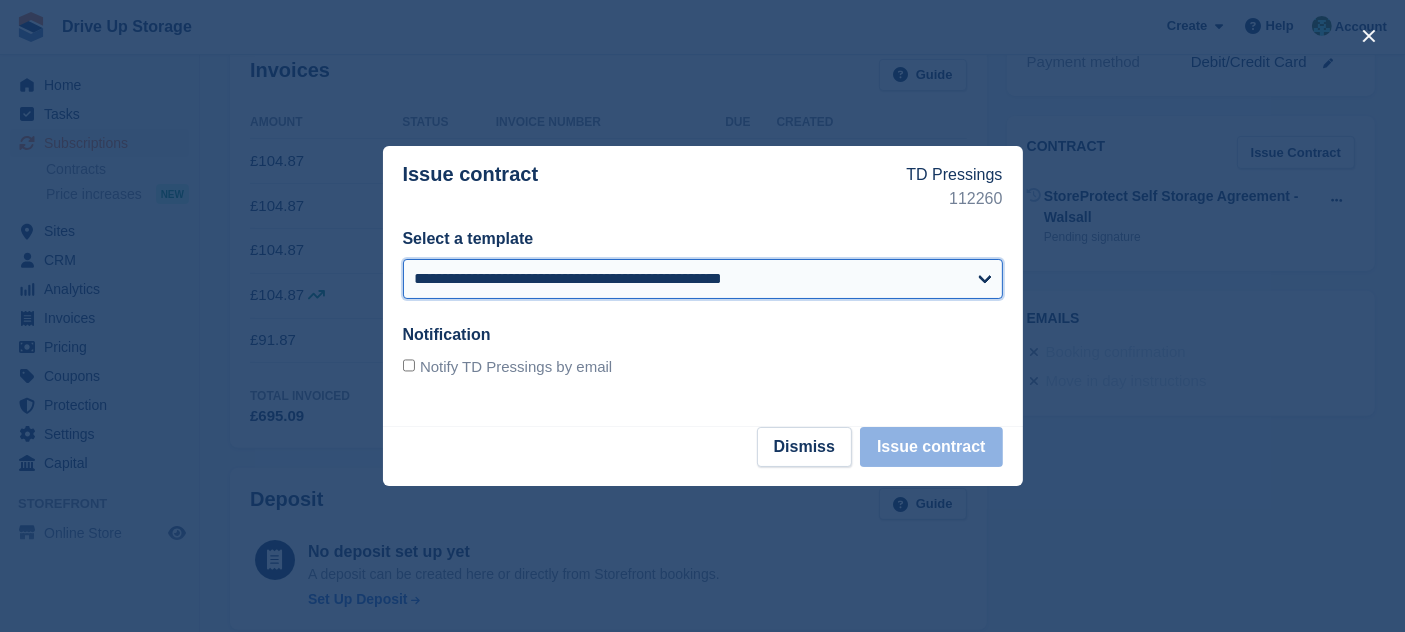 click on "**********" at bounding box center (703, 279) 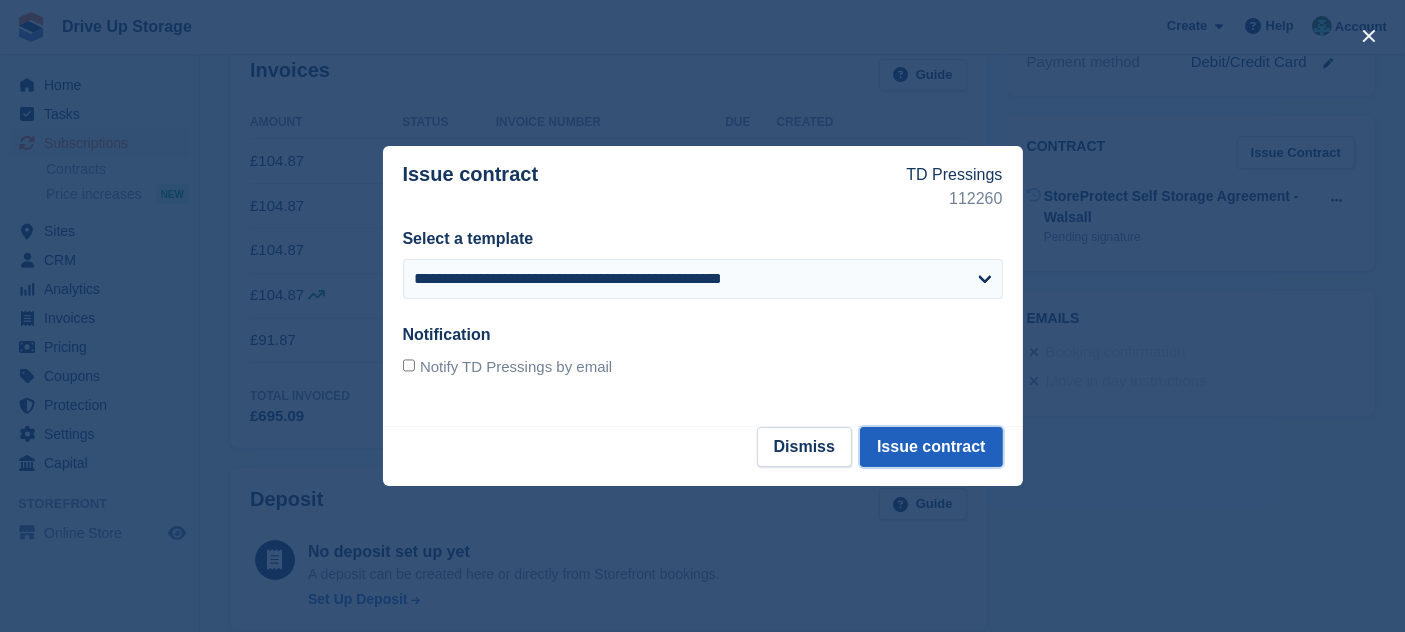 click on "Issue contract" at bounding box center [931, 447] 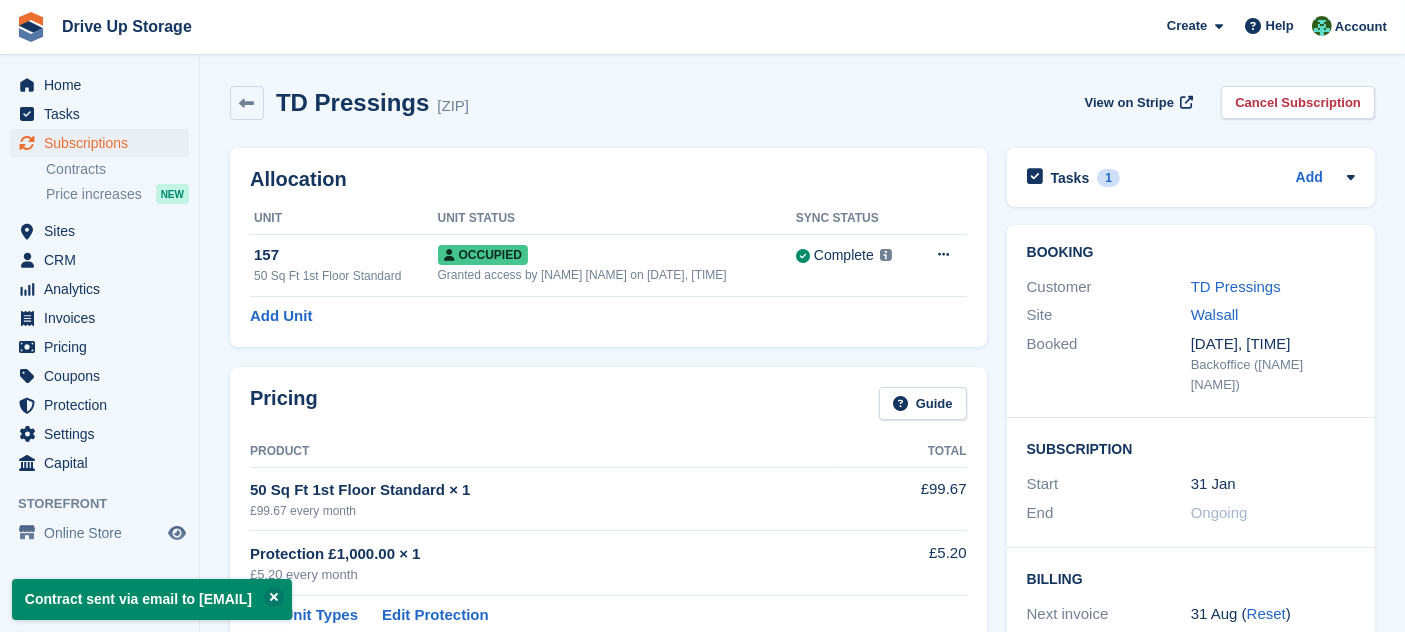 scroll, scrollTop: 666, scrollLeft: 0, axis: vertical 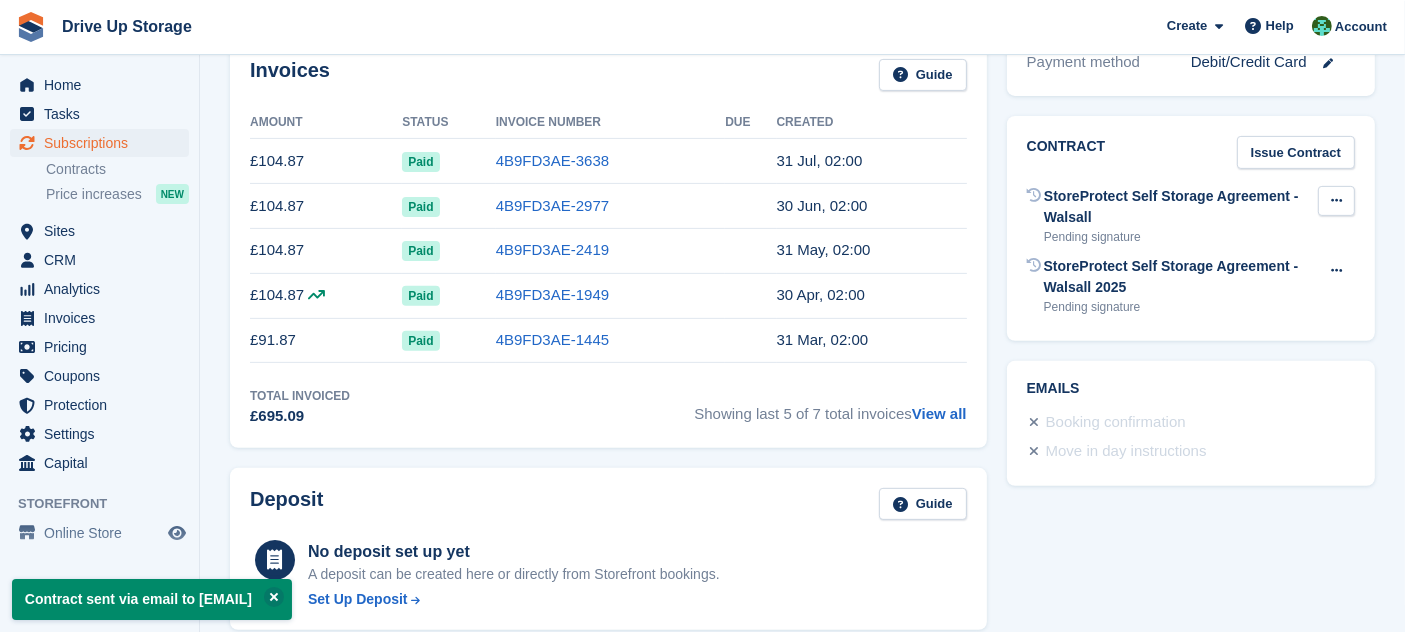 click at bounding box center (1336, 201) 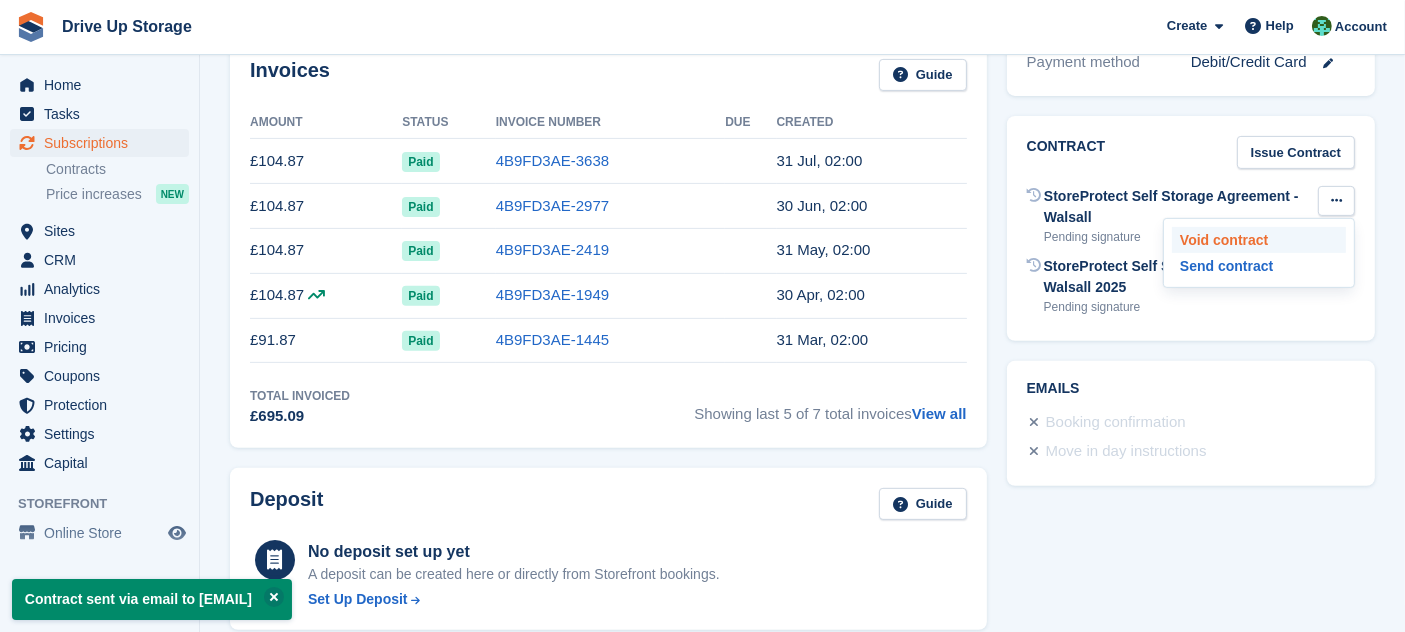 click on "Void contract" at bounding box center (1259, 240) 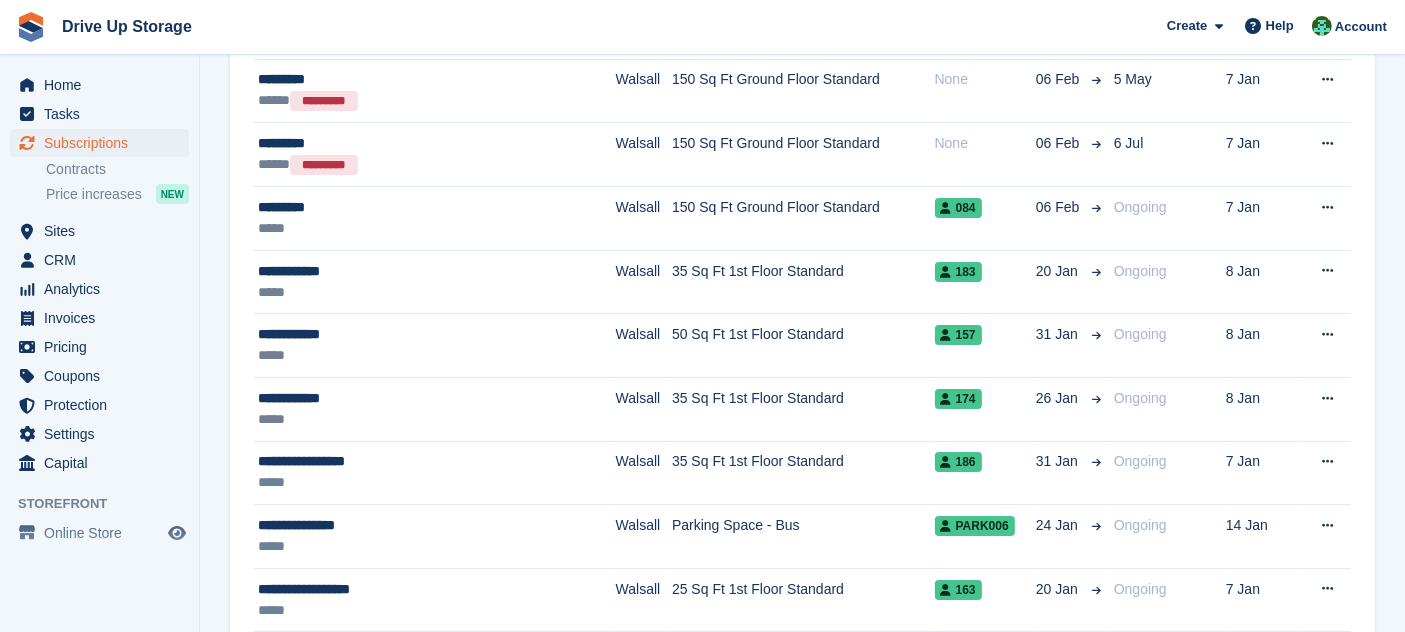 scroll, scrollTop: 276, scrollLeft: 0, axis: vertical 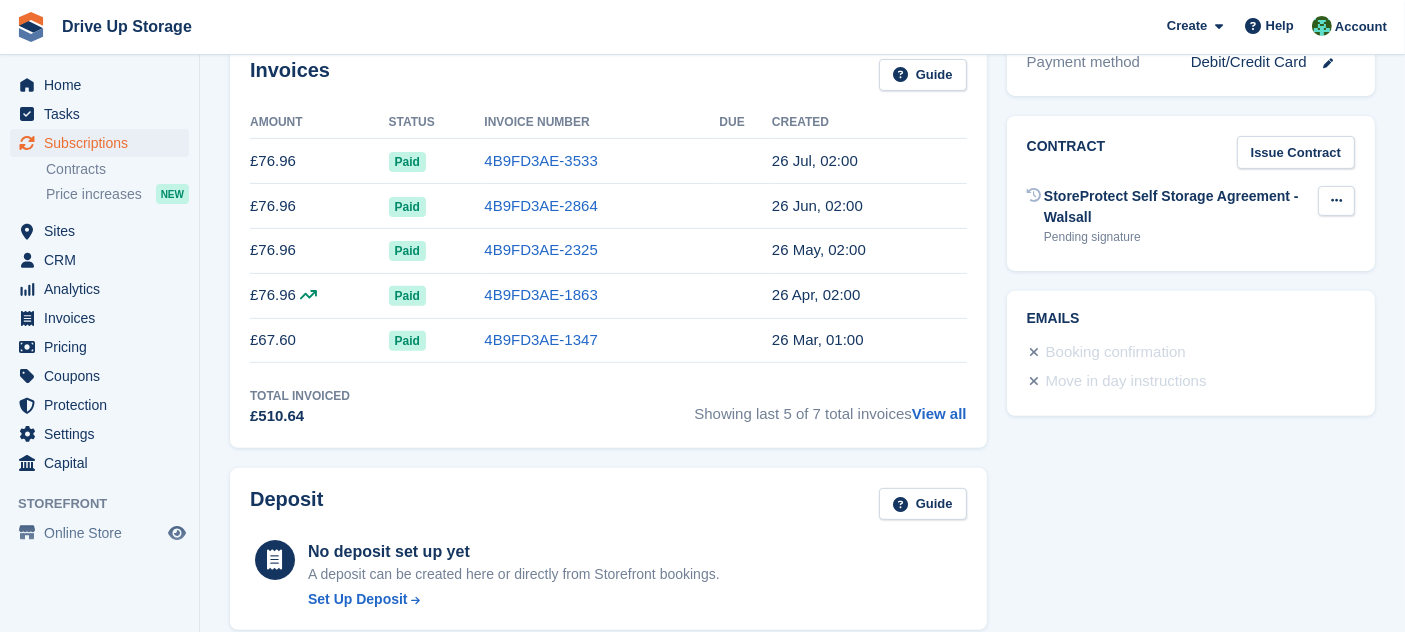 click at bounding box center [1336, 201] 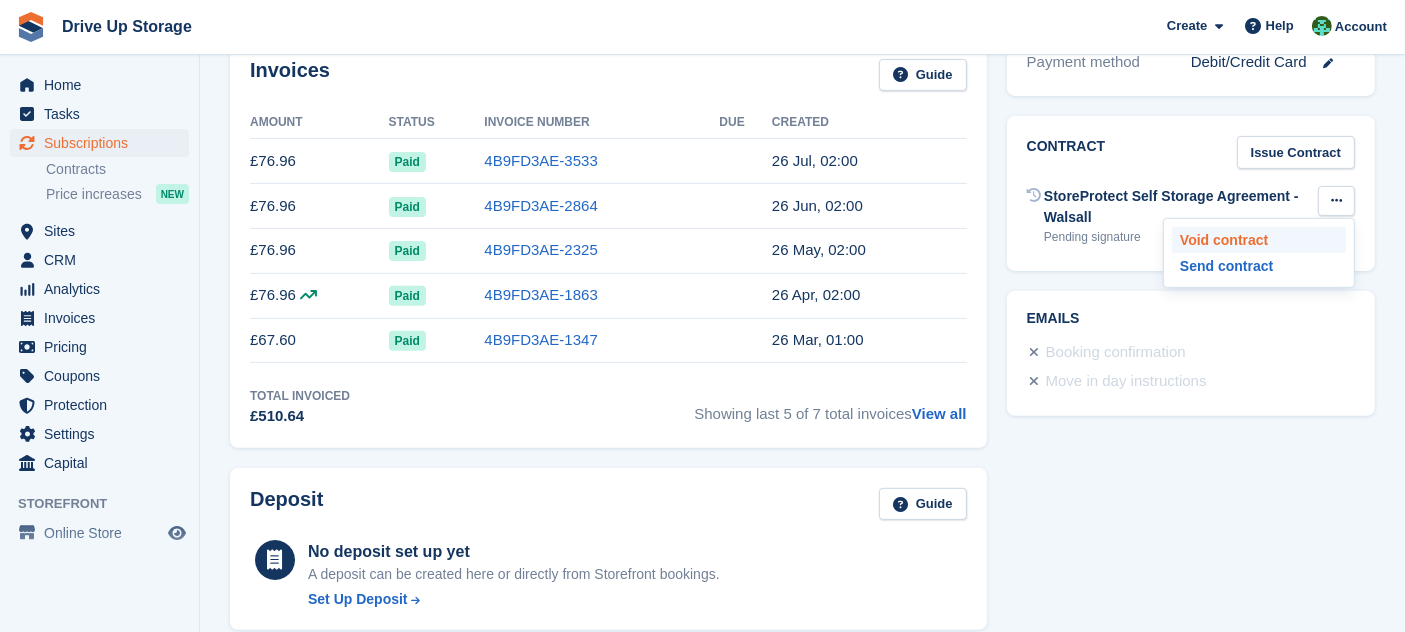 click on "Void contract" at bounding box center (1259, 240) 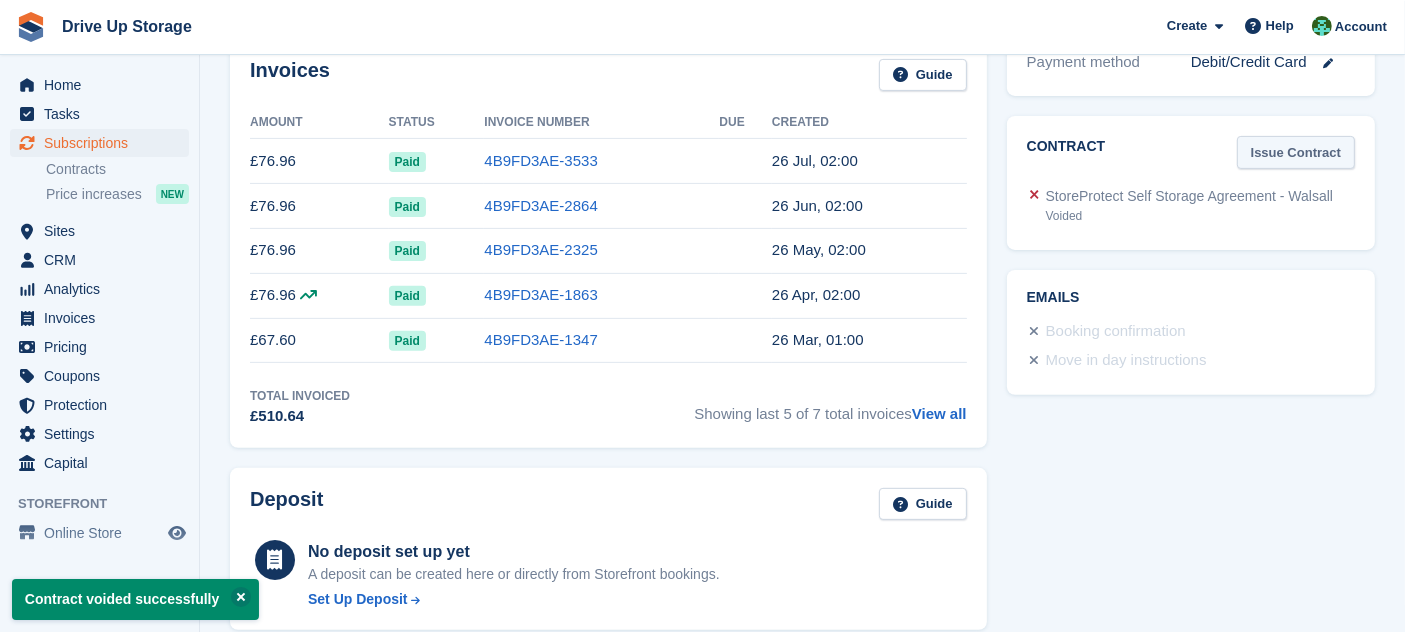 click on "Issue Contract" at bounding box center (1296, 152) 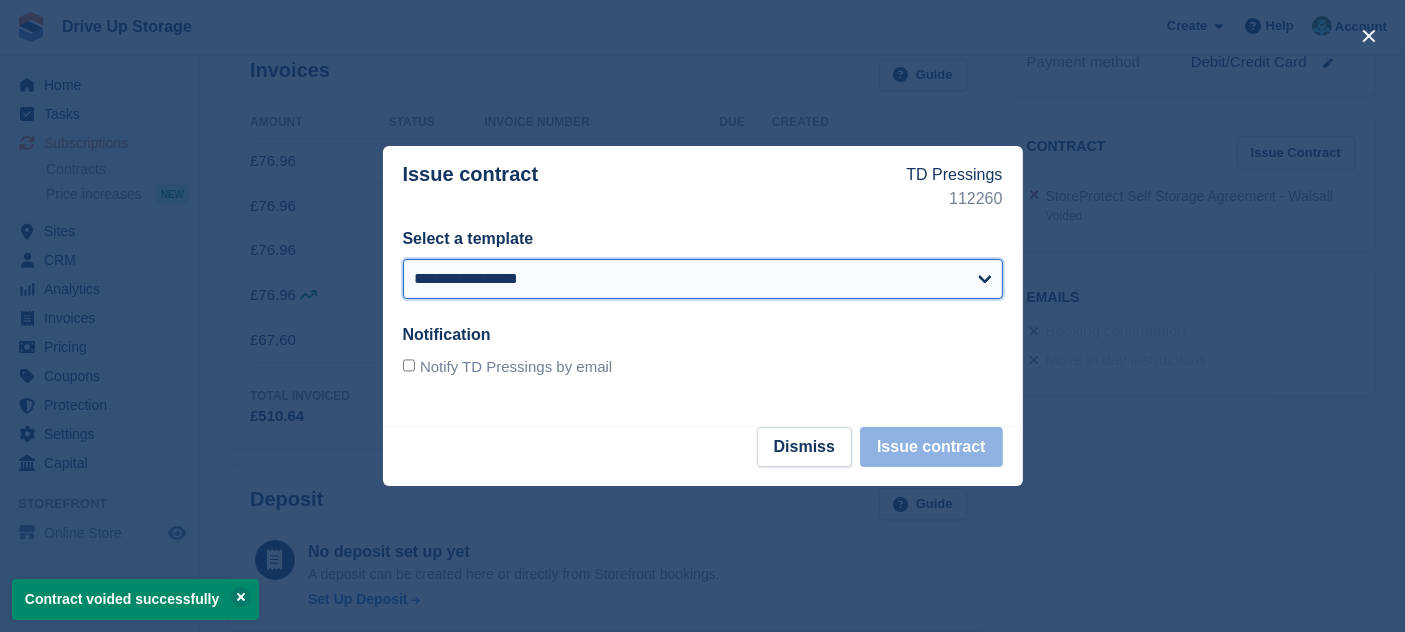 click on "**********" at bounding box center (703, 279) 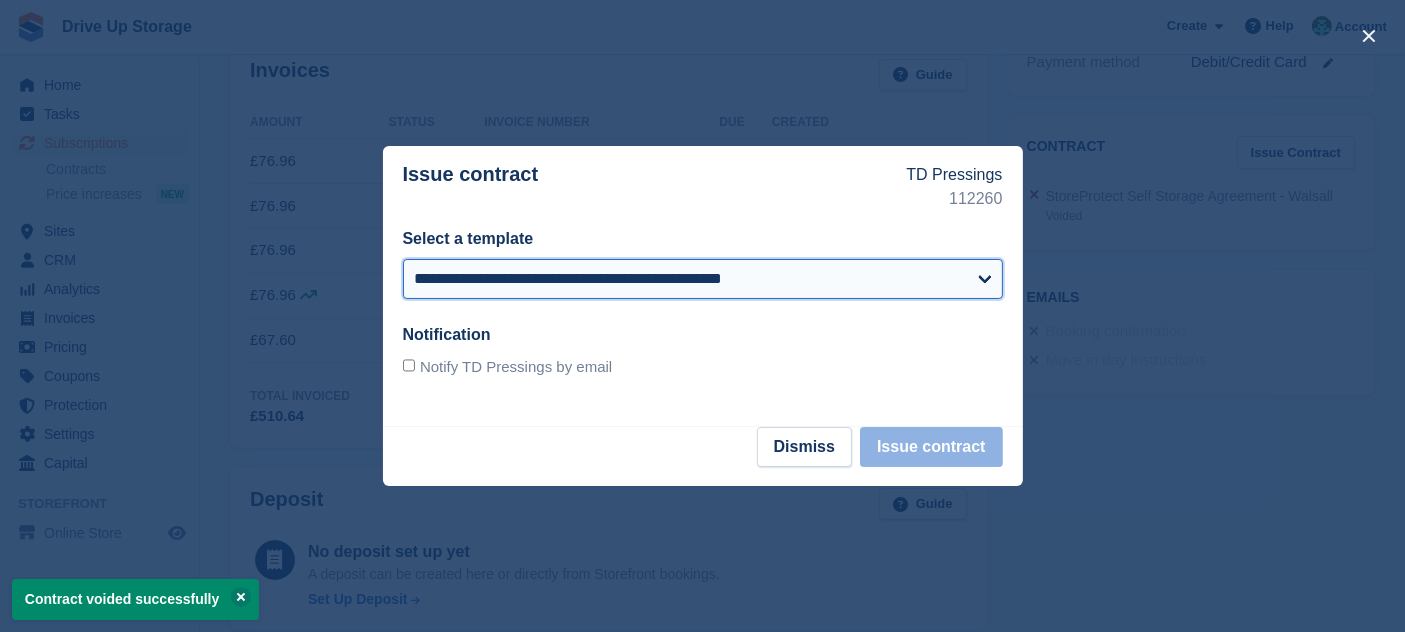 click on "**********" at bounding box center [703, 279] 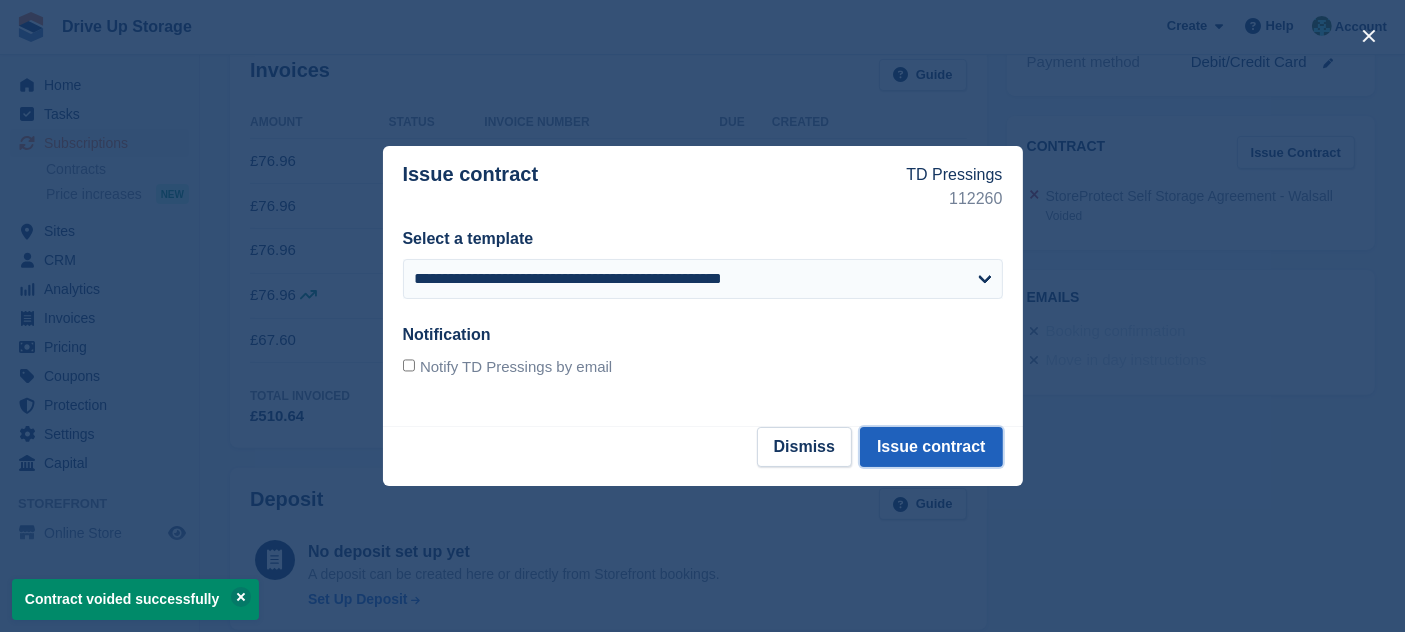 click on "Issue contract" at bounding box center (931, 447) 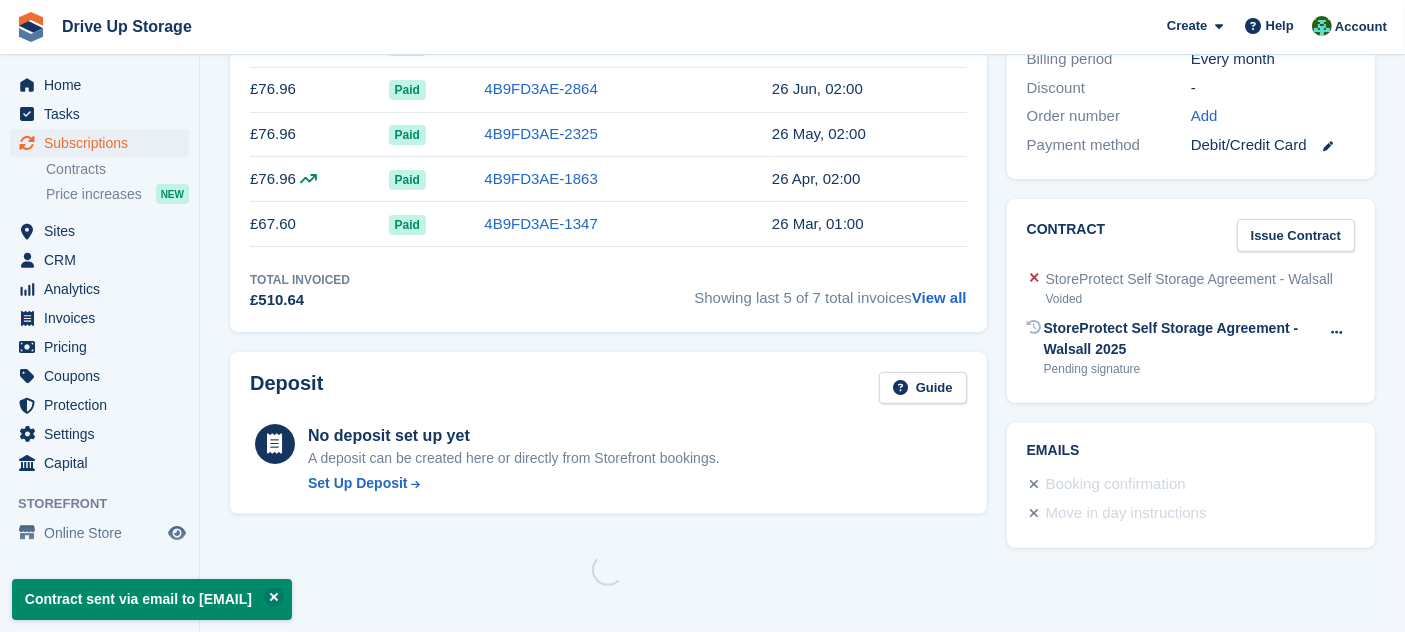 scroll, scrollTop: 0, scrollLeft: 0, axis: both 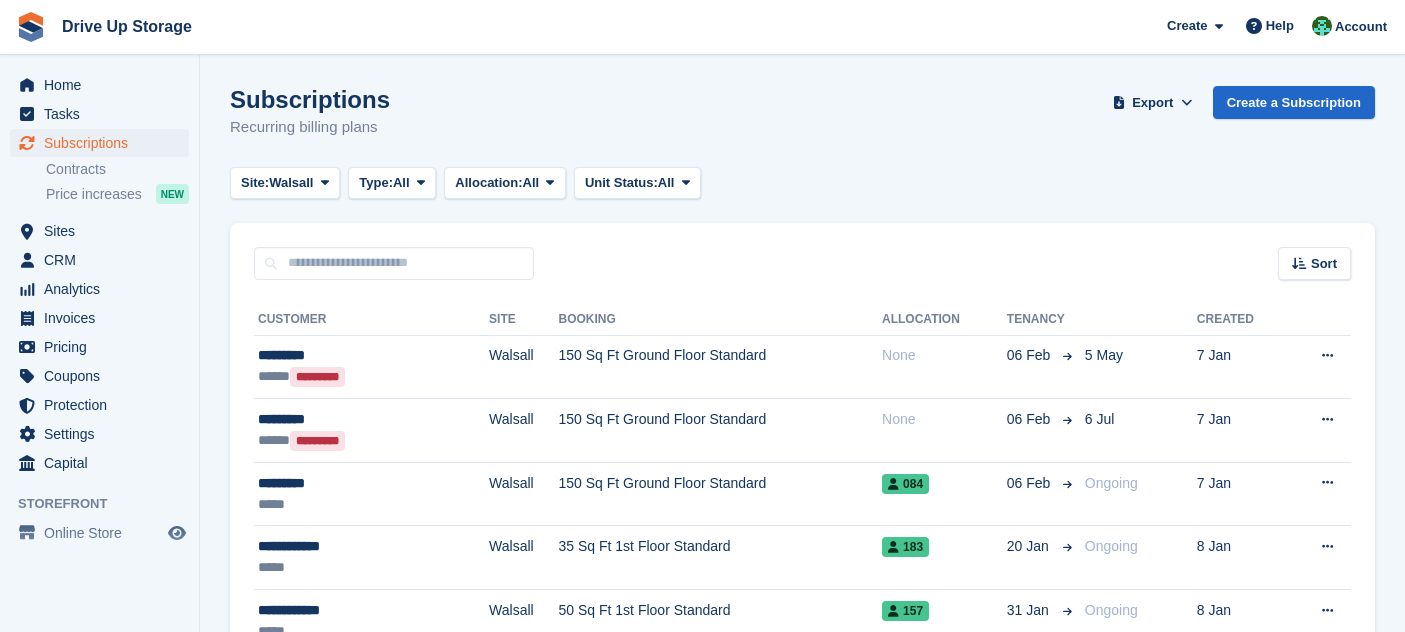 click on "35 Sq Ft 1st Floor Standard" at bounding box center (721, 749) 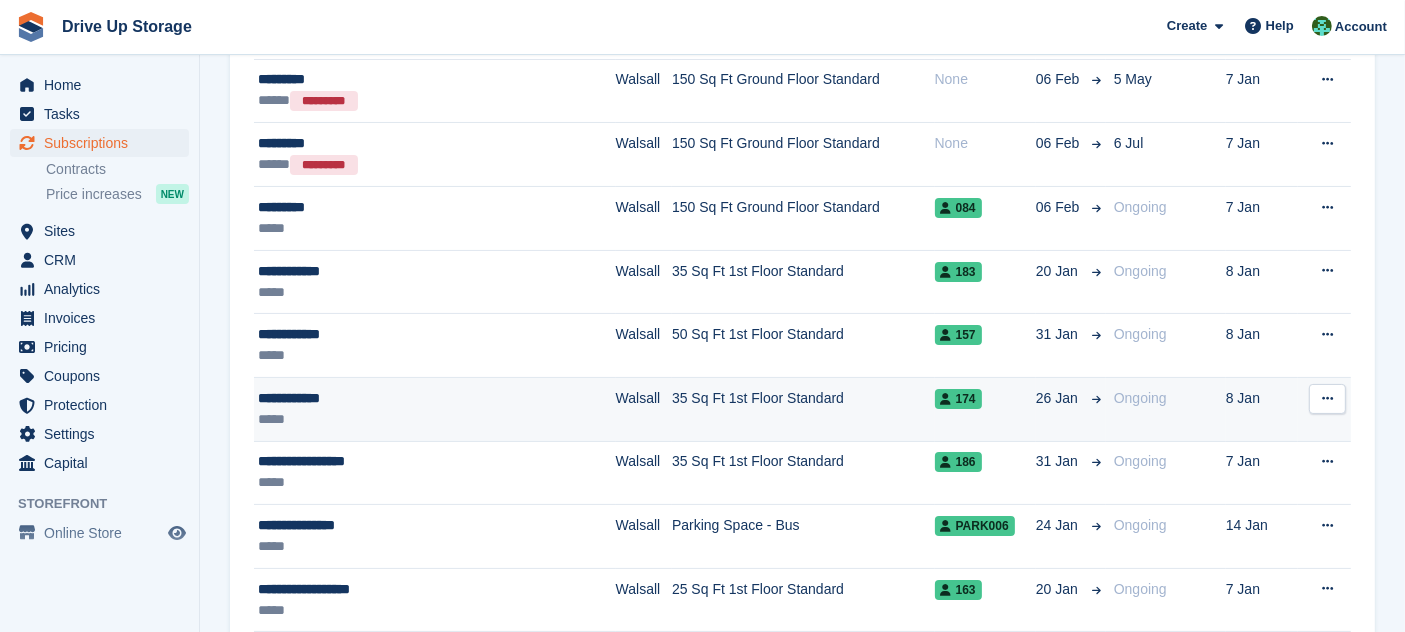 scroll, scrollTop: 276, scrollLeft: 0, axis: vertical 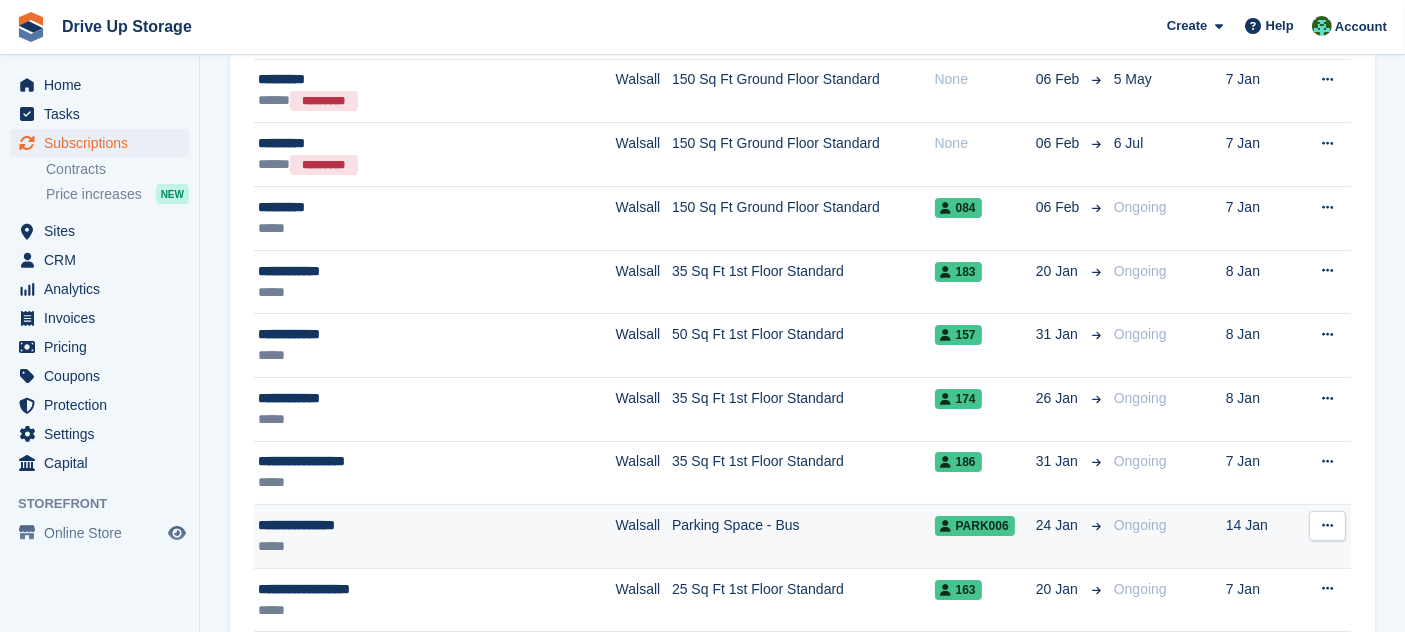 click on "Ongoing" at bounding box center (1166, 537) 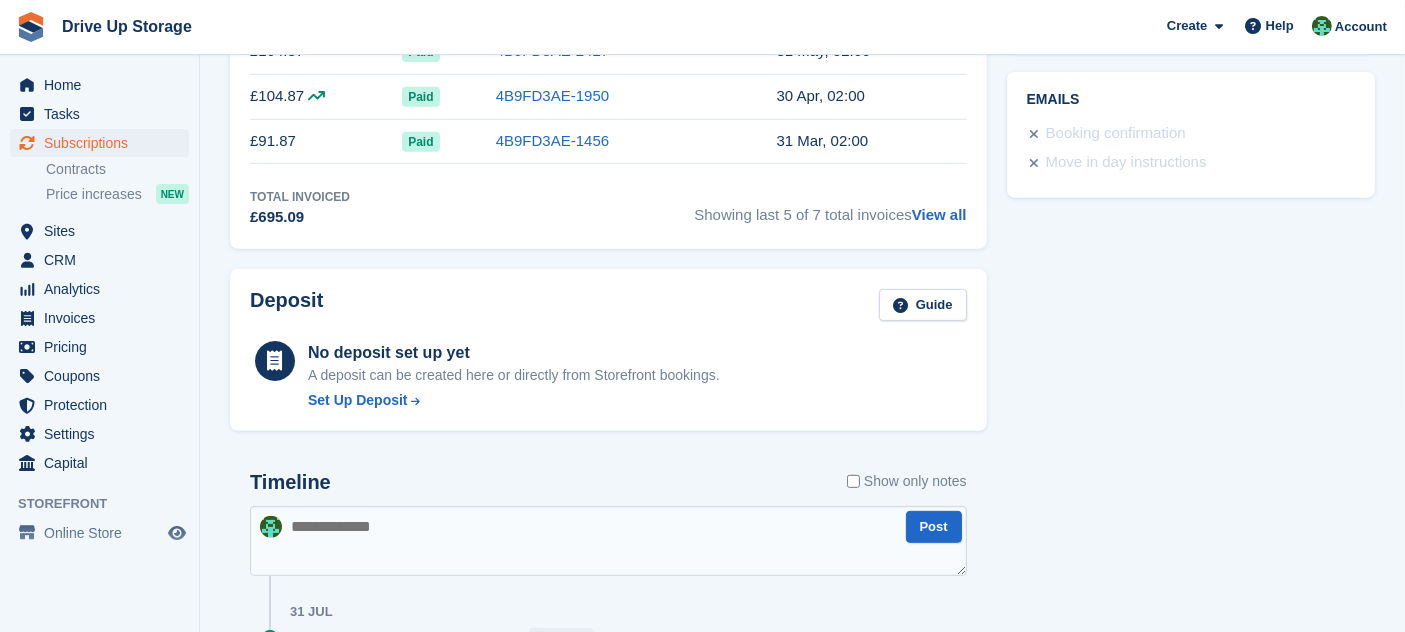 scroll, scrollTop: 643, scrollLeft: 0, axis: vertical 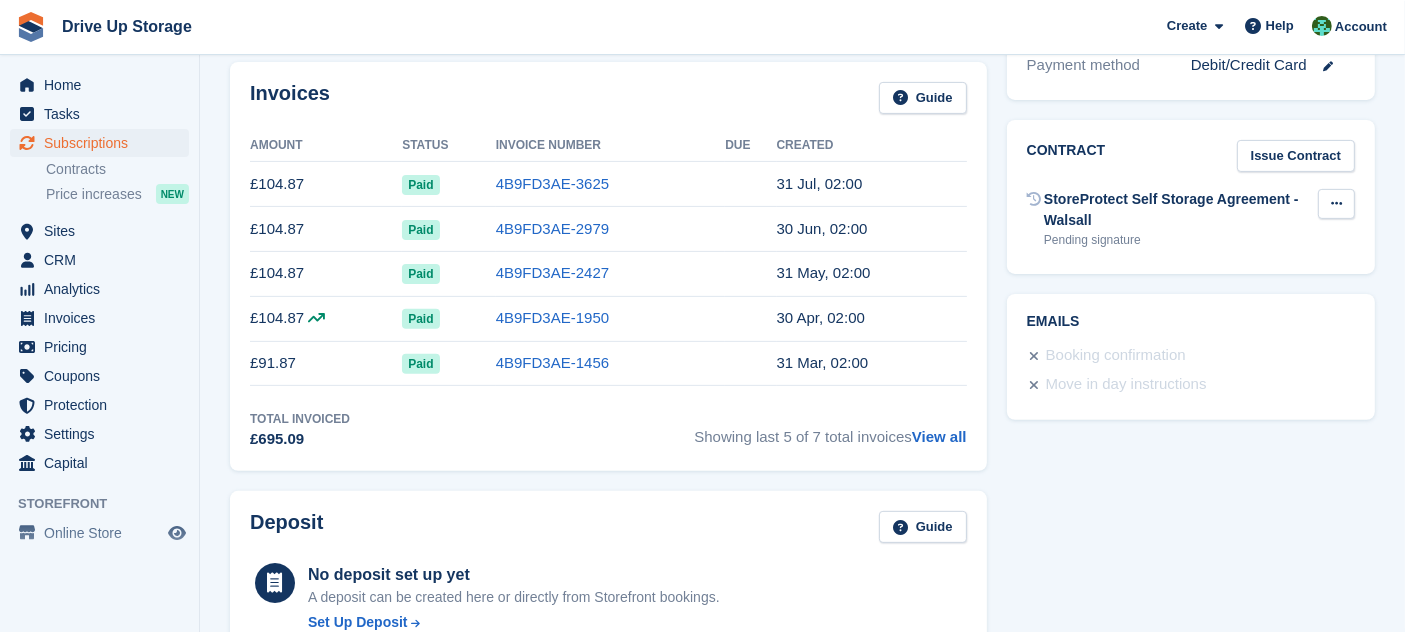 click at bounding box center (1336, 204) 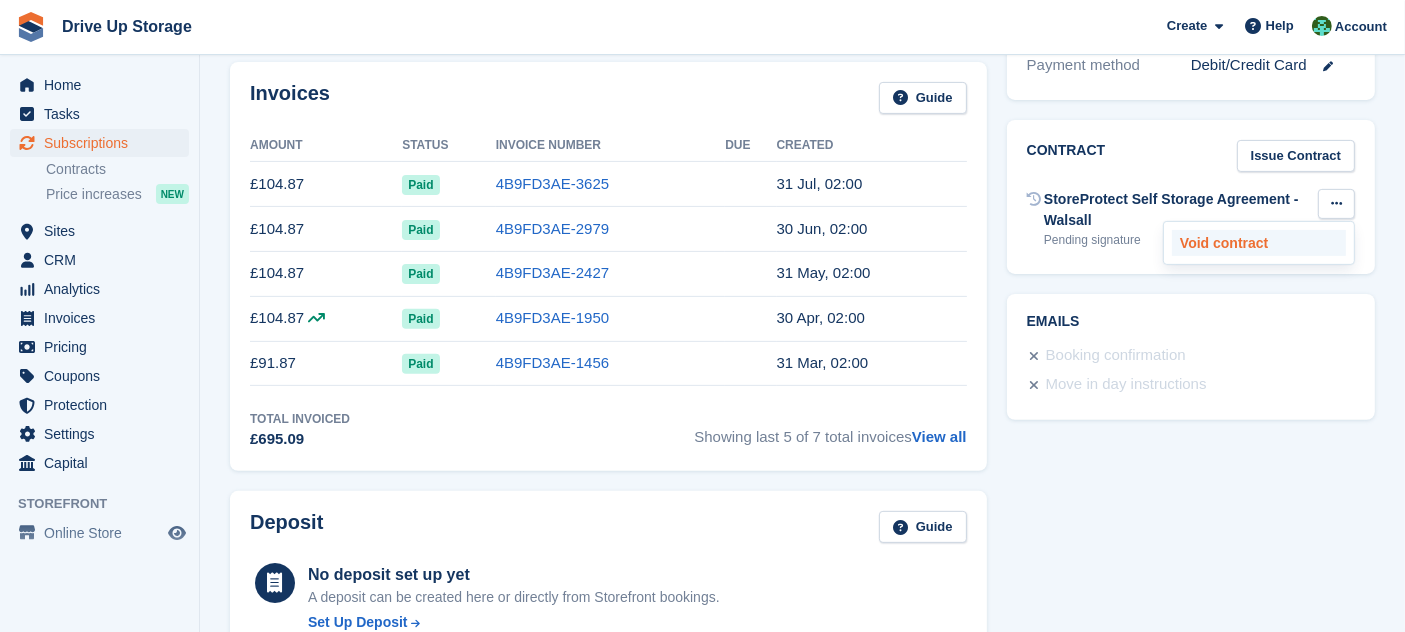 click on "Void contract" at bounding box center (1259, 243) 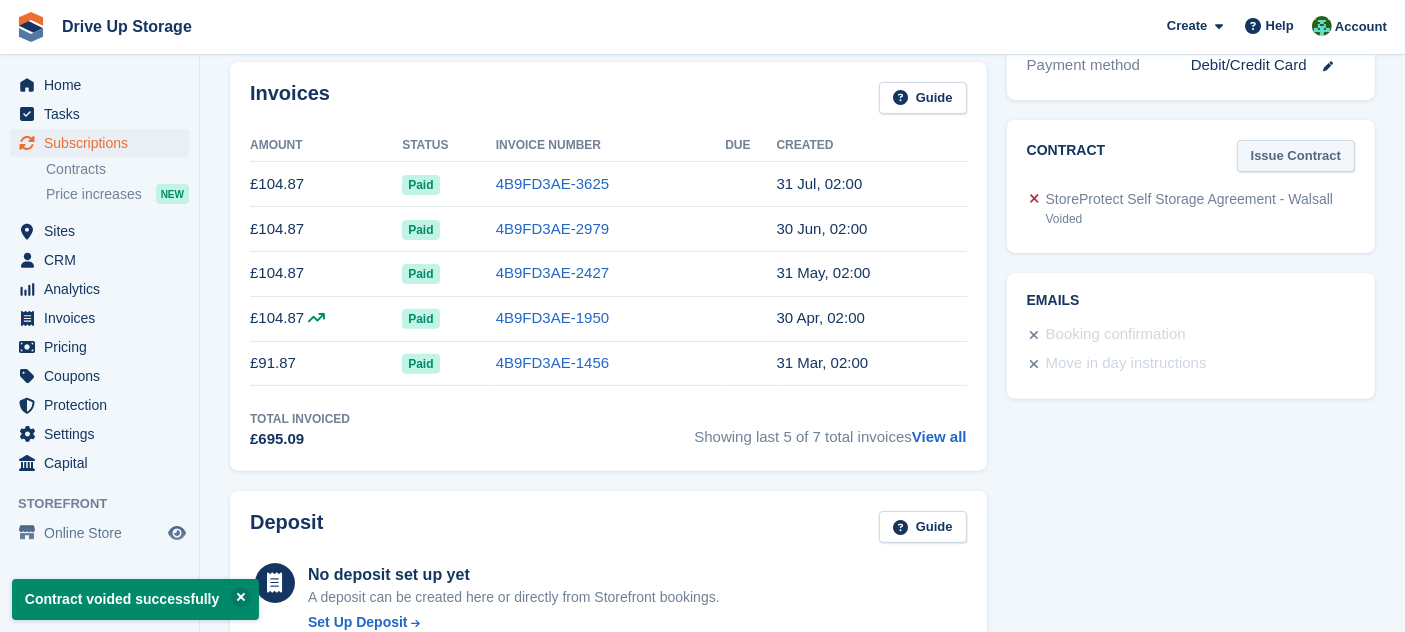 click on "Issue Contract" at bounding box center [1296, 156] 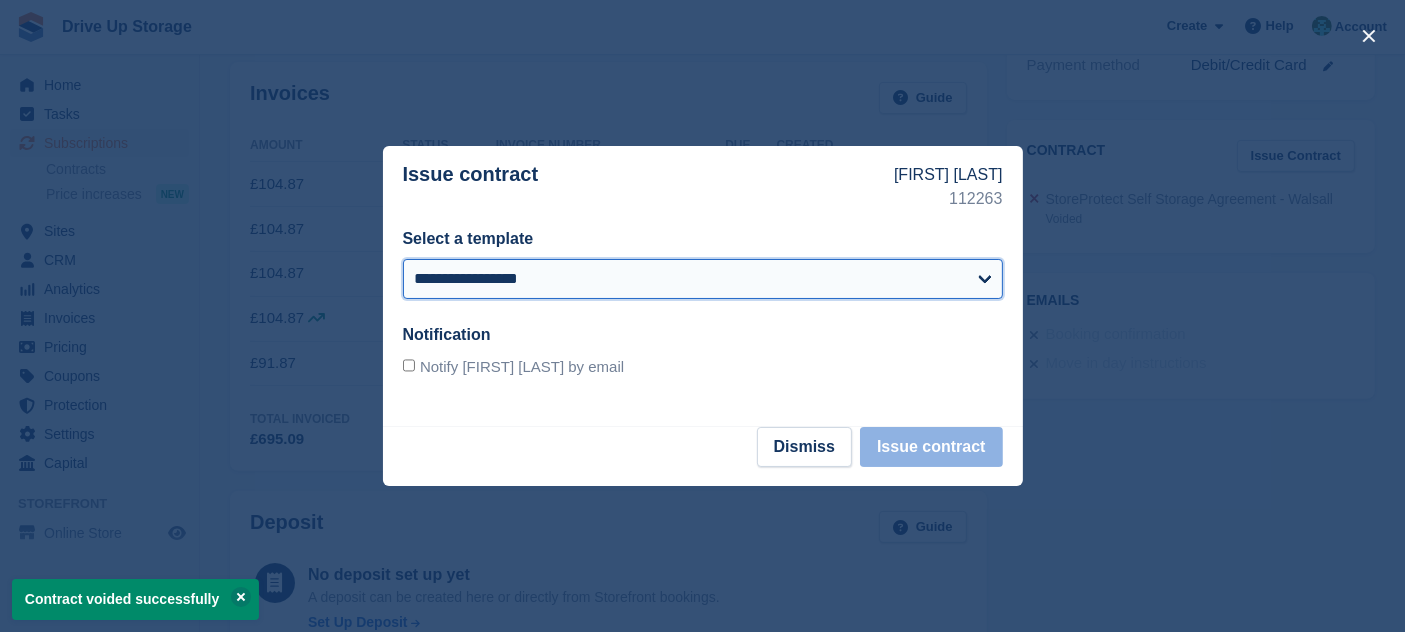 click on "**********" at bounding box center [703, 279] 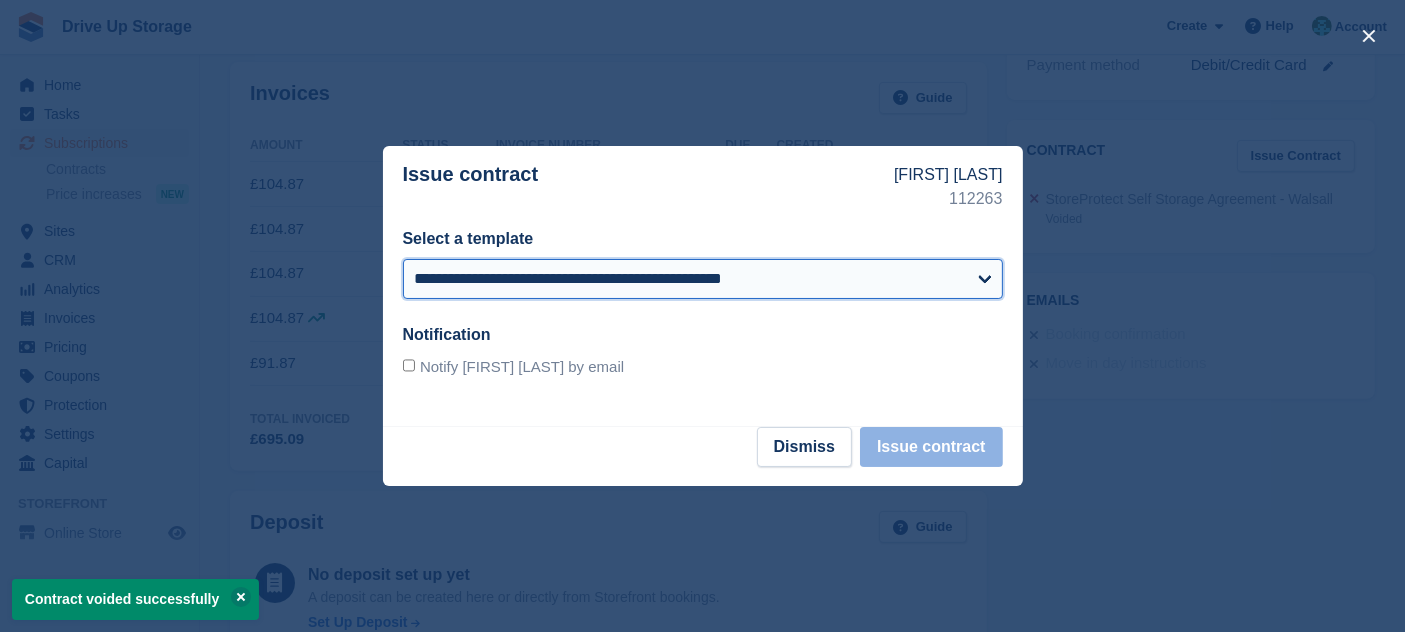 click on "**********" at bounding box center (703, 279) 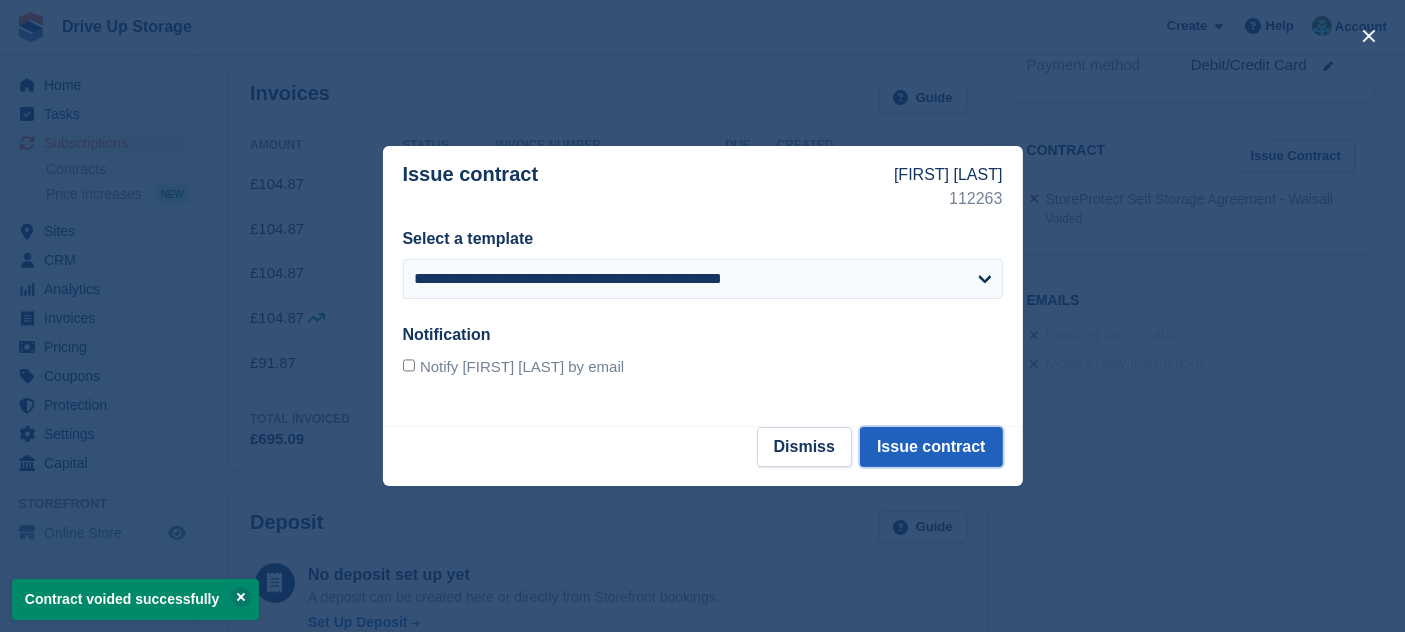 click on "Issue contract" at bounding box center (931, 447) 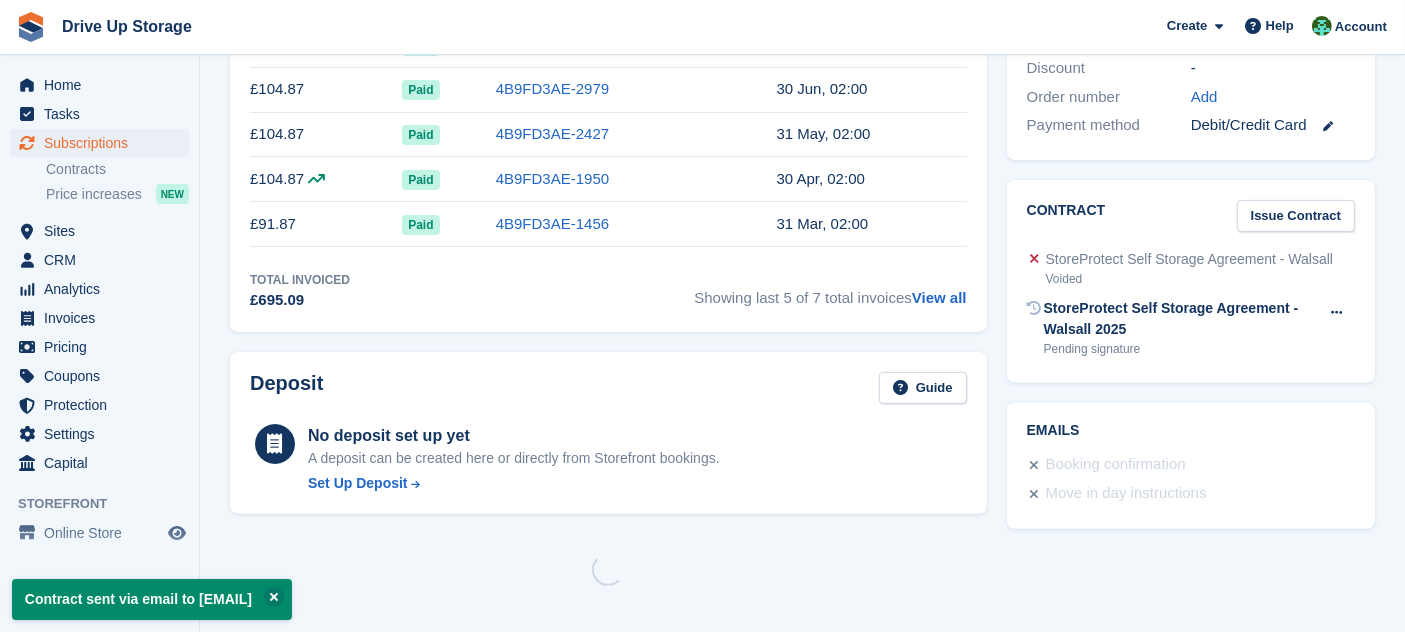 scroll, scrollTop: 0, scrollLeft: 0, axis: both 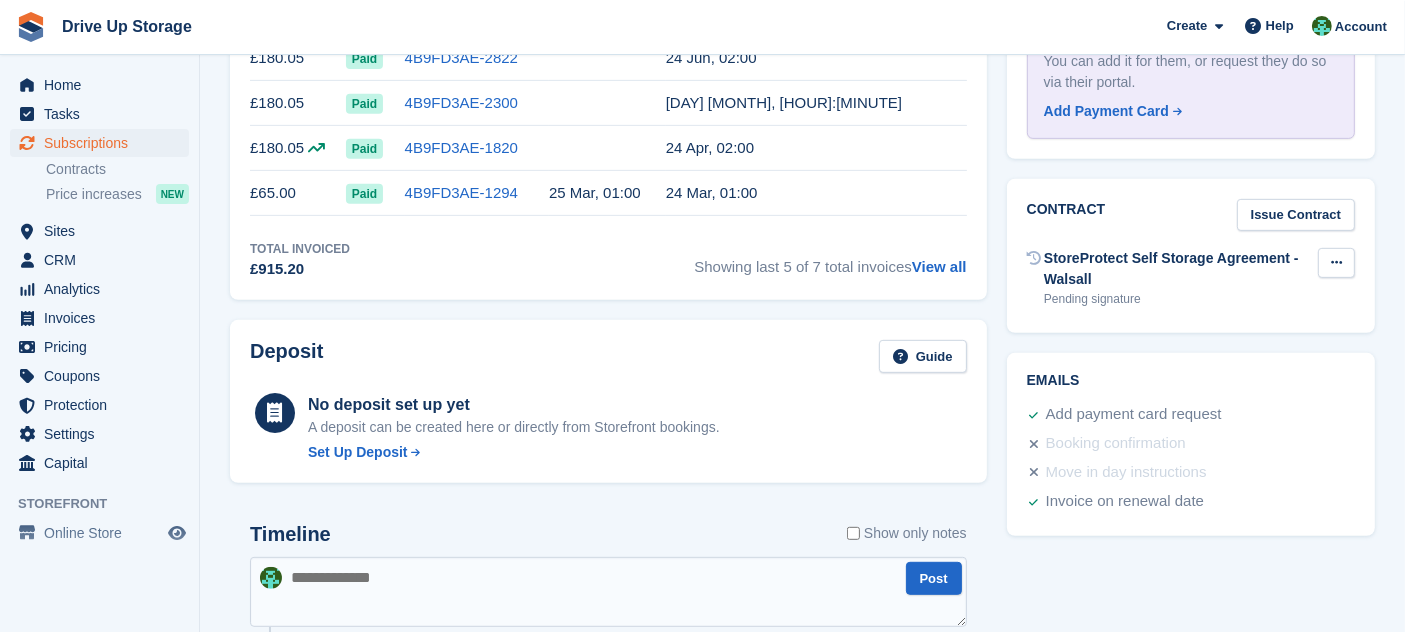 click at bounding box center (1336, 262) 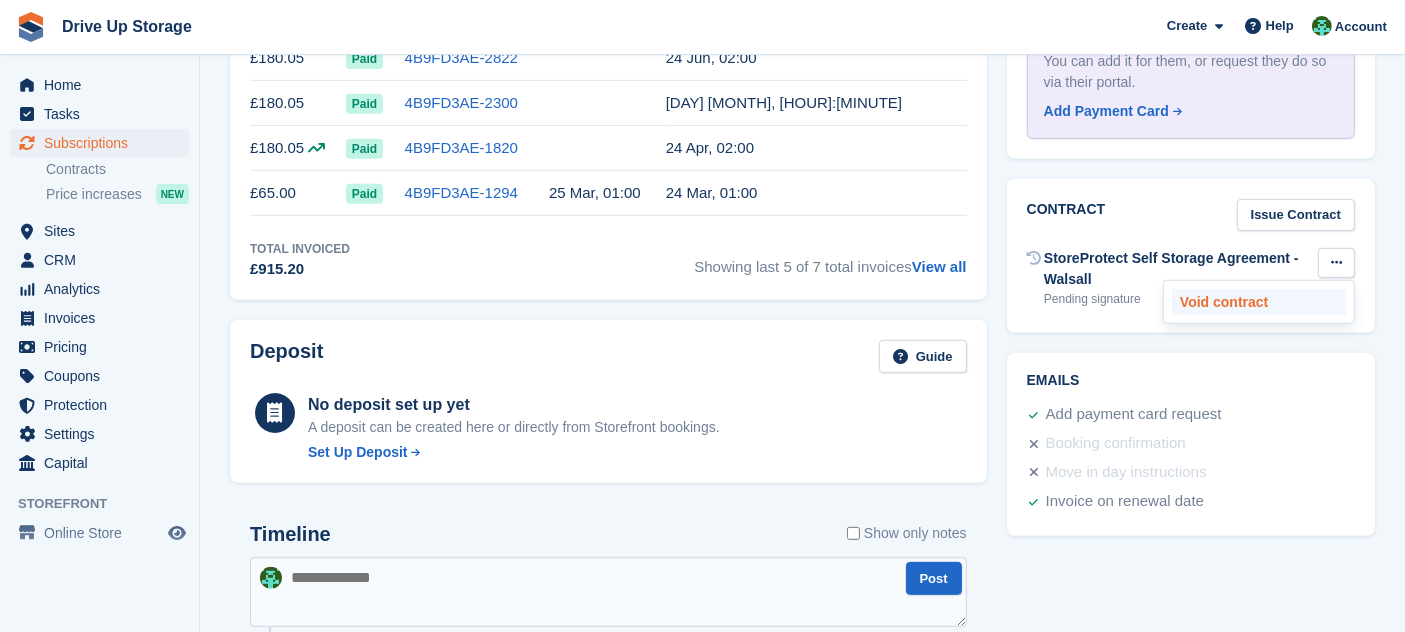 click on "Void contract" at bounding box center (1259, 302) 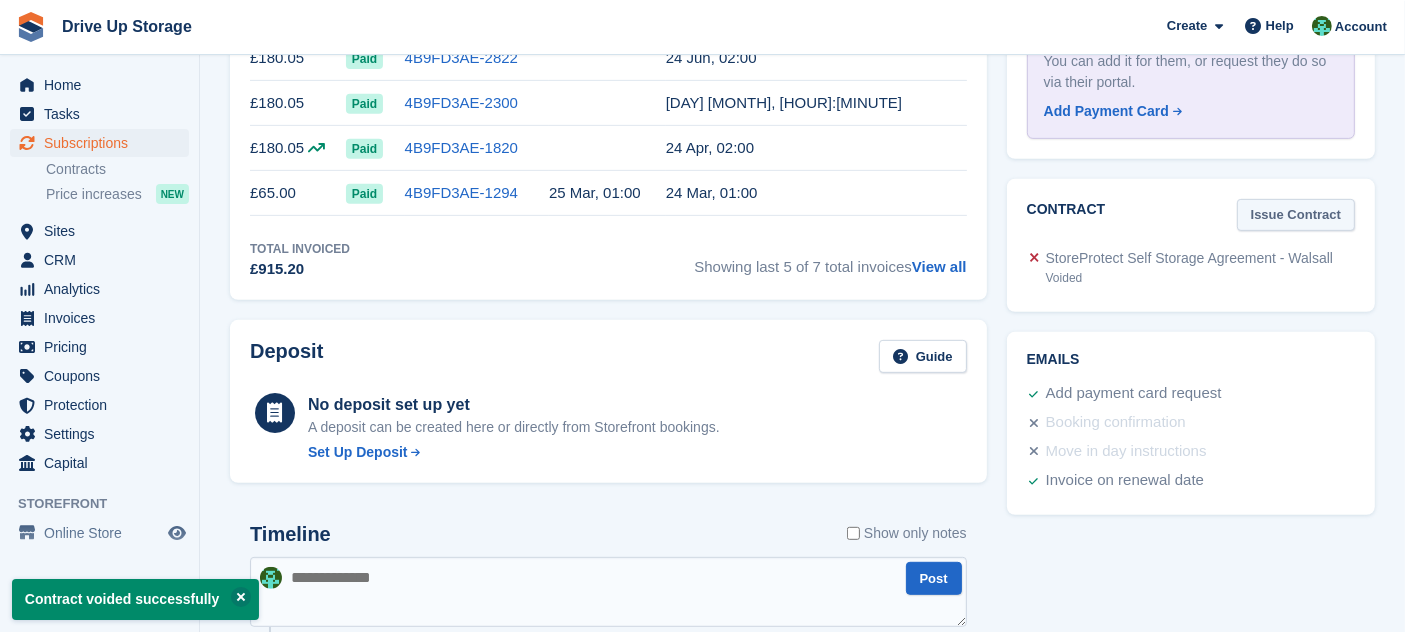 click on "Issue Contract" at bounding box center (1296, 215) 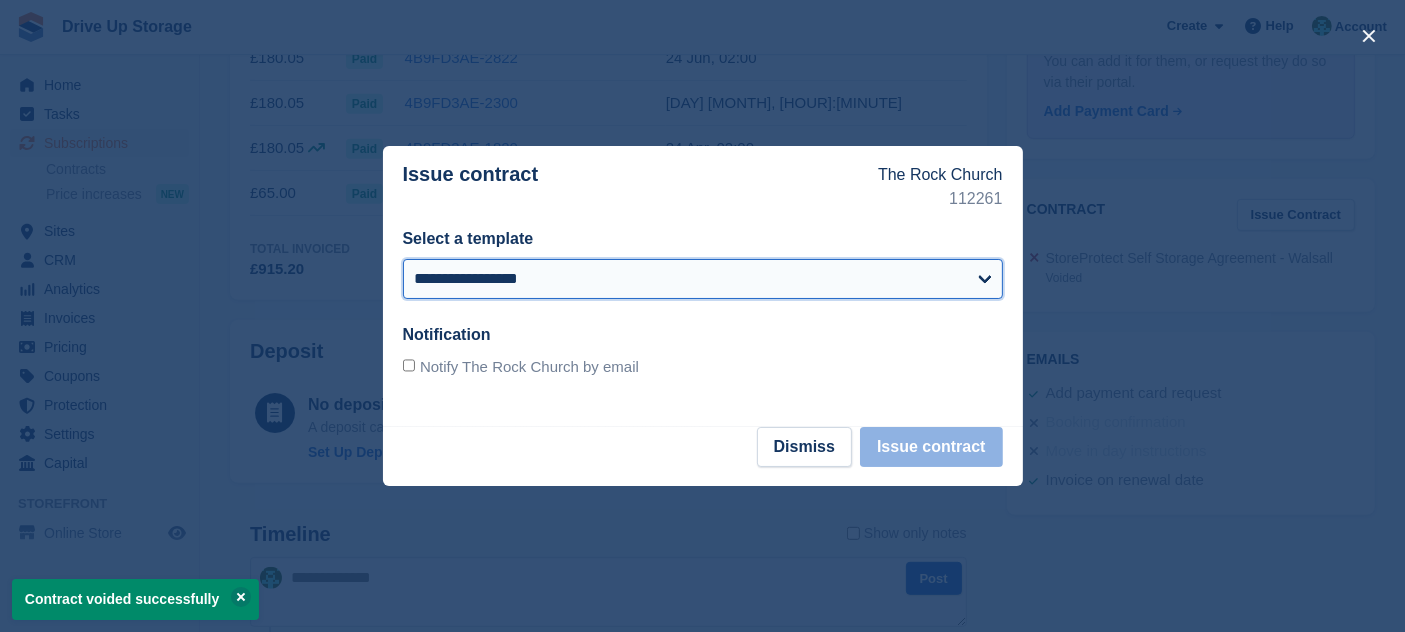 click on "**********" at bounding box center [703, 279] 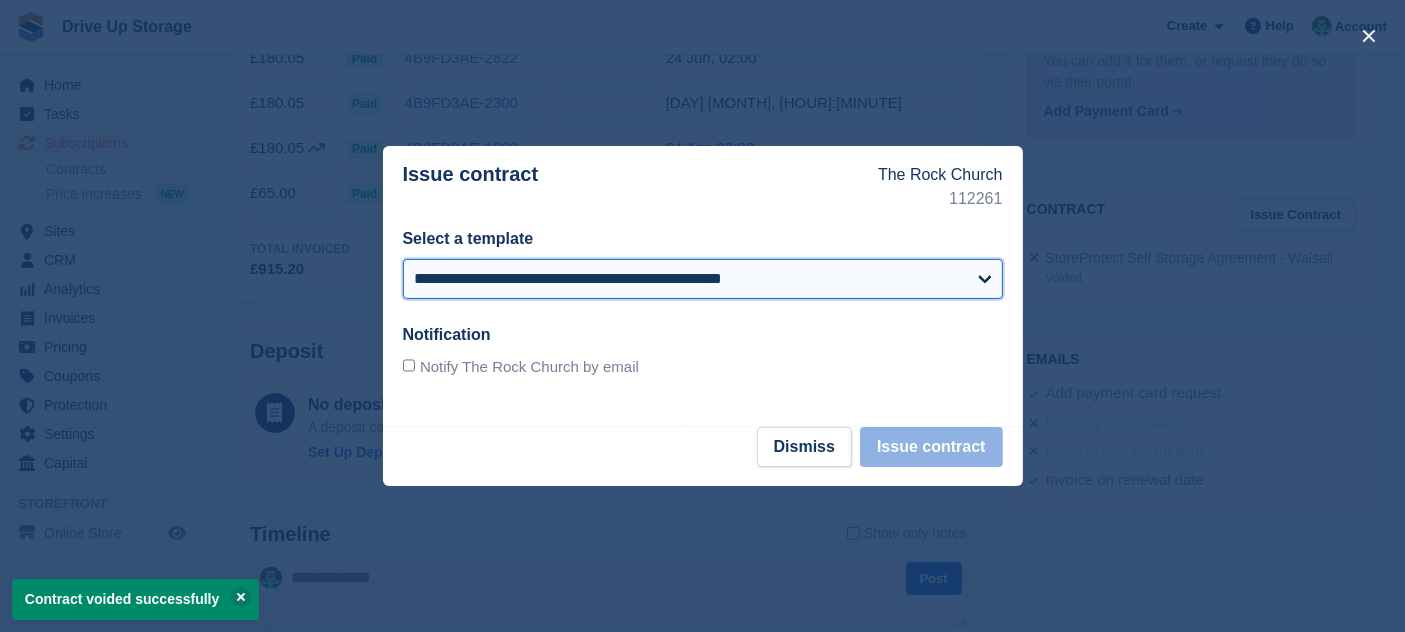 click on "**********" at bounding box center (703, 279) 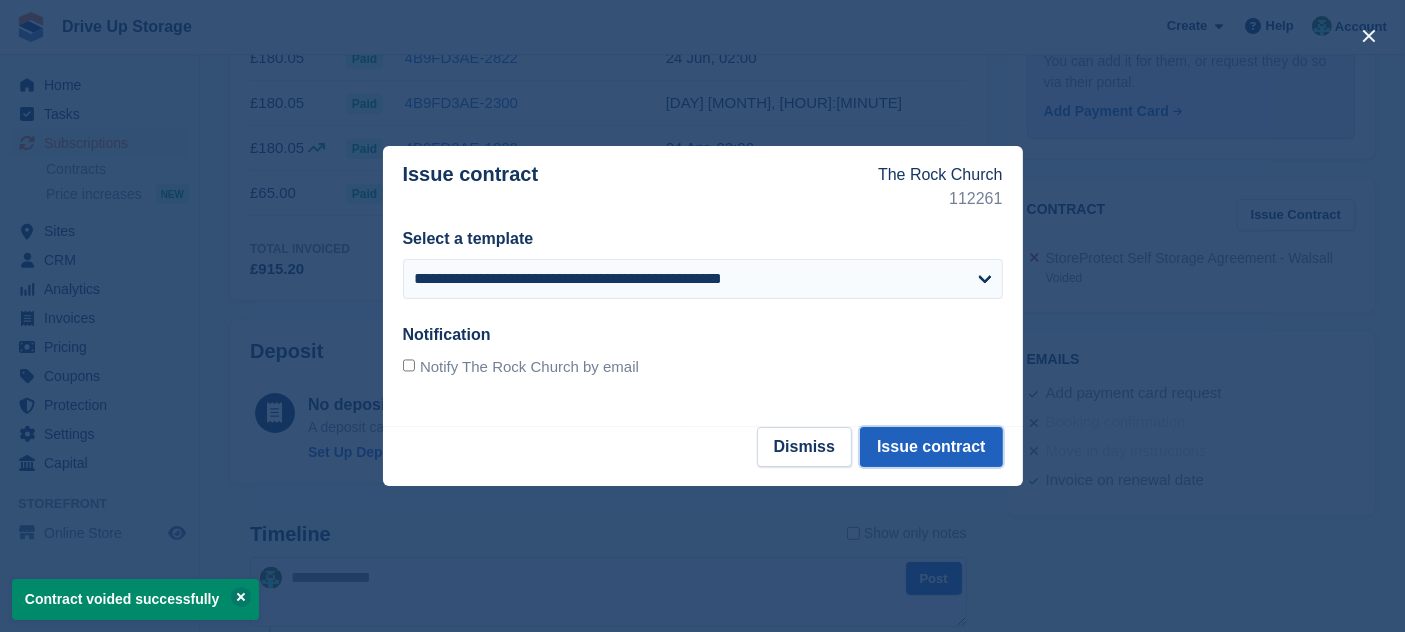 click on "Issue contract" at bounding box center [931, 447] 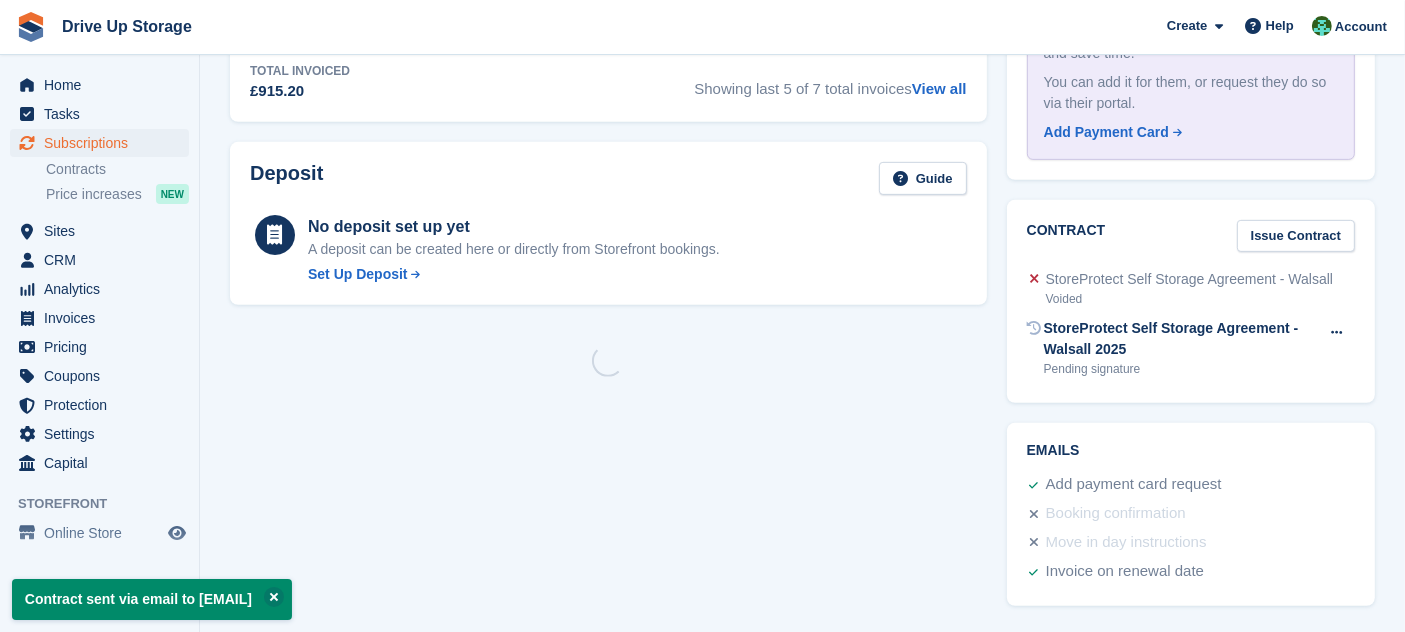 scroll, scrollTop: 0, scrollLeft: 0, axis: both 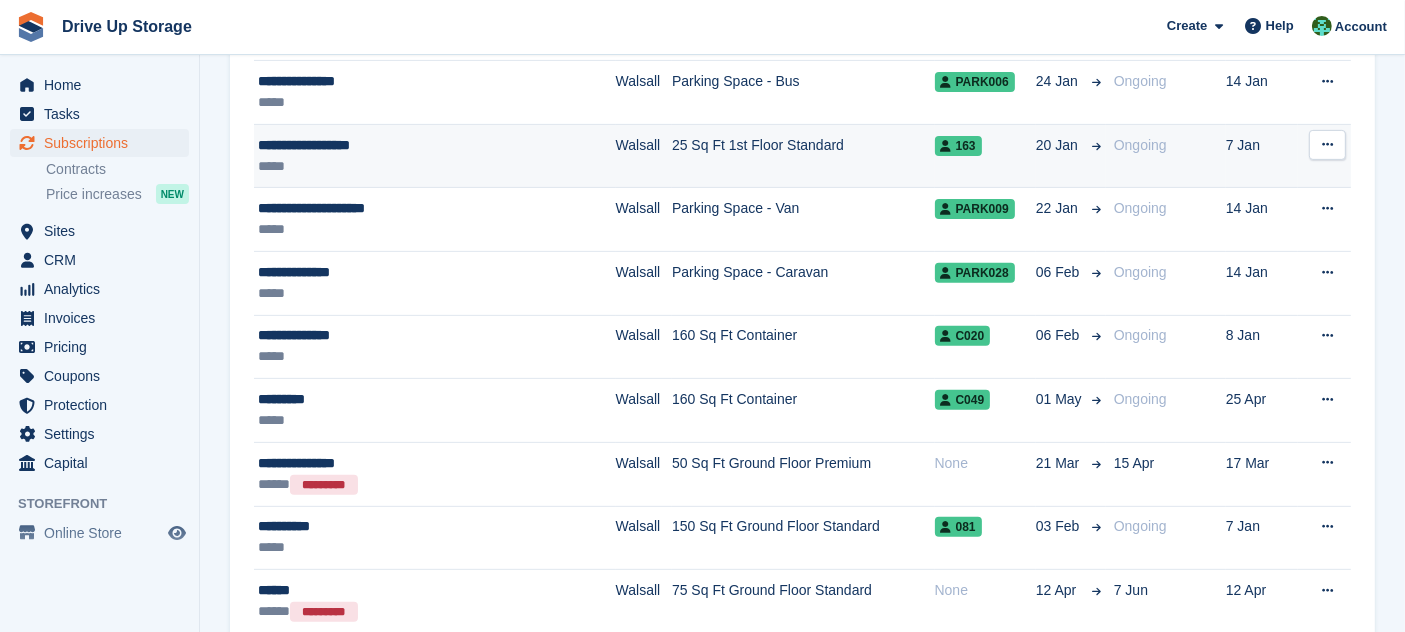 click on "25 Sq Ft 1st Floor Standard" at bounding box center [803, 156] 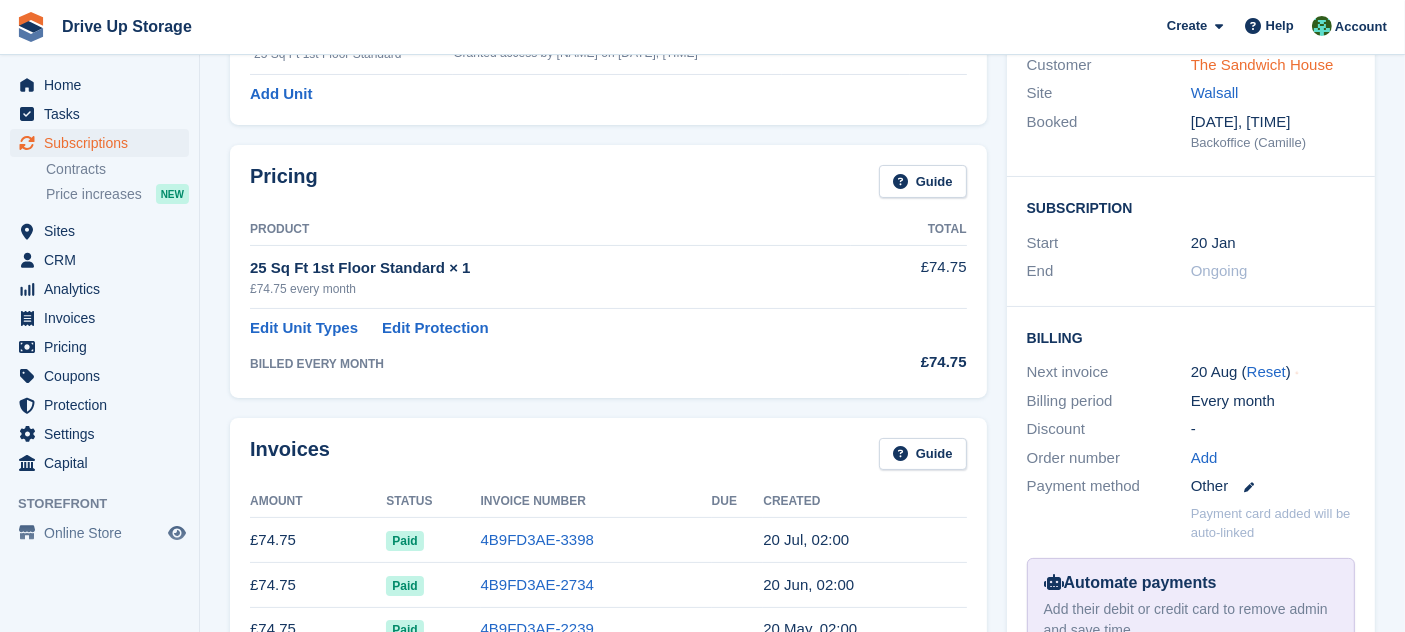 scroll, scrollTop: 666, scrollLeft: 0, axis: vertical 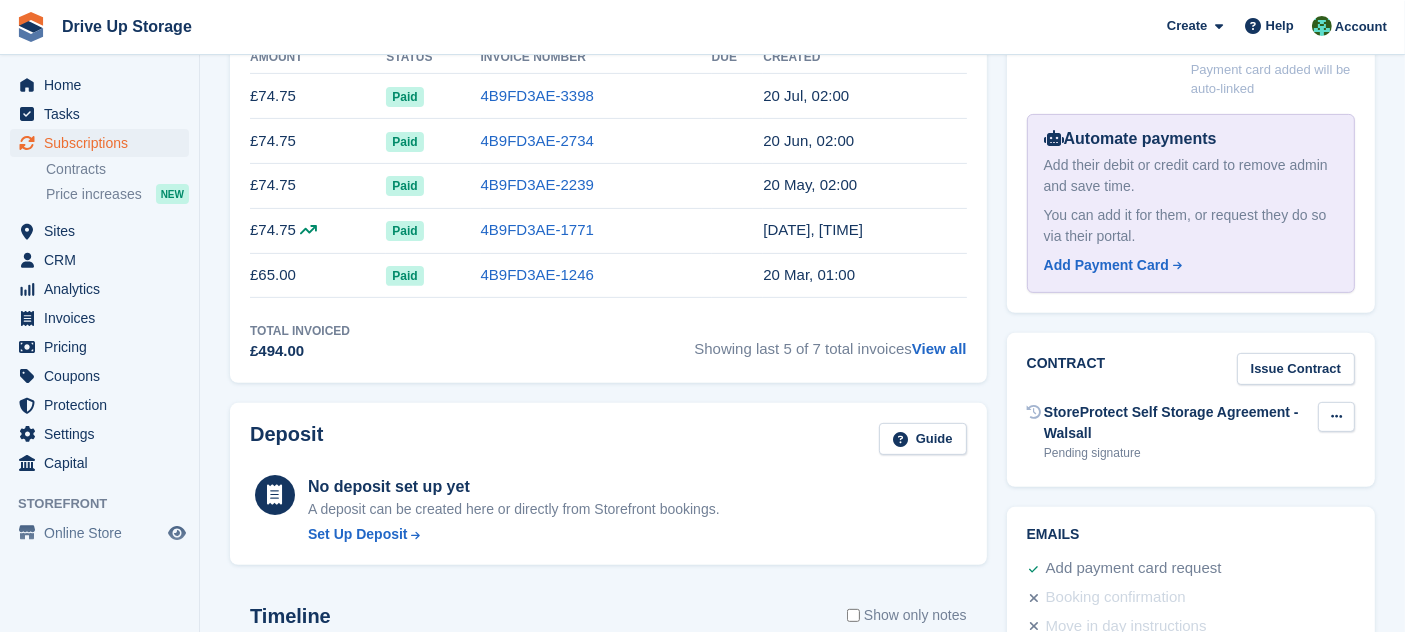 click at bounding box center [1336, 417] 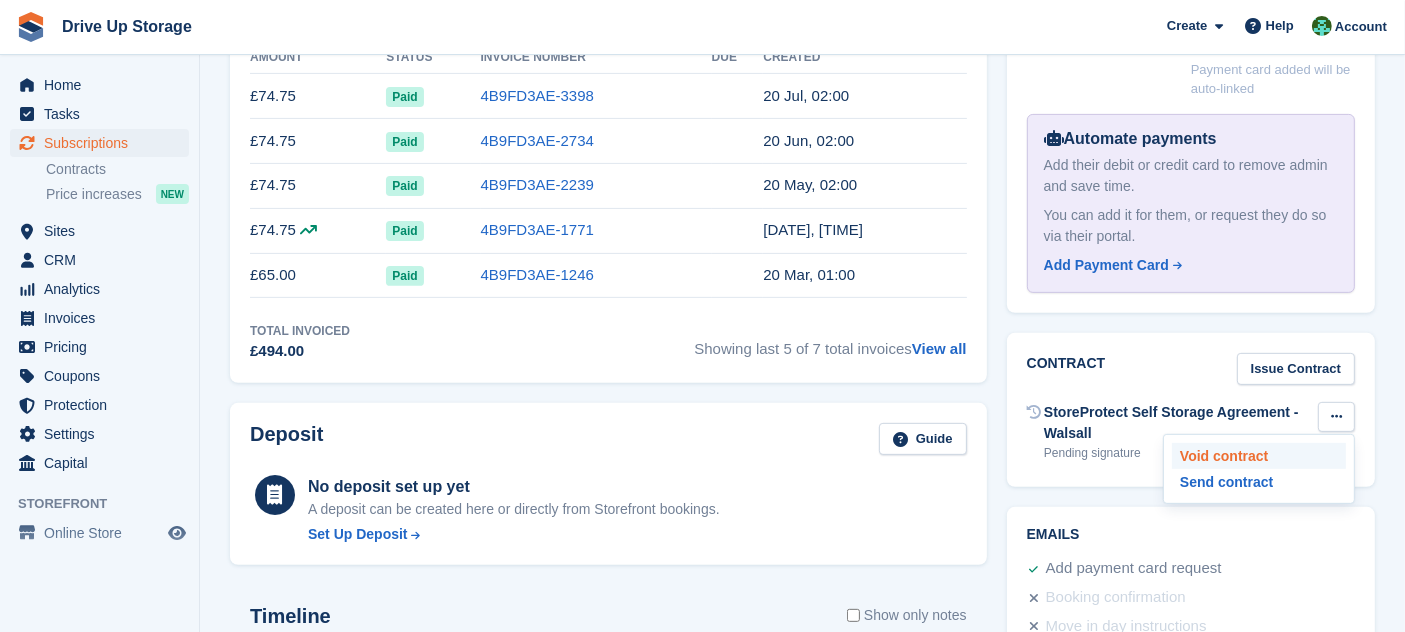 click on "Void contract" at bounding box center [1259, 456] 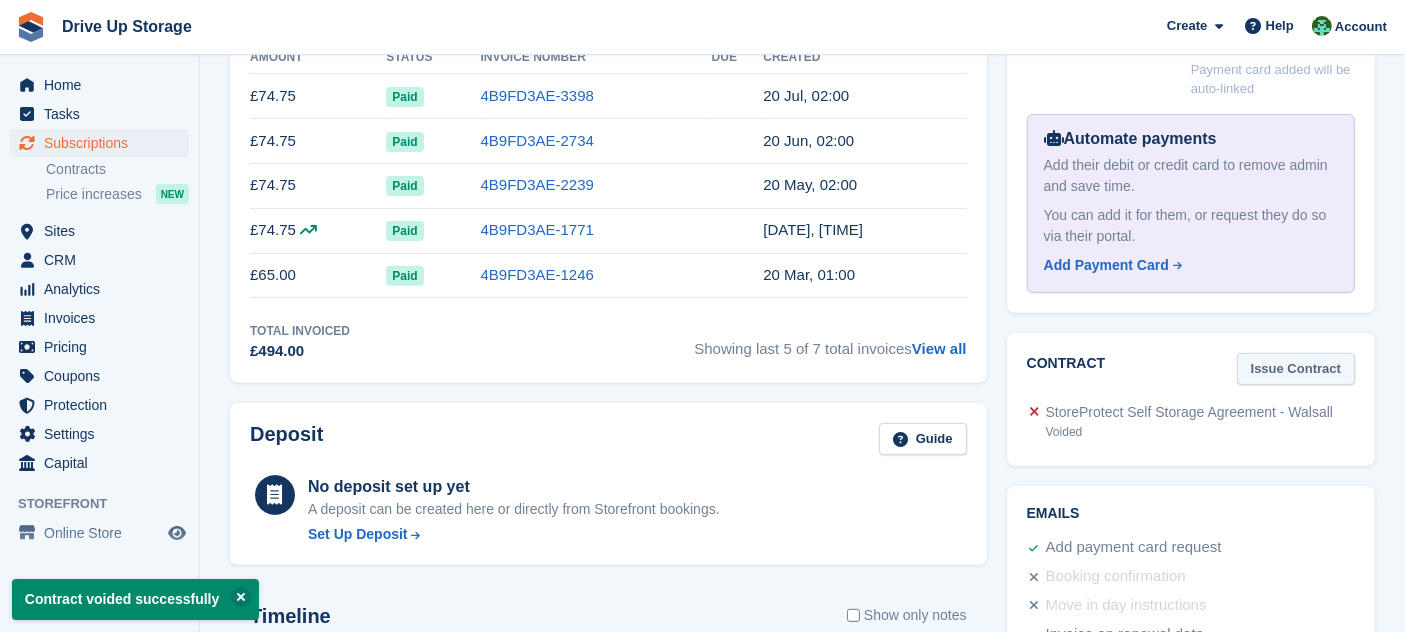 click on "Issue Contract" at bounding box center [1296, 369] 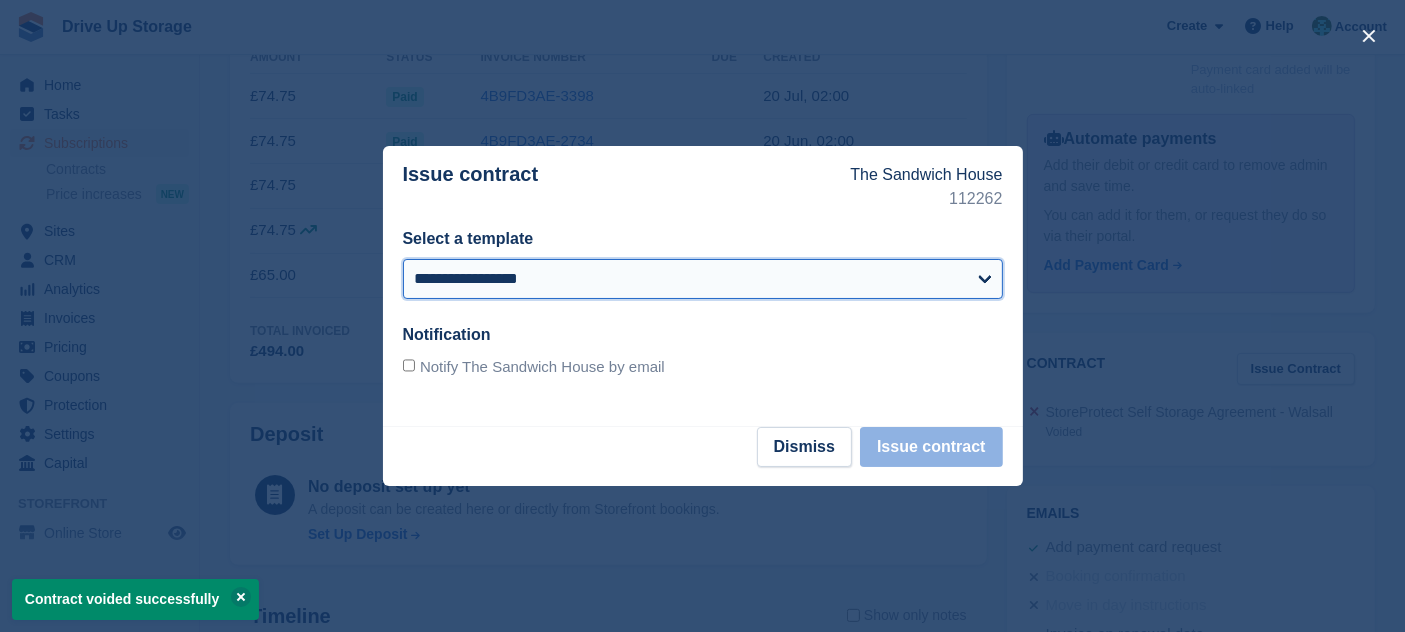 click on "**********" at bounding box center (703, 279) 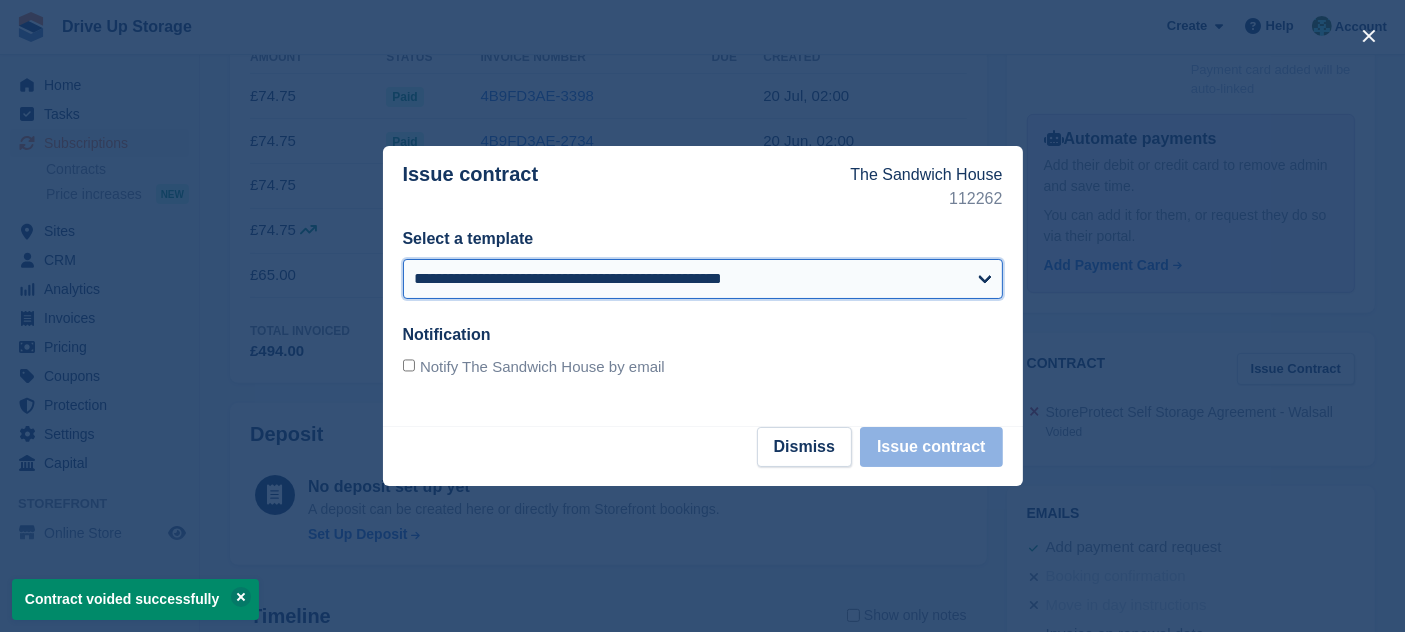 click on "**********" at bounding box center (703, 279) 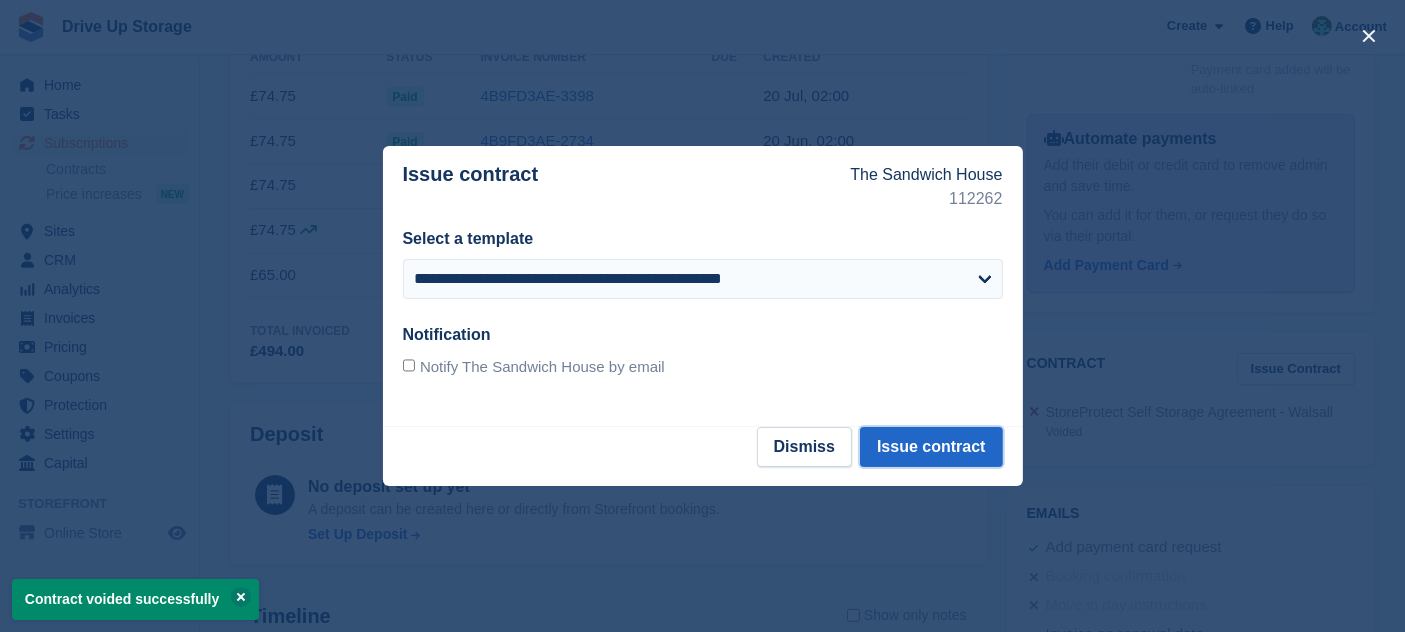 click on "Issue contract" at bounding box center (931, 447) 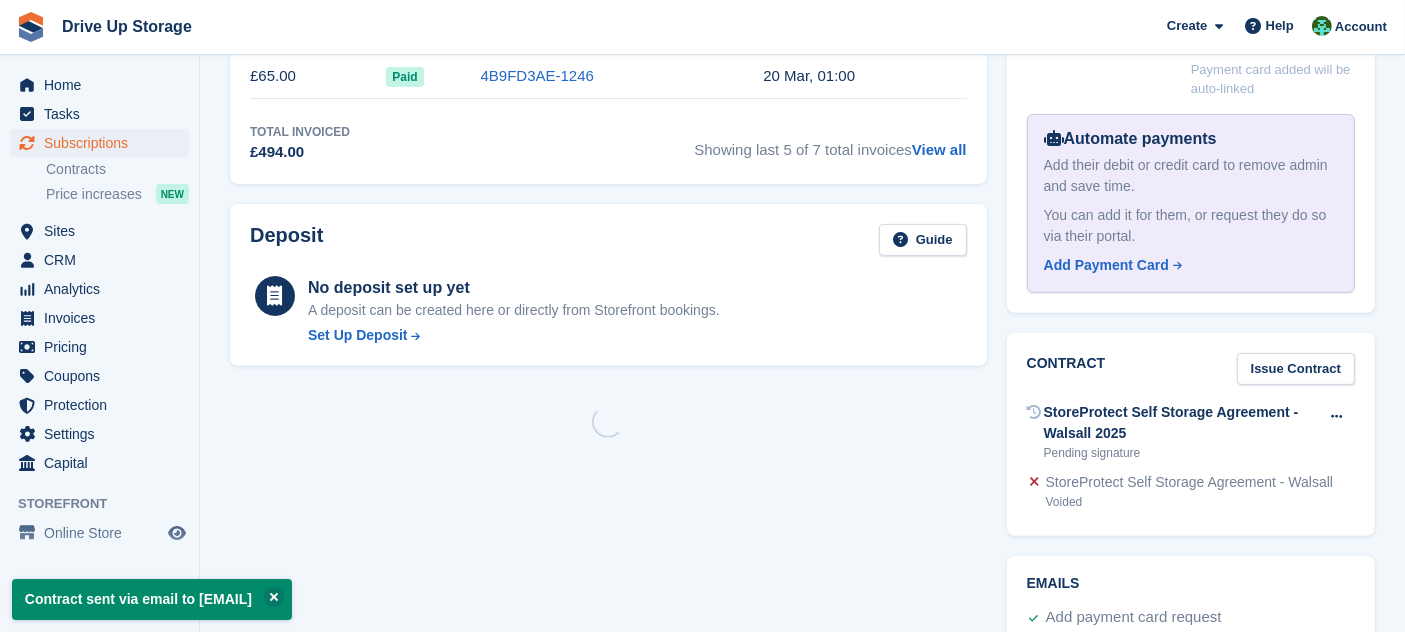 scroll, scrollTop: 0, scrollLeft: 0, axis: both 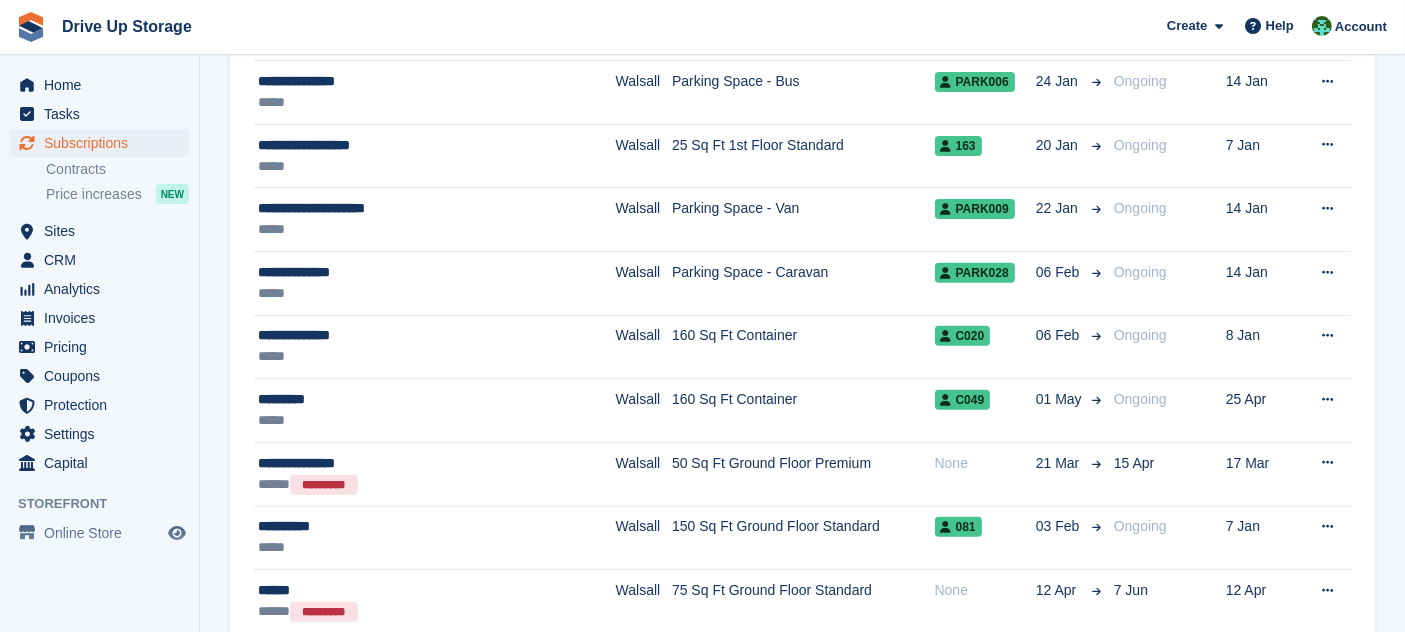 click on "22 Jan" at bounding box center (1071, 220) 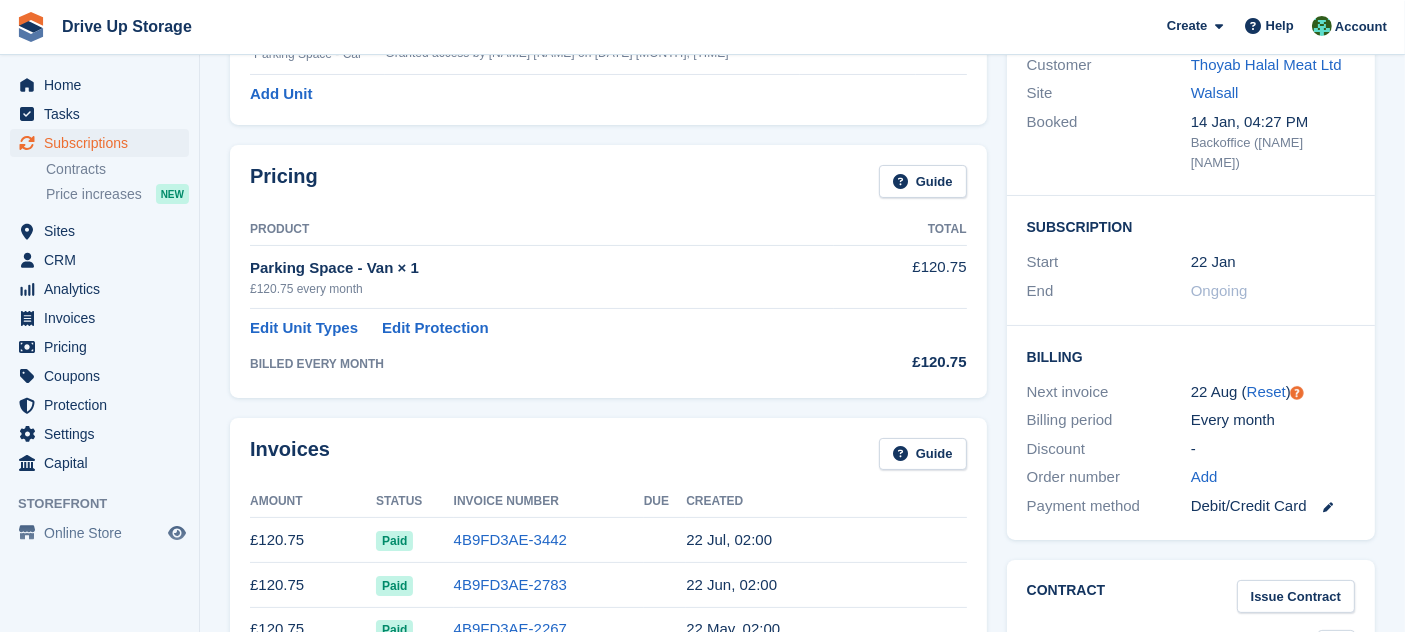 scroll, scrollTop: 444, scrollLeft: 0, axis: vertical 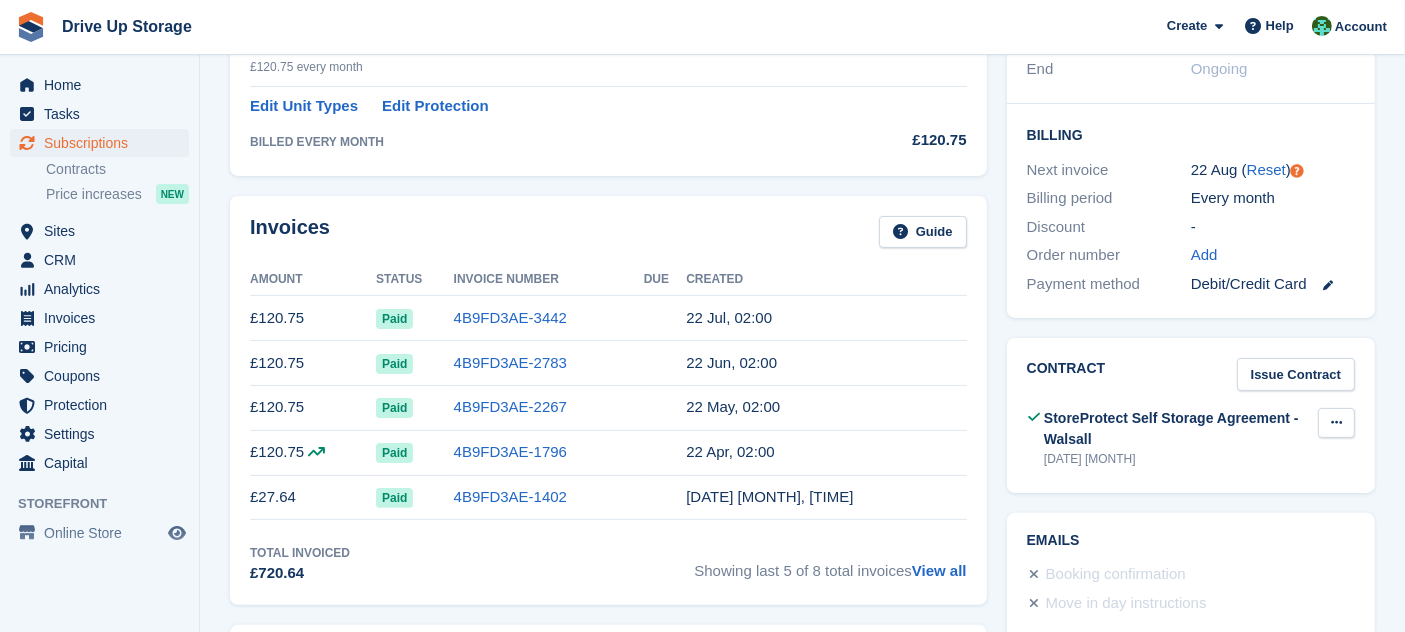 click at bounding box center (1336, 423) 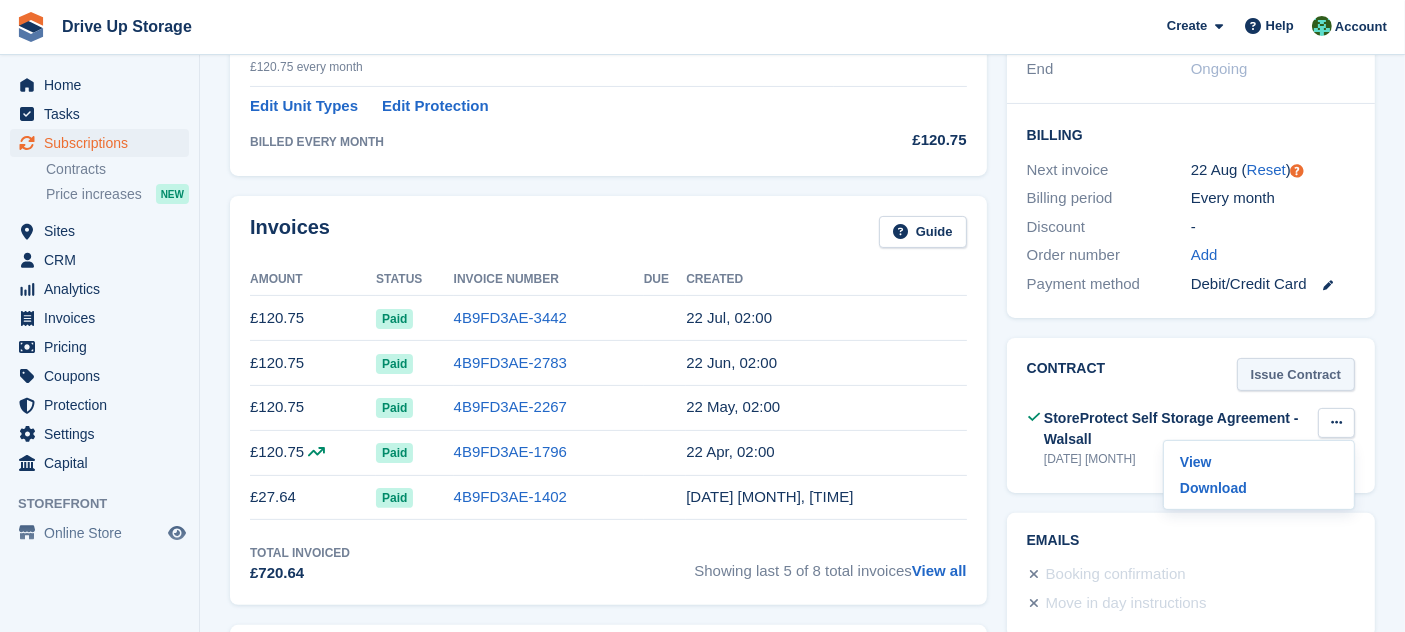 click on "Issue Contract" at bounding box center (1296, 374) 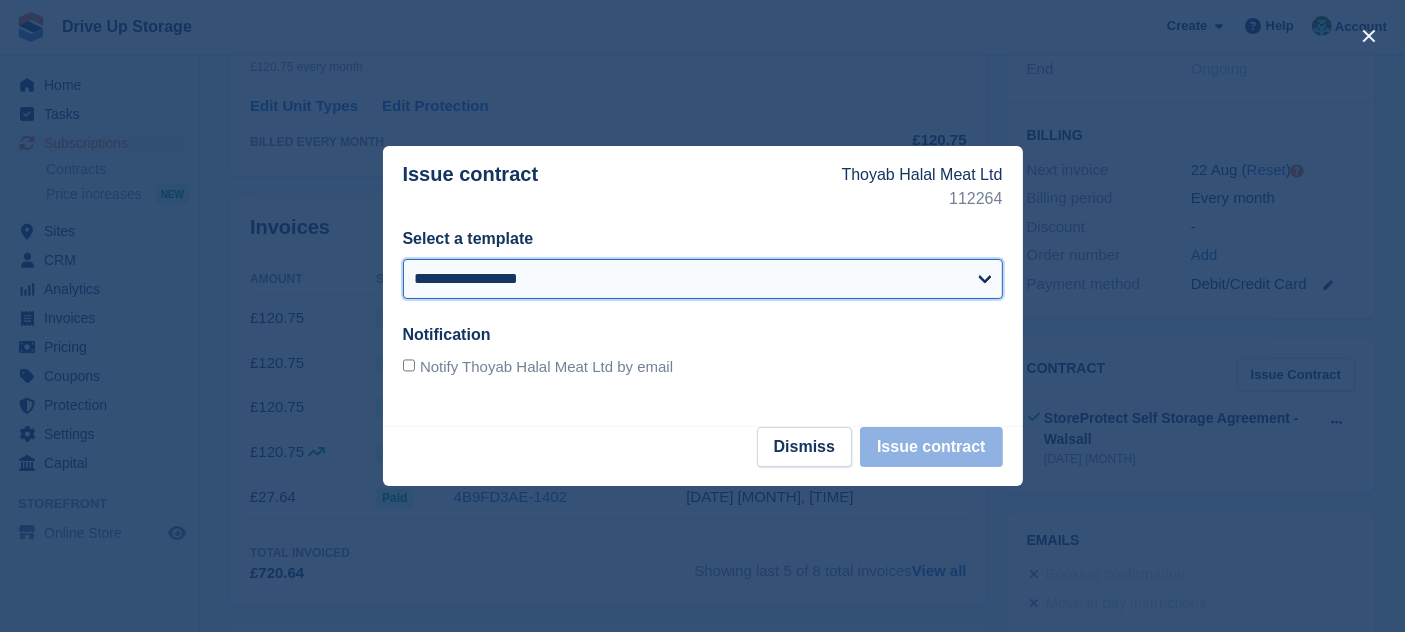 click on "**********" at bounding box center (703, 279) 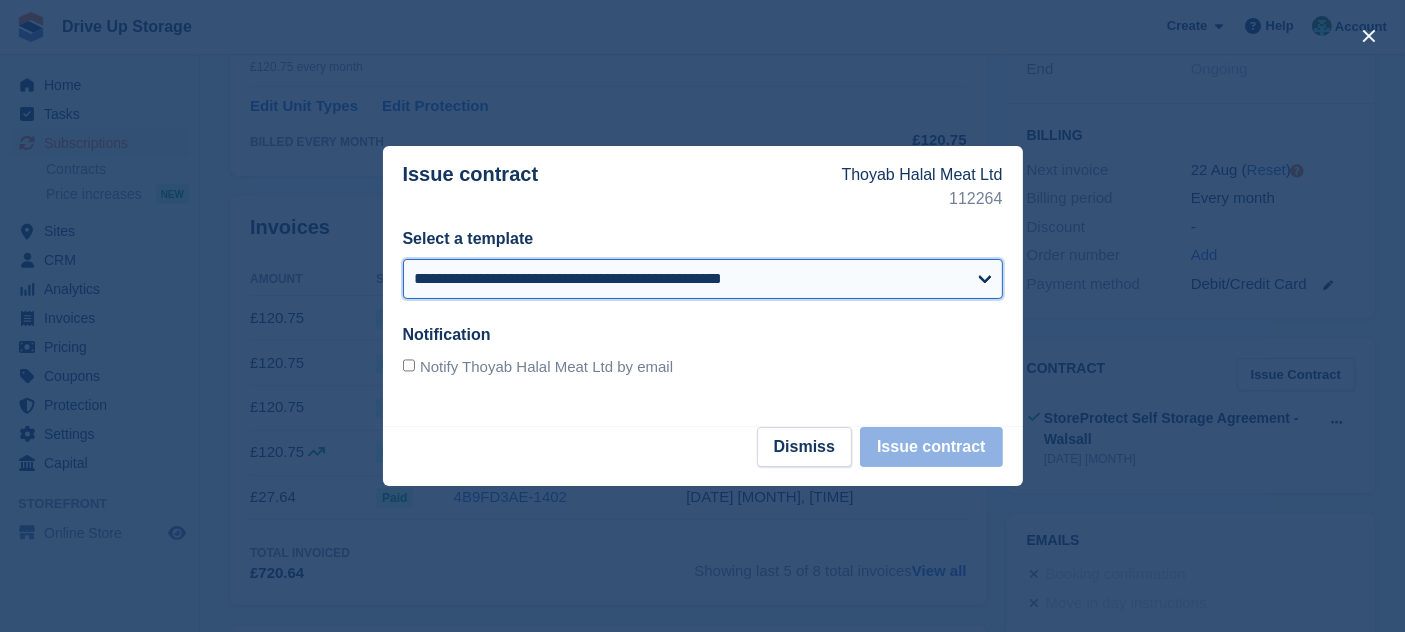 click on "**********" at bounding box center (703, 279) 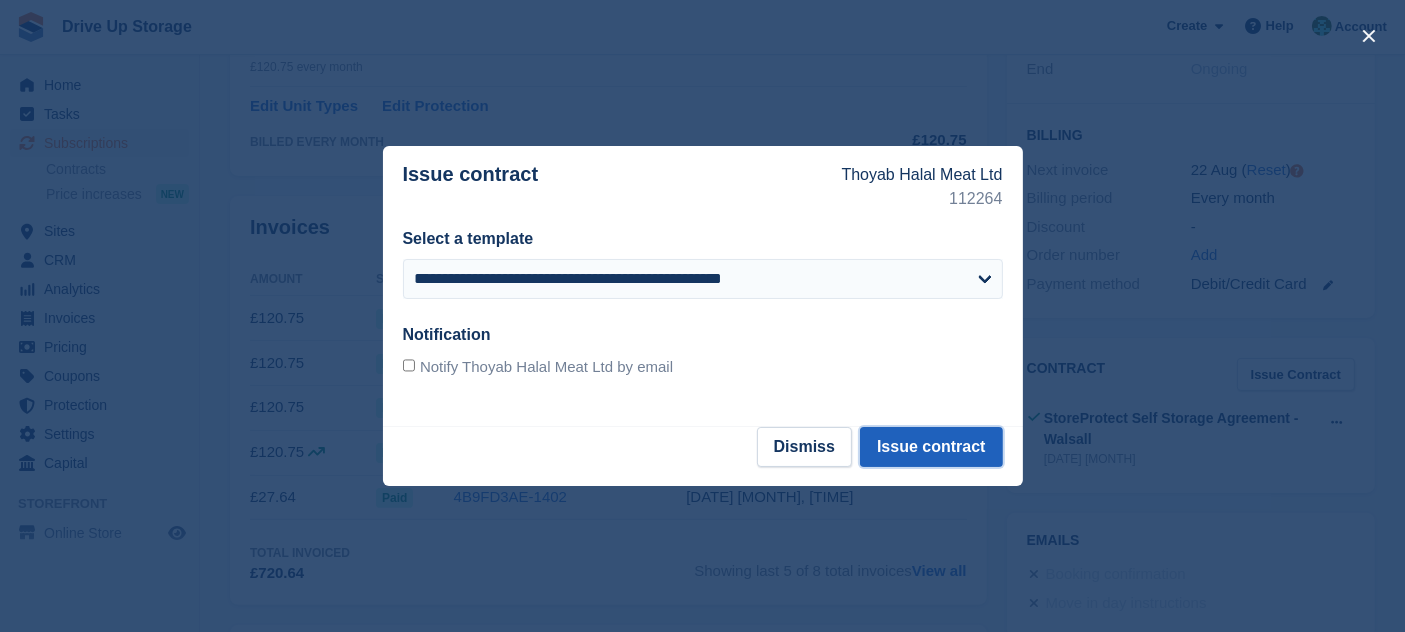 click on "Issue contract" at bounding box center (931, 447) 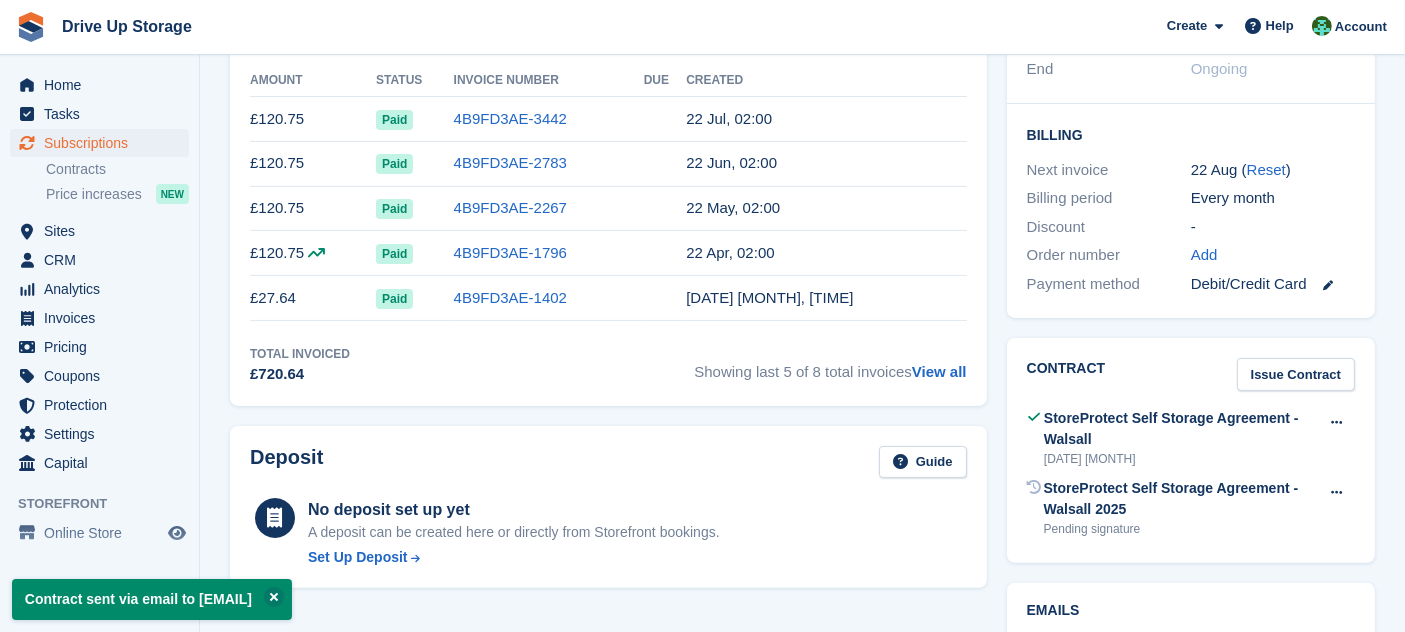 scroll, scrollTop: 0, scrollLeft: 0, axis: both 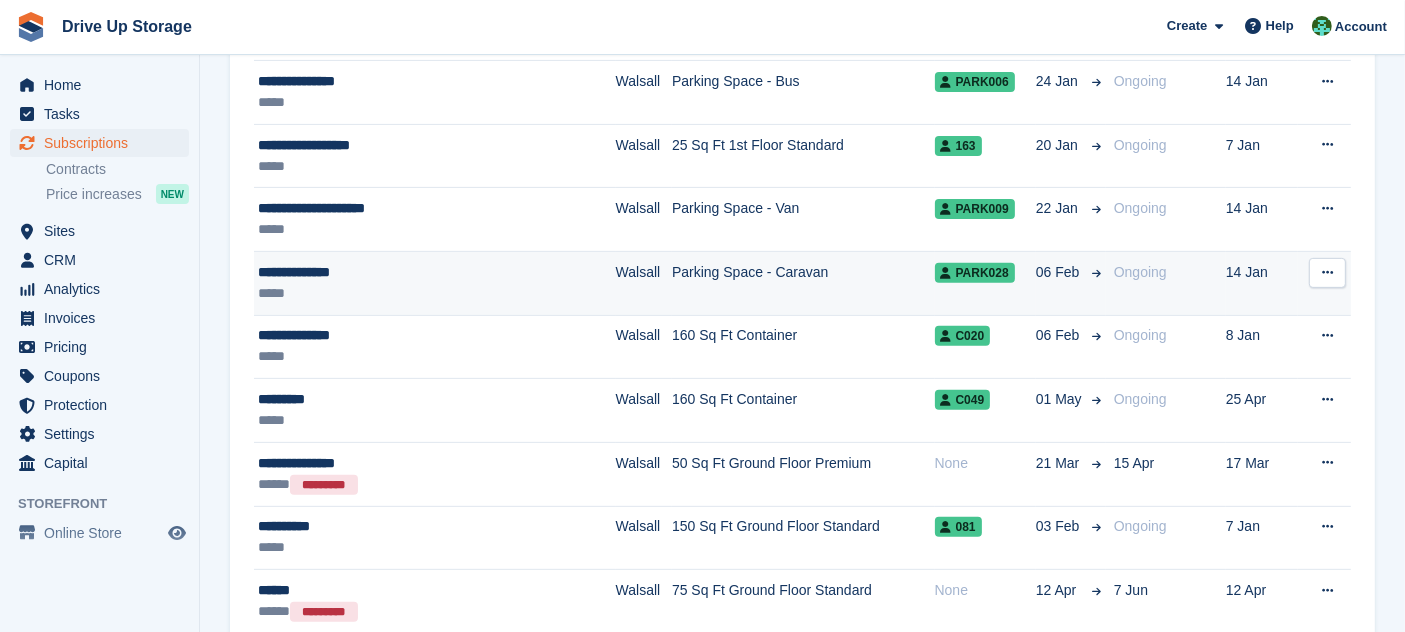 click on "Parking Space - Caravan" at bounding box center (803, 284) 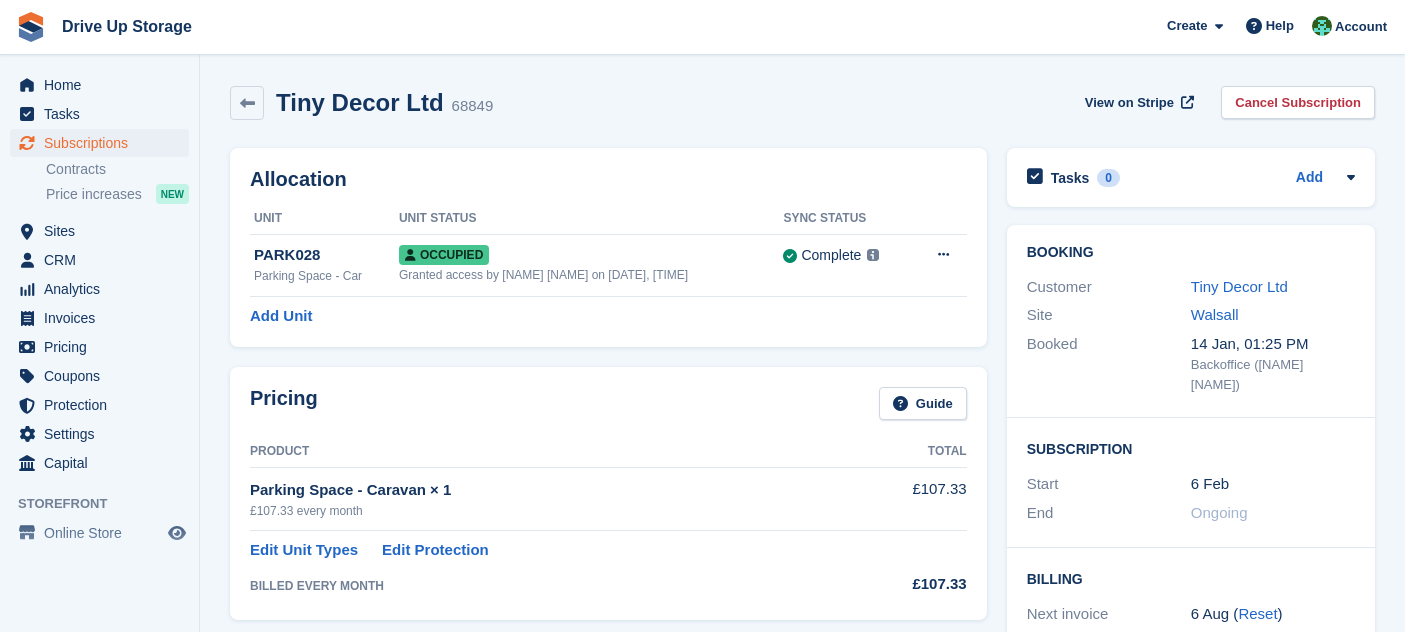scroll, scrollTop: 642, scrollLeft: 0, axis: vertical 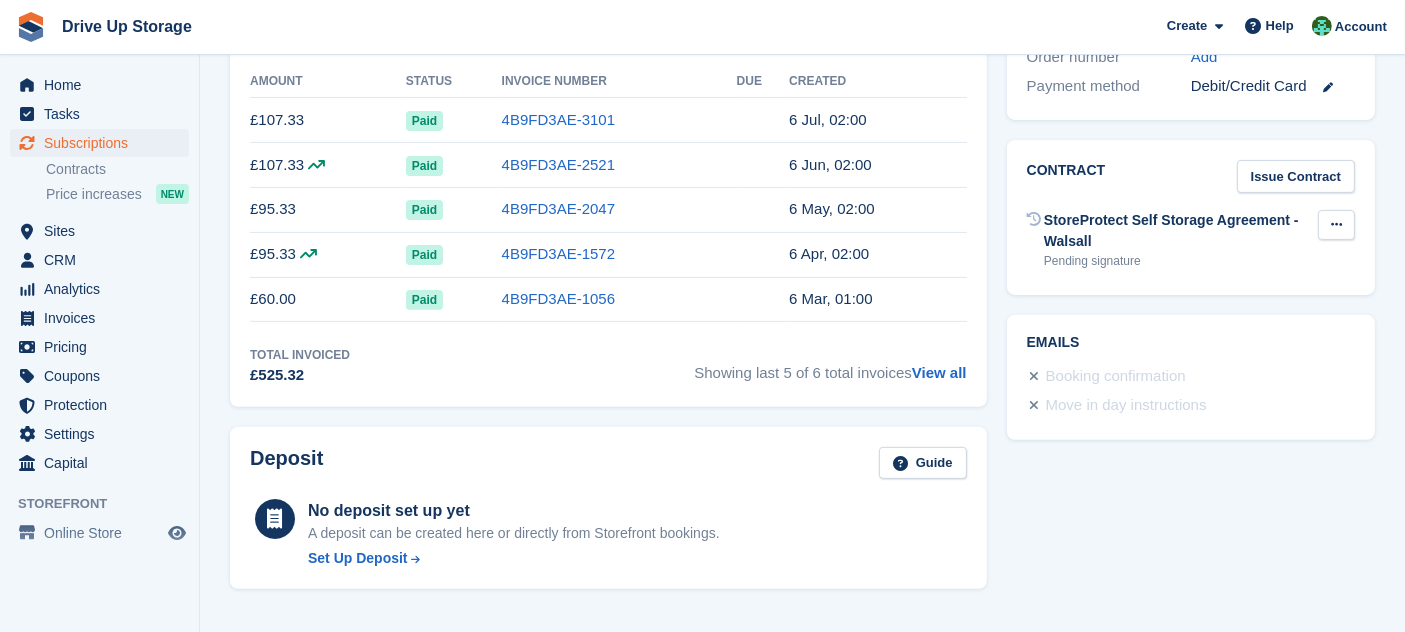 click at bounding box center [1336, 225] 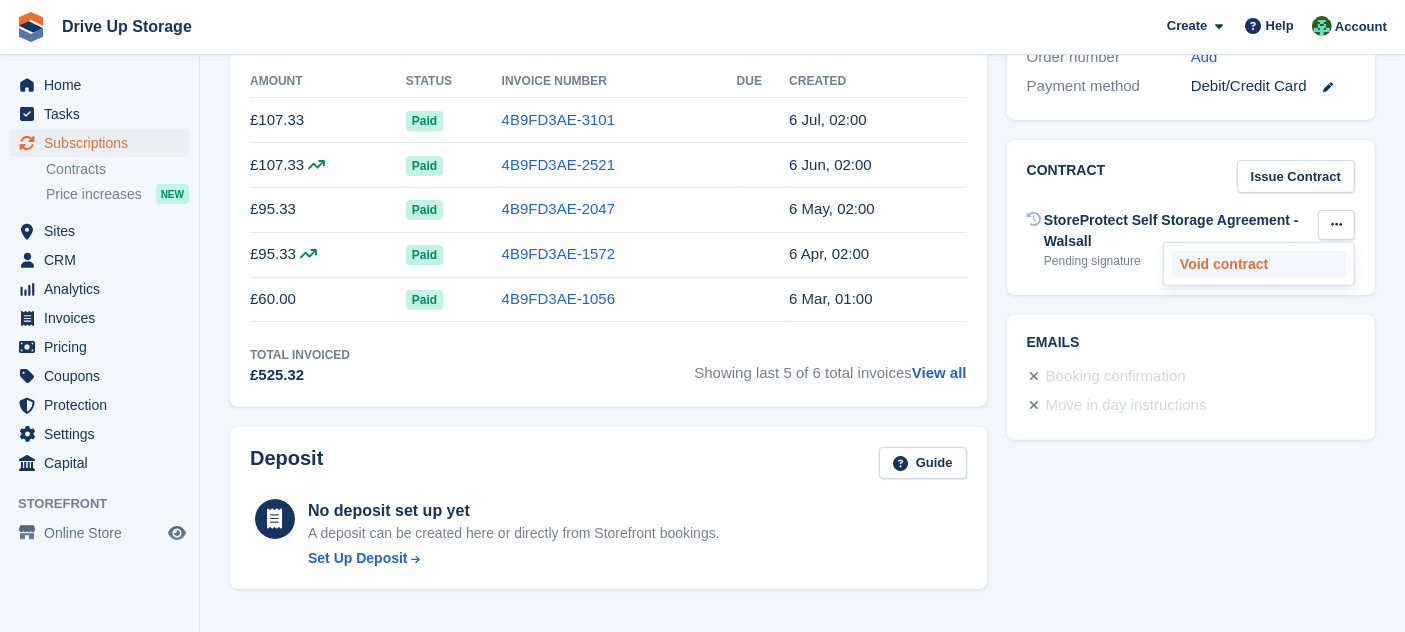 click on "Void contract" at bounding box center (1259, 264) 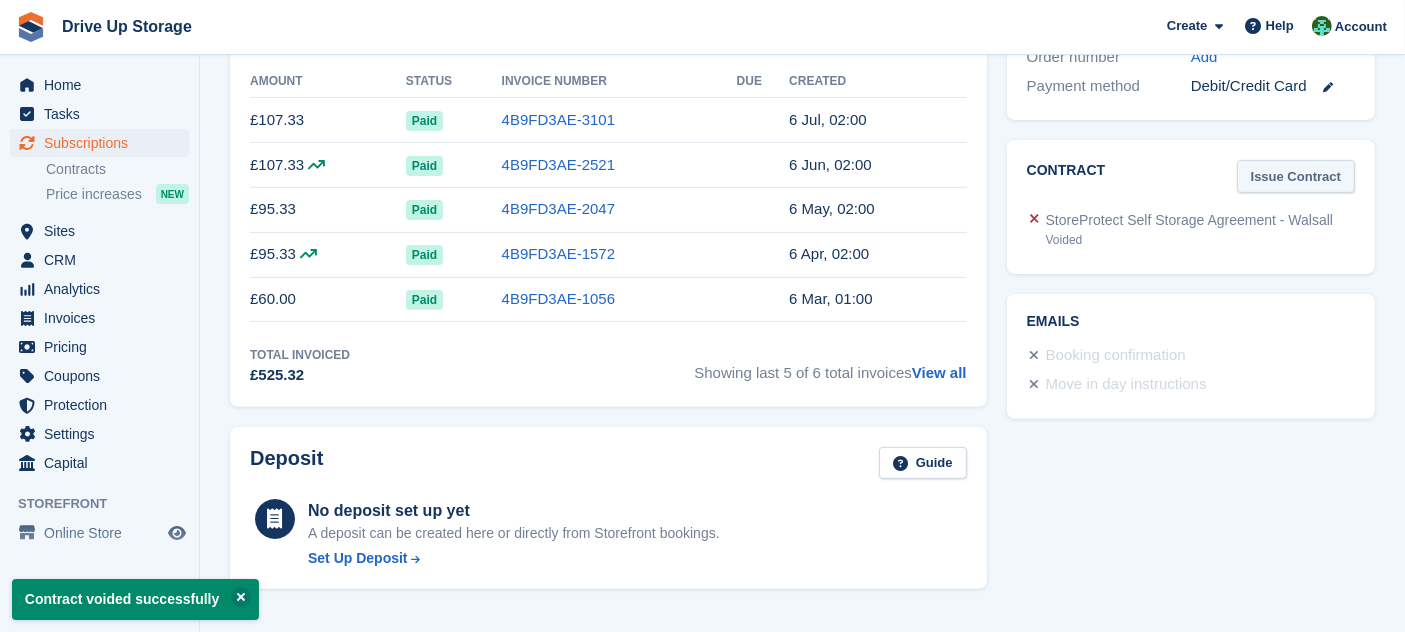 click on "Issue Contract" at bounding box center (1296, 176) 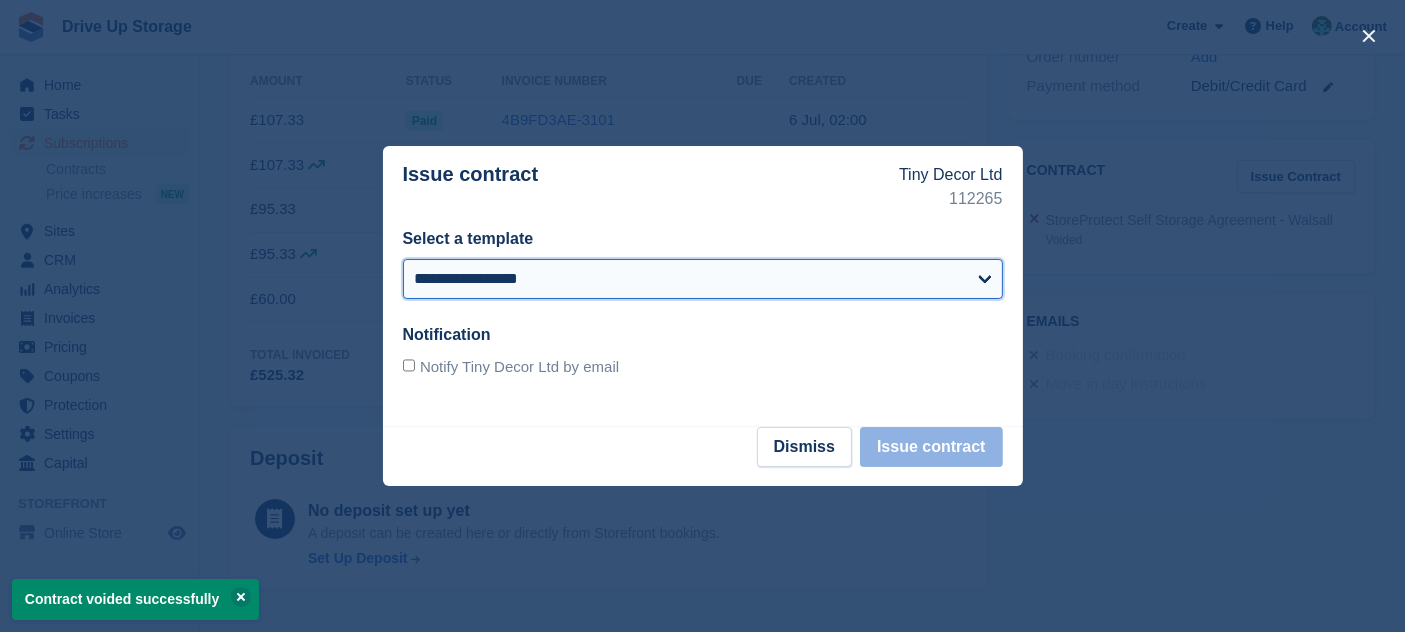 click on "**********" at bounding box center (703, 279) 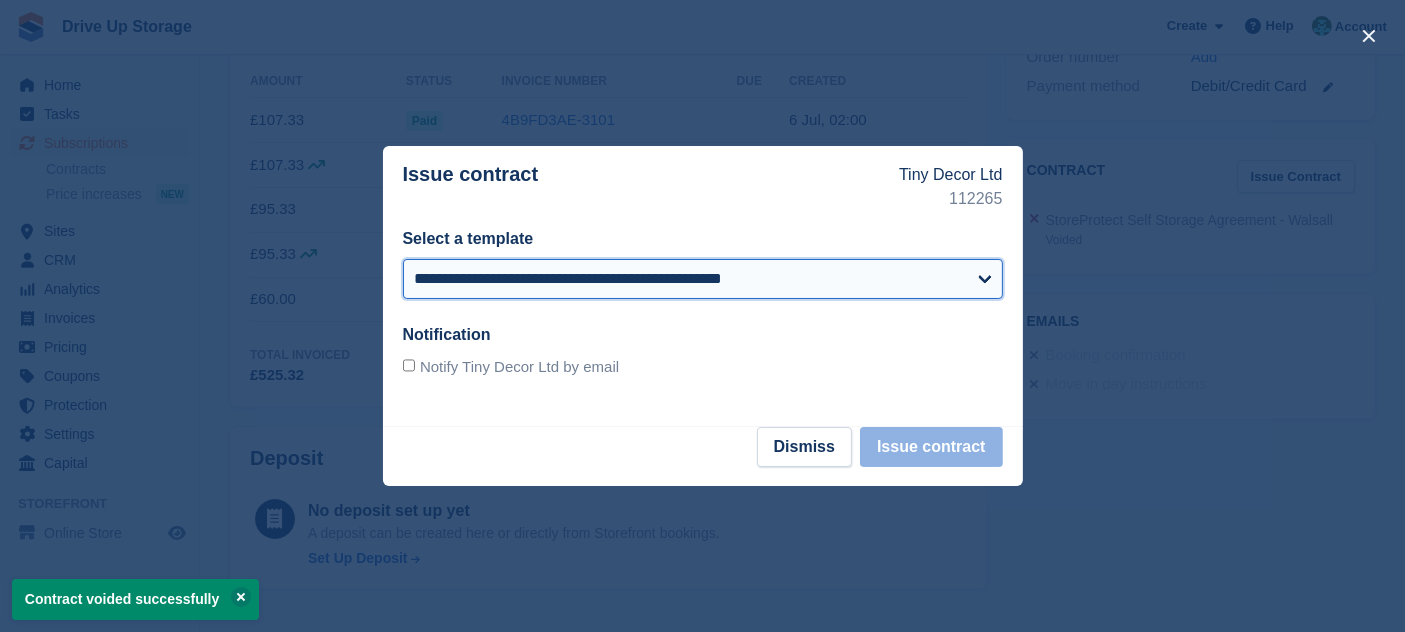 click on "**********" at bounding box center (703, 279) 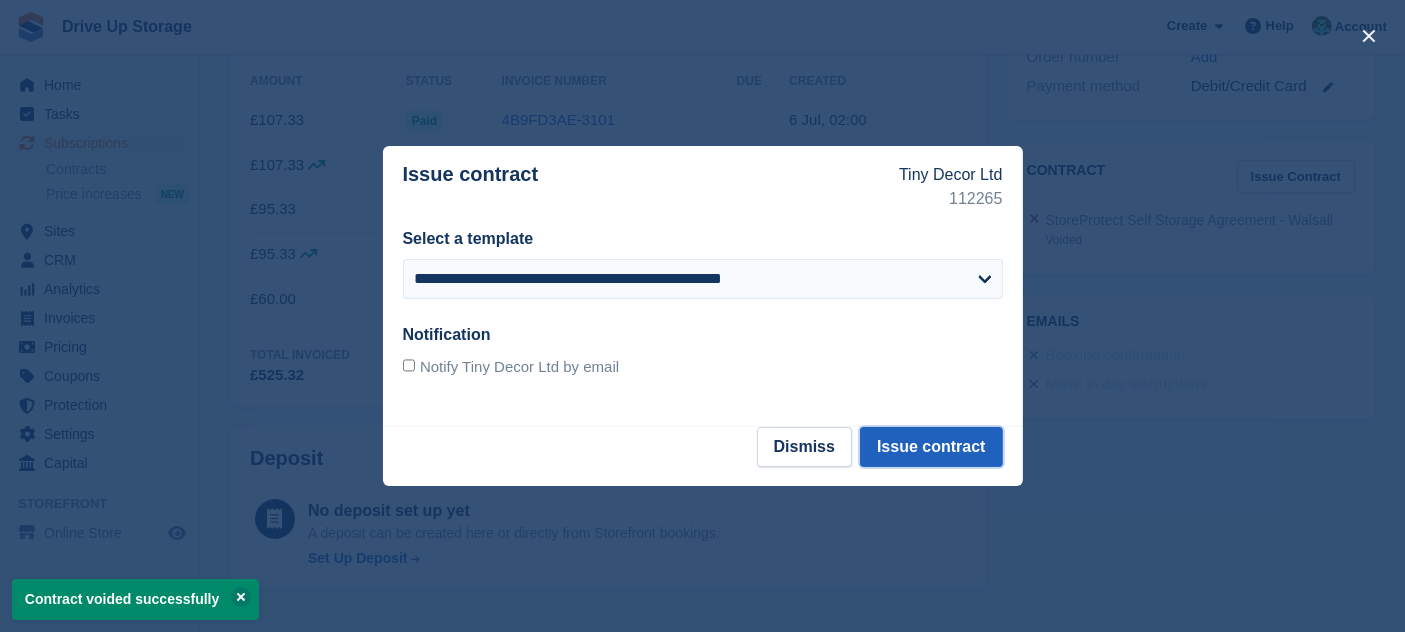 click on "Issue contract" at bounding box center (931, 447) 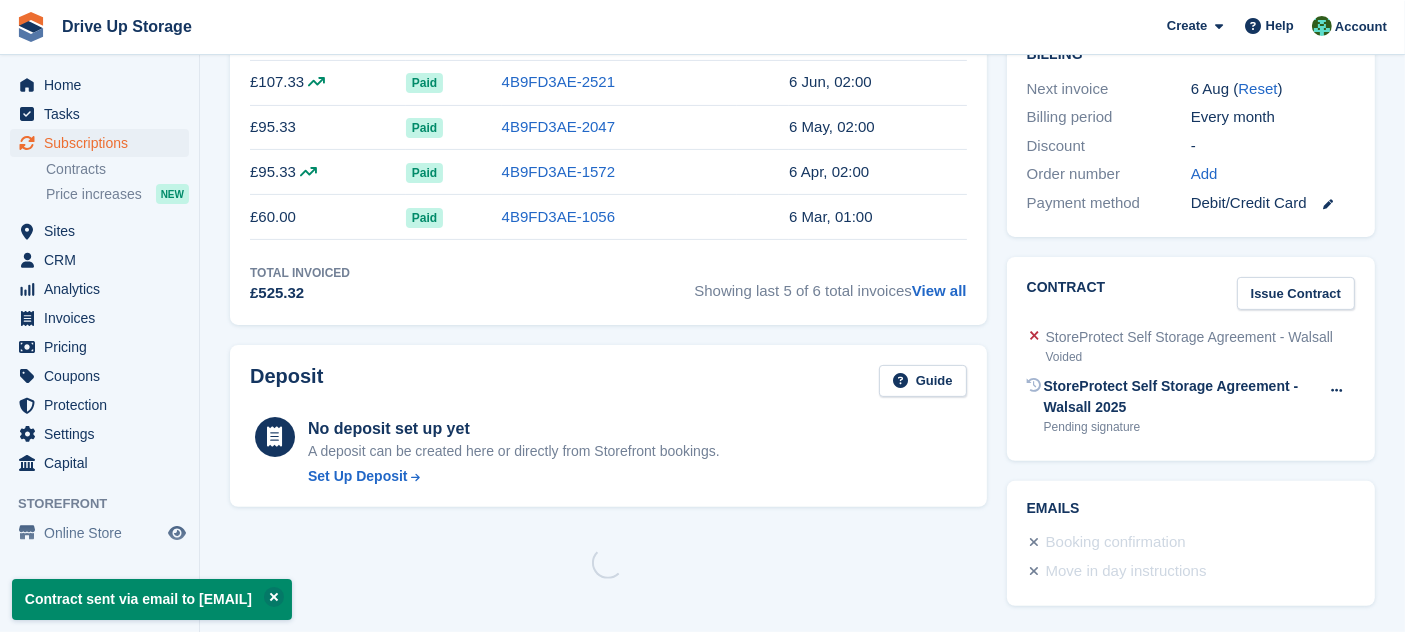 scroll, scrollTop: 0, scrollLeft: 0, axis: both 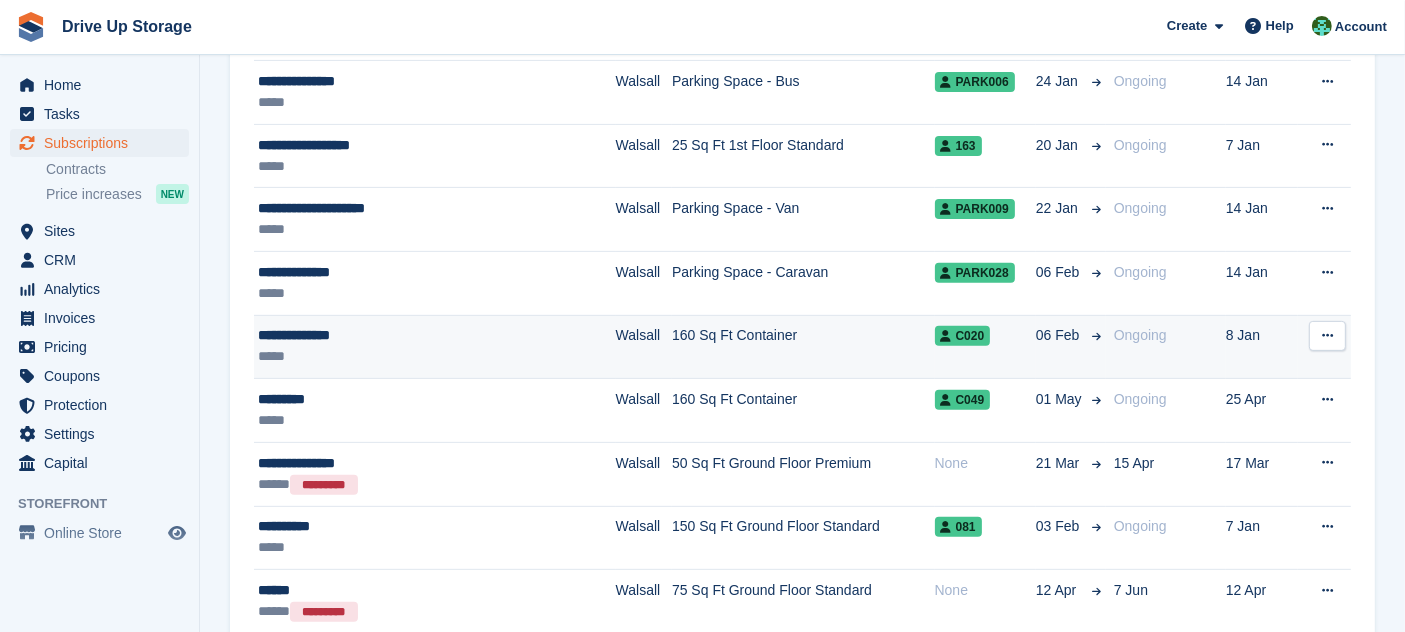 click on "160 Sq Ft Container" at bounding box center [803, 347] 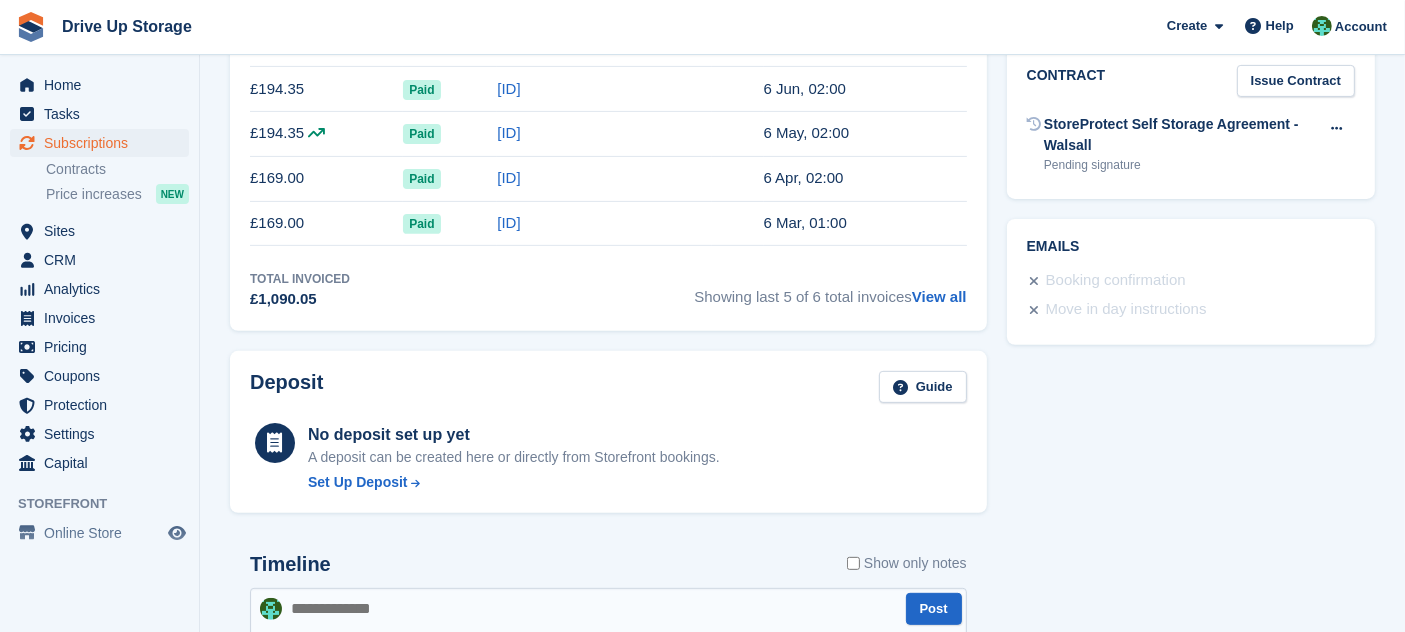 scroll, scrollTop: 496, scrollLeft: 0, axis: vertical 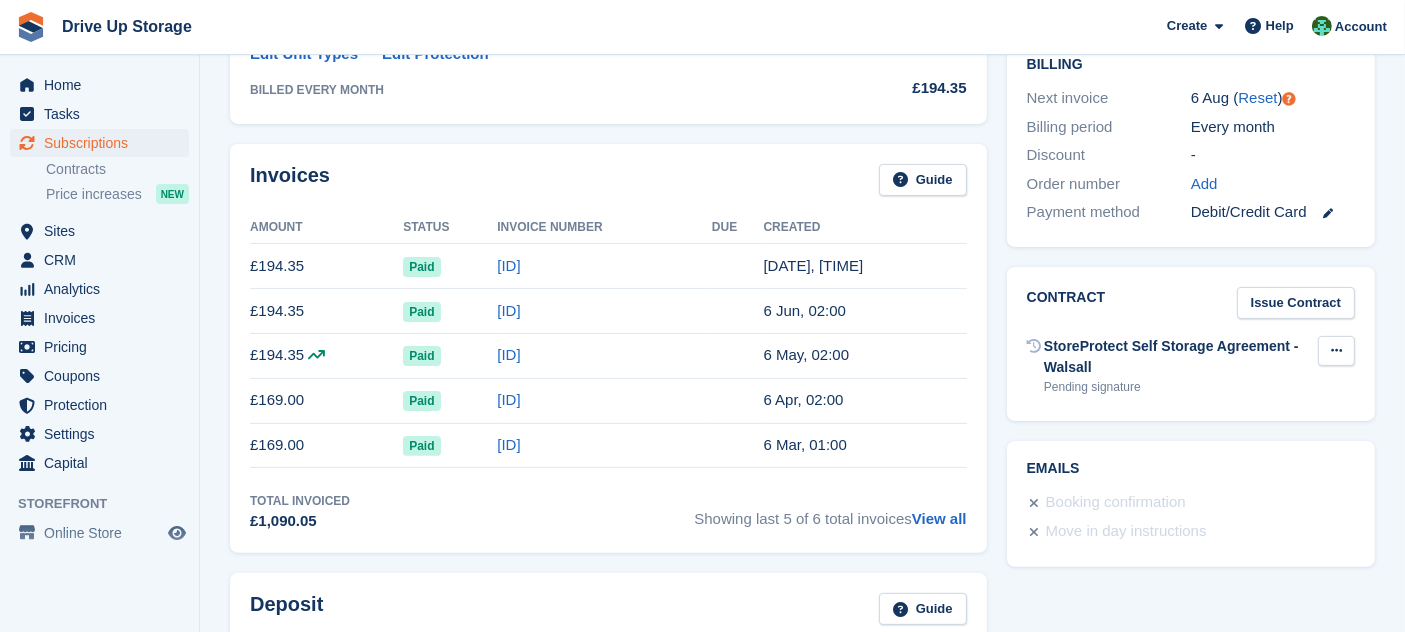 click at bounding box center [1336, 350] 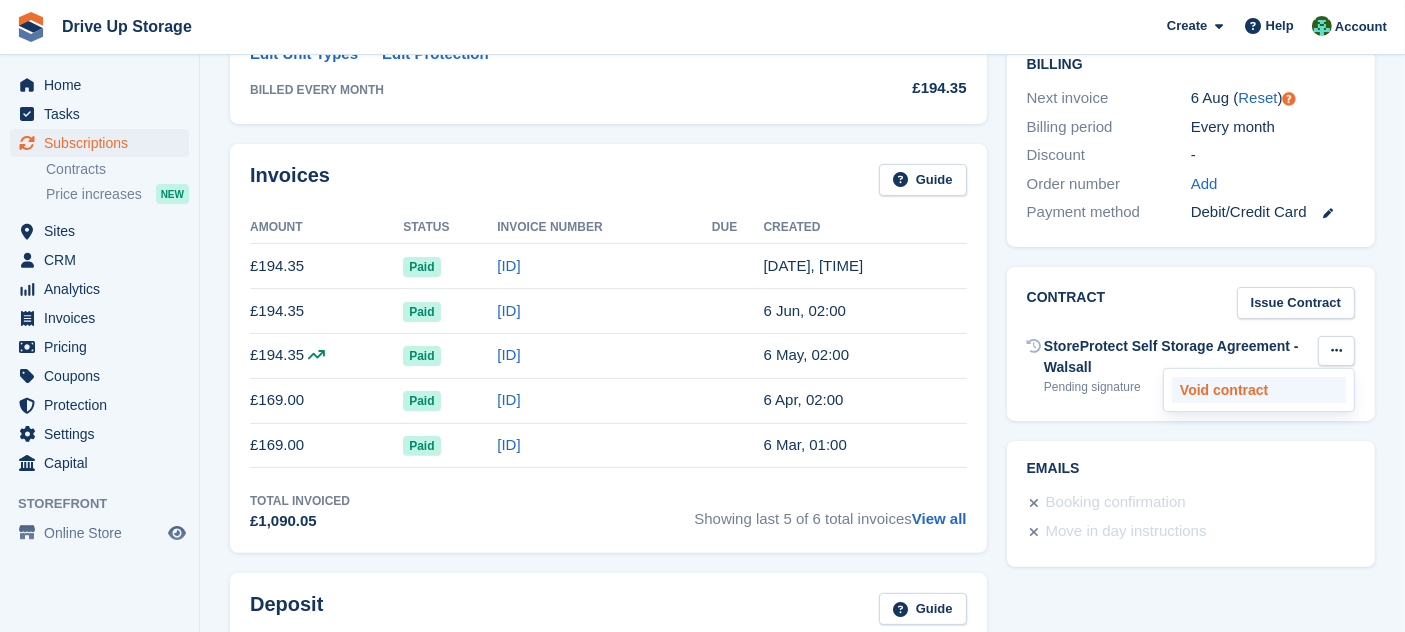 click on "Void contract" at bounding box center [1259, 390] 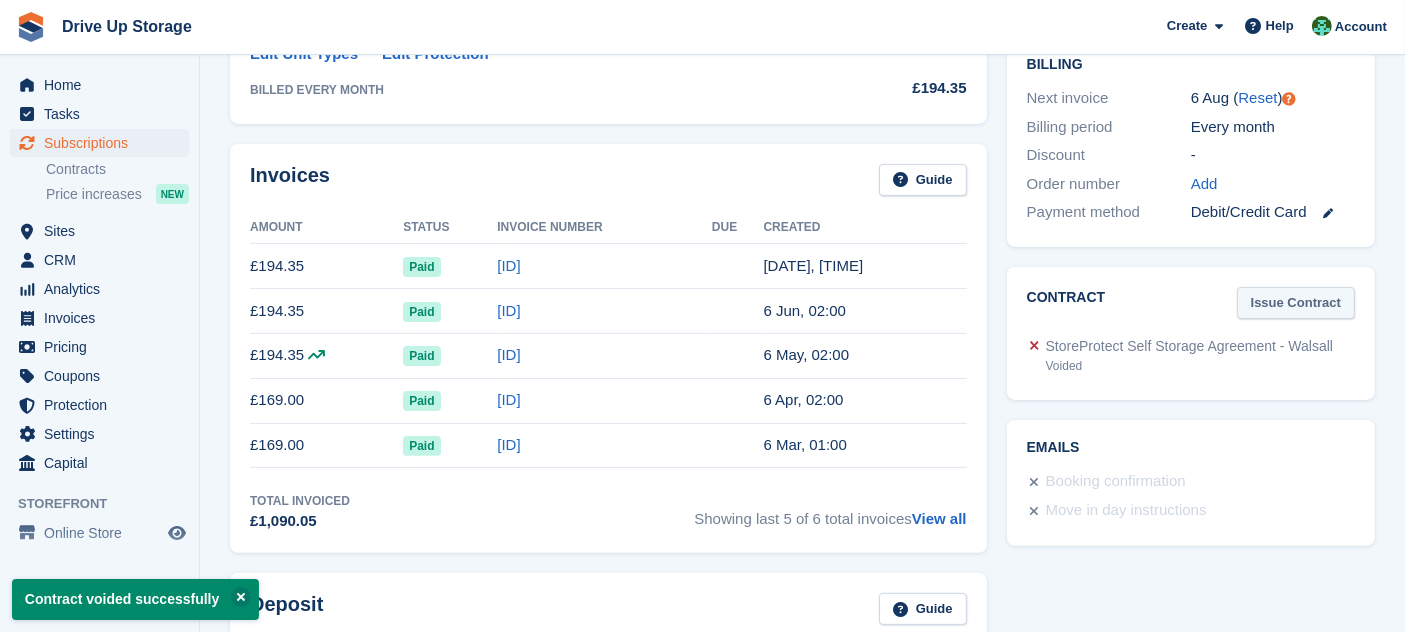 click on "Issue Contract" at bounding box center (1296, 303) 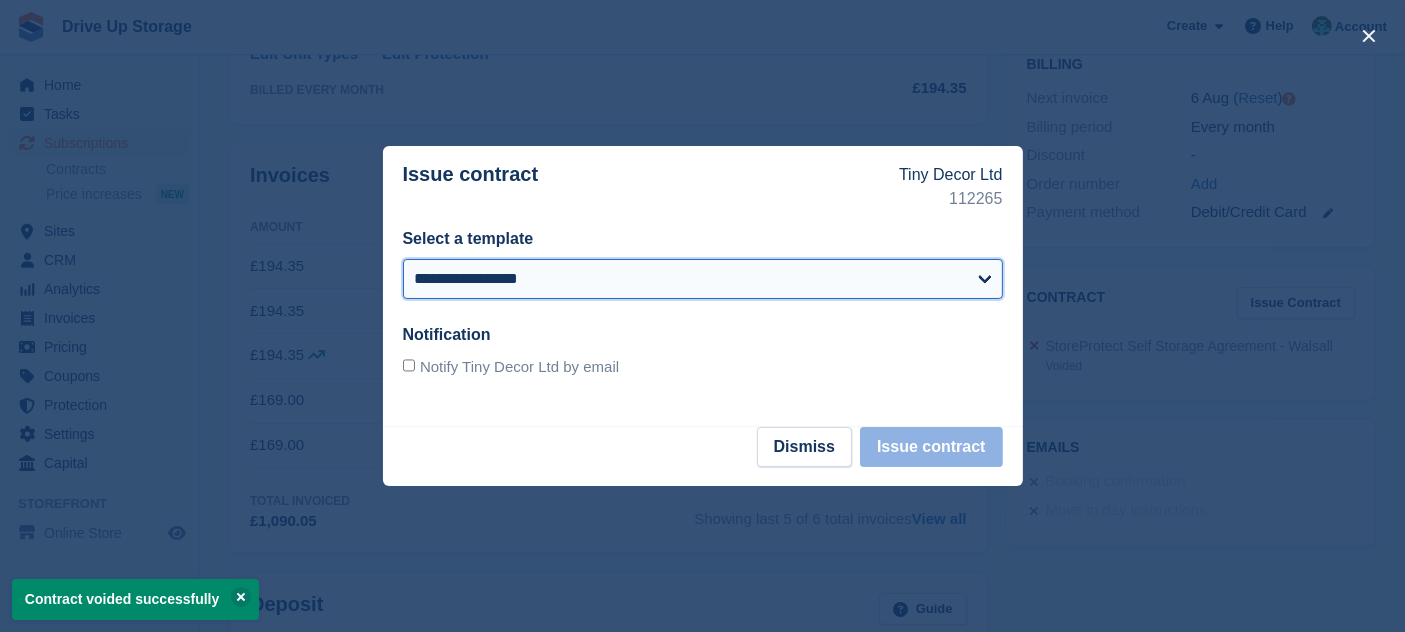click on "**********" at bounding box center (703, 279) 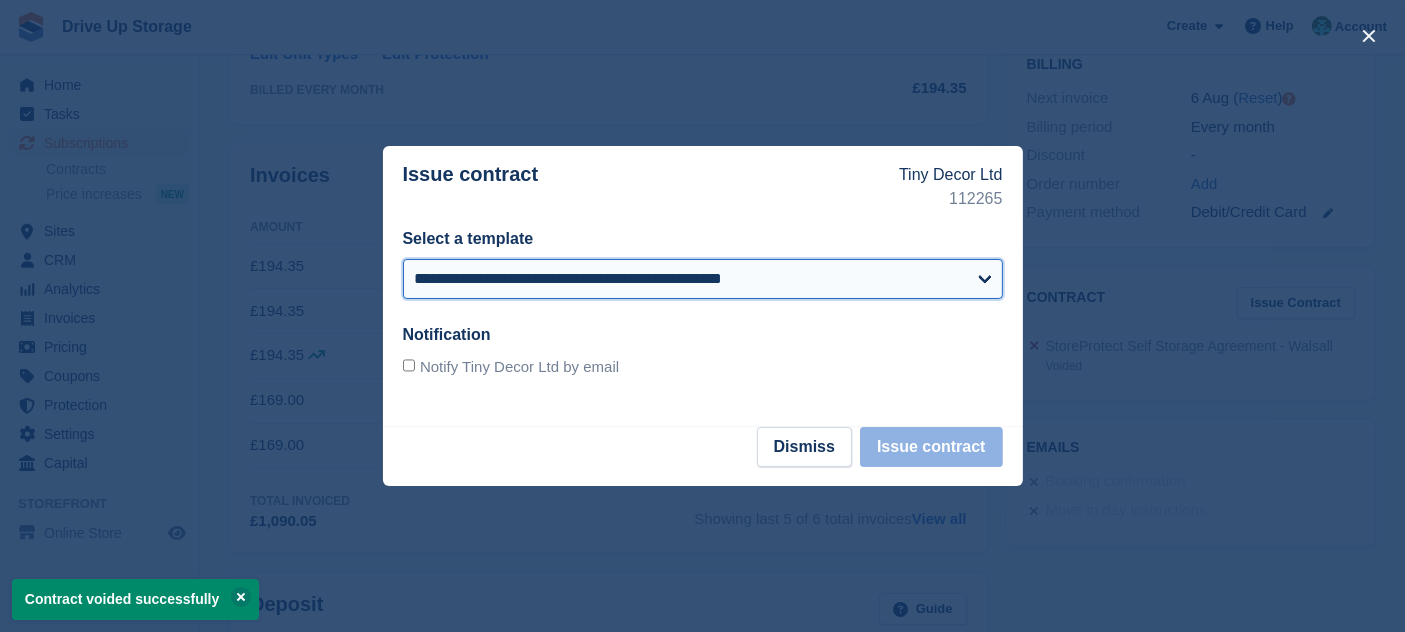 click on "**********" at bounding box center [703, 279] 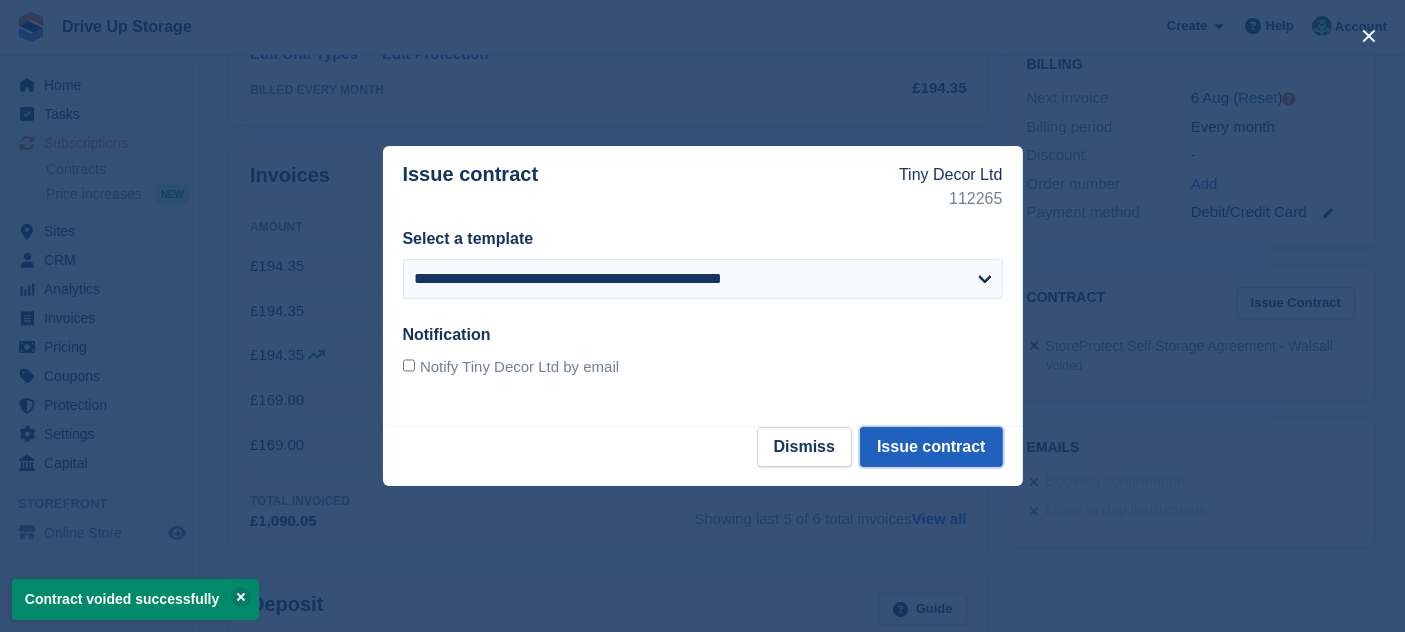 click on "Issue contract" at bounding box center [931, 447] 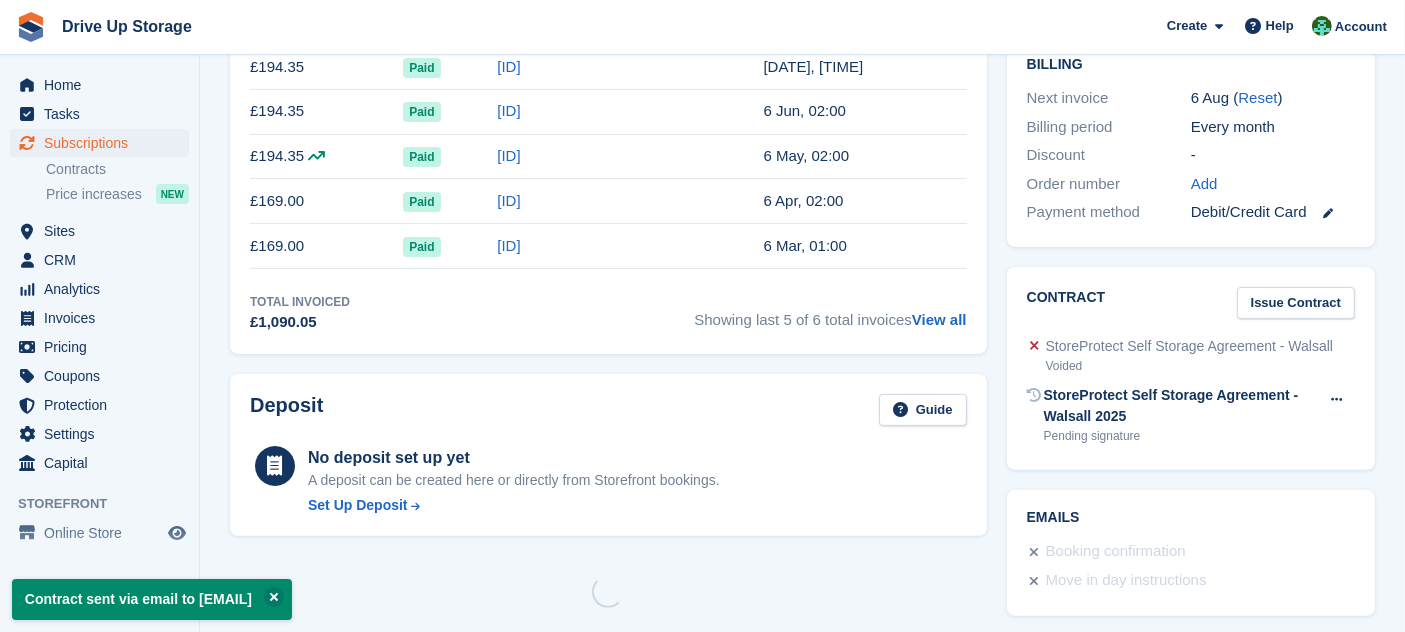 scroll, scrollTop: 0, scrollLeft: 0, axis: both 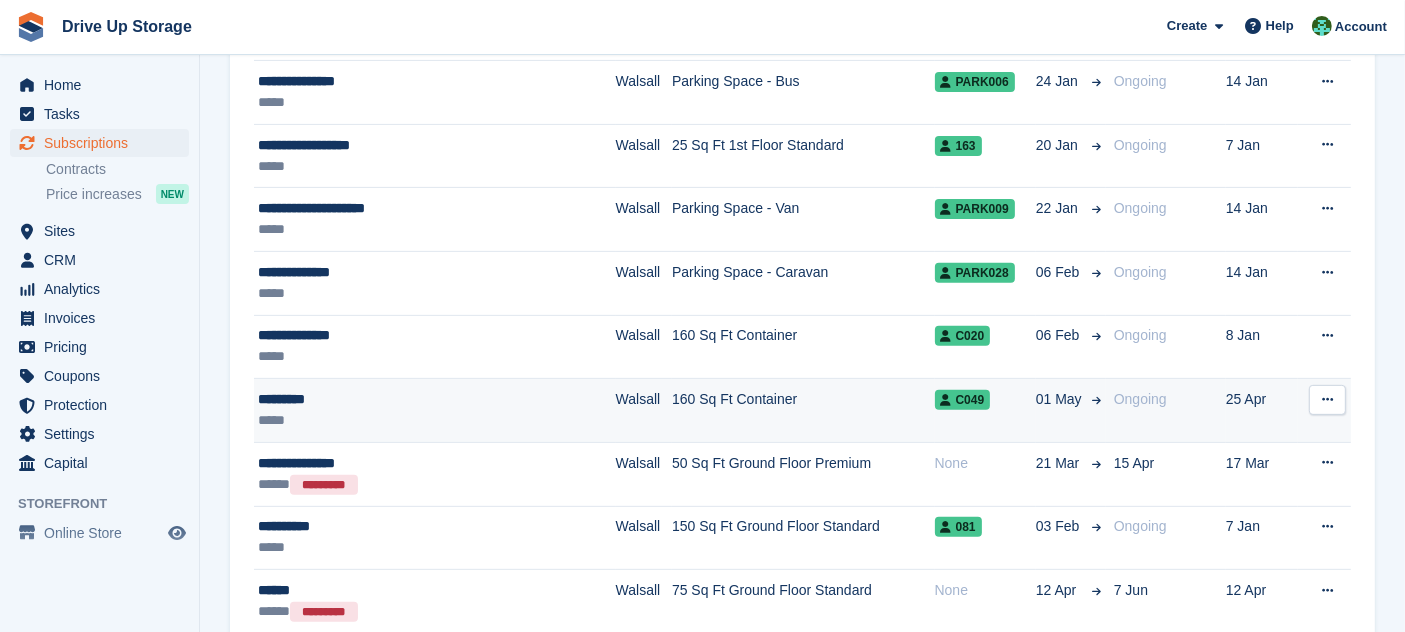 click on "C049" at bounding box center [985, 399] 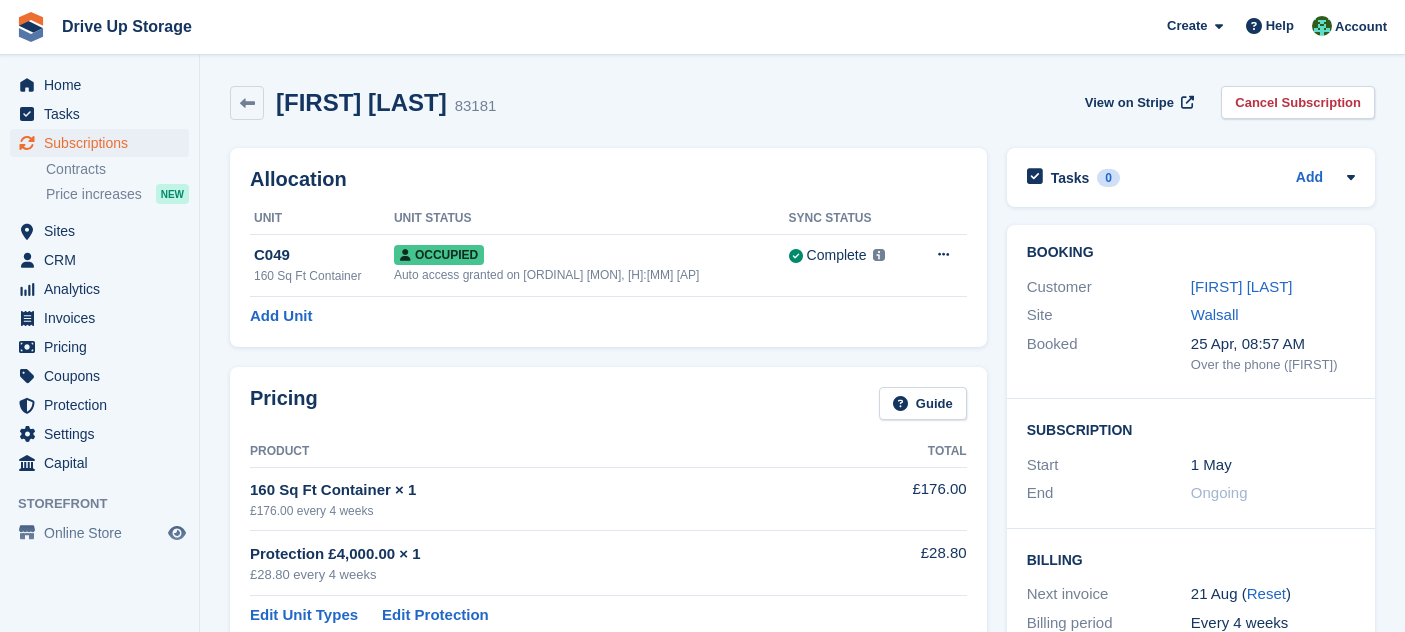 scroll, scrollTop: 444, scrollLeft: 0, axis: vertical 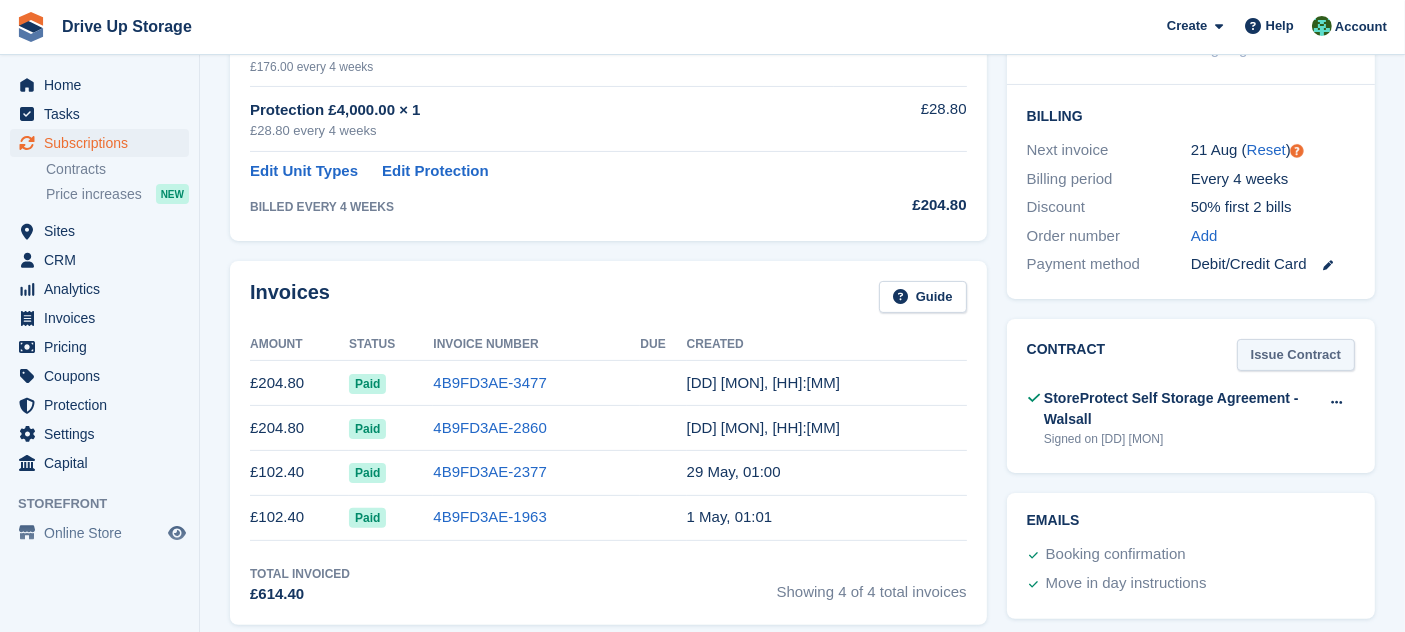 click on "Issue Contract" at bounding box center (1296, 355) 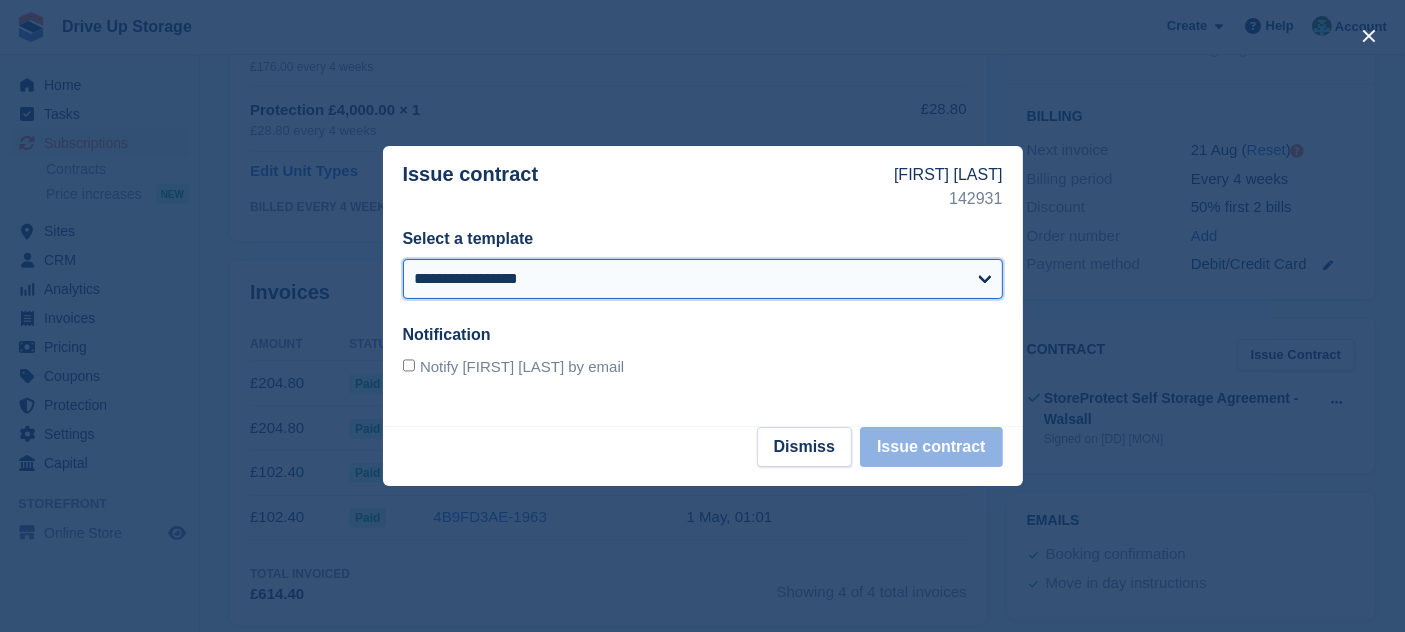 click on "**********" at bounding box center [703, 279] 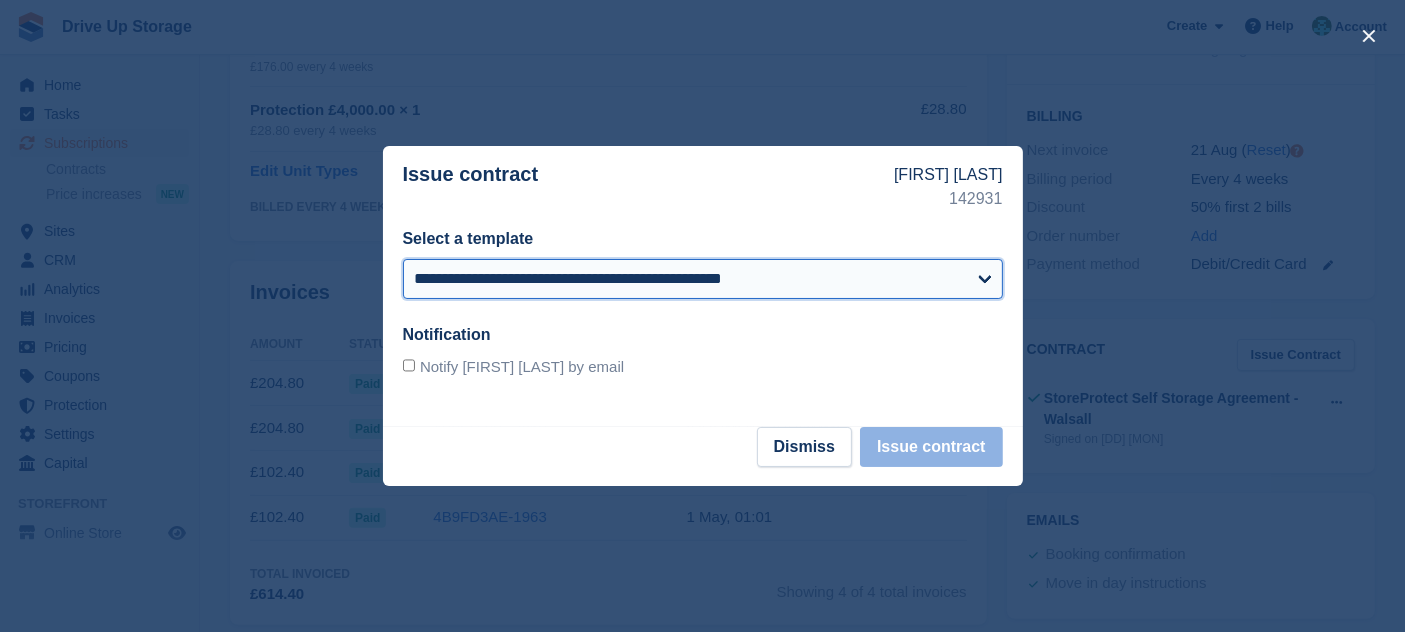 click on "**********" at bounding box center (703, 279) 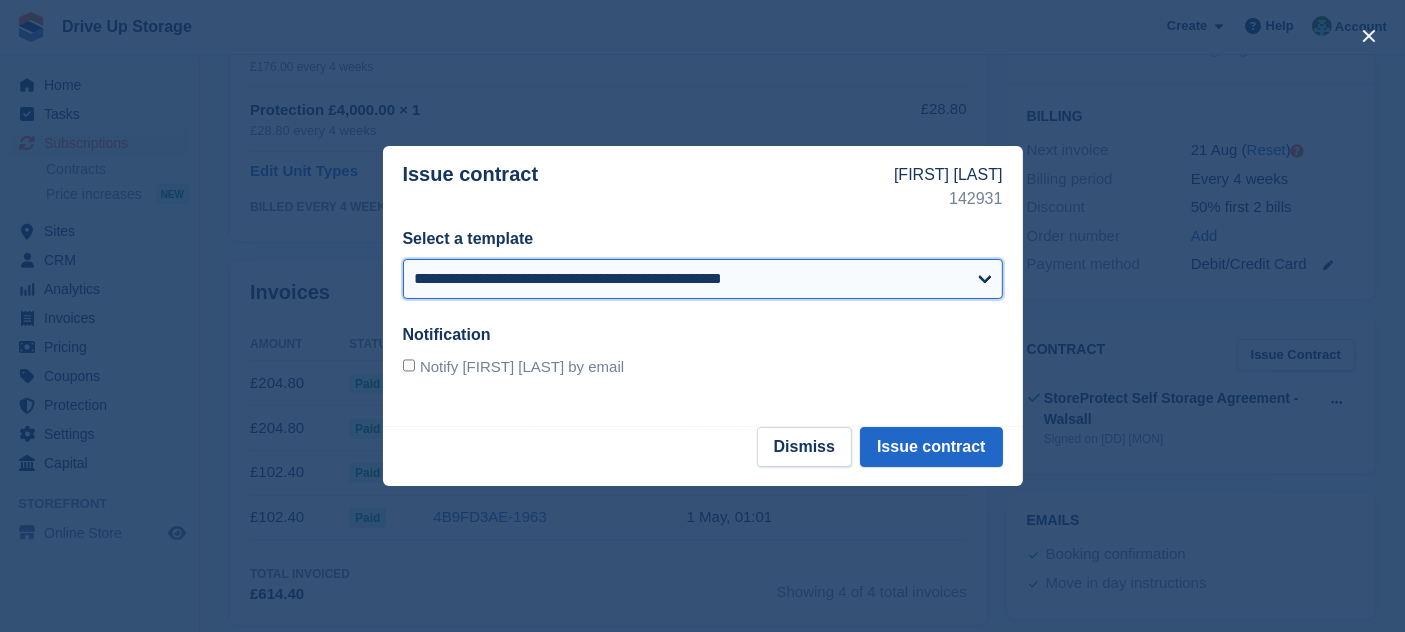 click on "**********" at bounding box center (703, 279) 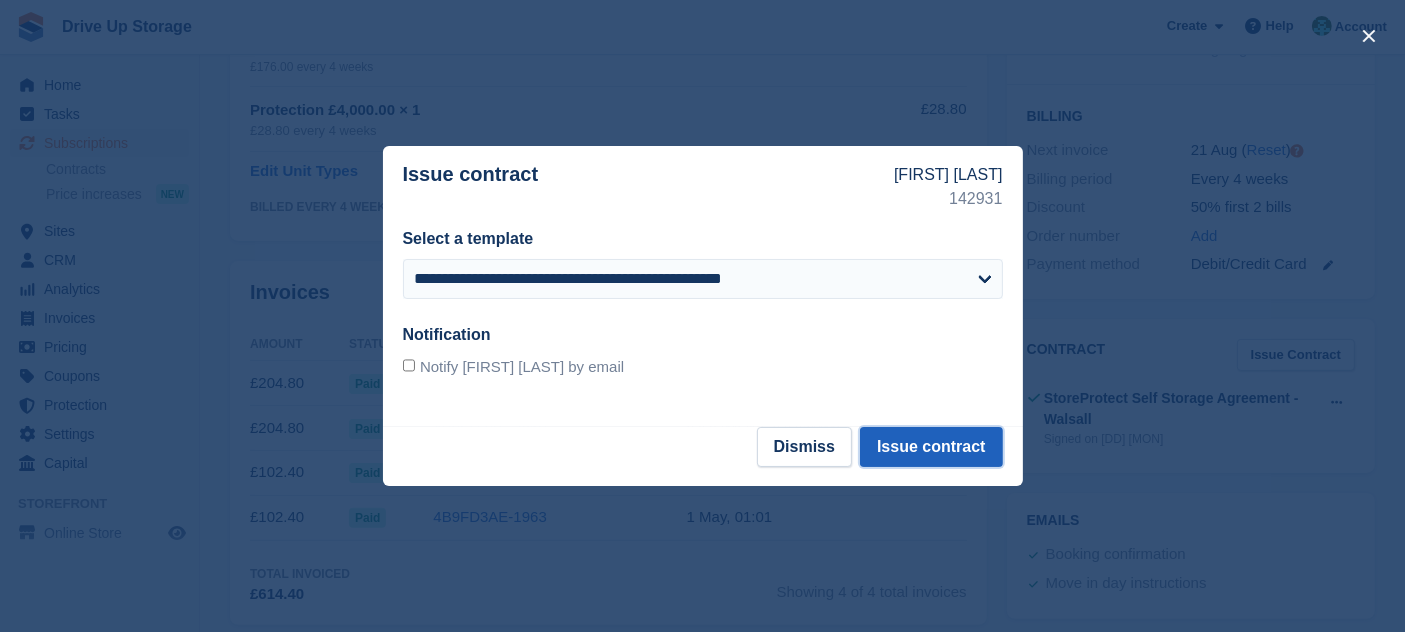 click on "Issue contract" at bounding box center (931, 447) 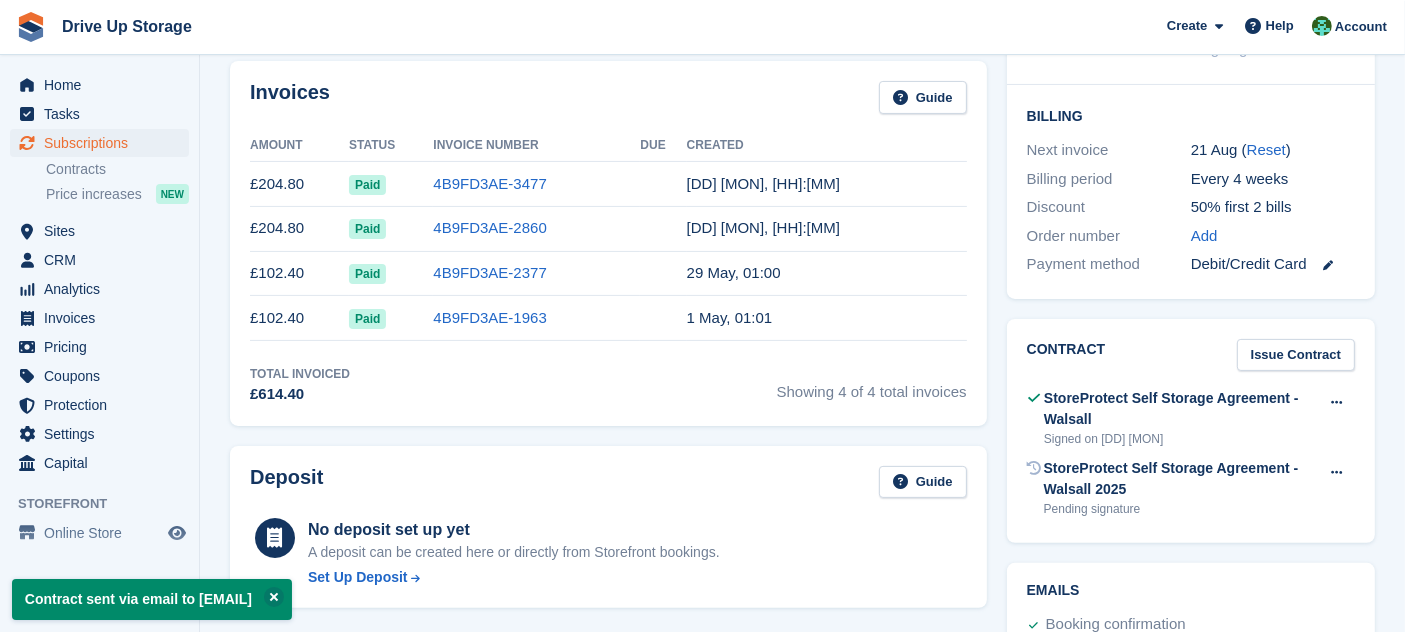 scroll, scrollTop: 0, scrollLeft: 0, axis: both 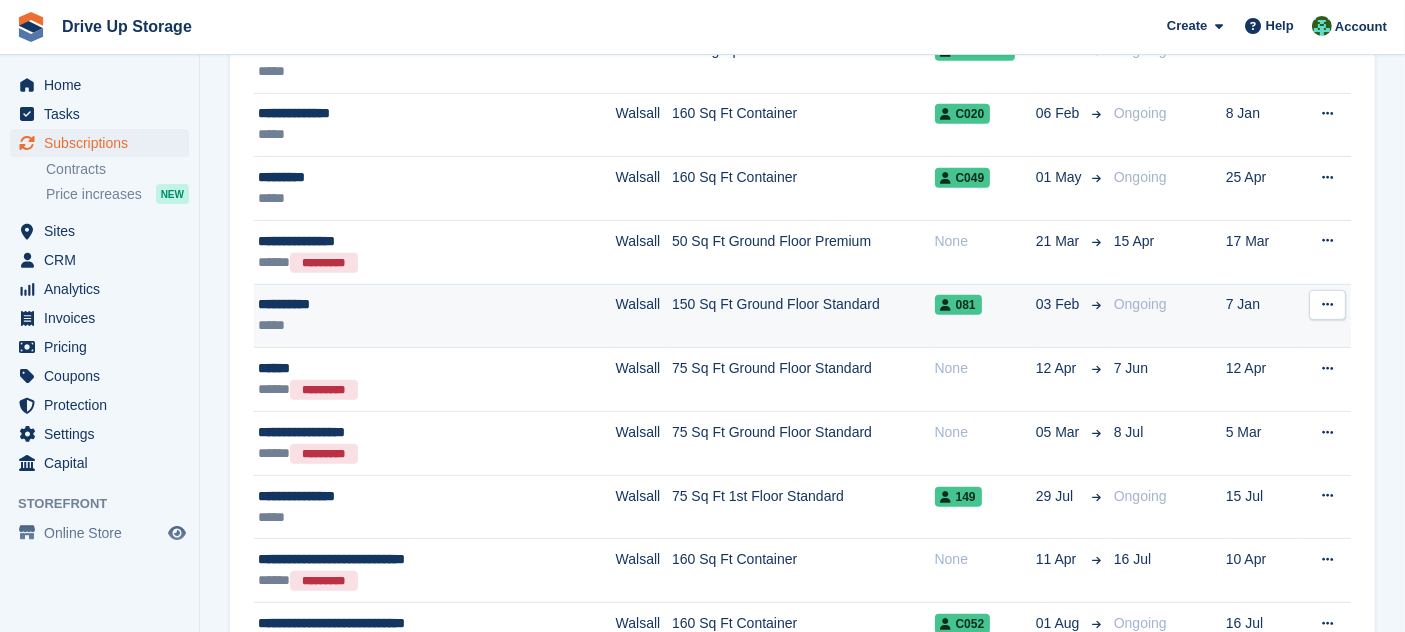click on "150 Sq Ft Ground Floor Standard" at bounding box center (803, 316) 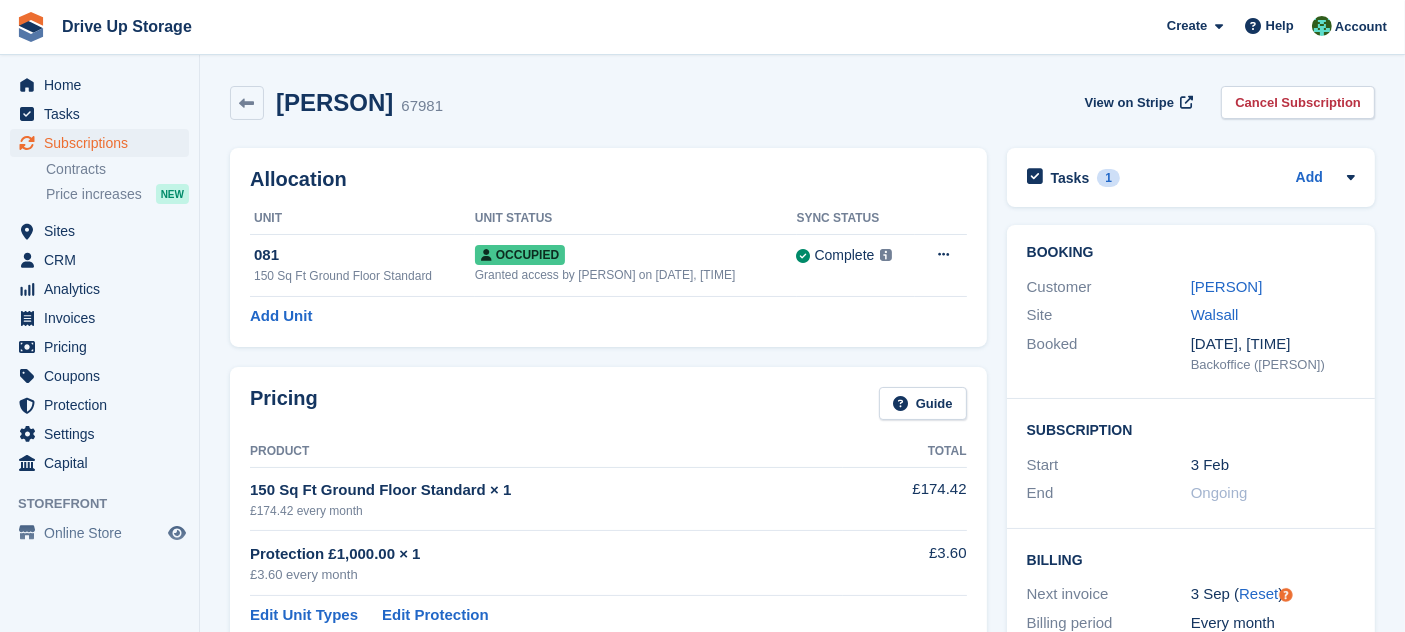 scroll, scrollTop: 444, scrollLeft: 0, axis: vertical 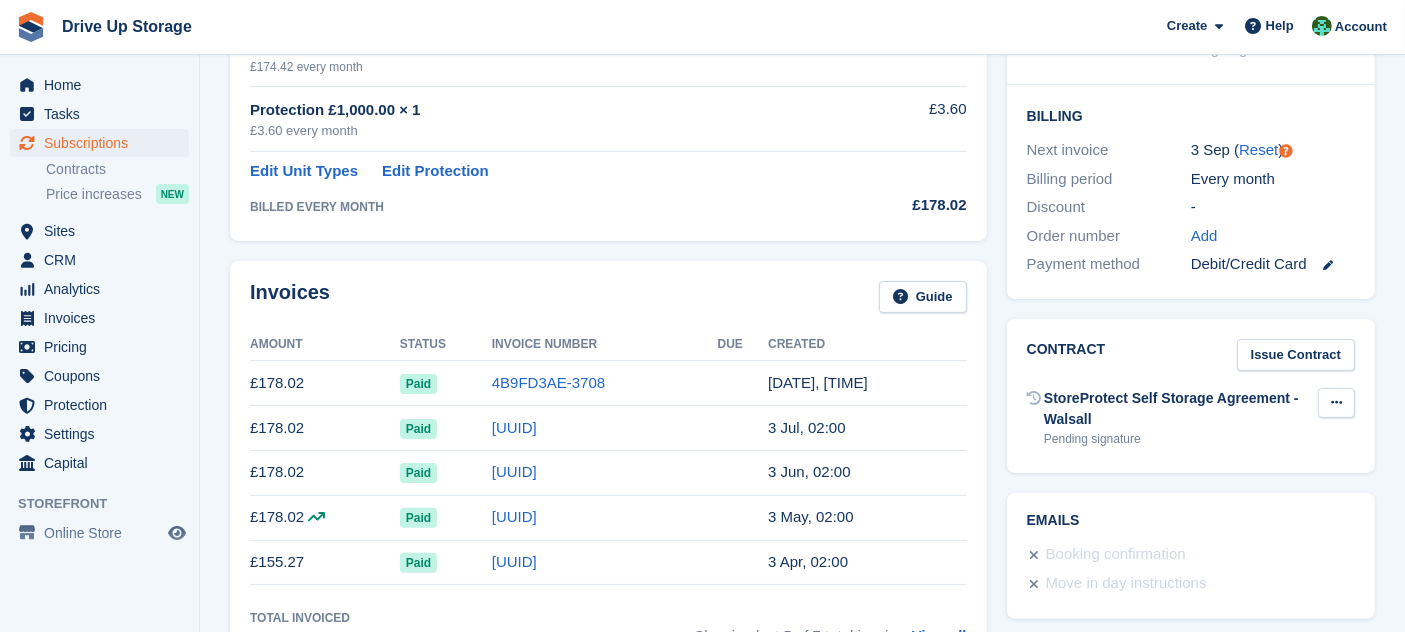 click at bounding box center (1336, 403) 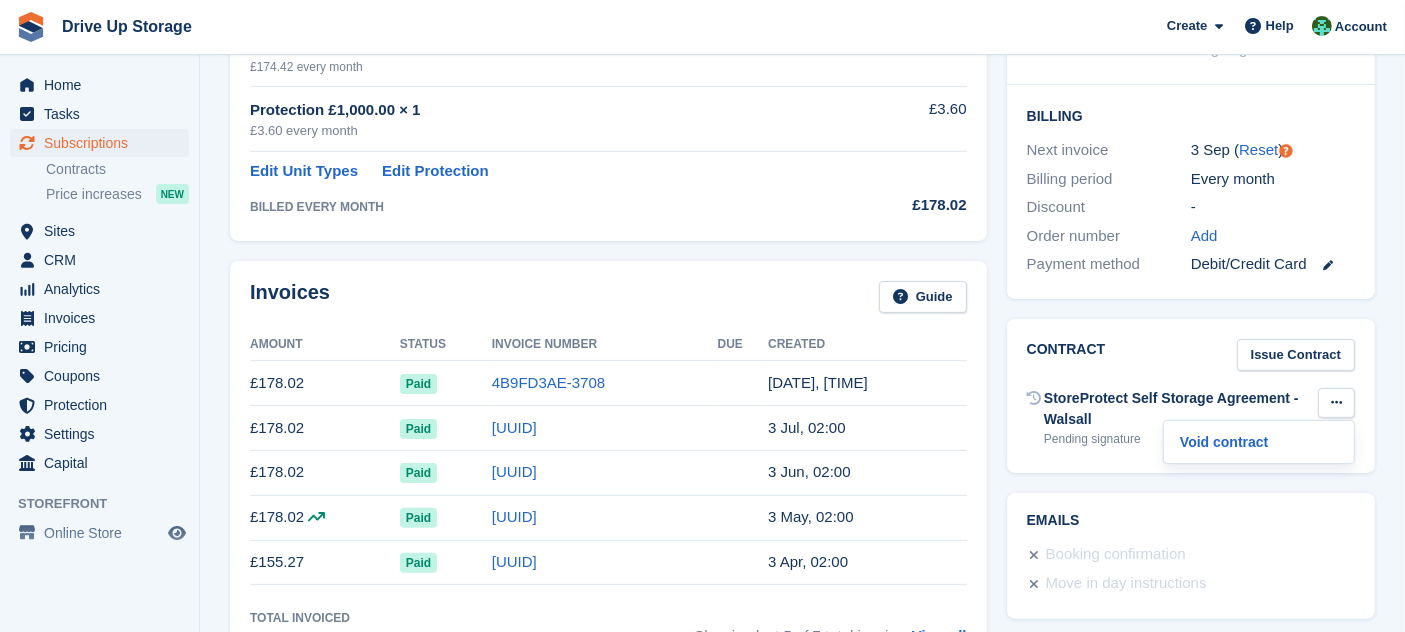 click on "Void contract" at bounding box center [1259, 442] 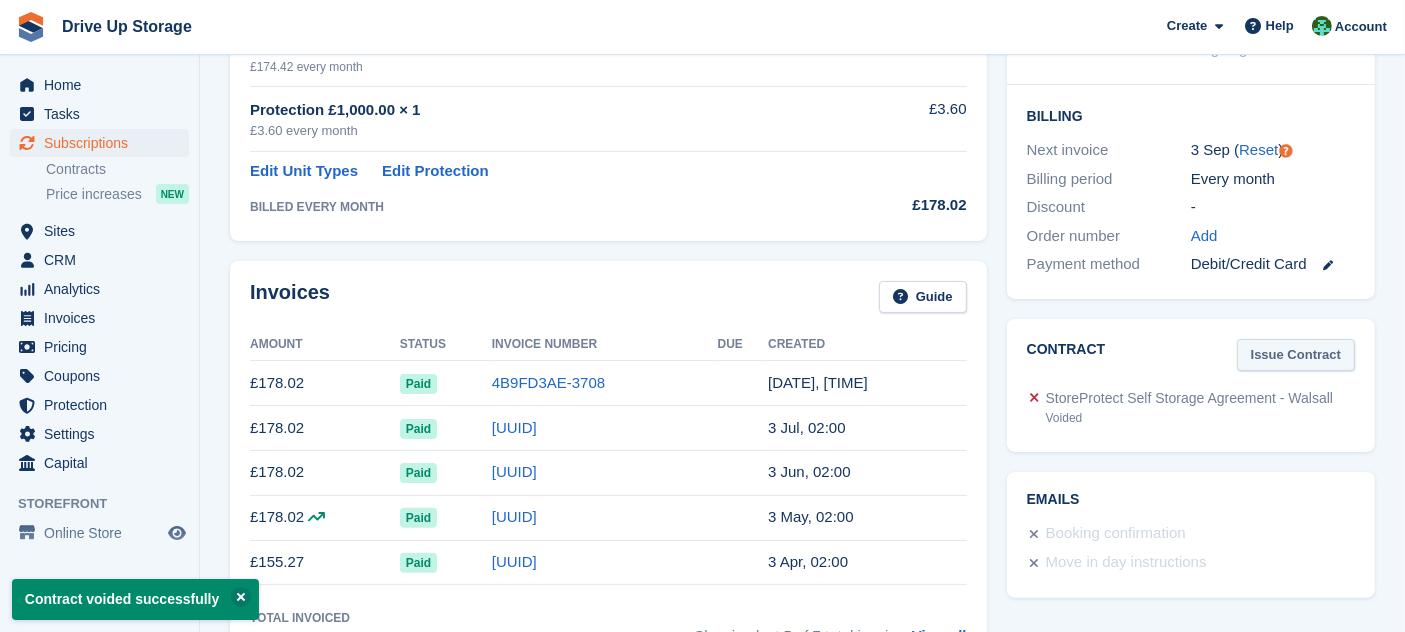 click on "Issue Contract" at bounding box center [1296, 355] 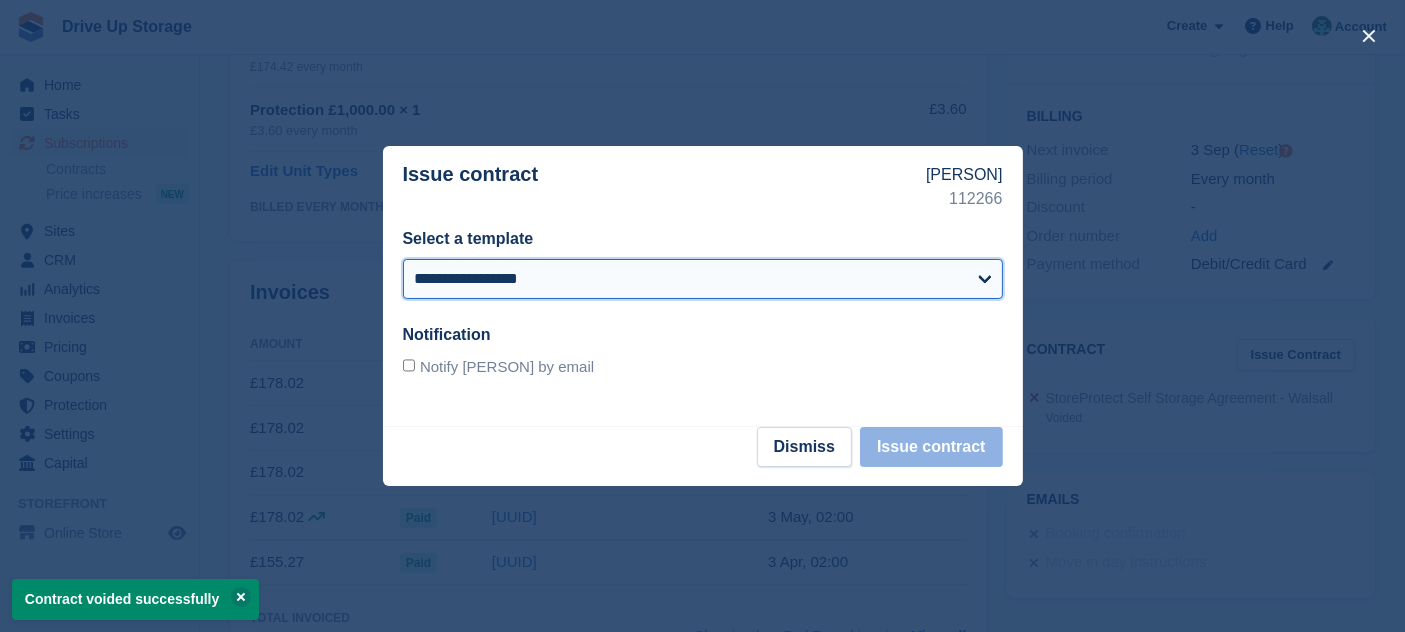 click on "**********" at bounding box center (703, 279) 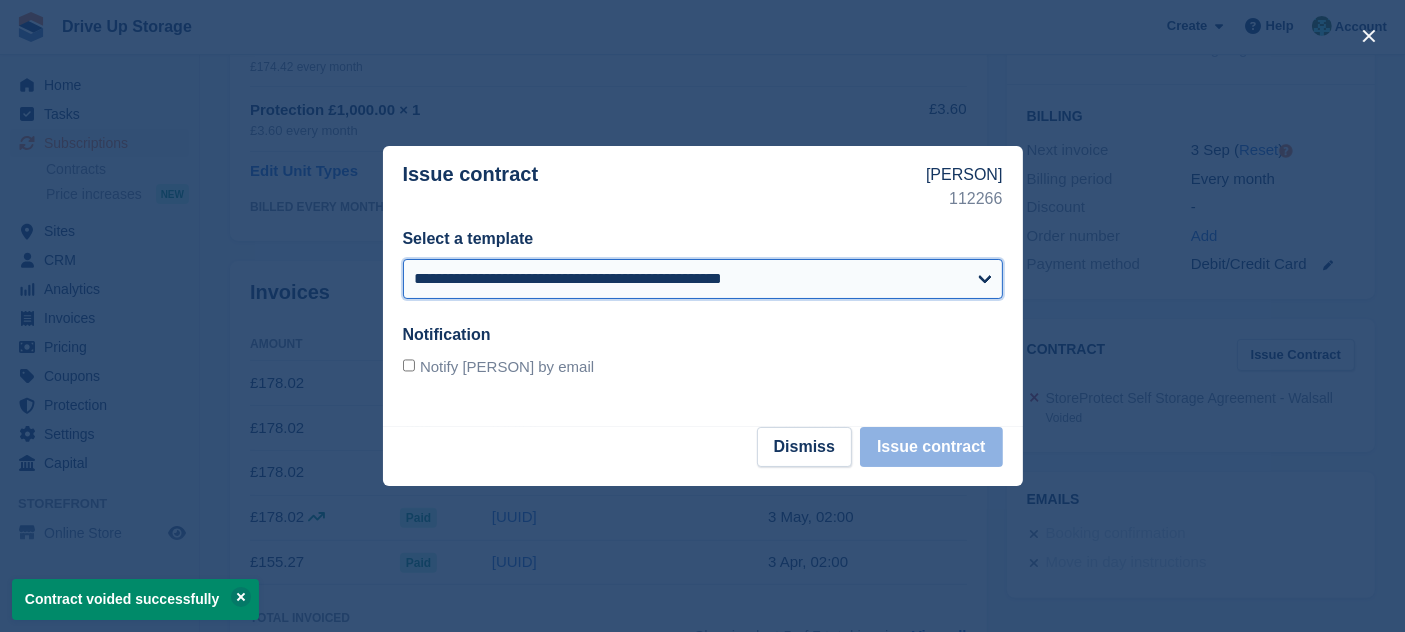 click on "**********" at bounding box center [703, 279] 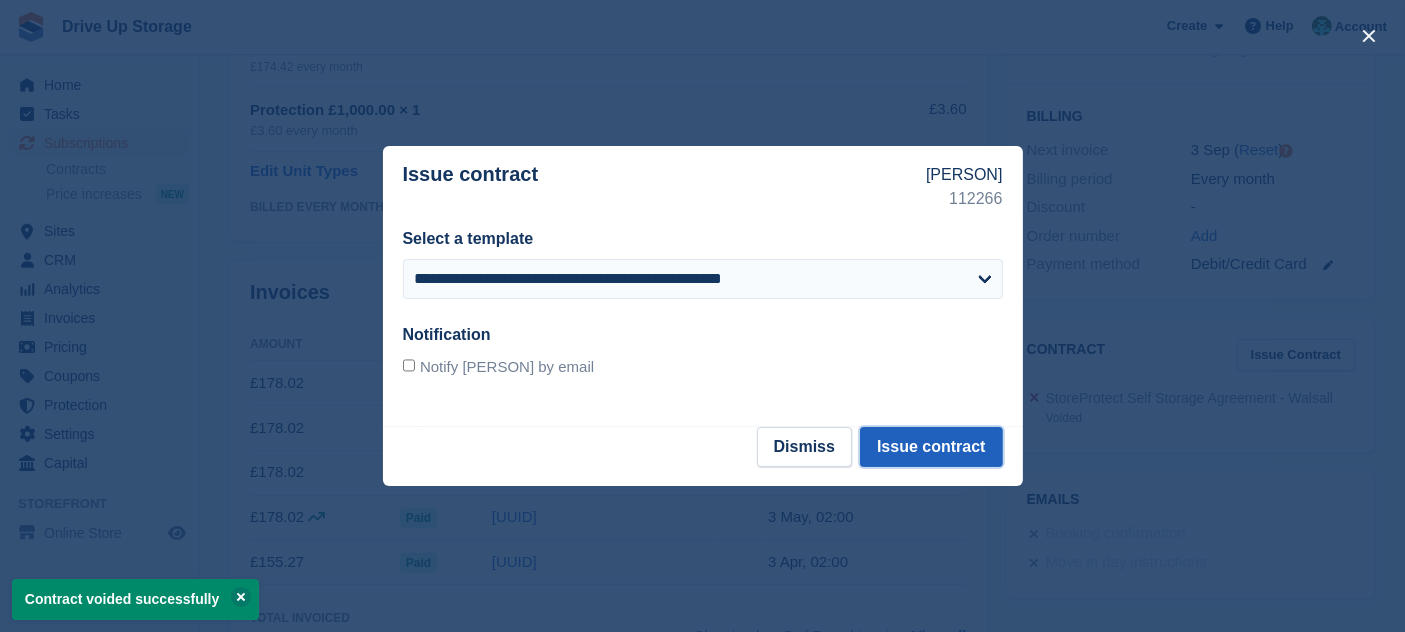 click on "Issue contract" at bounding box center [931, 447] 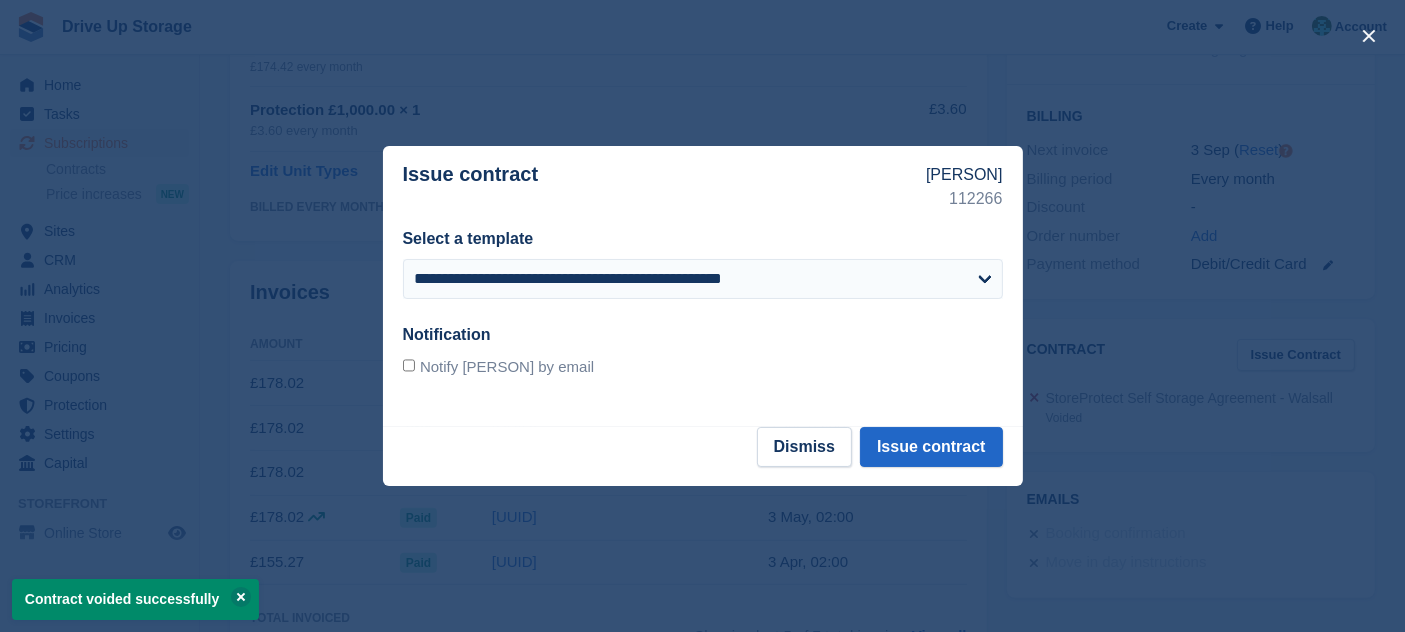 scroll, scrollTop: 0, scrollLeft: 0, axis: both 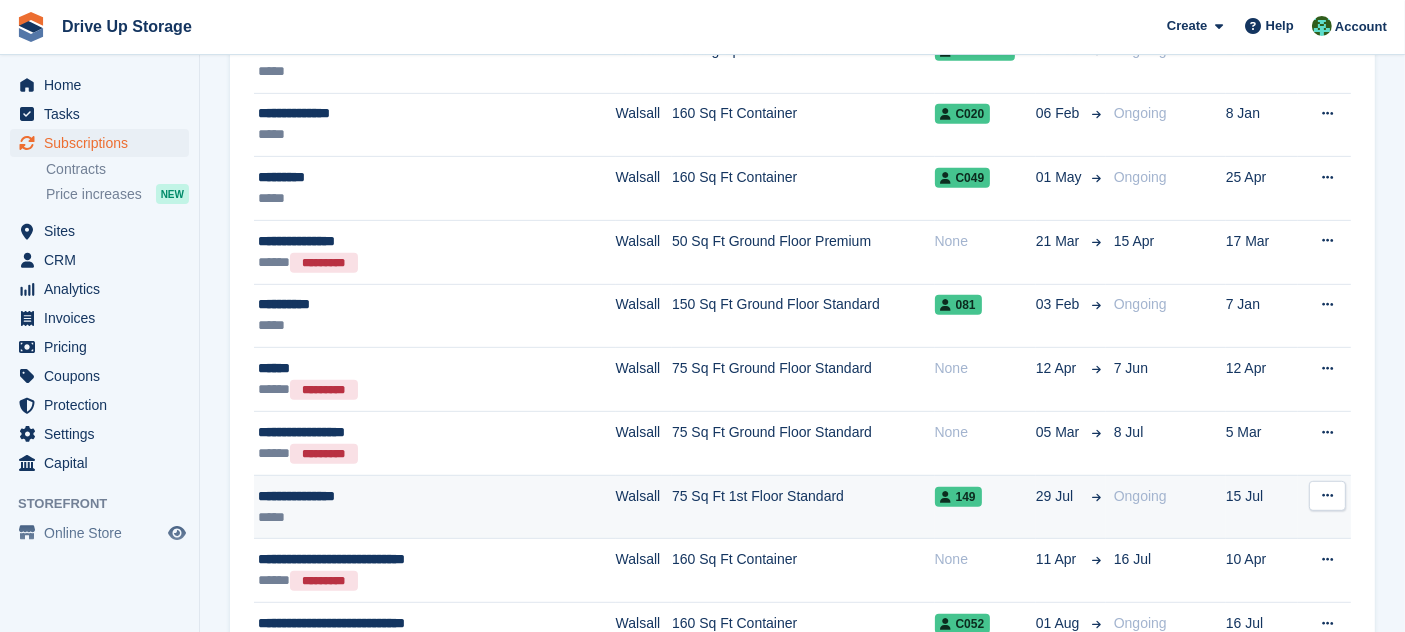 click on "75 Sq Ft 1st Floor Standard" at bounding box center (803, 507) 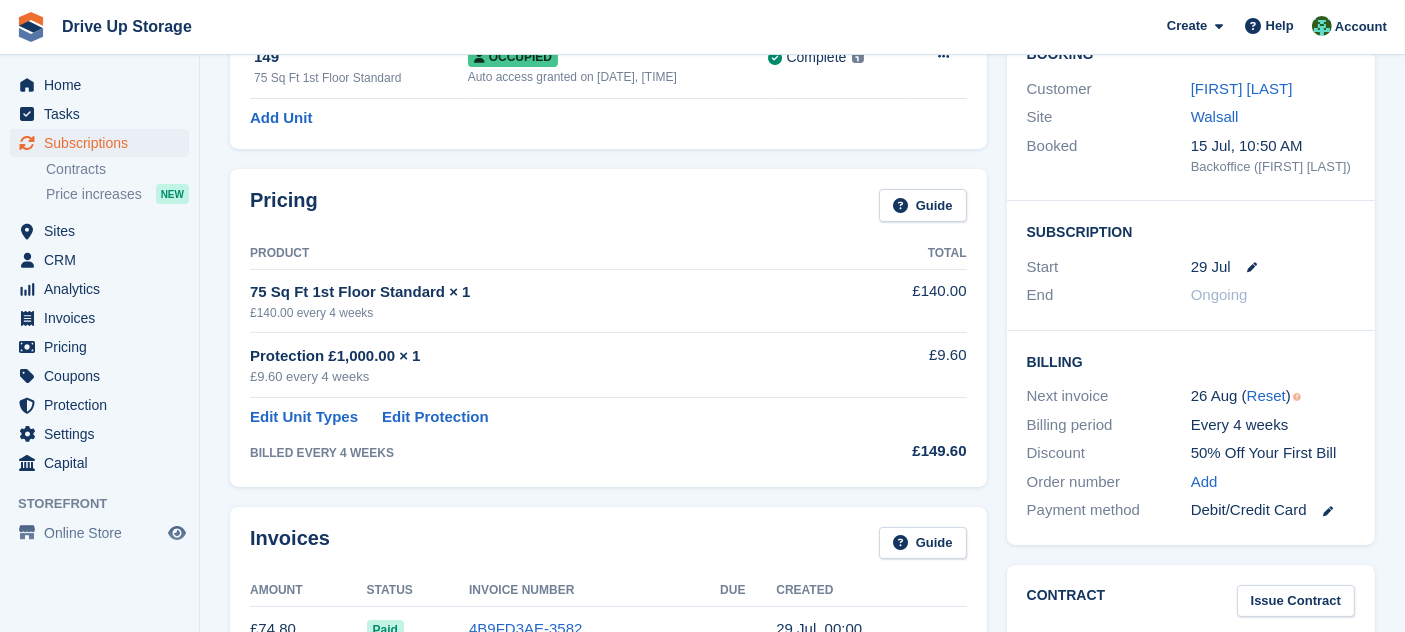 scroll, scrollTop: 0, scrollLeft: 0, axis: both 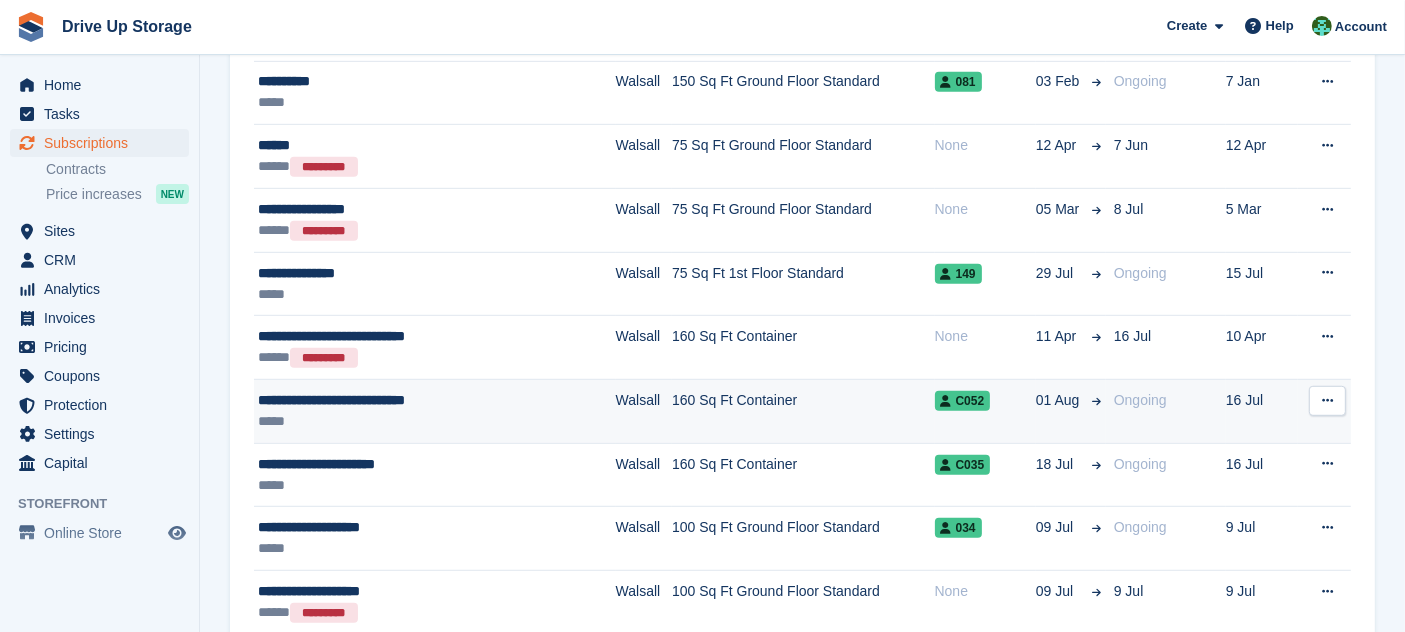 click on "160 Sq Ft Container" at bounding box center [803, 412] 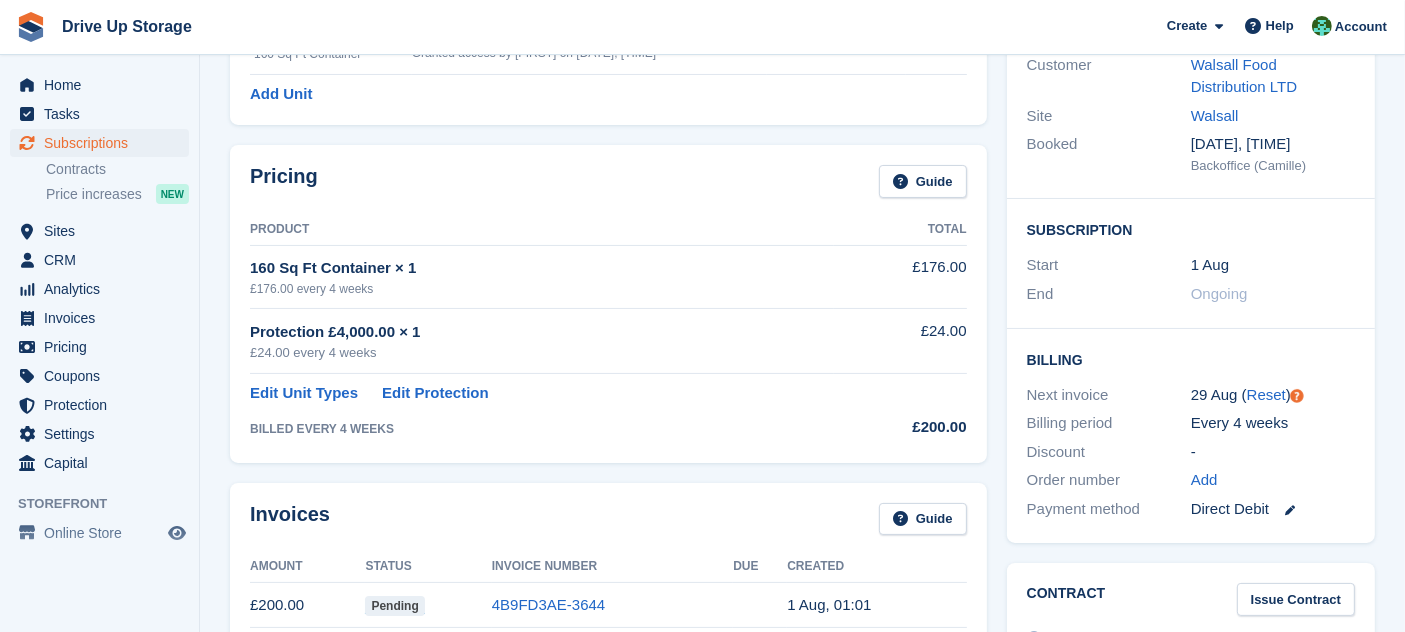 scroll, scrollTop: 666, scrollLeft: 0, axis: vertical 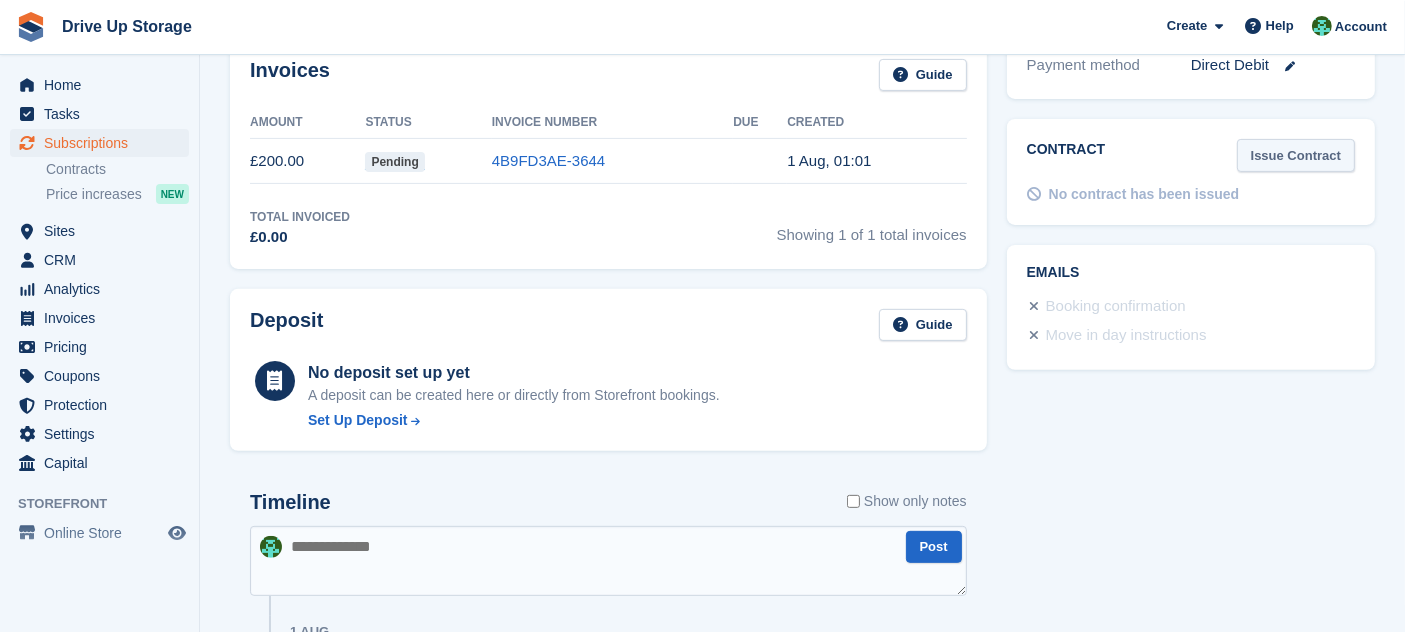 click on "Issue Contract" at bounding box center (1296, 155) 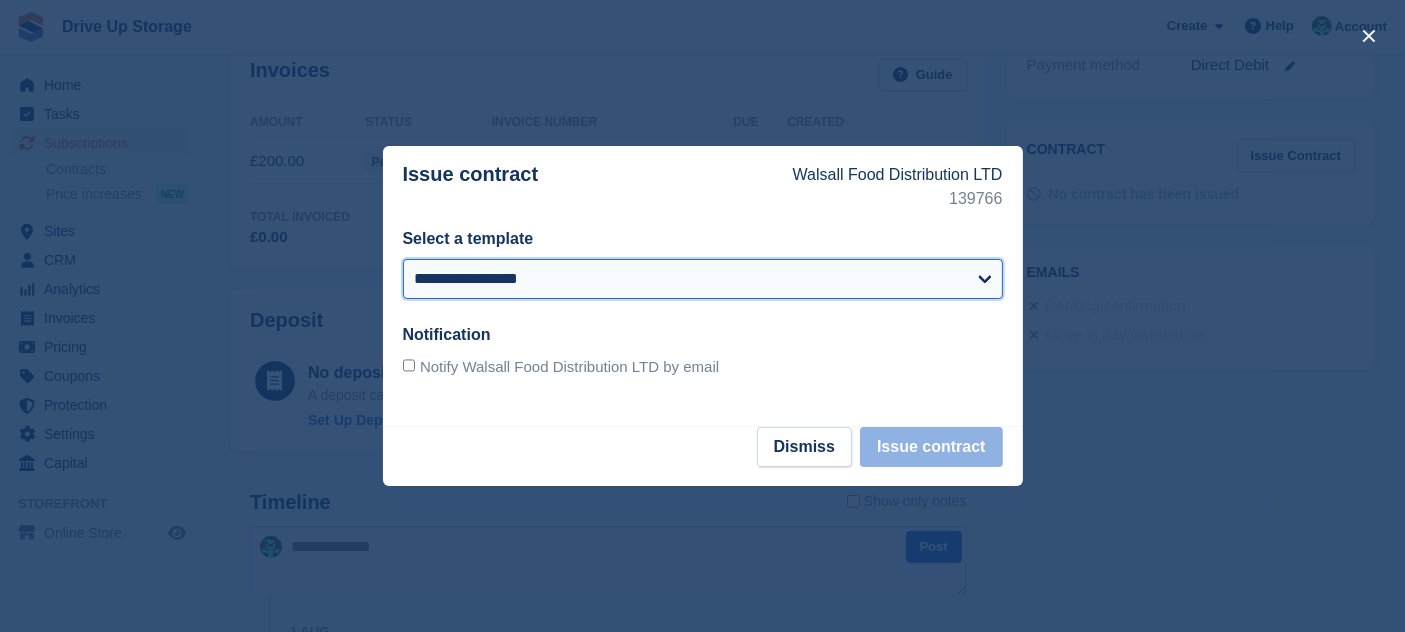 click on "**********" at bounding box center [703, 279] 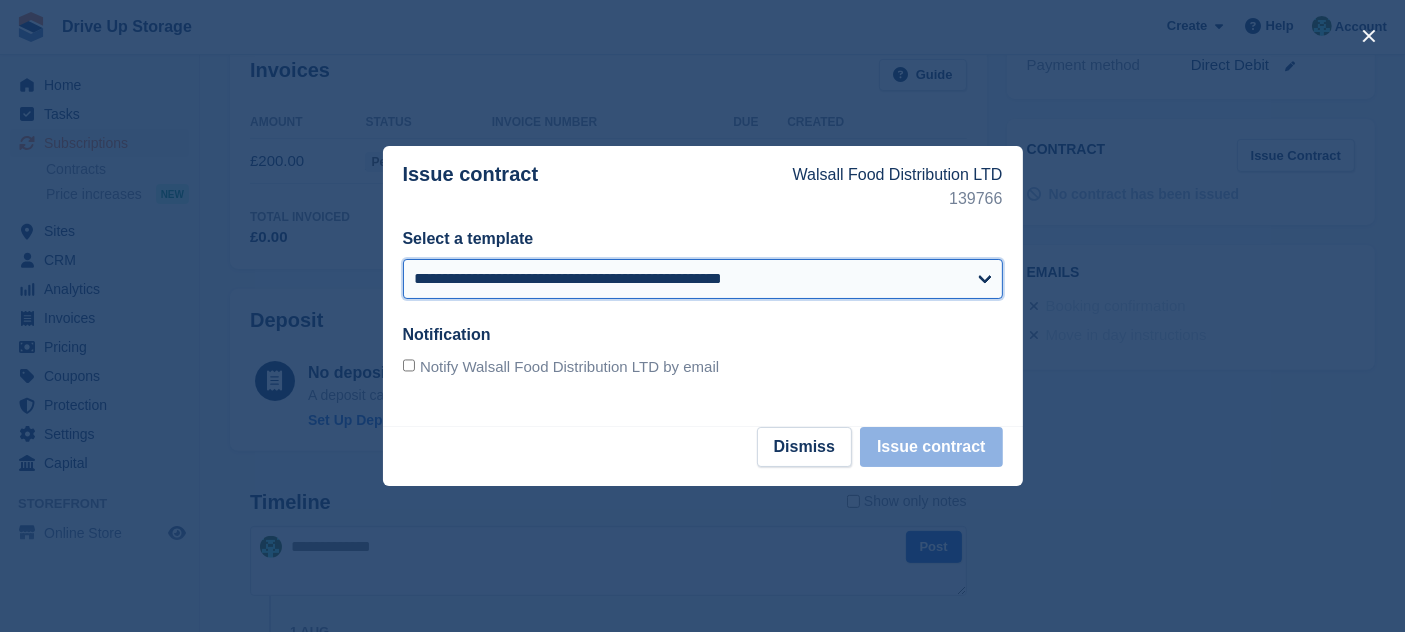 click on "**********" at bounding box center (703, 279) 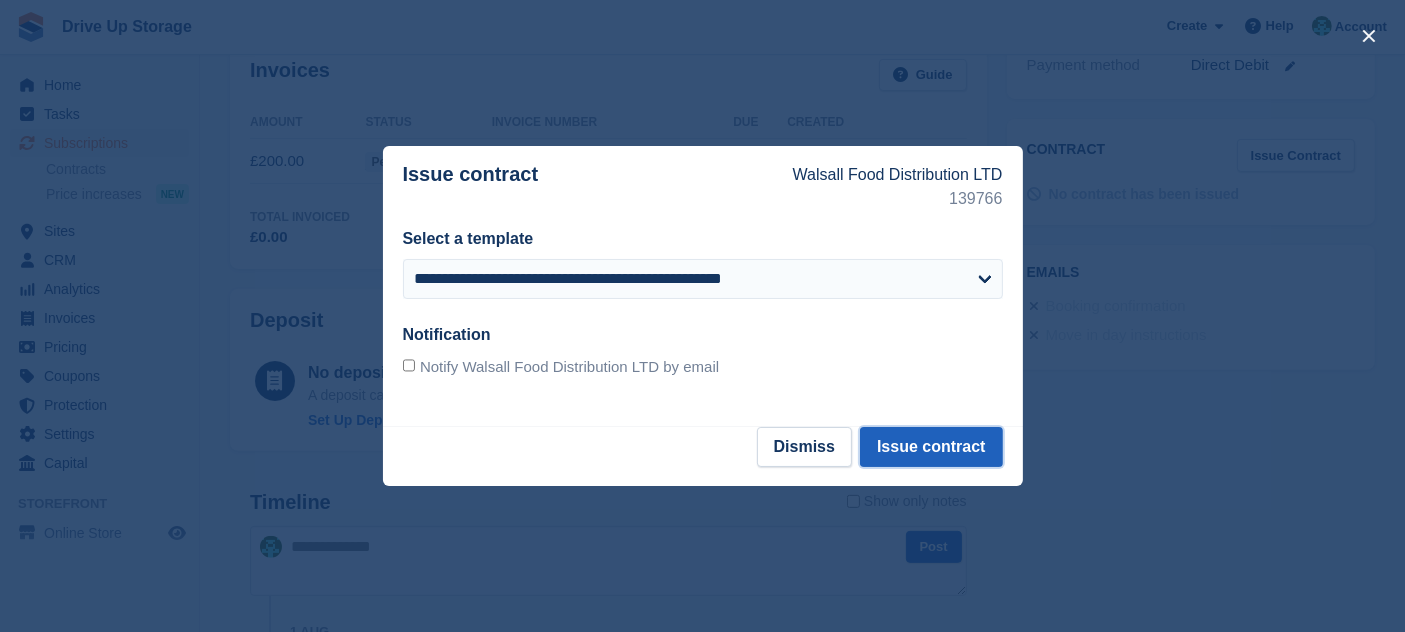 click on "Issue contract" at bounding box center (931, 447) 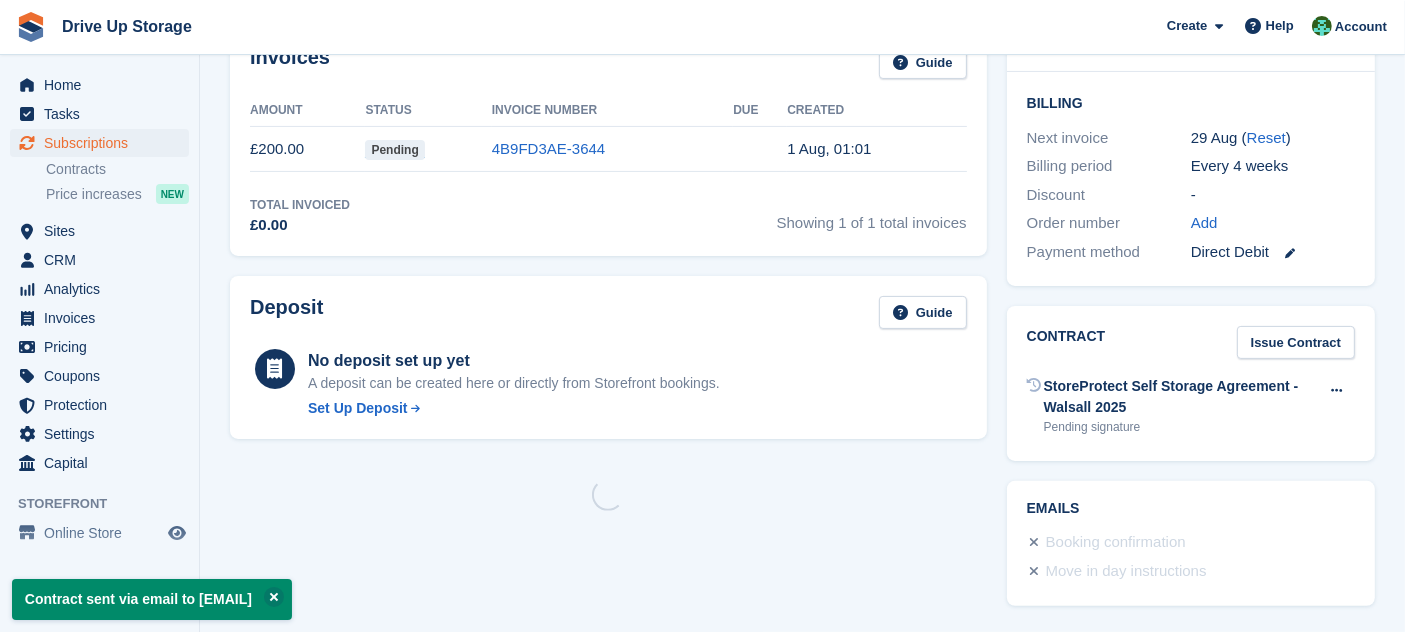 scroll, scrollTop: 0, scrollLeft: 0, axis: both 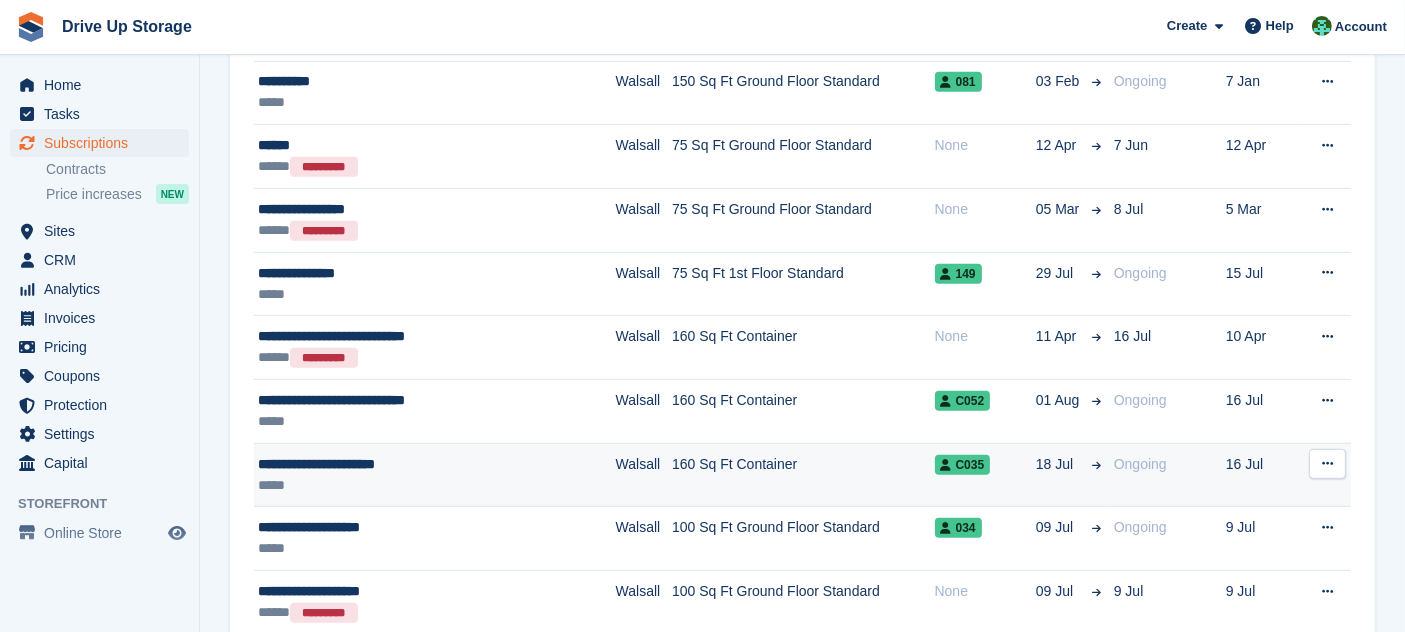 click on "160 Sq Ft Container" at bounding box center (803, 475) 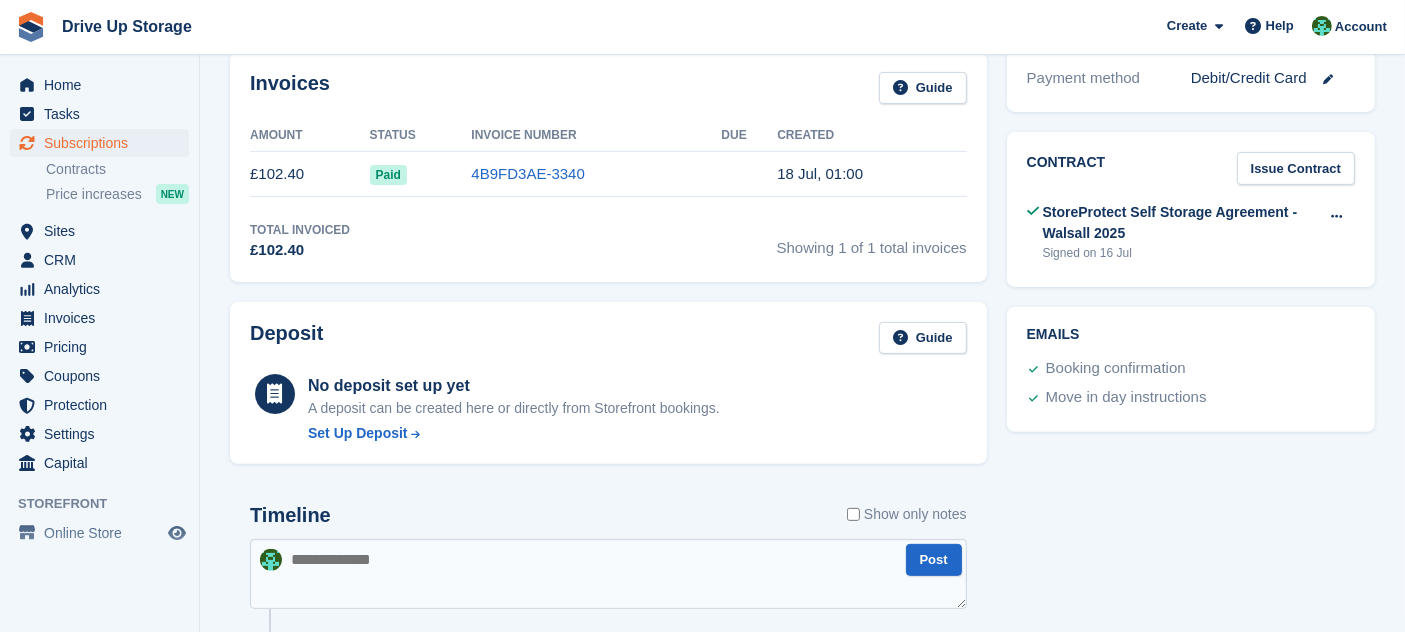 scroll, scrollTop: 0, scrollLeft: 0, axis: both 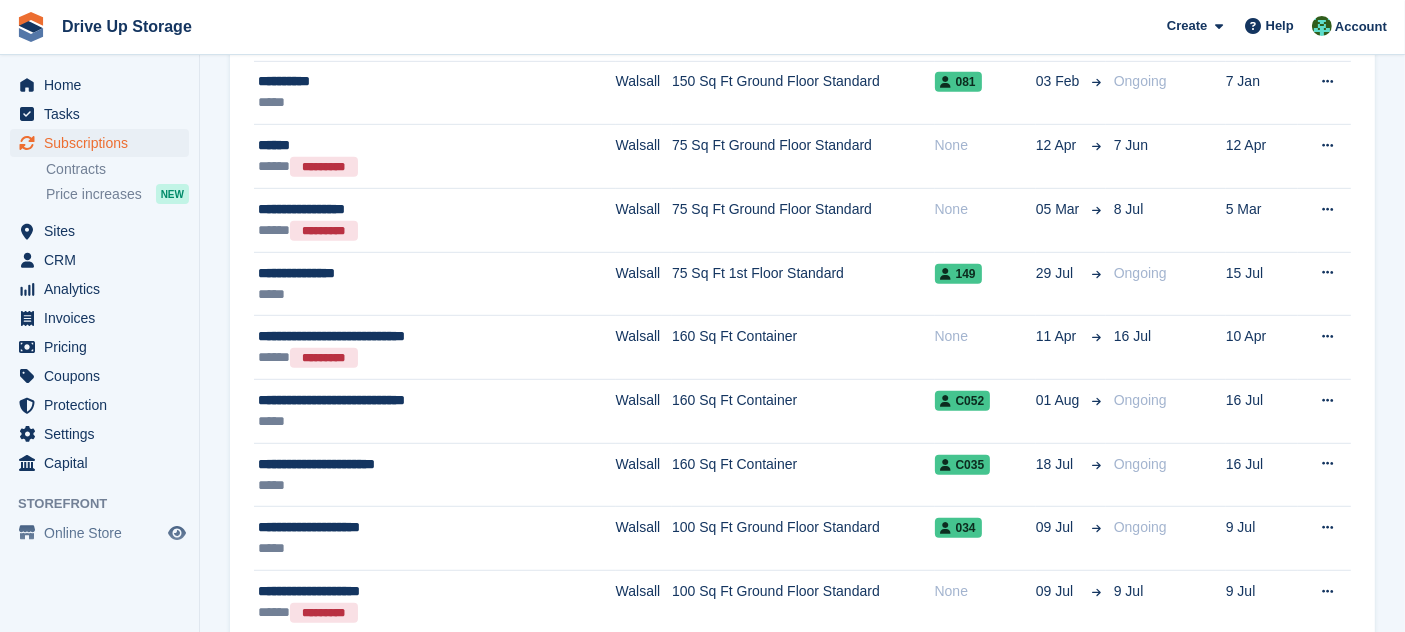 click on "100 Sq Ft Ground Floor Standard" at bounding box center (803, 539) 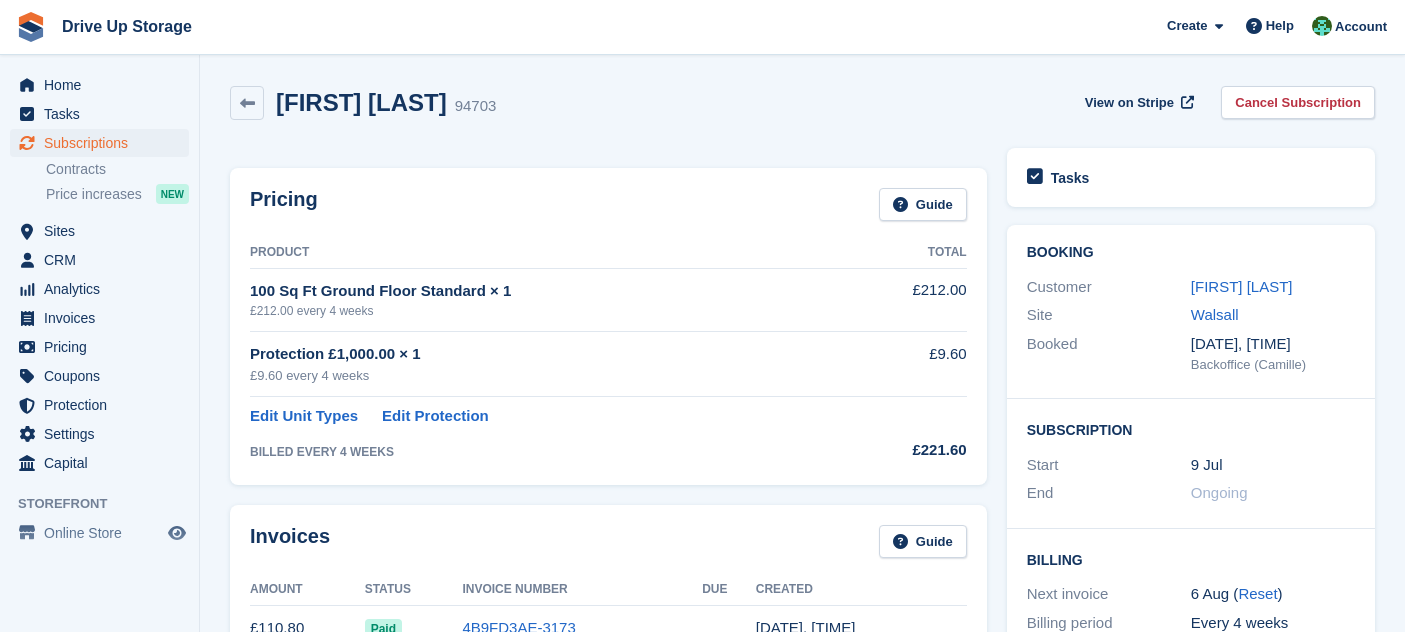 scroll, scrollTop: 604, scrollLeft: 0, axis: vertical 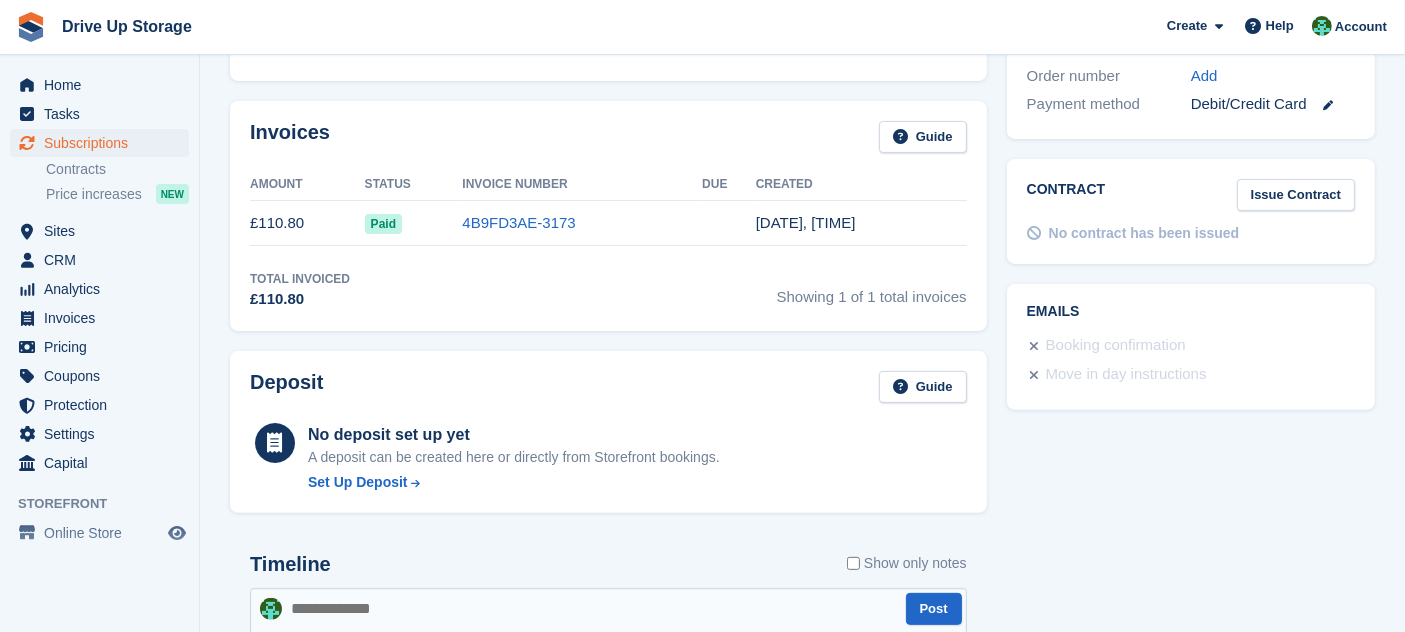 click on "Emails
Booking confirmation
Move in day instructions" at bounding box center (1191, 346) 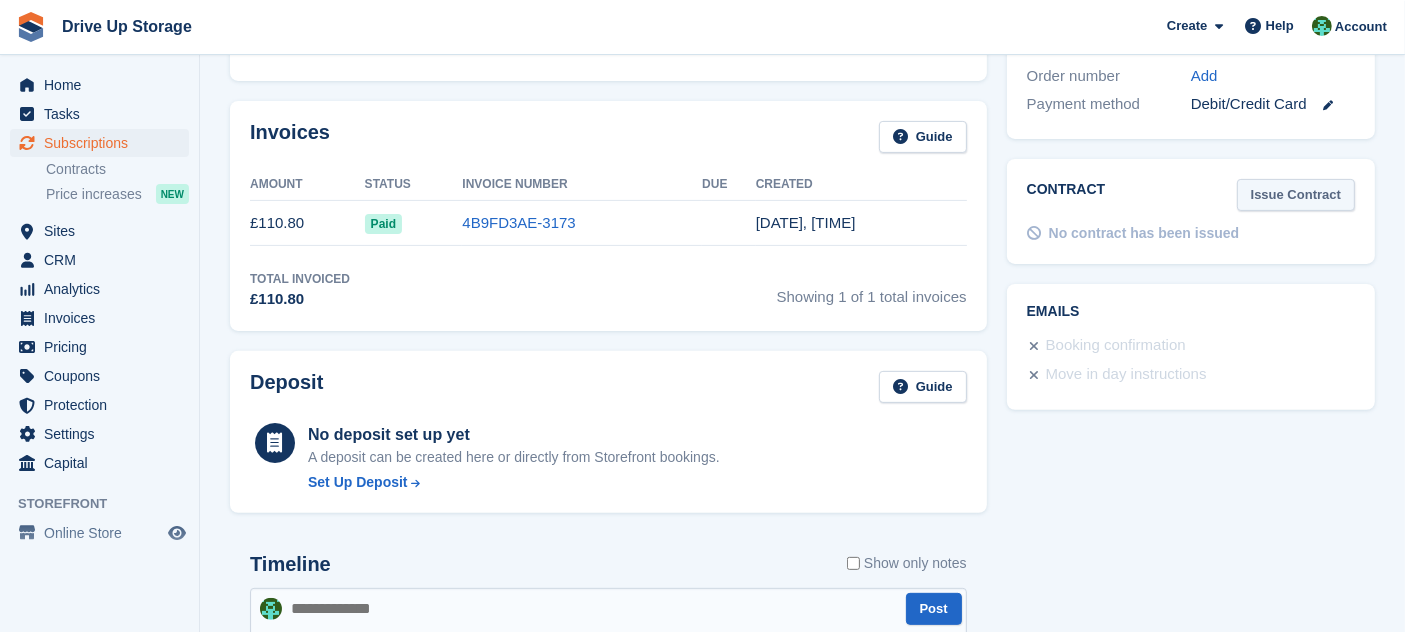 click on "Issue Contract" at bounding box center [1296, 195] 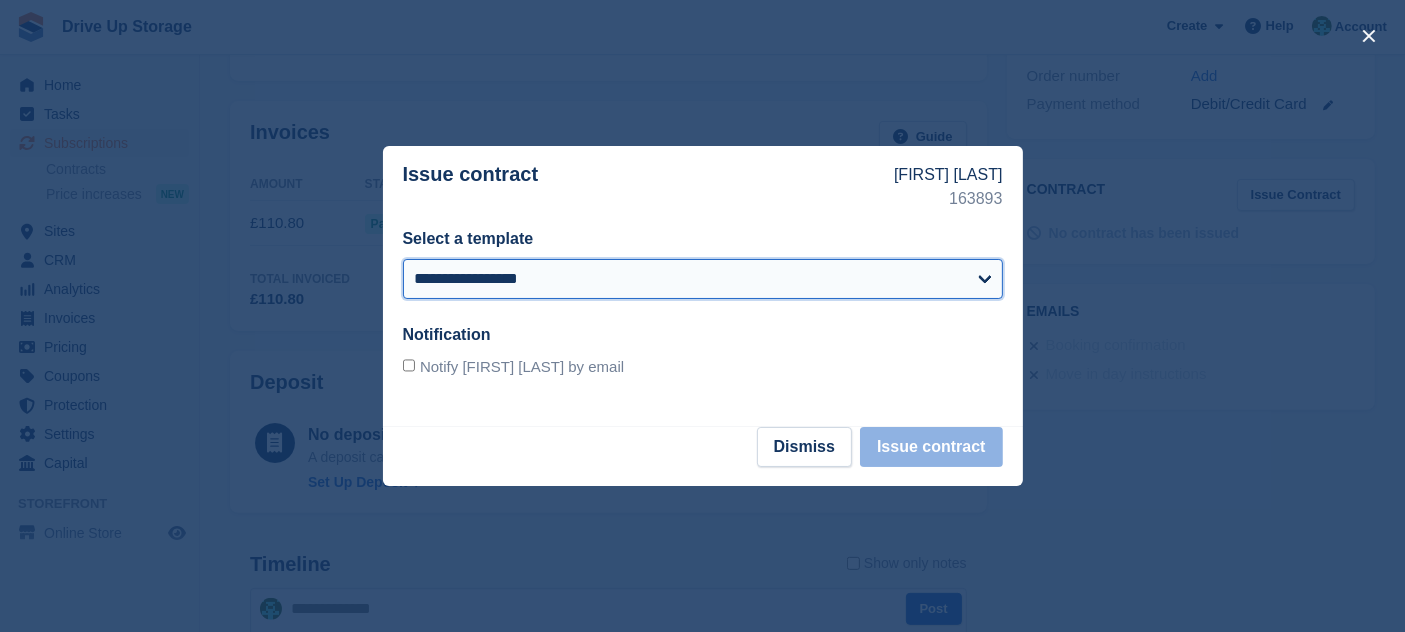 drag, startPoint x: 962, startPoint y: 272, endPoint x: 954, endPoint y: 296, distance: 25.298222 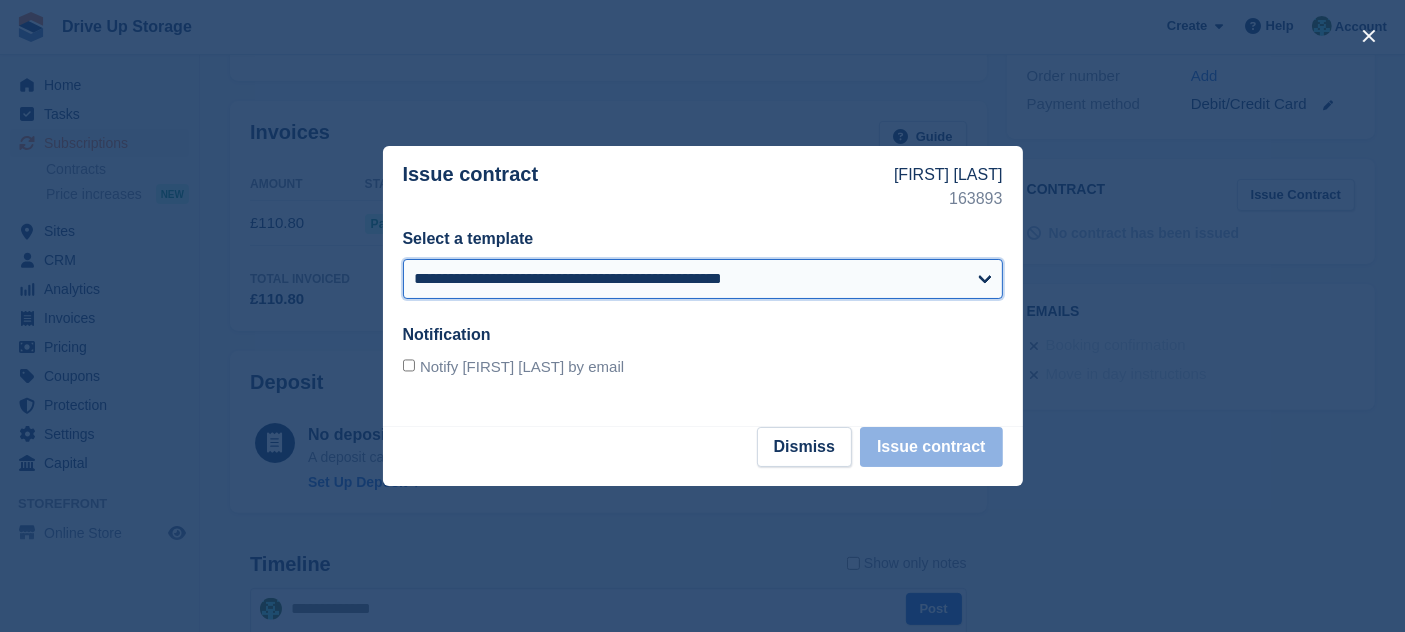 click on "**********" at bounding box center [703, 279] 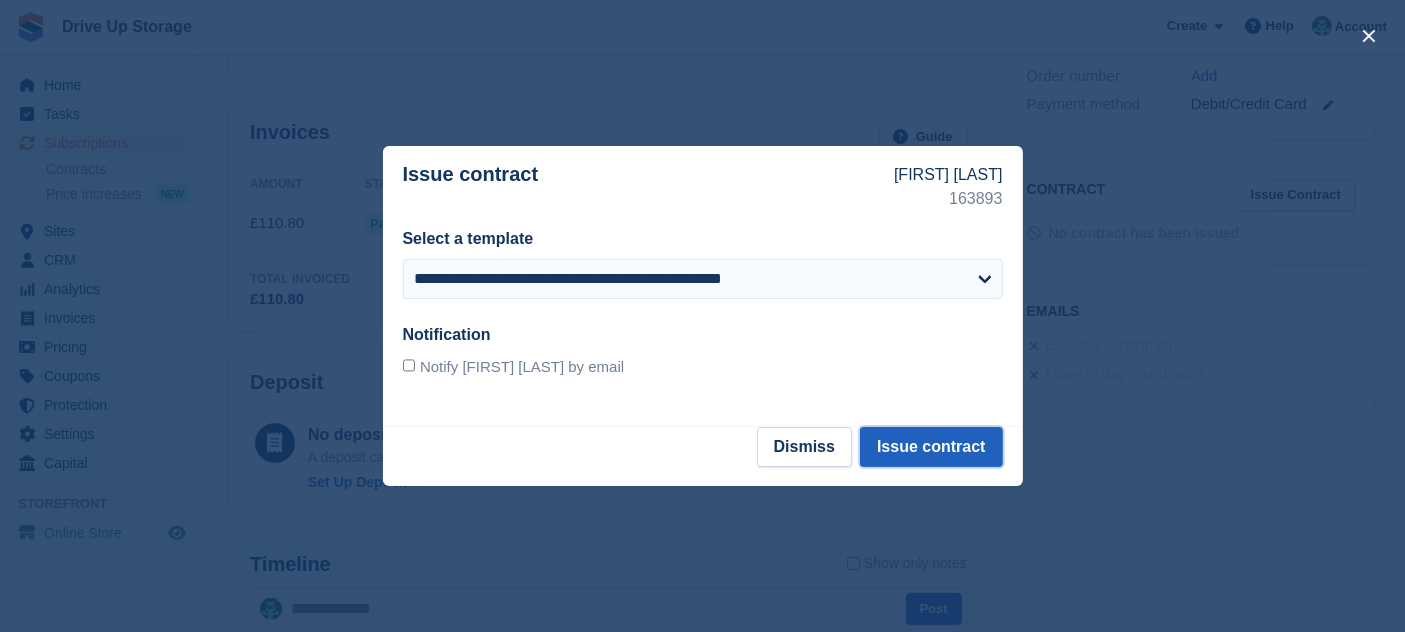 click on "Issue contract" at bounding box center (931, 447) 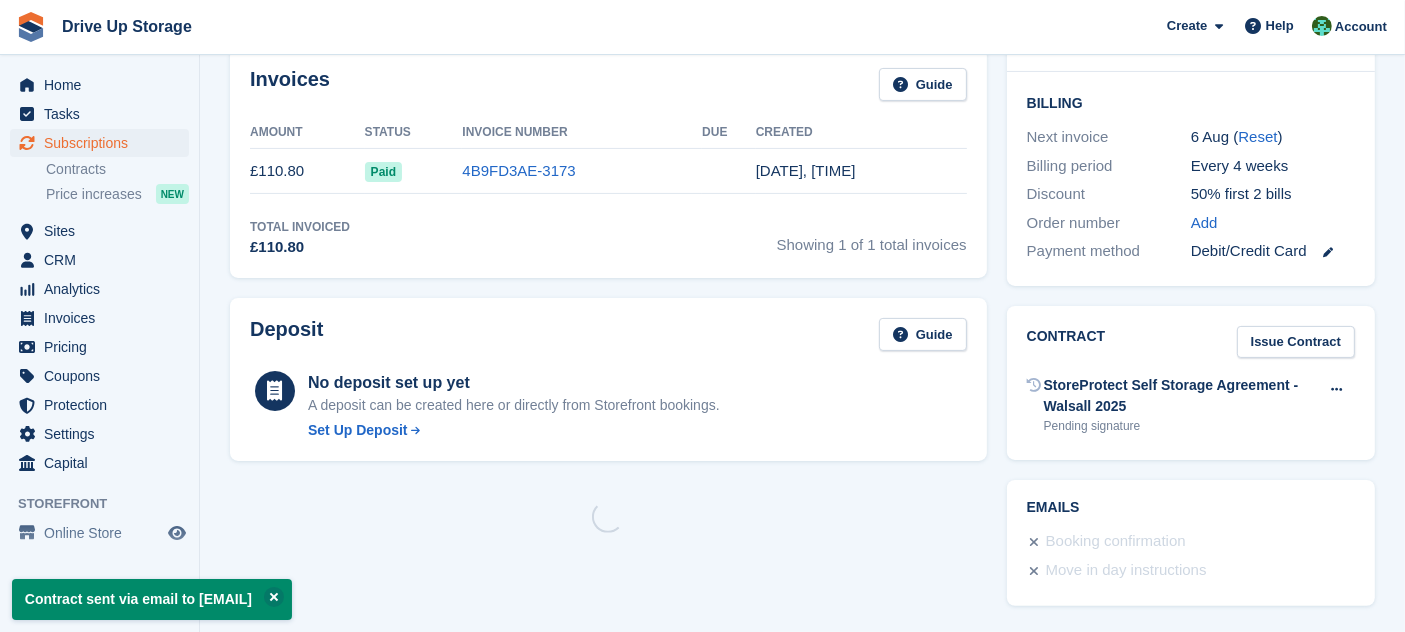 scroll, scrollTop: 0, scrollLeft: 0, axis: both 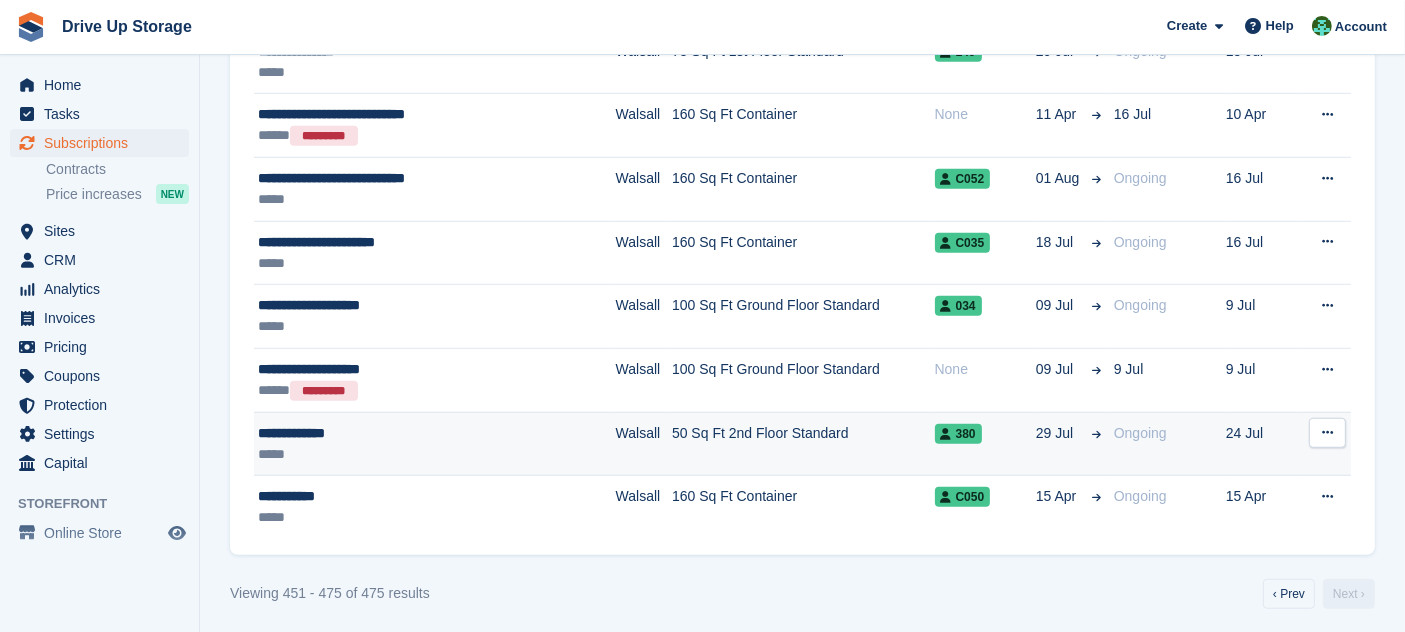 click on "380" at bounding box center (985, 444) 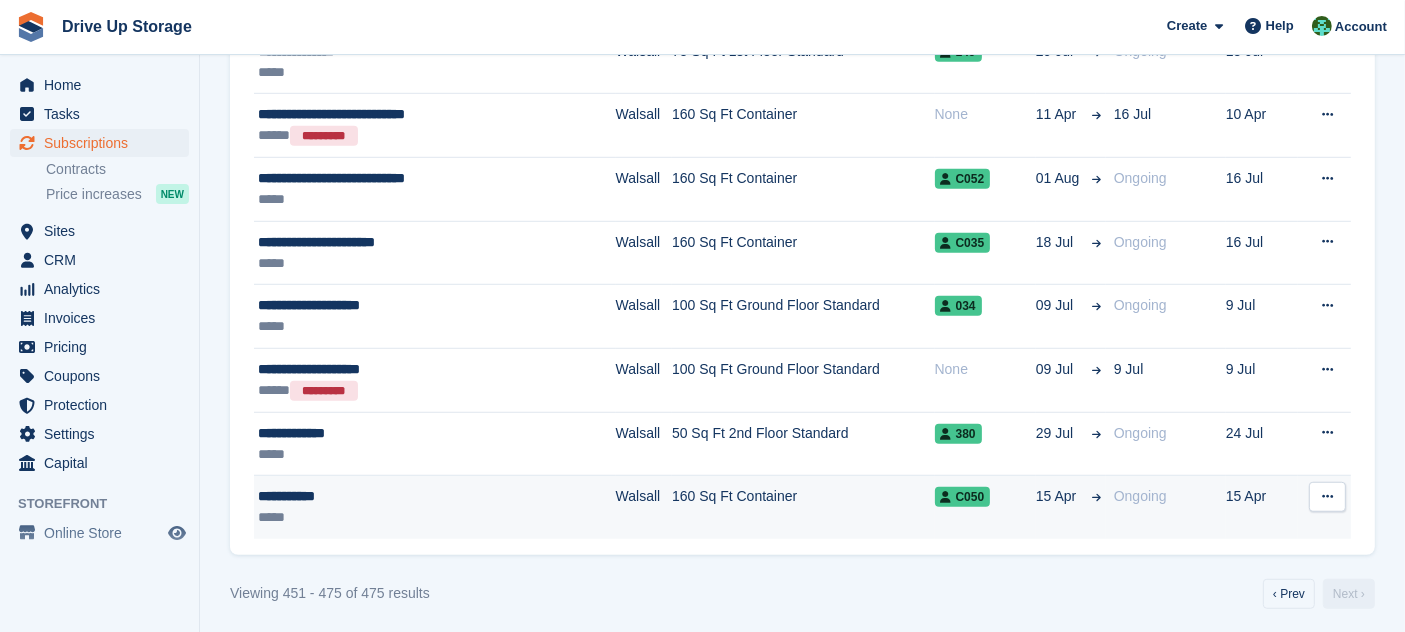 click on "*****" at bounding box center [399, 517] 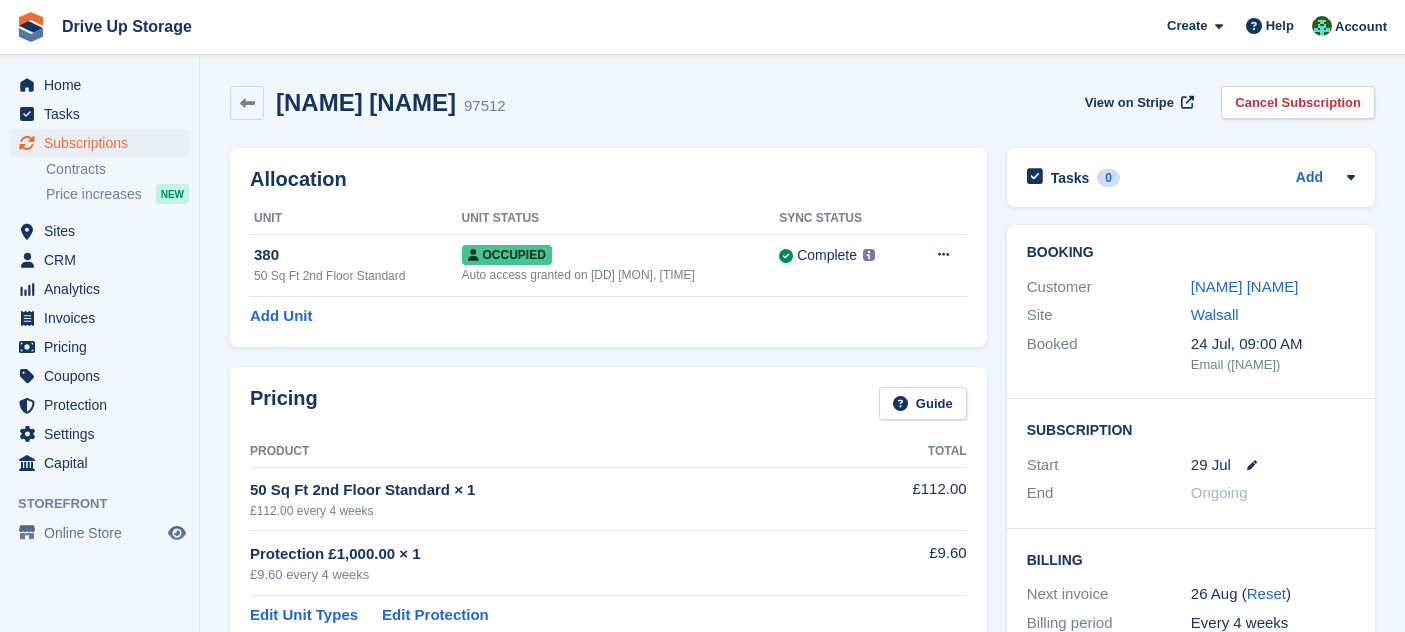 scroll, scrollTop: 642, scrollLeft: 0, axis: vertical 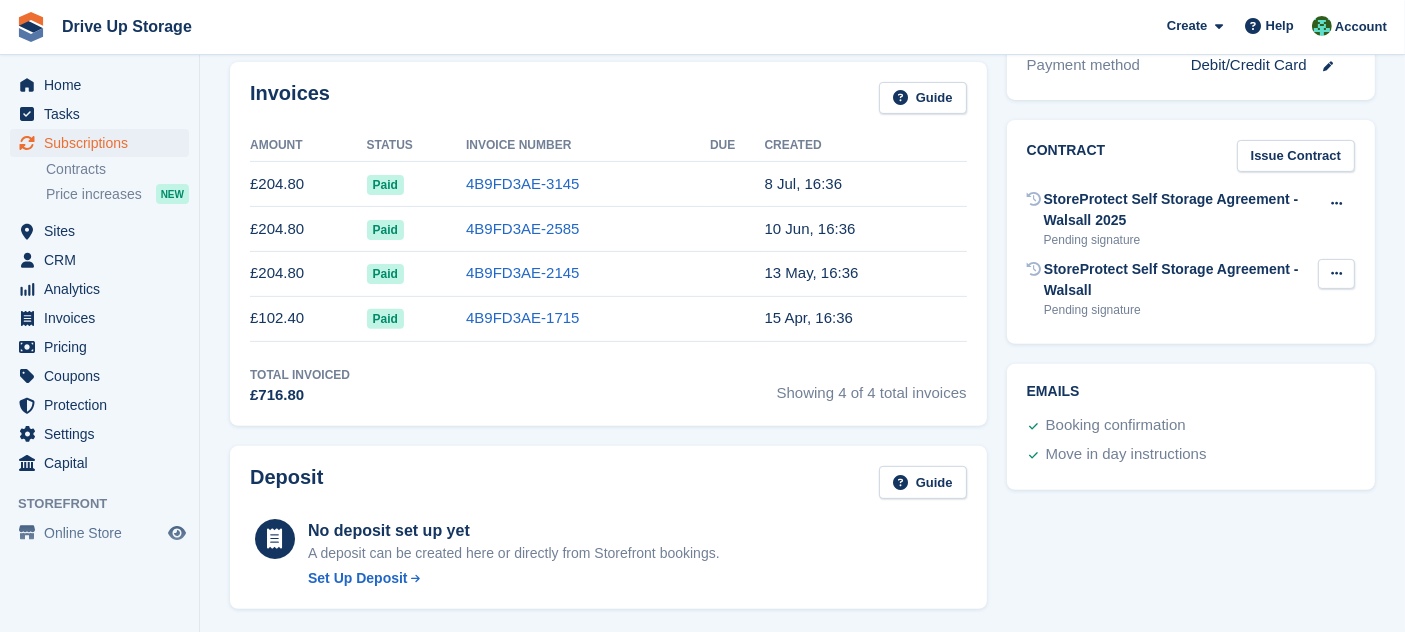 click at bounding box center (1336, 273) 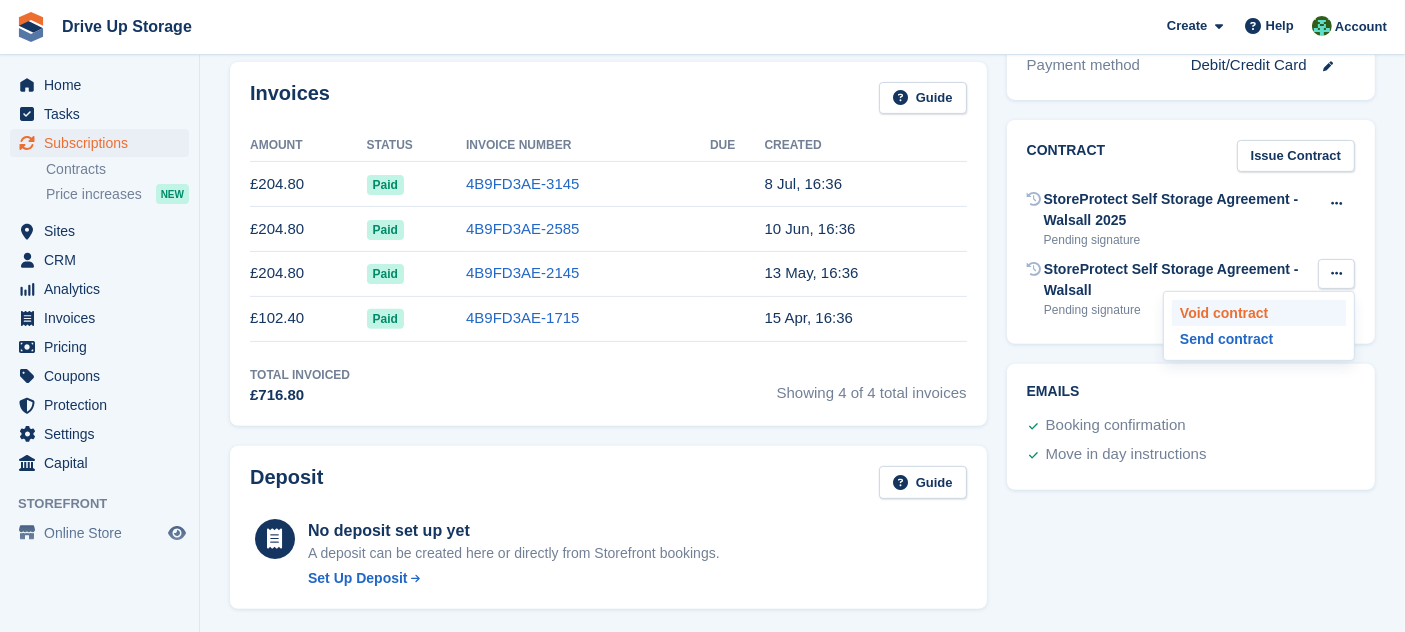 click on "Void contract" at bounding box center [1259, 313] 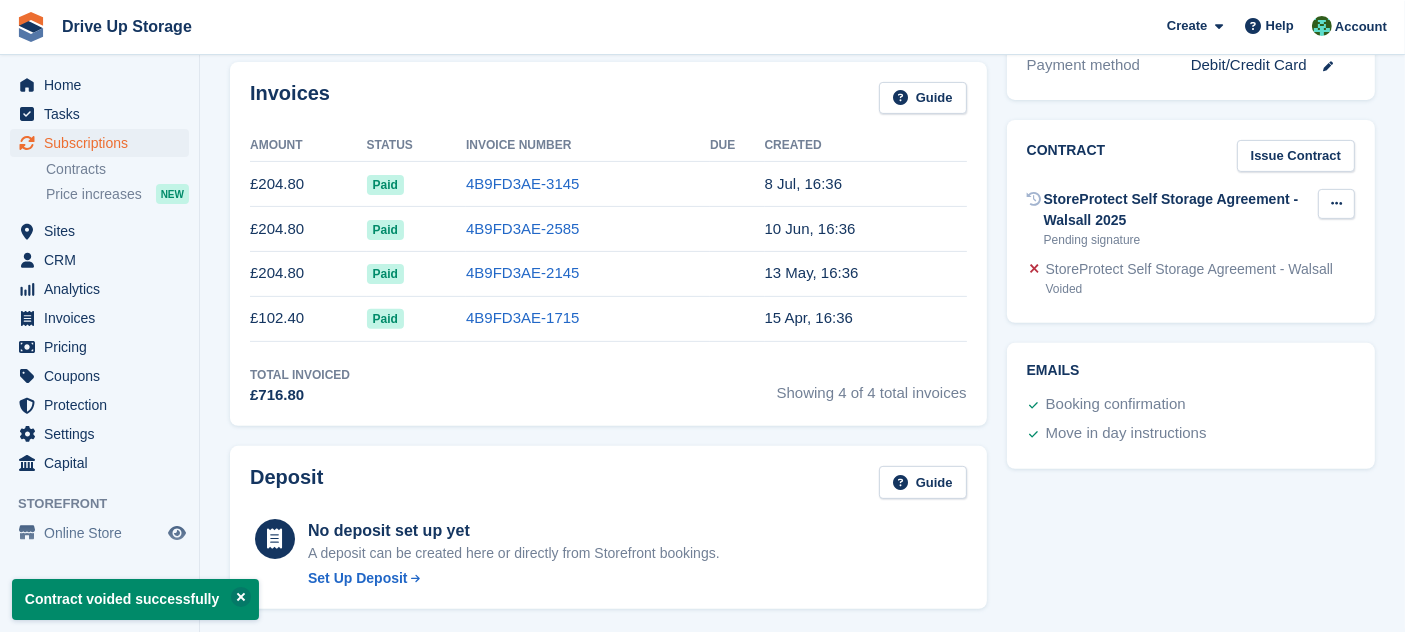 click at bounding box center [1336, 204] 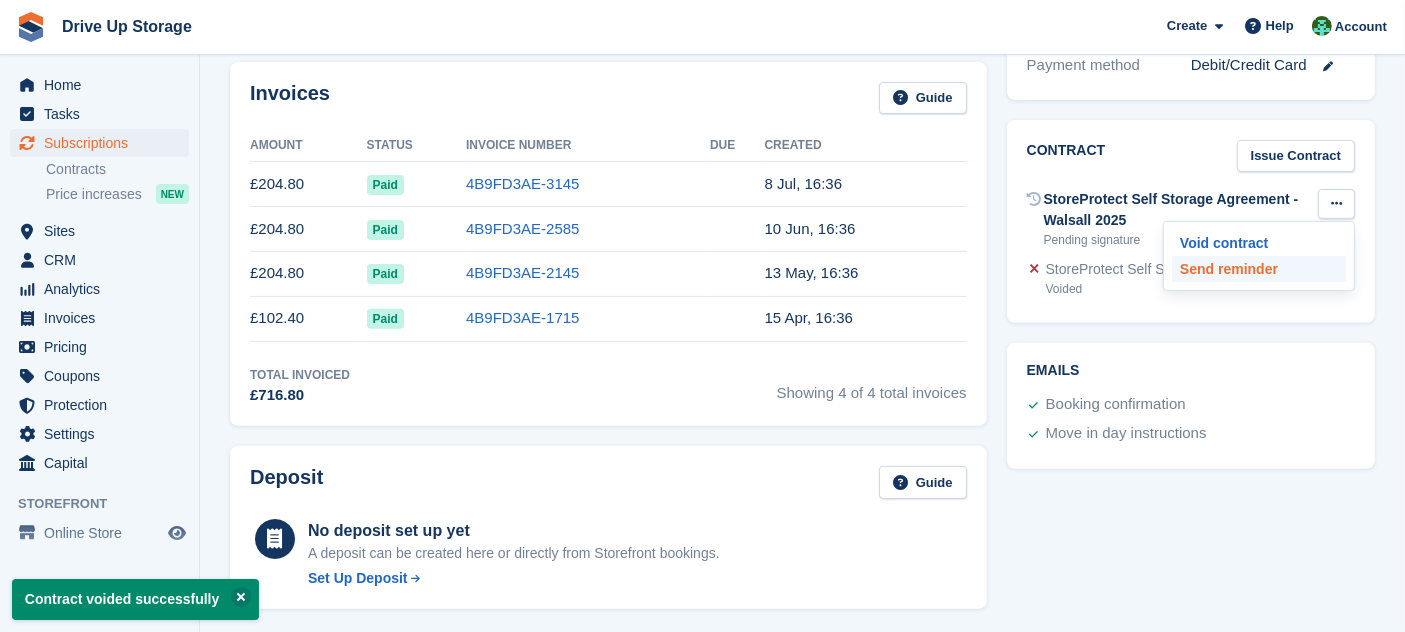click on "Send reminder" at bounding box center (1259, 269) 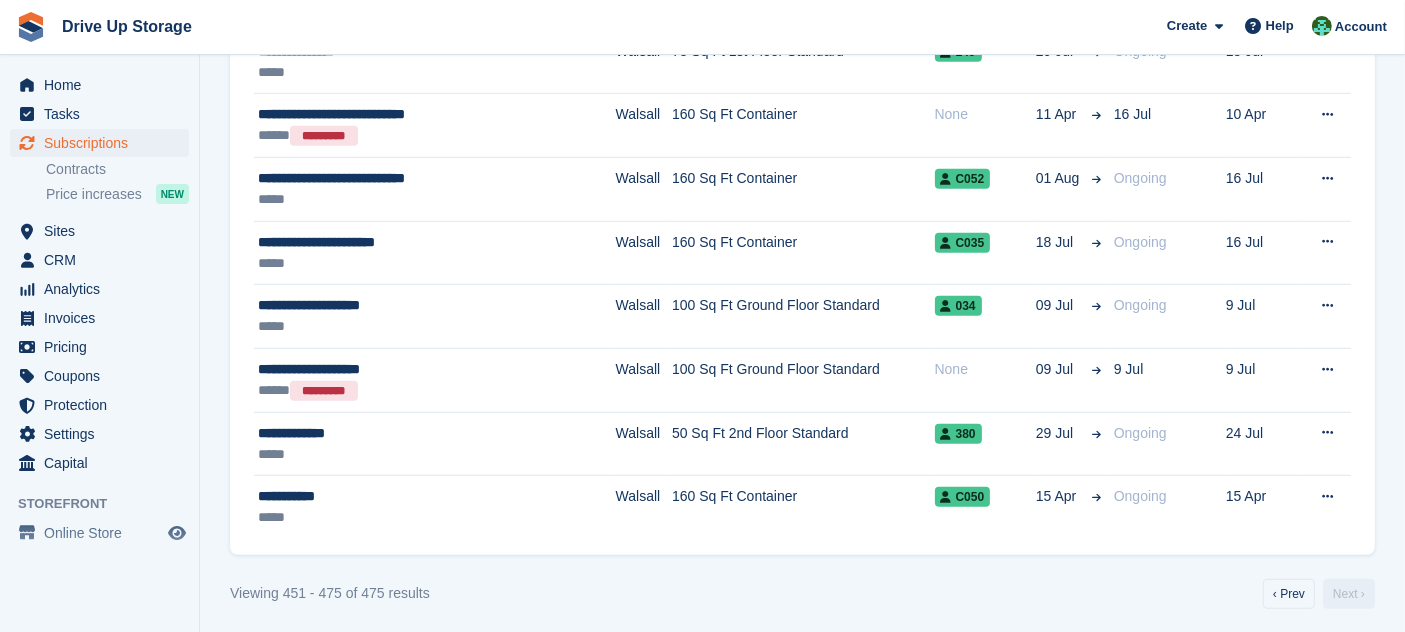 scroll, scrollTop: 498, scrollLeft: 0, axis: vertical 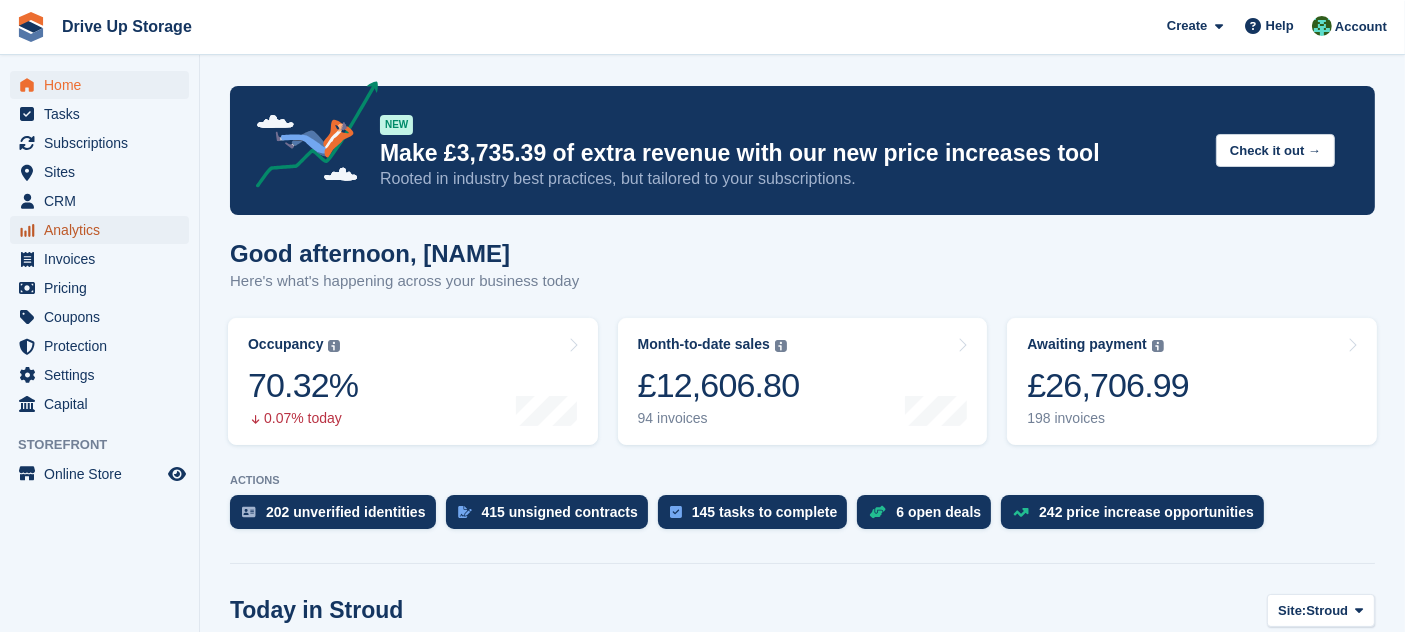 click on "Analytics" at bounding box center [104, 230] 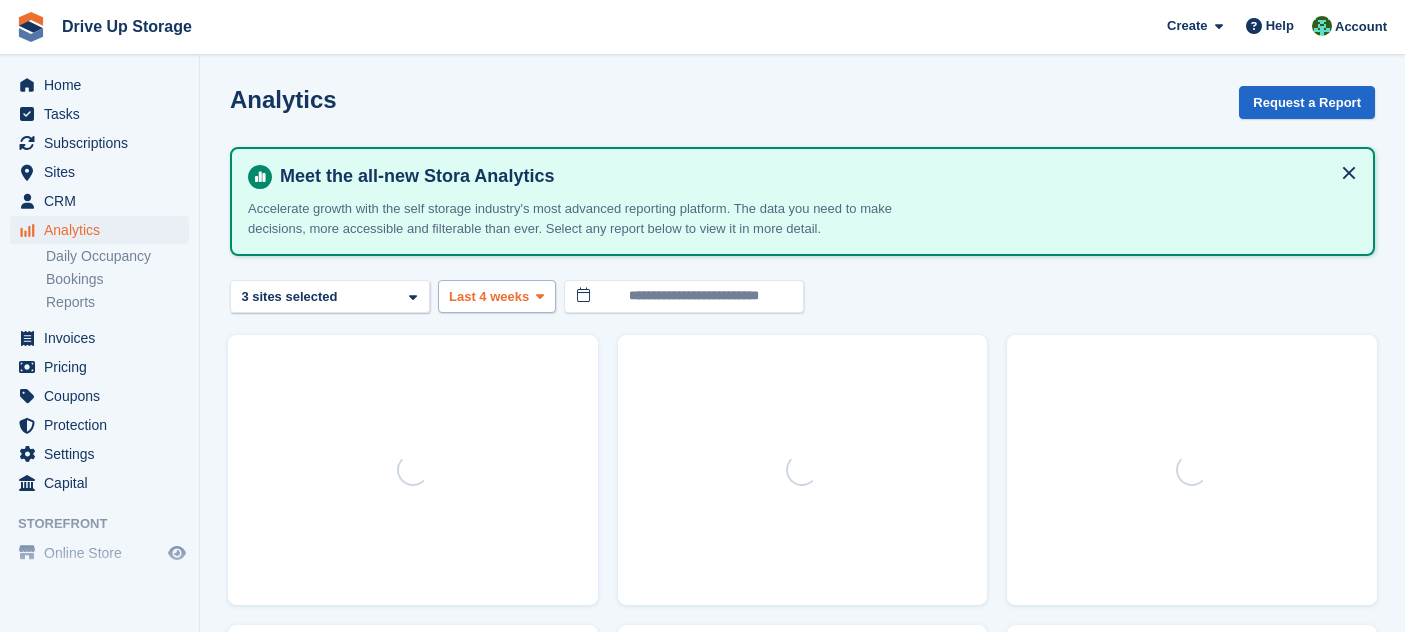 scroll, scrollTop: 0, scrollLeft: 0, axis: both 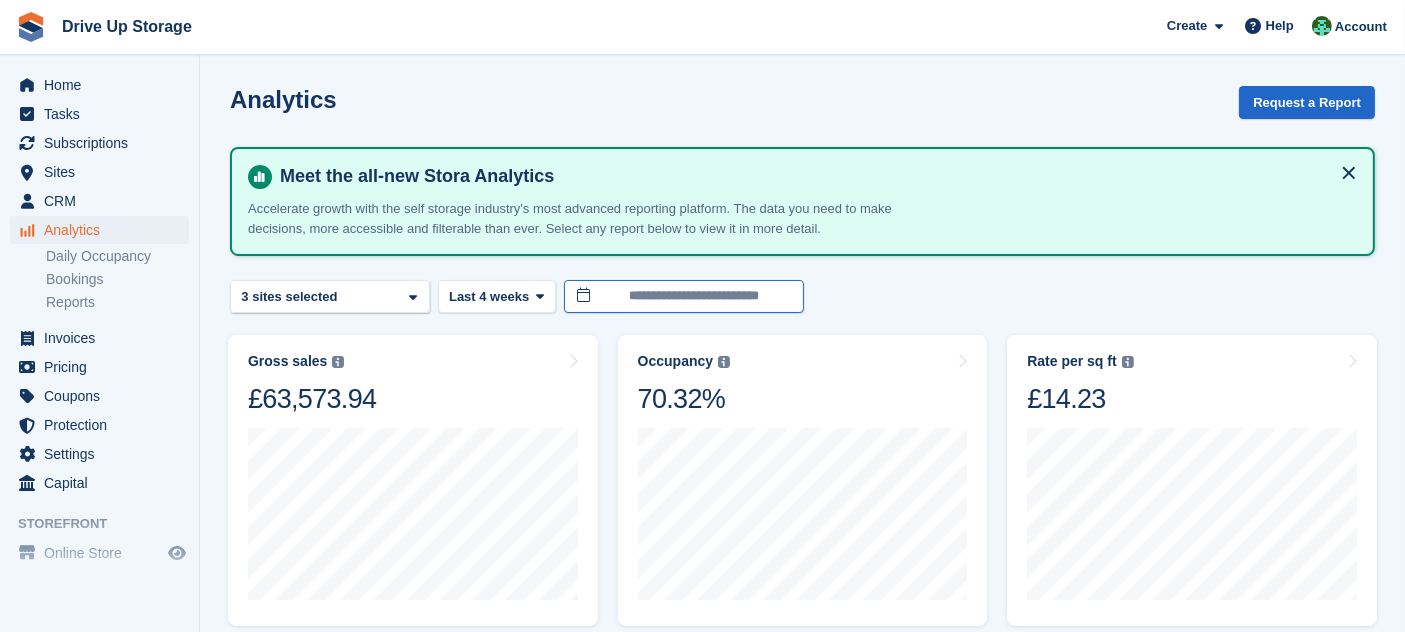 click on "Drive Up Storage
Create
Subscription
Invoice
Contact
Deal
Discount
Page
Help
Chat Support
Submit a support request
Help Center
Get answers to Stora questions
What's New" at bounding box center (702, 807) 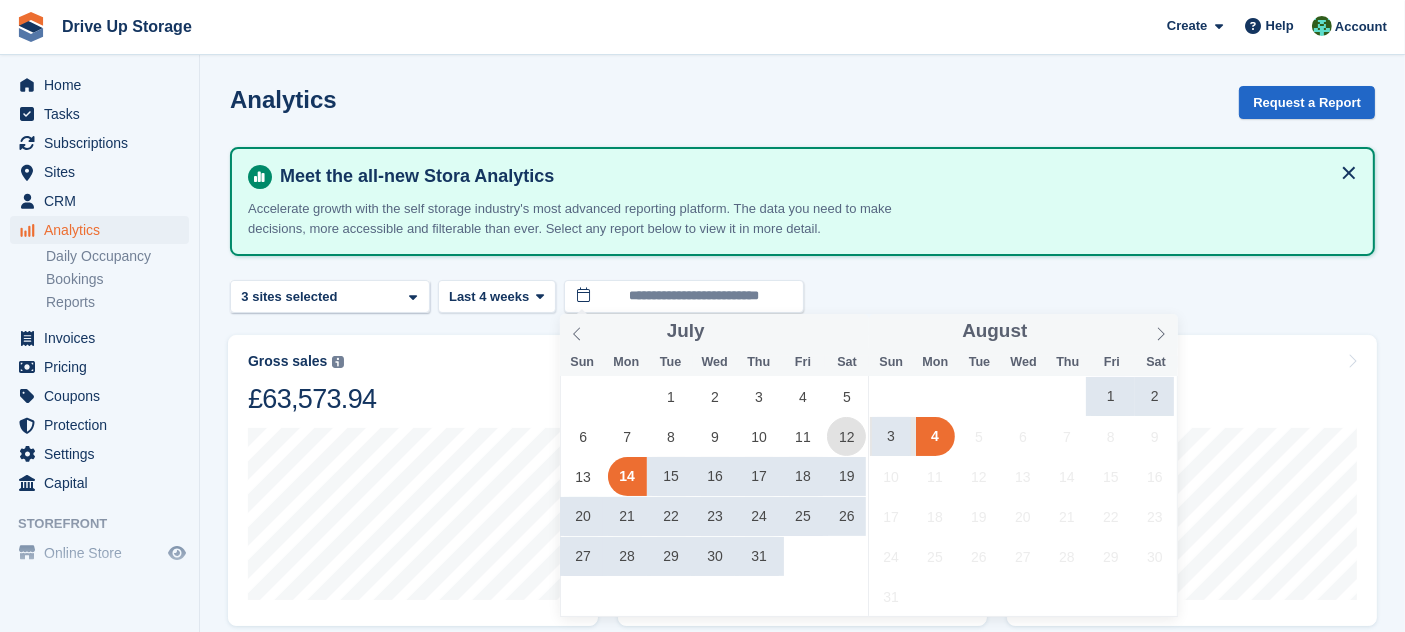 click on "12" at bounding box center [846, 436] 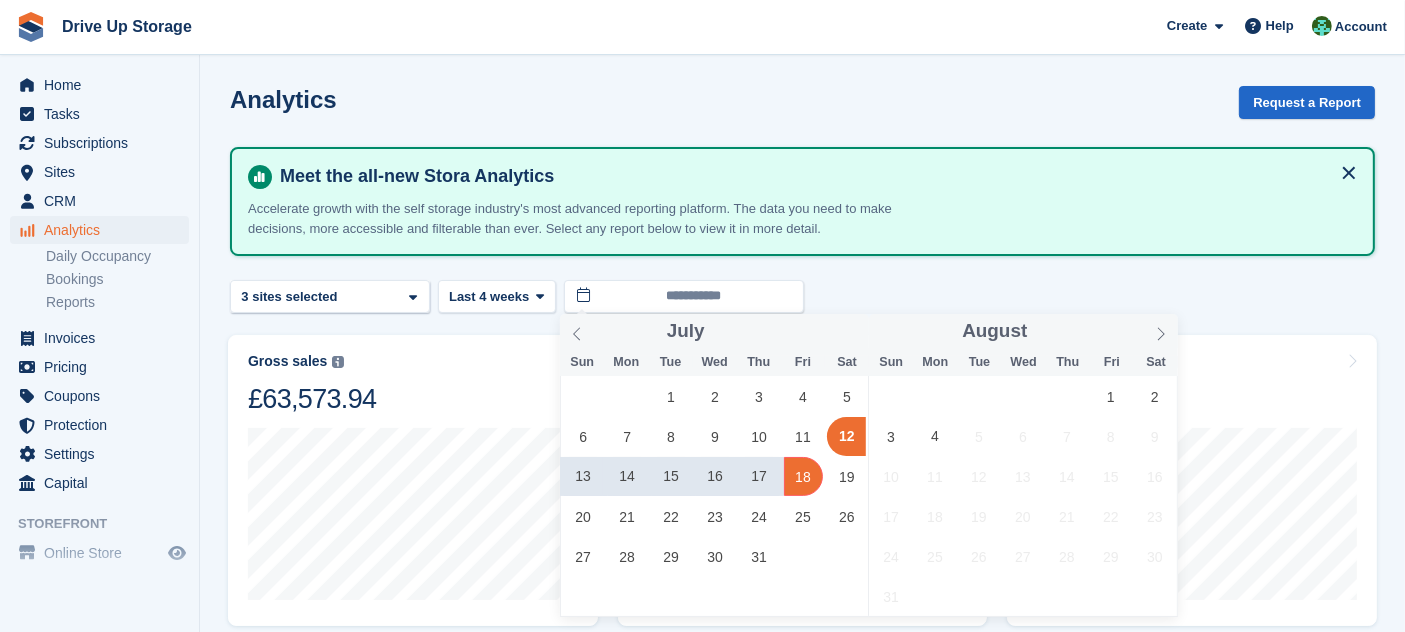 click on "18" at bounding box center (803, 476) 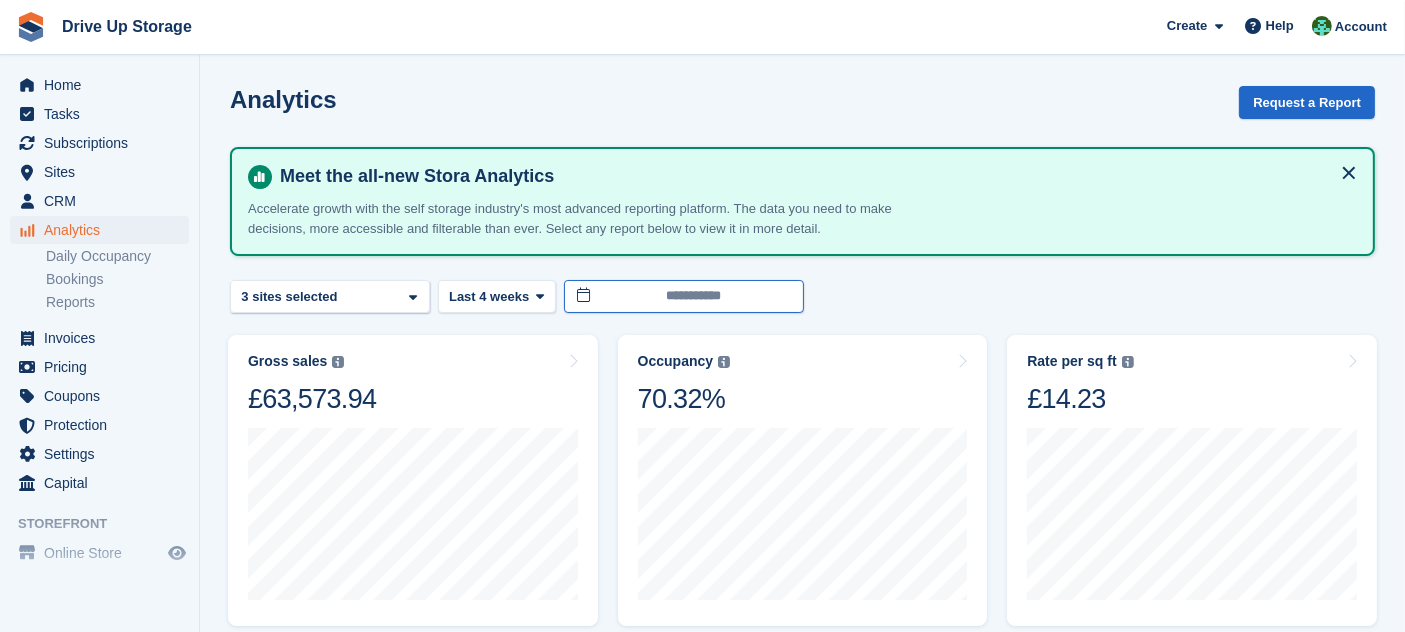 type on "**********" 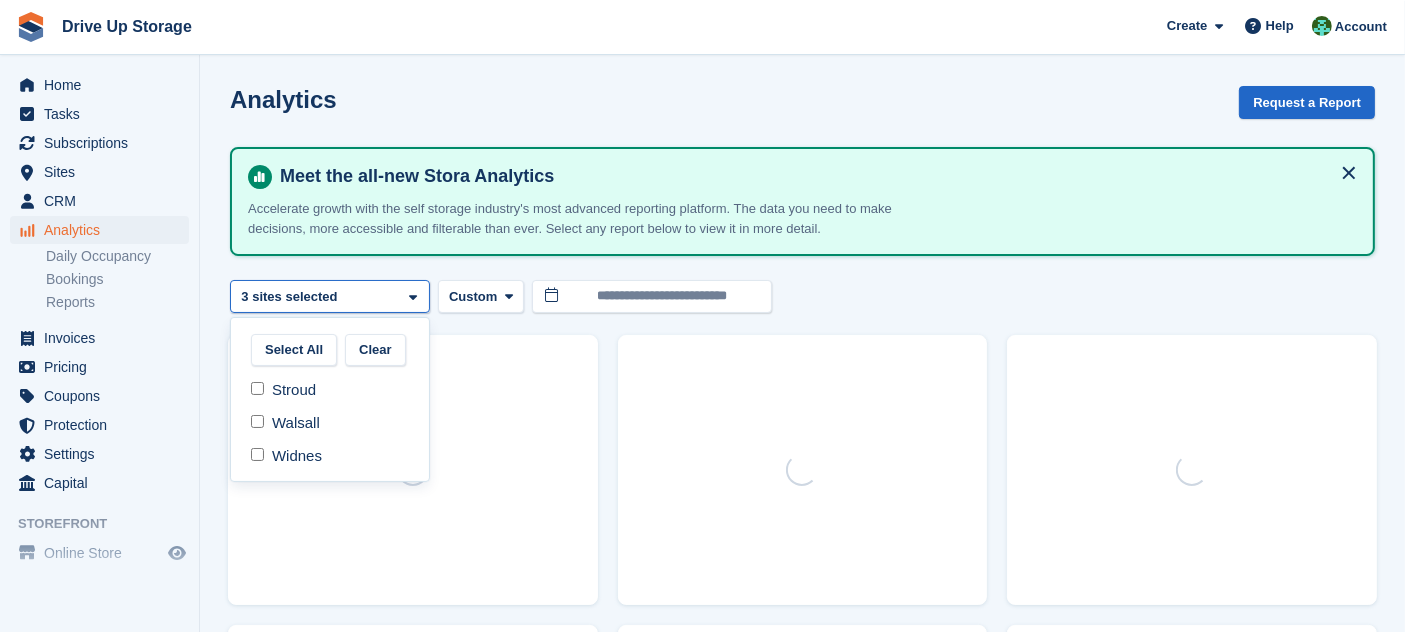 click on "3 sites selected" at bounding box center [291, 297] 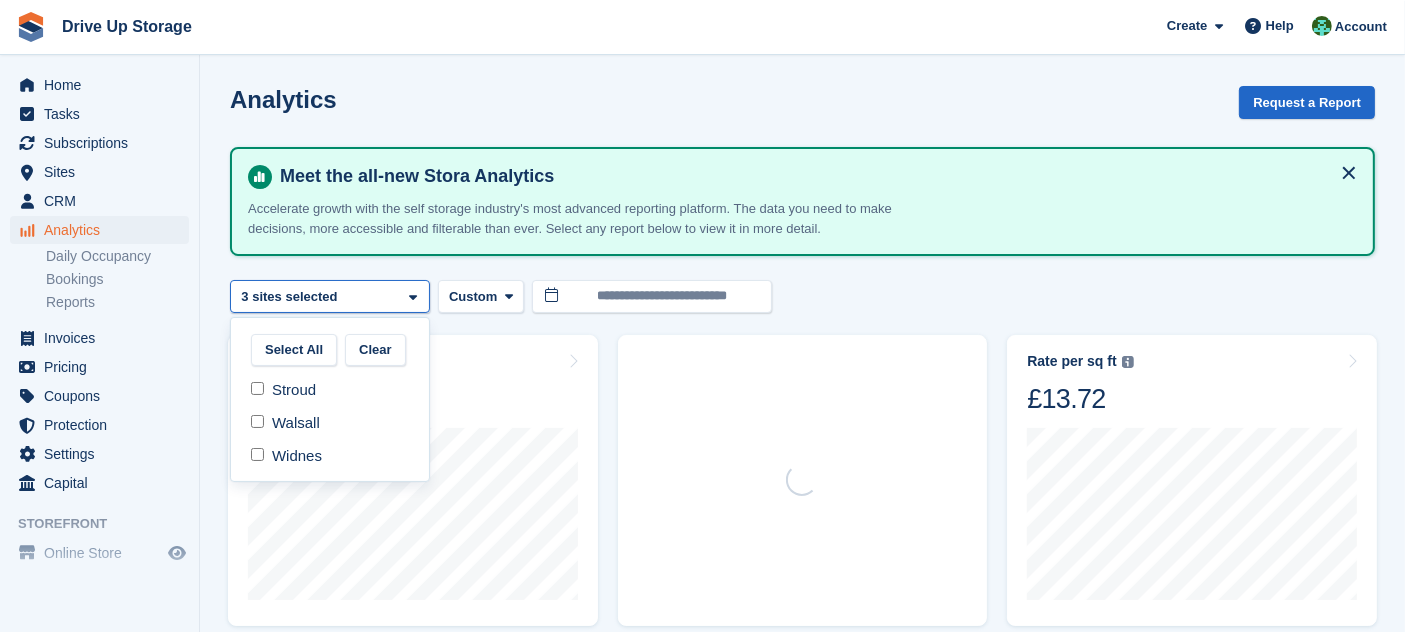 click on "3 sites selected" at bounding box center (291, 297) 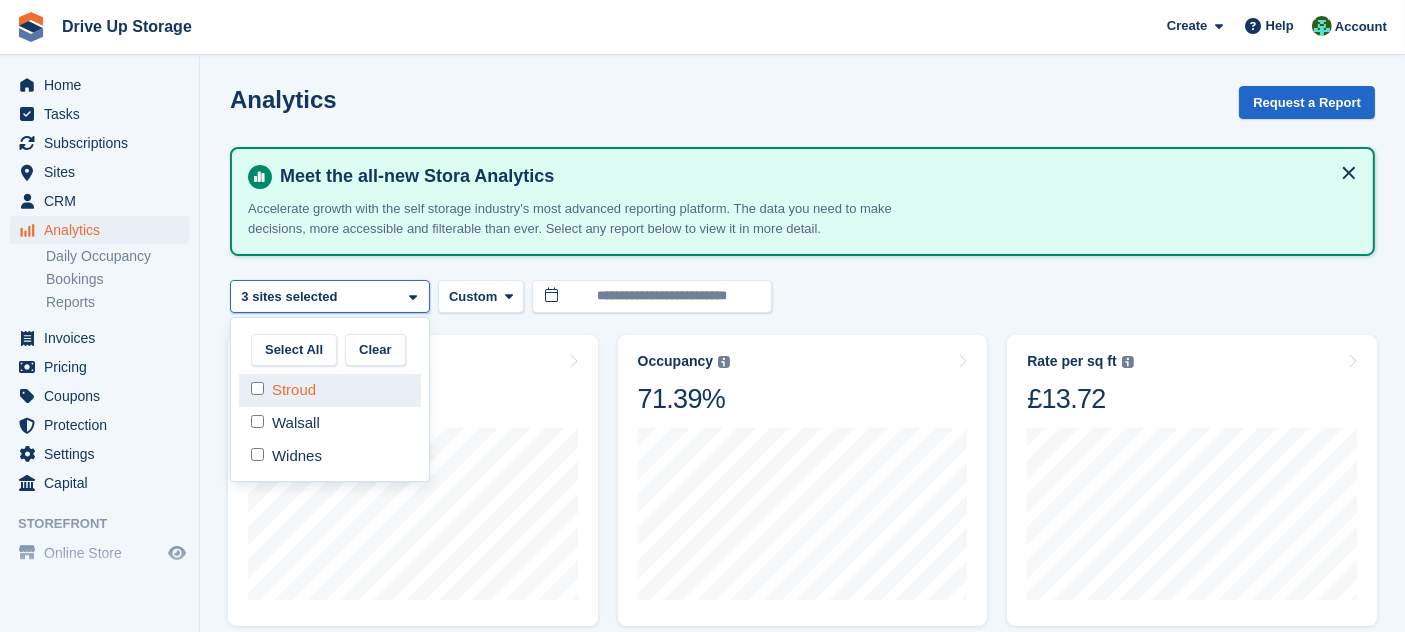 click on "Stroud" at bounding box center [330, 390] 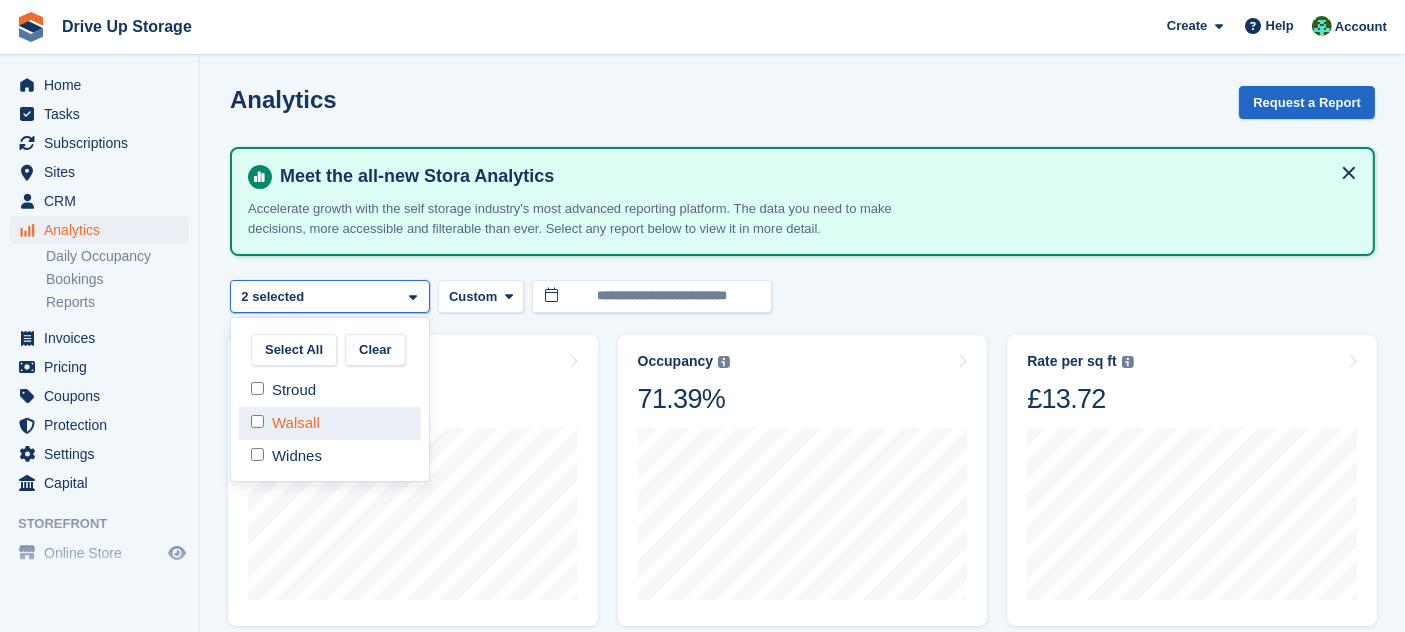 click on "Walsall" at bounding box center [330, 423] 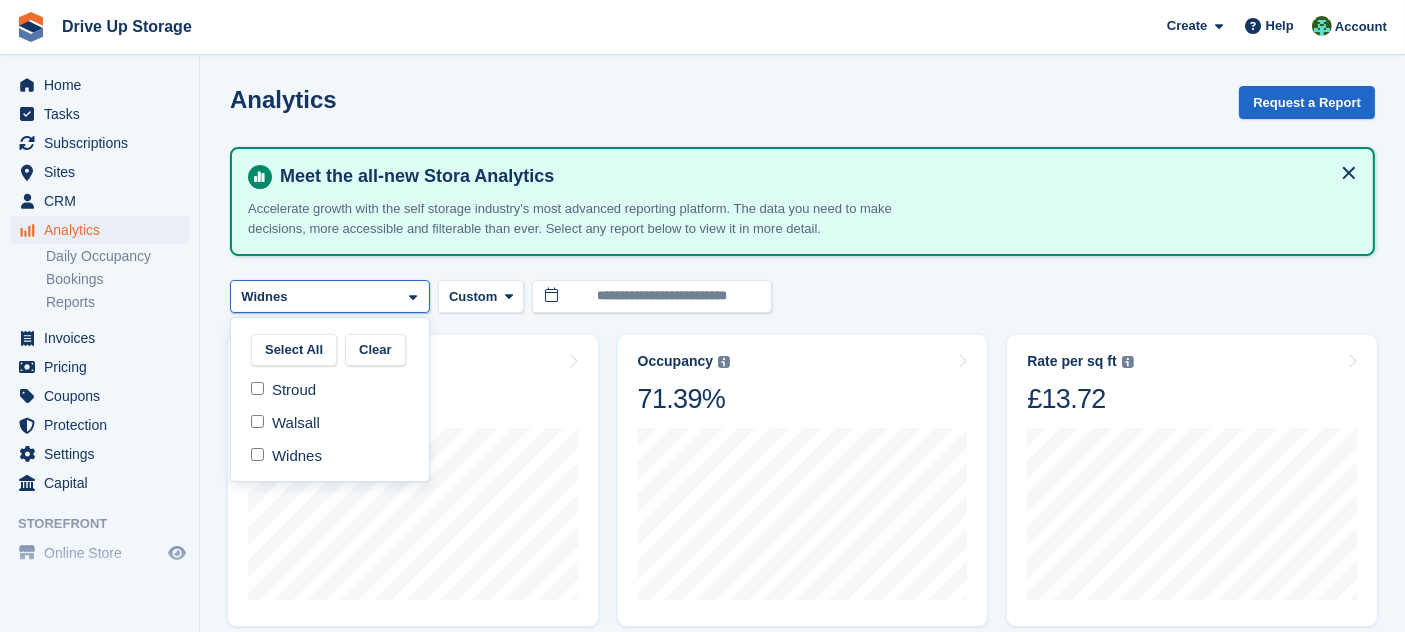 click on "**********" at bounding box center (802, 296) 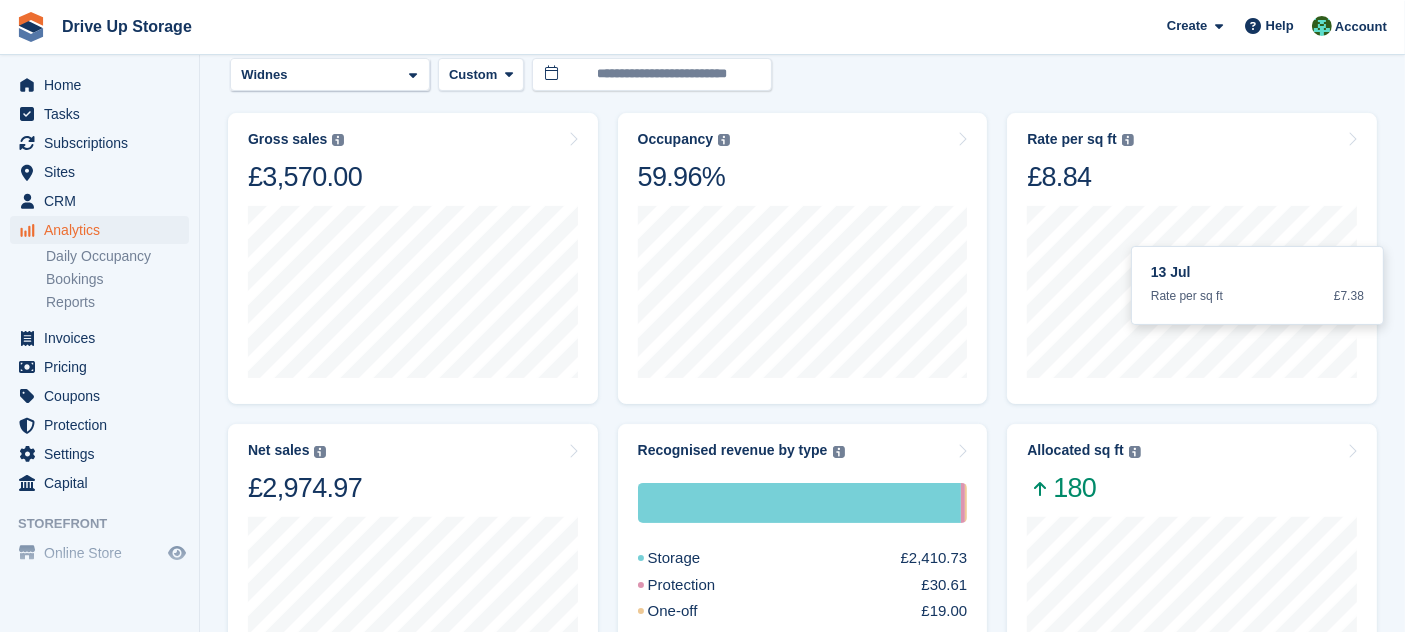 scroll, scrollTop: 444, scrollLeft: 0, axis: vertical 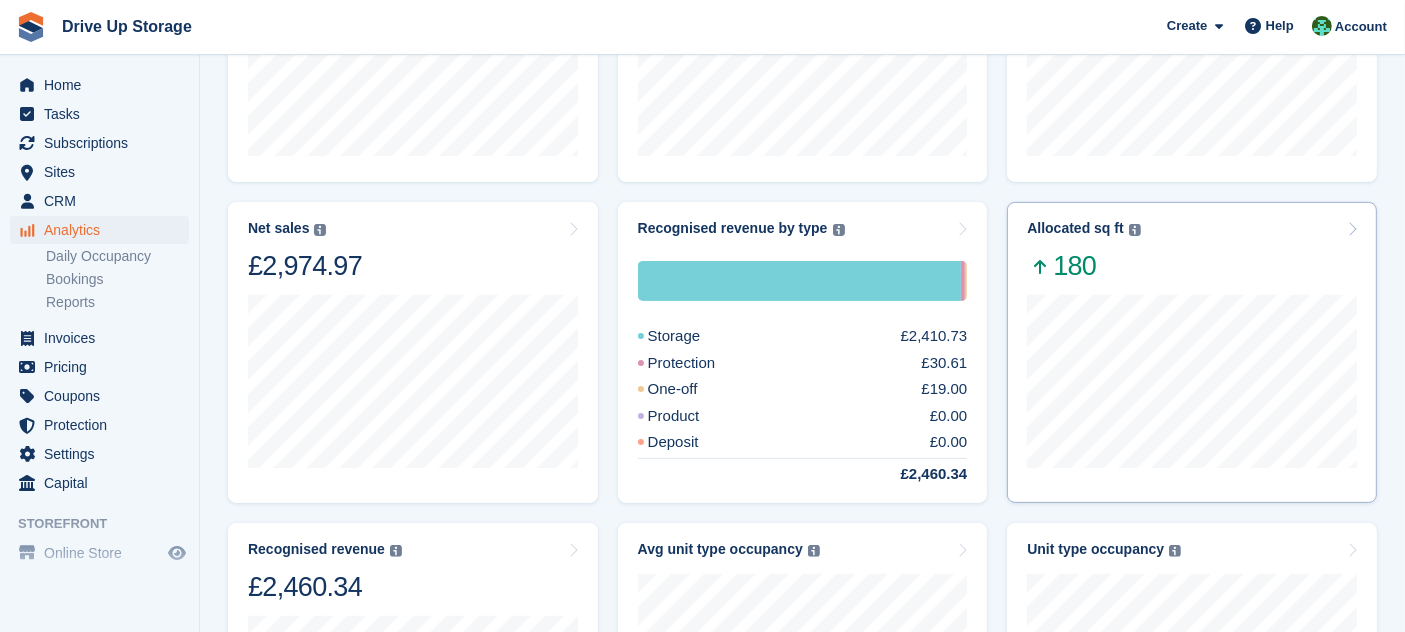 click at bounding box center (1192, 384) 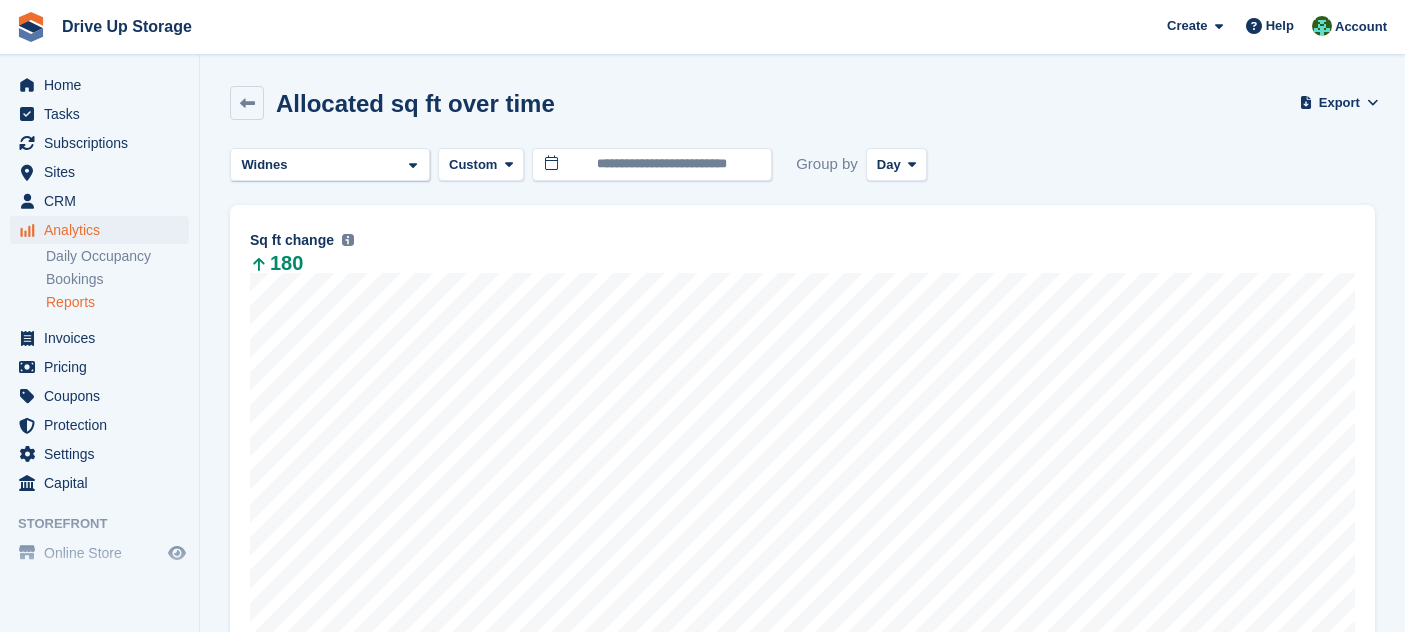 scroll, scrollTop: 0, scrollLeft: 0, axis: both 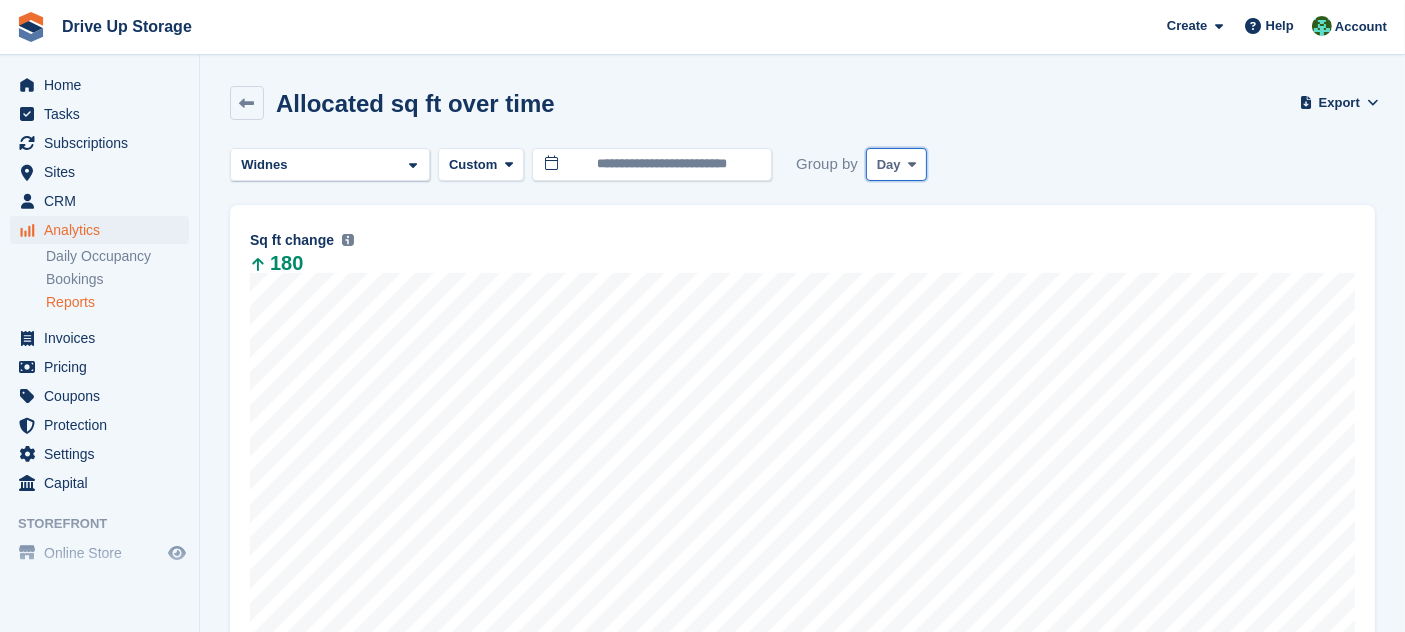 click on "Day" at bounding box center [897, 164] 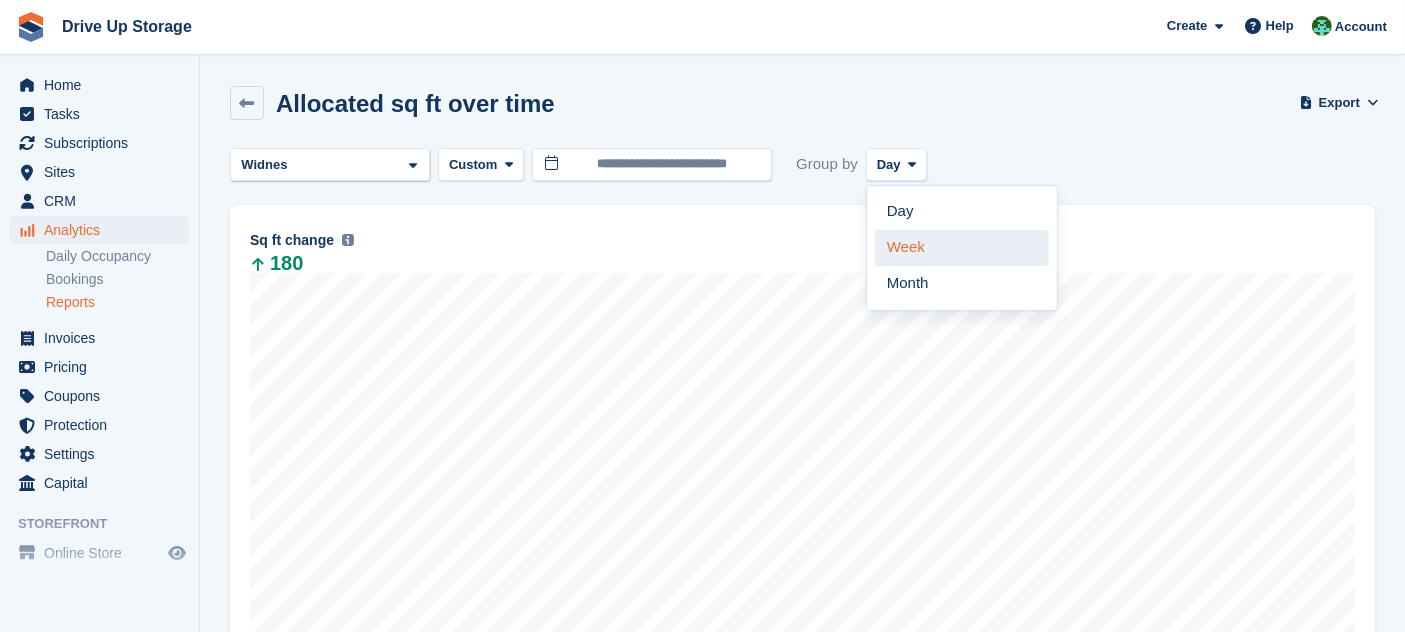 click on "Week" at bounding box center (962, 248) 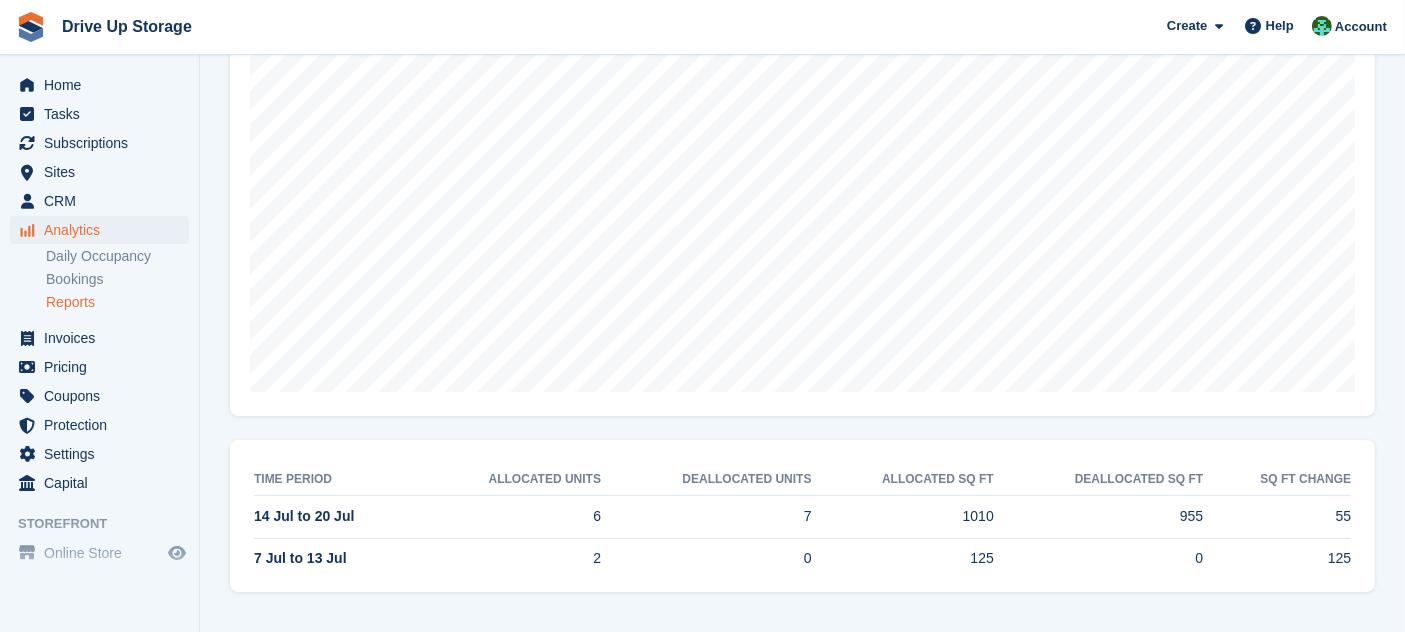 scroll, scrollTop: 0, scrollLeft: 0, axis: both 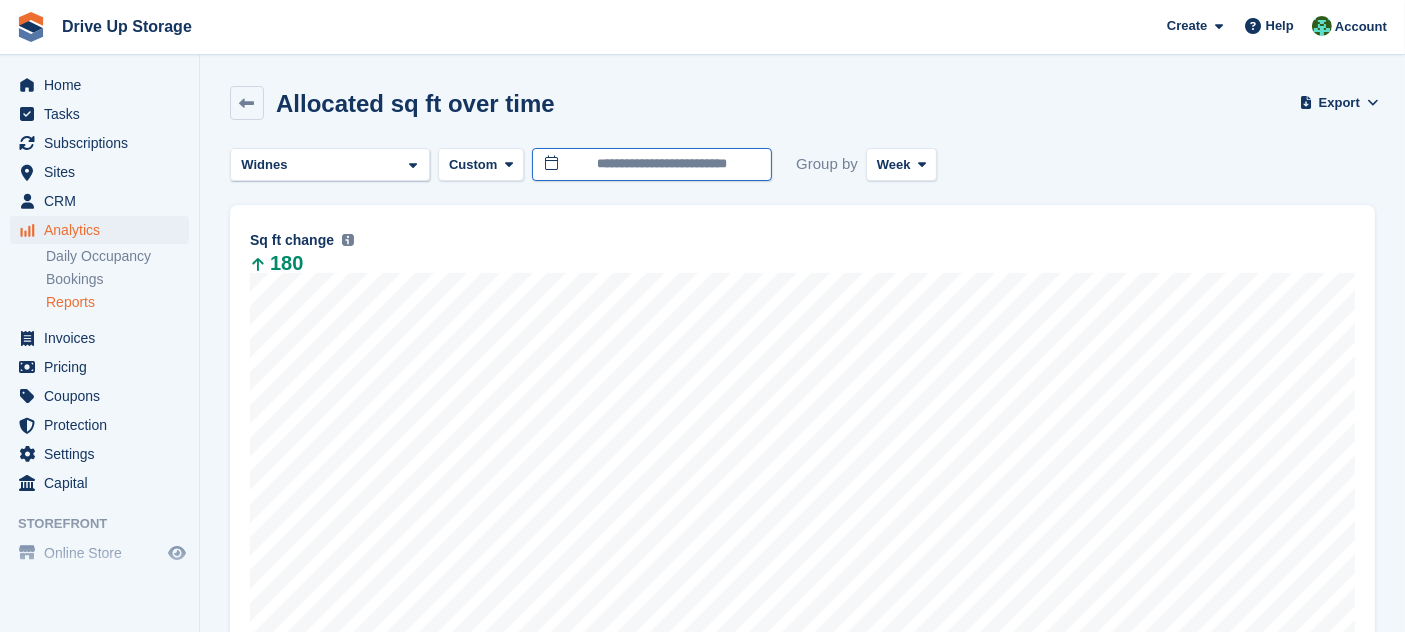 click on "**********" at bounding box center [652, 164] 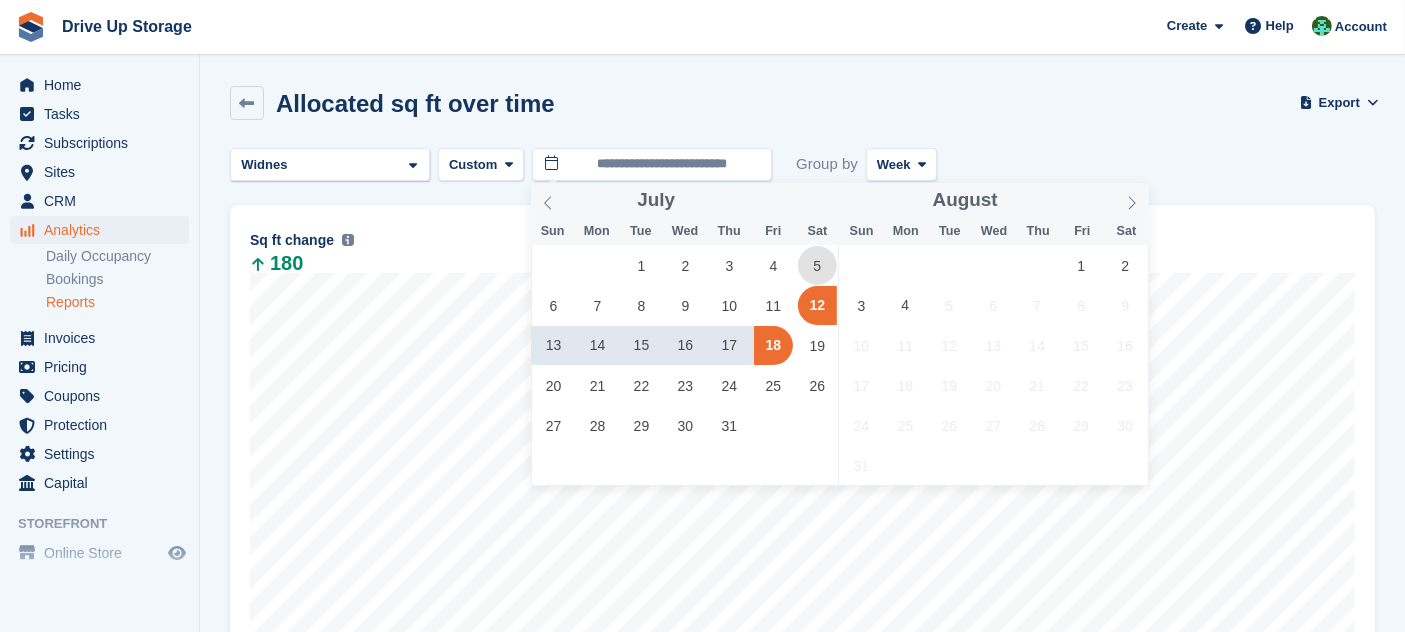 click on "5" at bounding box center [817, 265] 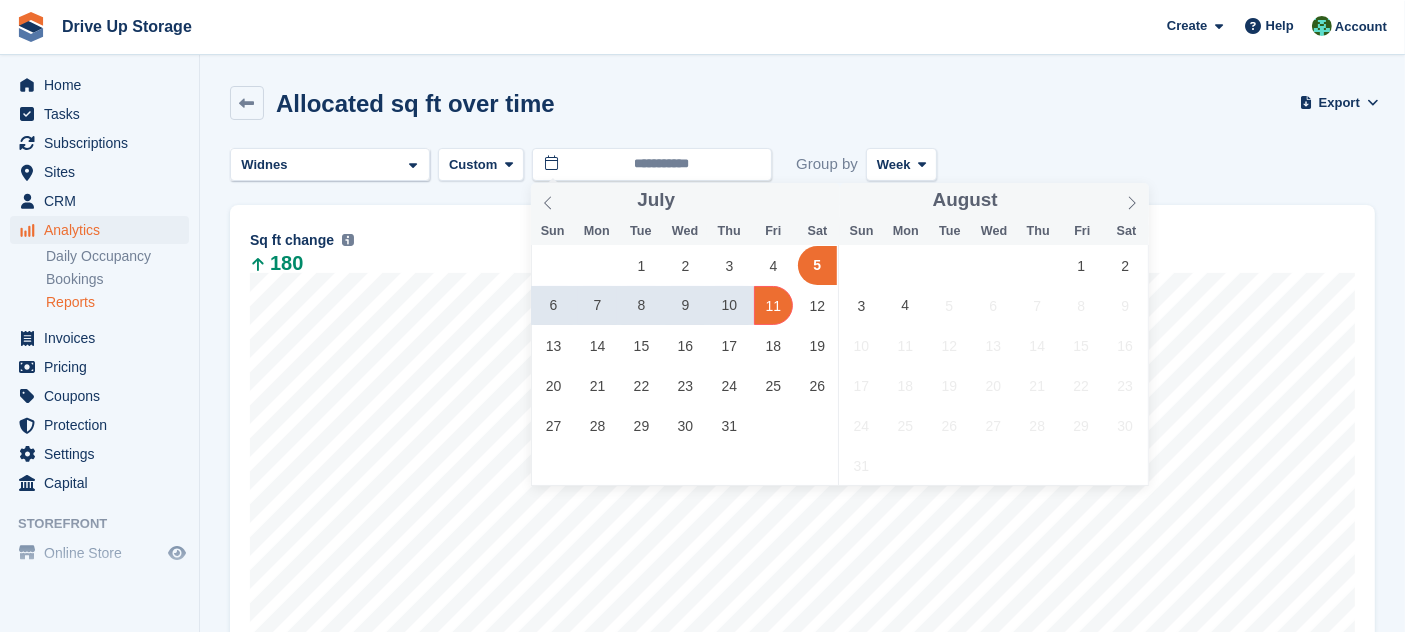 click on "11" at bounding box center [773, 305] 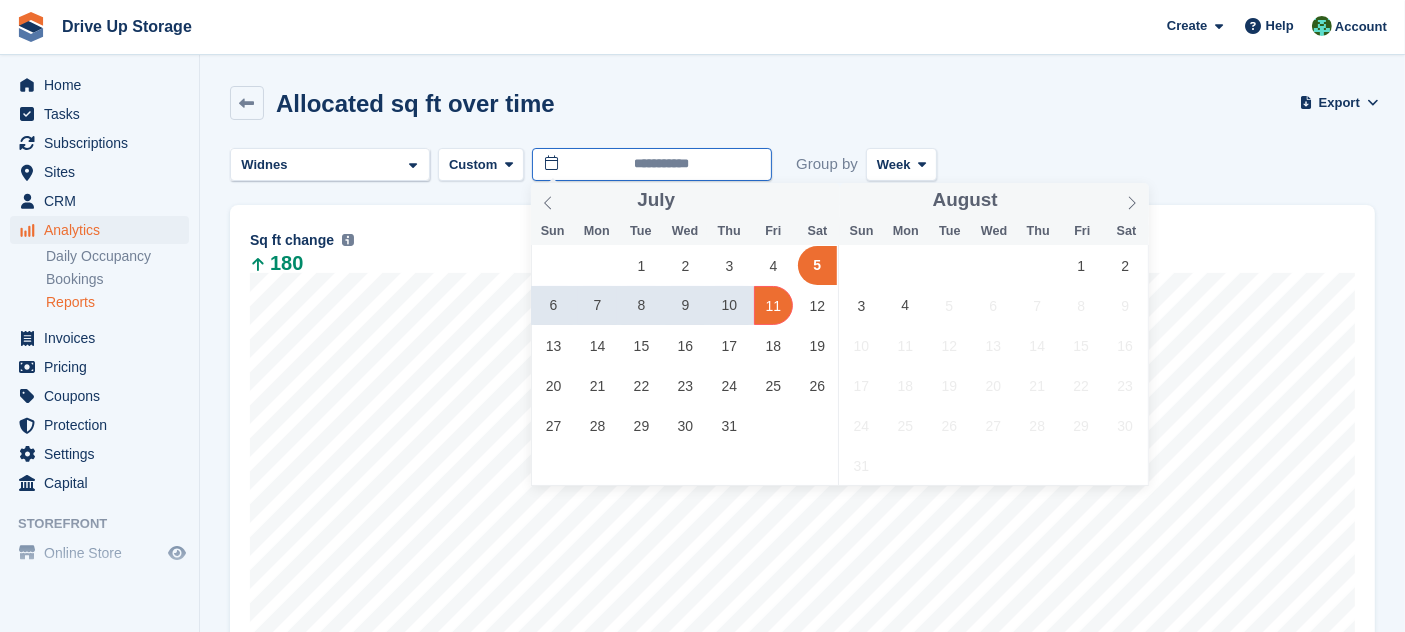 type on "**********" 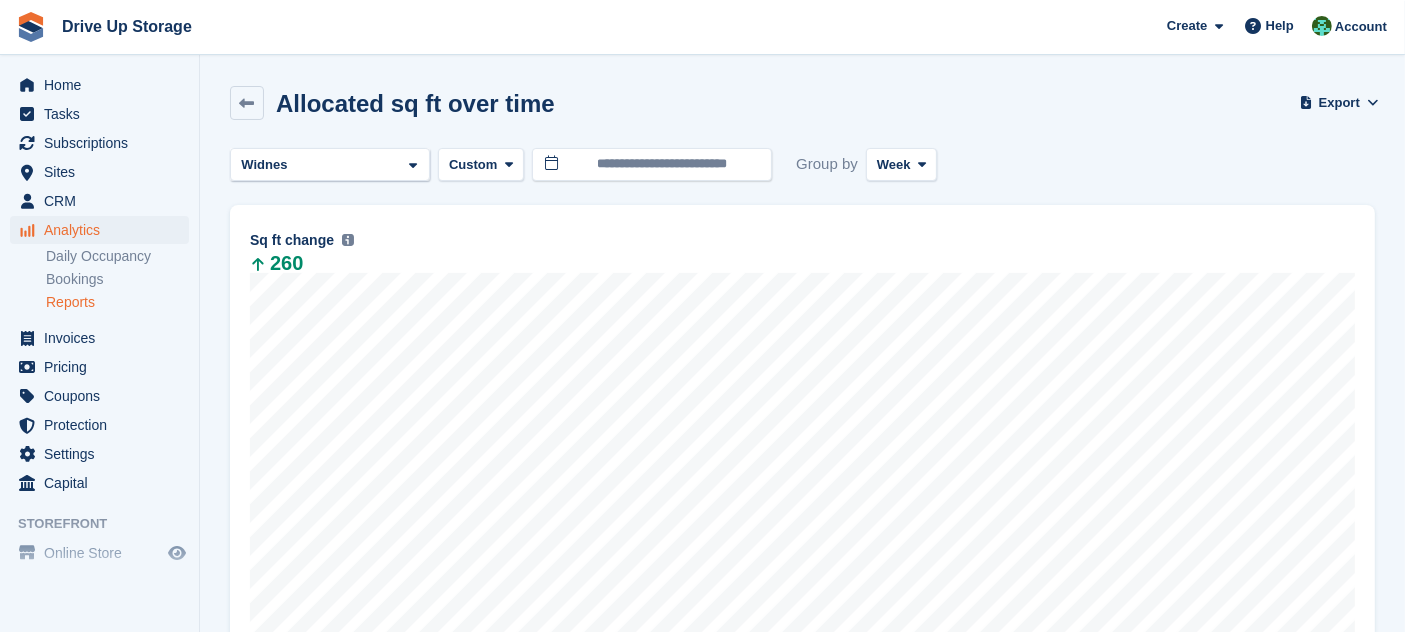 scroll, scrollTop: 248, scrollLeft: 0, axis: vertical 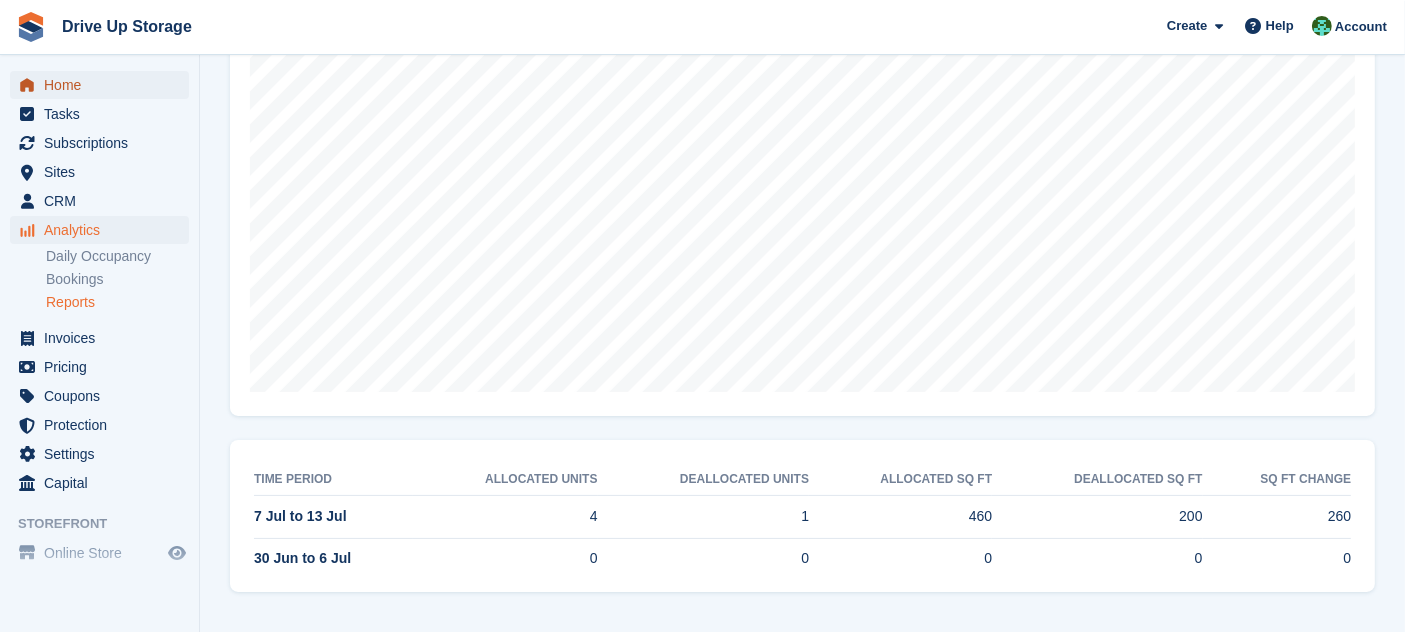 click on "Home" at bounding box center (104, 85) 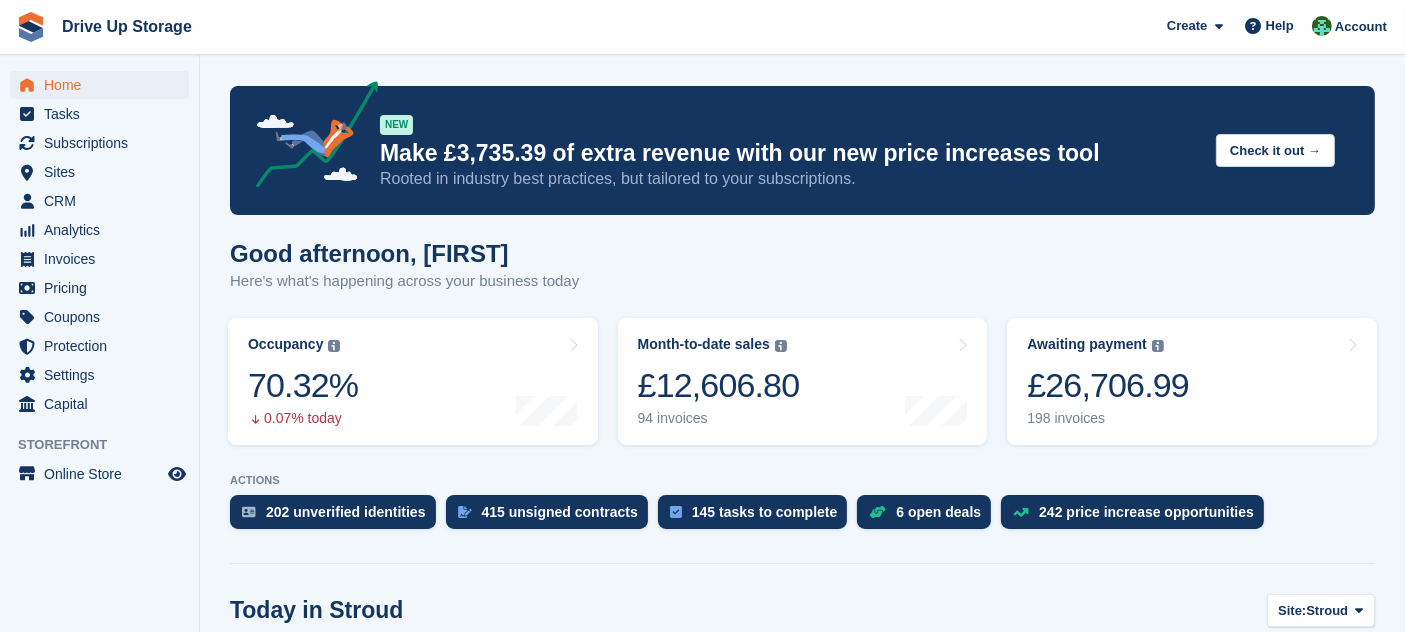 scroll, scrollTop: 444, scrollLeft: 0, axis: vertical 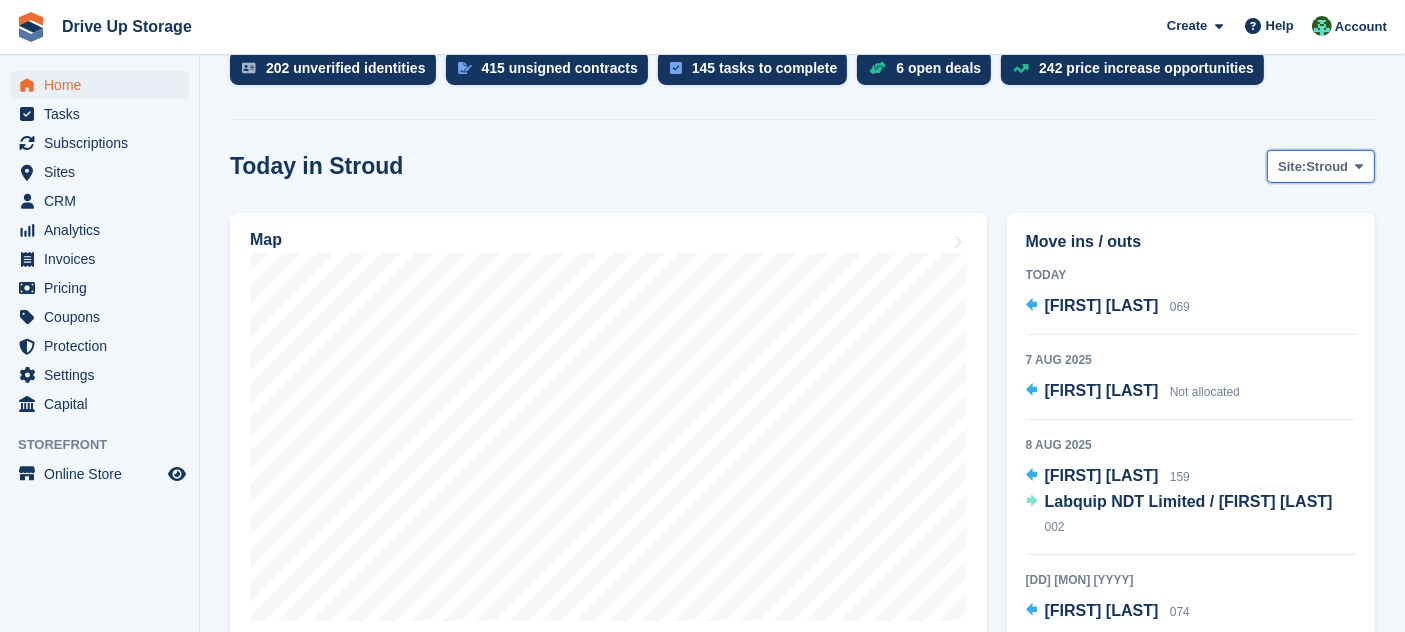 click at bounding box center [1360, 166] 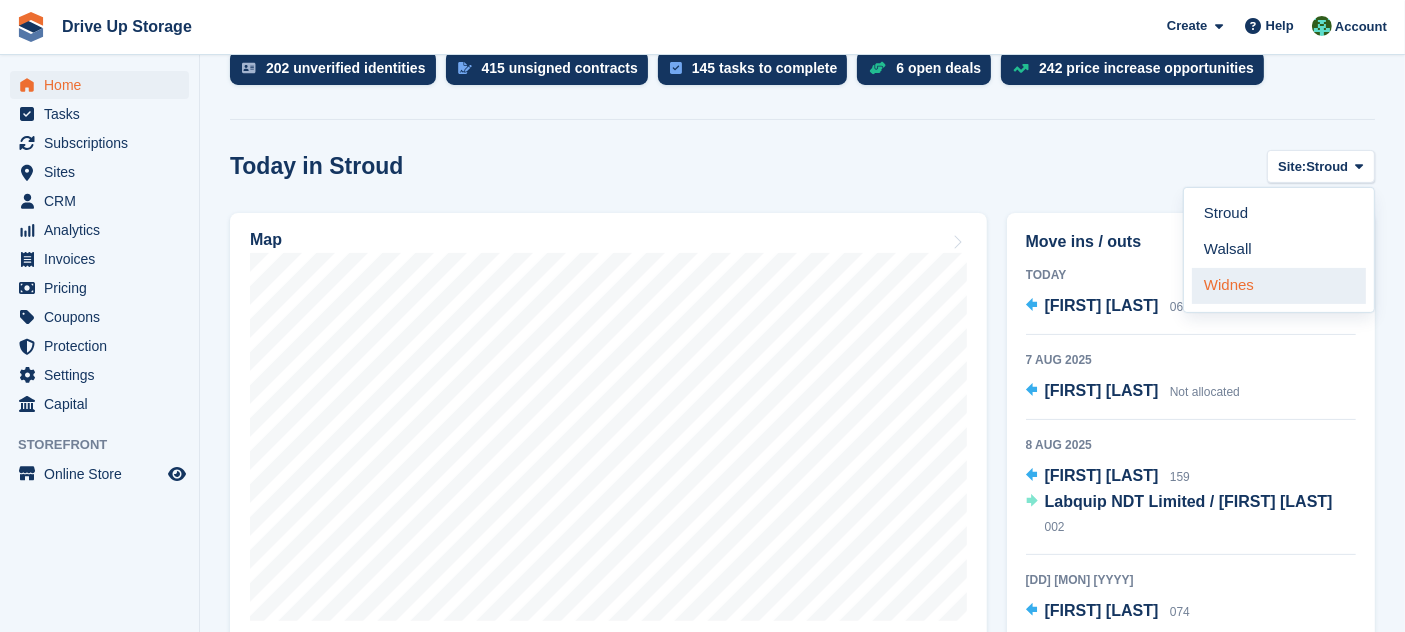 click on "Widnes" at bounding box center [1279, 286] 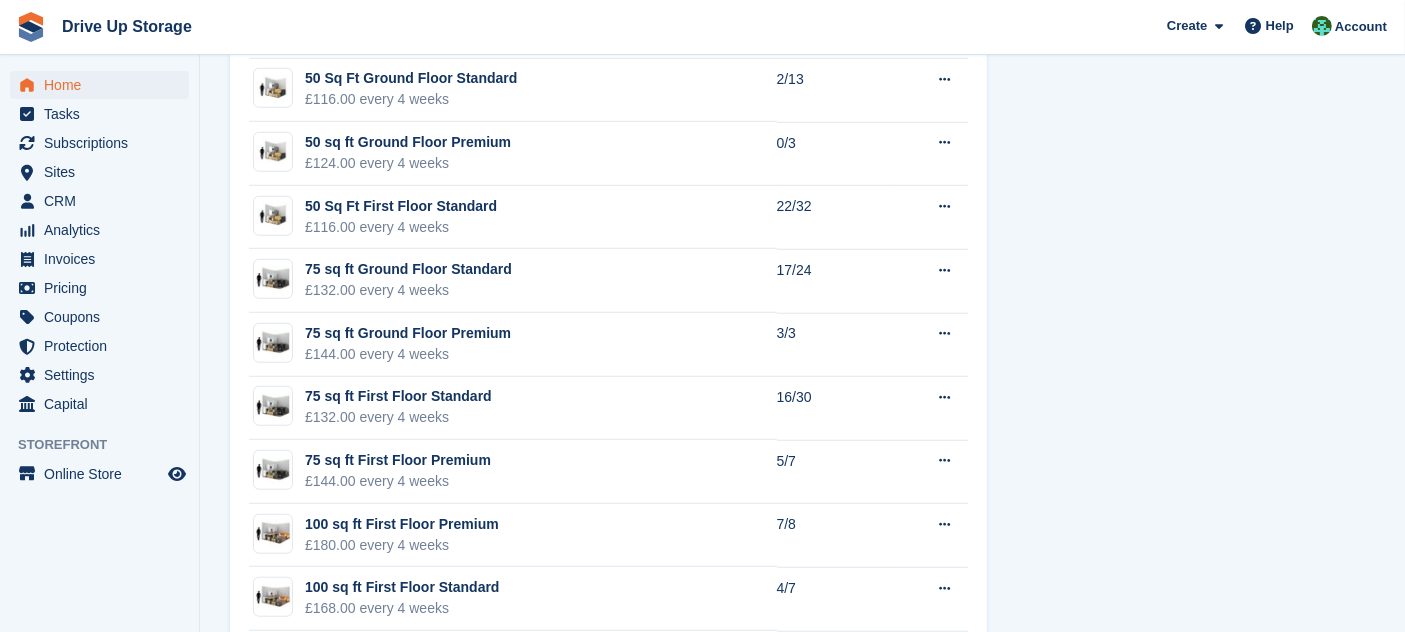 scroll, scrollTop: 666, scrollLeft: 0, axis: vertical 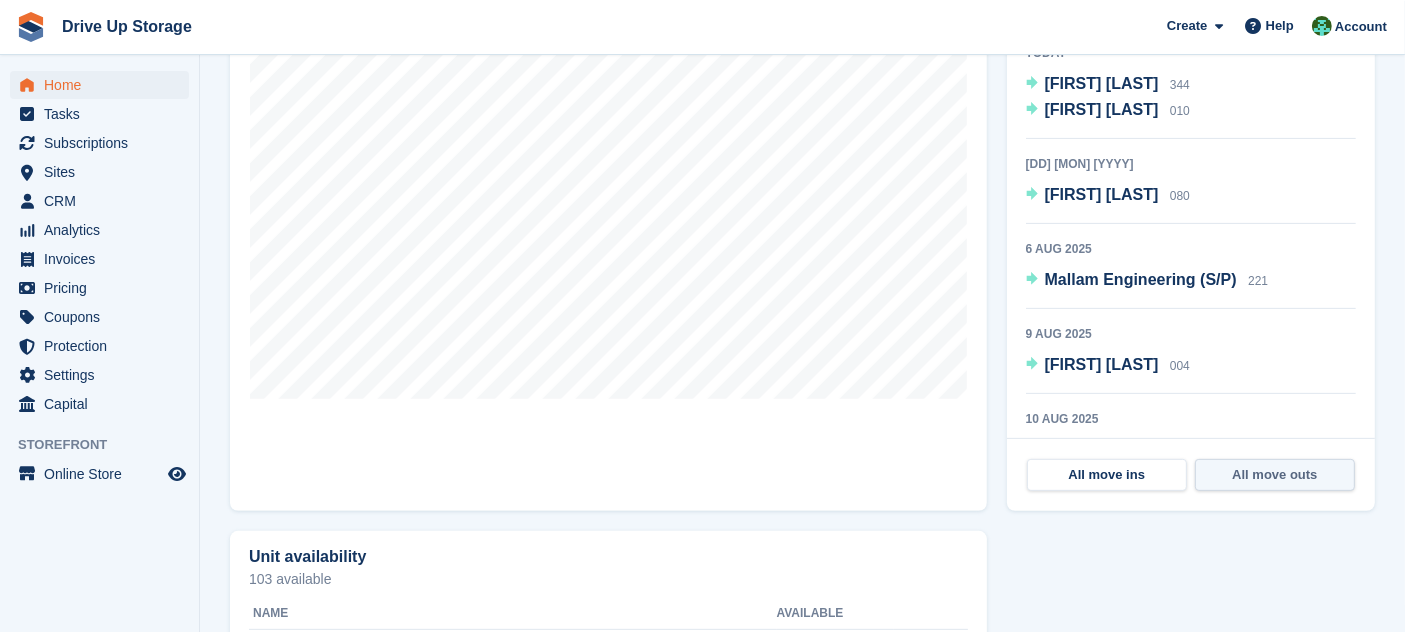 click on "All move outs" at bounding box center [1275, 475] 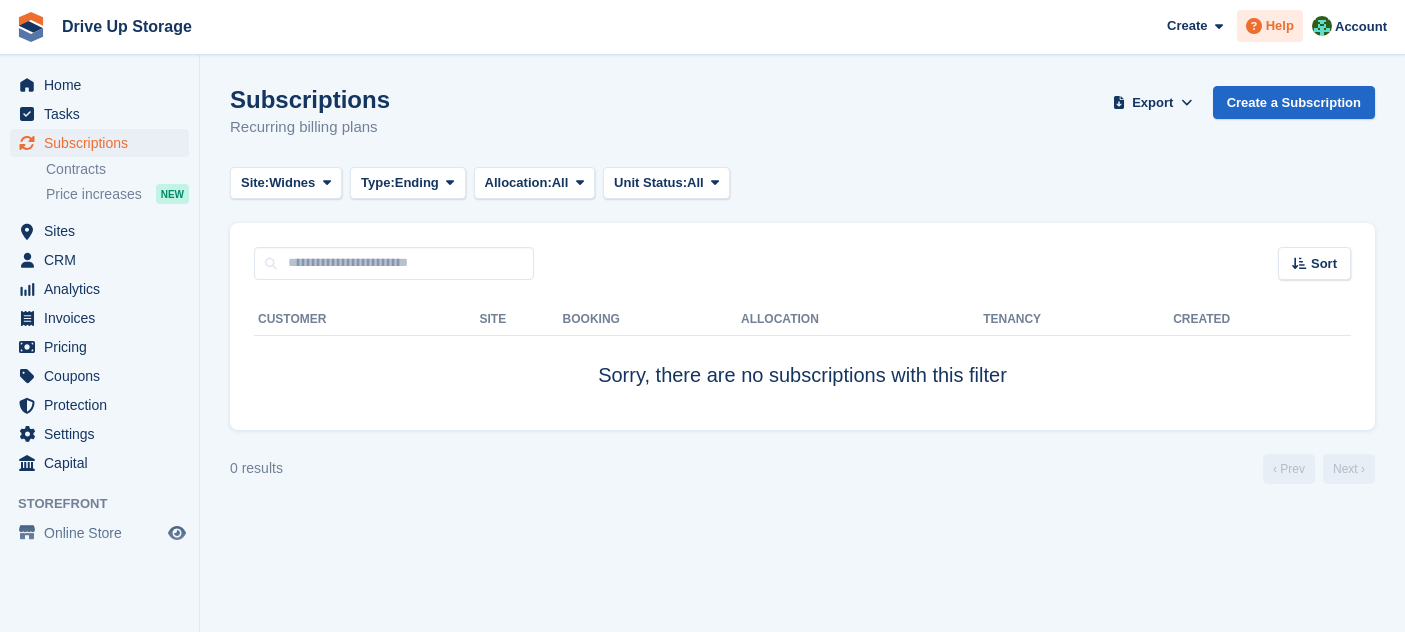 scroll, scrollTop: 0, scrollLeft: 0, axis: both 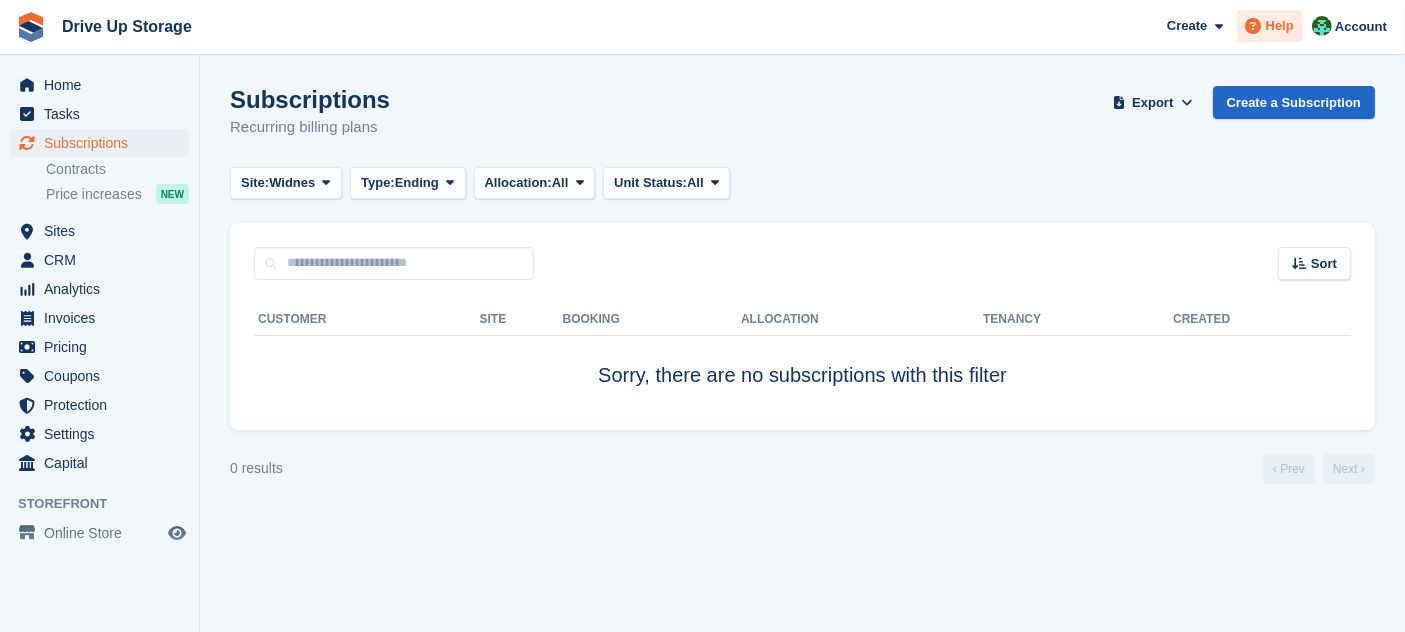 click on "Help" at bounding box center (1280, 26) 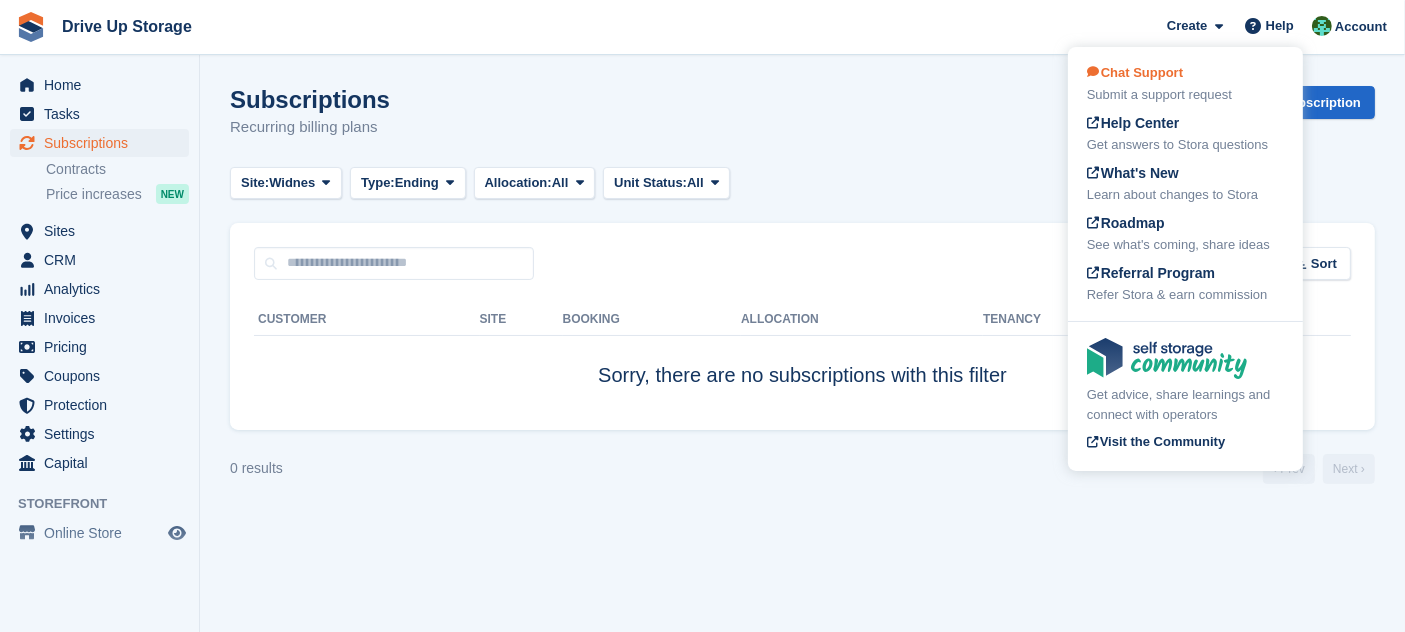 click on "Submit a support request" at bounding box center [1185, 95] 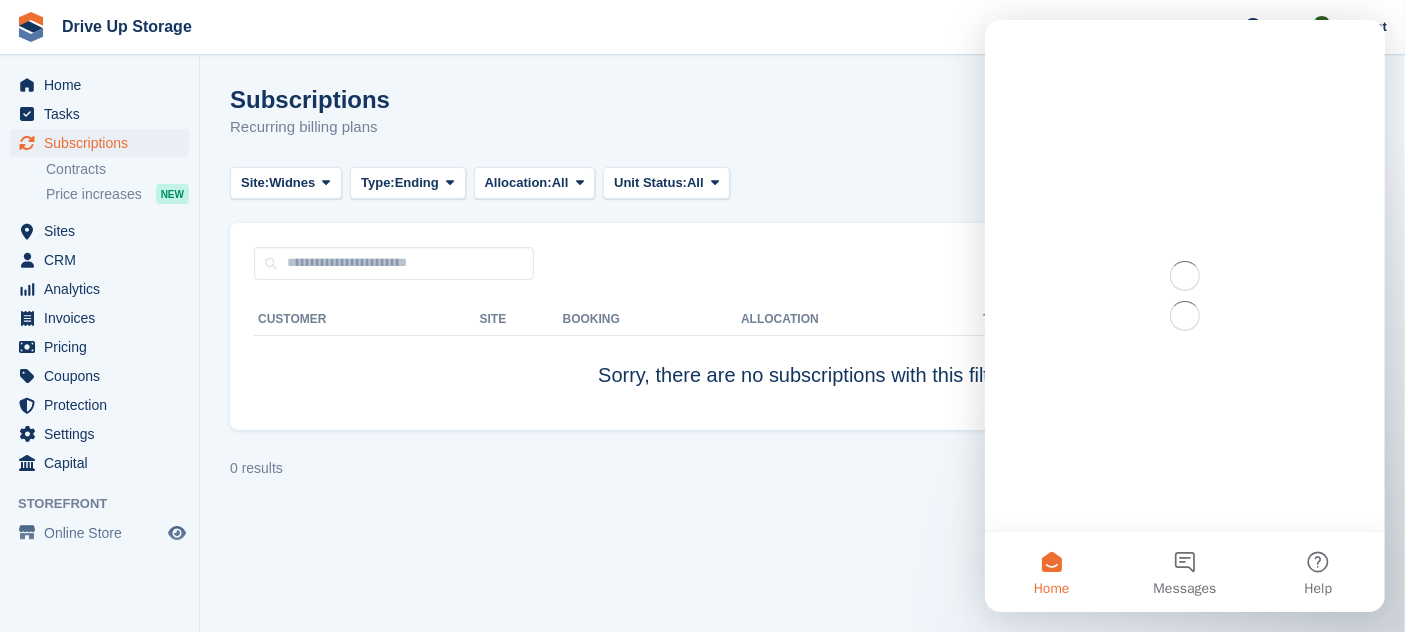 scroll, scrollTop: 0, scrollLeft: 0, axis: both 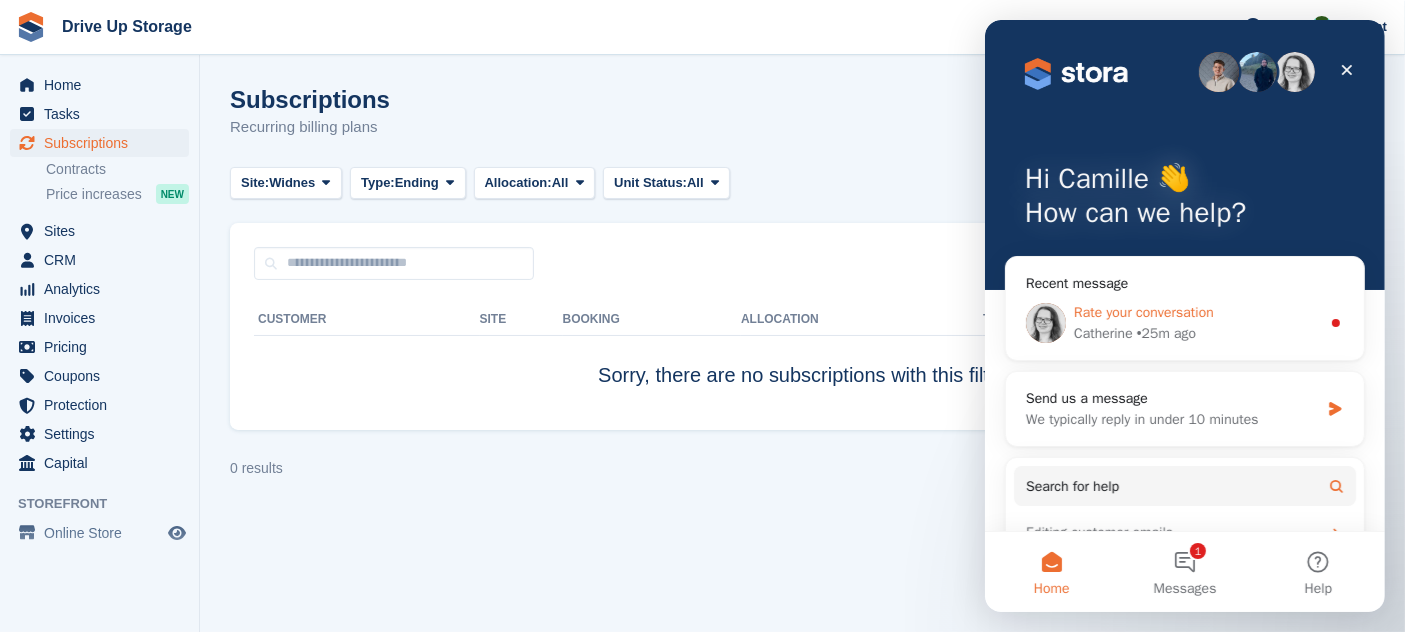 click on "•  25m ago" at bounding box center (1165, 333) 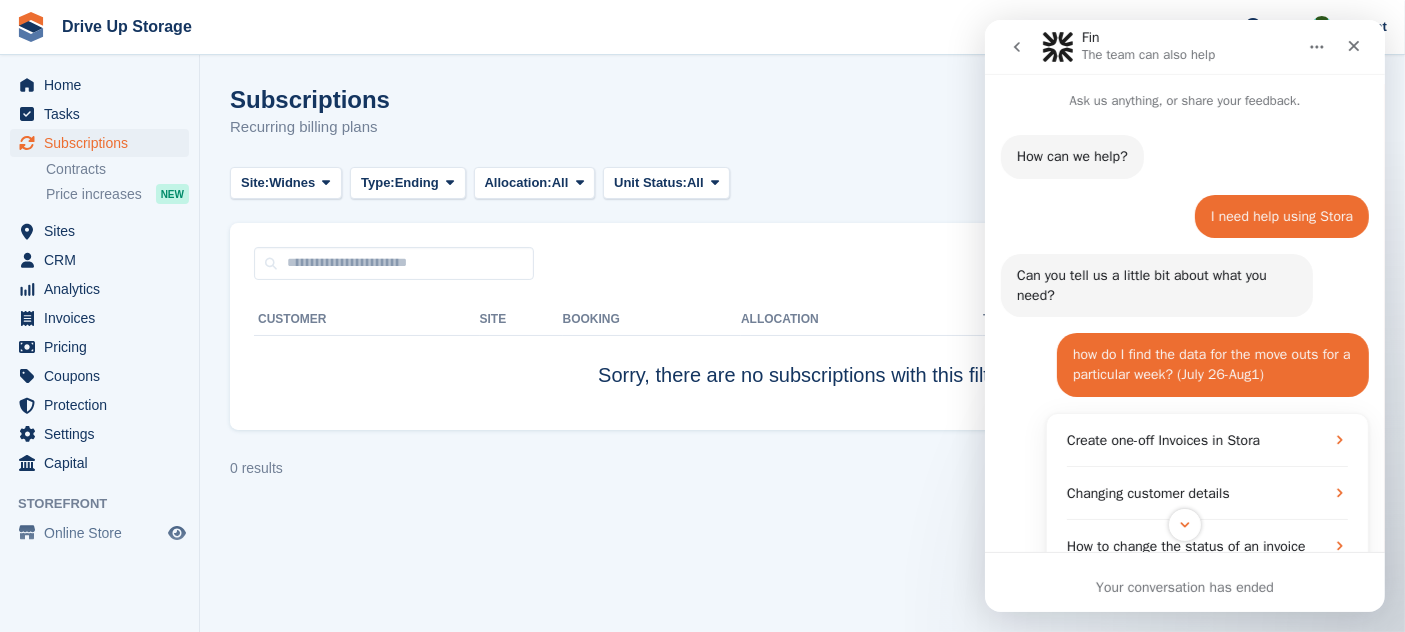 scroll, scrollTop: 2, scrollLeft: 0, axis: vertical 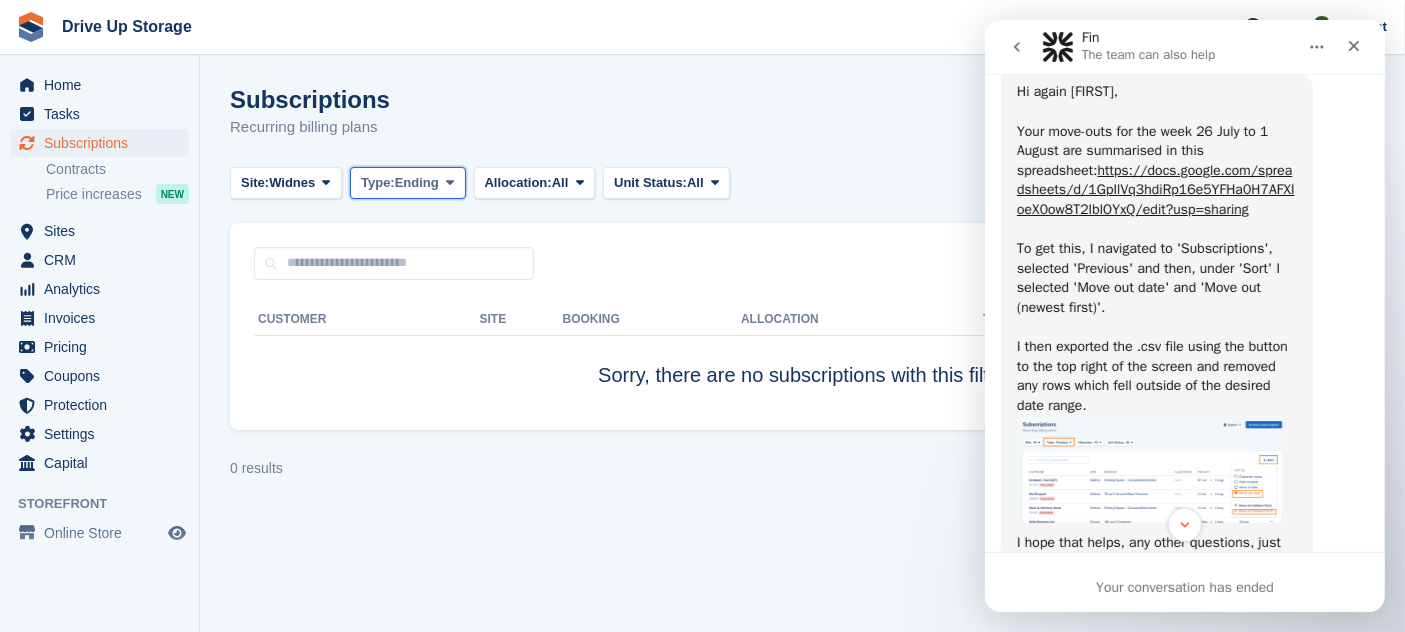 click on "Type:" at bounding box center [378, 183] 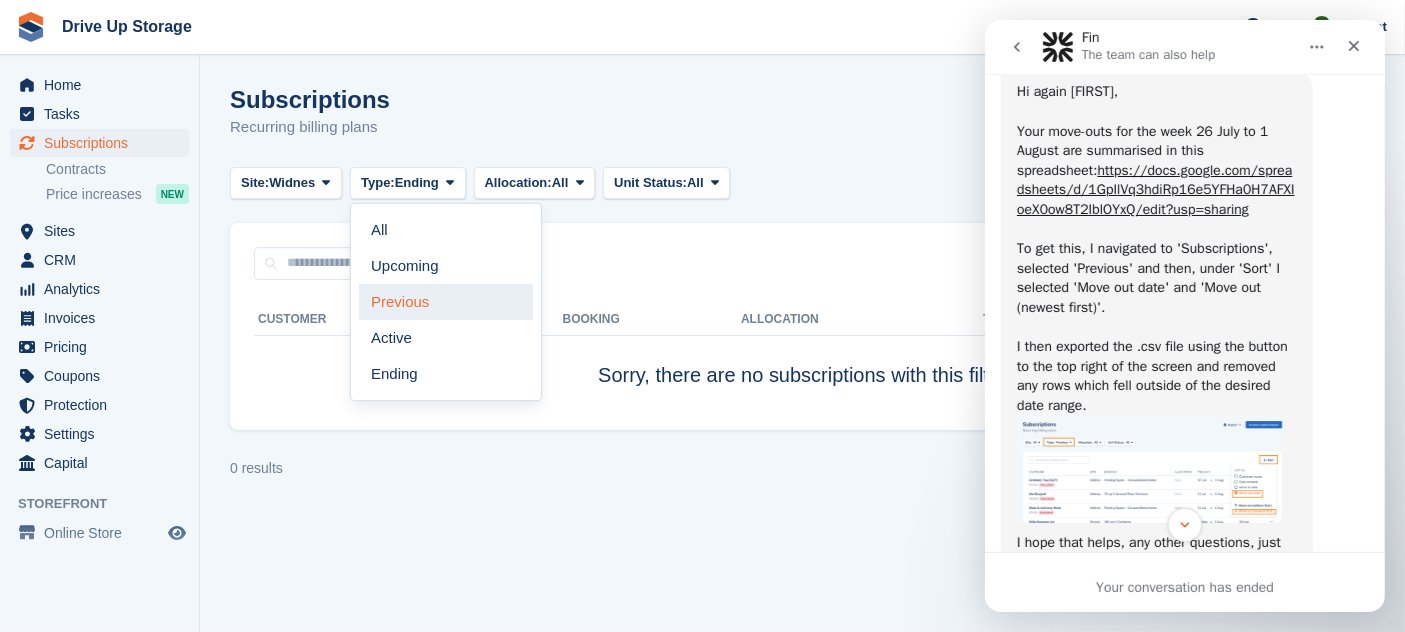 click on "Previous" at bounding box center (446, 302) 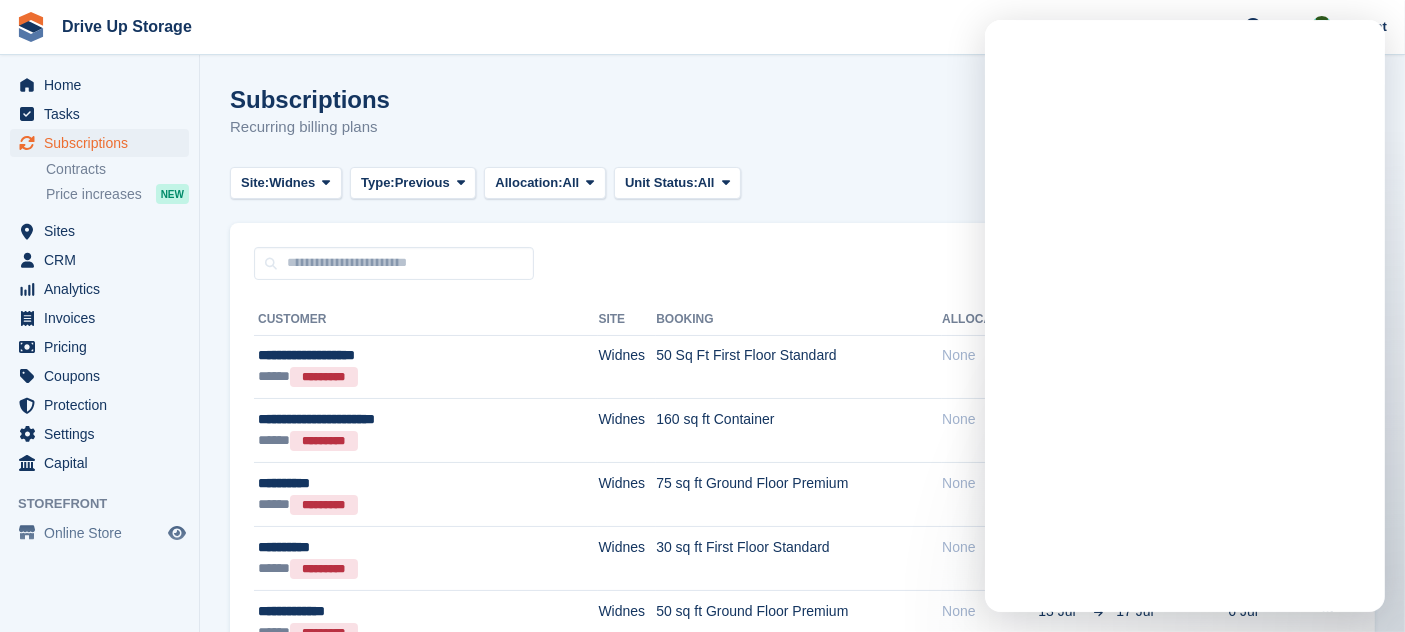 scroll, scrollTop: 0, scrollLeft: 0, axis: both 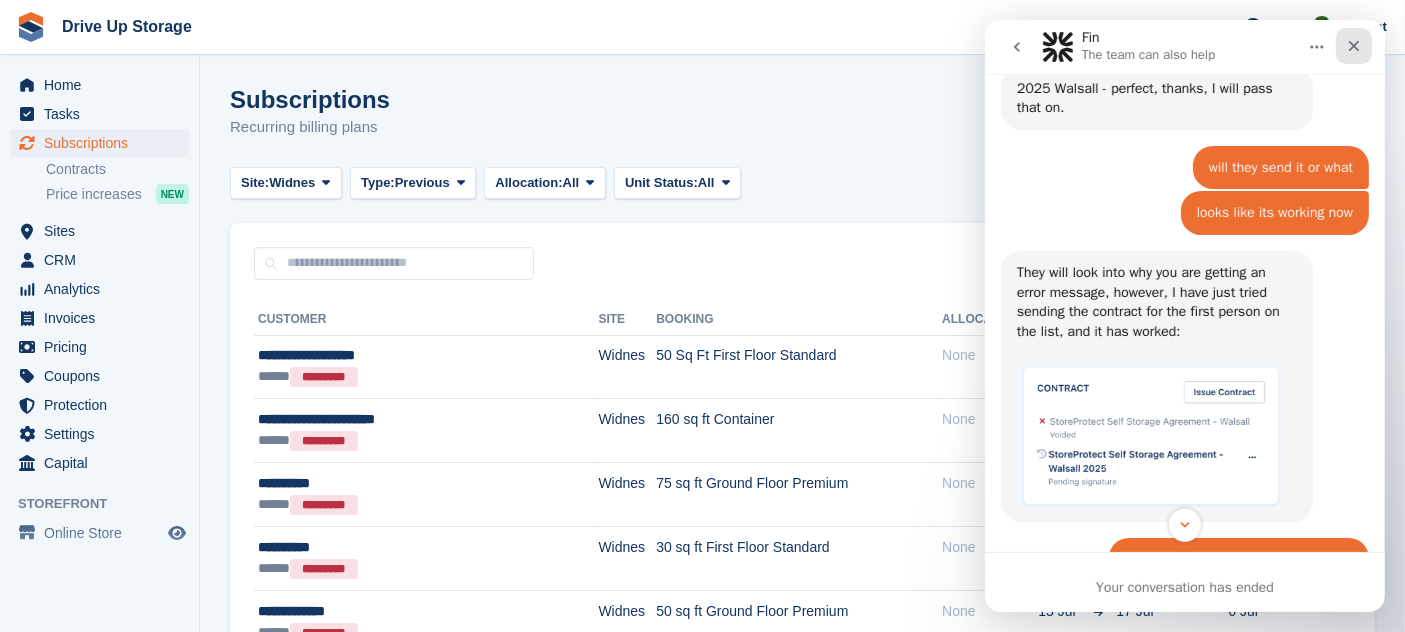 click at bounding box center [1353, 46] 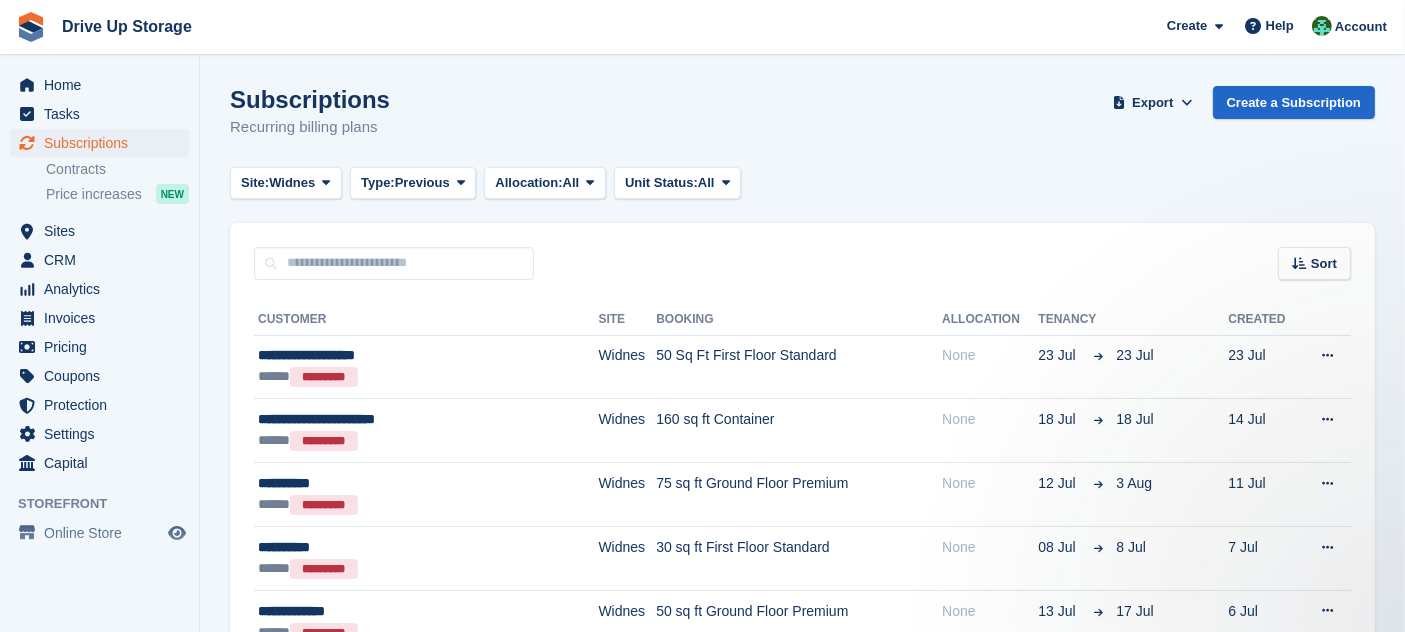 click on "**********" at bounding box center [802, 1910] 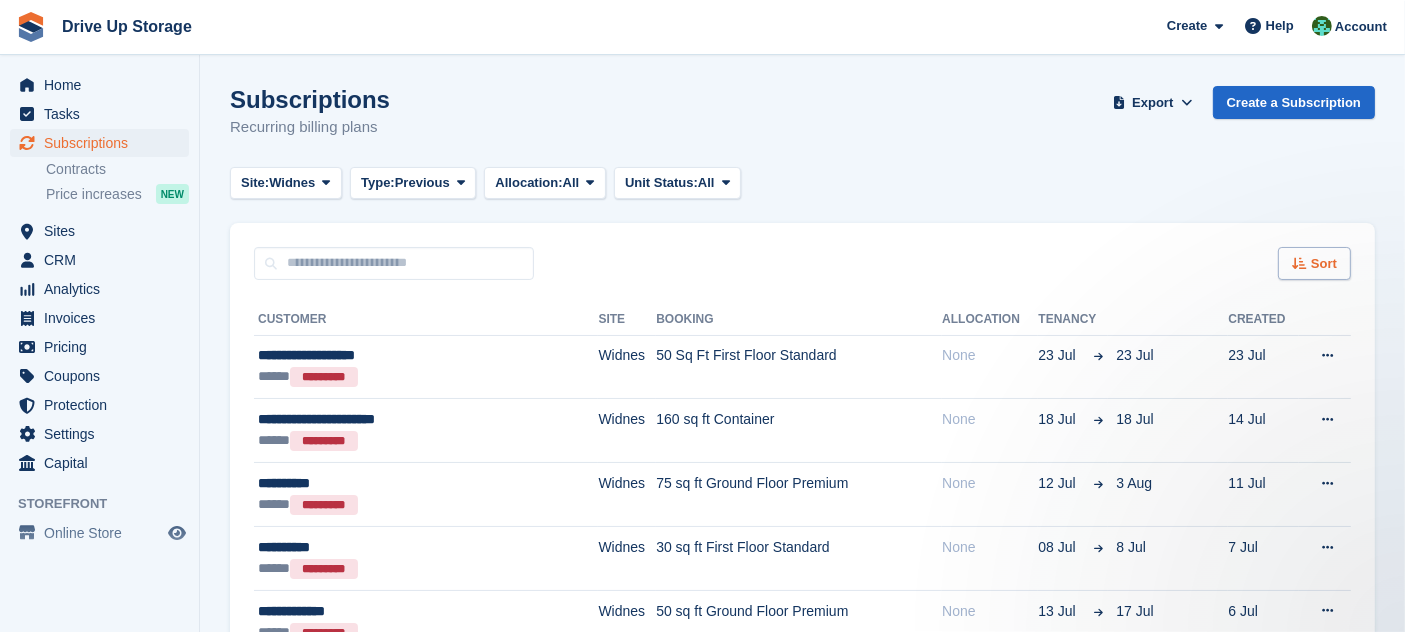 click on "Sort" at bounding box center (1324, 264) 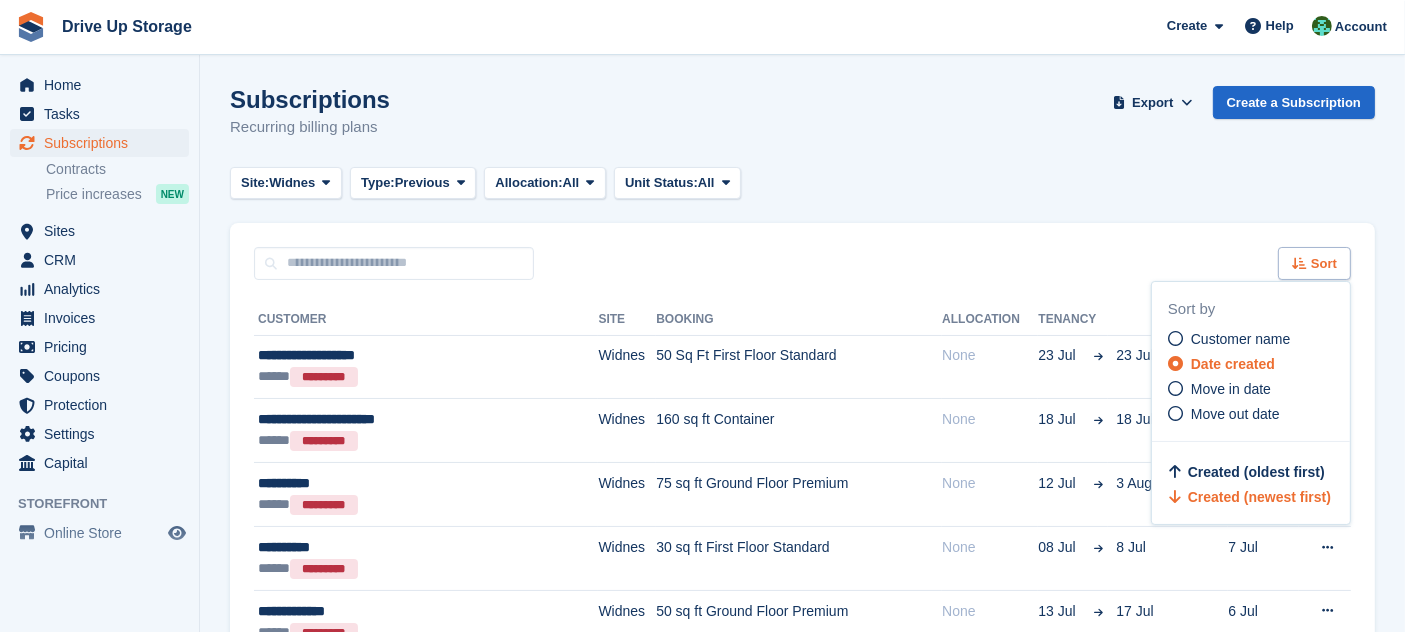 scroll, scrollTop: 0, scrollLeft: 0, axis: both 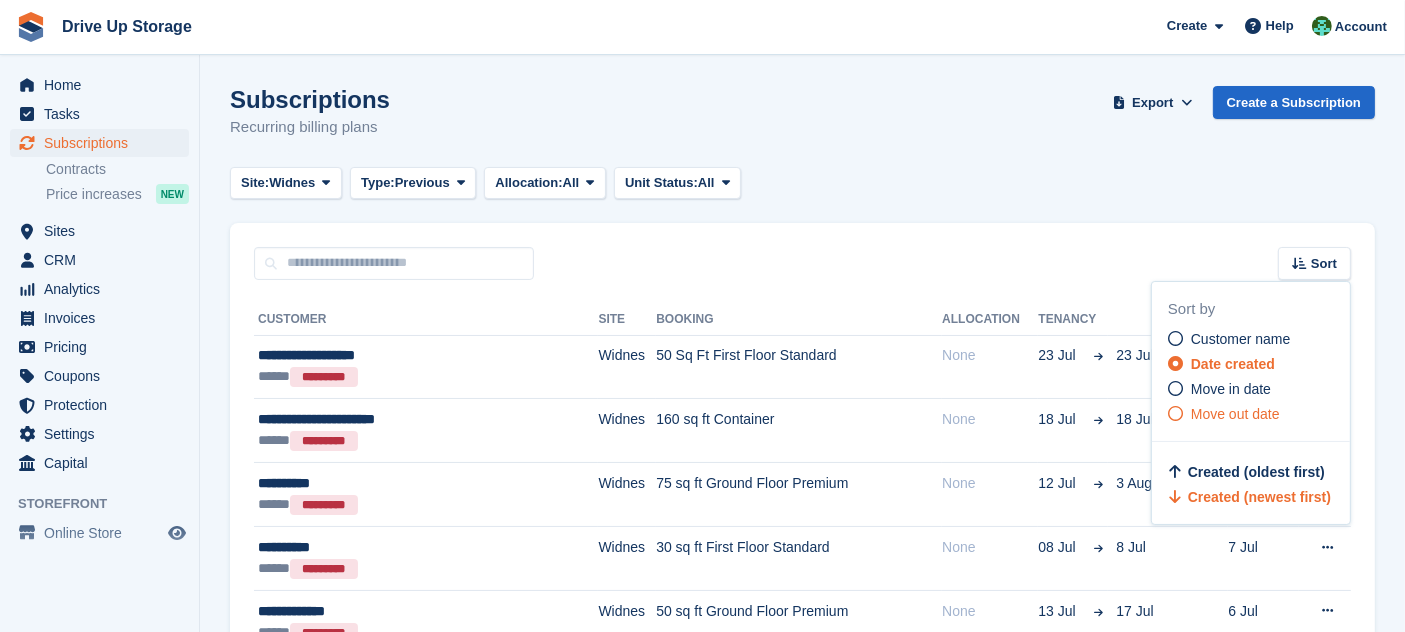 click on "Move out date" at bounding box center (1235, 414) 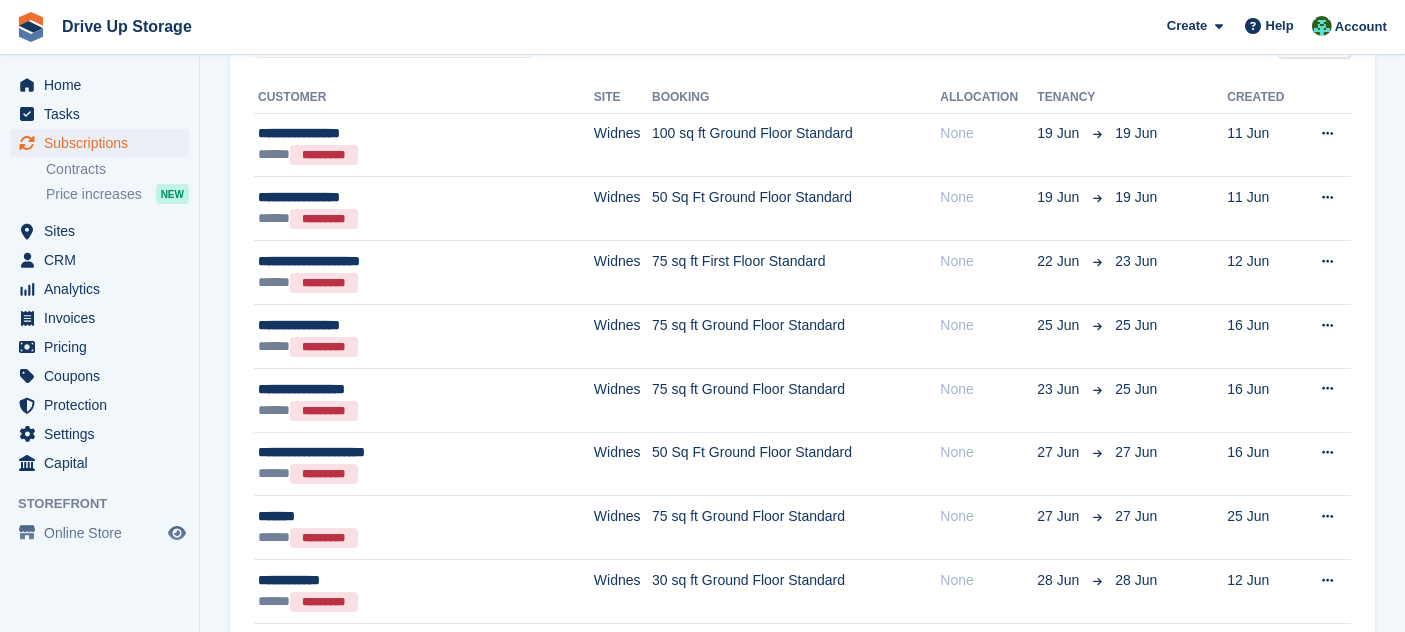 scroll, scrollTop: 0, scrollLeft: 0, axis: both 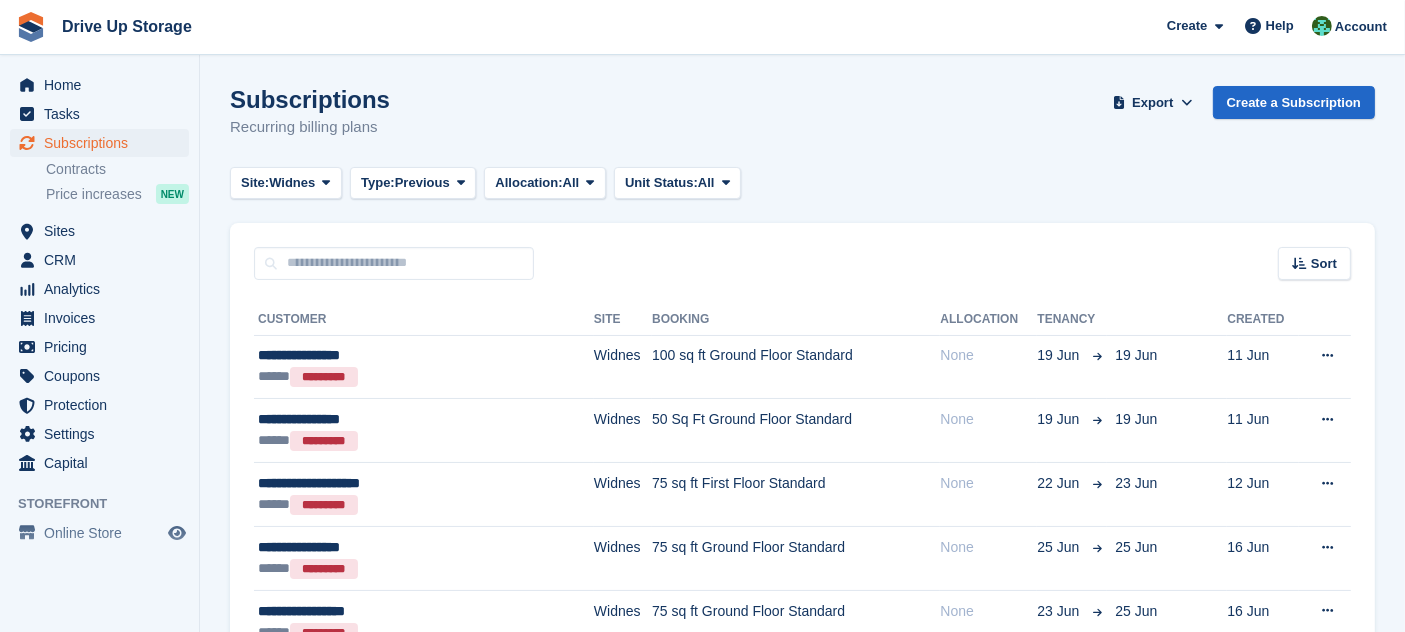 click on "**********" at bounding box center (802, 1910) 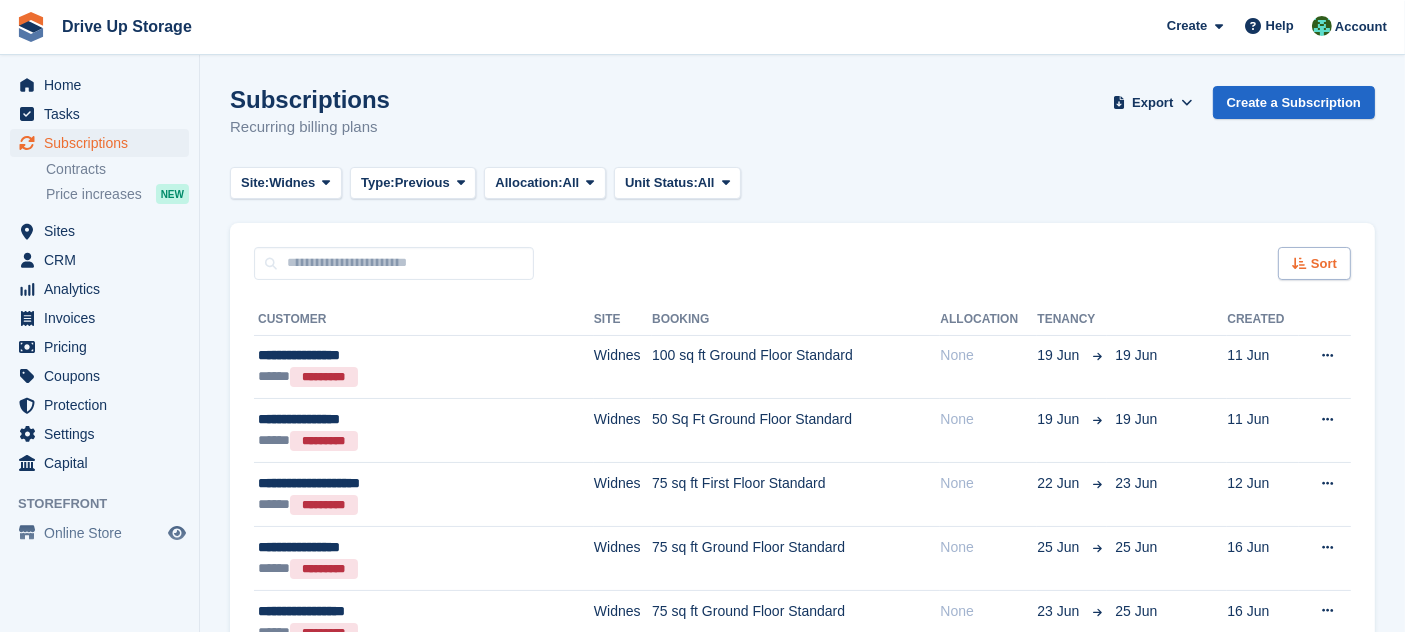 click on "Sort" at bounding box center (1314, 263) 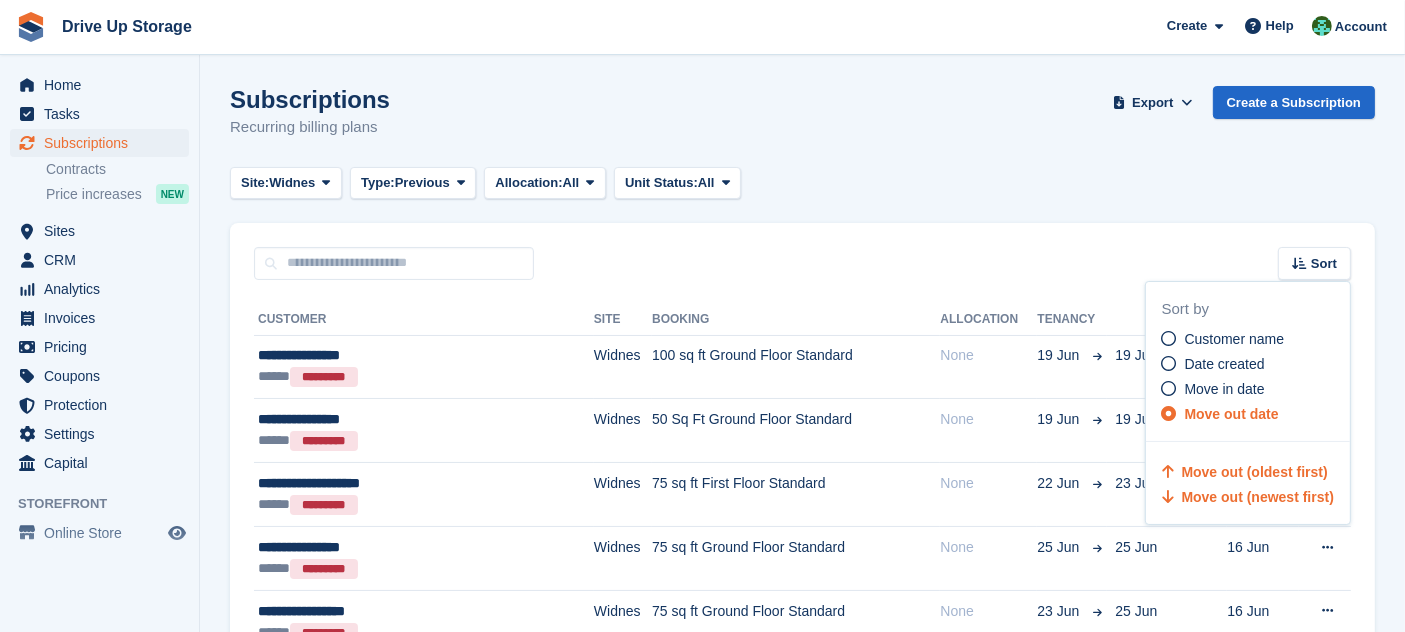 click on "Move out (newest first)" at bounding box center [1258, 497] 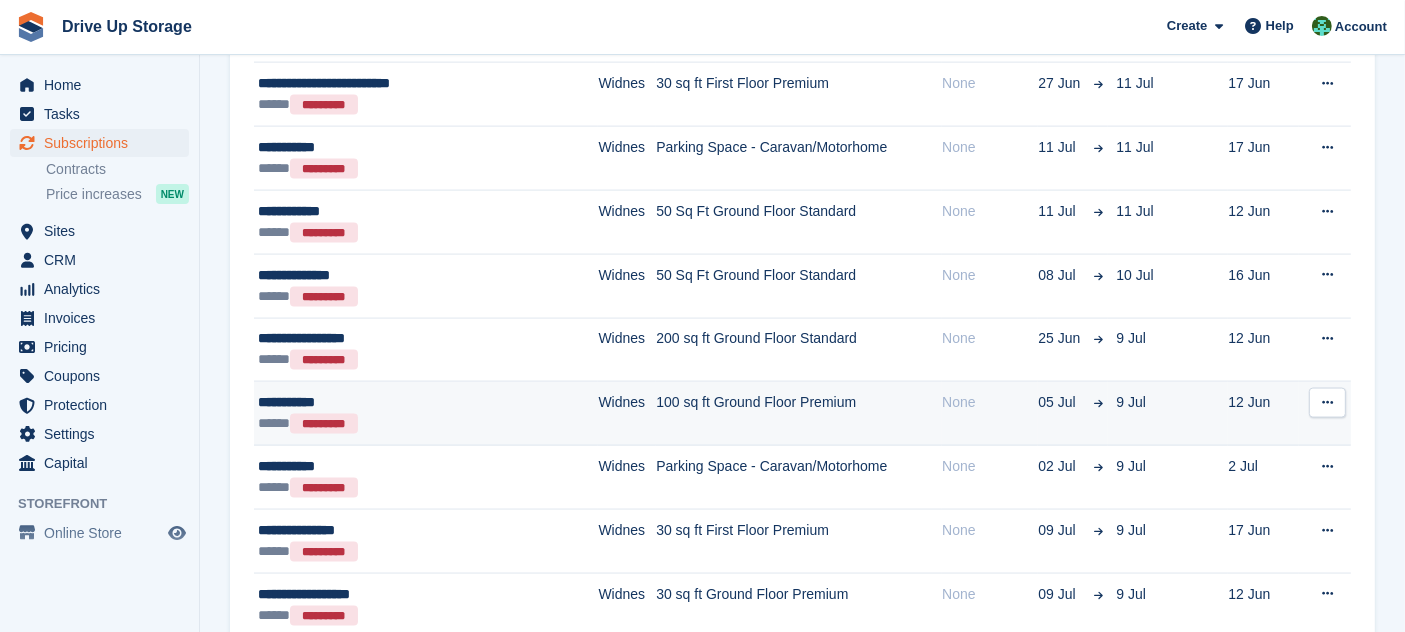 scroll, scrollTop: 2980, scrollLeft: 0, axis: vertical 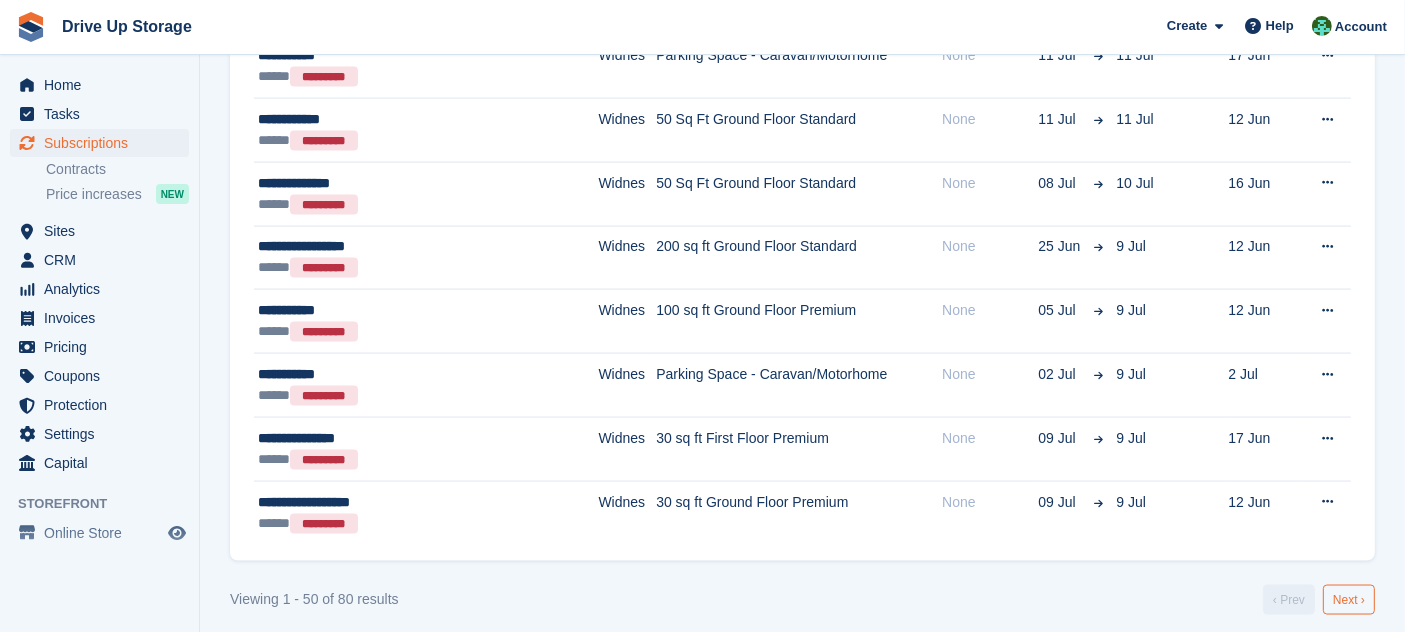 click on "Next ›" at bounding box center (1349, 600) 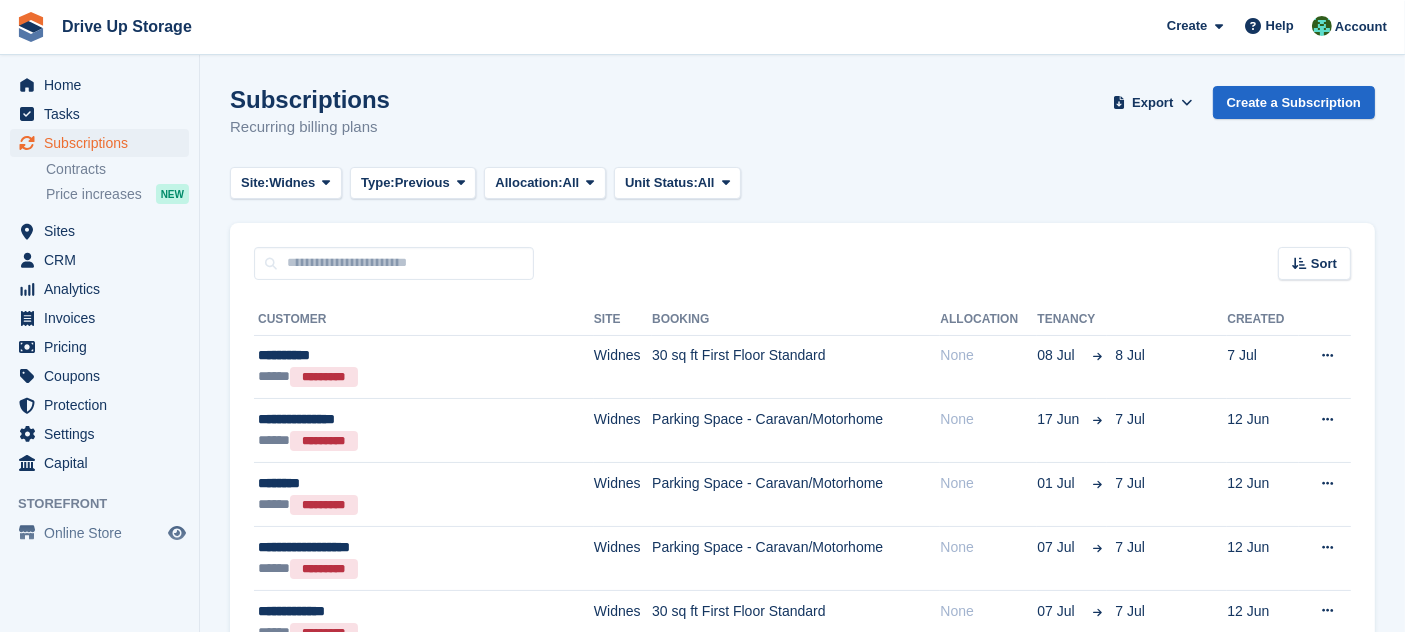 scroll, scrollTop: 1708, scrollLeft: 0, axis: vertical 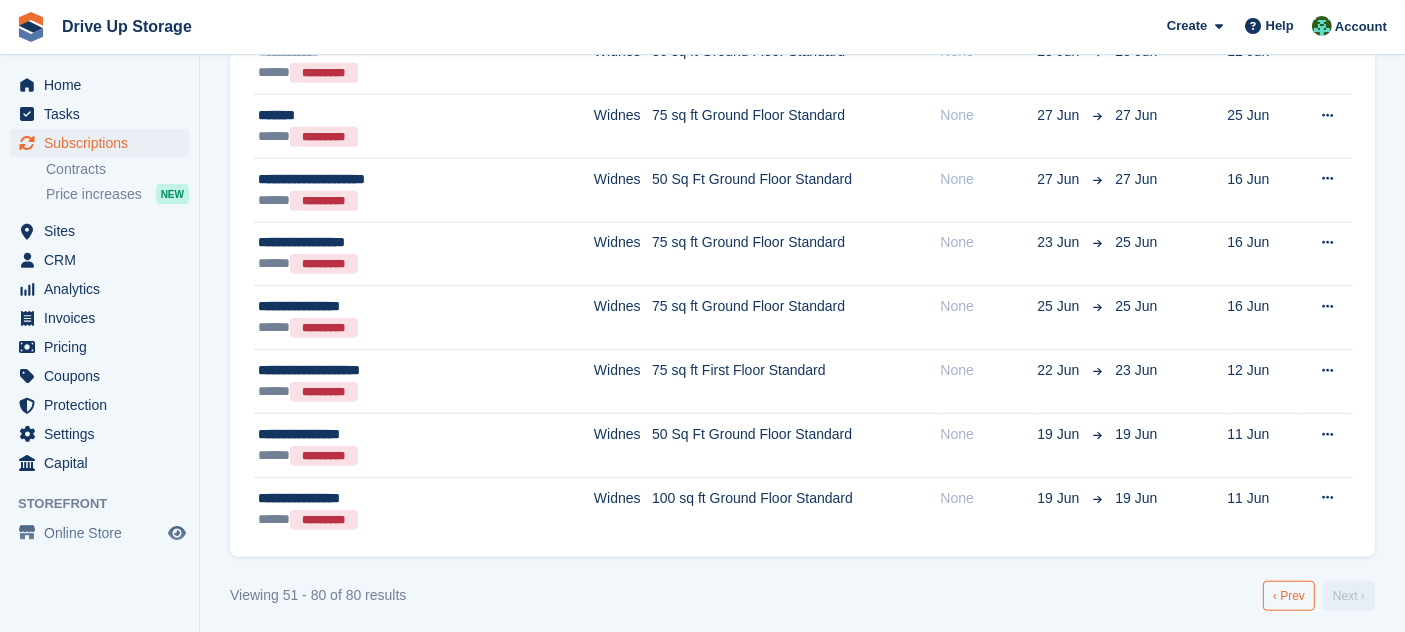 click on "‹ Prev" at bounding box center (1289, 596) 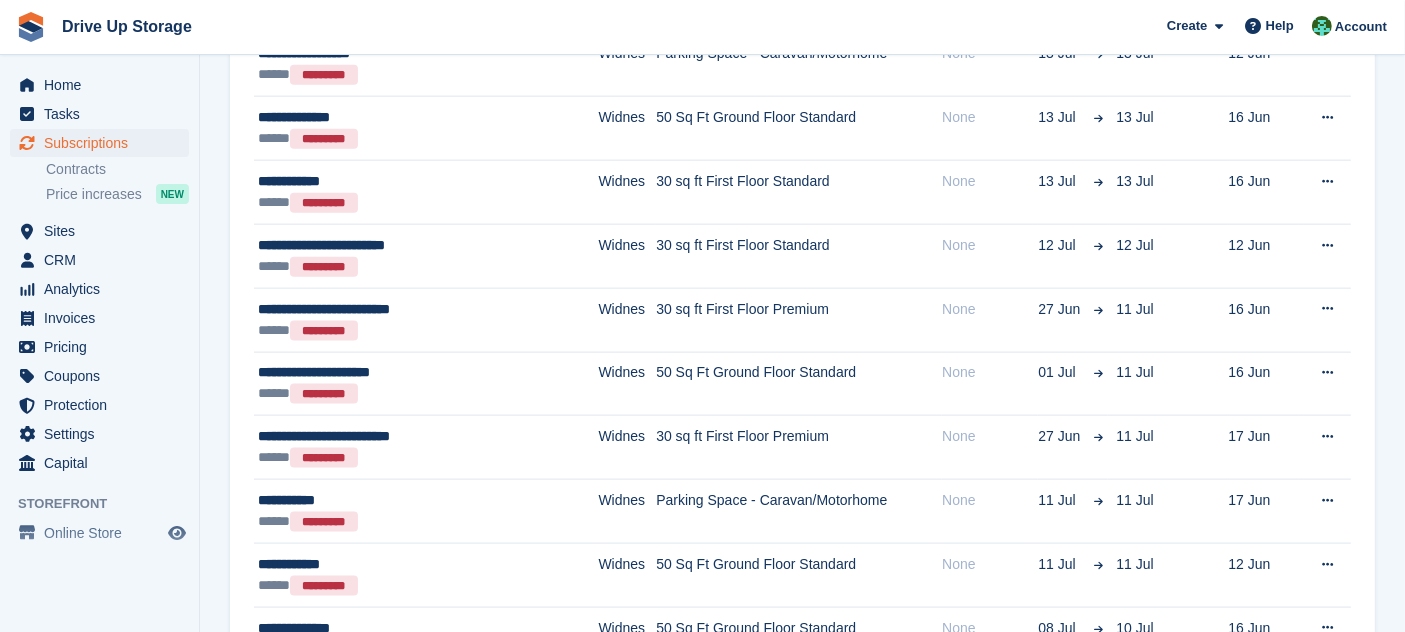 scroll, scrollTop: 2313, scrollLeft: 0, axis: vertical 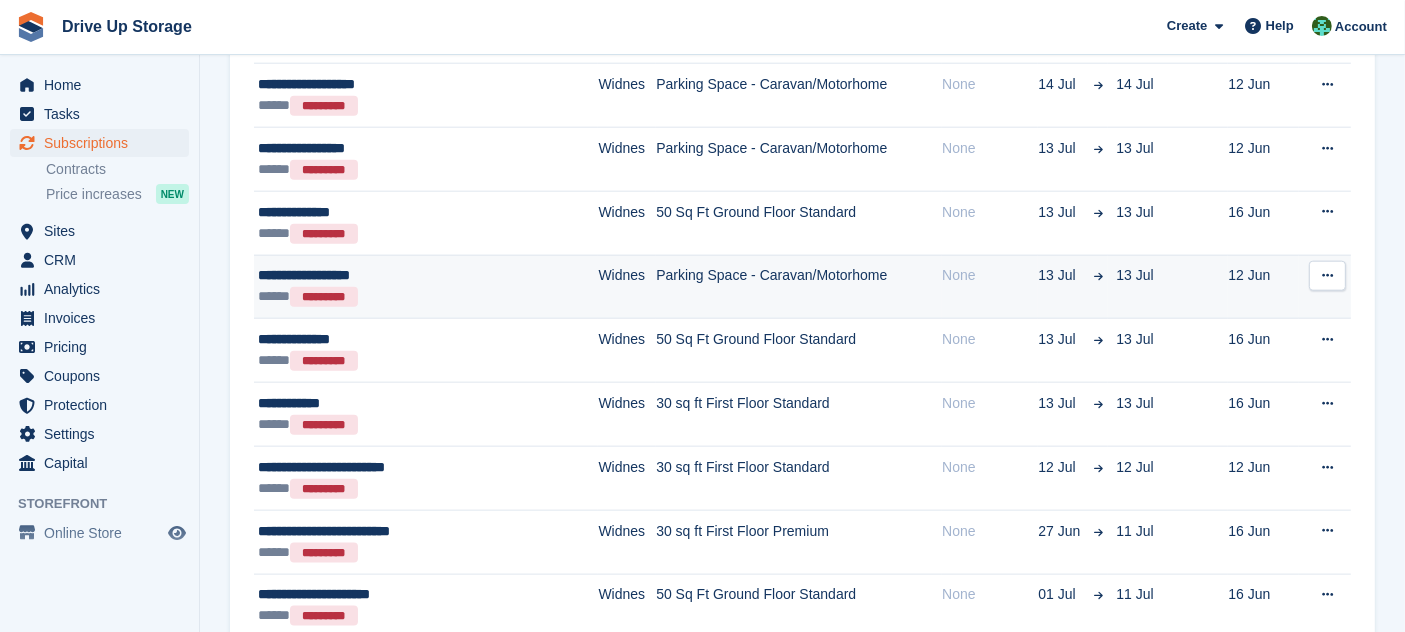 click on "Parking Space - Caravan/Motorhome" at bounding box center [799, 287] 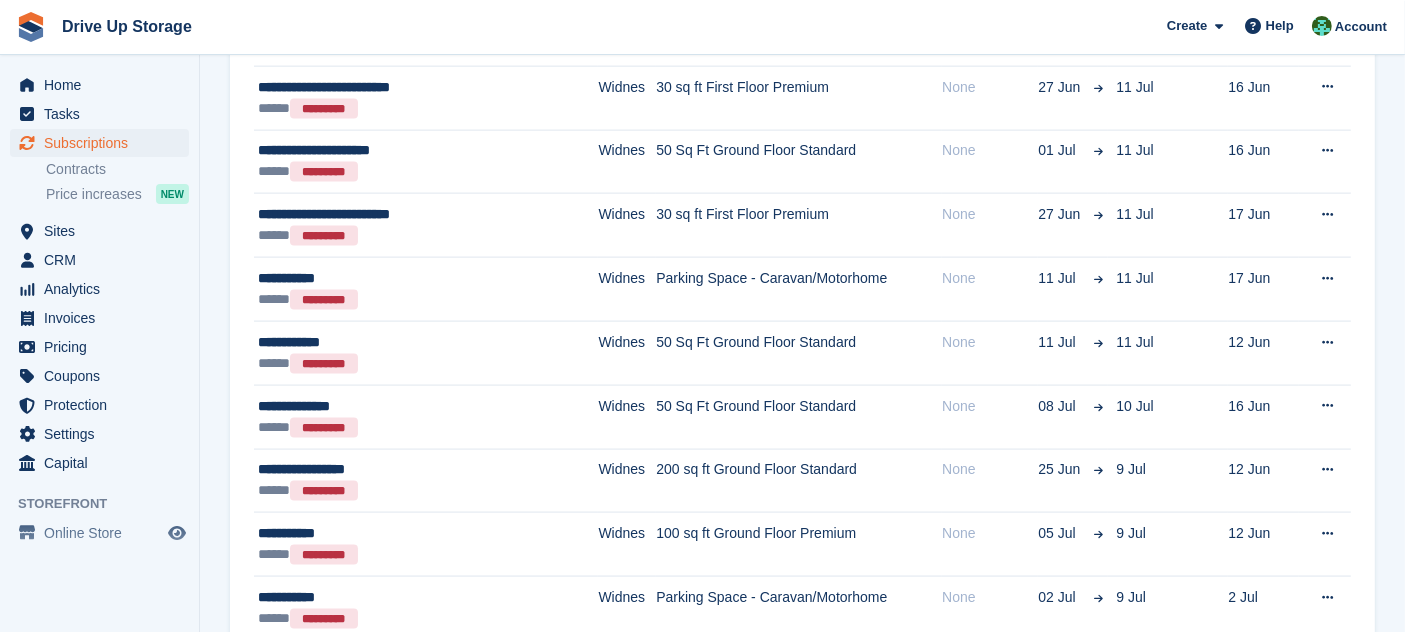 scroll, scrollTop: 2980, scrollLeft: 0, axis: vertical 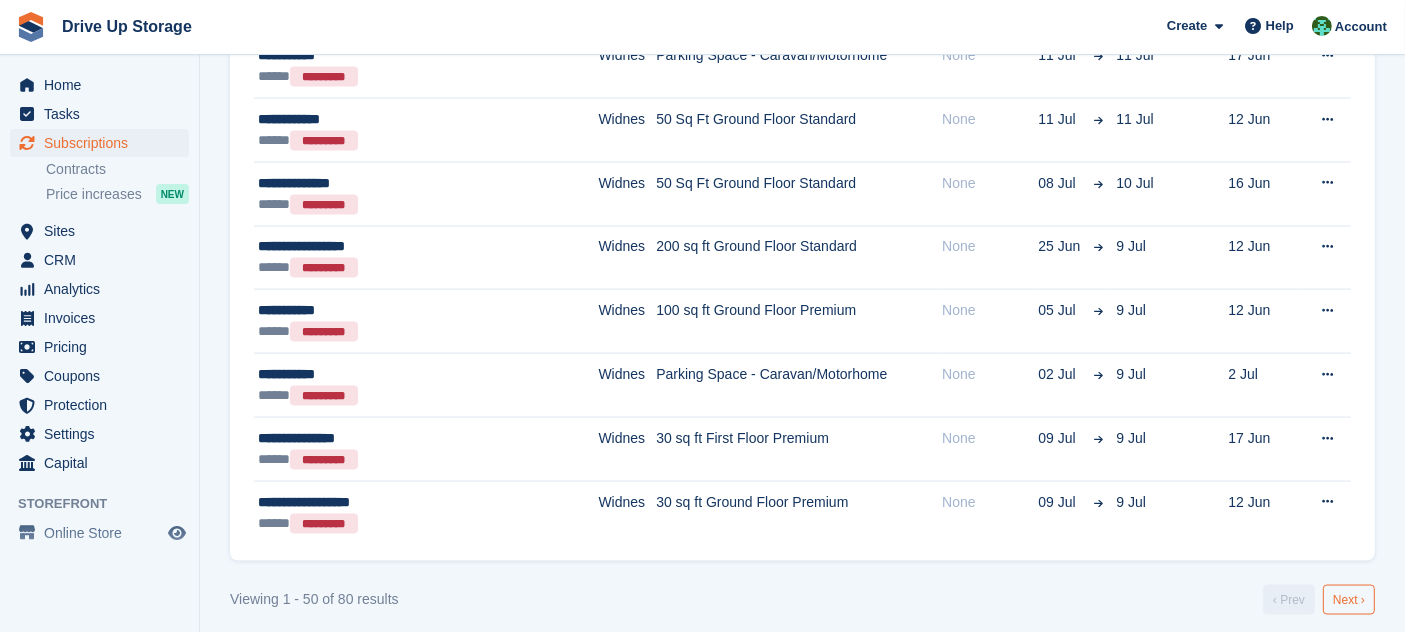 click on "Next ›" at bounding box center (1349, 600) 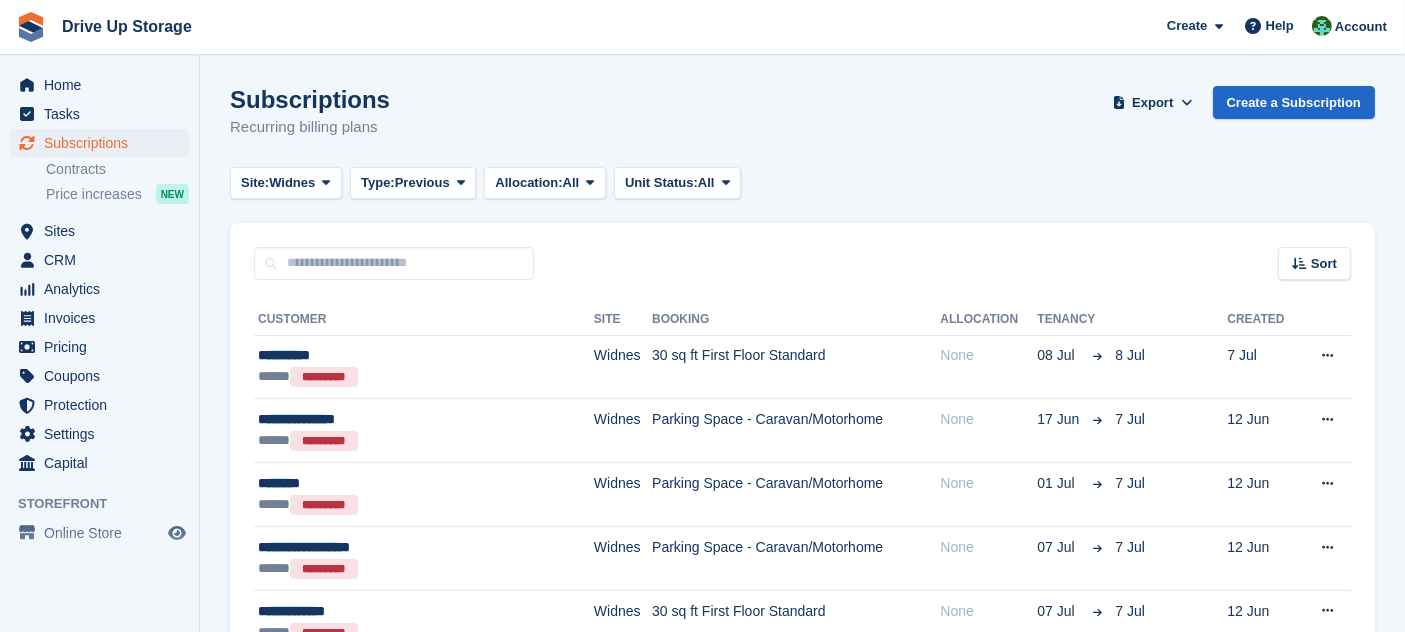 scroll, scrollTop: 222, scrollLeft: 0, axis: vertical 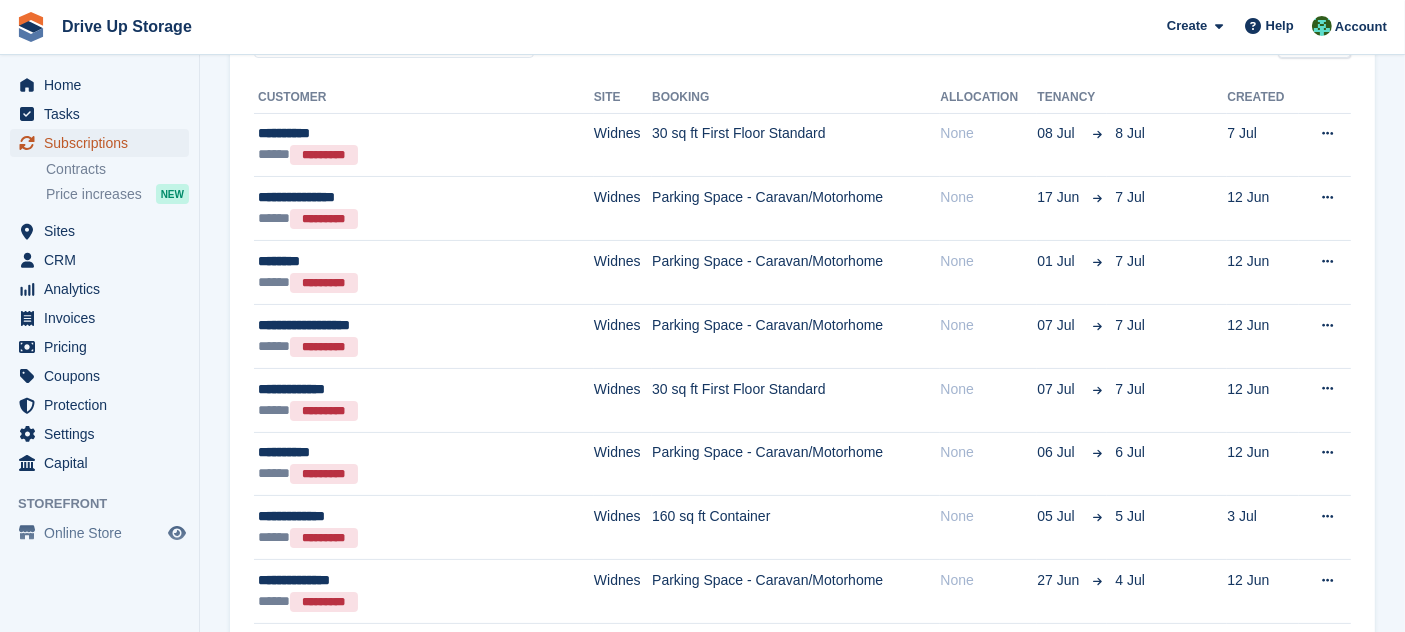 click on "Subscriptions" at bounding box center [99, 143] 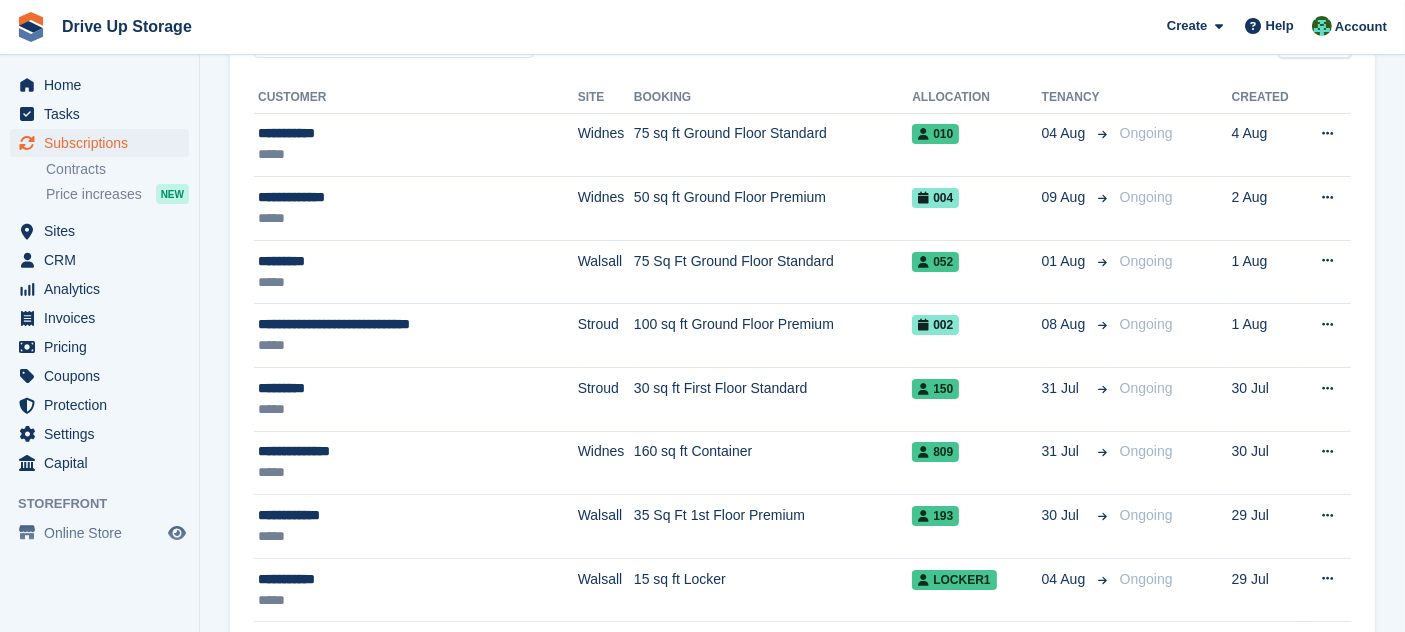 scroll, scrollTop: 0, scrollLeft: 0, axis: both 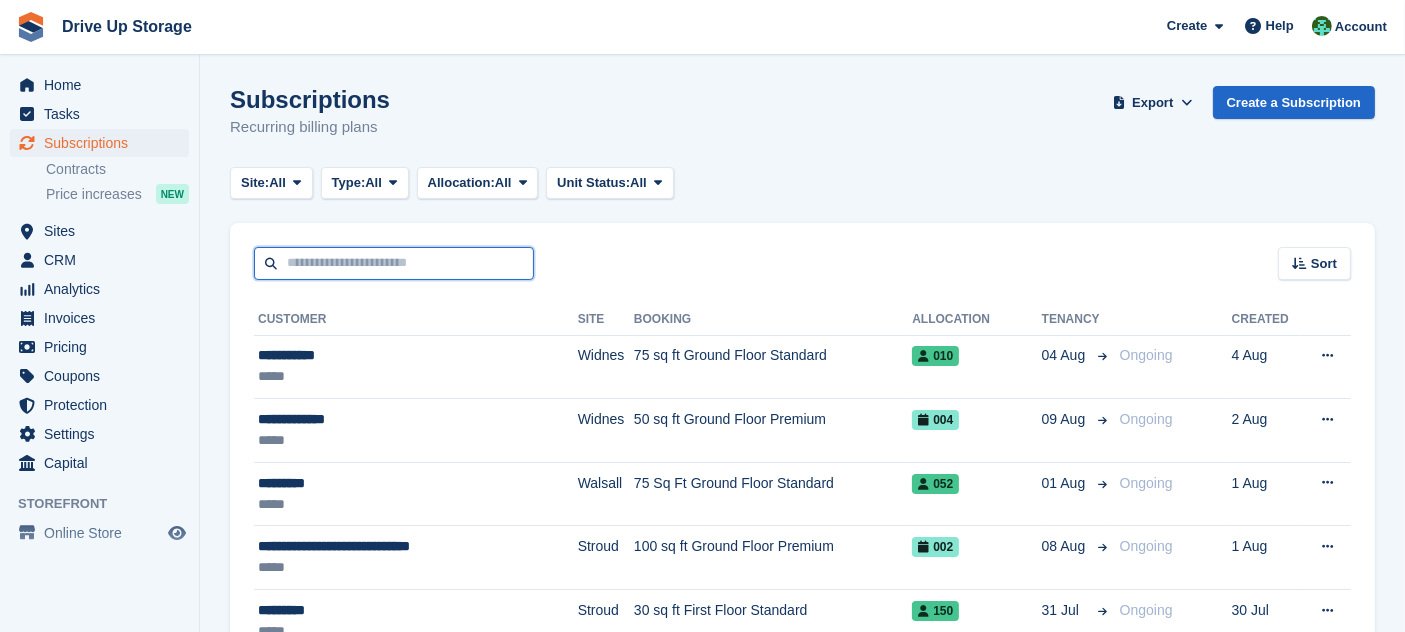 click at bounding box center (394, 263) 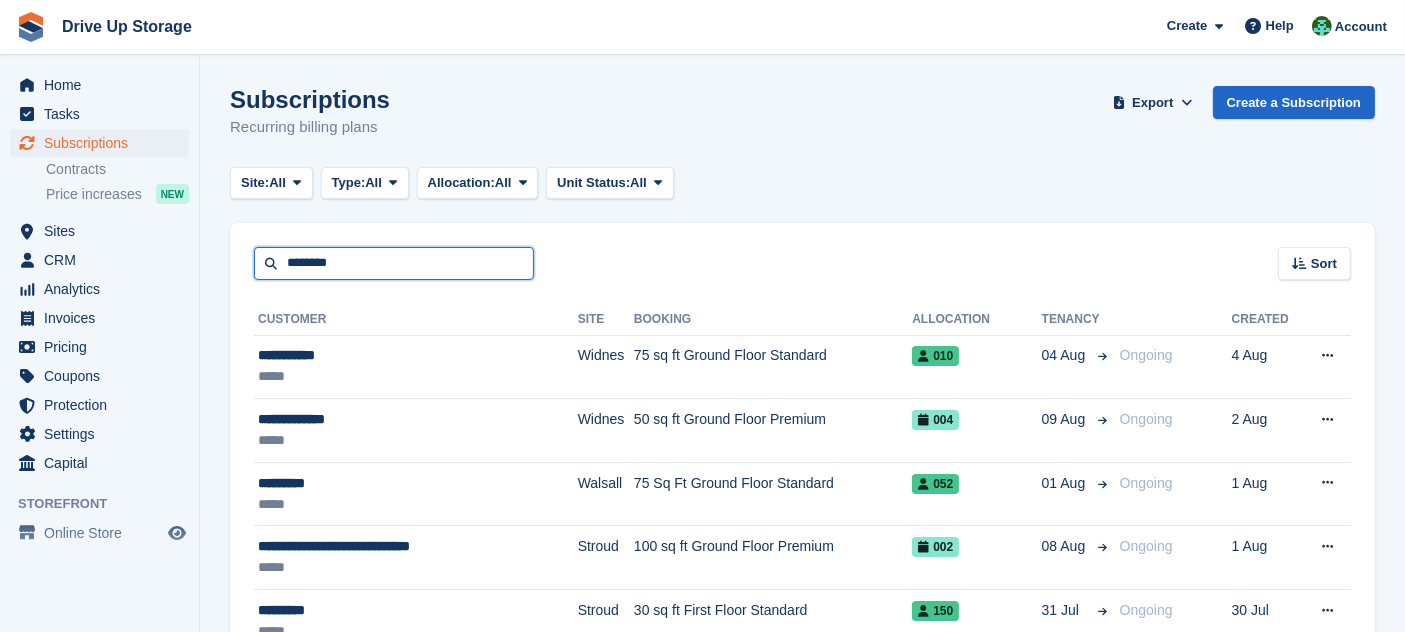 type on "********" 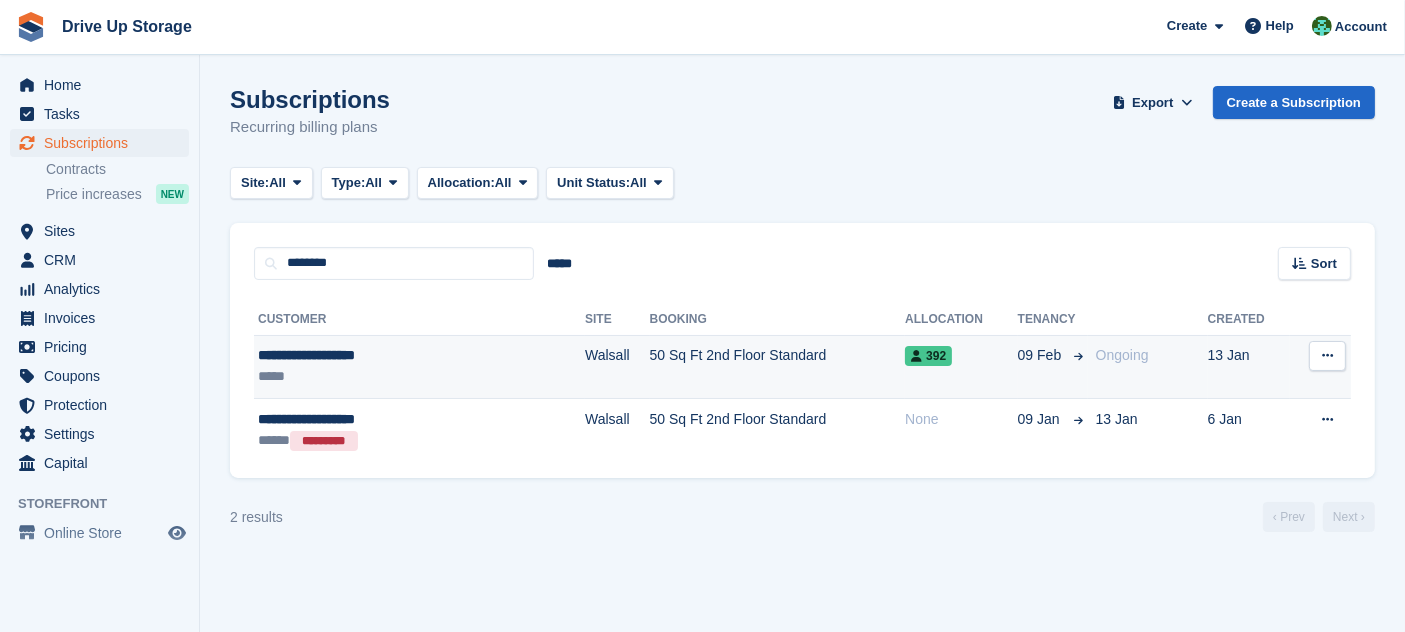 click on "Walsall" at bounding box center [617, 367] 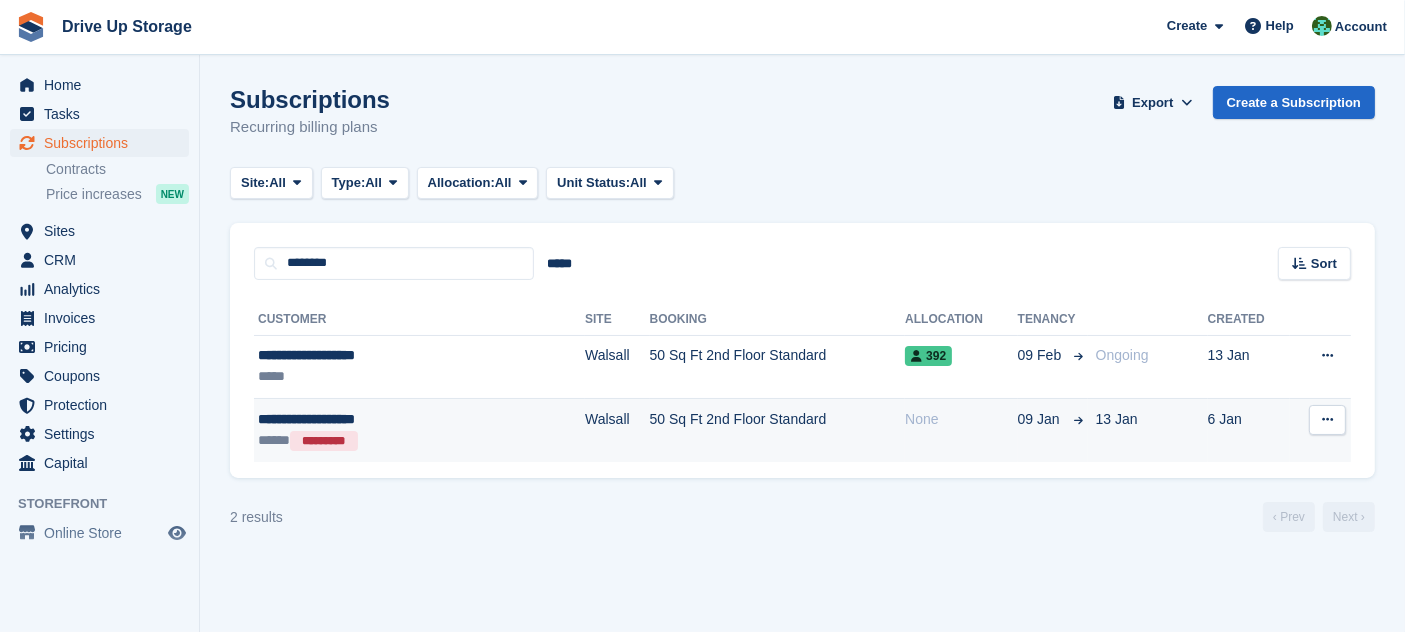 click on "Walsall" at bounding box center [617, 430] 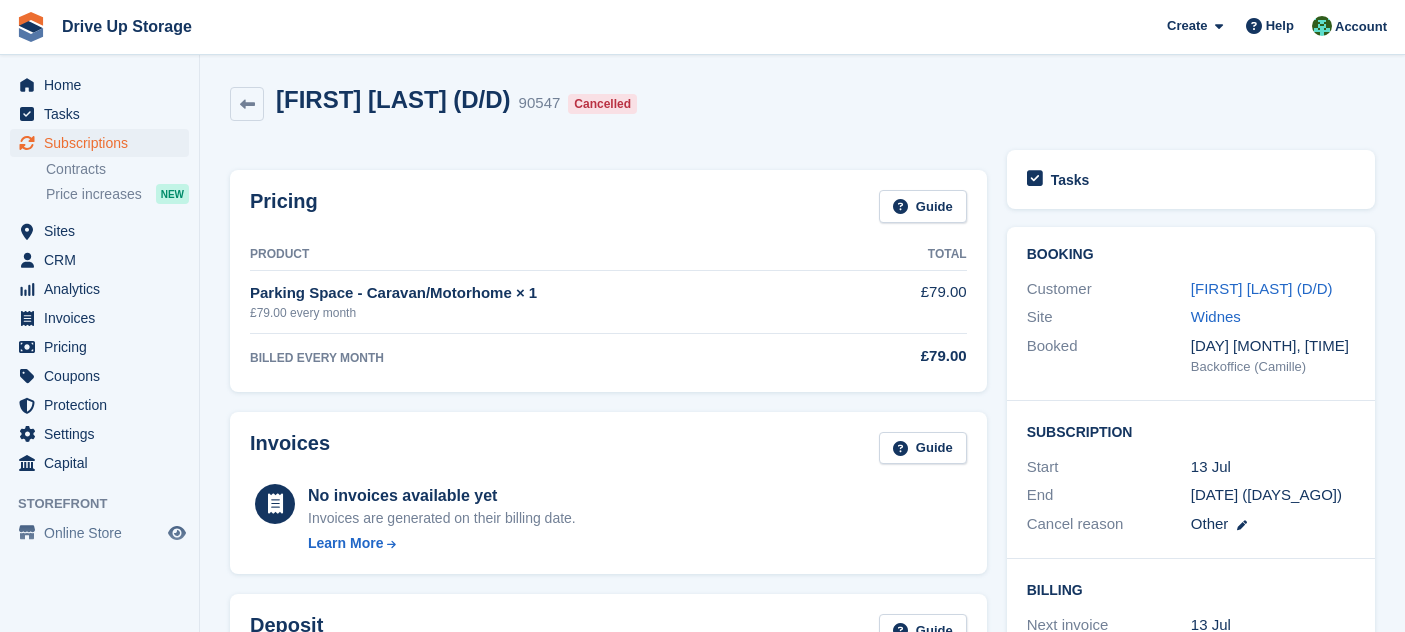 scroll, scrollTop: 0, scrollLeft: 0, axis: both 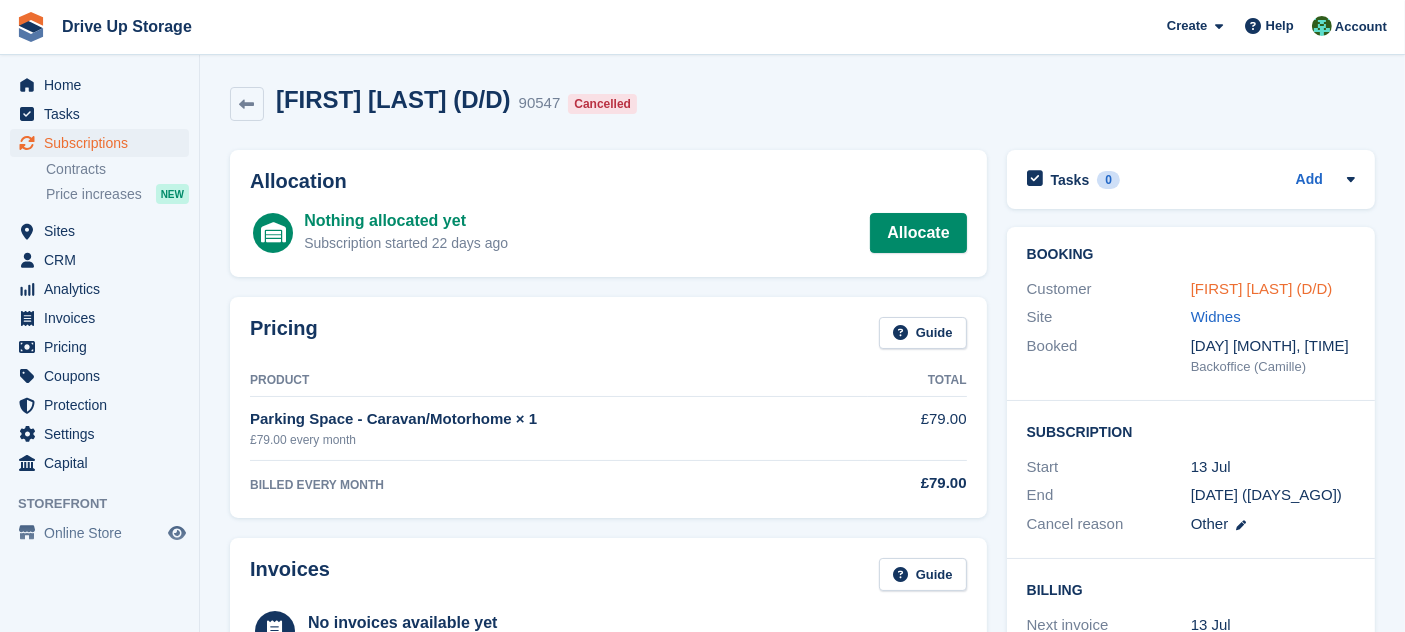 click on "Matthew Dunn (D/D)" at bounding box center (1262, 288) 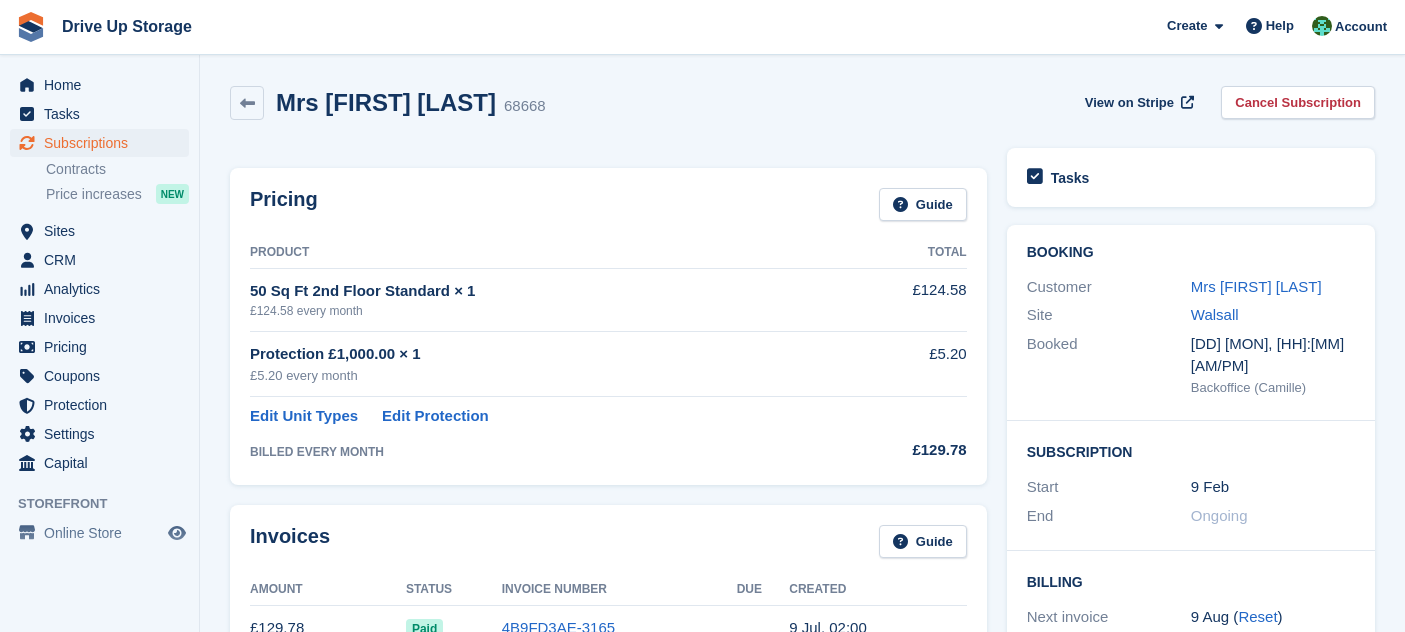 scroll, scrollTop: 642, scrollLeft: 0, axis: vertical 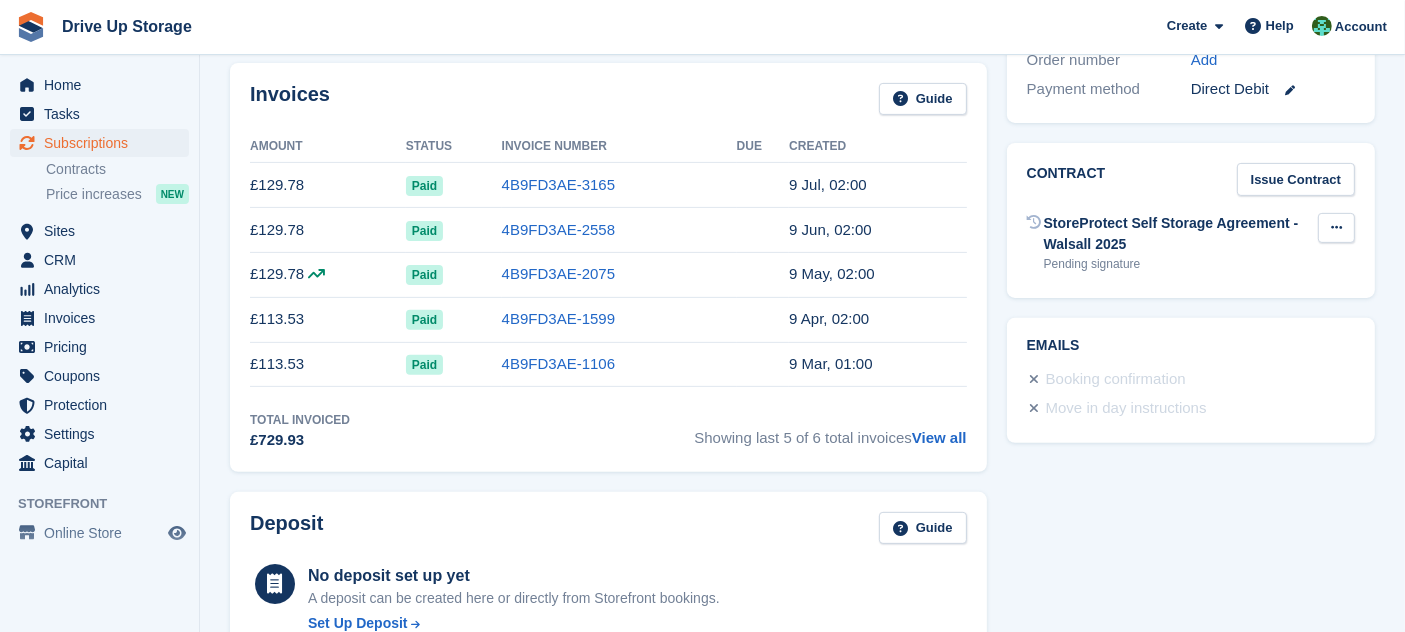 click at bounding box center [1336, 227] 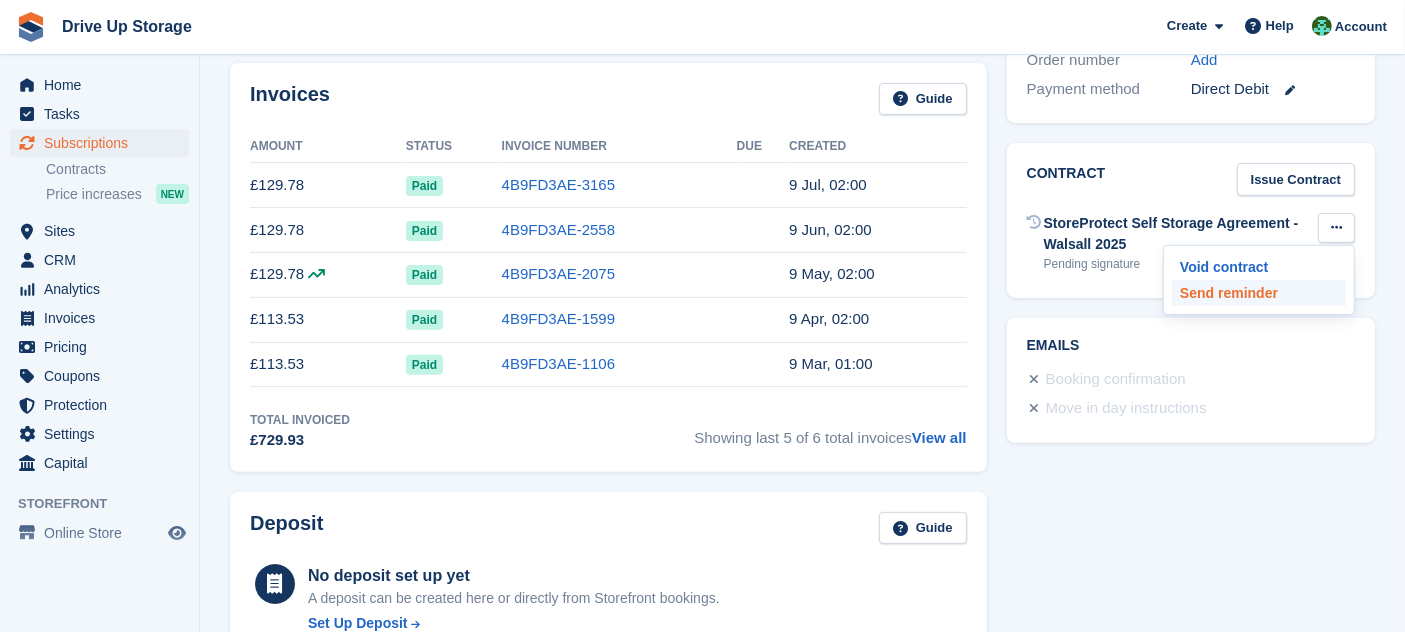 click on "Send reminder" at bounding box center (1259, 293) 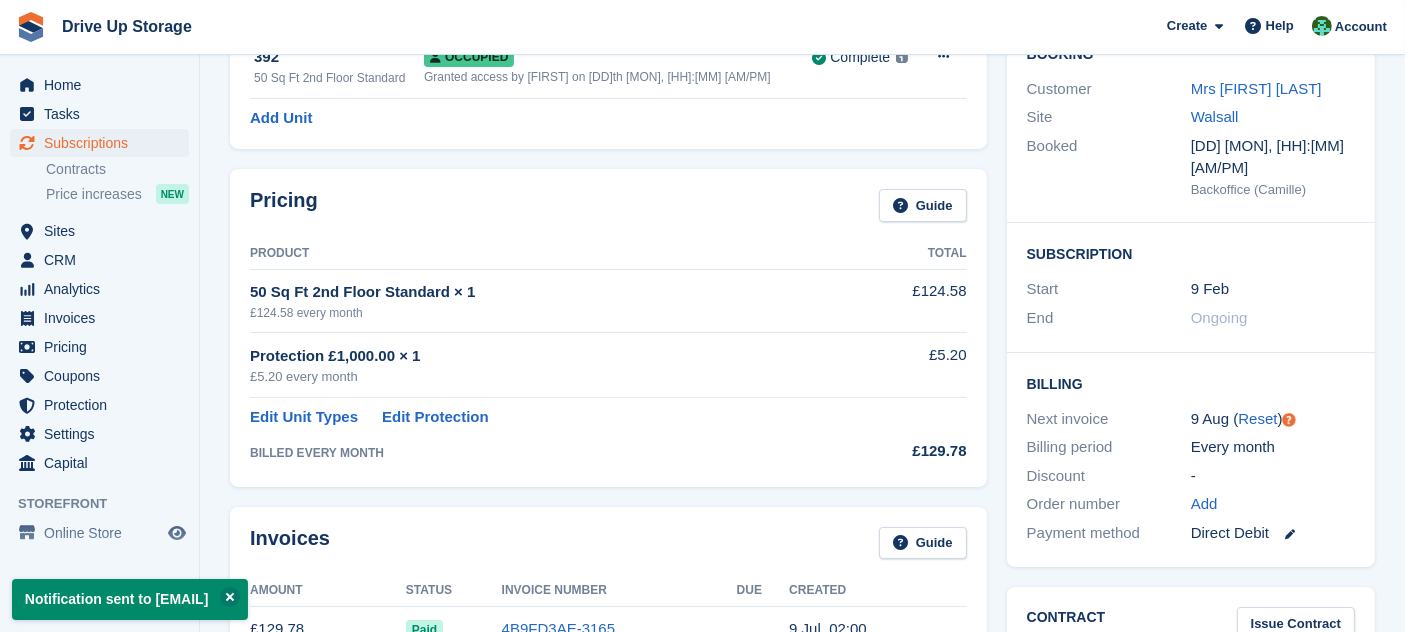 scroll, scrollTop: 0, scrollLeft: 0, axis: both 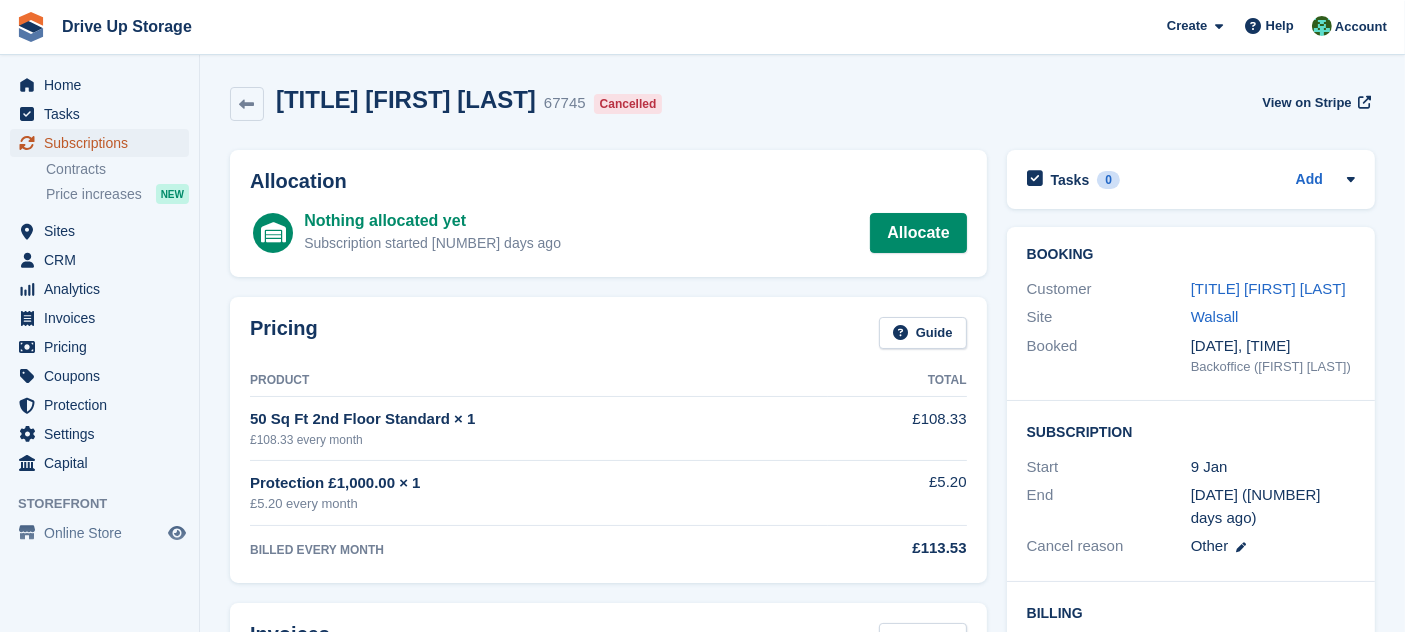 click on "Subscriptions" at bounding box center (99, 143) 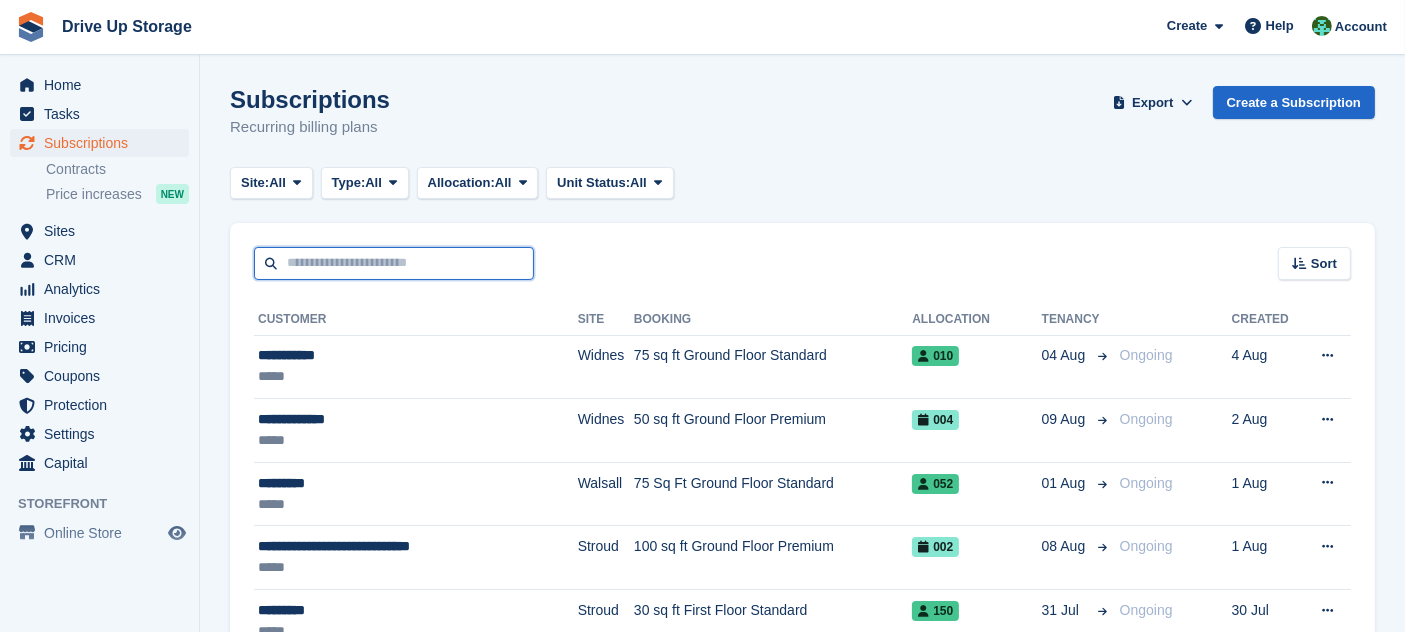 click at bounding box center (394, 263) 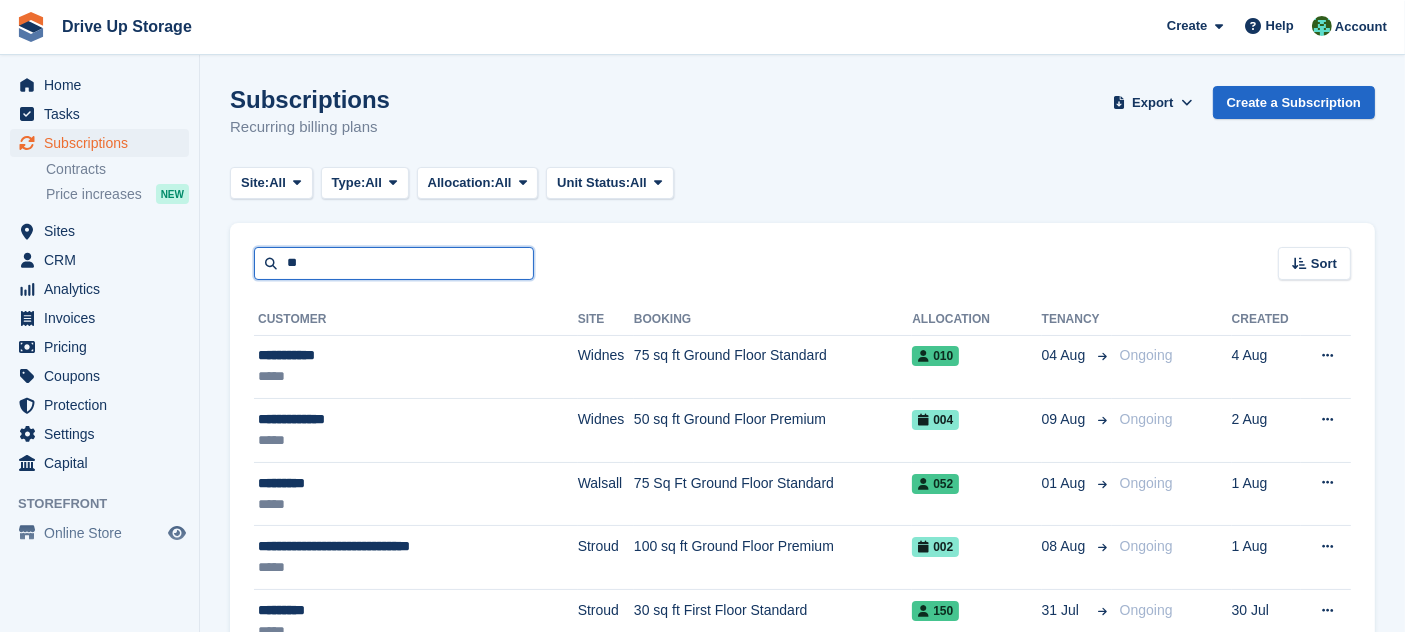 type on "*" 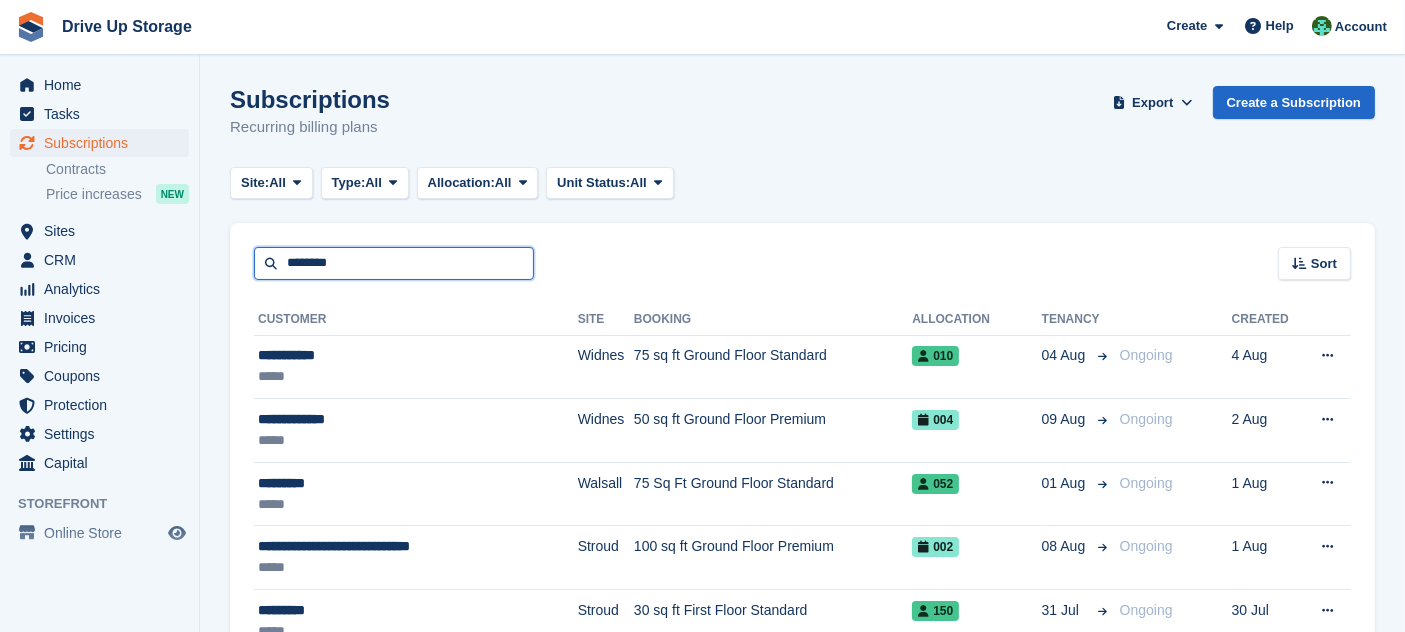 type on "********" 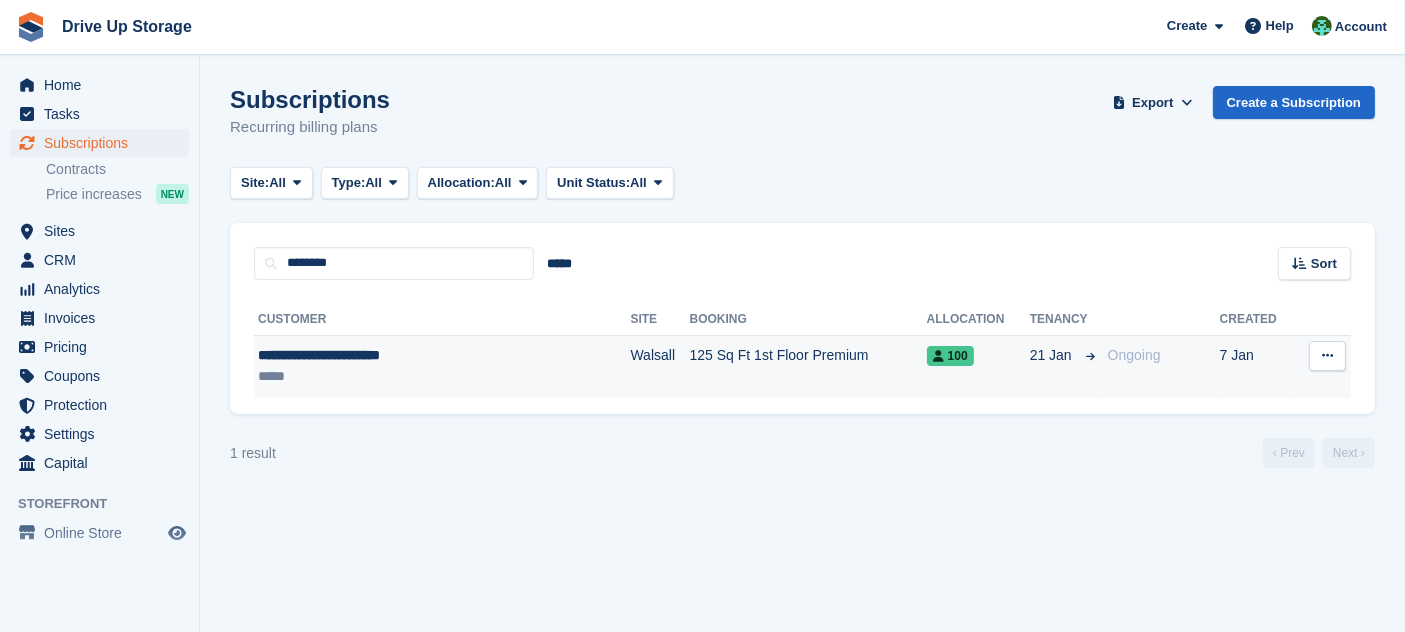 click on "Walsall" at bounding box center (660, 366) 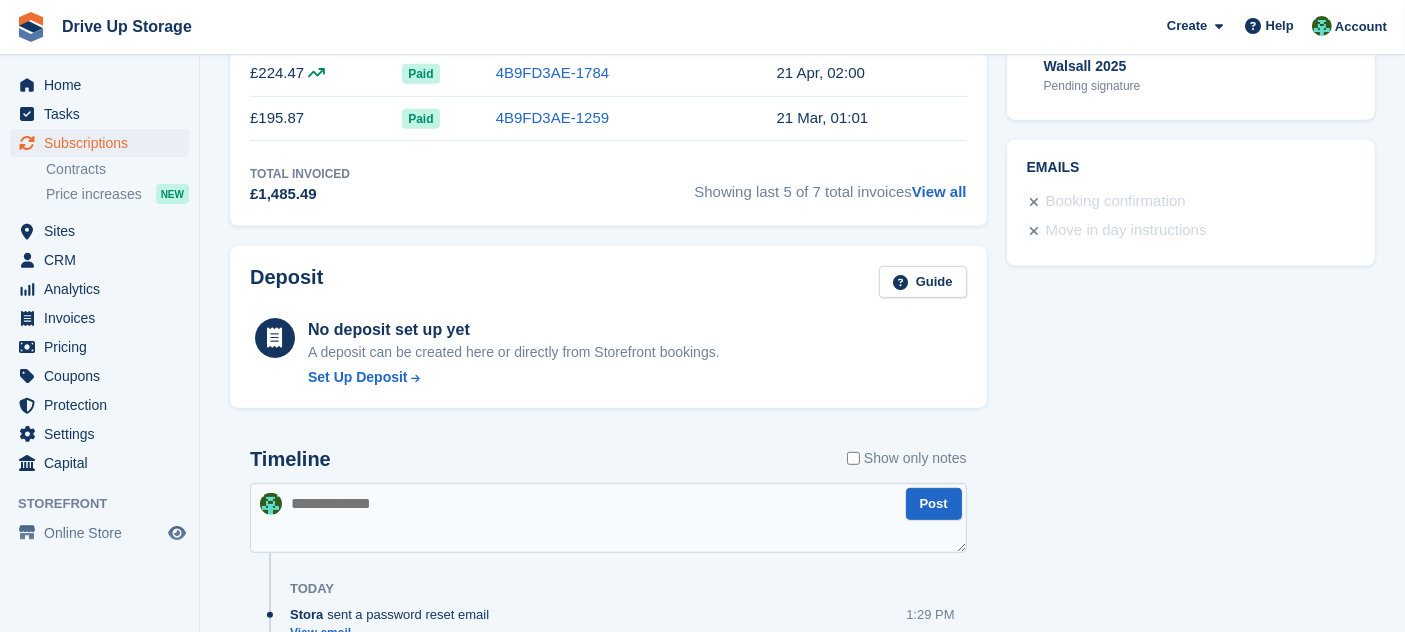 scroll, scrollTop: 666, scrollLeft: 0, axis: vertical 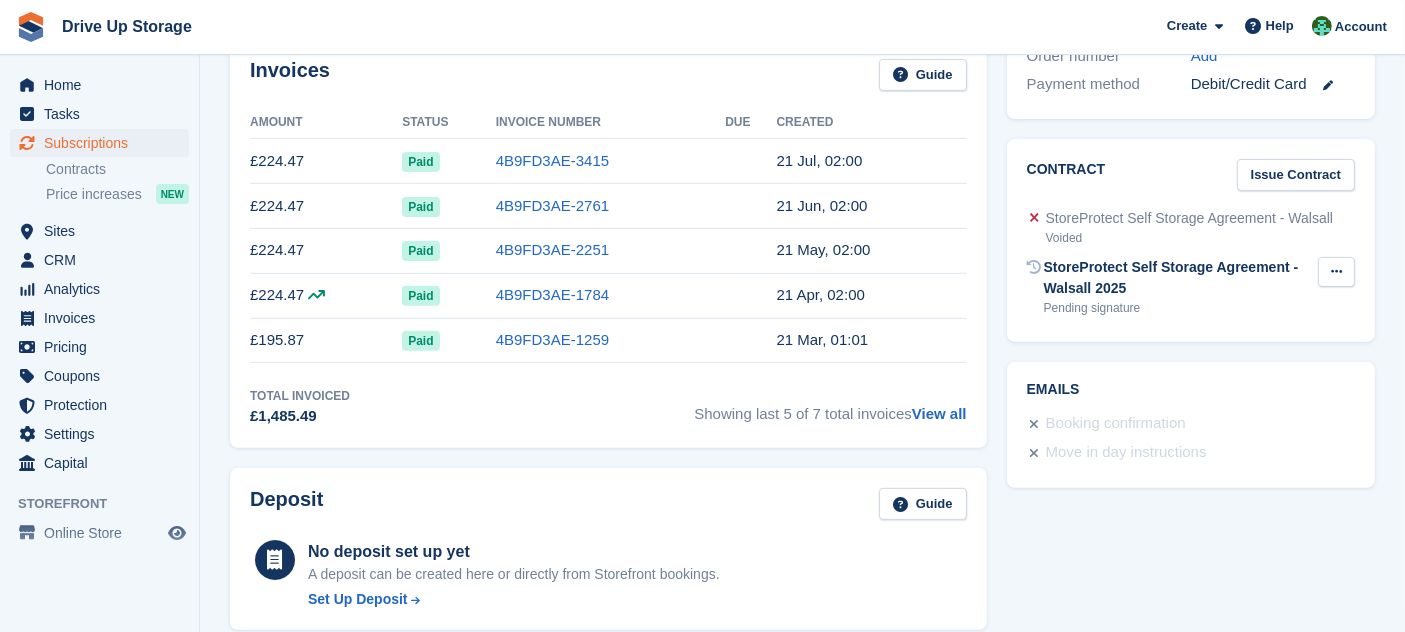 click at bounding box center [1336, 271] 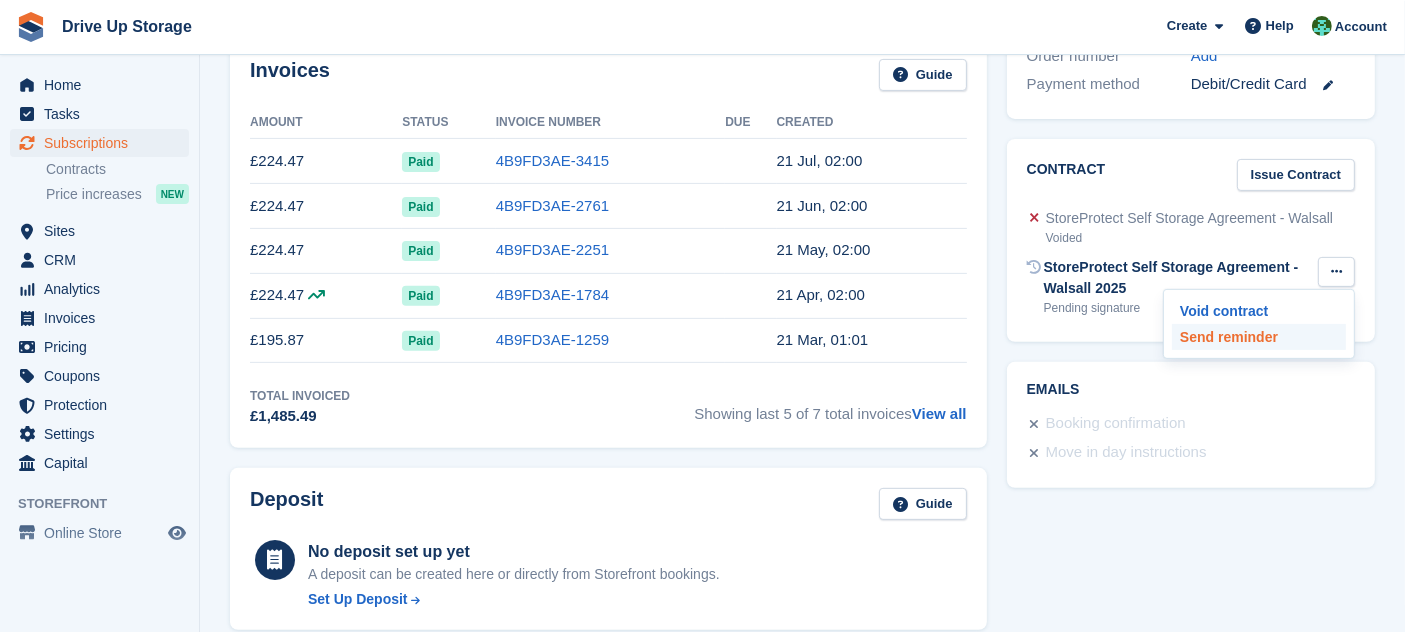 click on "Send reminder" at bounding box center (1259, 337) 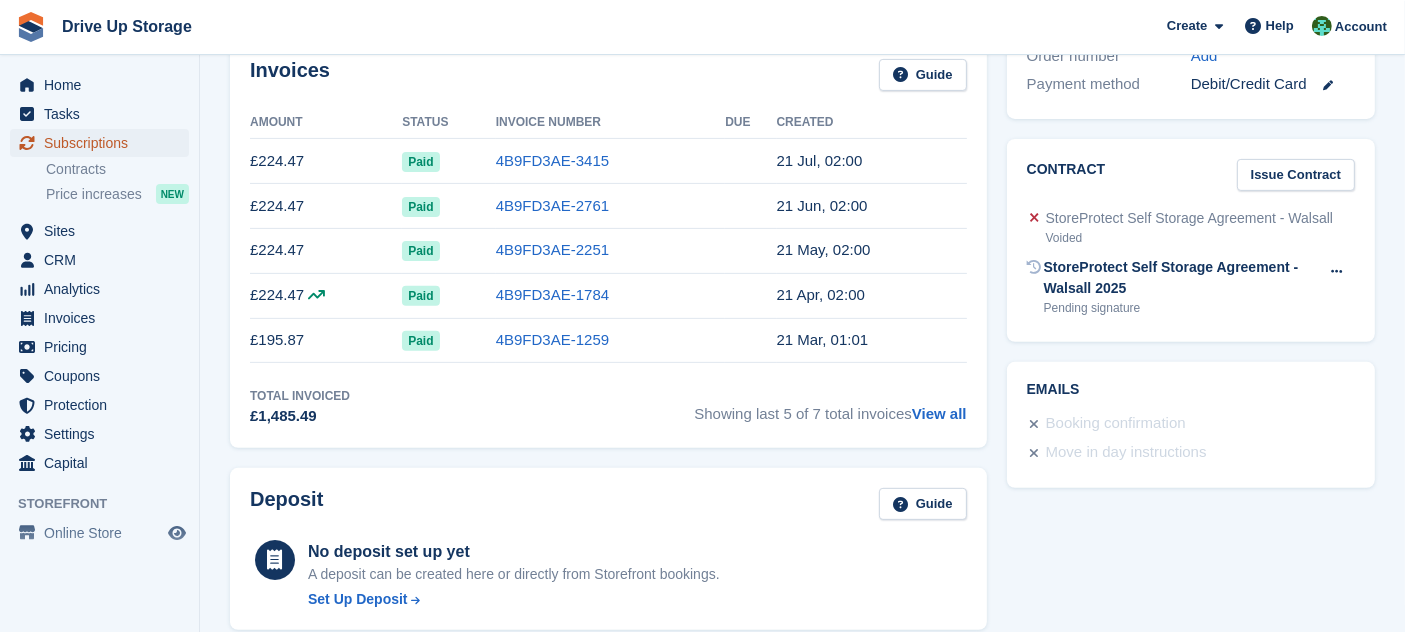 click on "Subscriptions" at bounding box center [104, 143] 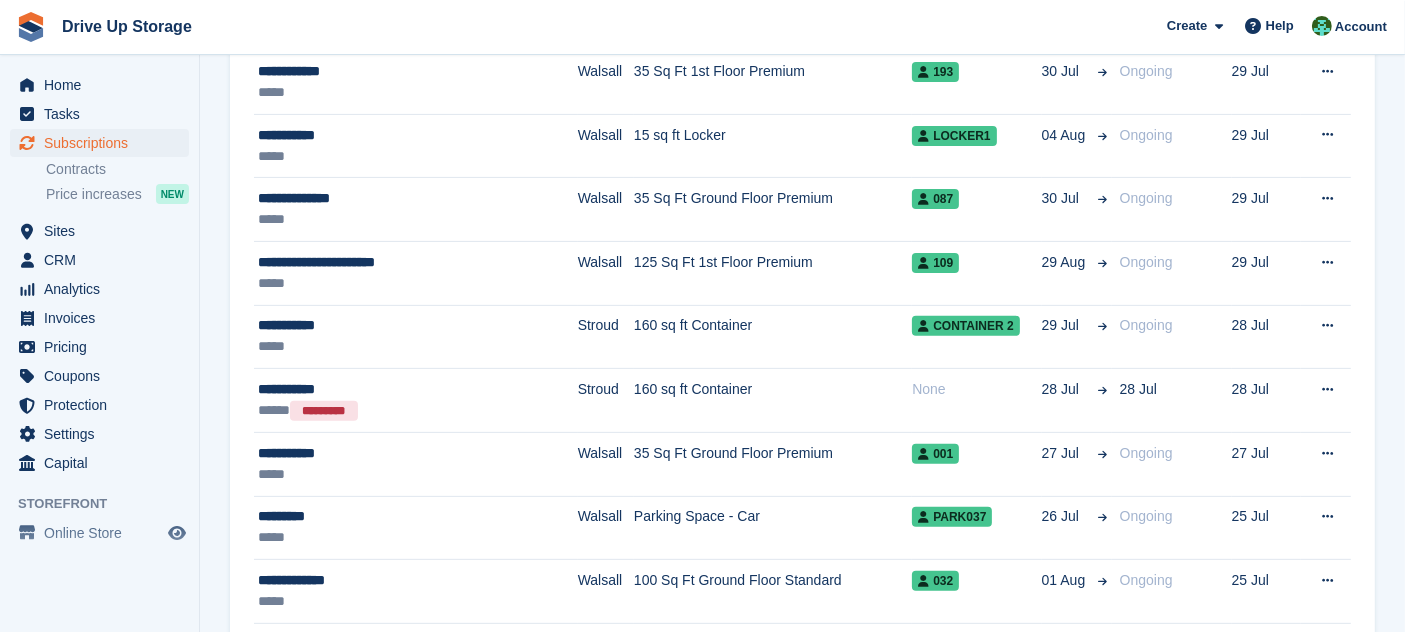 scroll, scrollTop: 0, scrollLeft: 0, axis: both 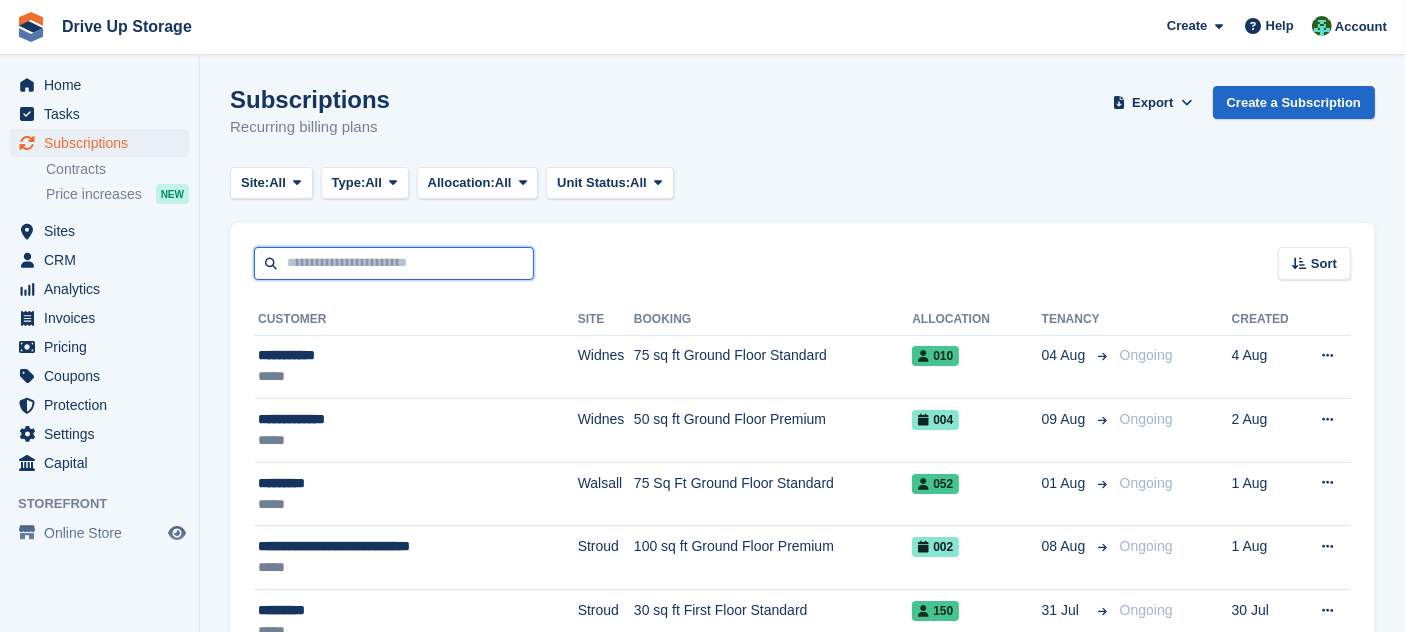 click at bounding box center [394, 263] 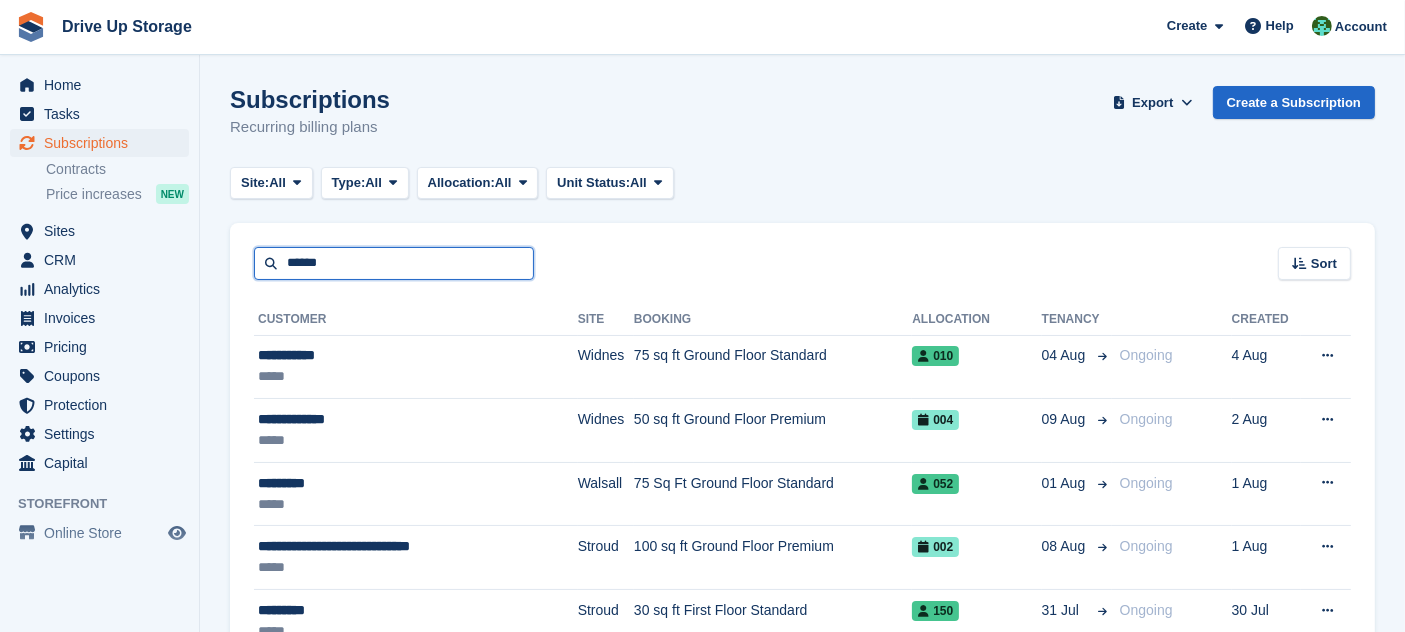 type on "******" 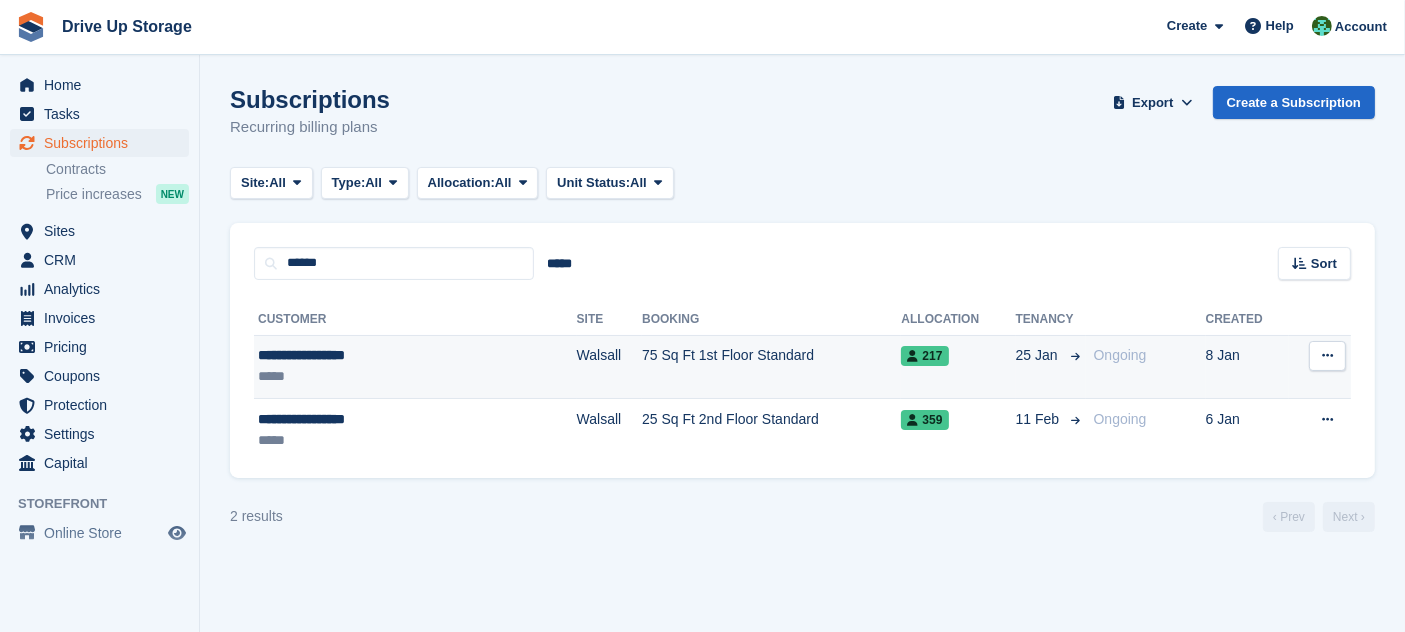 click on "75 Sq Ft 1st Floor Standard" at bounding box center (771, 367) 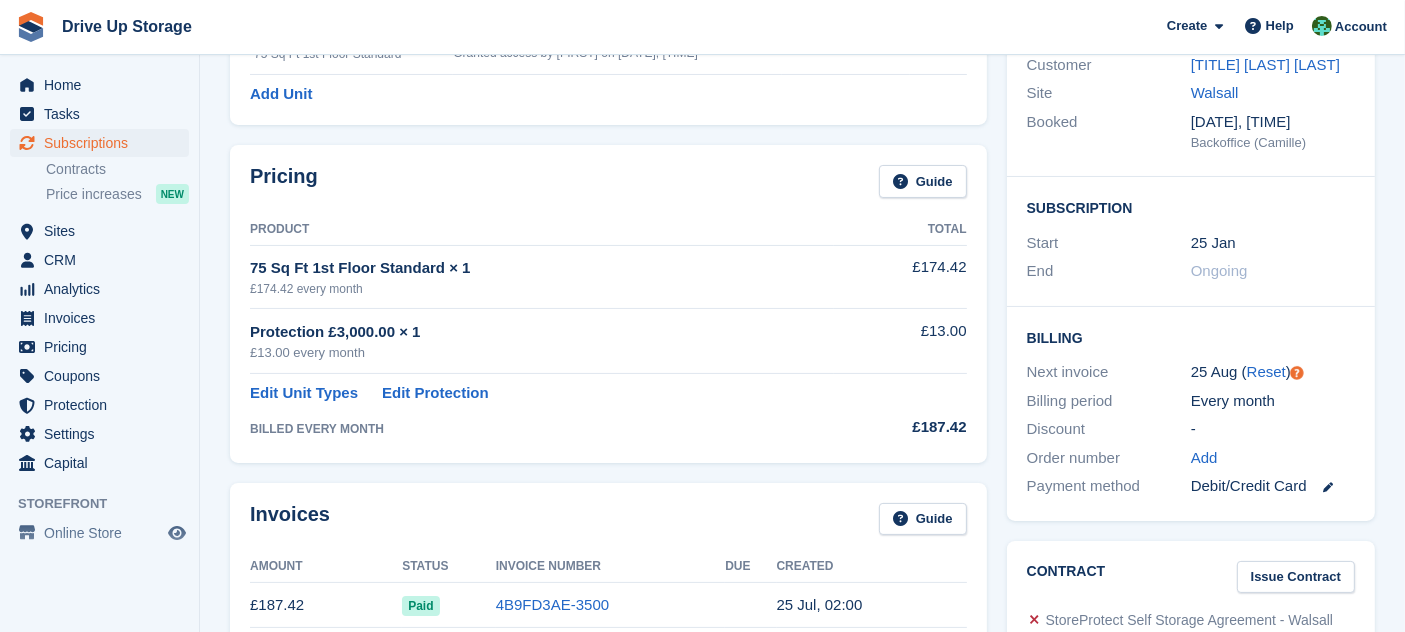 scroll, scrollTop: 0, scrollLeft: 0, axis: both 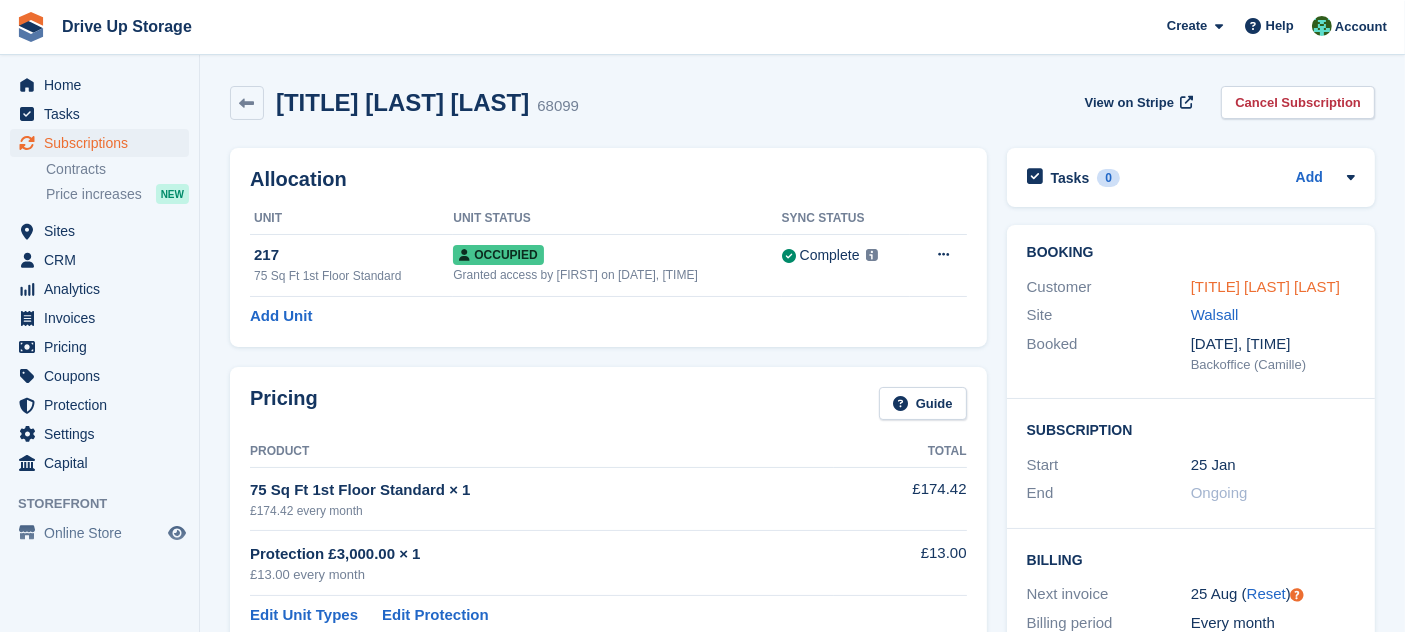 click on "[TITLE] [LAST] [LAST]" at bounding box center [1265, 286] 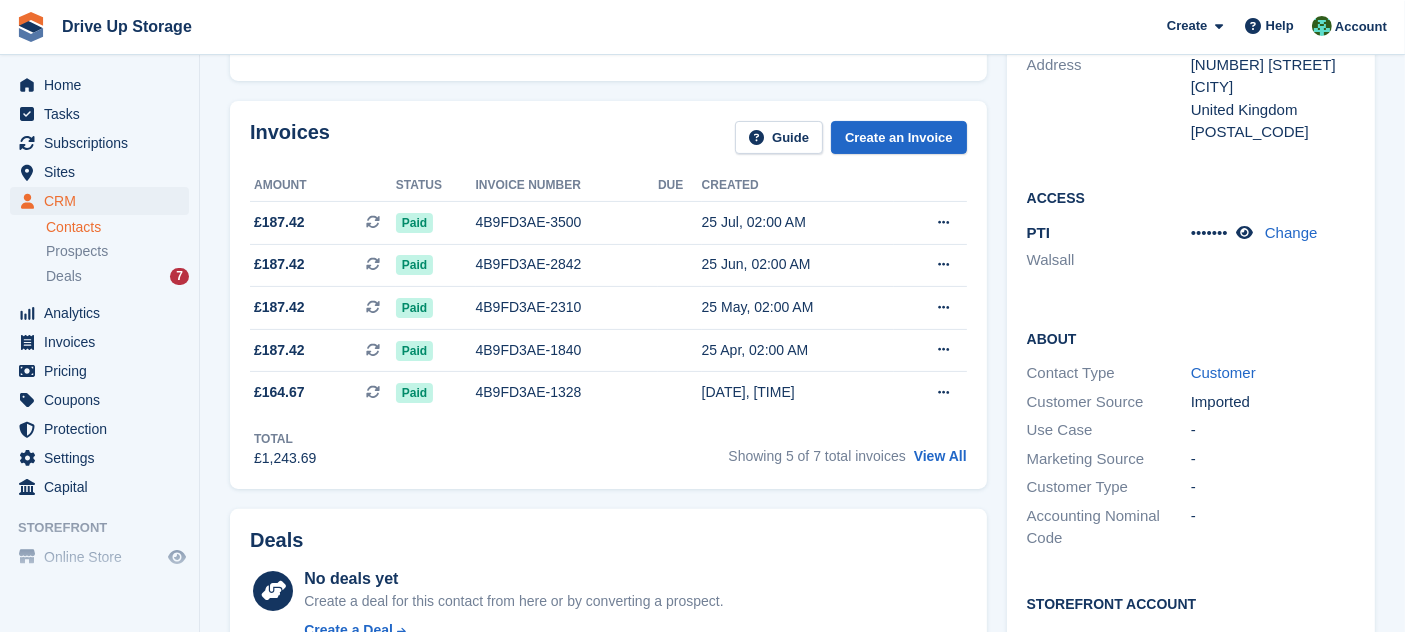 scroll, scrollTop: 0, scrollLeft: 0, axis: both 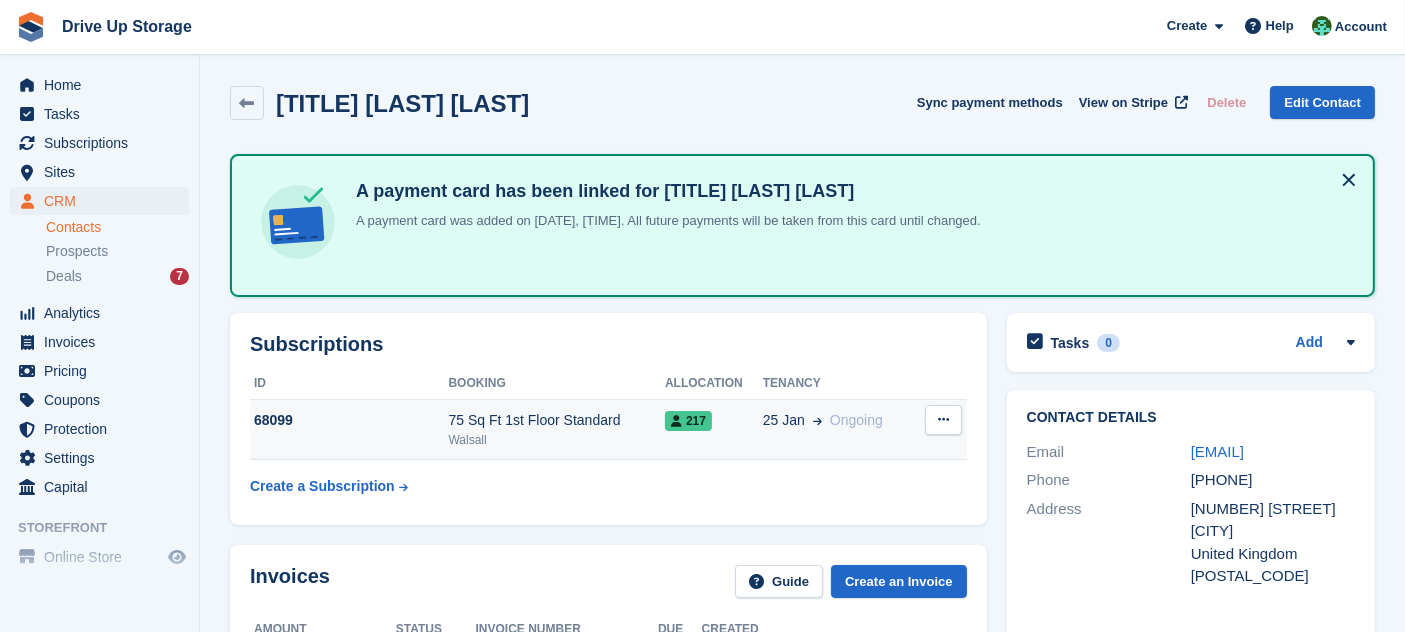 click on "75 Sq Ft 1st Floor Standard" at bounding box center (557, 420) 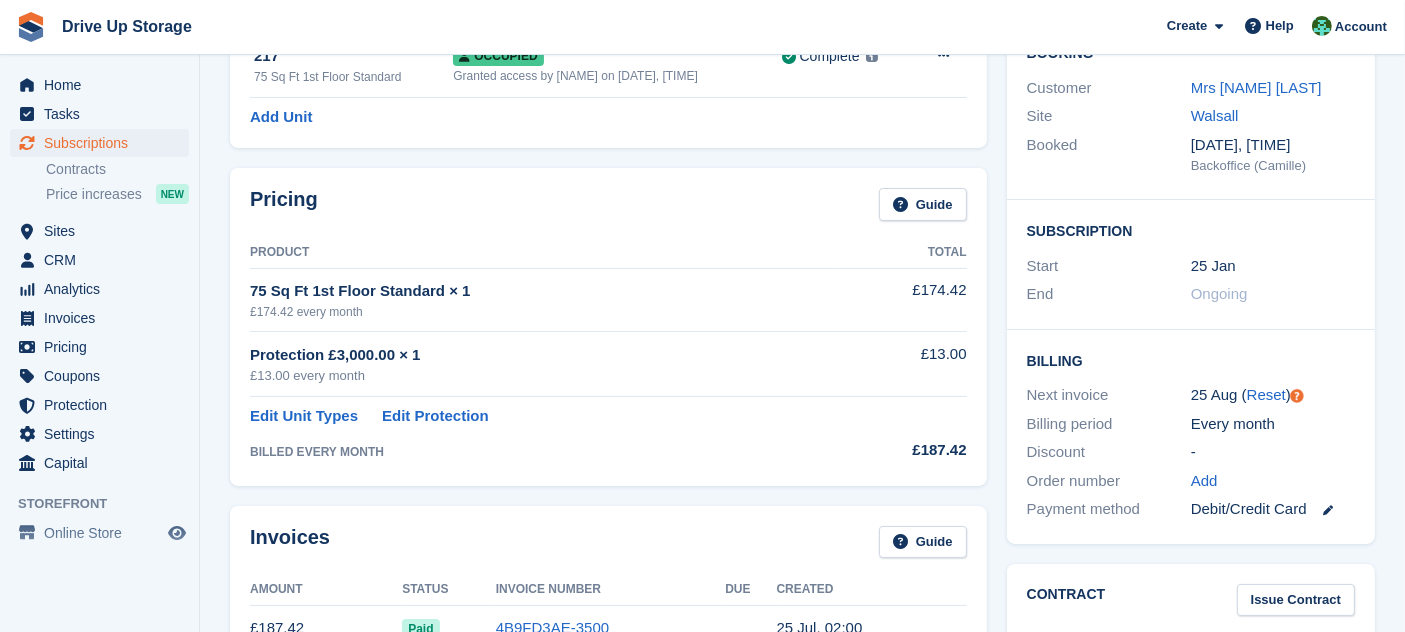 scroll, scrollTop: 0, scrollLeft: 0, axis: both 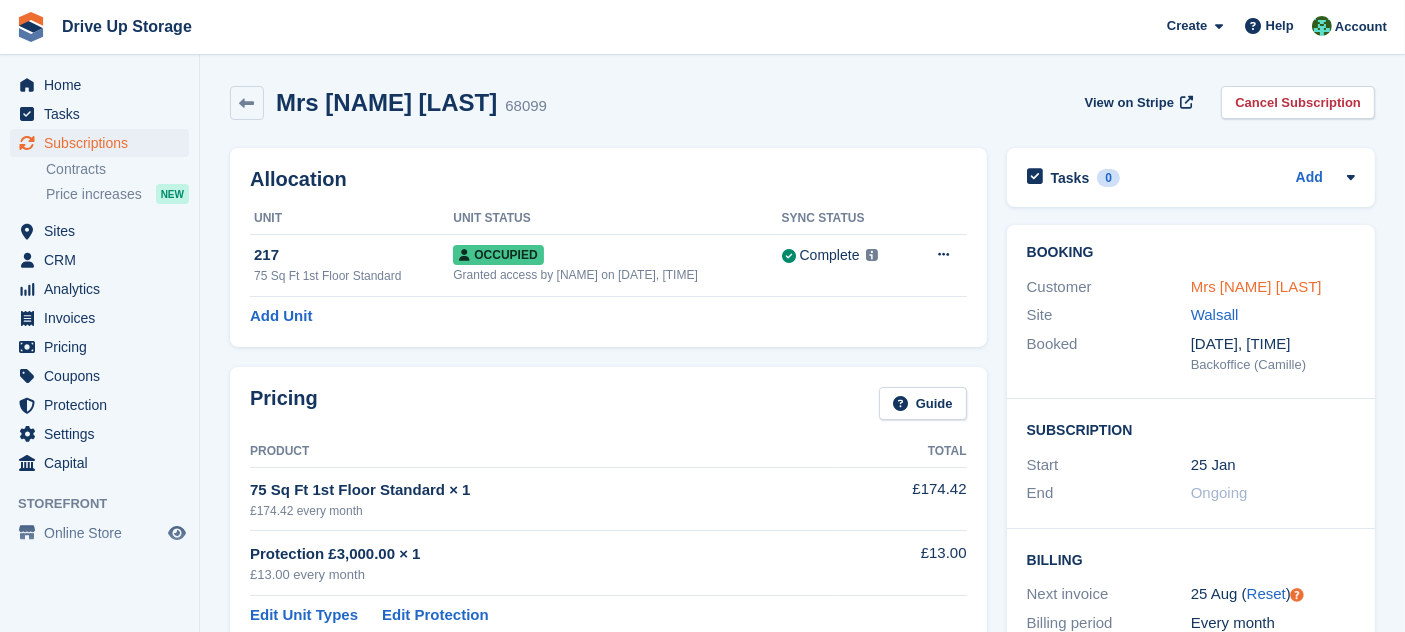 click on "Mrs [NAME] [LAST]" at bounding box center [1256, 286] 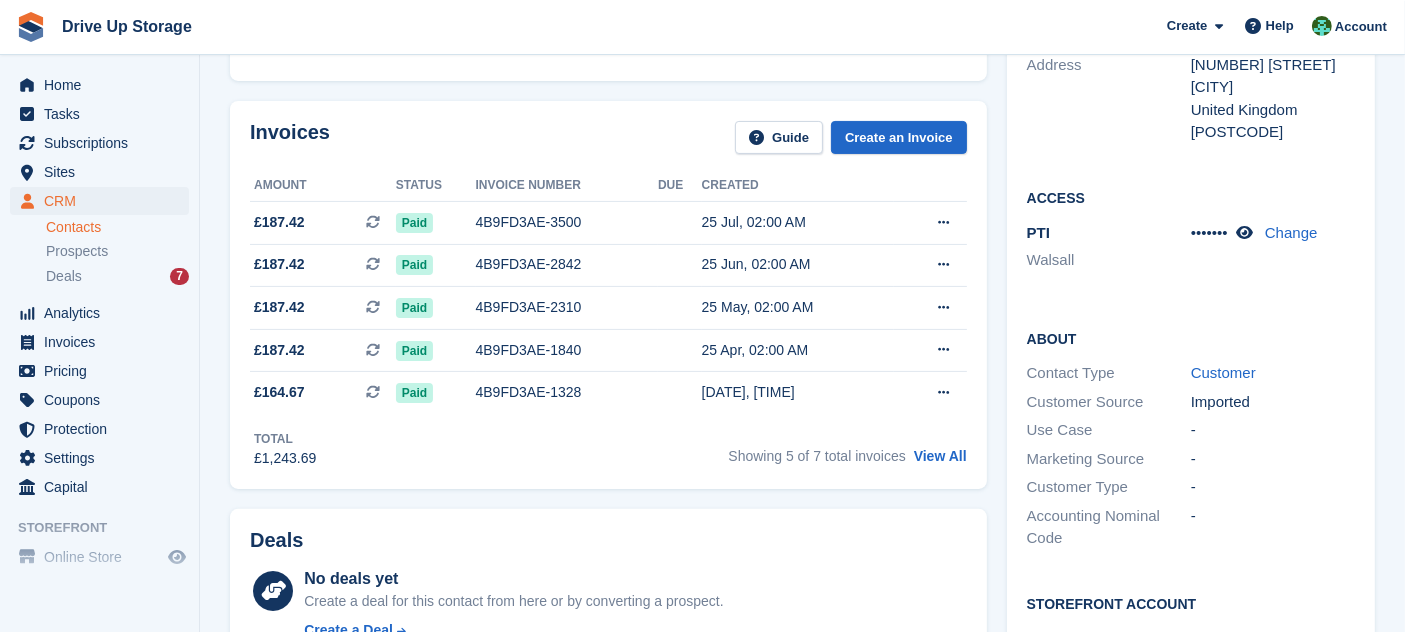 scroll, scrollTop: 888, scrollLeft: 0, axis: vertical 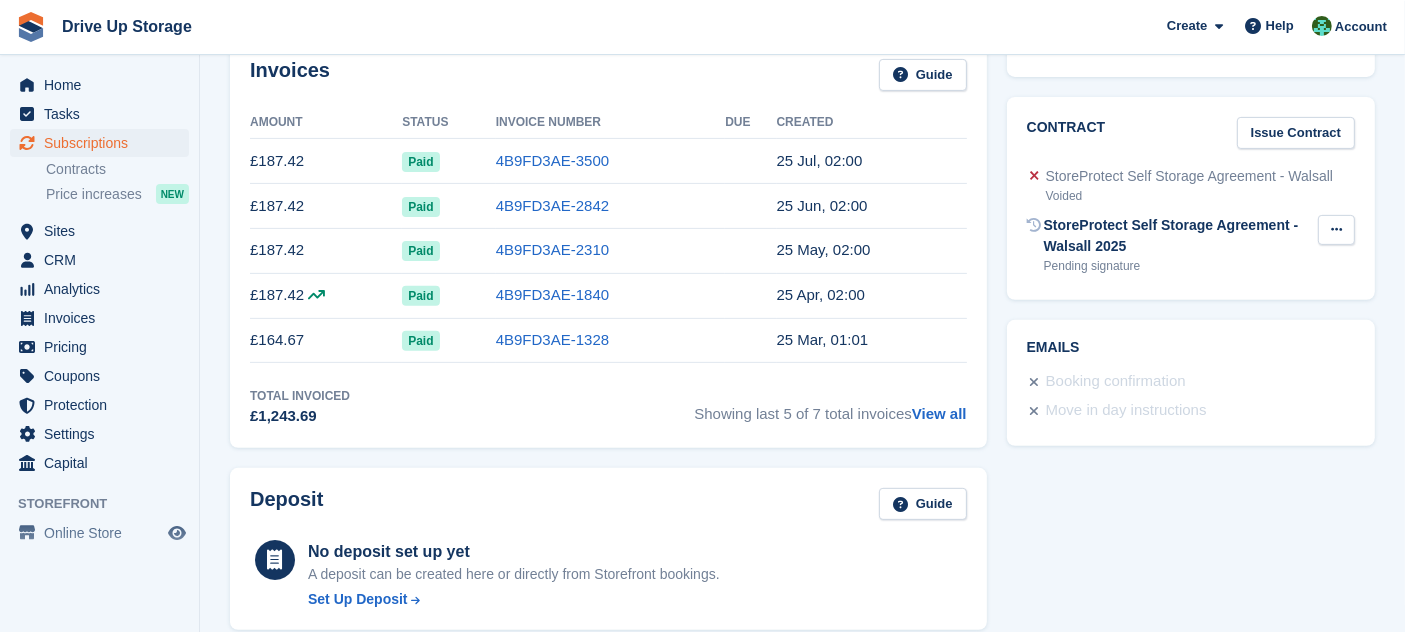 click at bounding box center (1336, 230) 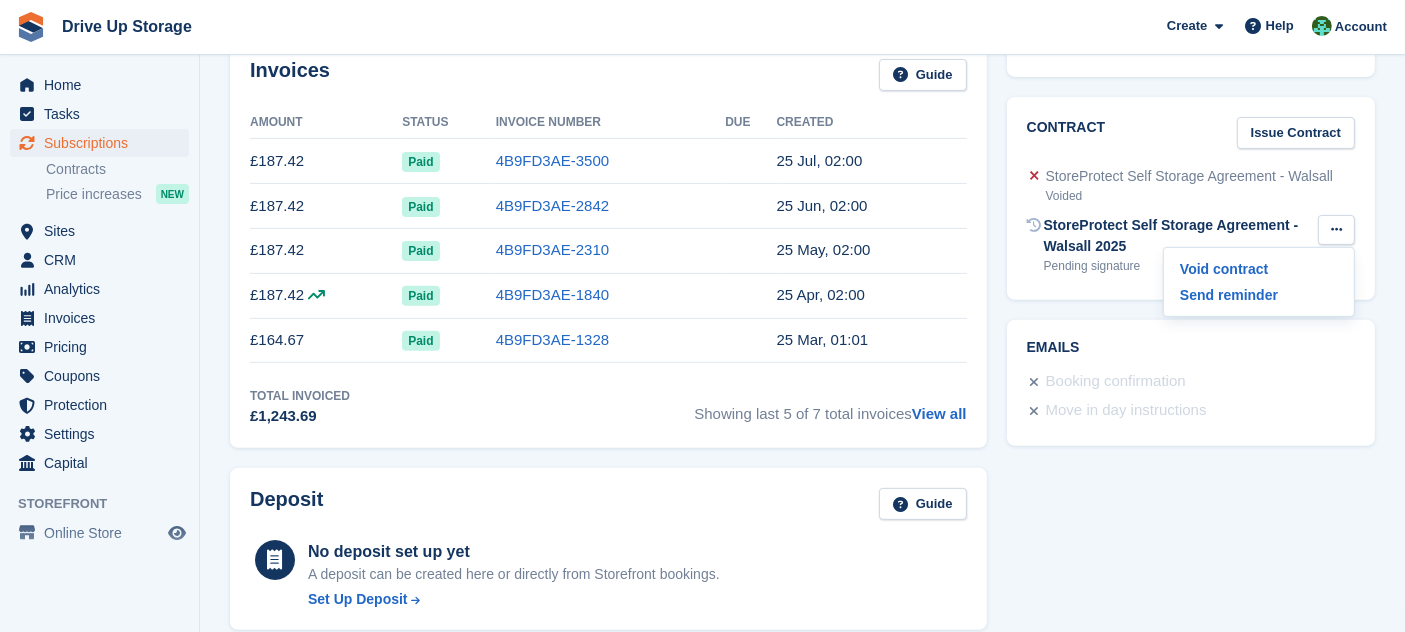 scroll, scrollTop: 0, scrollLeft: 0, axis: both 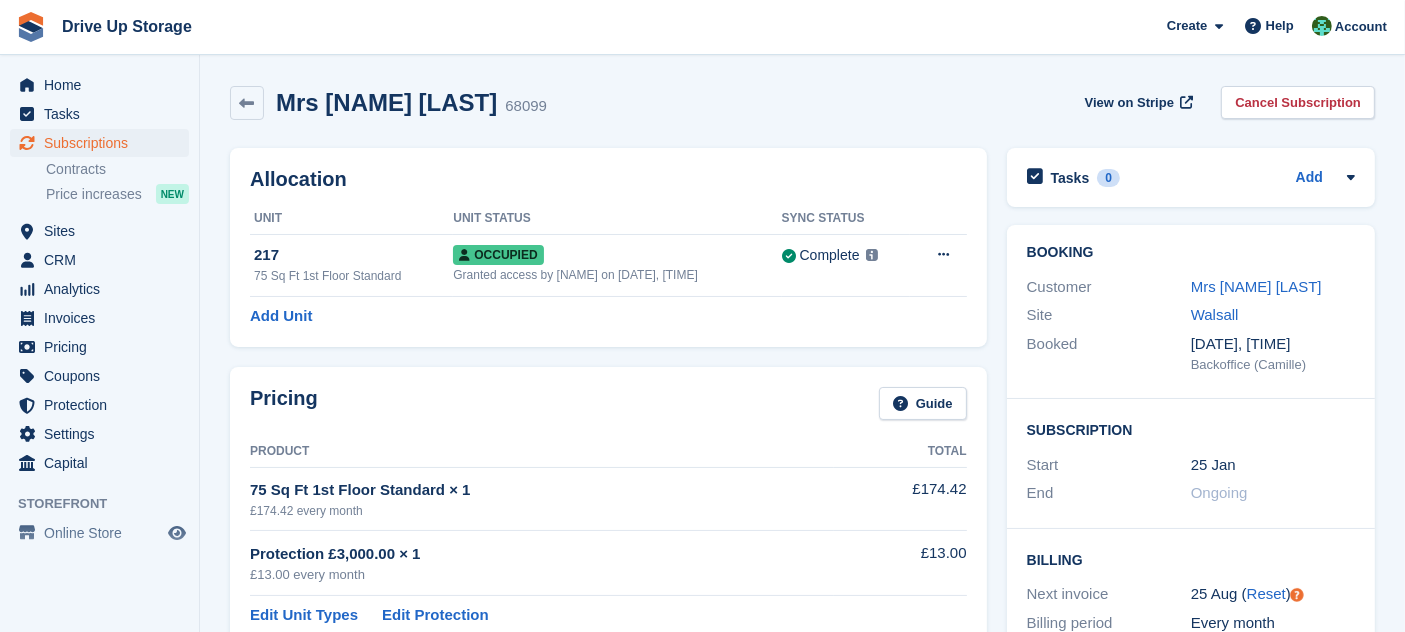 click on "Customer
Mrs [NAME] [LAST]" at bounding box center (1191, 287) 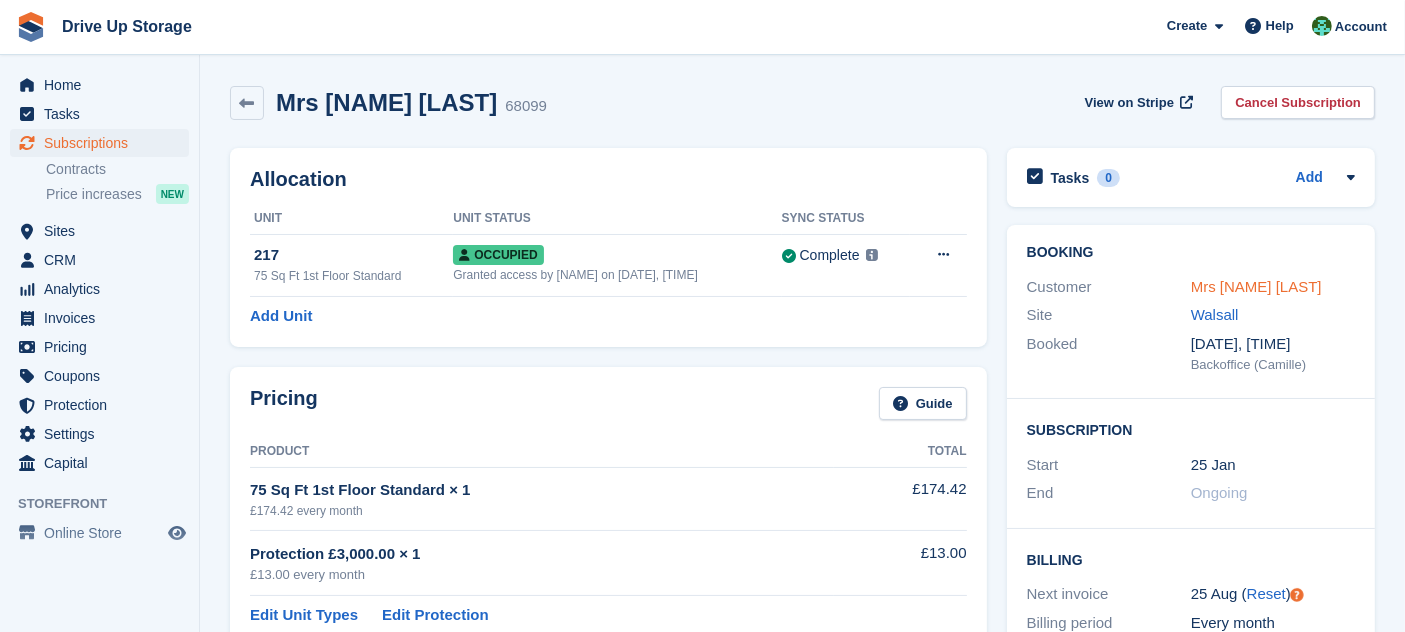 click on "Mrs [NAME] [LAST]" at bounding box center (1256, 286) 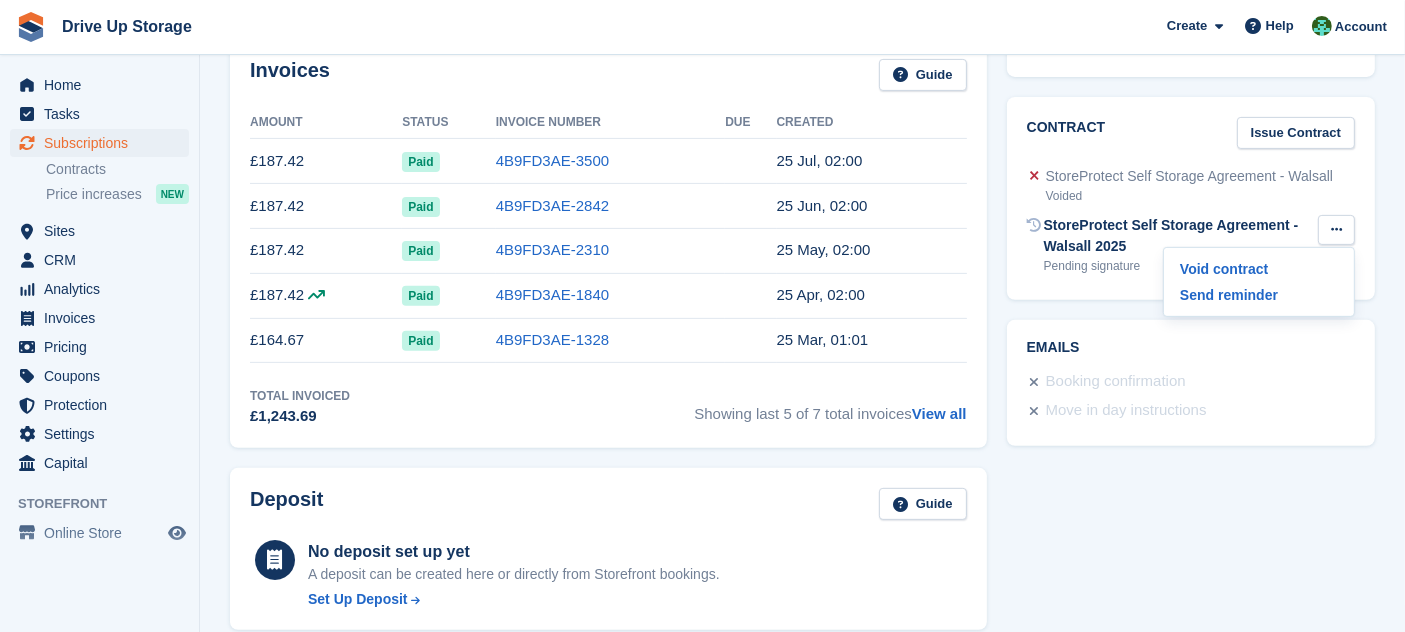 scroll, scrollTop: 0, scrollLeft: 0, axis: both 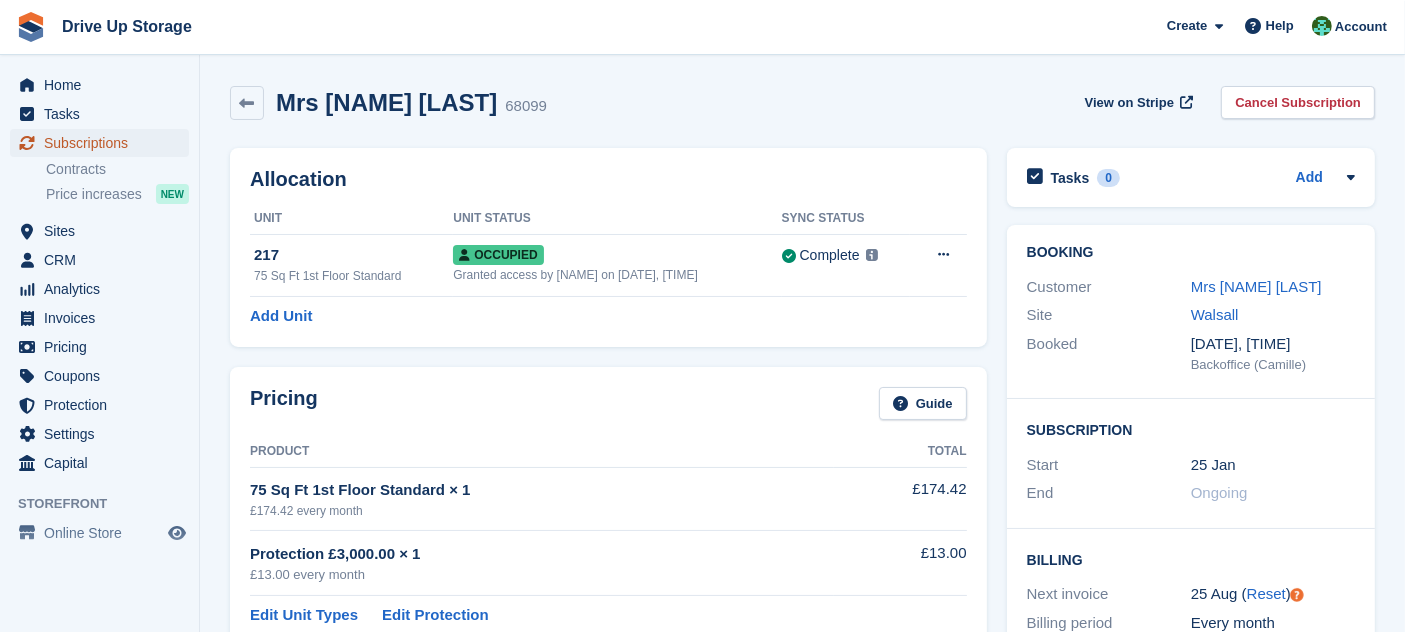 click on "Subscriptions" at bounding box center (104, 143) 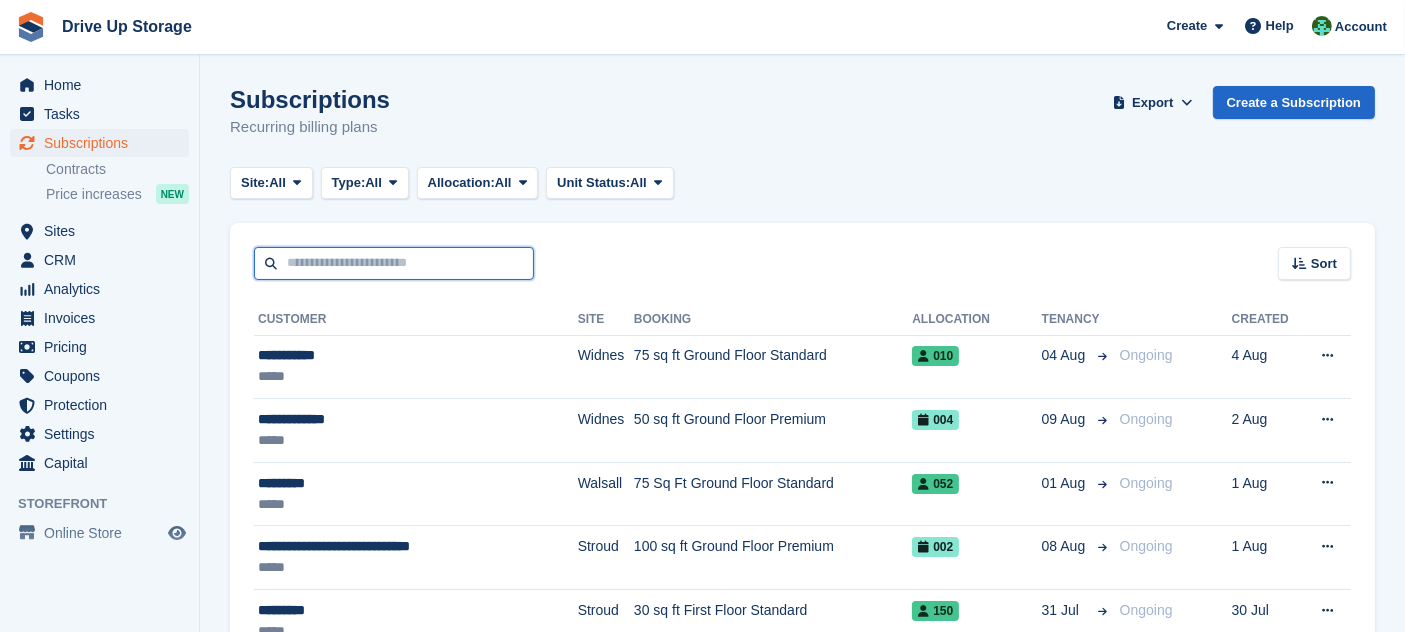 click at bounding box center [394, 263] 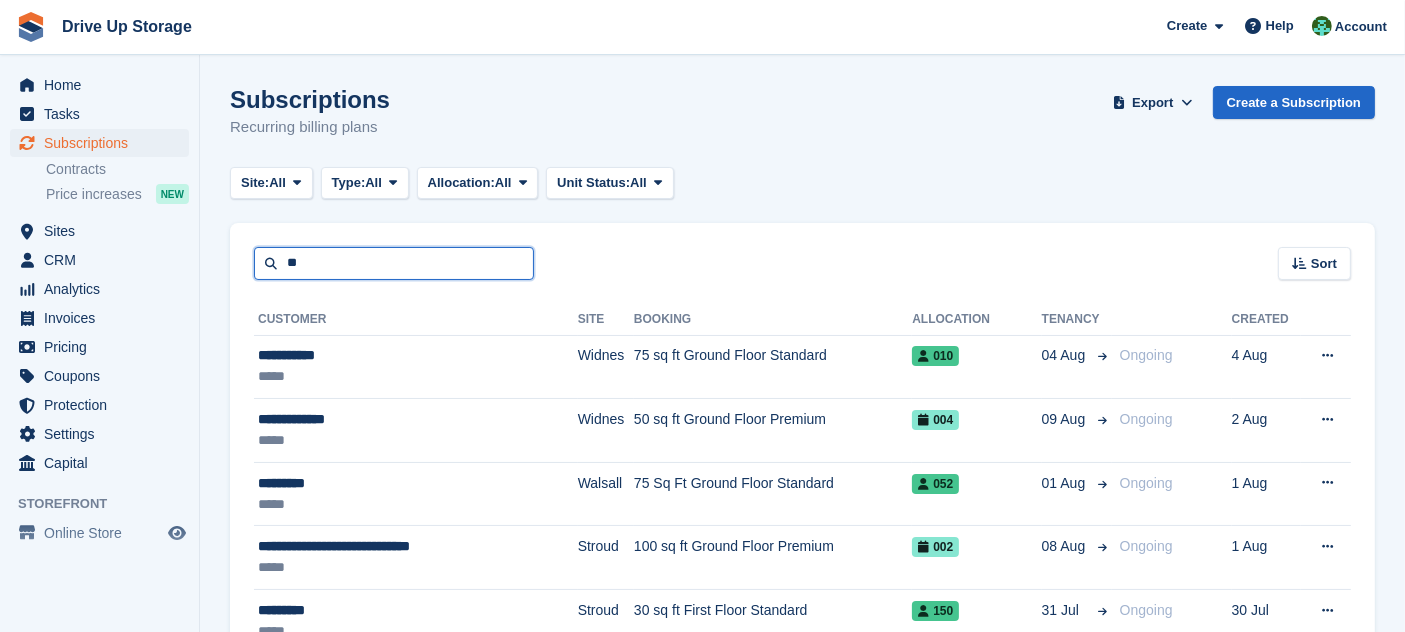 type on "*" 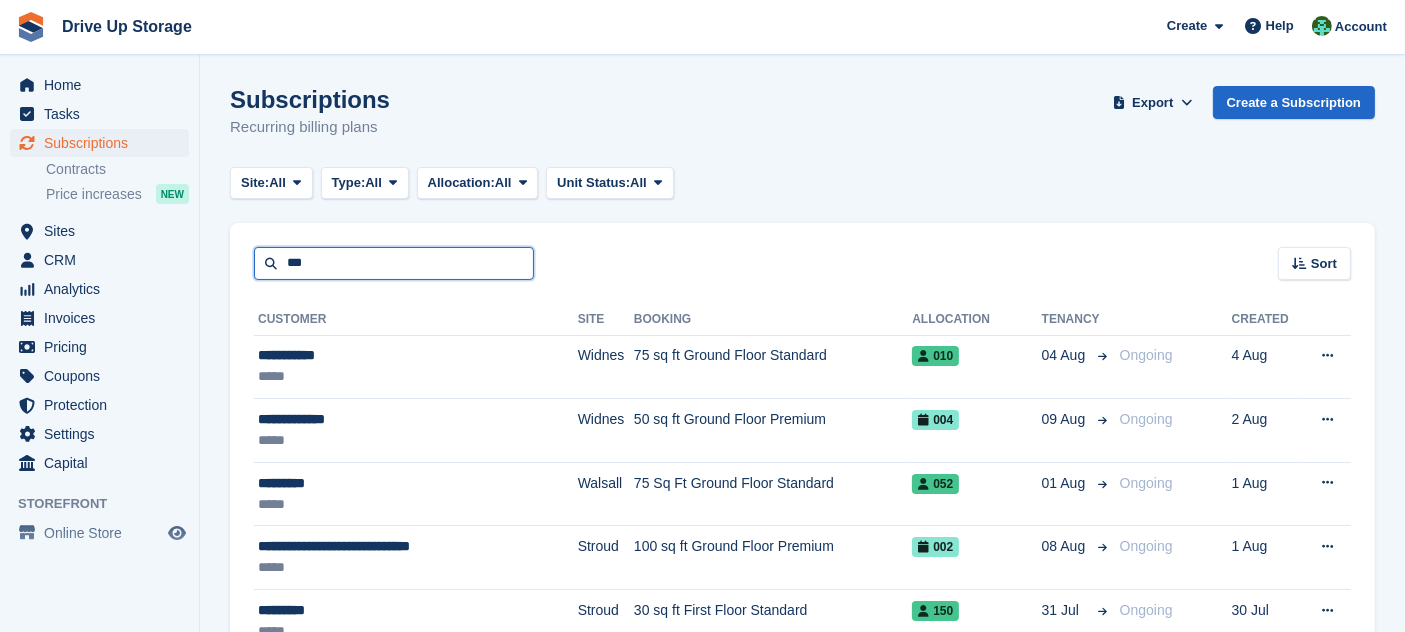 type on "***" 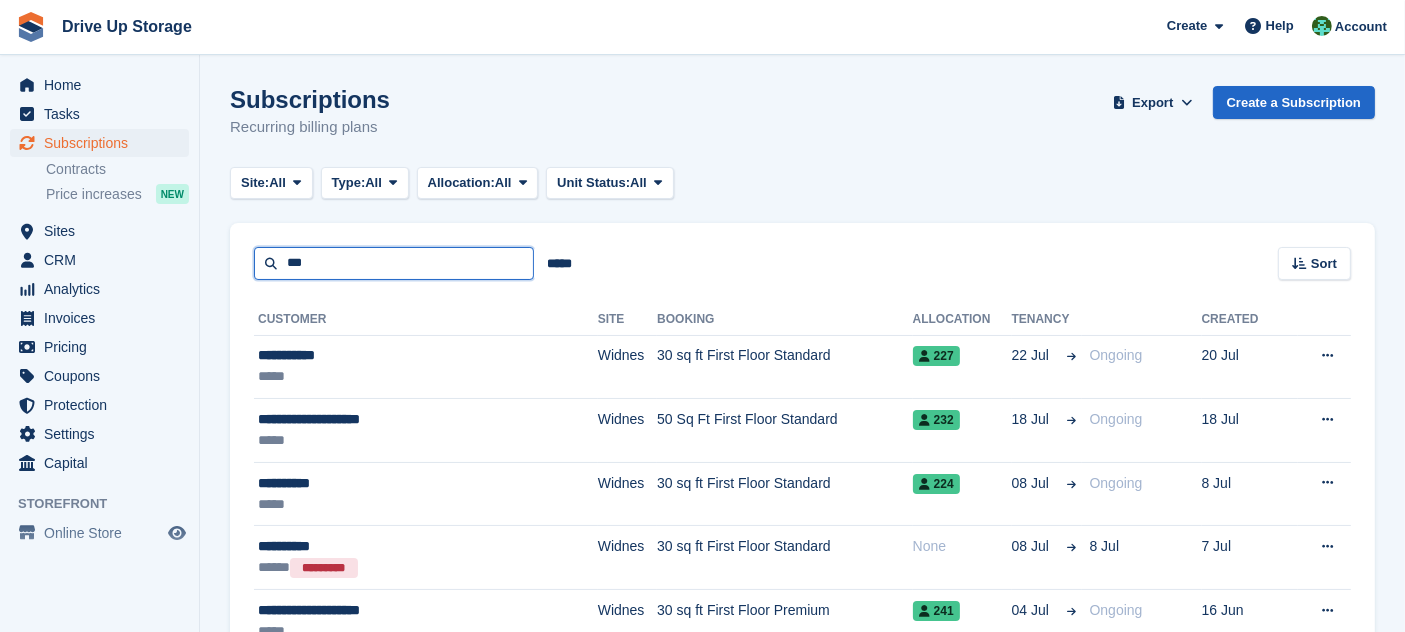 click on "***" at bounding box center [394, 263] 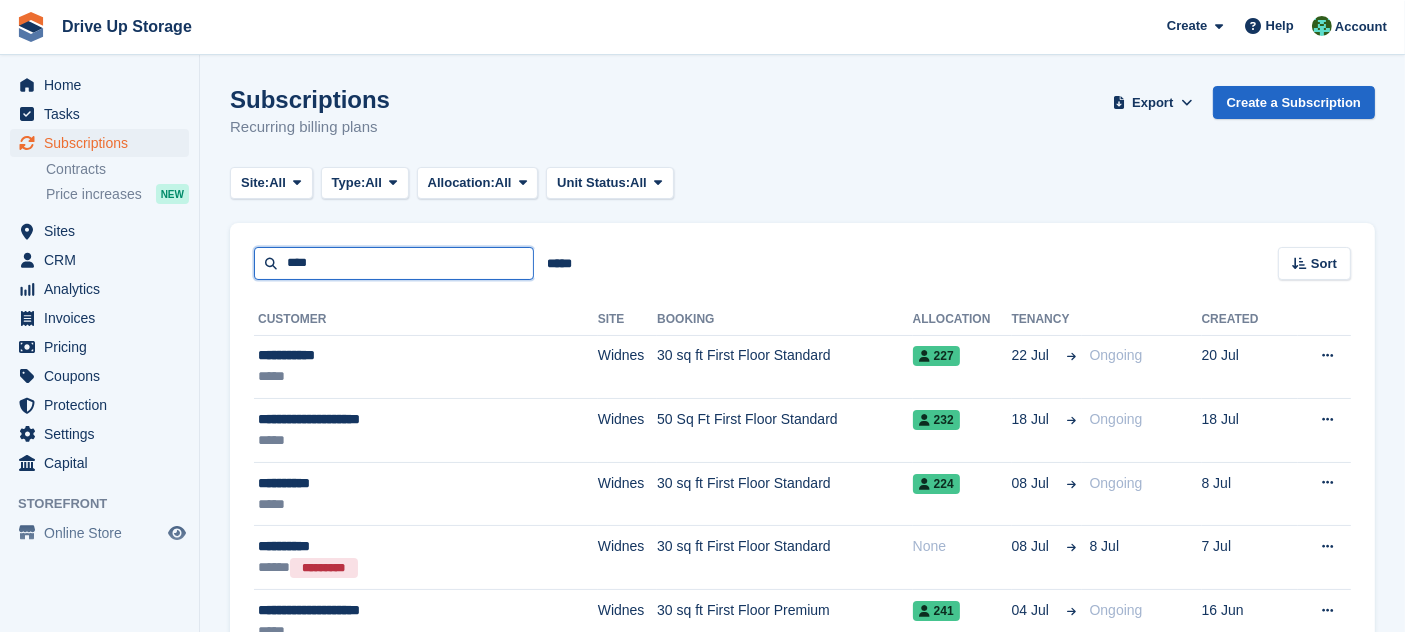 type on "****" 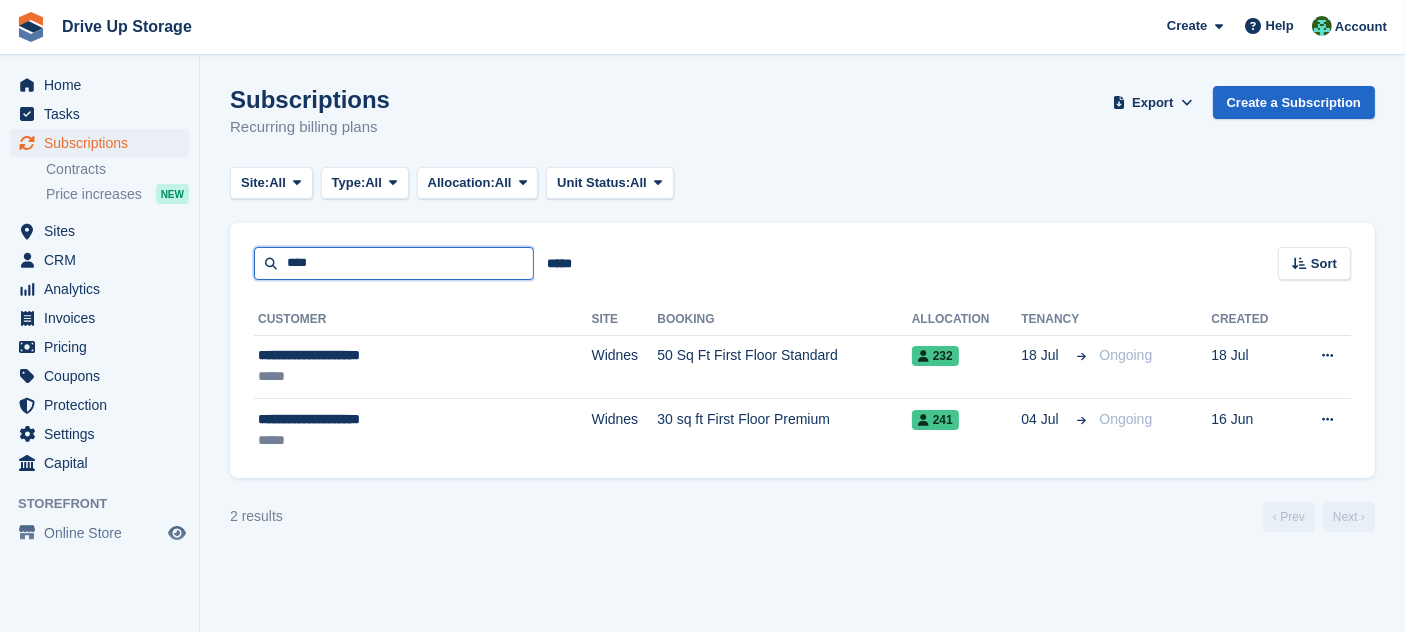 drag, startPoint x: 436, startPoint y: 255, endPoint x: 0, endPoint y: 124, distance: 455.25488 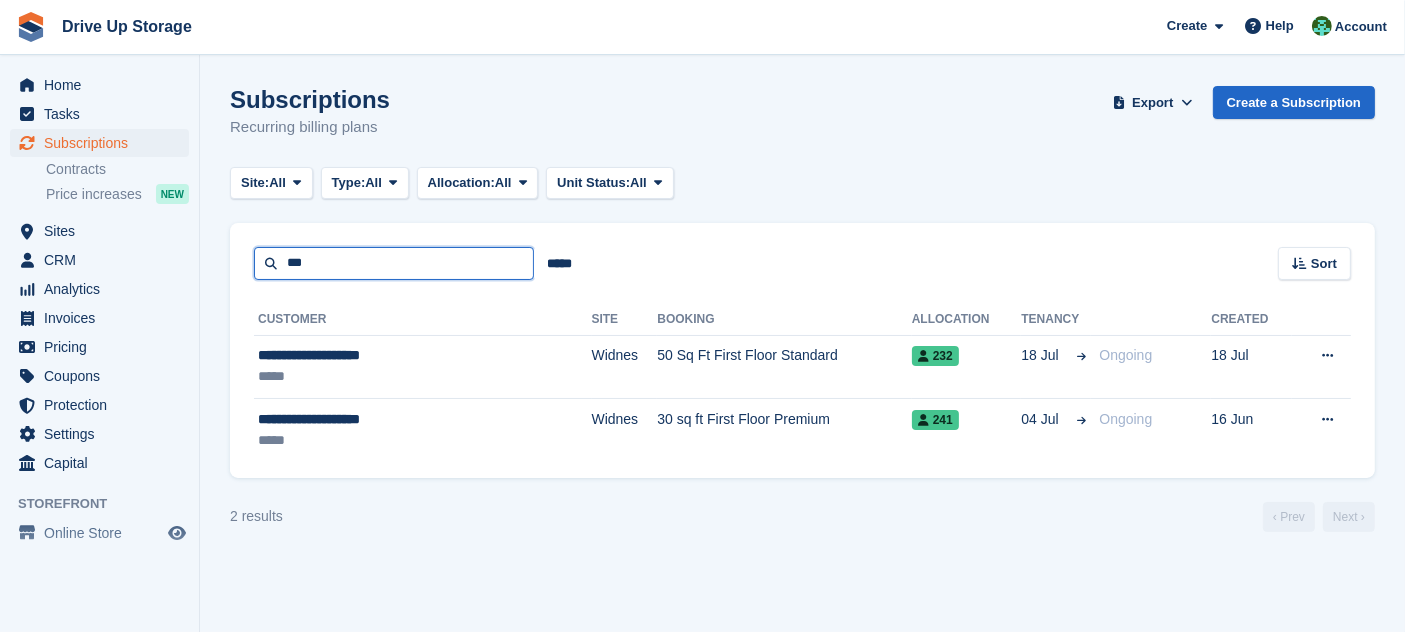 type on "***" 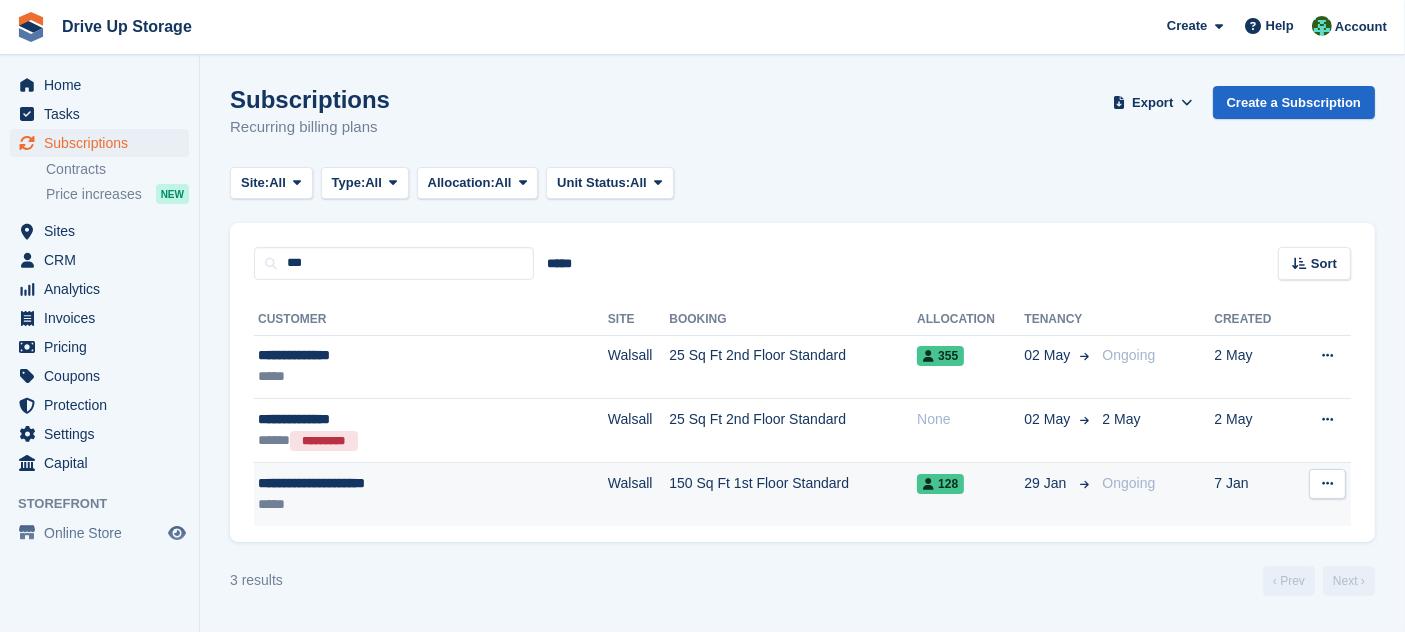 click on "150 Sq Ft 1st Floor Standard" at bounding box center [793, 494] 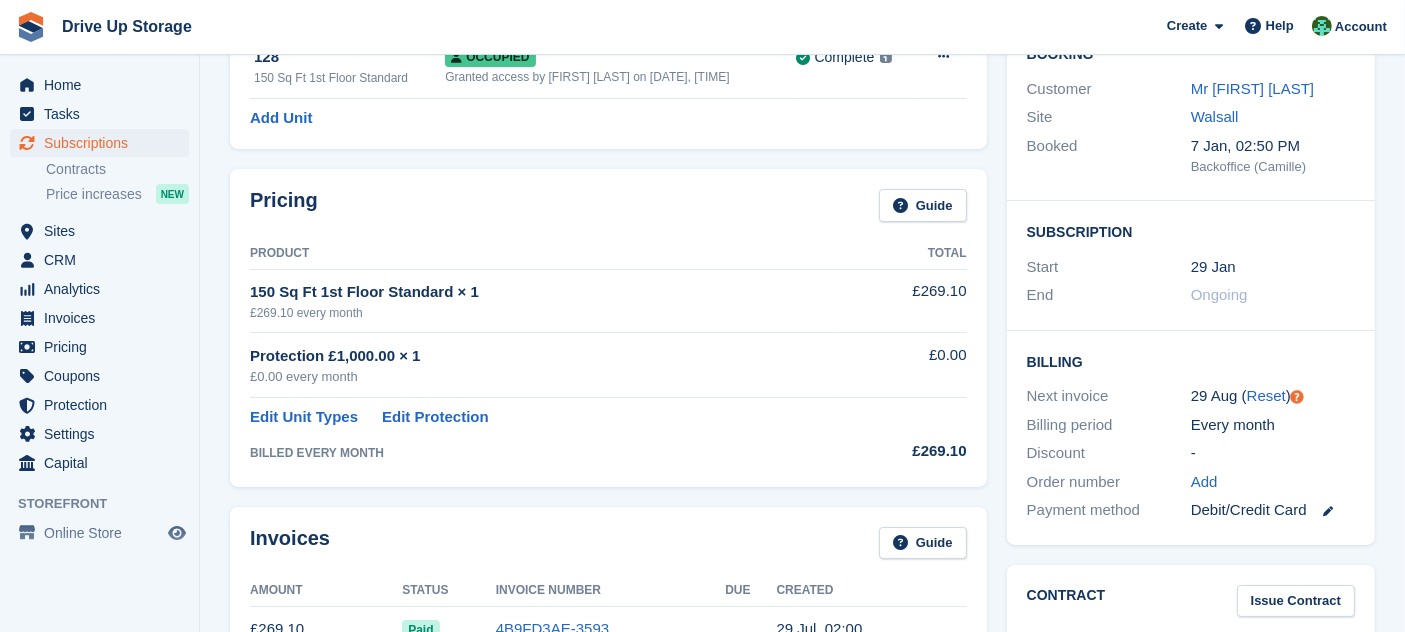 scroll, scrollTop: 0, scrollLeft: 0, axis: both 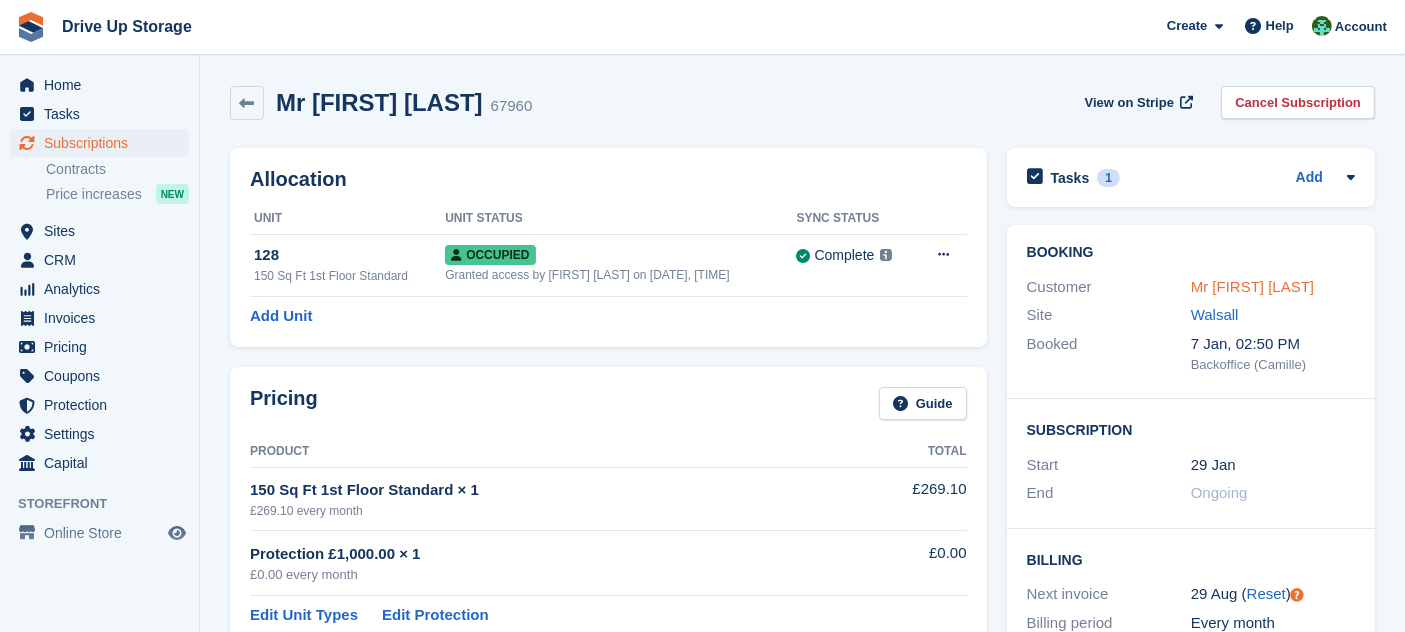 click on "Mr [FIRST] [LAST]" at bounding box center (1252, 286) 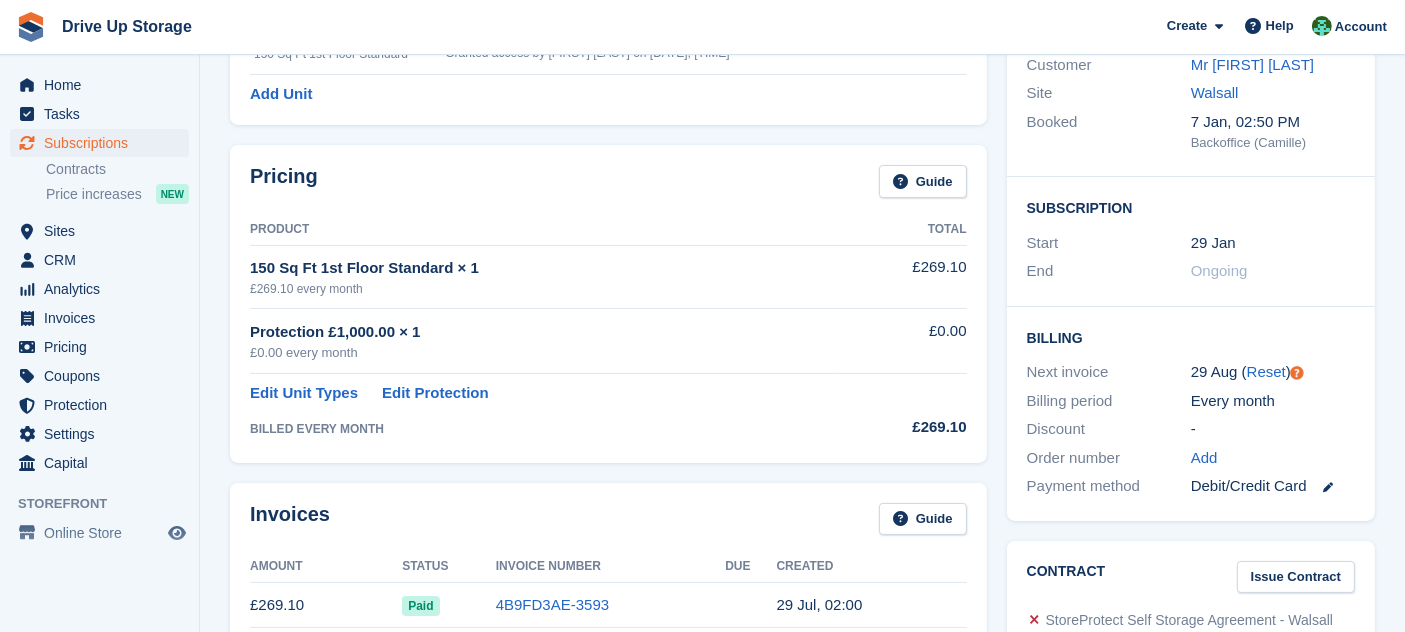 scroll, scrollTop: 0, scrollLeft: 0, axis: both 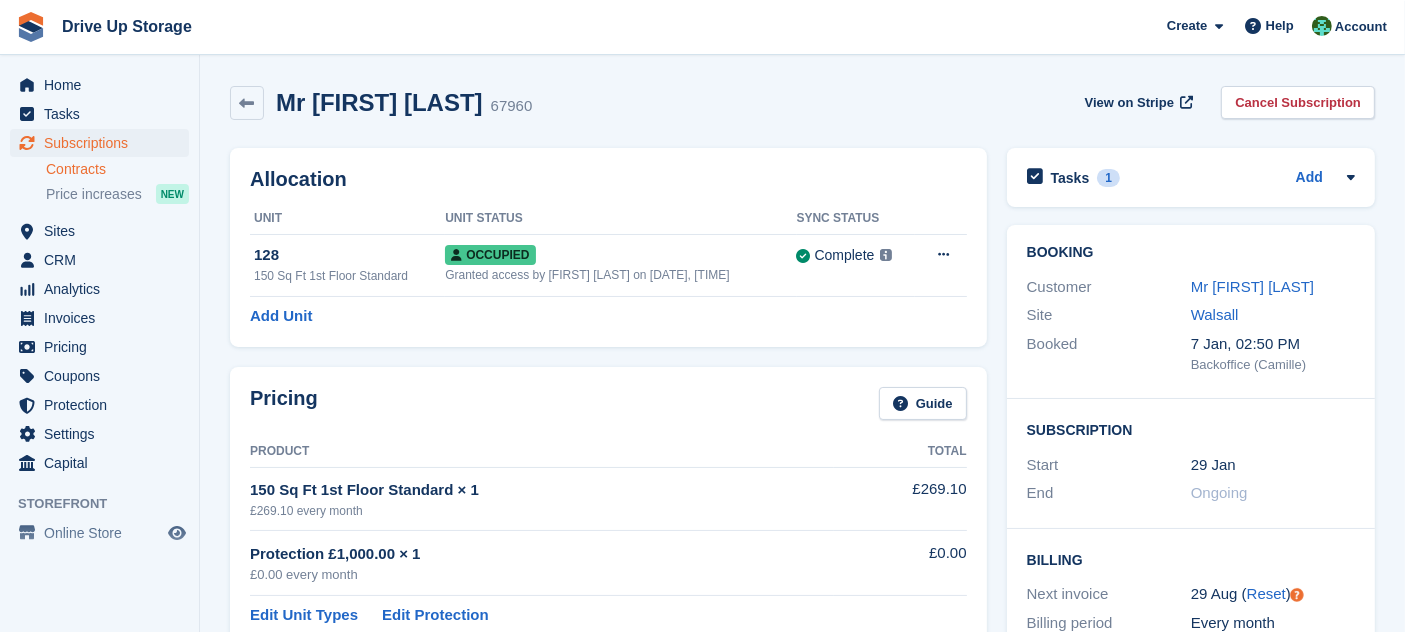 click on "Contracts" at bounding box center (117, 169) 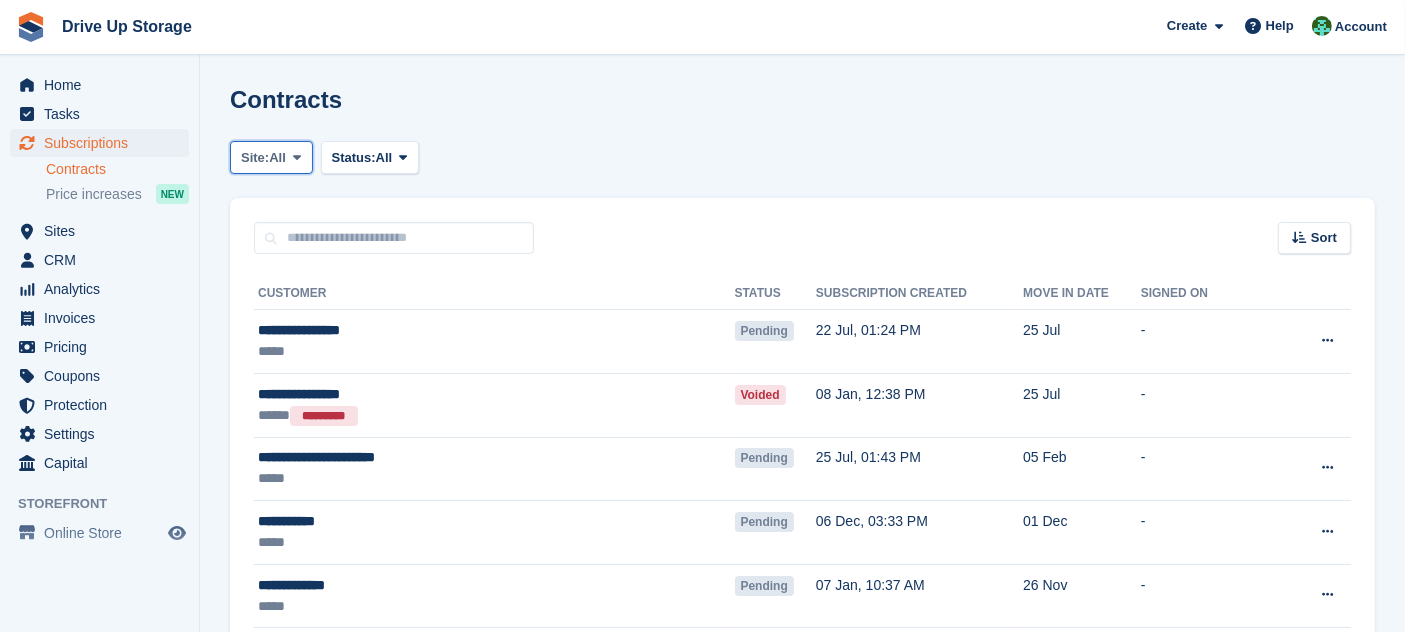 click on "Site:
All" at bounding box center (271, 157) 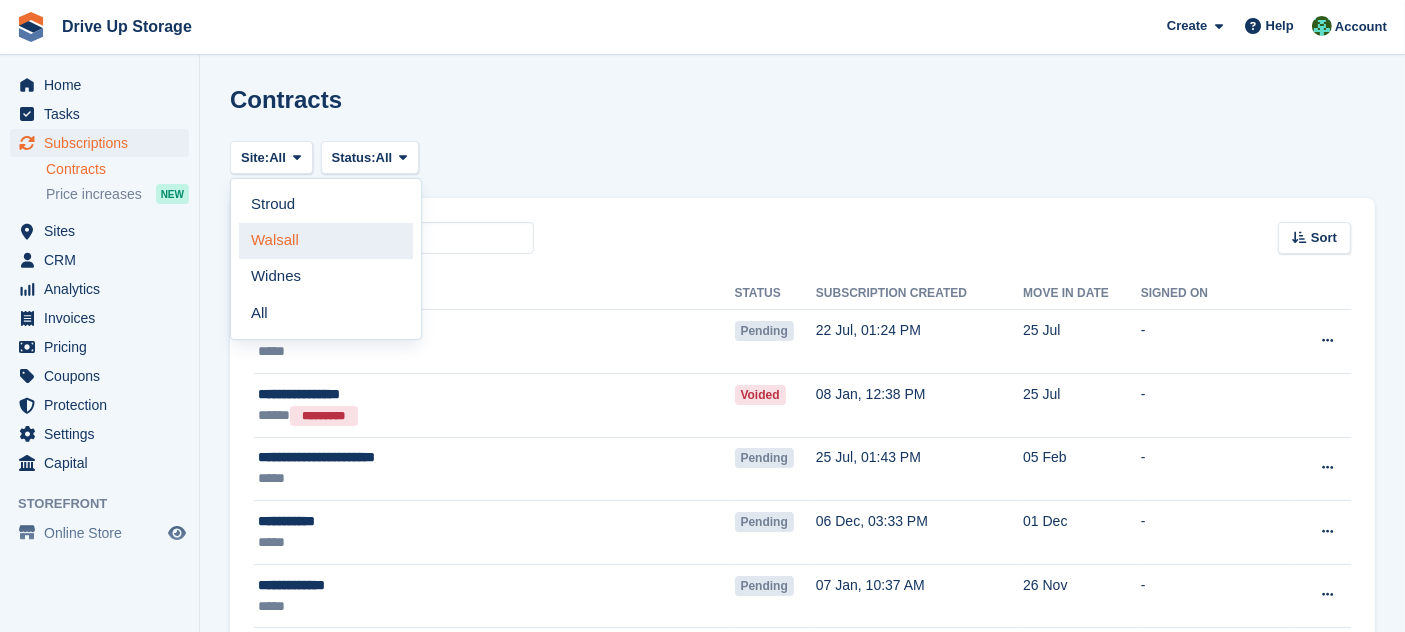 click on "Walsall" at bounding box center [326, 241] 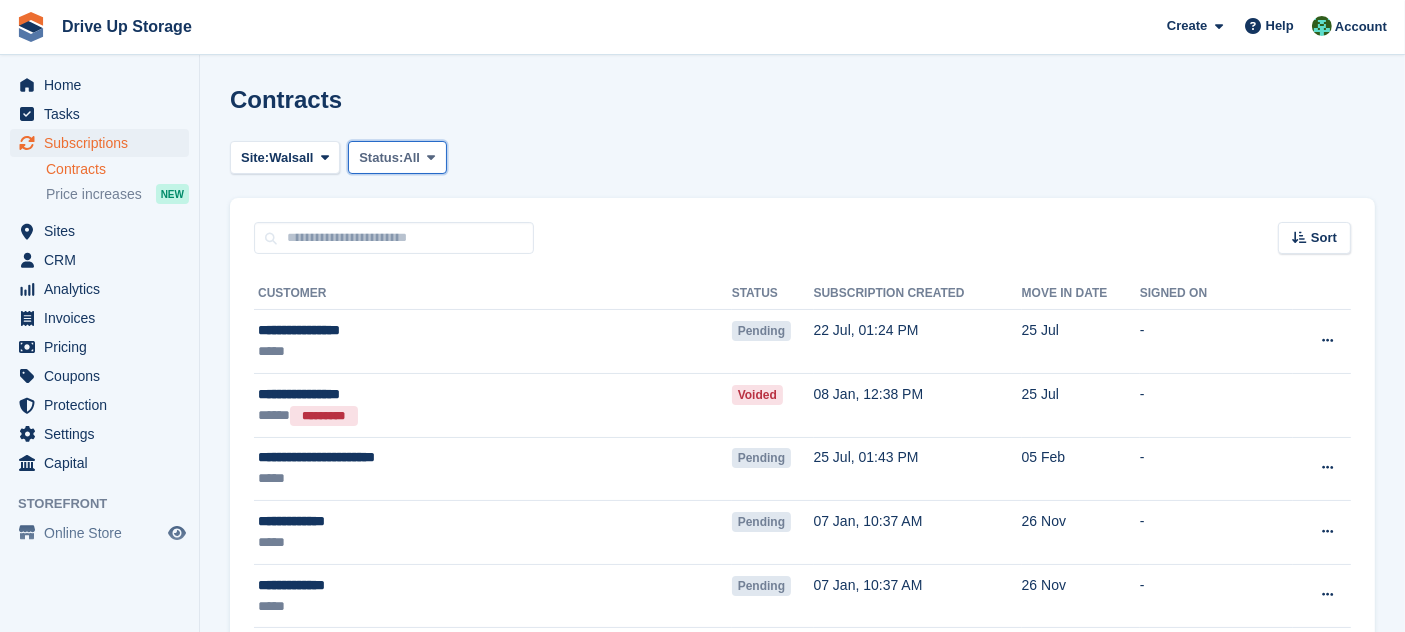 click on "Status:" at bounding box center (381, 158) 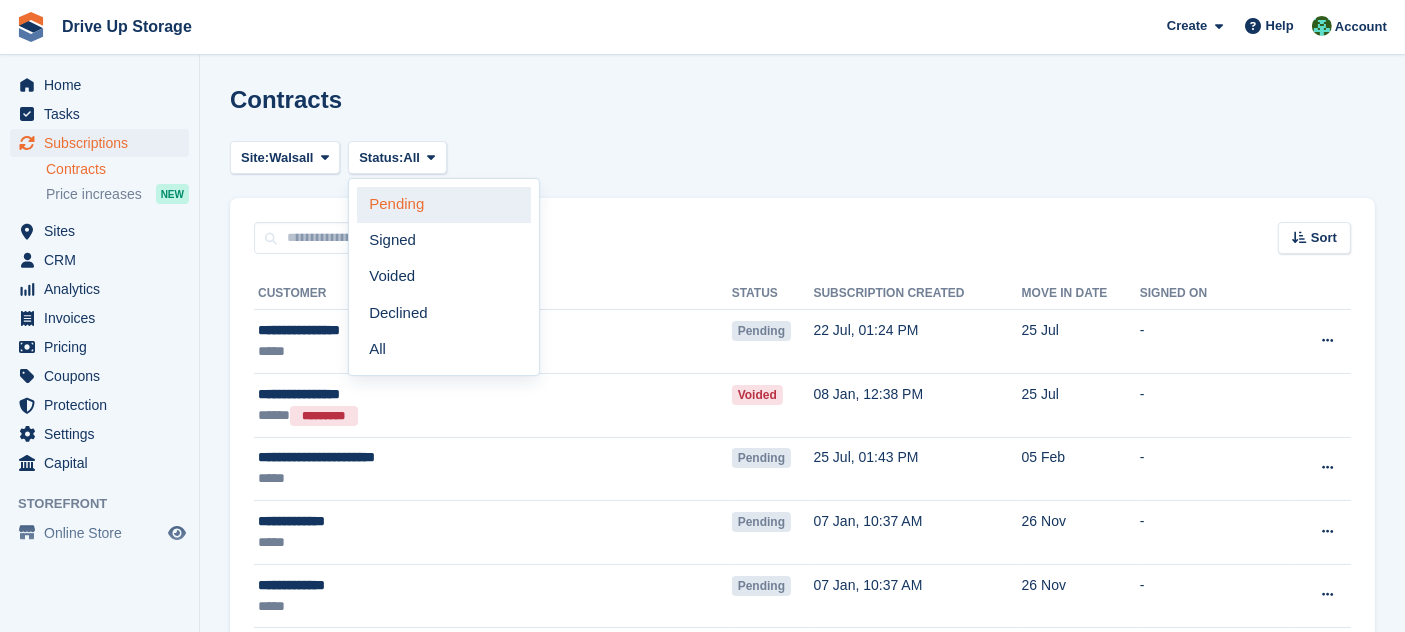 click on "Pending" at bounding box center [444, 205] 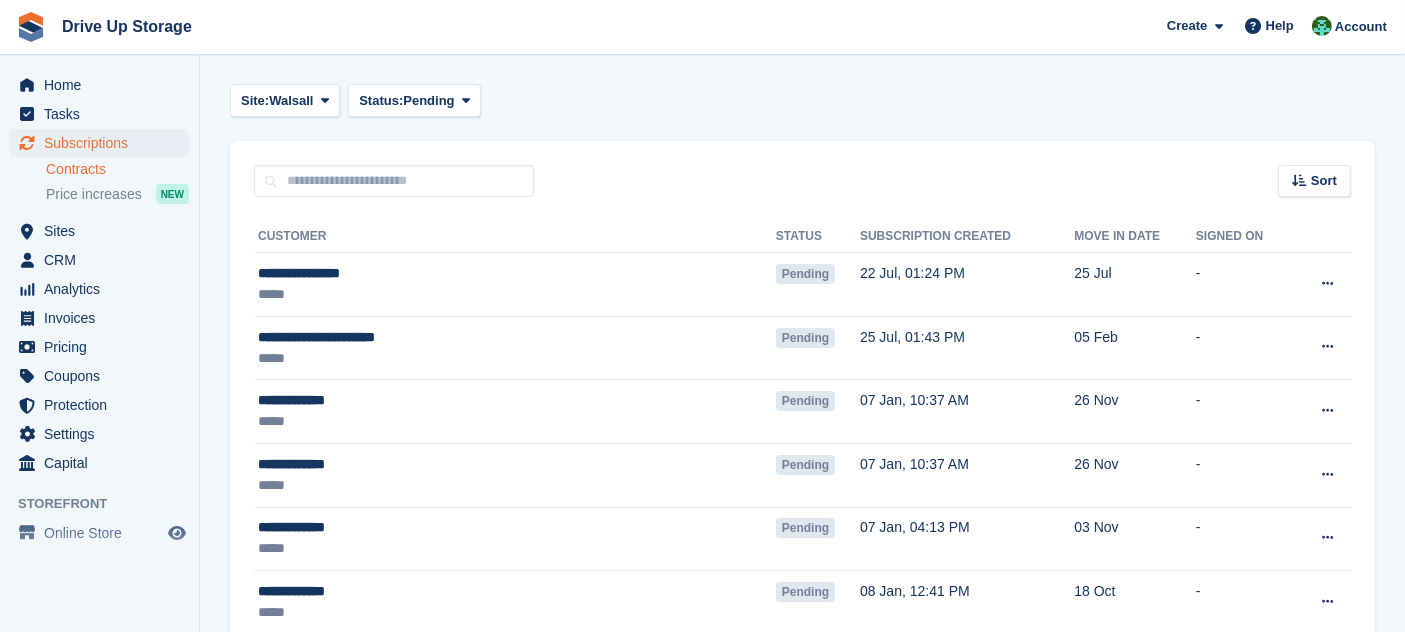 scroll, scrollTop: 0, scrollLeft: 0, axis: both 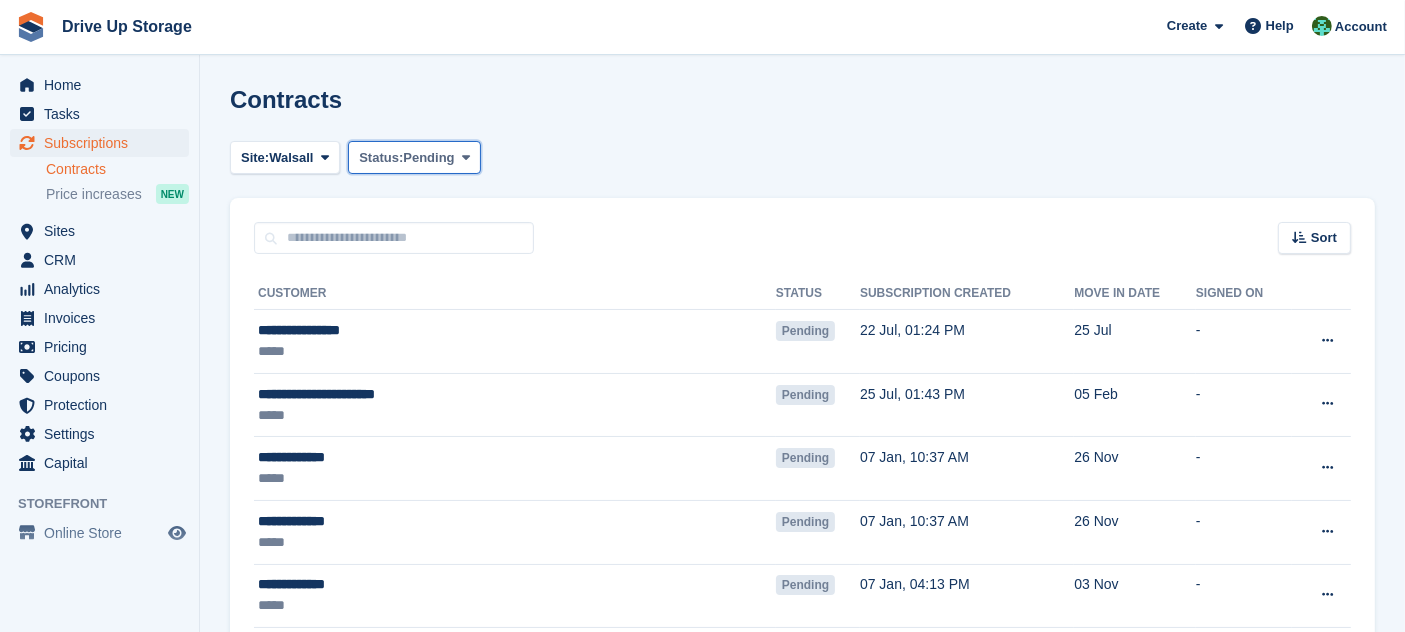 click on "Pending" at bounding box center [428, 158] 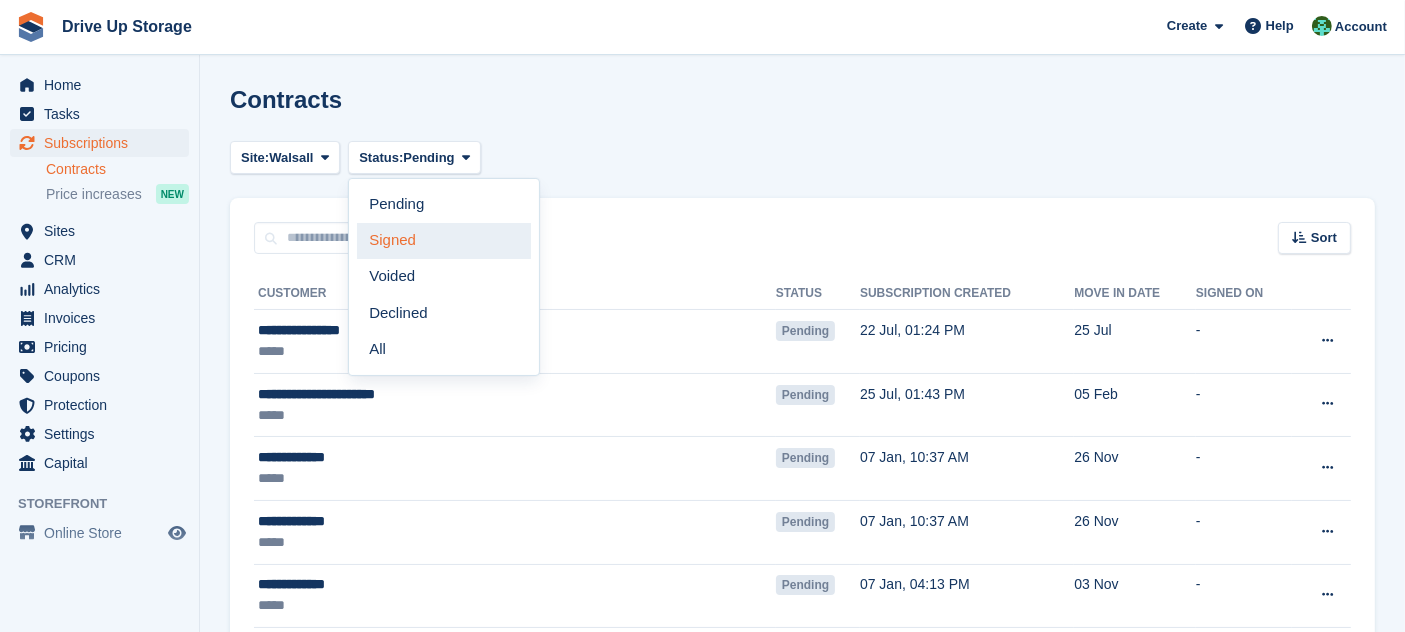 click on "Signed" at bounding box center [444, 241] 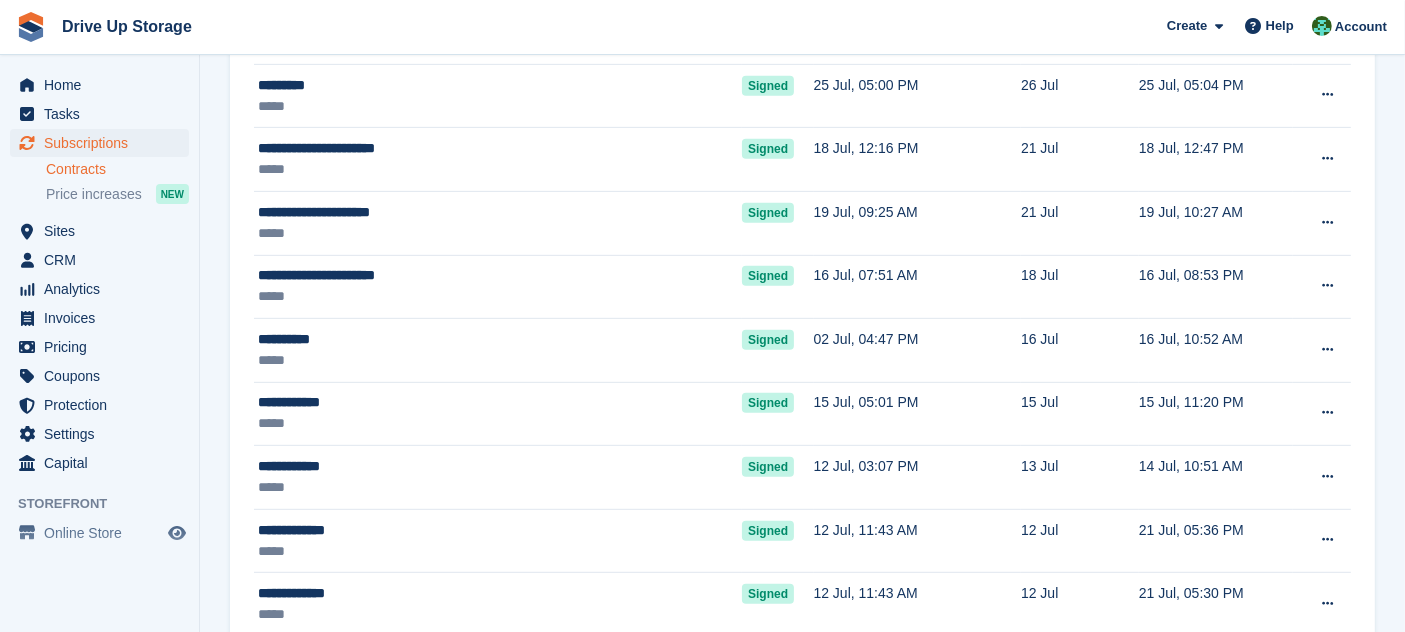 scroll, scrollTop: 0, scrollLeft: 0, axis: both 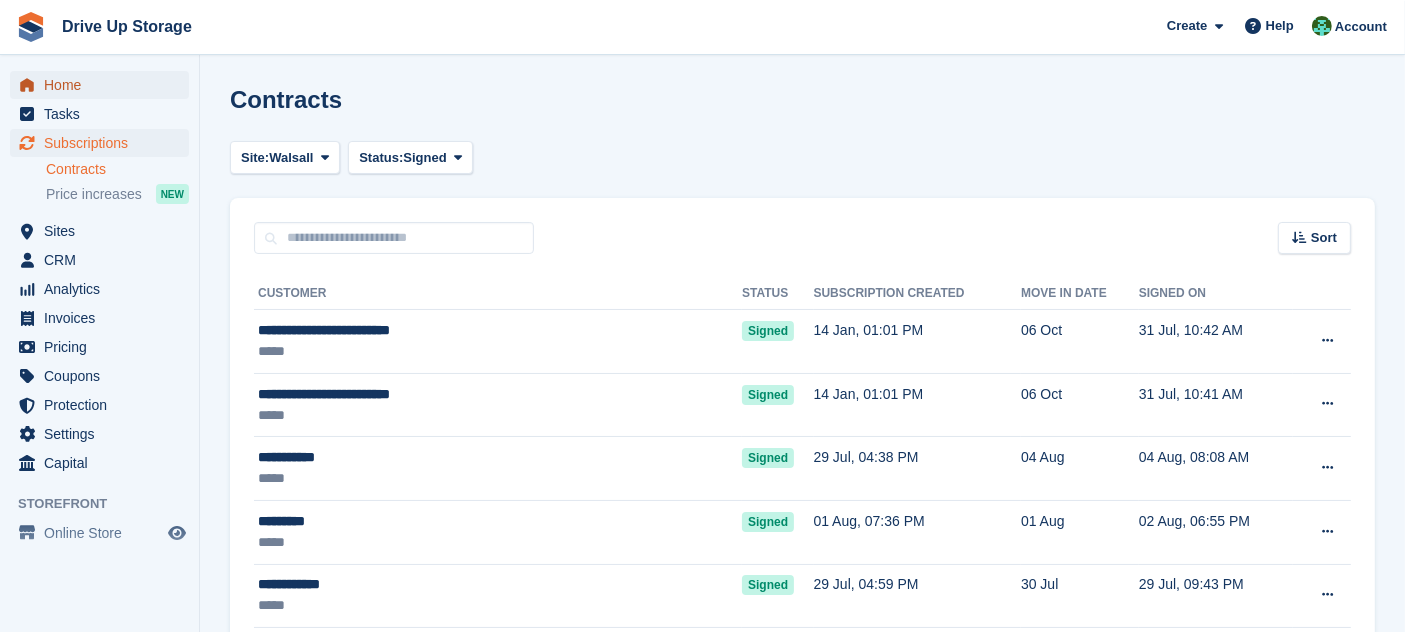 click on "Home" at bounding box center (104, 85) 